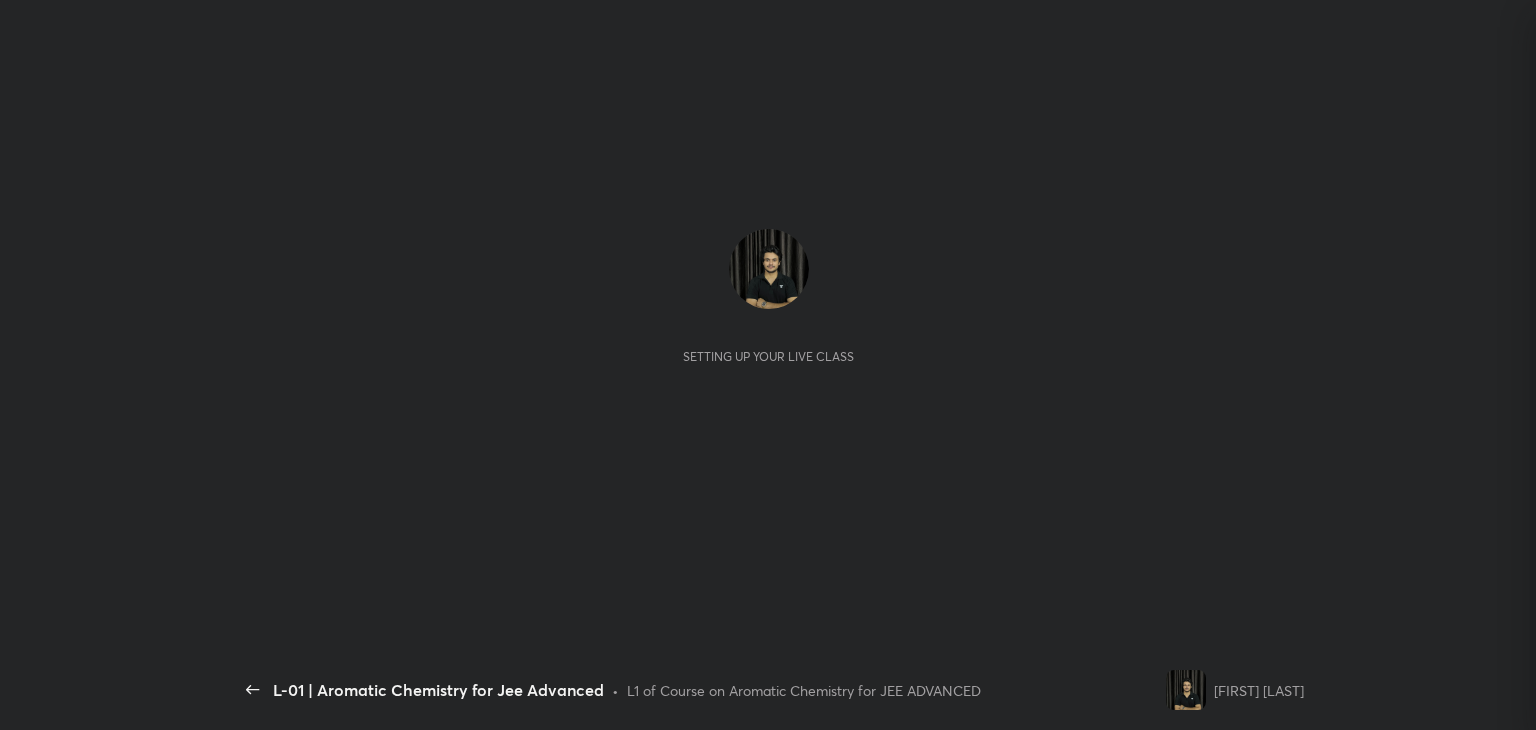 scroll, scrollTop: 0, scrollLeft: 0, axis: both 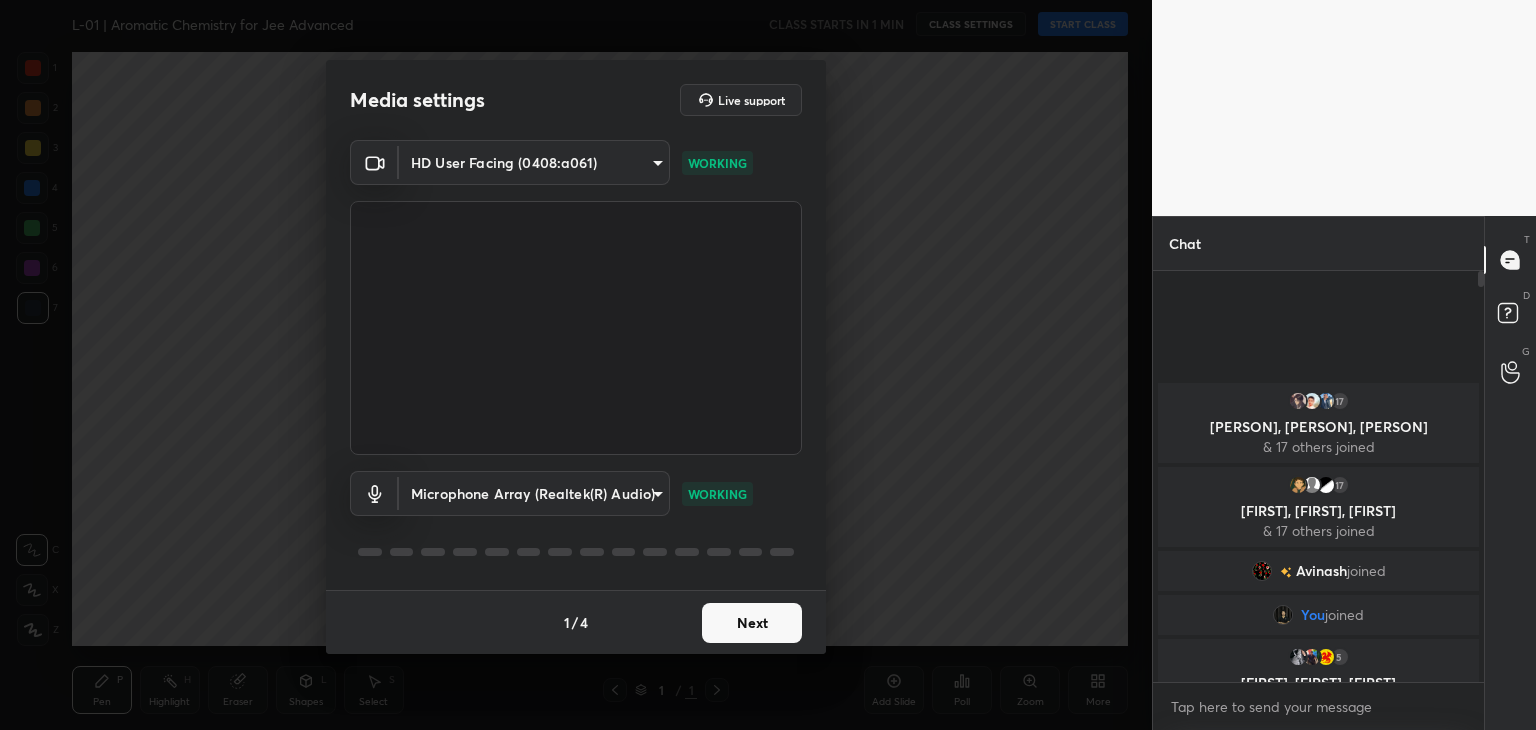 click on "Next" at bounding box center [752, 623] 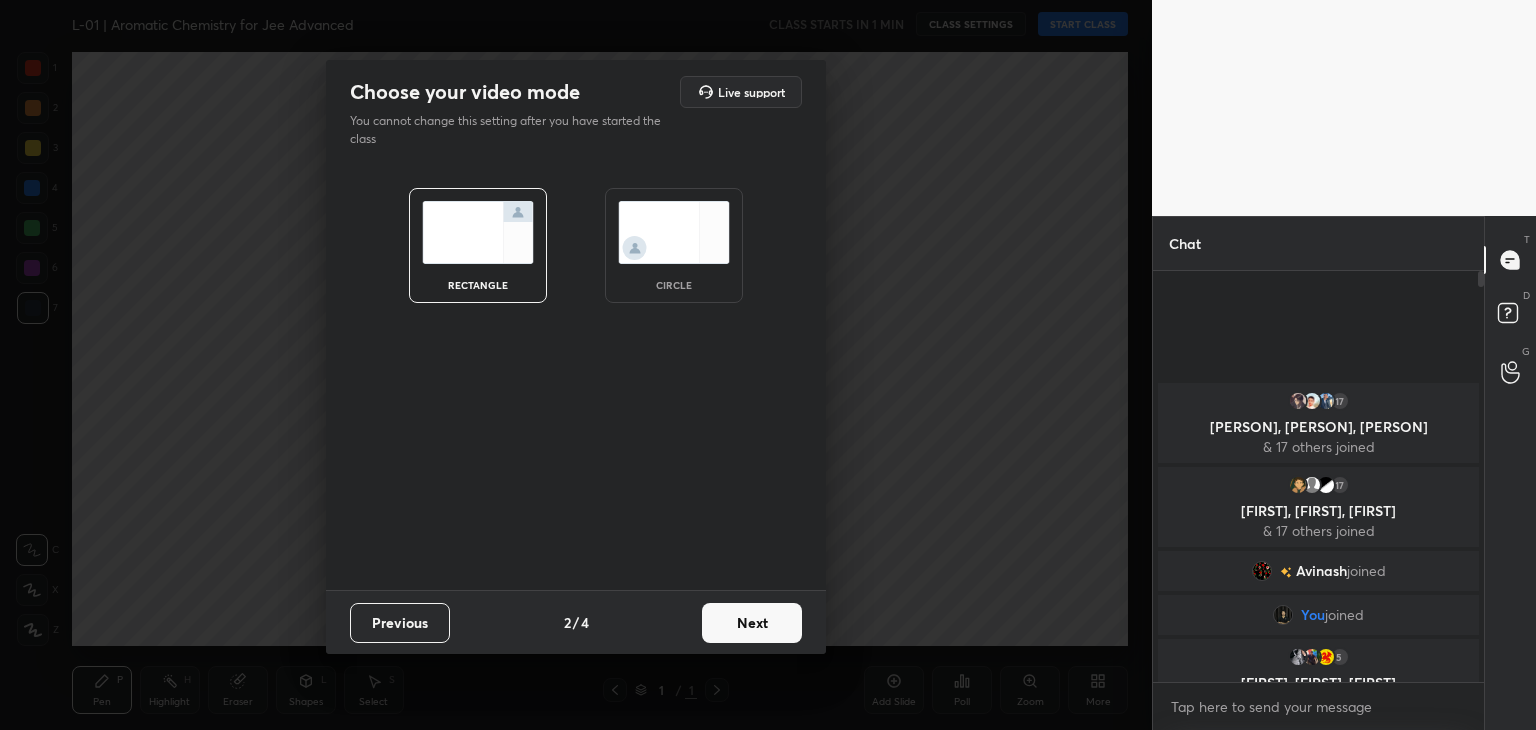 click on "Next" at bounding box center (752, 623) 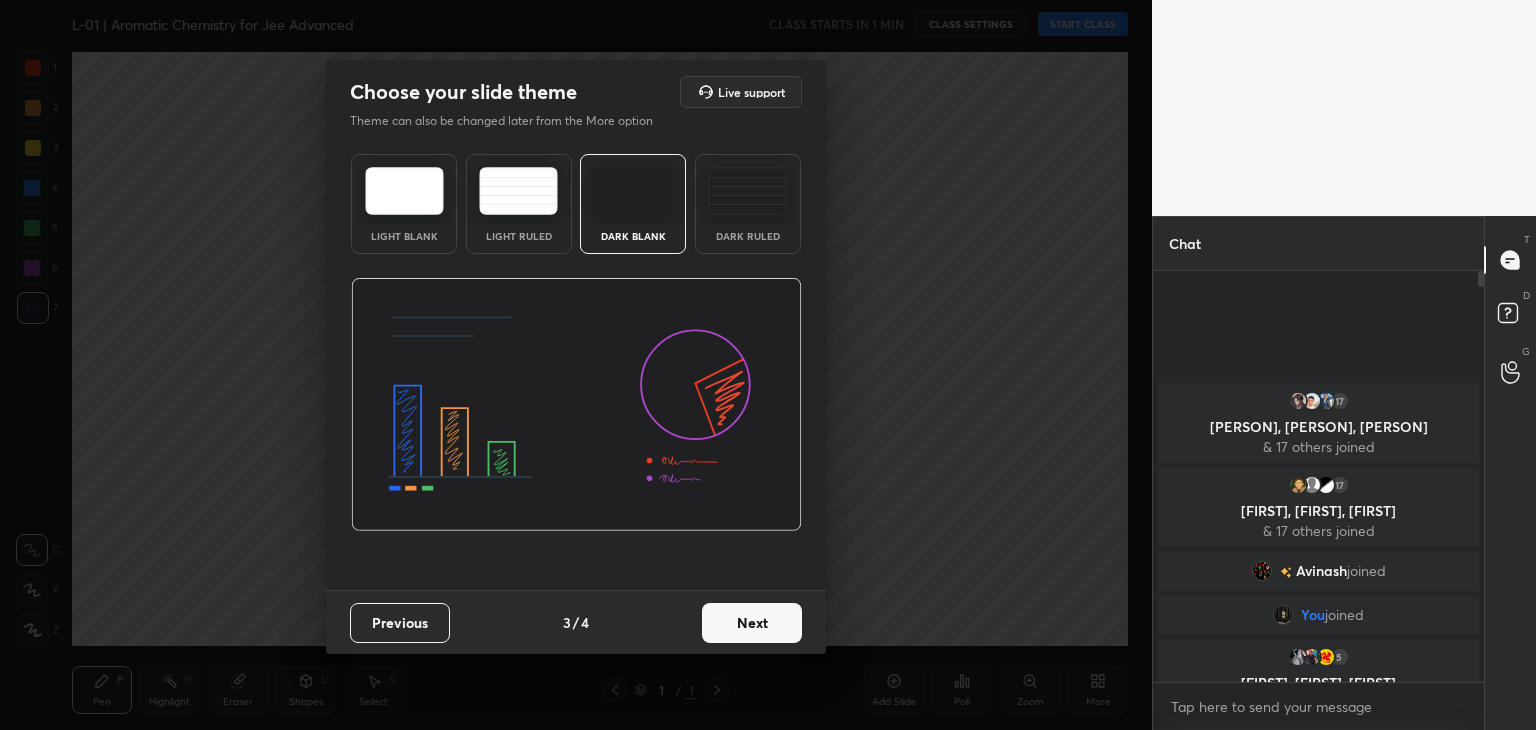 click on "Next" at bounding box center (752, 623) 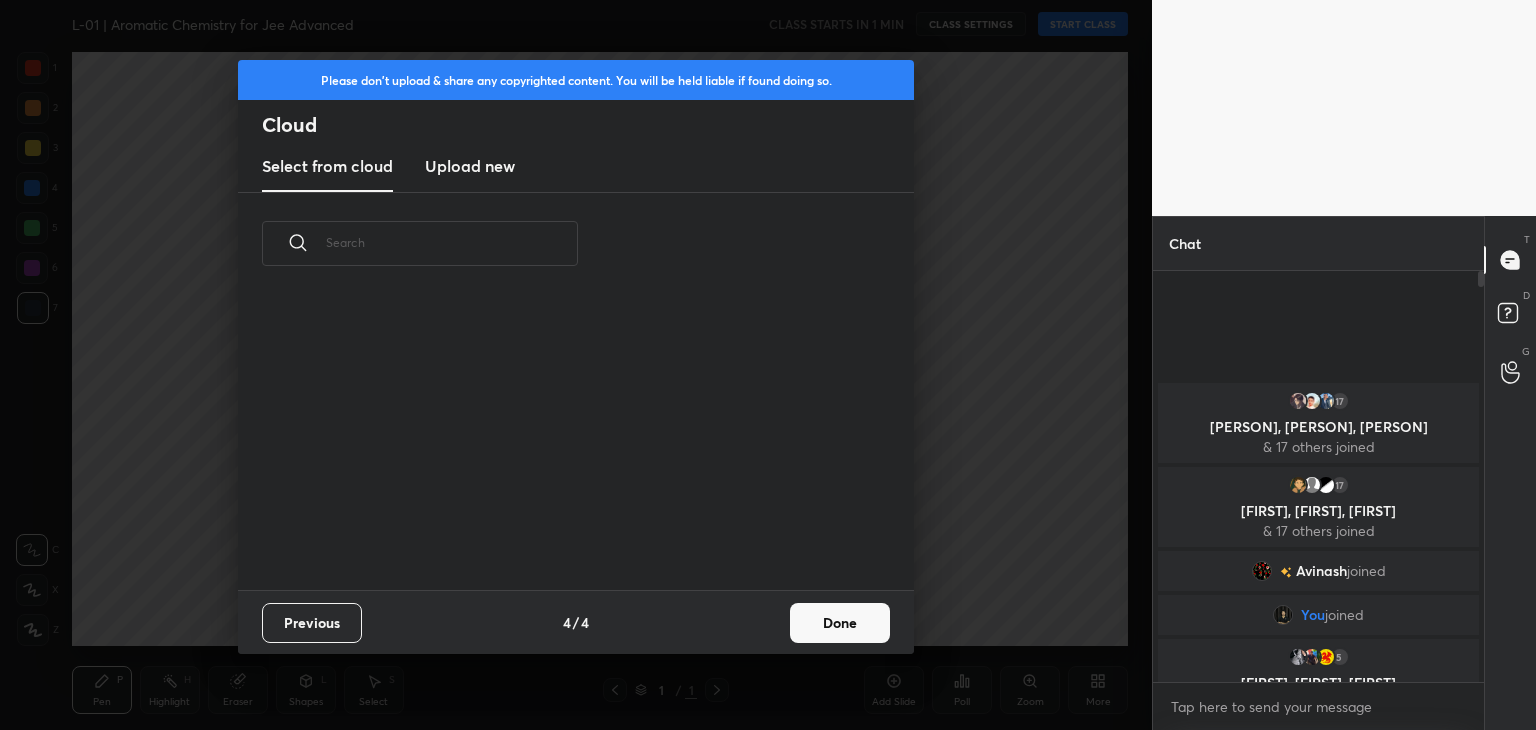 scroll, scrollTop: 6, scrollLeft: 10, axis: both 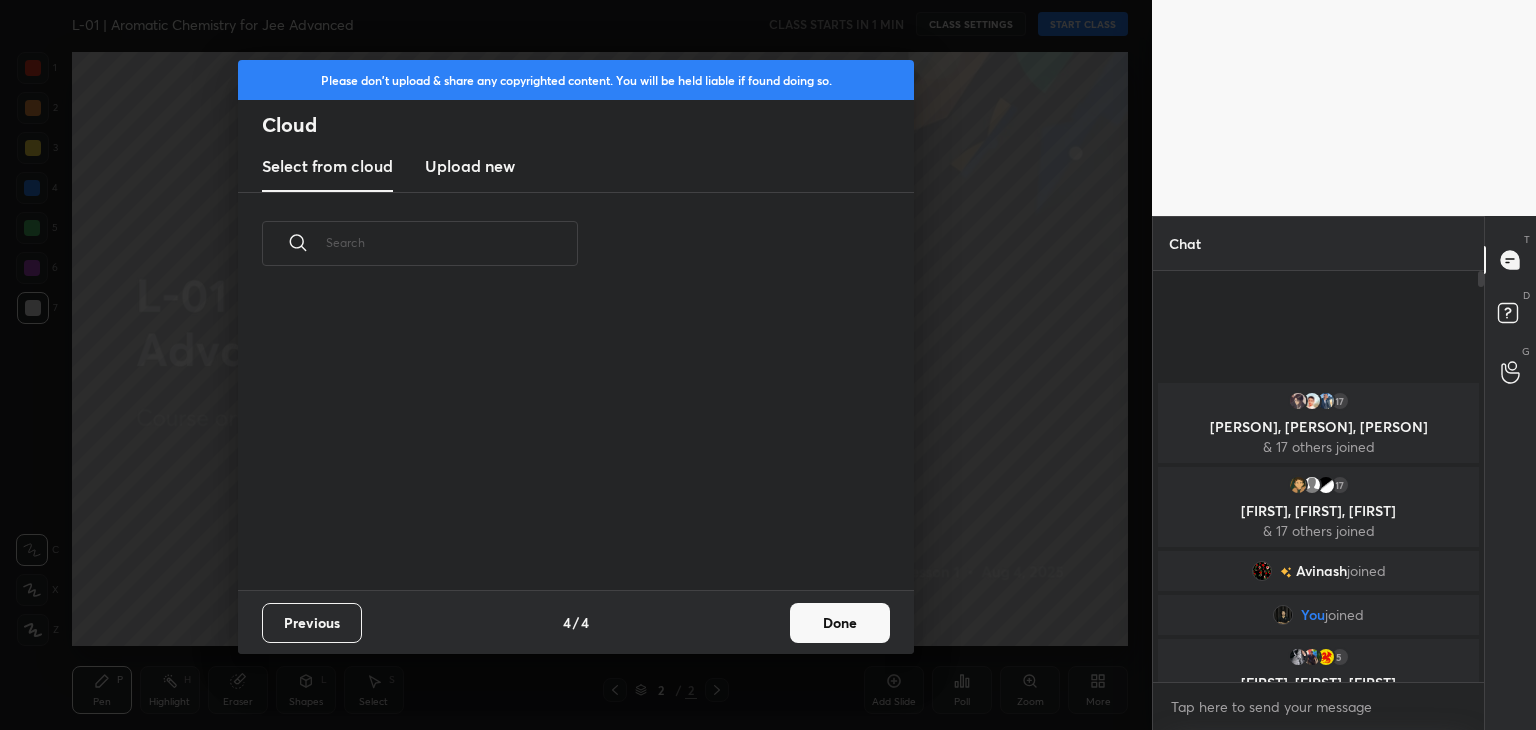 click on "Done" at bounding box center (840, 623) 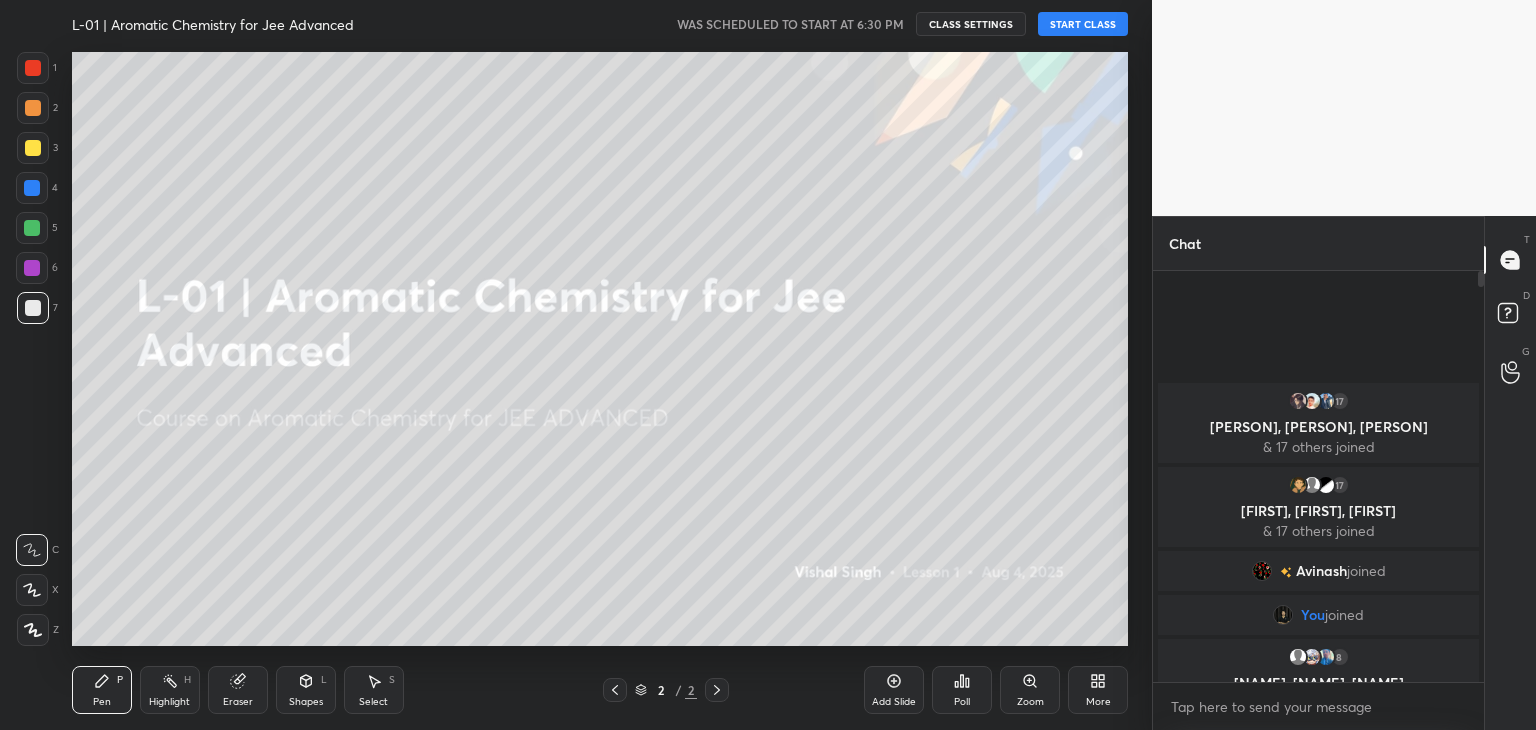 click on "START CLASS" at bounding box center [1083, 24] 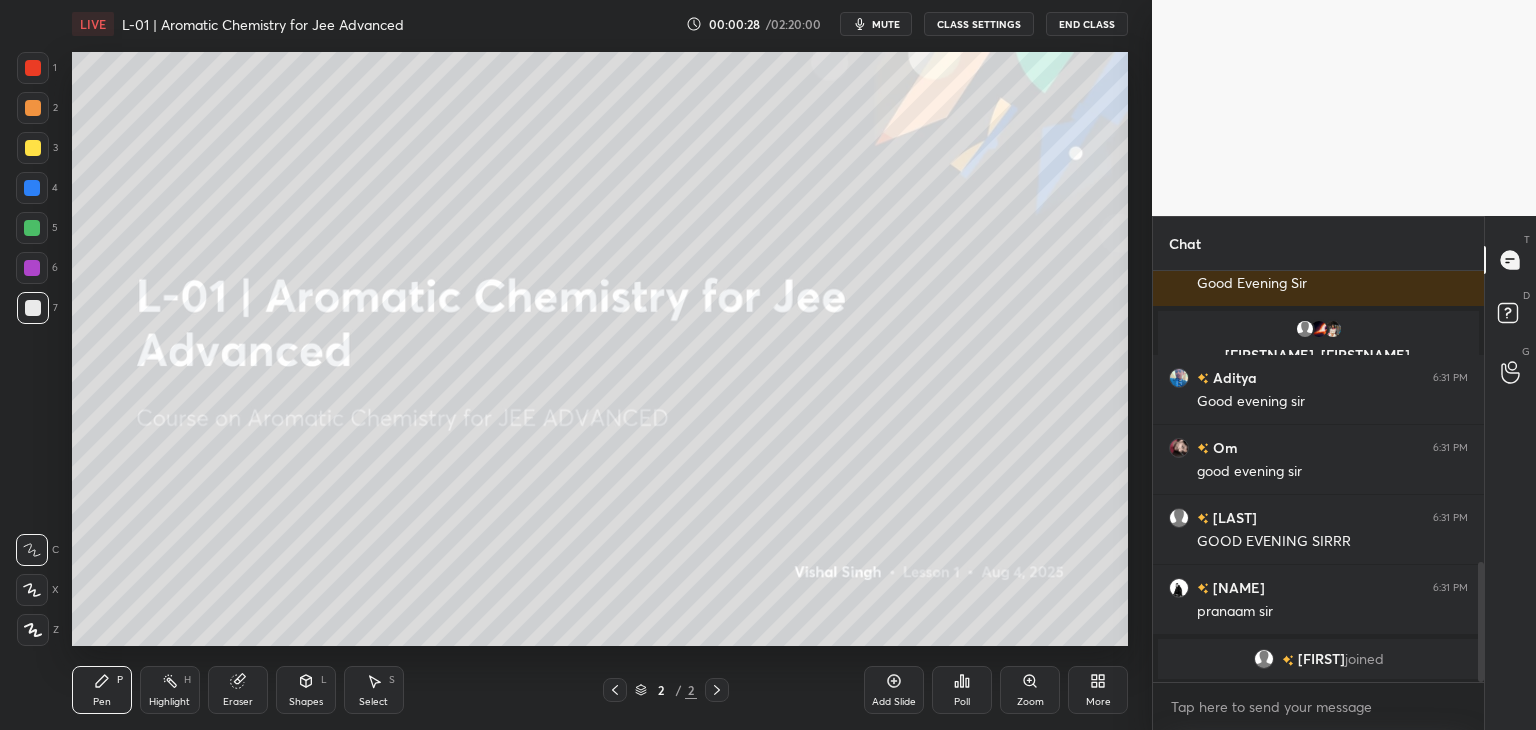 scroll, scrollTop: 994, scrollLeft: 0, axis: vertical 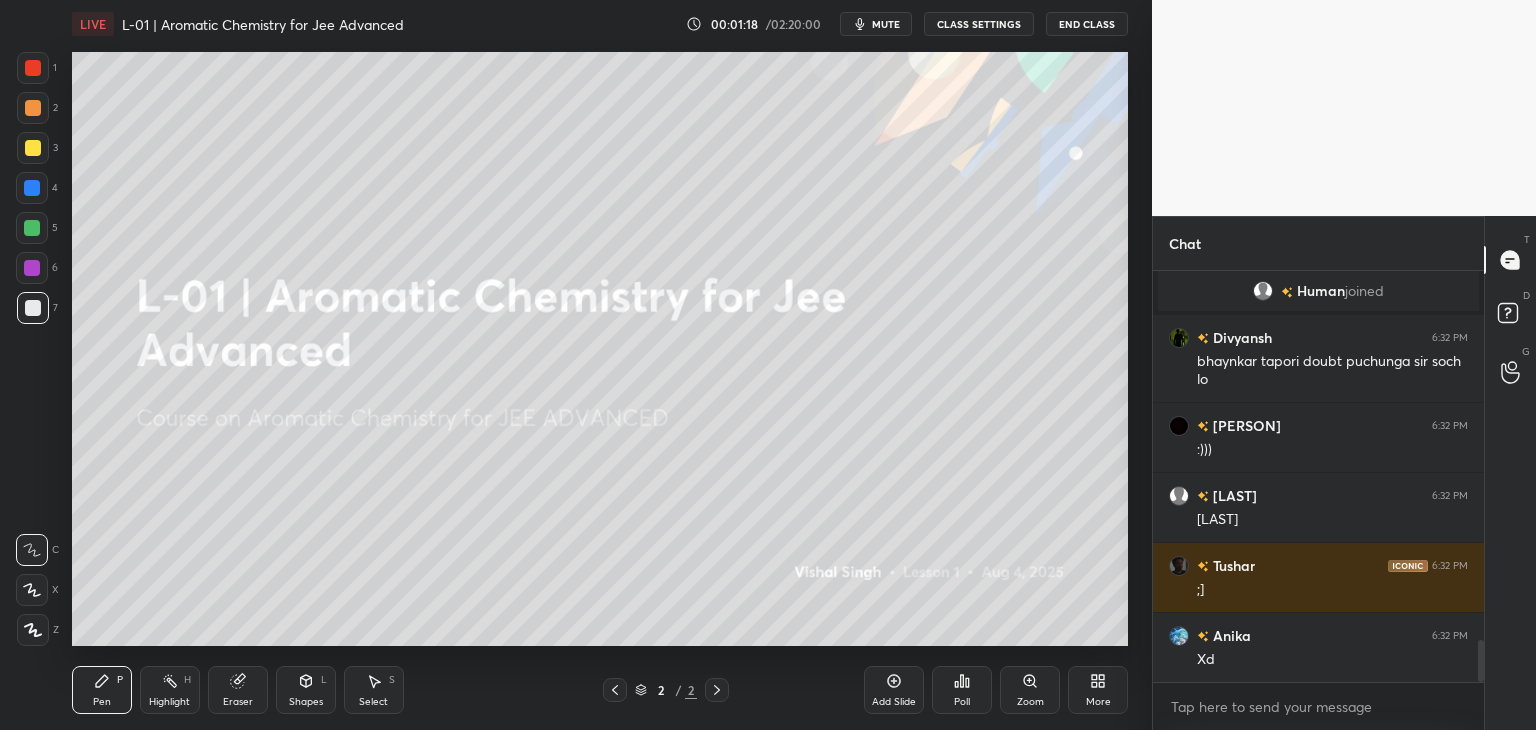 click at bounding box center (33, 148) 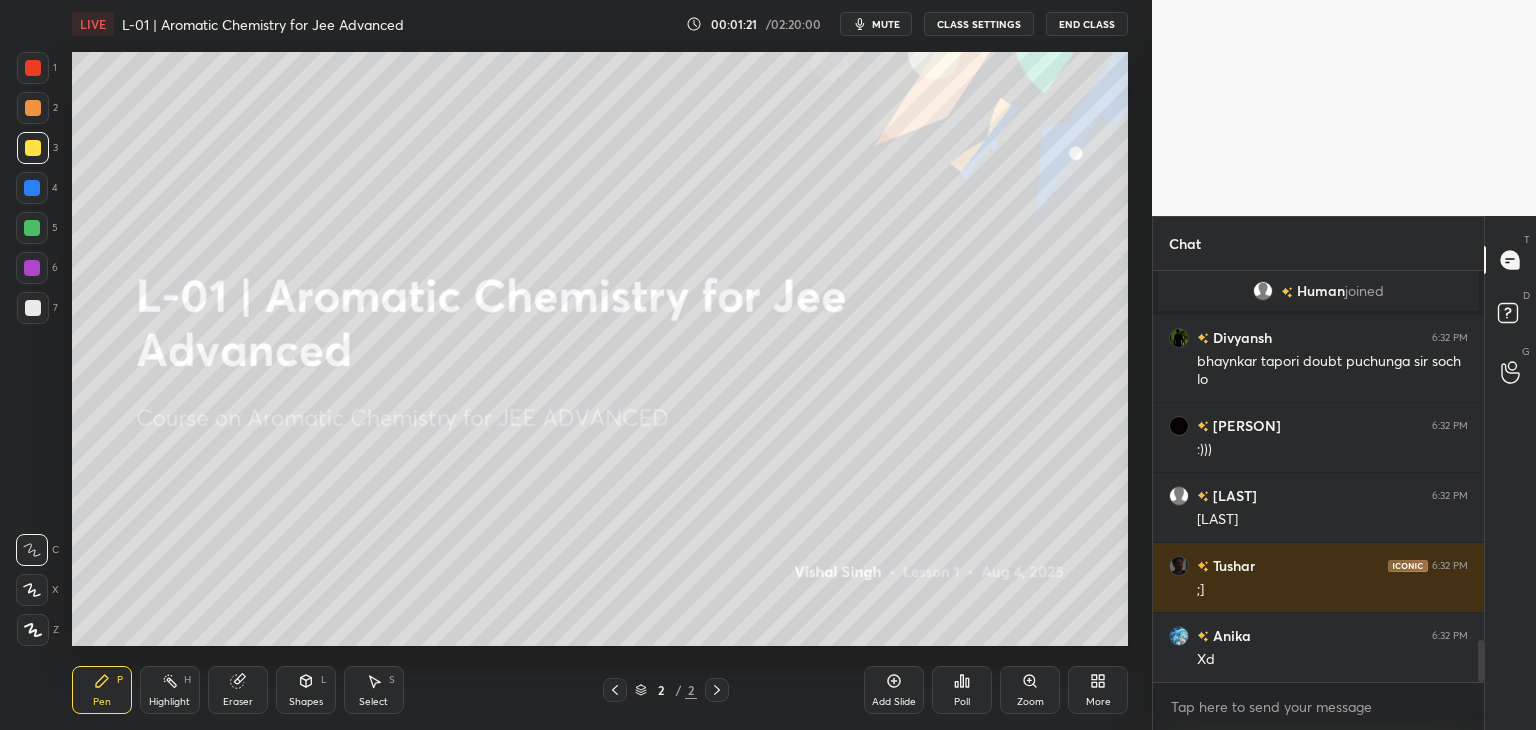 click 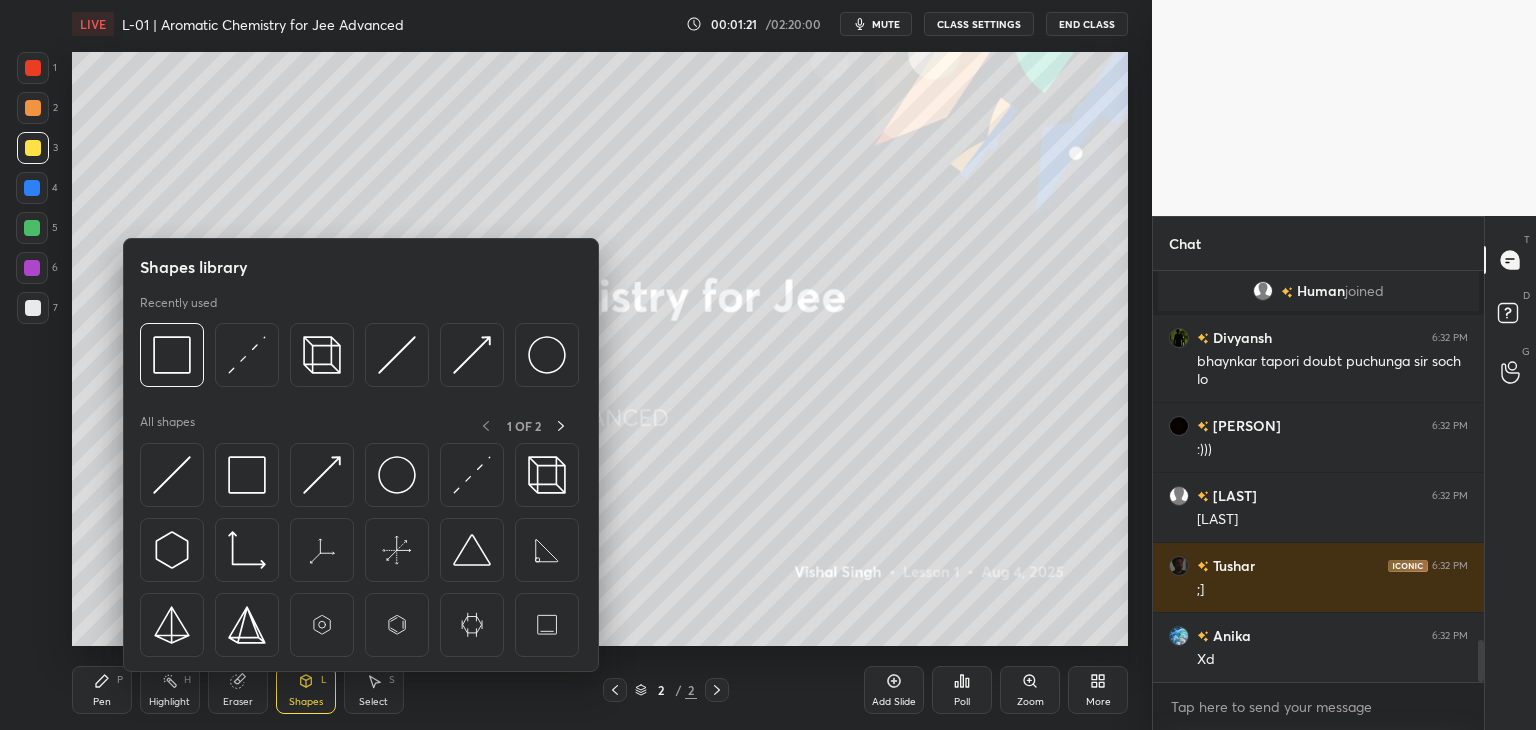 scroll, scrollTop: 3658, scrollLeft: 0, axis: vertical 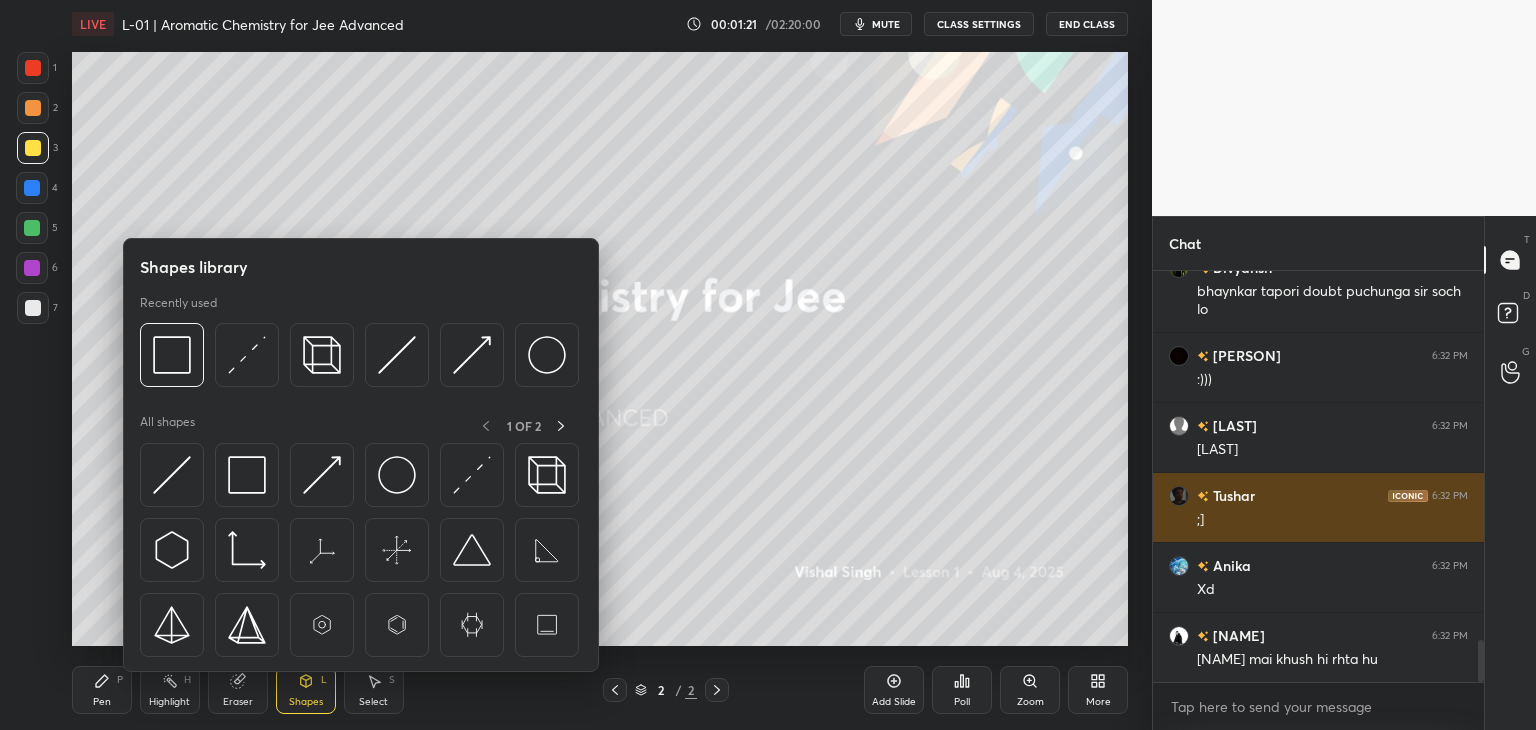 click at bounding box center (172, 355) 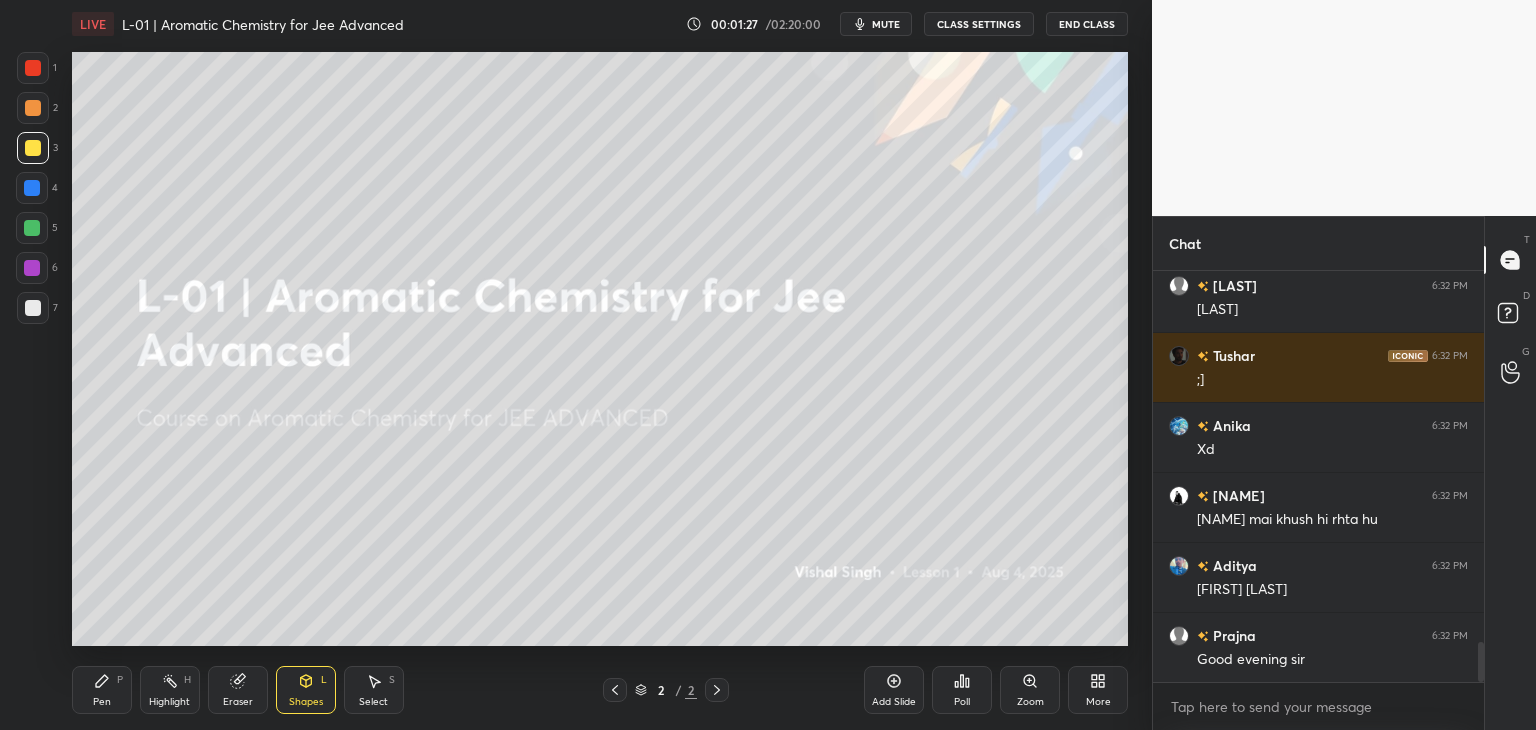 scroll, scrollTop: 3868, scrollLeft: 0, axis: vertical 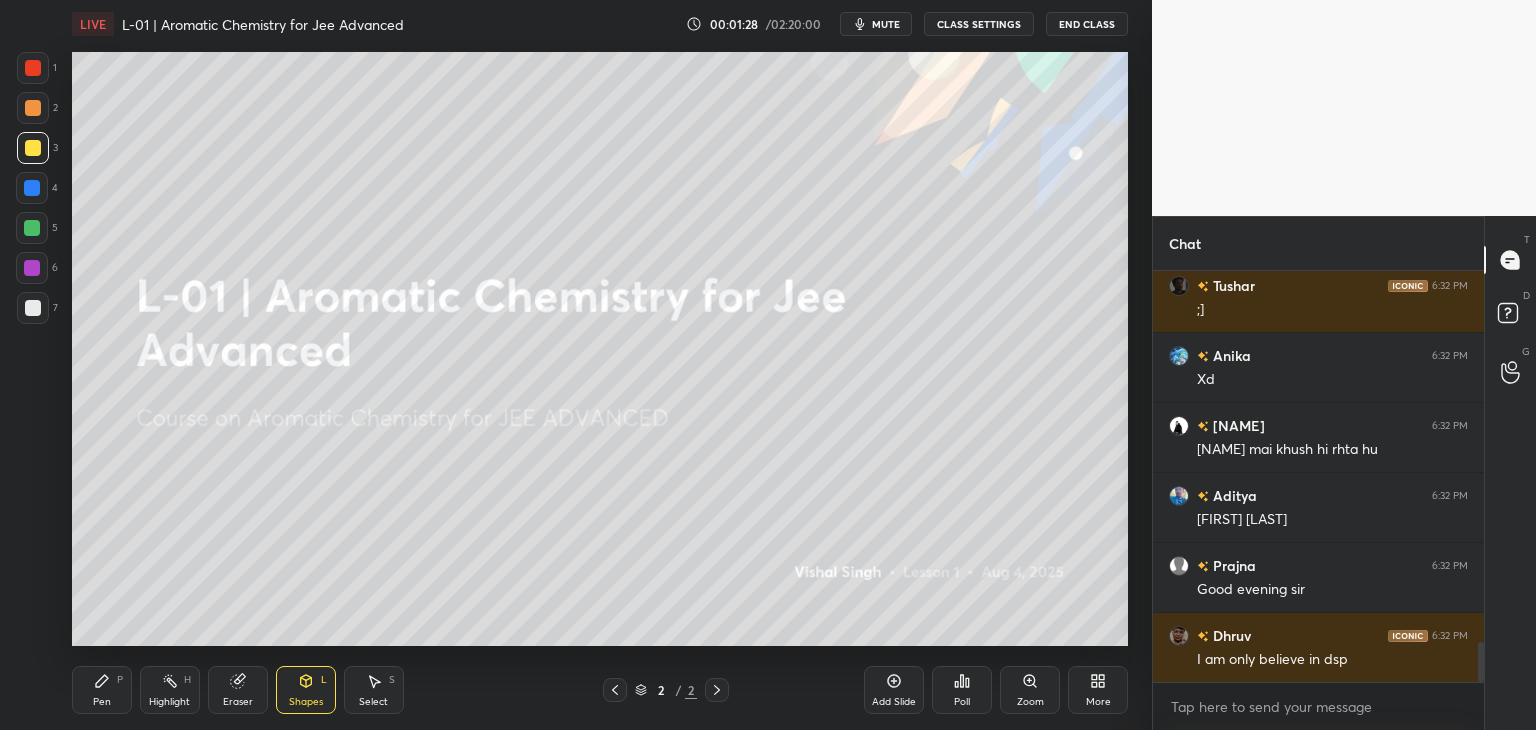 click on "Pen" at bounding box center [102, 702] 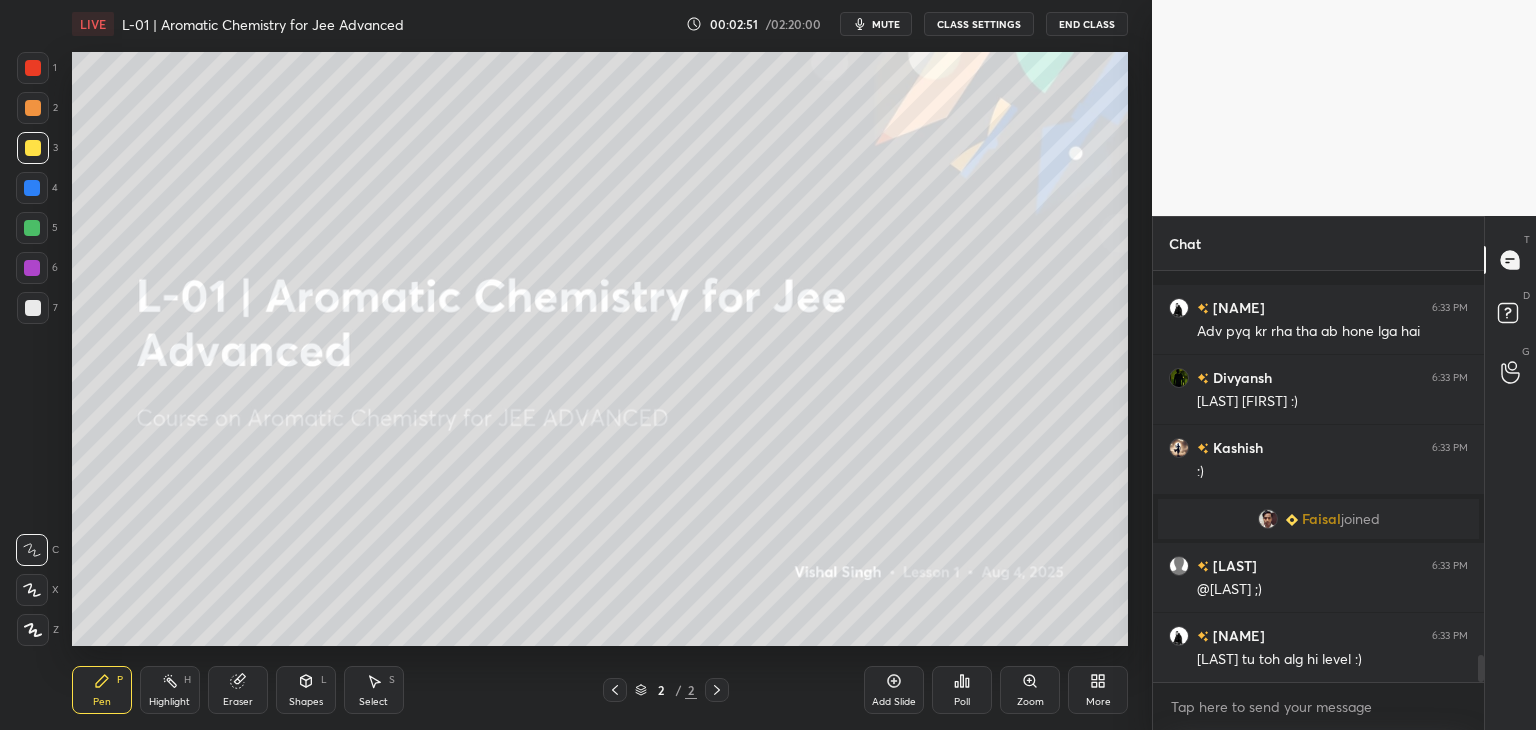 scroll, scrollTop: 5832, scrollLeft: 0, axis: vertical 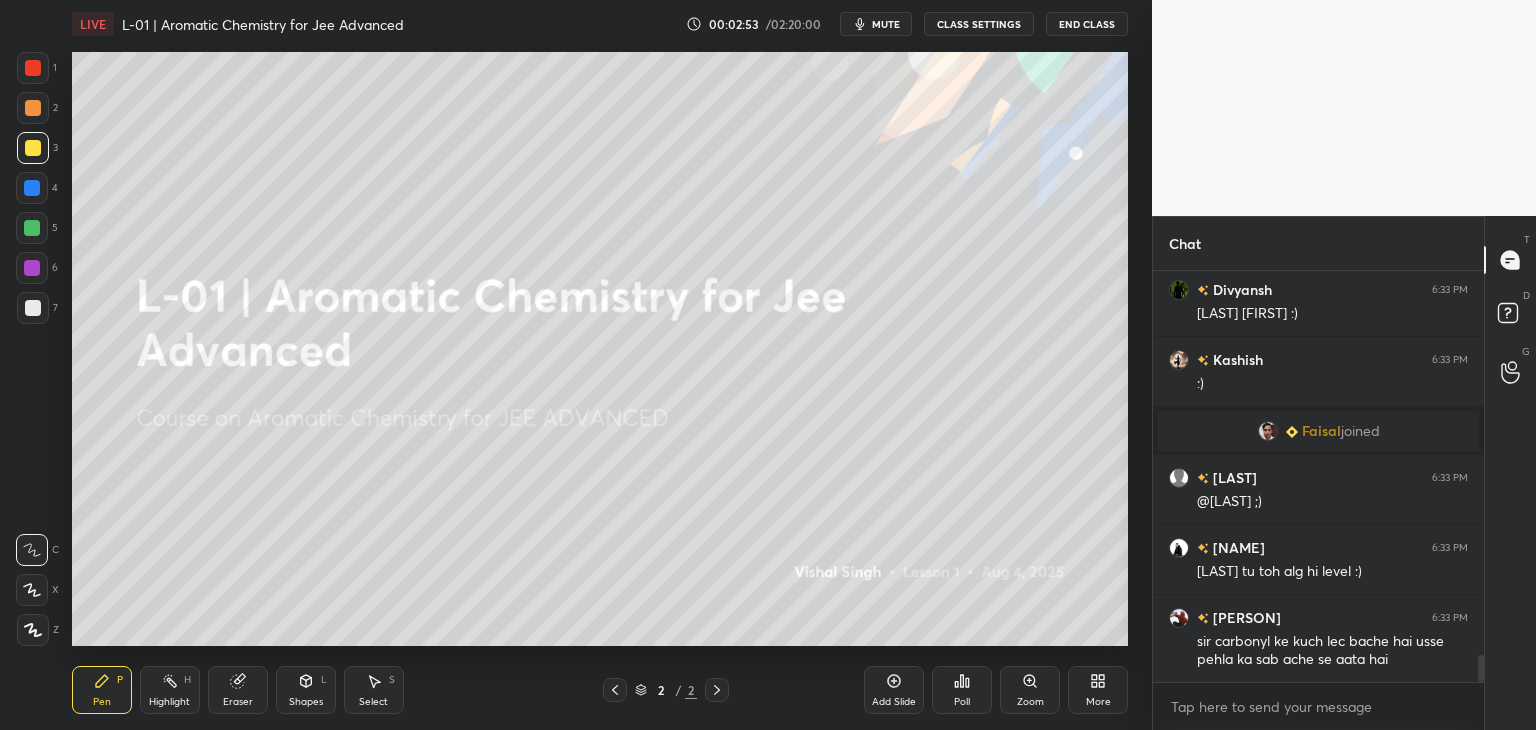 click at bounding box center (33, 68) 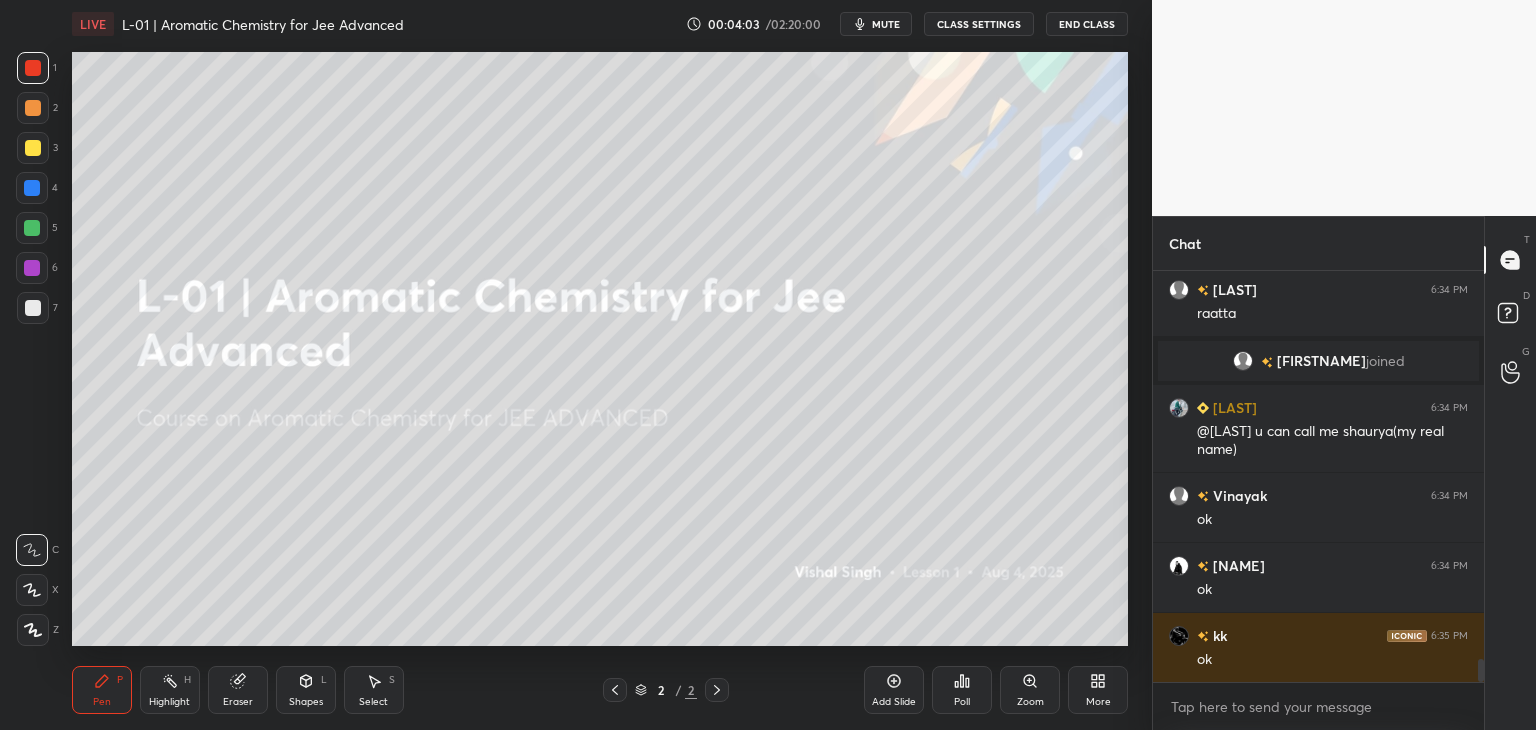 scroll, scrollTop: 6956, scrollLeft: 0, axis: vertical 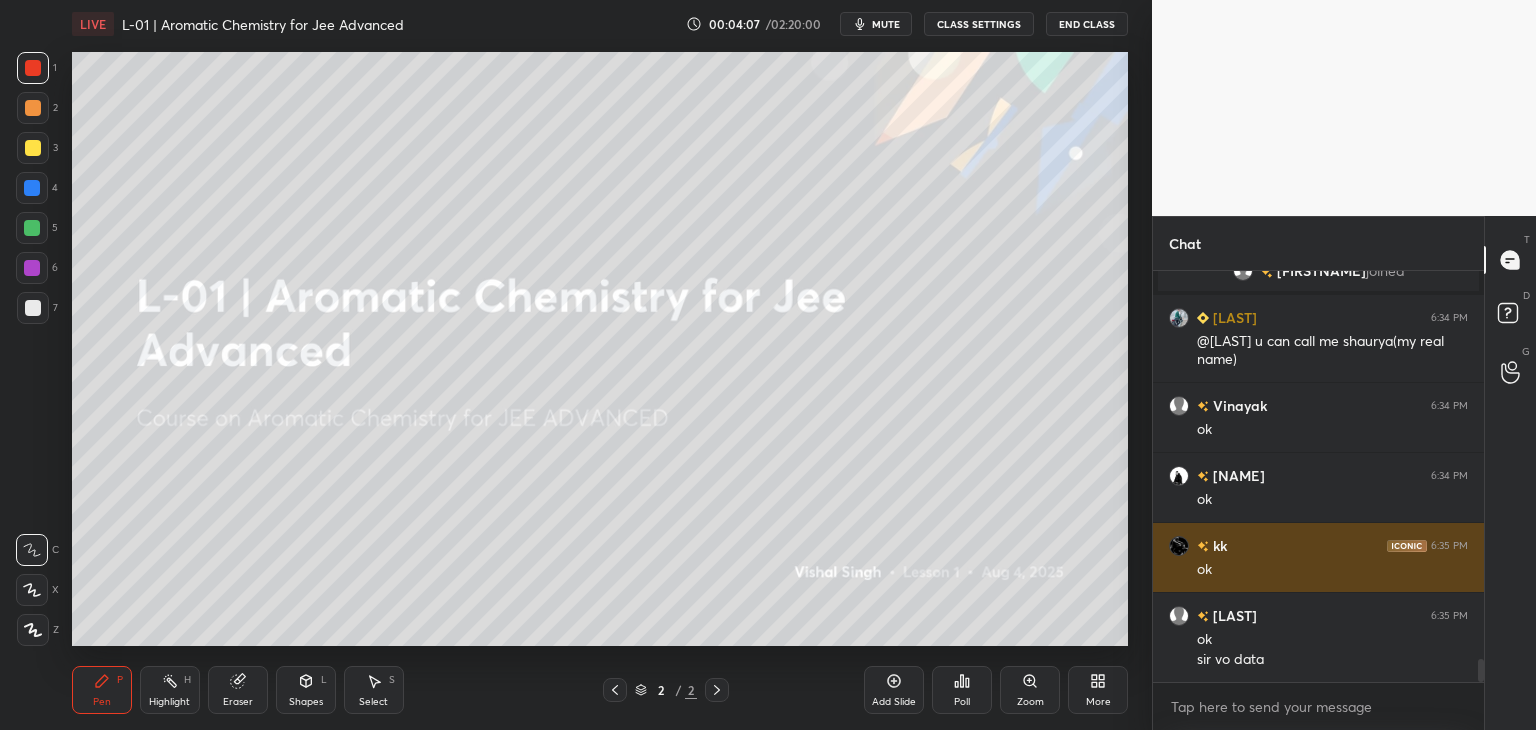 click at bounding box center (32, 188) 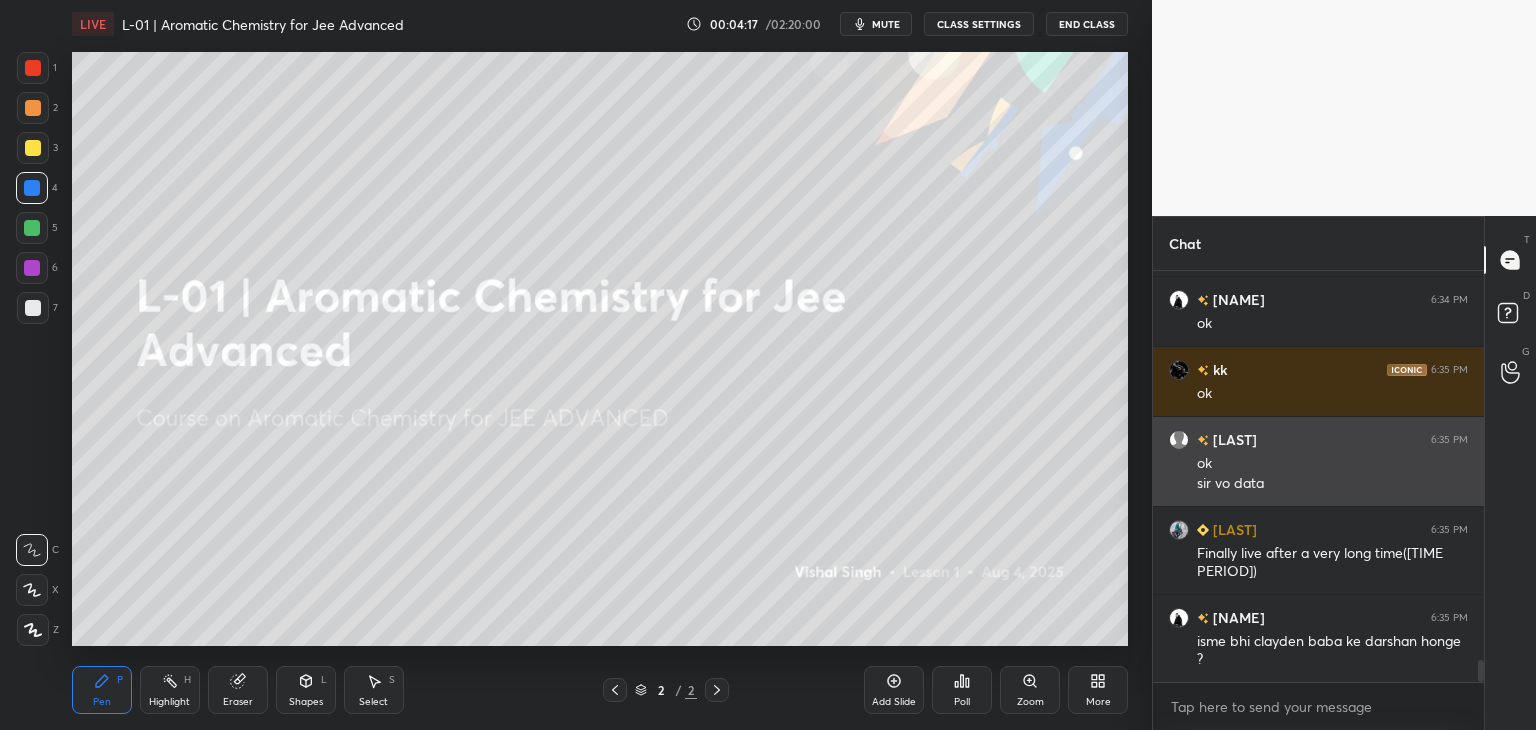 scroll, scrollTop: 7222, scrollLeft: 0, axis: vertical 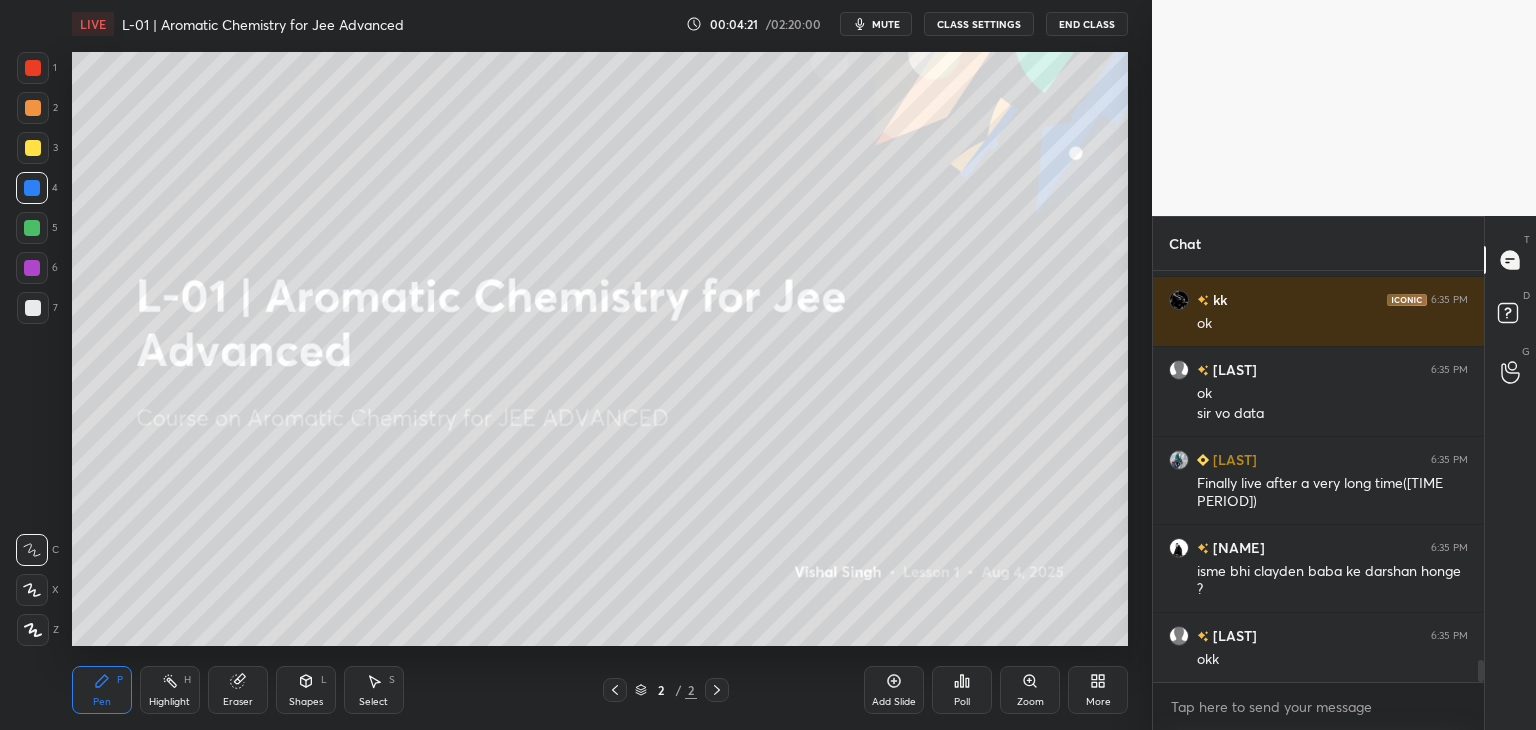 click on "Add Slide" at bounding box center [894, 690] 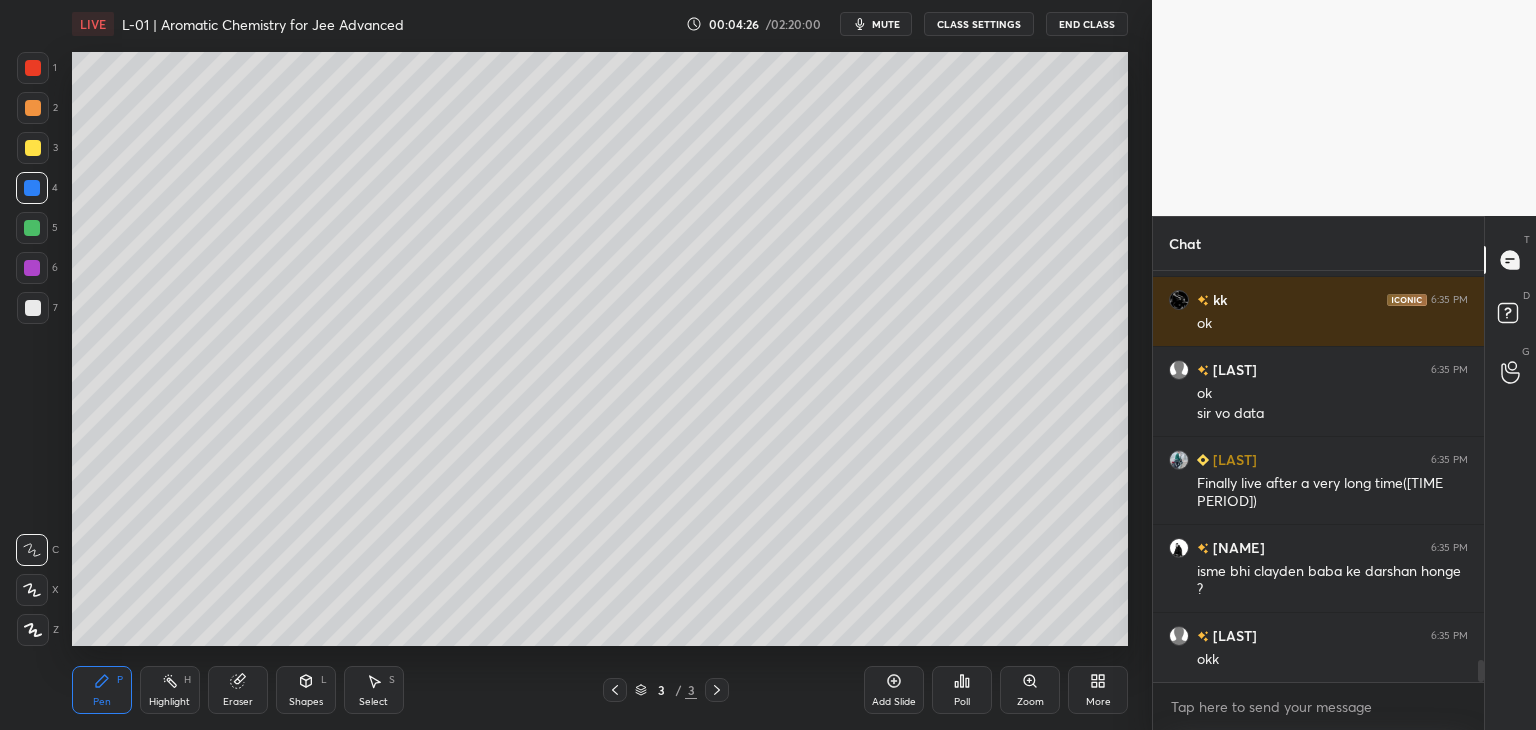 click on "Highlight H" at bounding box center (170, 690) 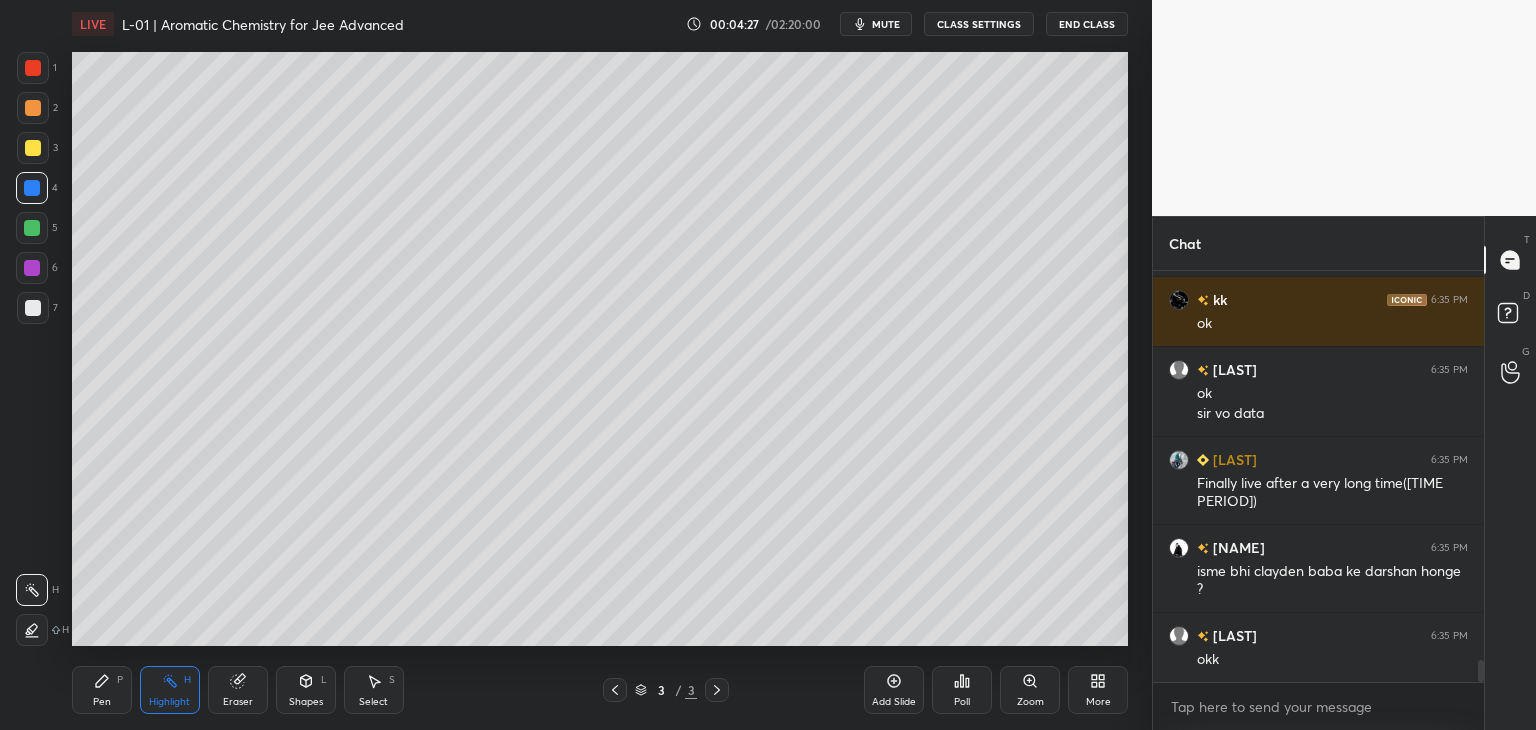 click at bounding box center [32, 630] 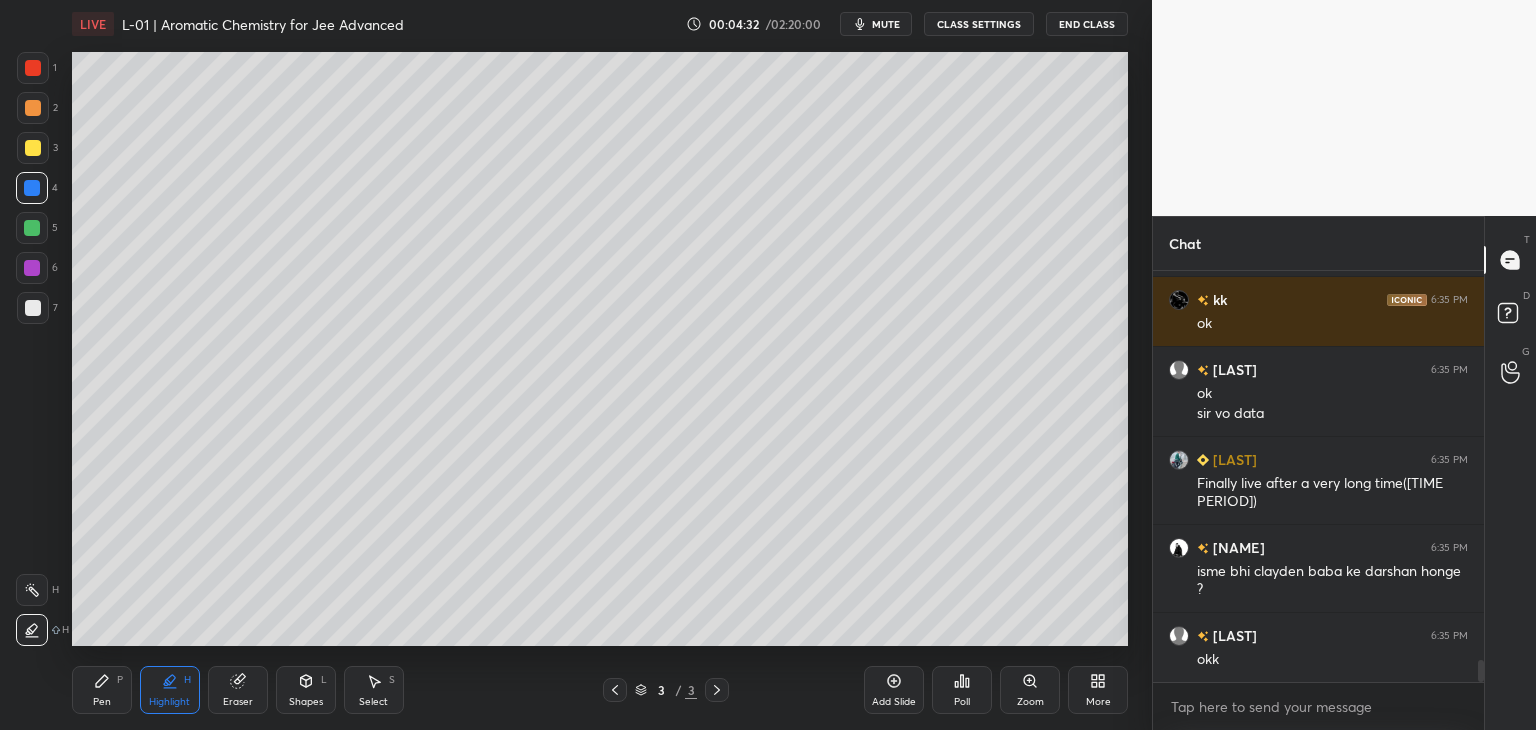 click 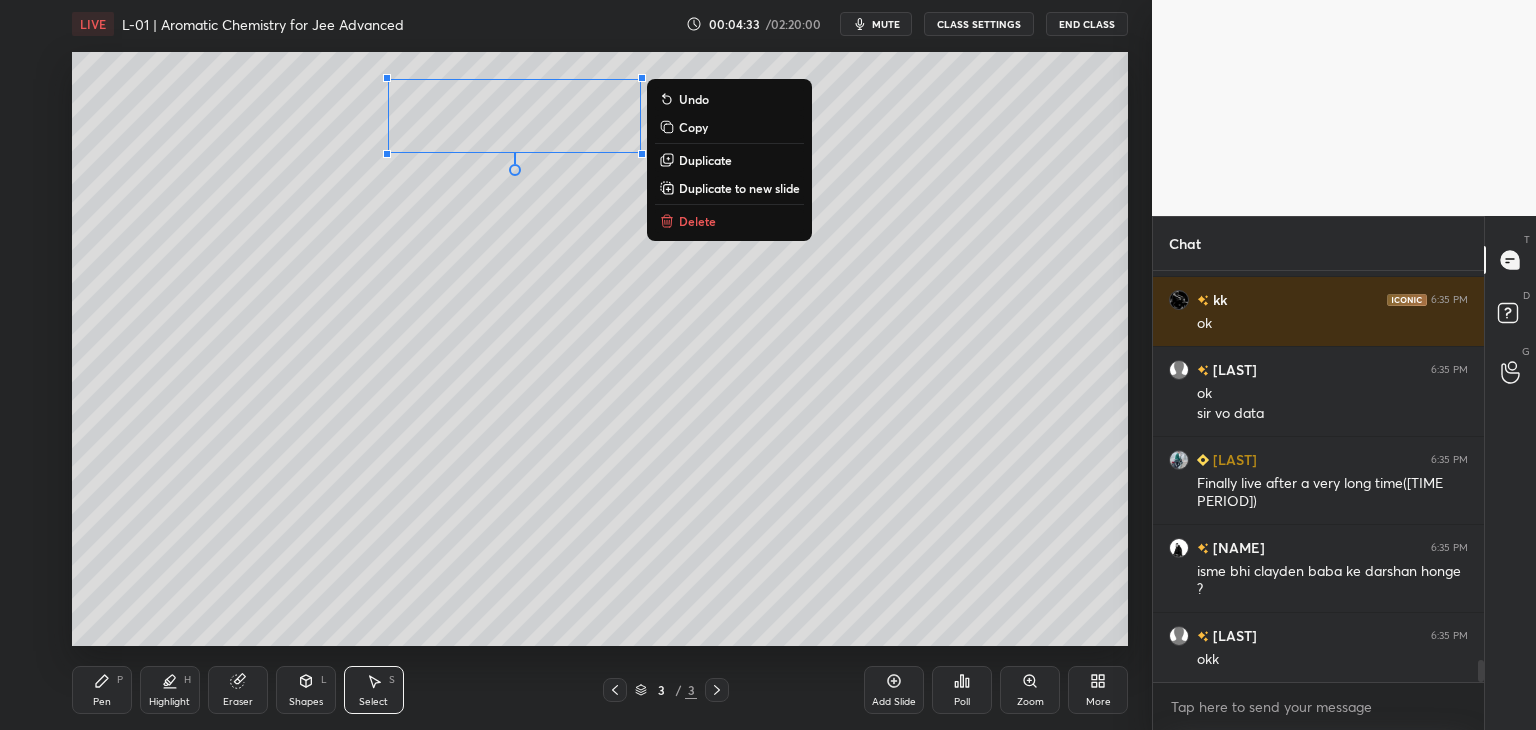 click on "Delete" at bounding box center (697, 221) 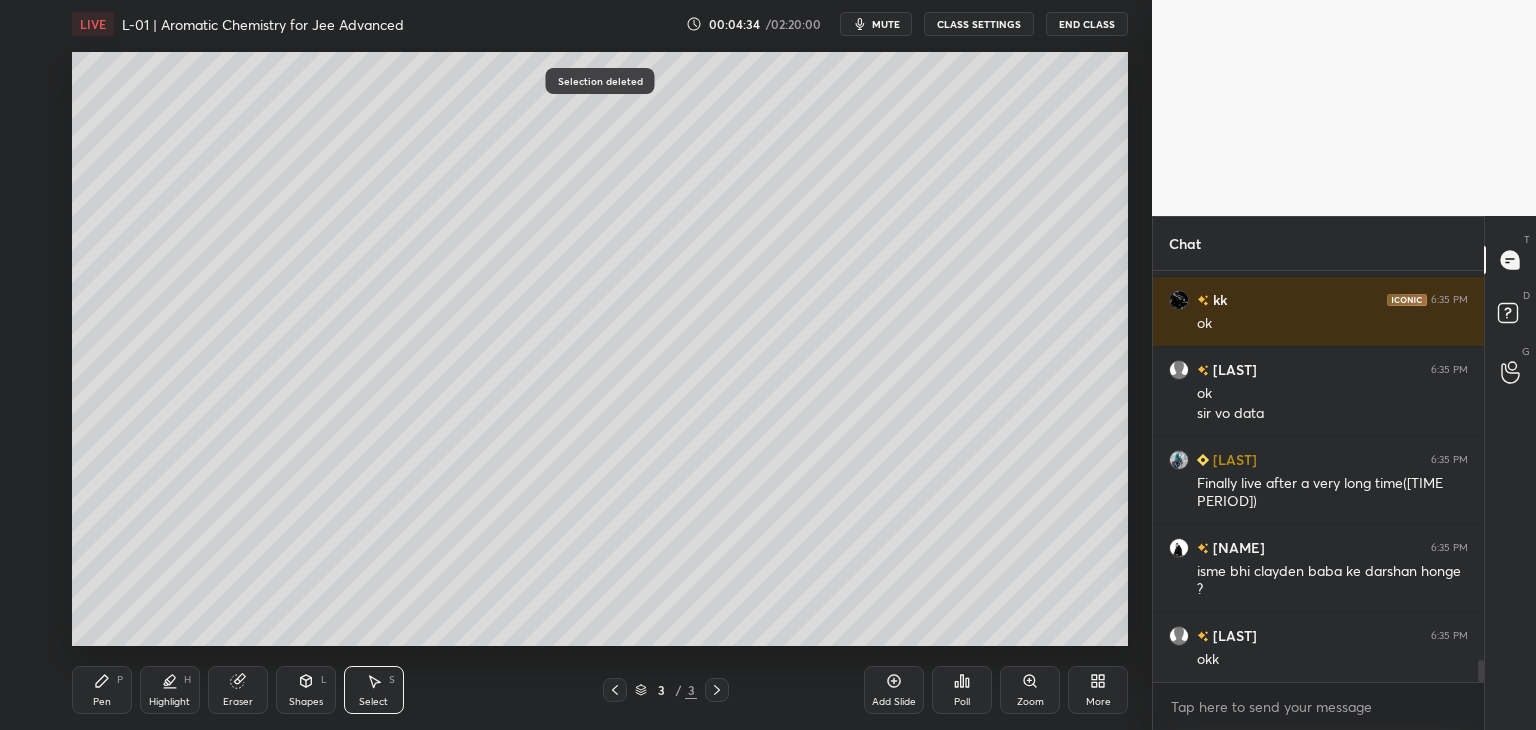 click 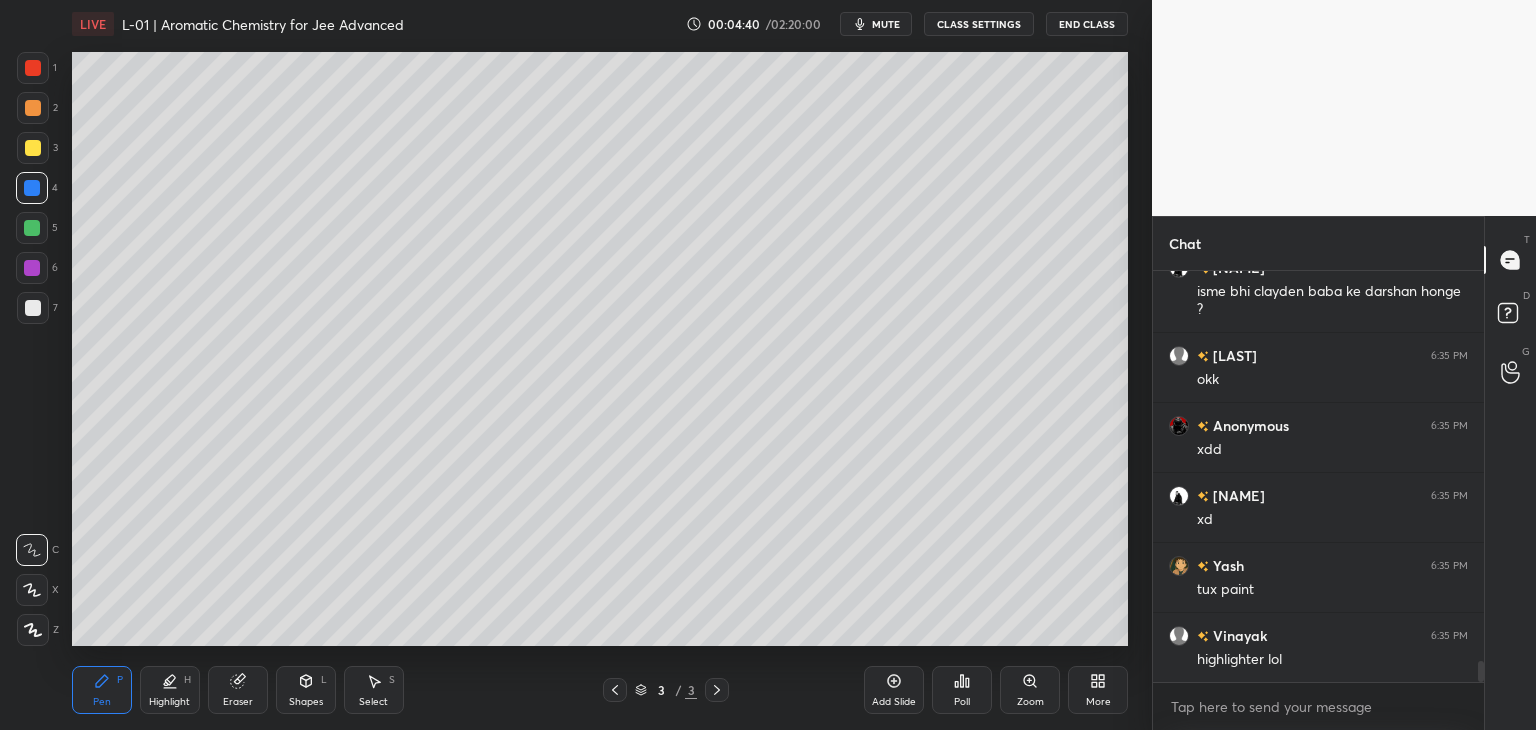 scroll, scrollTop: 7572, scrollLeft: 0, axis: vertical 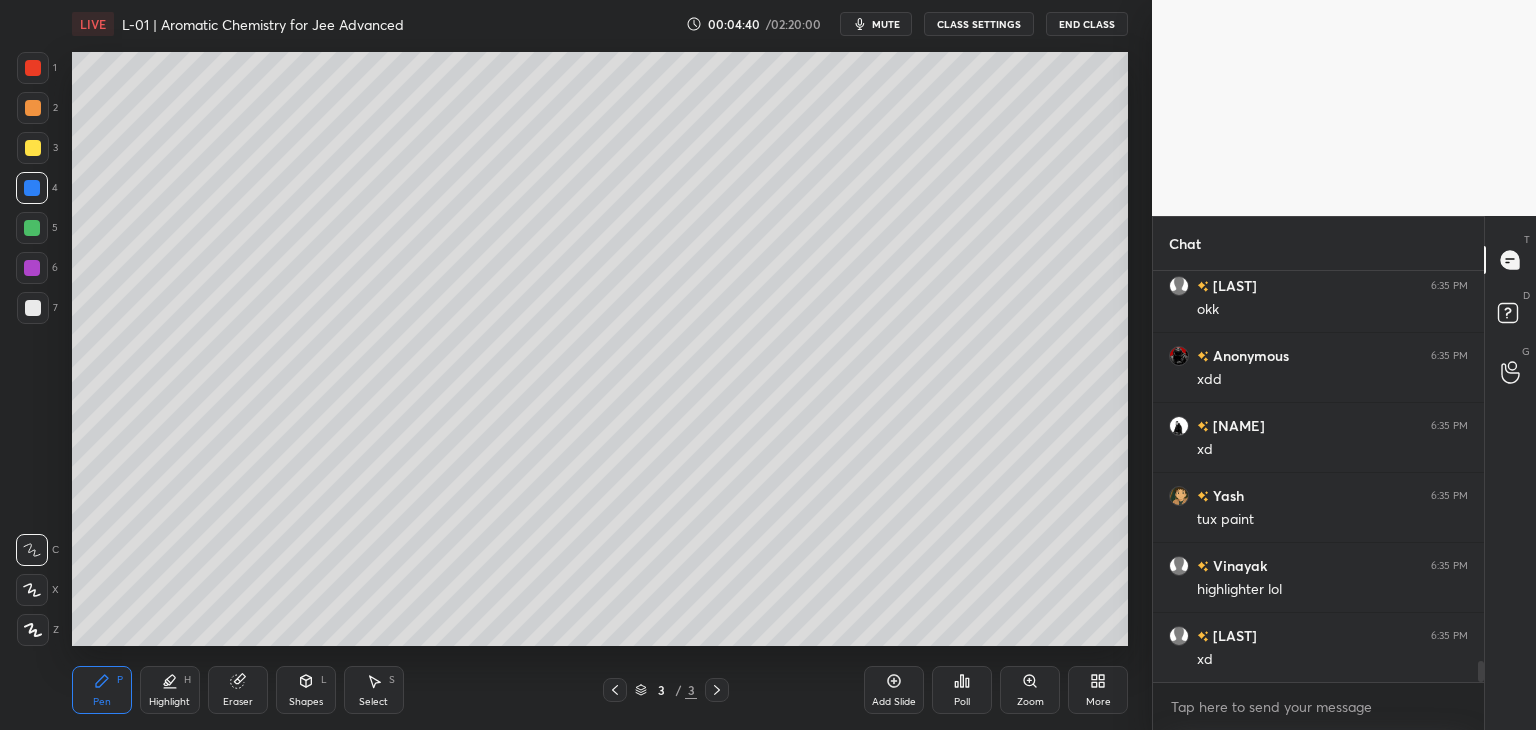 click on "Shapes L" at bounding box center (306, 690) 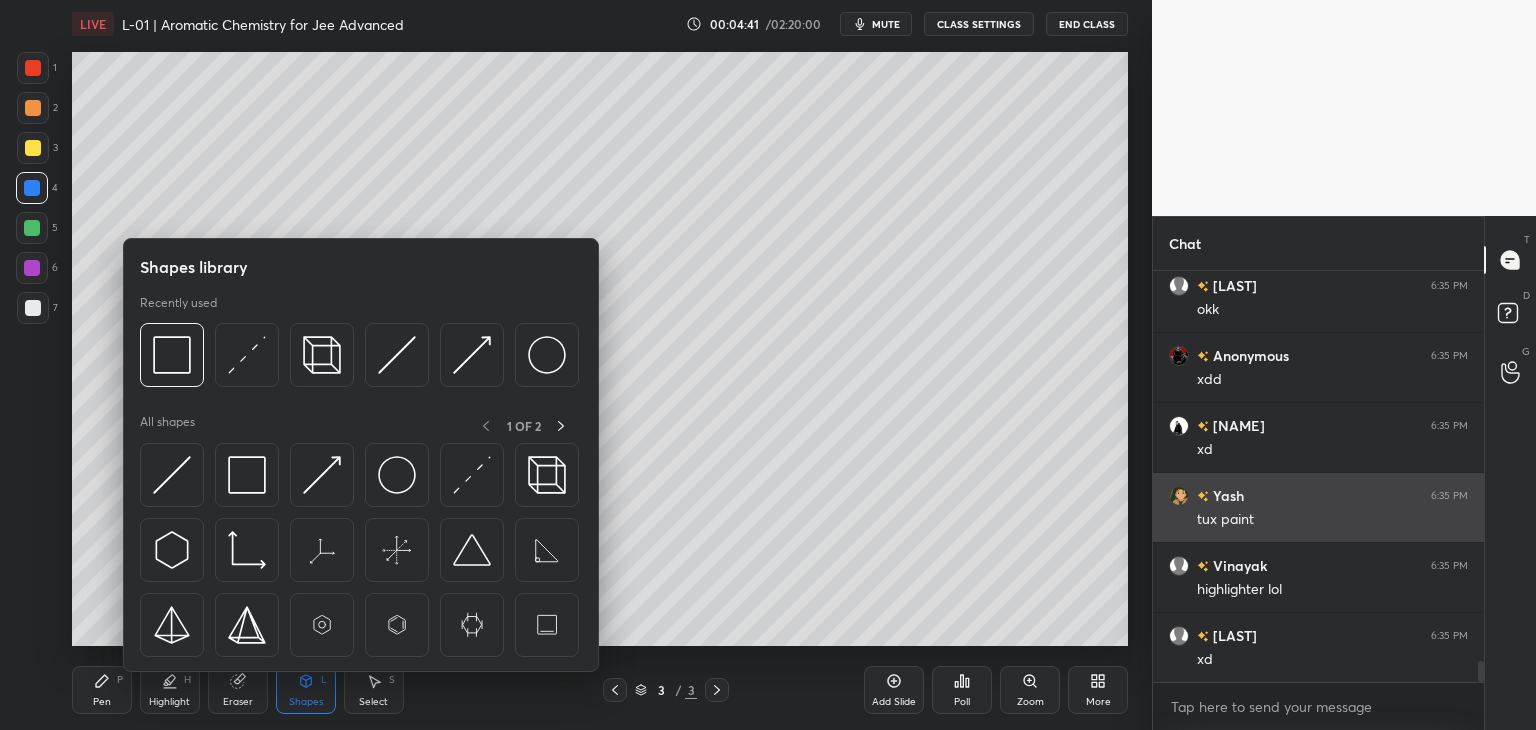click at bounding box center [172, 355] 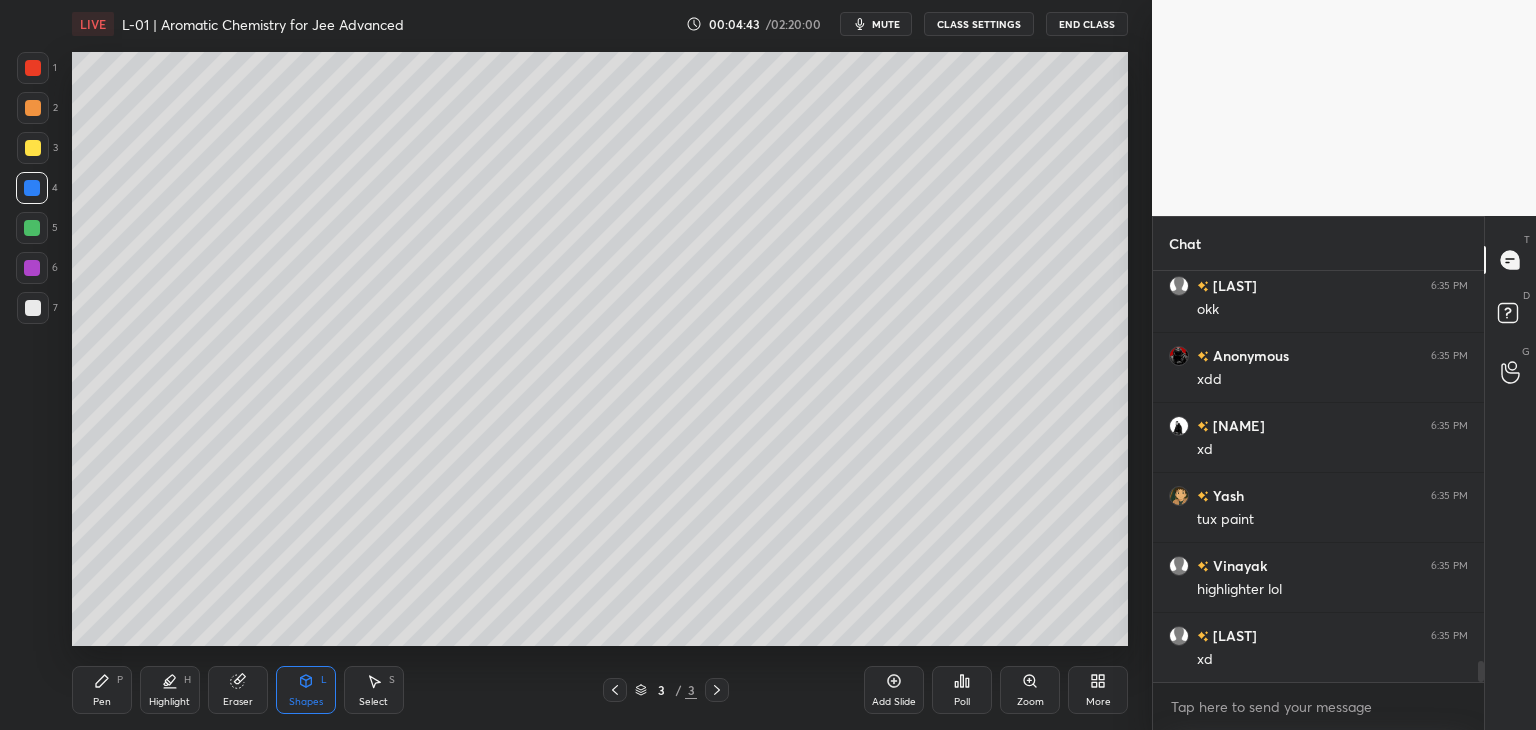 click on "Pen P" at bounding box center [102, 690] 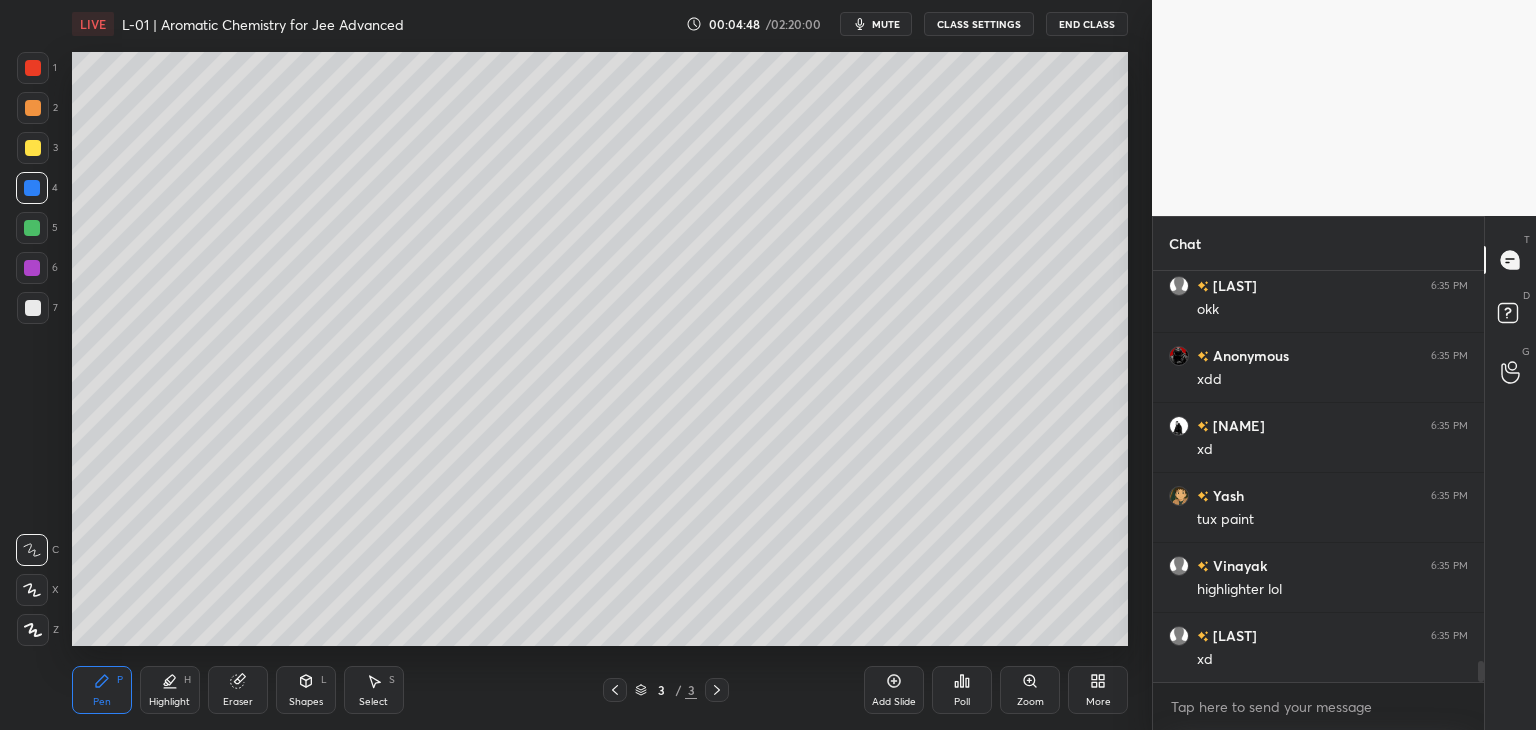 scroll, scrollTop: 7642, scrollLeft: 0, axis: vertical 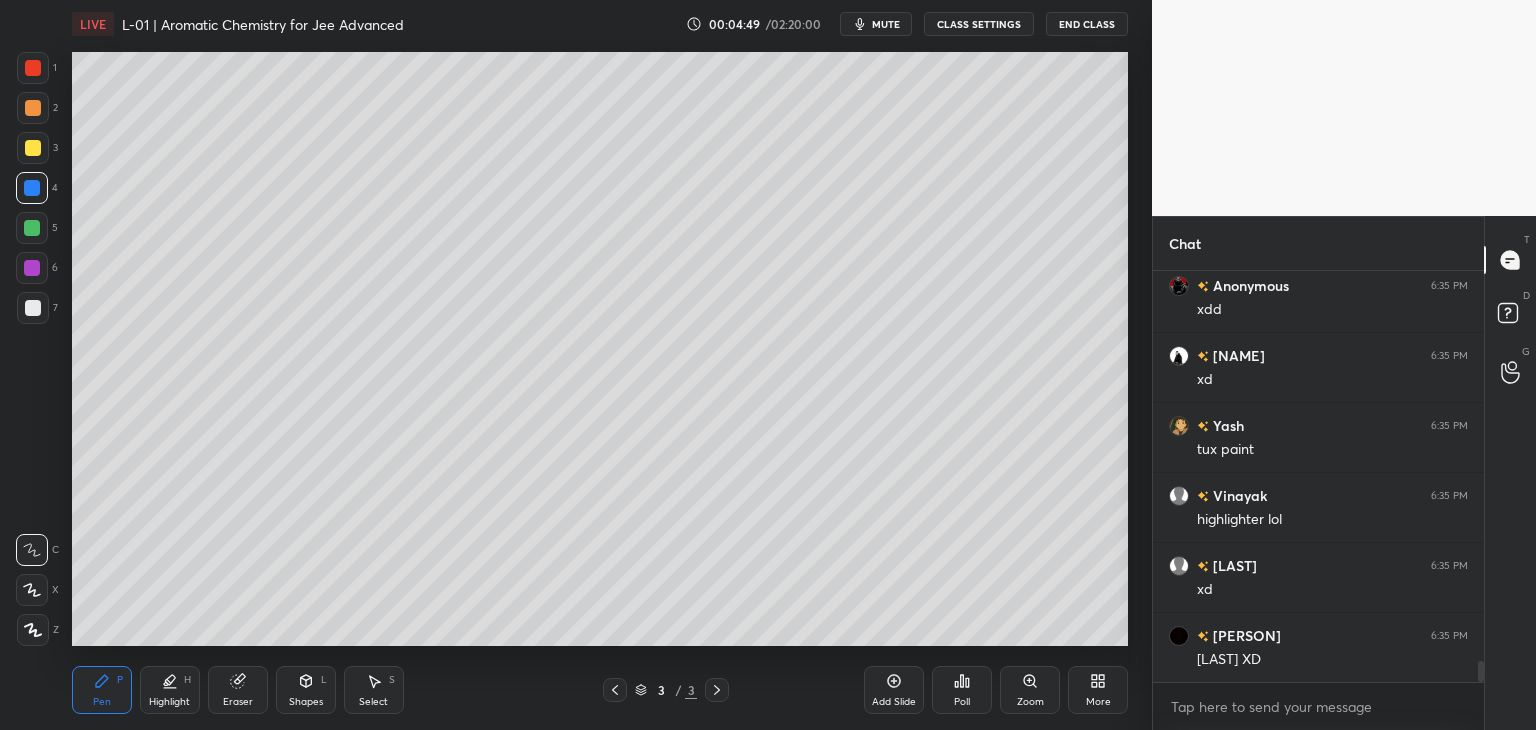 click on "Pen" at bounding box center (102, 702) 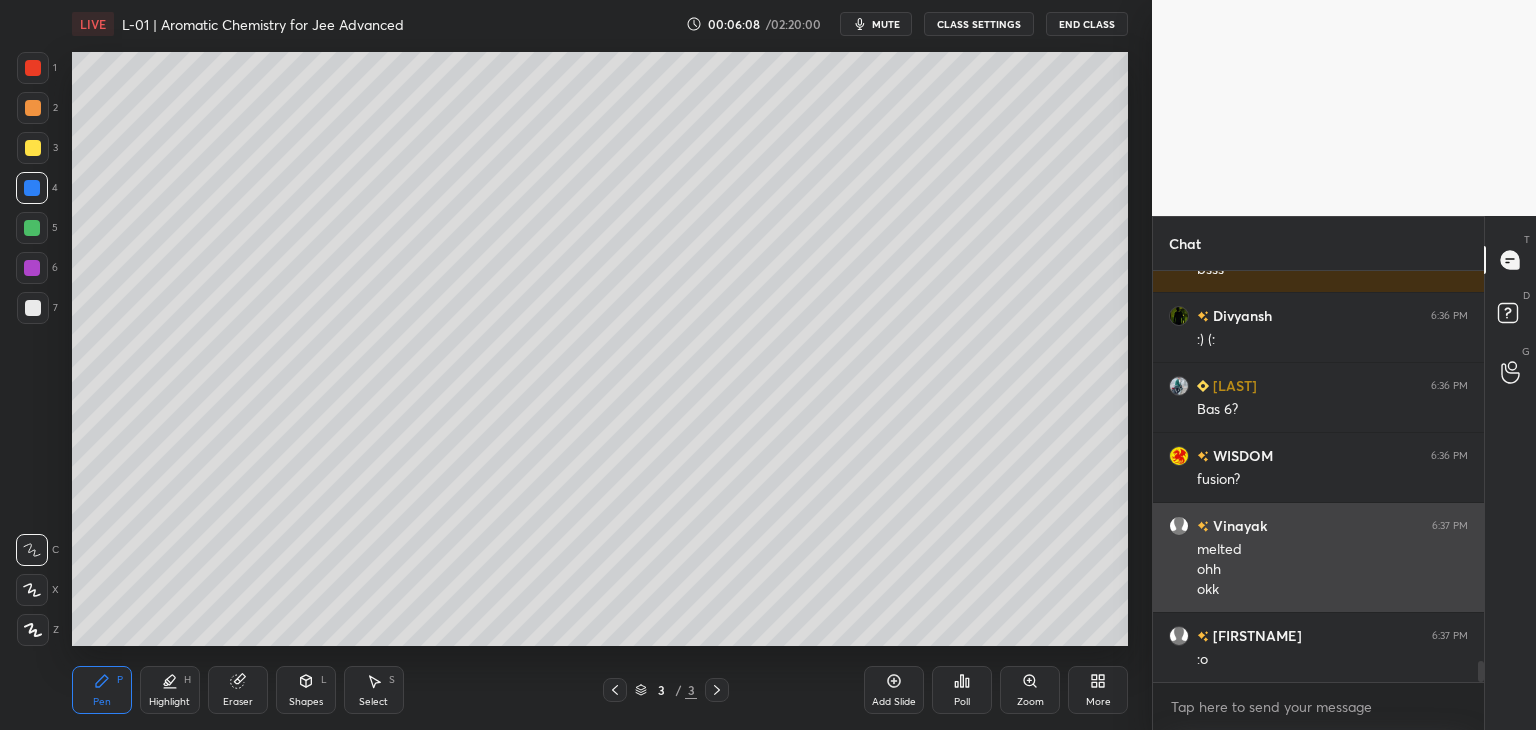 scroll, scrollTop: 7908, scrollLeft: 0, axis: vertical 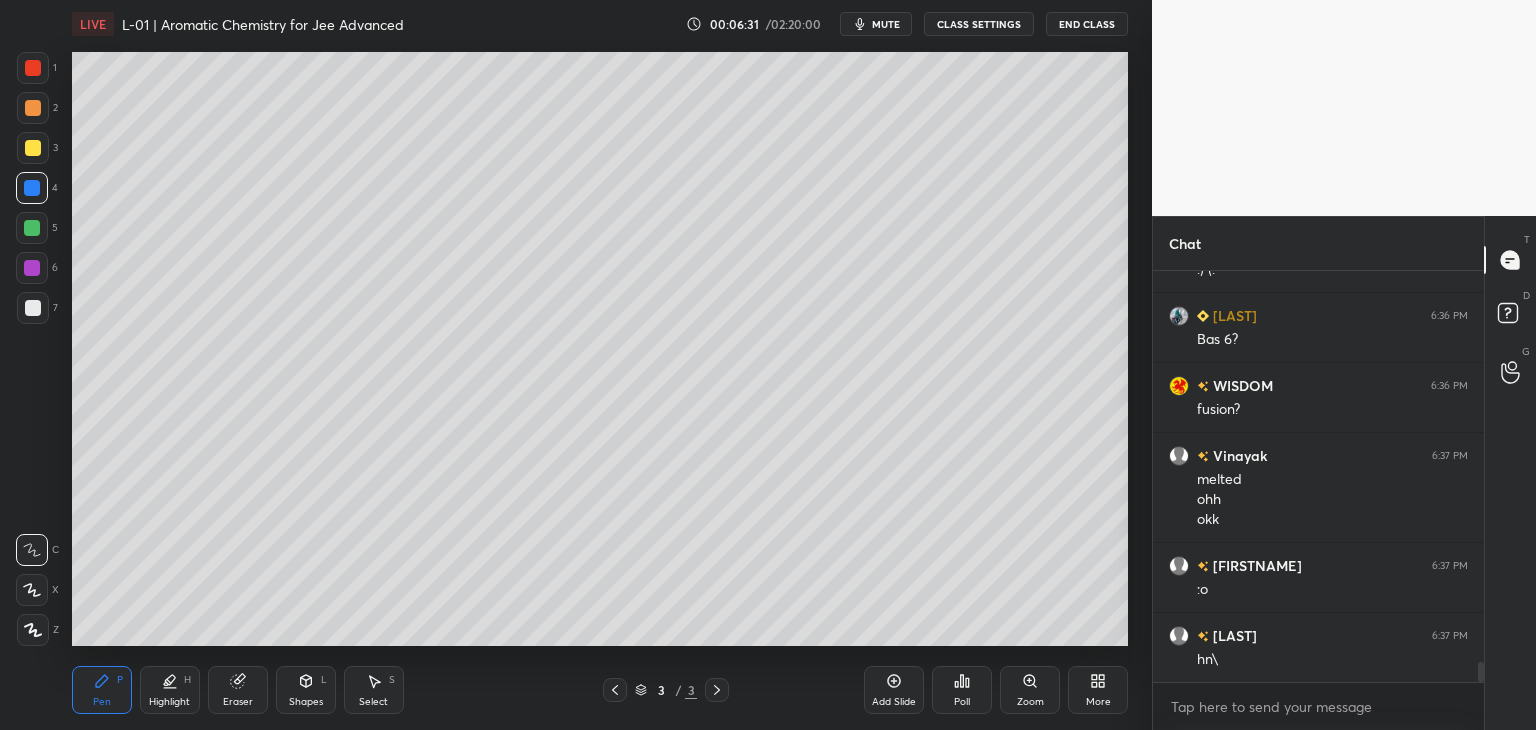 click 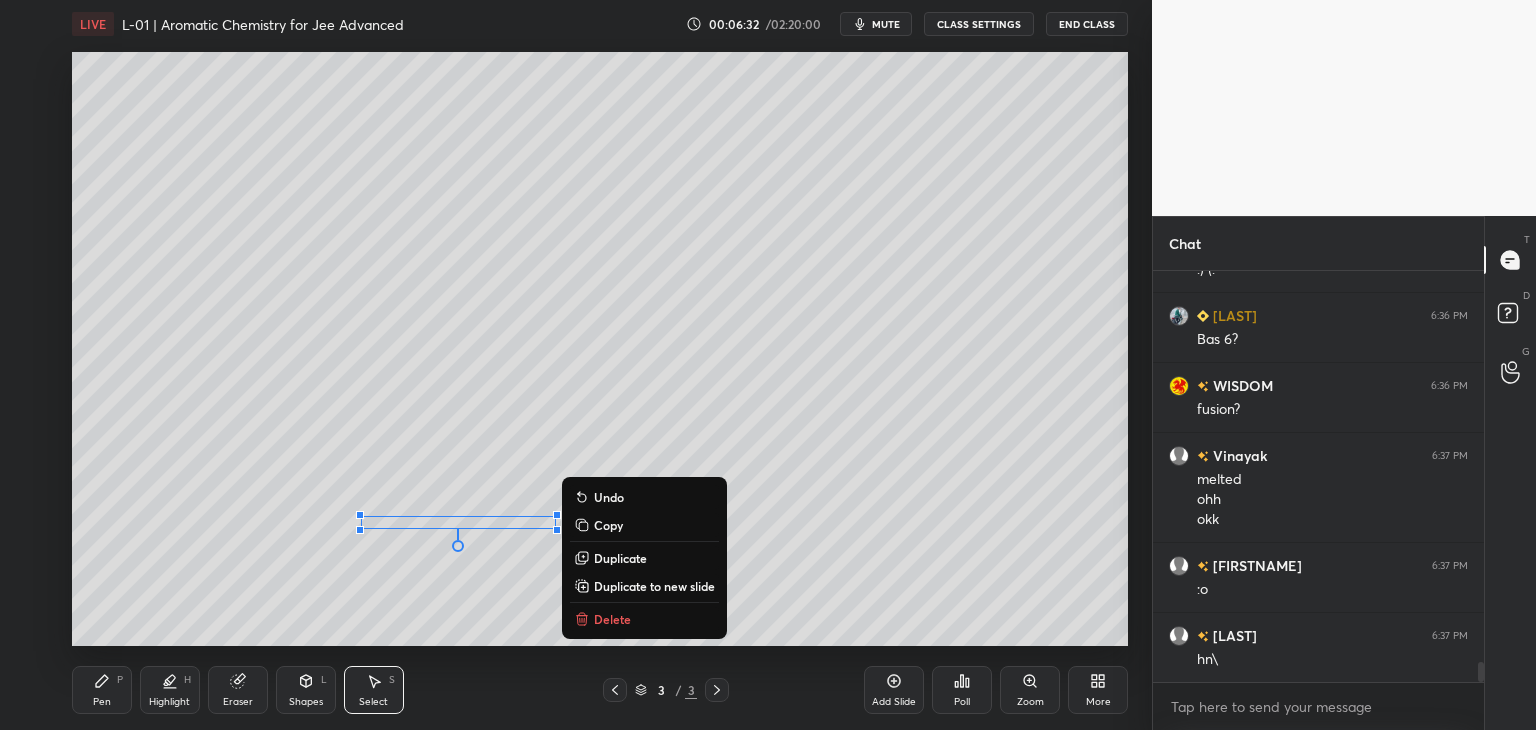 click on "Delete" at bounding box center (612, 619) 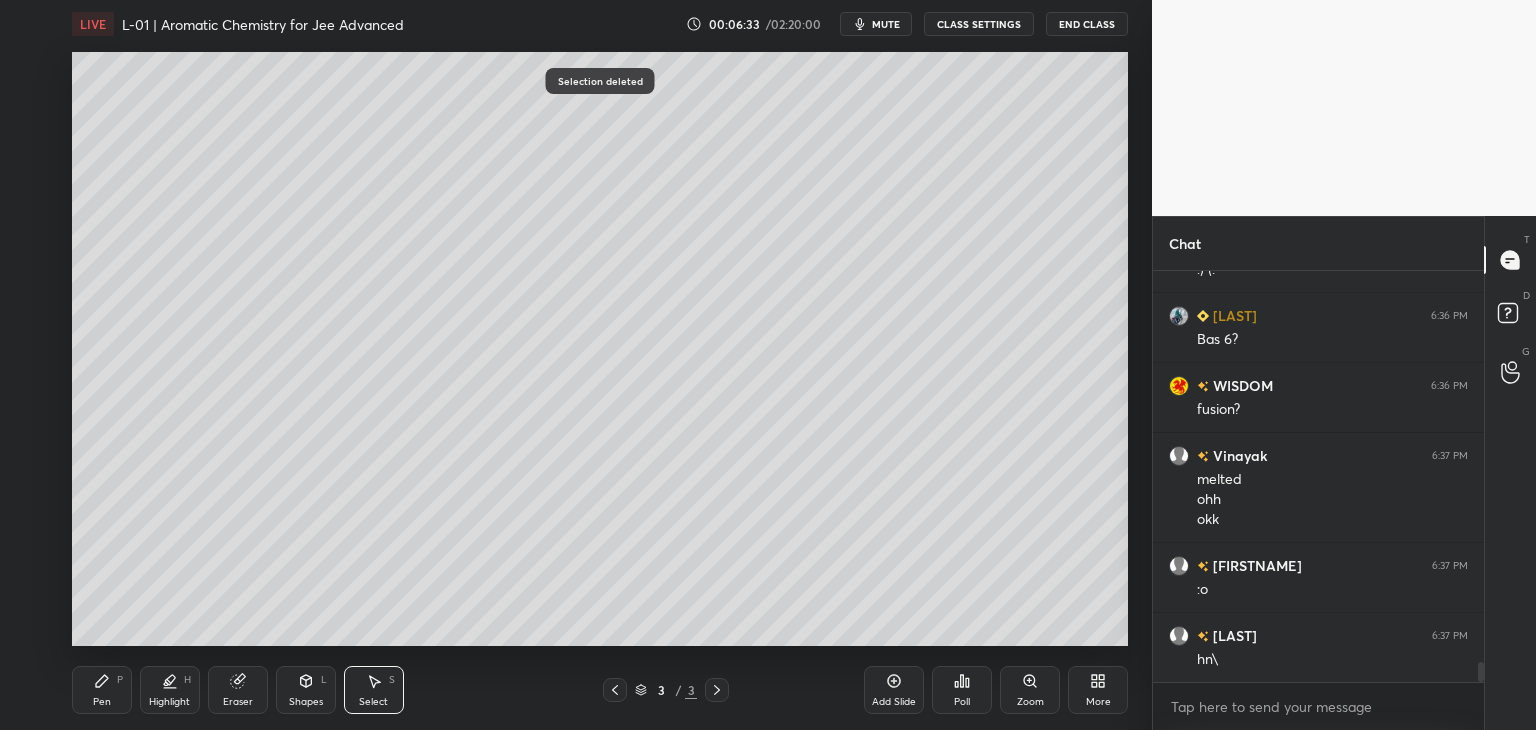 click on "Pen P" at bounding box center (102, 690) 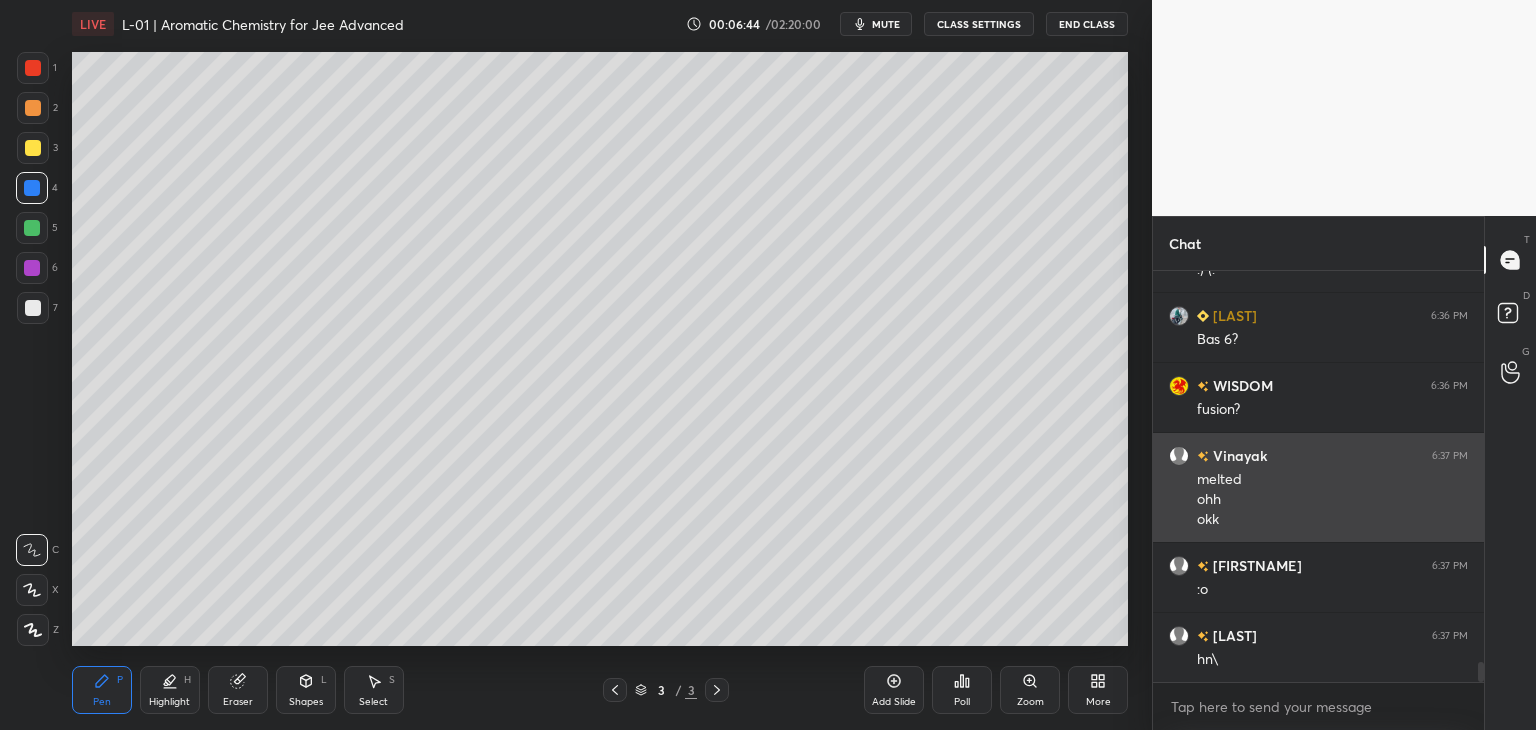 scroll, scrollTop: 7956, scrollLeft: 0, axis: vertical 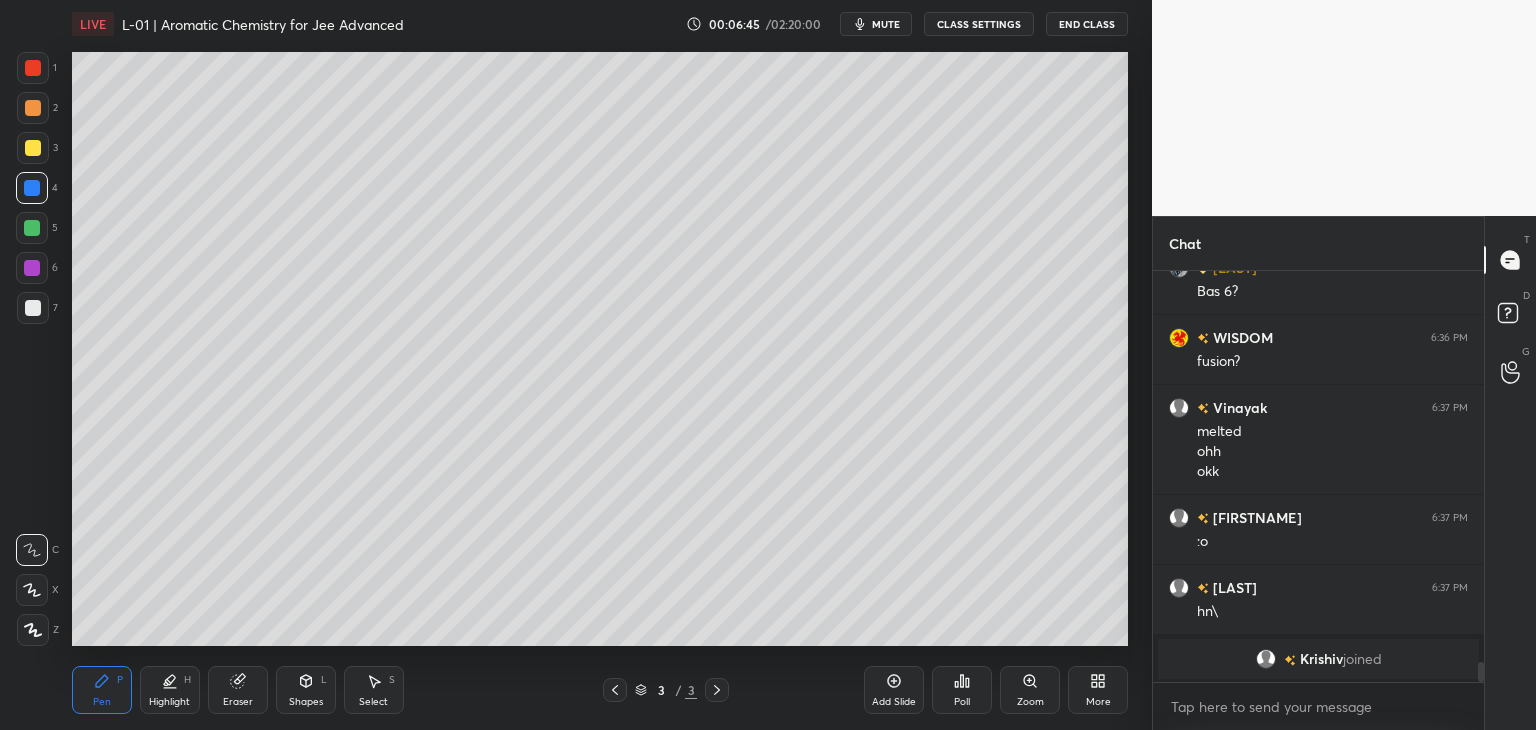 click at bounding box center (33, 148) 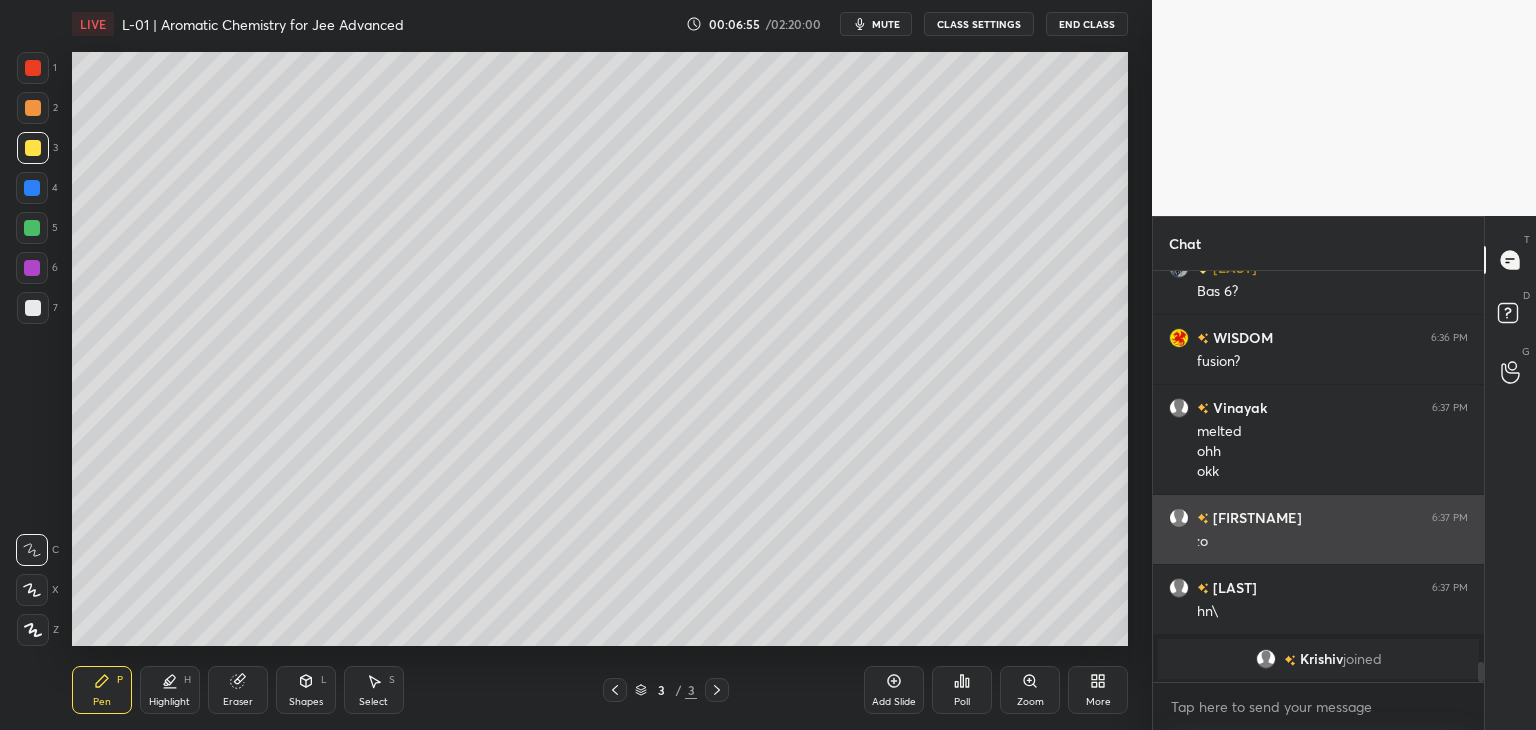scroll, scrollTop: 7870, scrollLeft: 0, axis: vertical 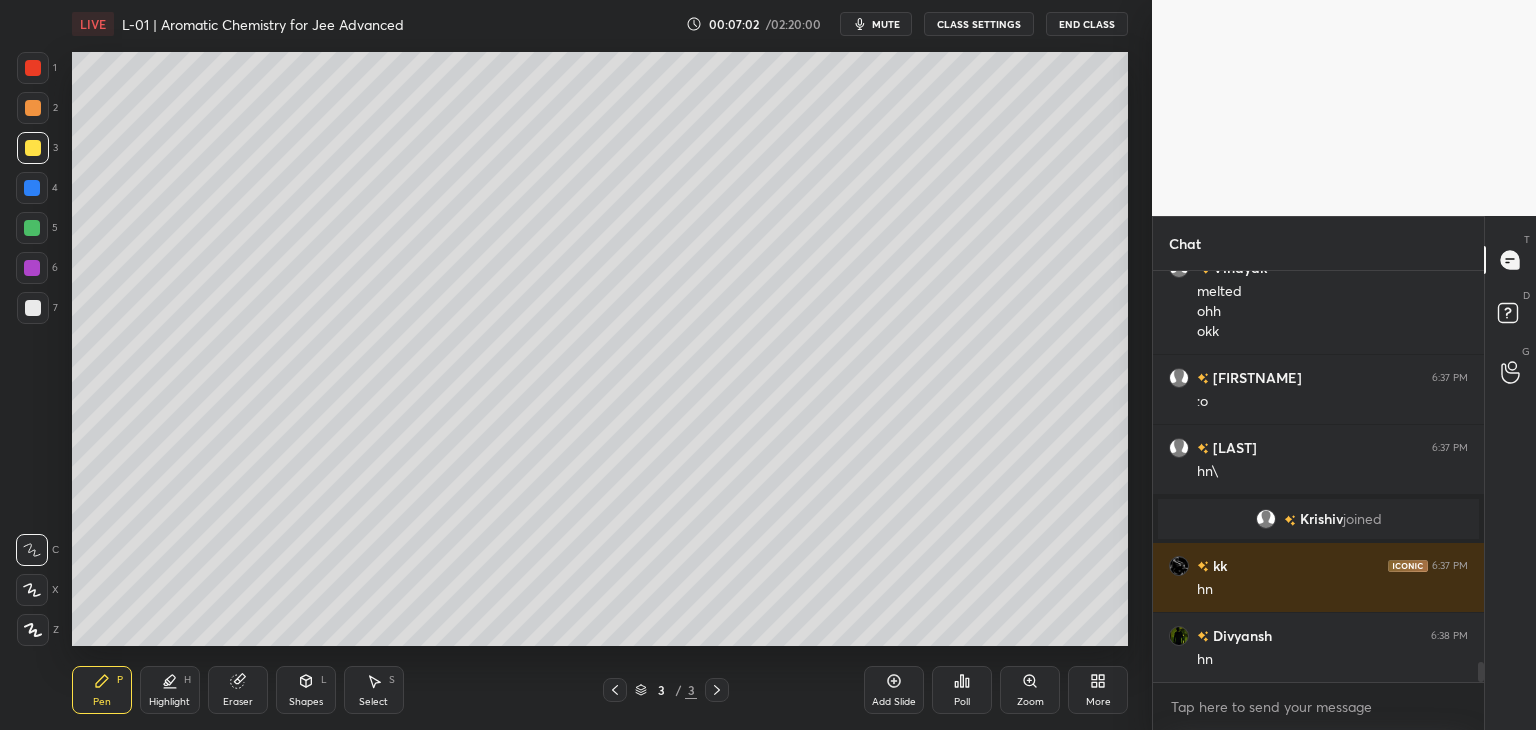 click on "Select S" at bounding box center [374, 690] 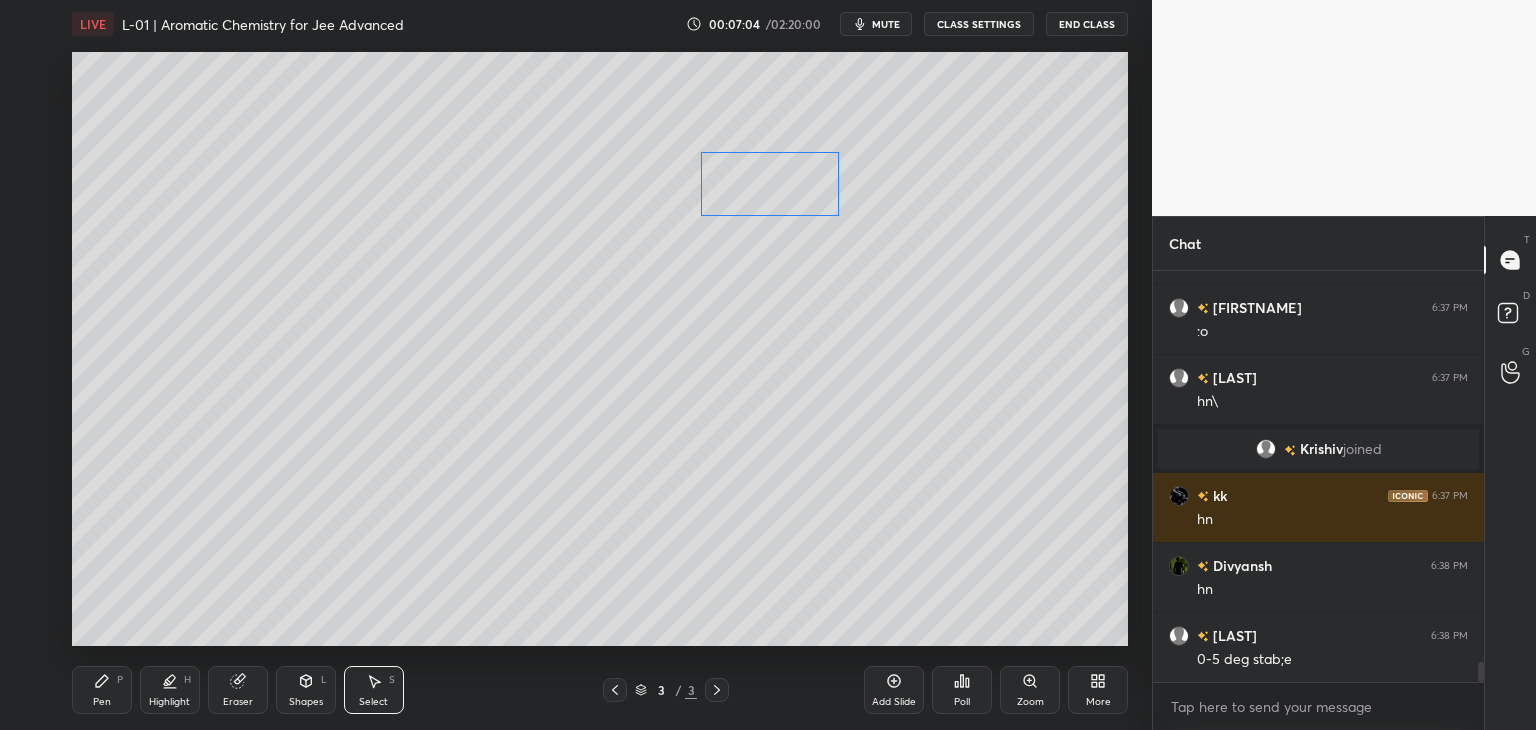 scroll, scrollTop: 8030, scrollLeft: 0, axis: vertical 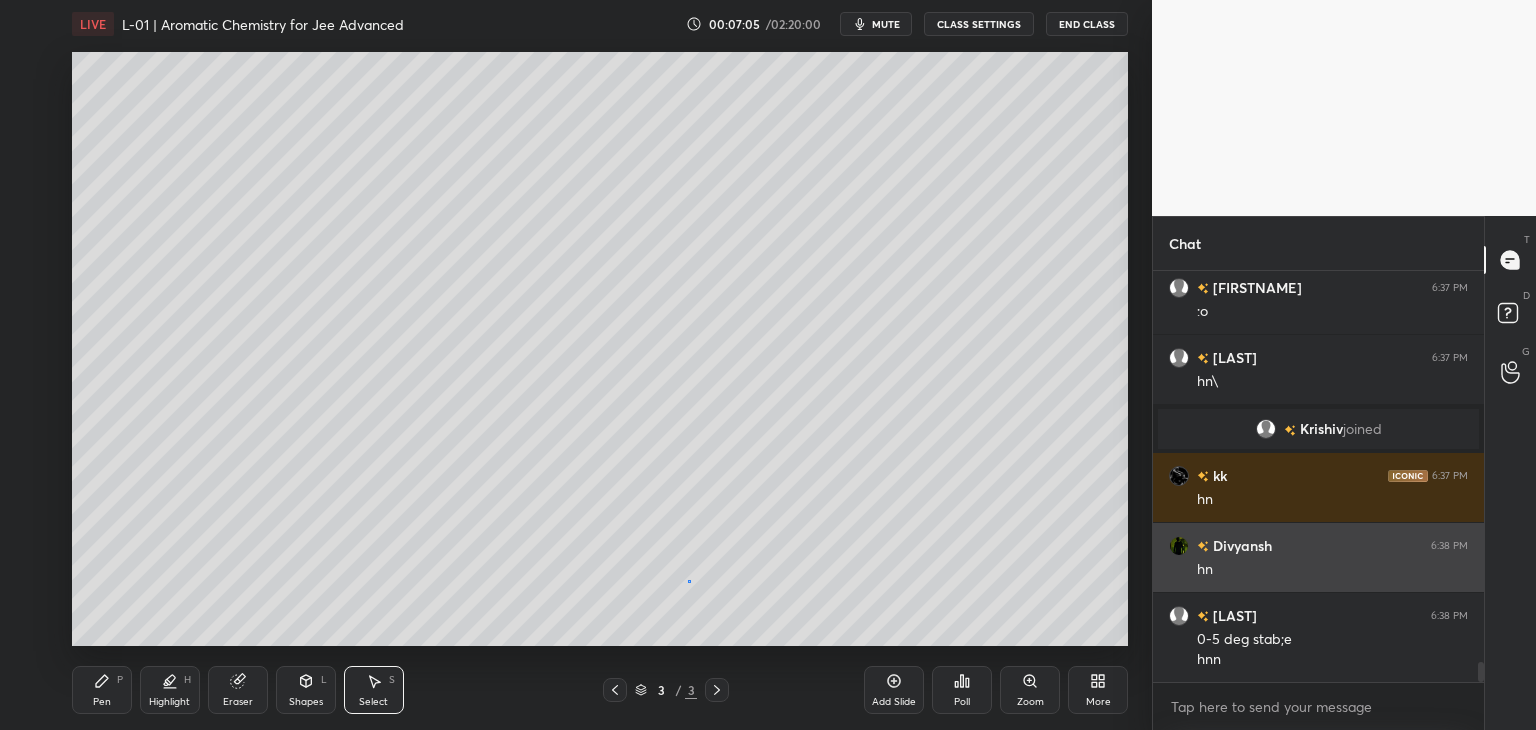 click on "0 ° Undo Copy Duplicate Duplicate to new slide Delete" at bounding box center [600, 349] 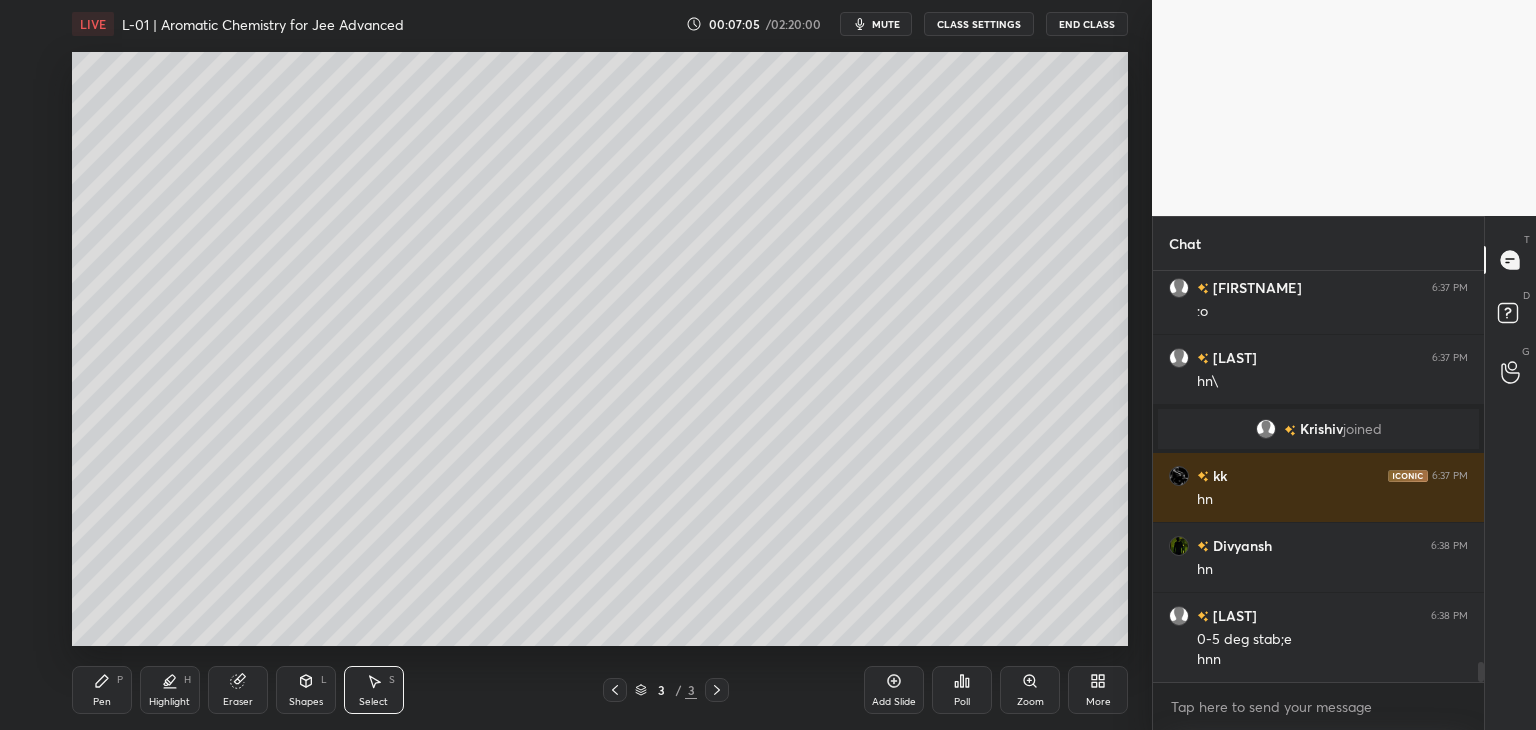 click 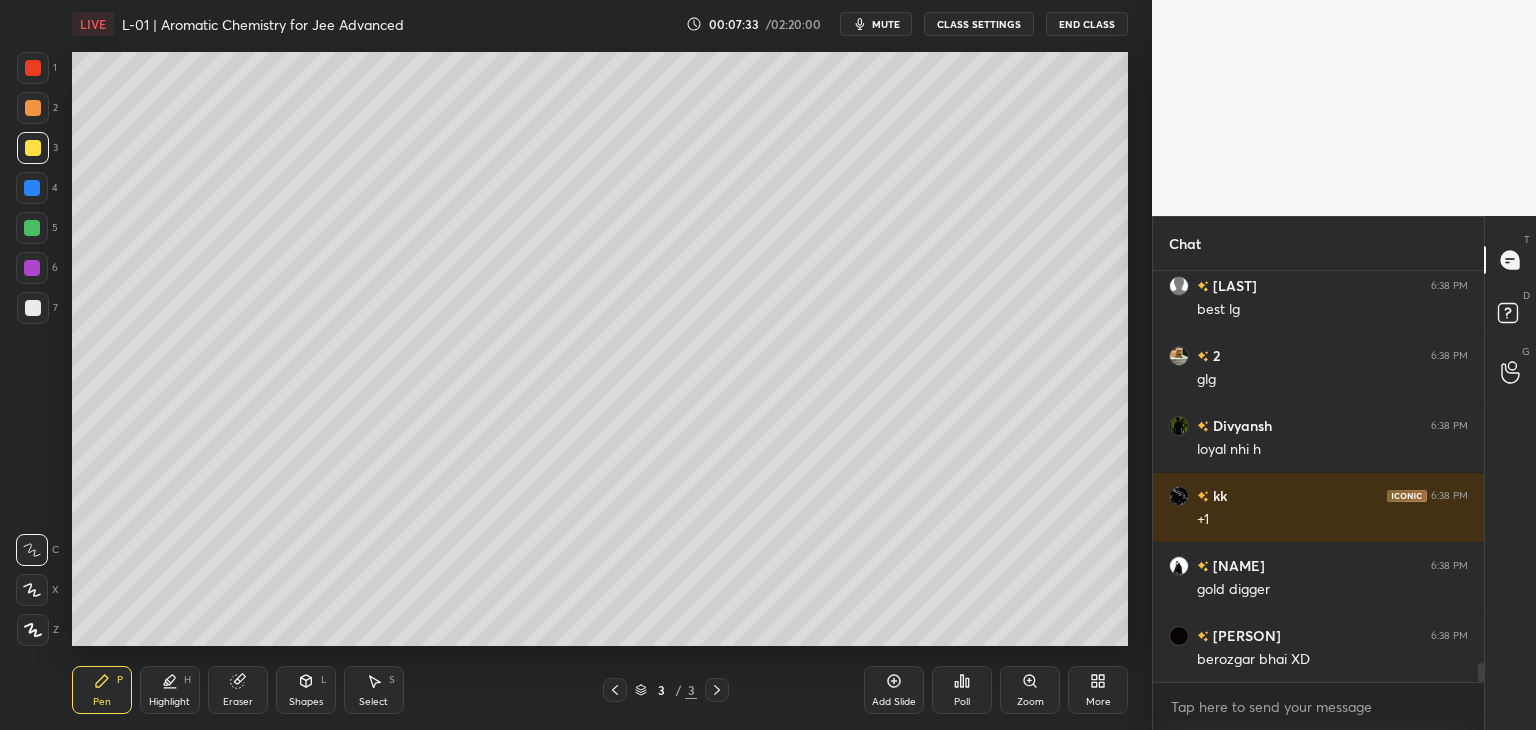 scroll, scrollTop: 8590, scrollLeft: 0, axis: vertical 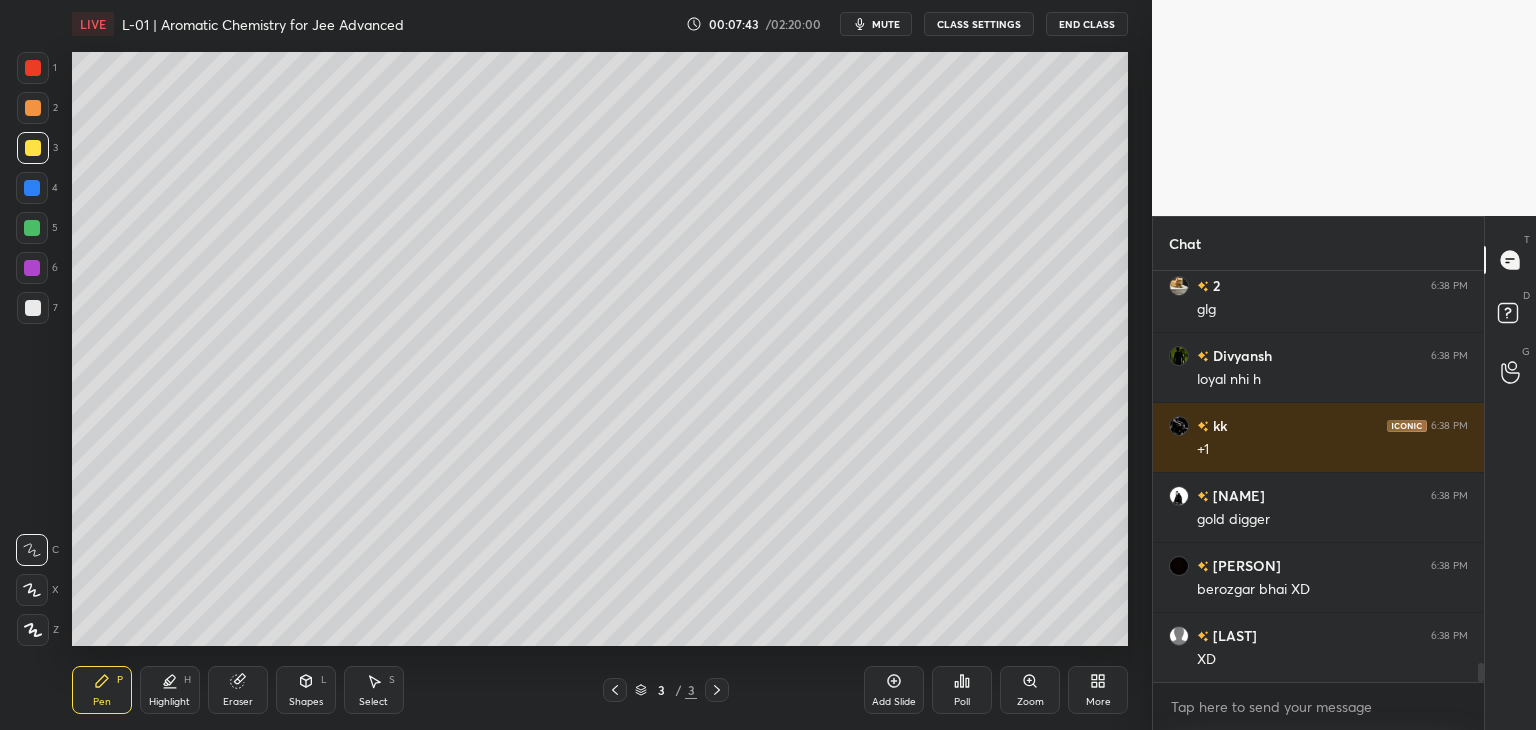 click 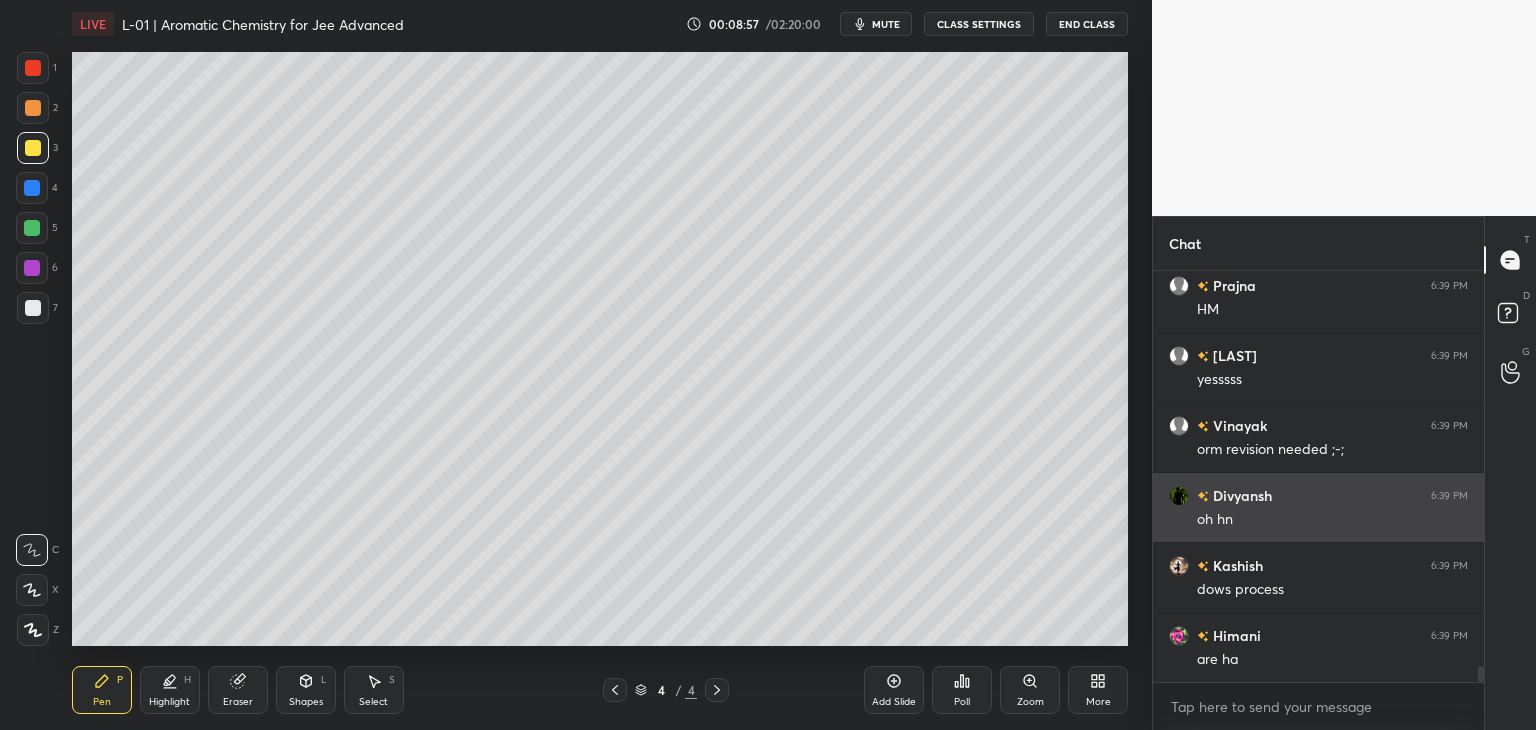 scroll, scrollTop: 10174, scrollLeft: 0, axis: vertical 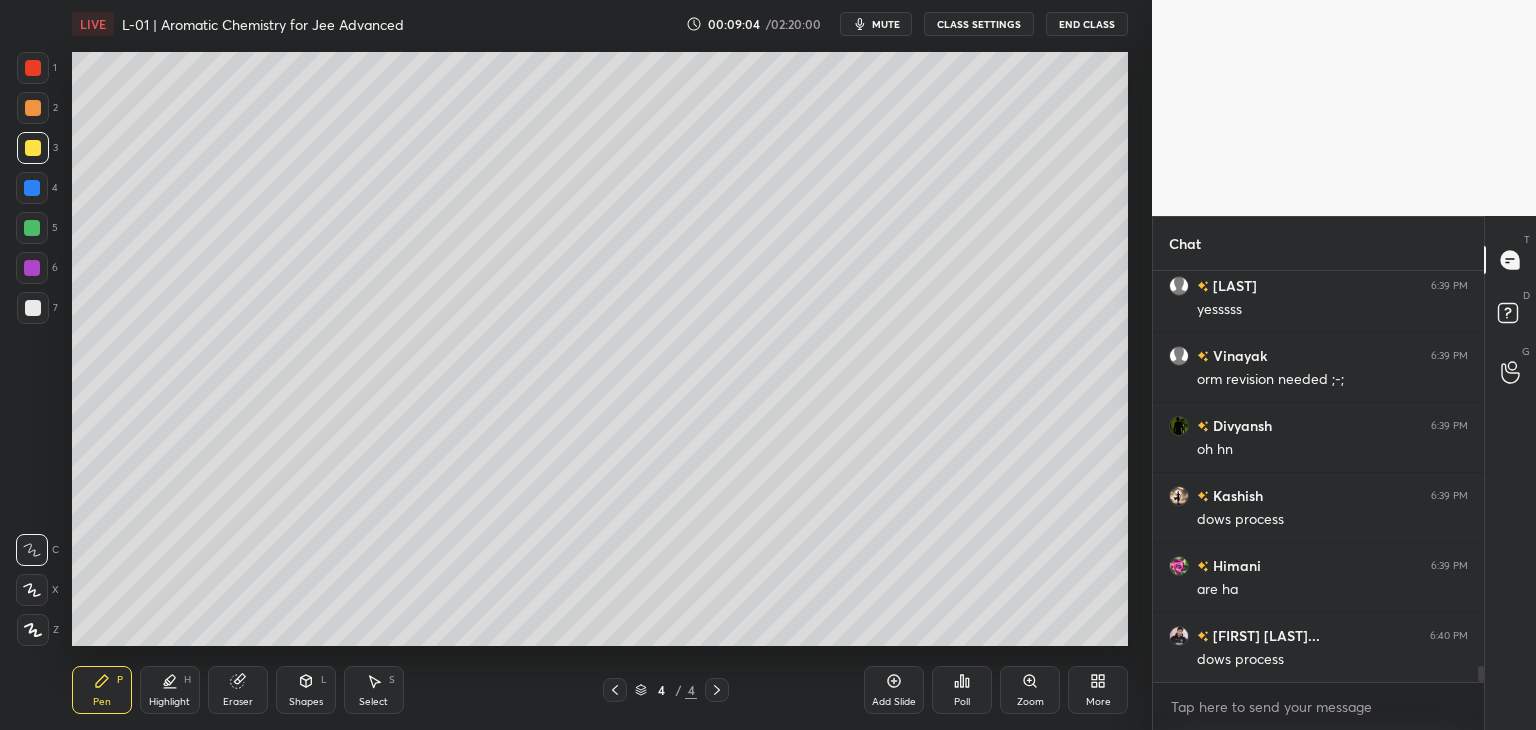 click on "Eraser" at bounding box center (238, 690) 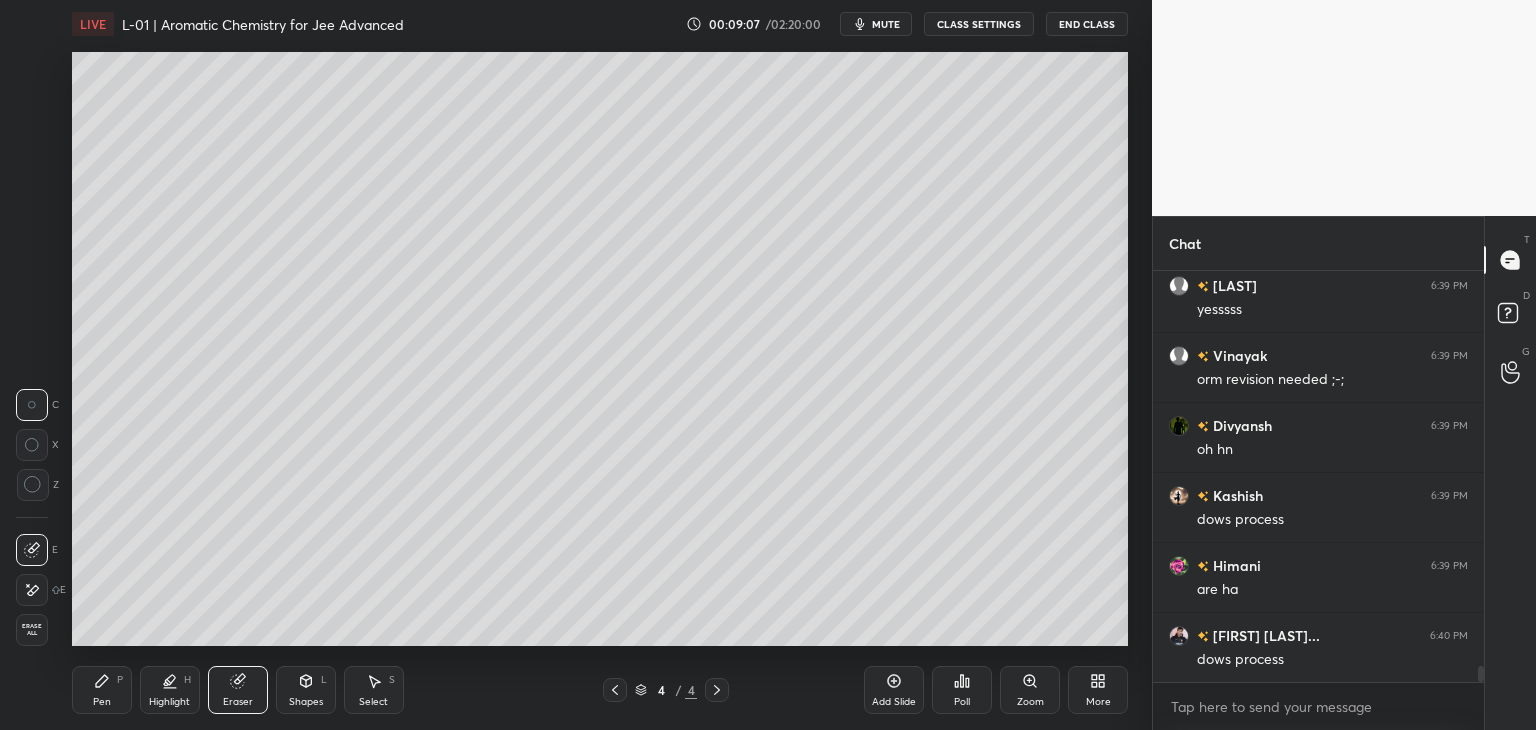 click on "Pen P" at bounding box center (102, 690) 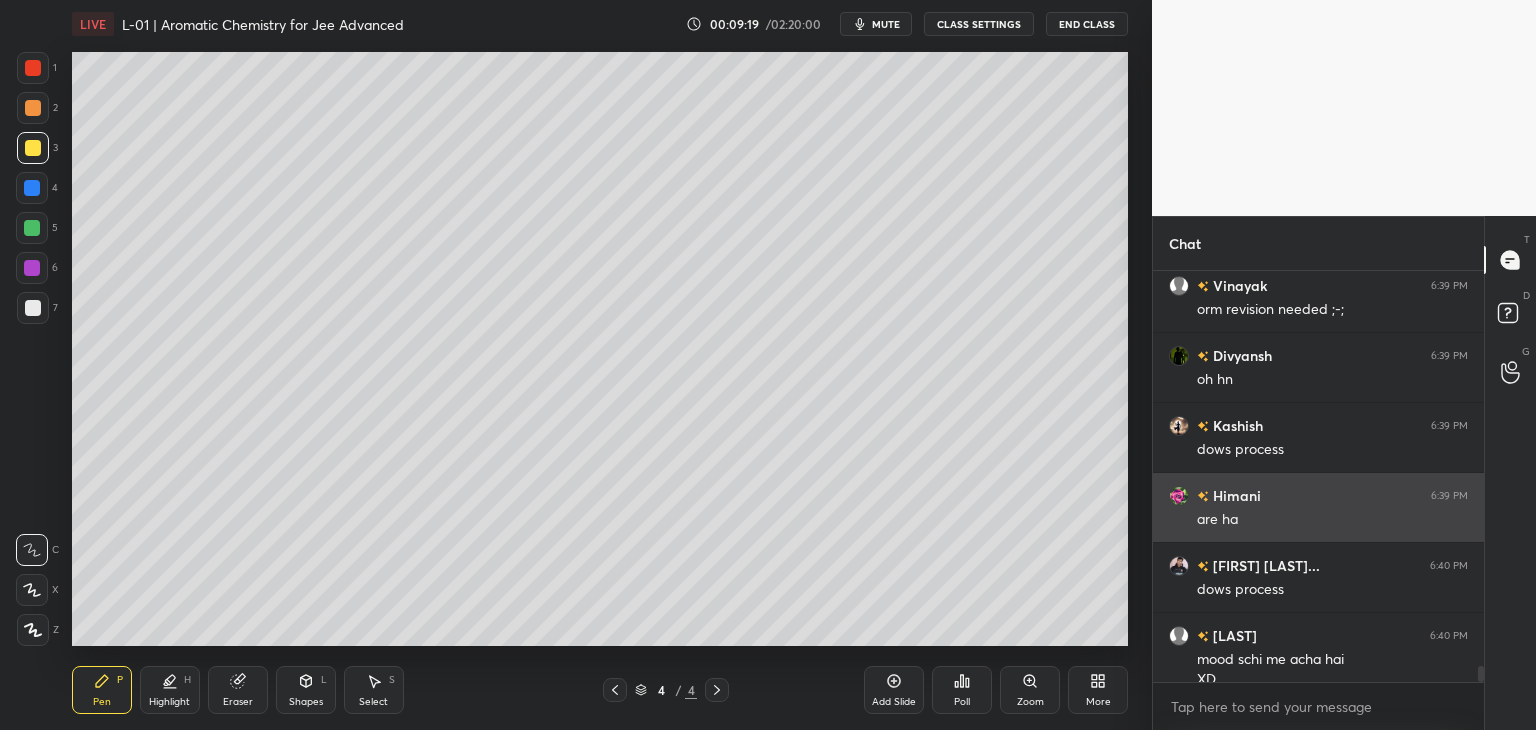 scroll, scrollTop: 10264, scrollLeft: 0, axis: vertical 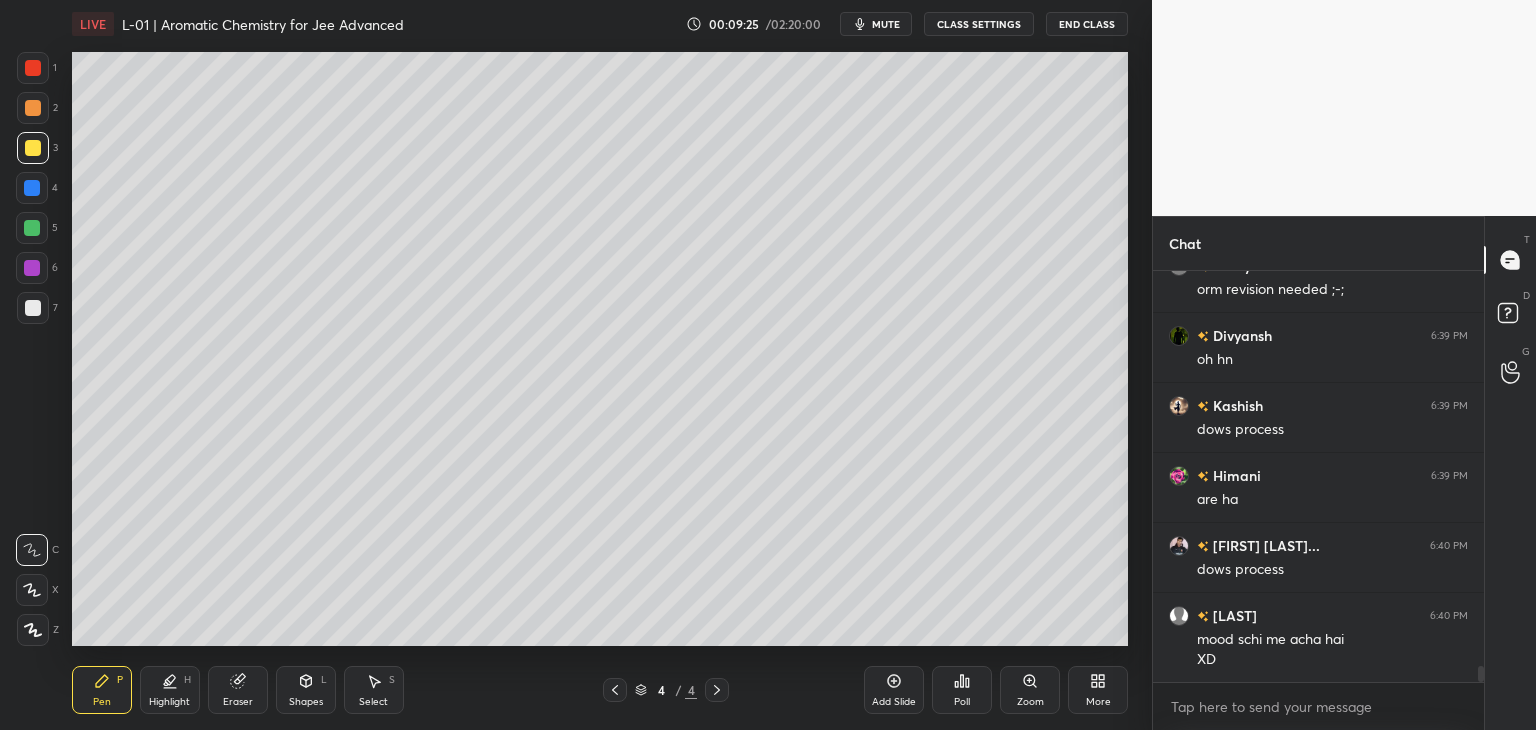 click at bounding box center (33, 68) 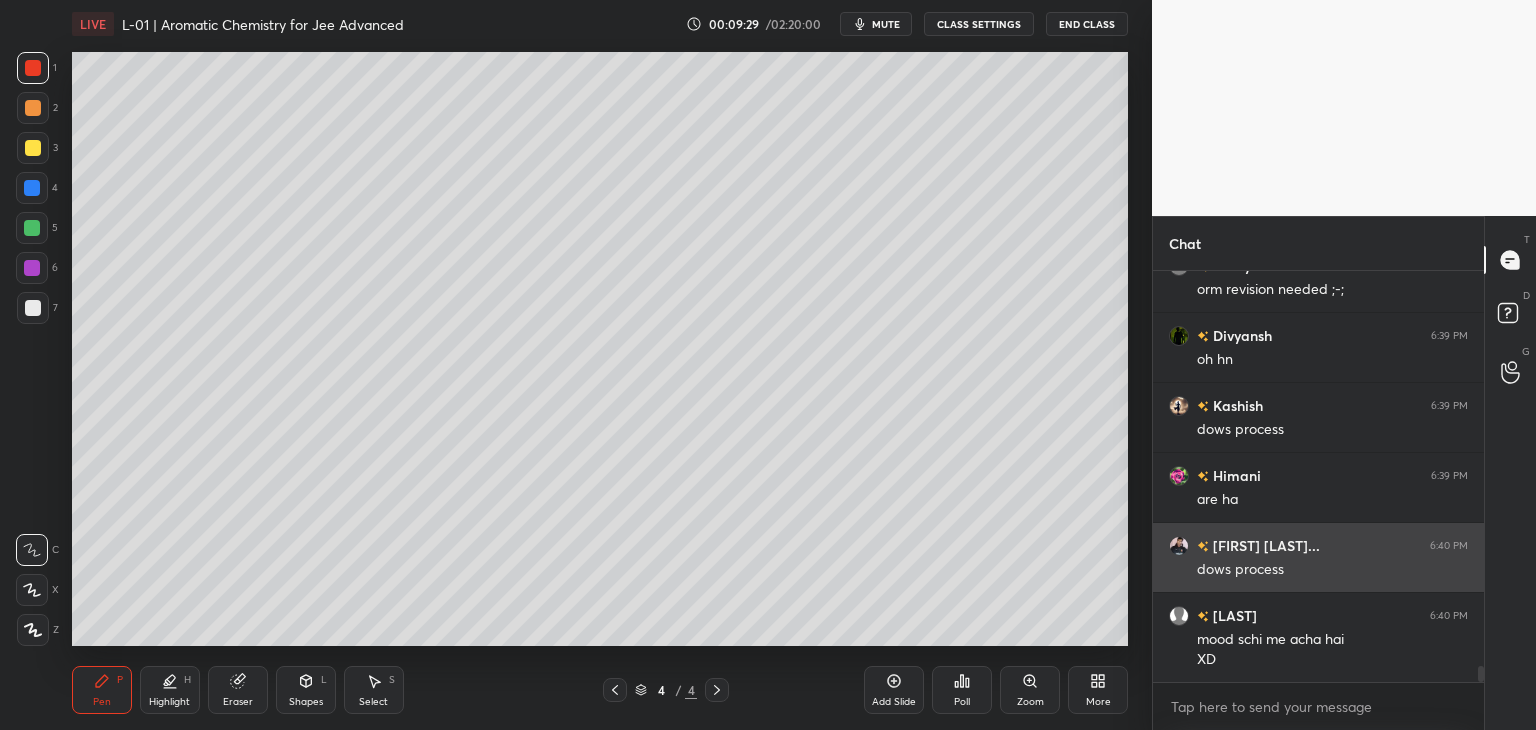scroll, scrollTop: 10334, scrollLeft: 0, axis: vertical 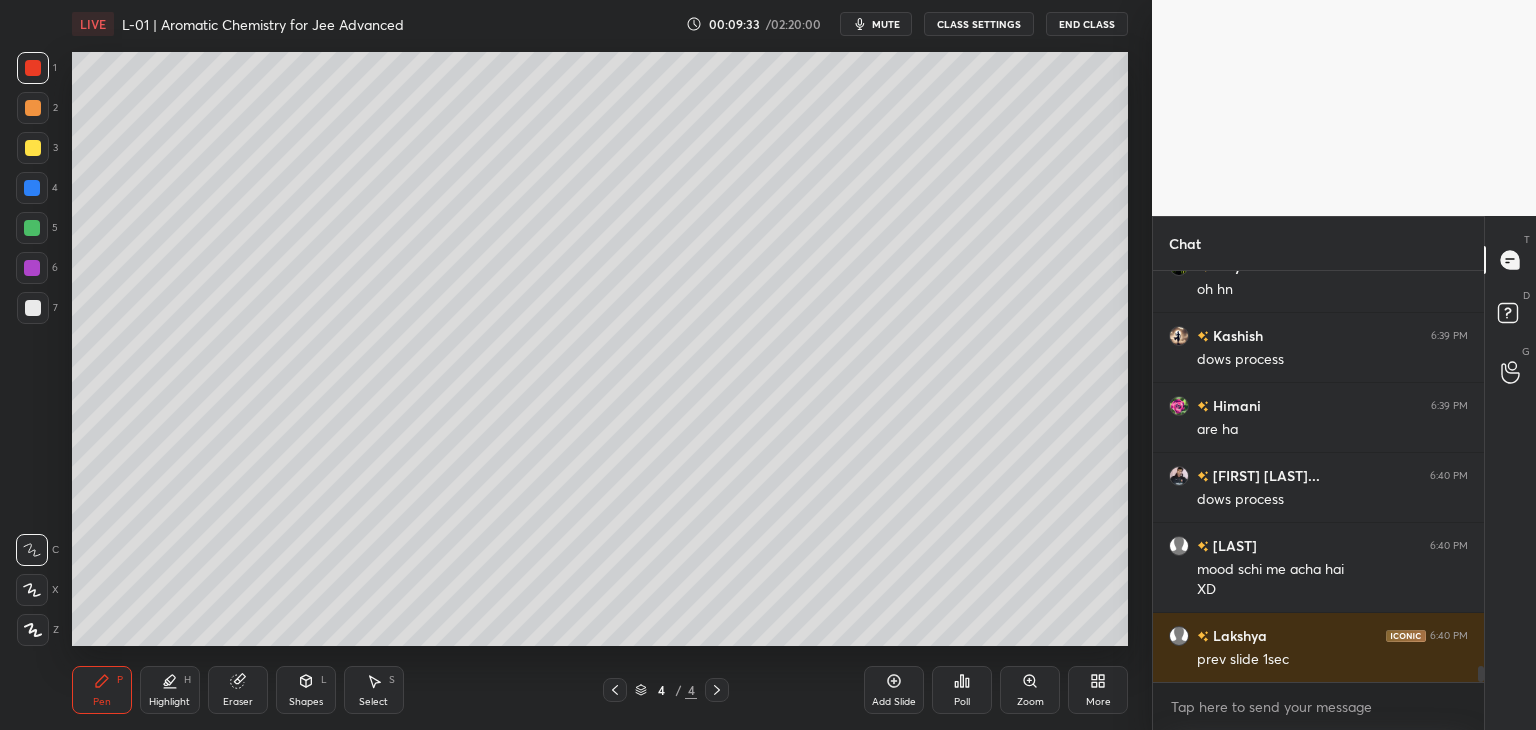 click 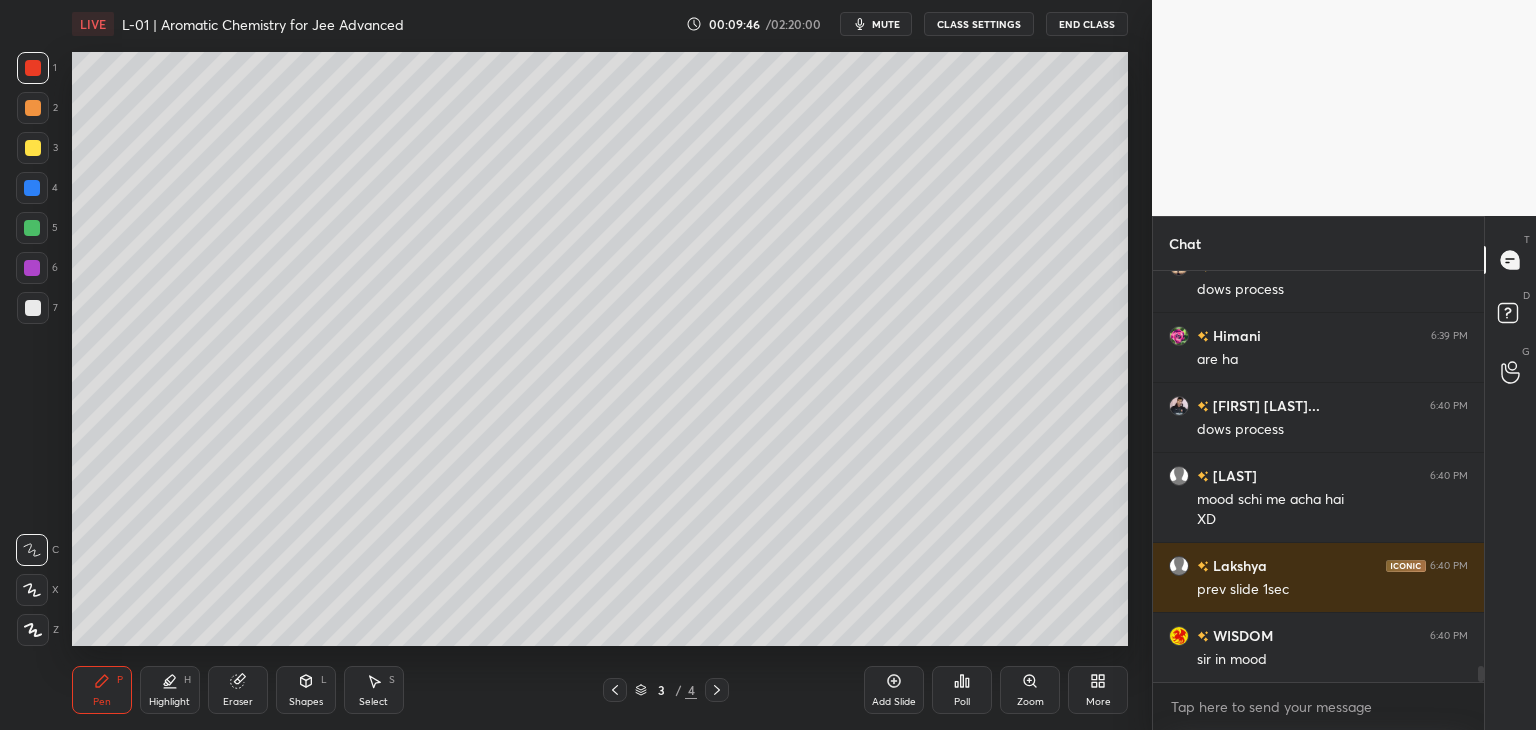 scroll, scrollTop: 10474, scrollLeft: 0, axis: vertical 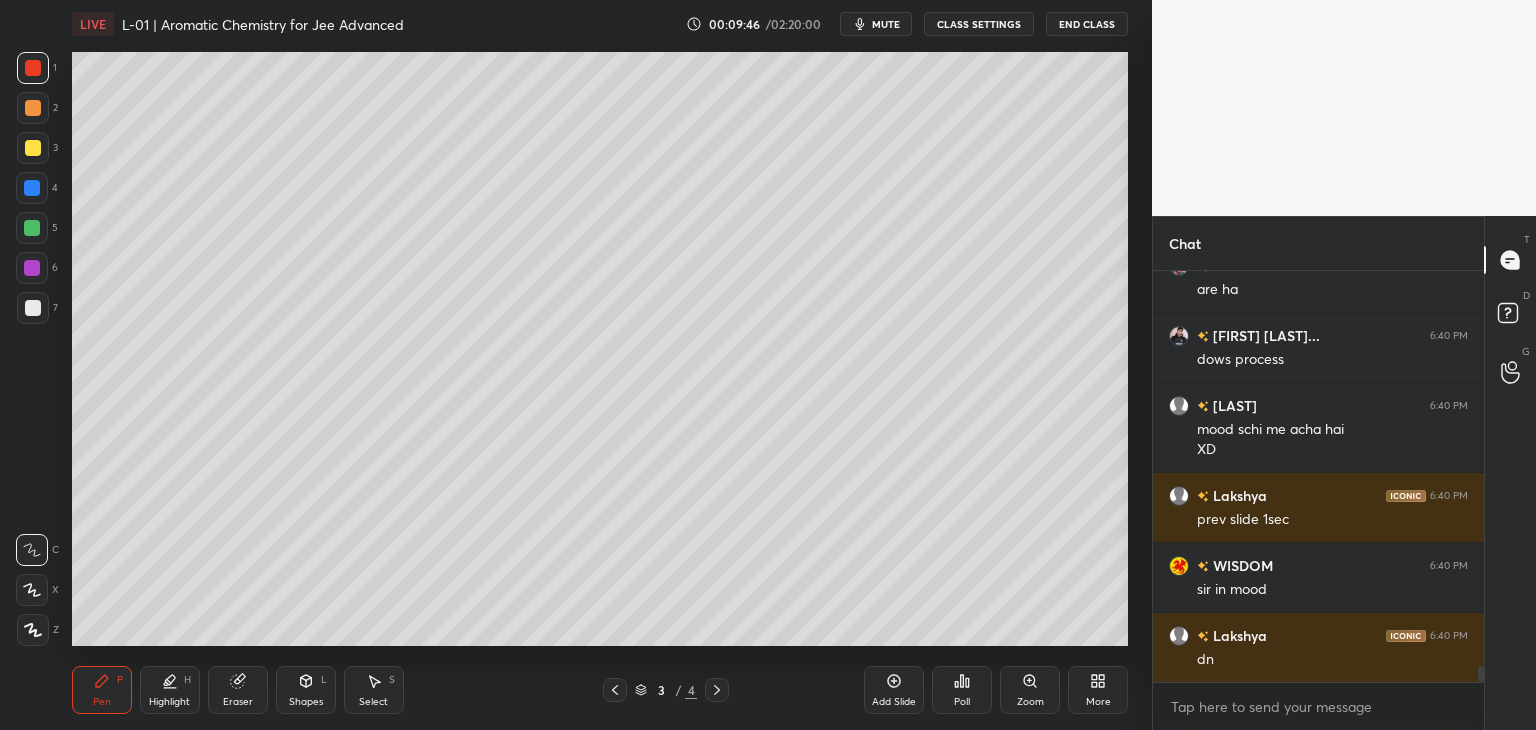 click 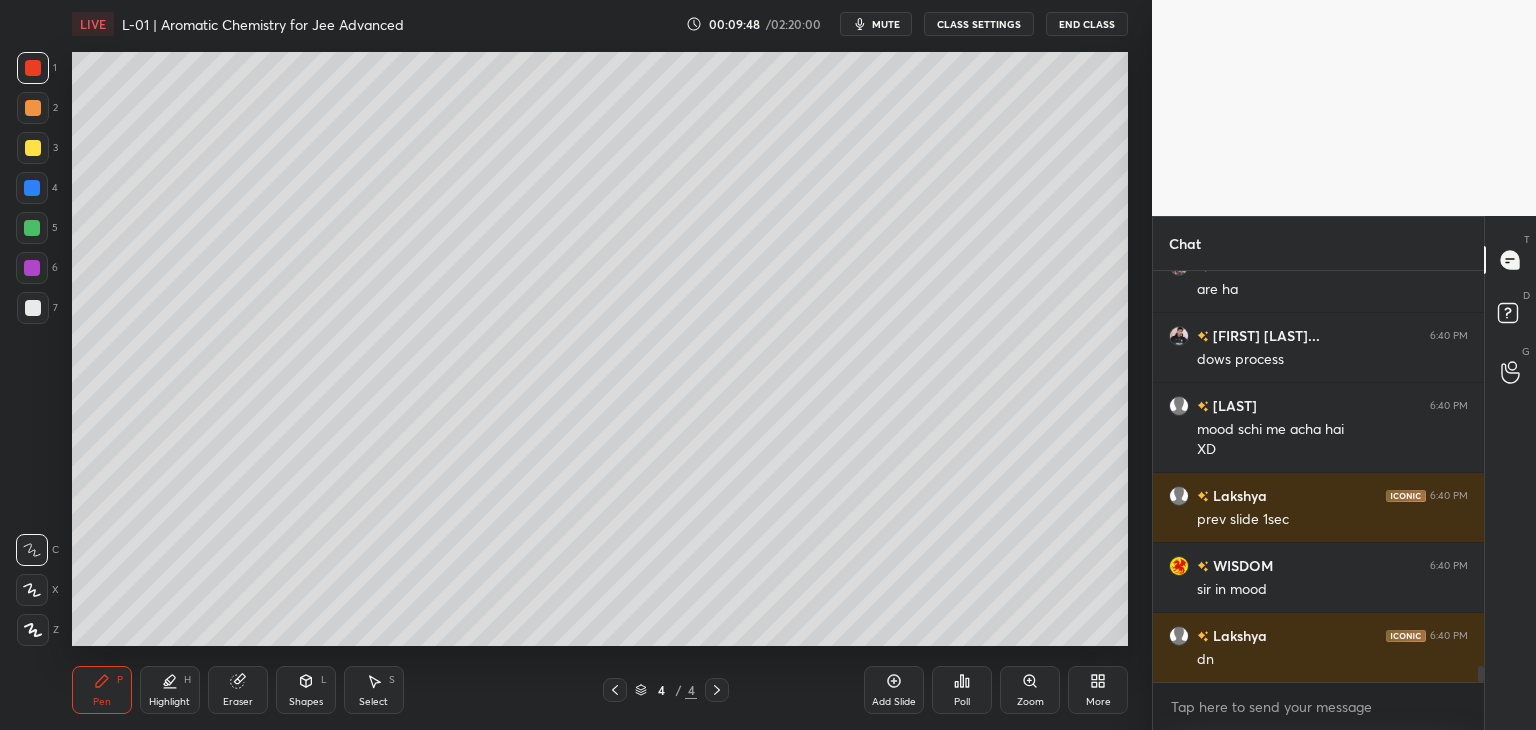 click on "mute" at bounding box center [886, 24] 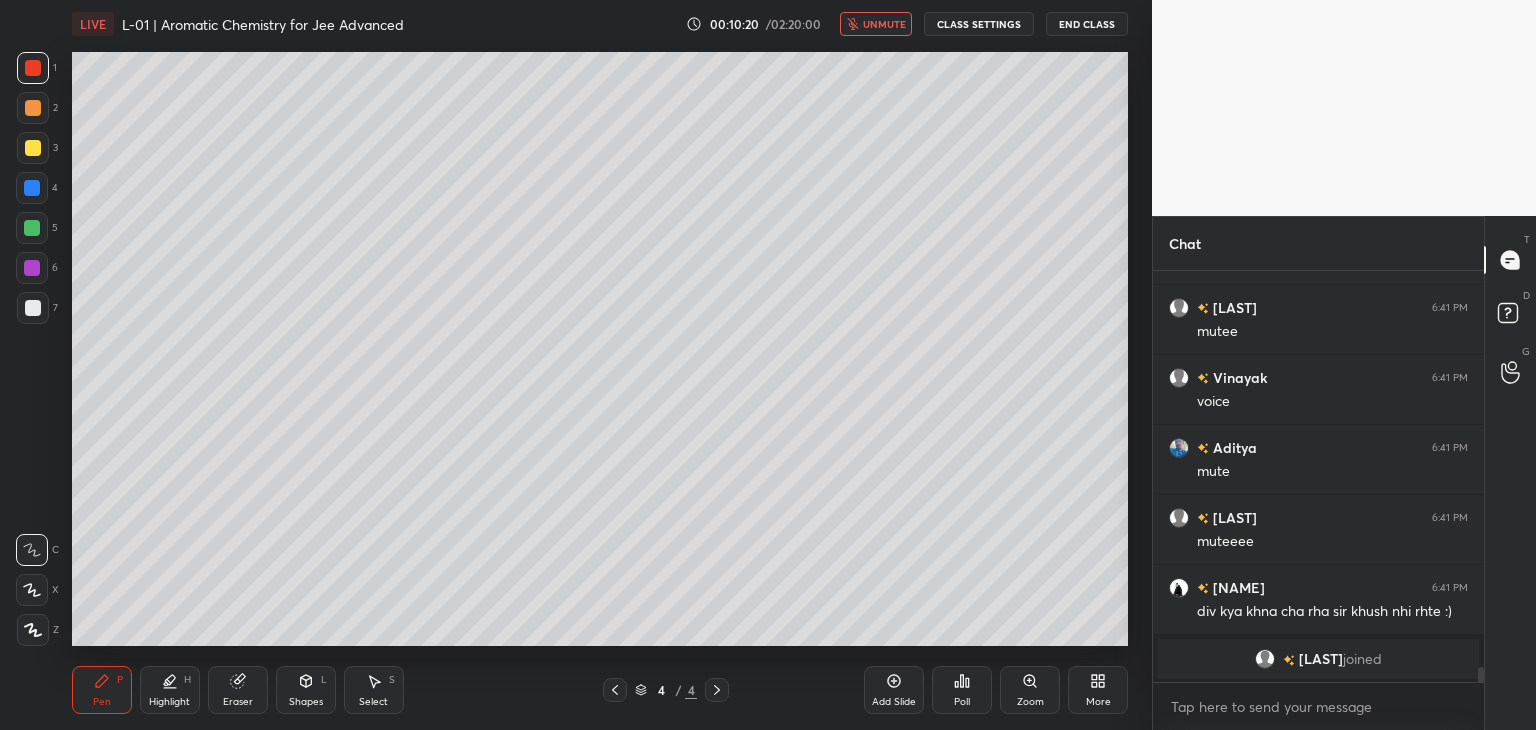 scroll, scrollTop: 10386, scrollLeft: 0, axis: vertical 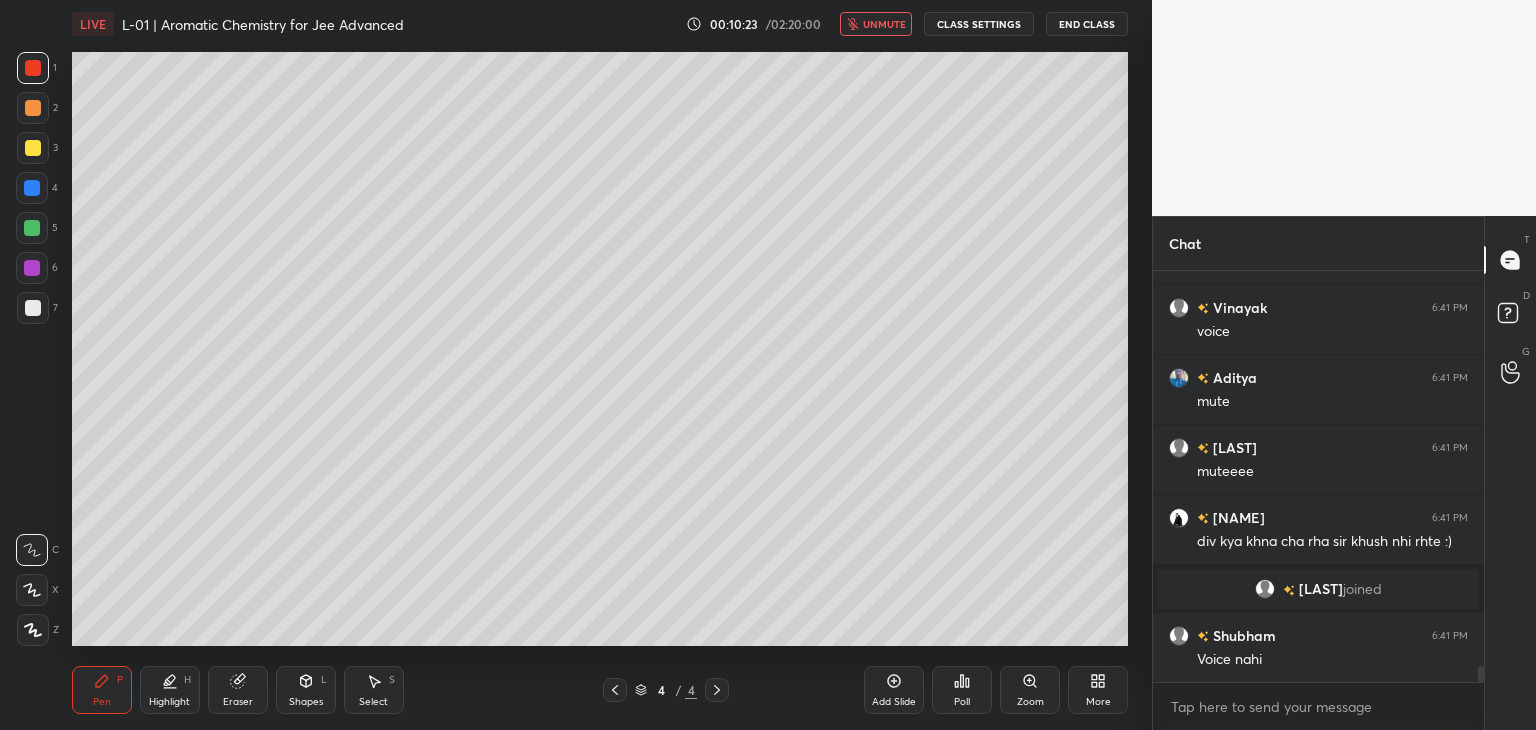 click on "unmute" at bounding box center [884, 24] 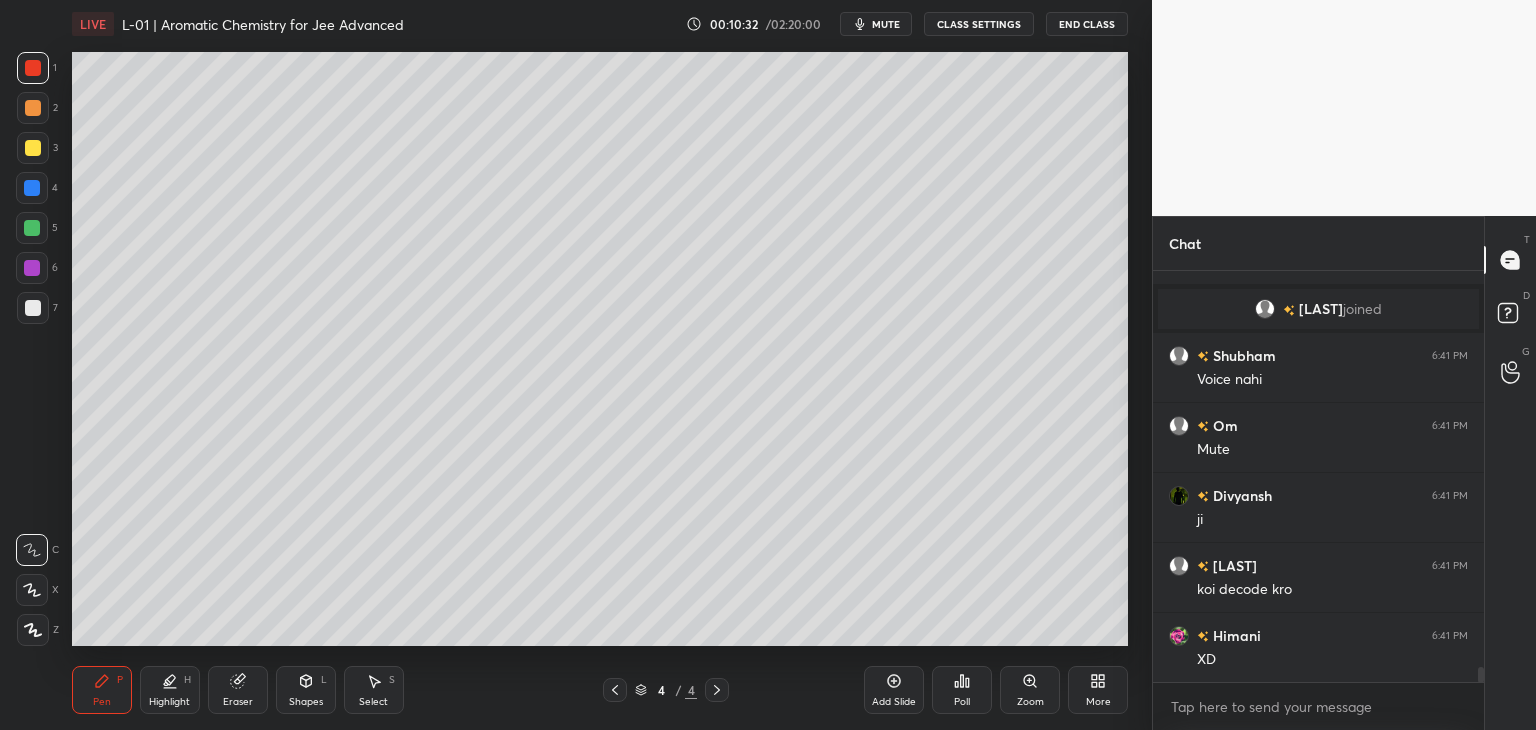 scroll, scrollTop: 10736, scrollLeft: 0, axis: vertical 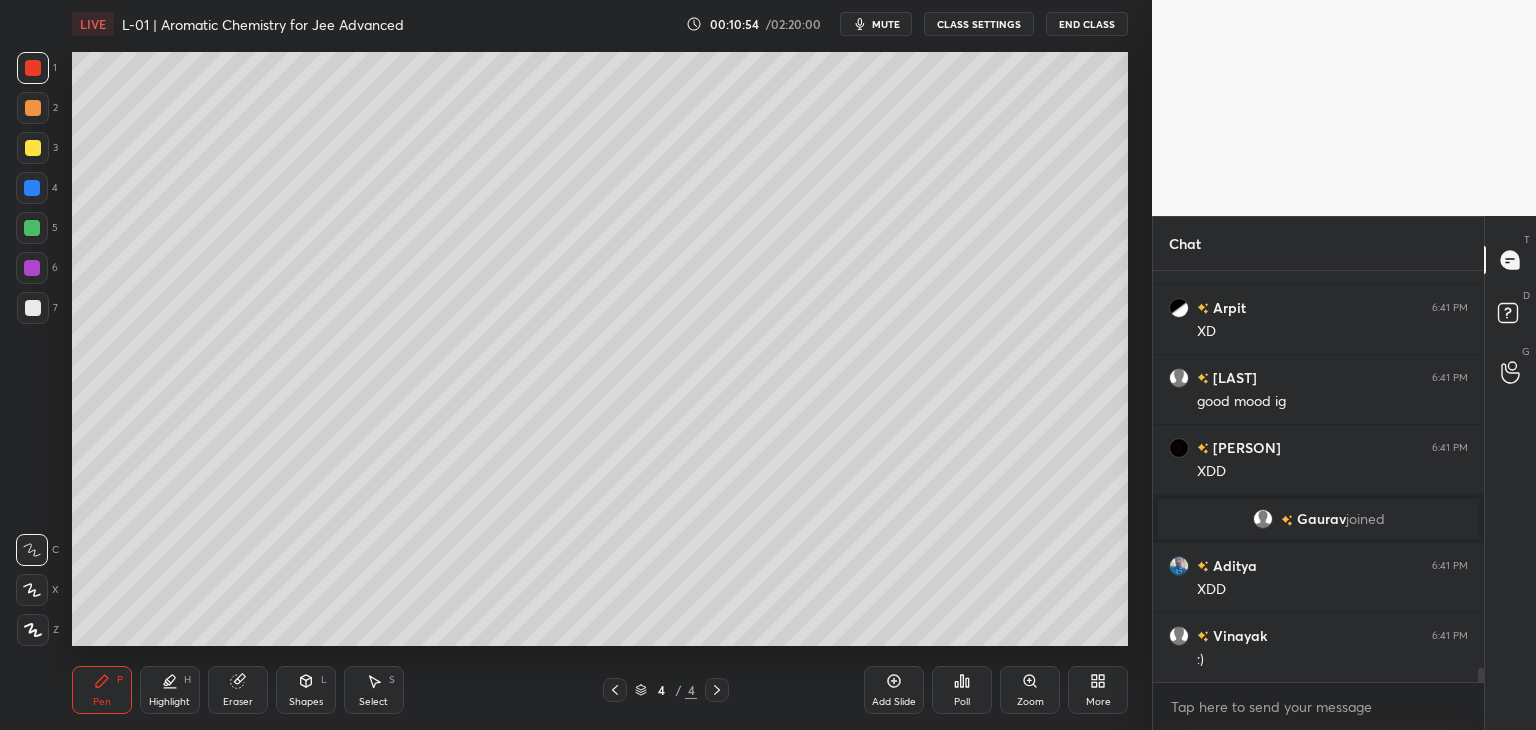 click at bounding box center [33, 148] 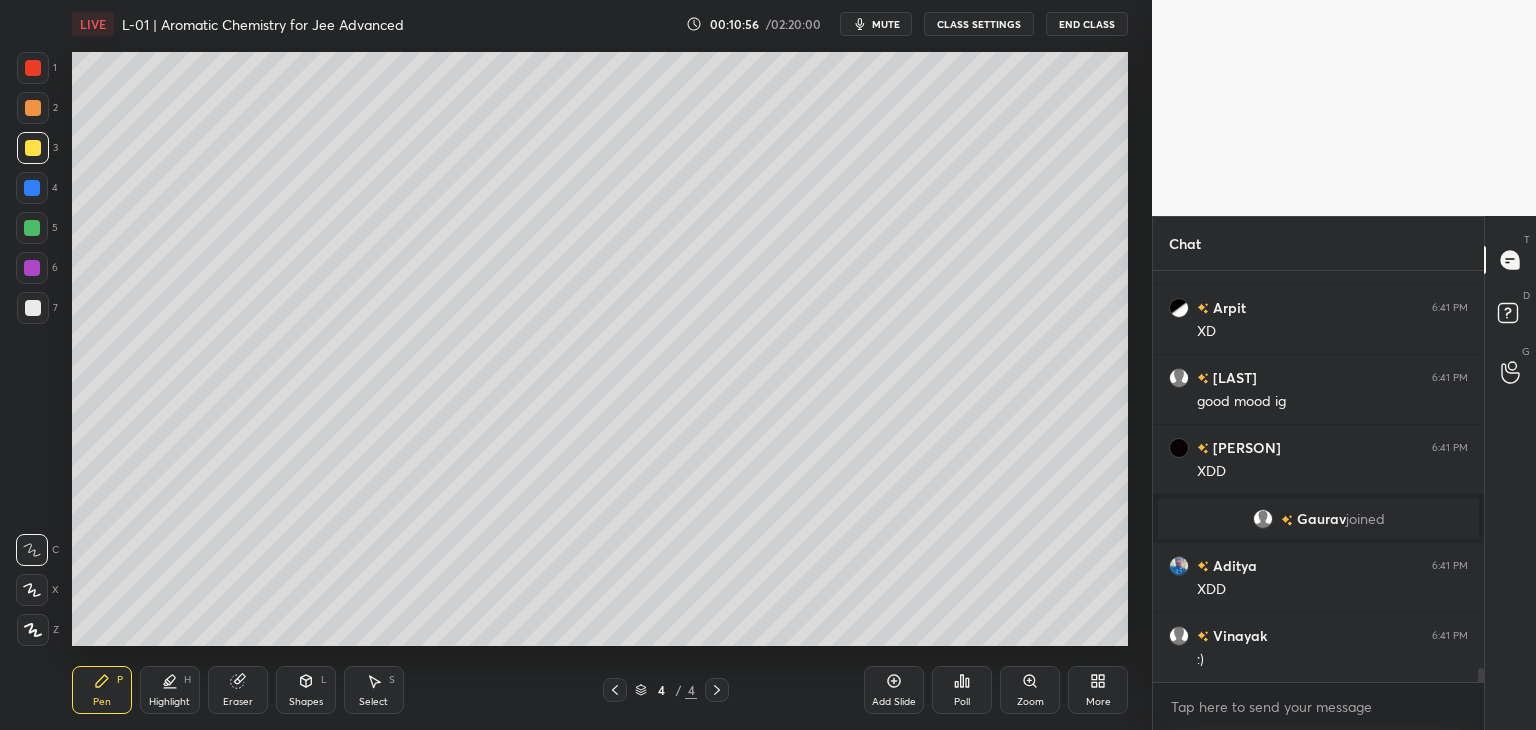 scroll, scrollTop: 11642, scrollLeft: 0, axis: vertical 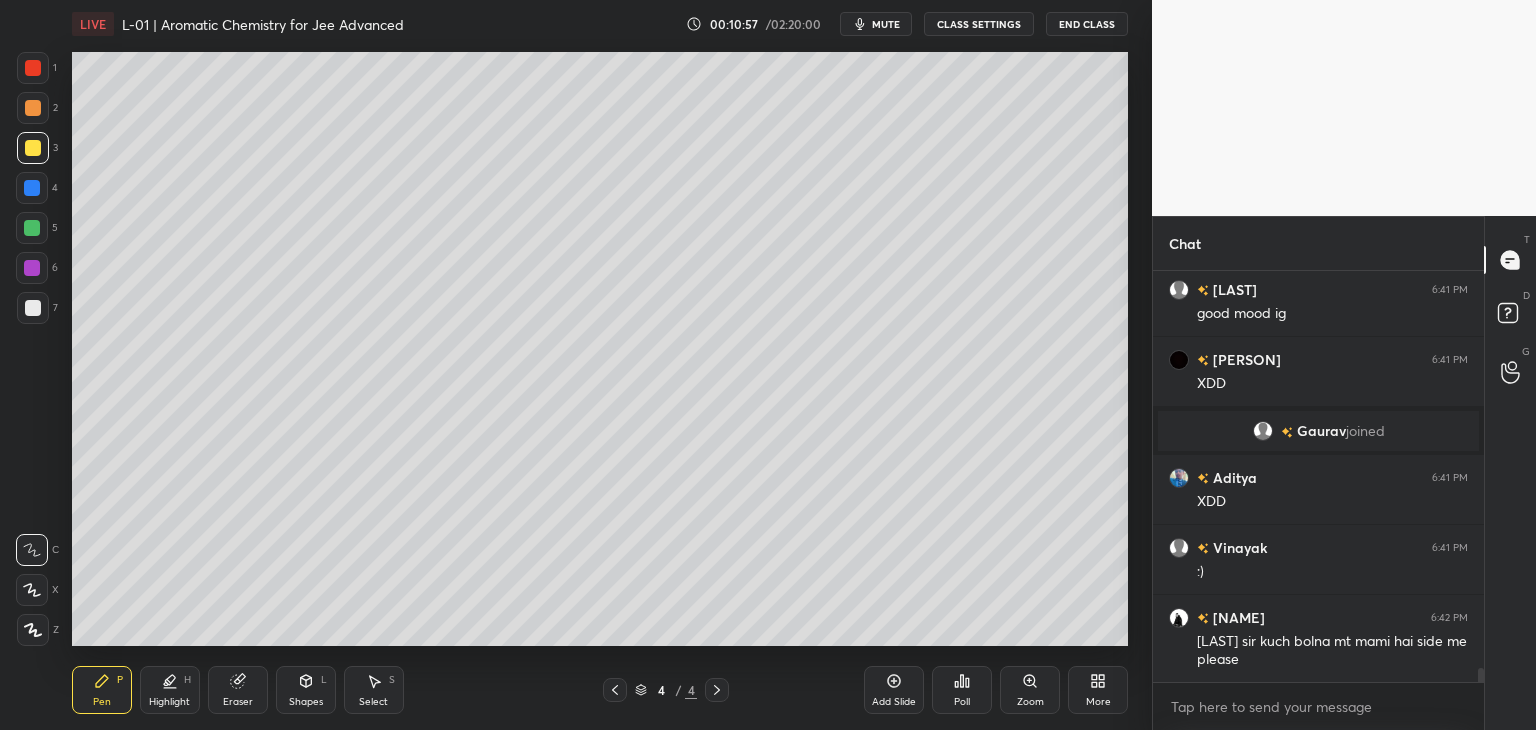 click on "Select" at bounding box center (373, 702) 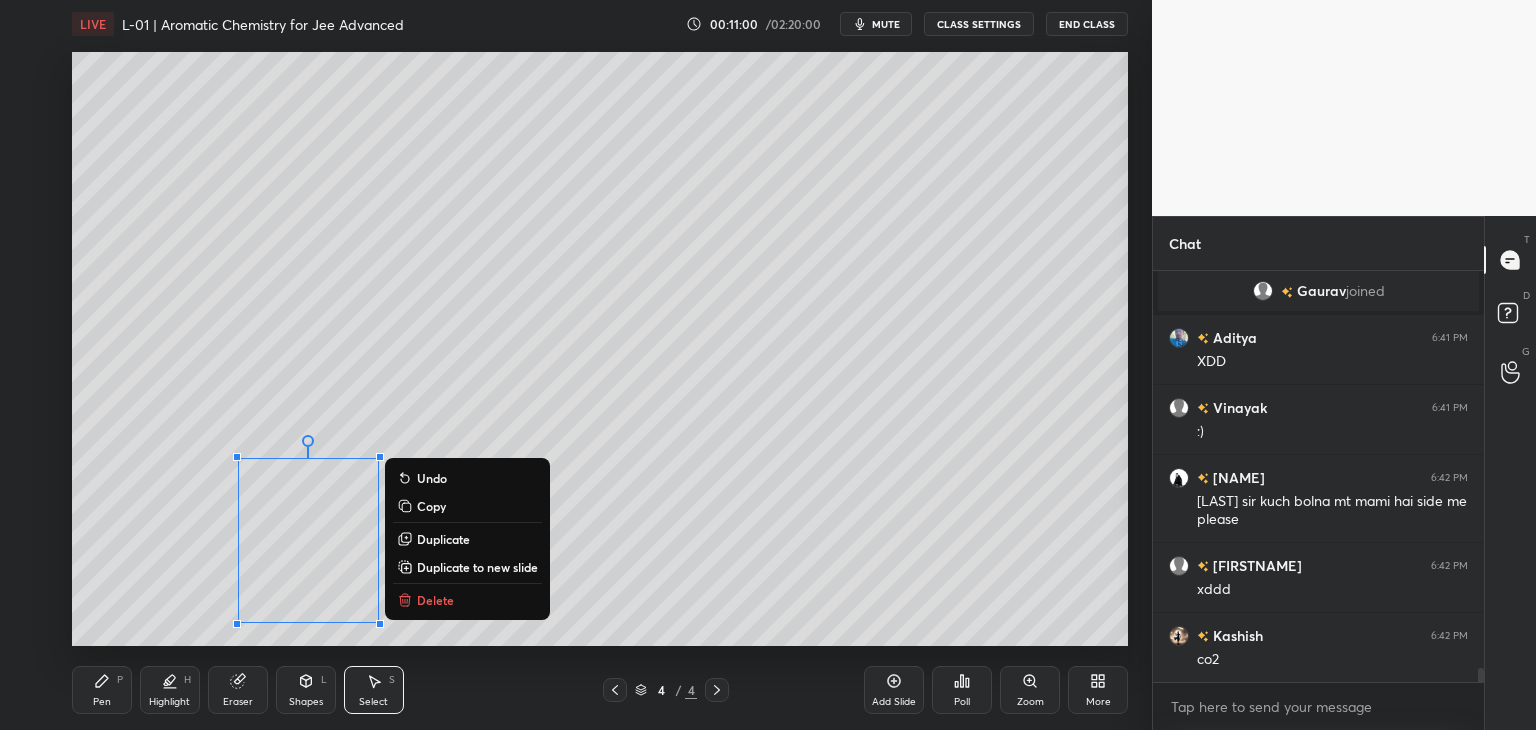 scroll, scrollTop: 11852, scrollLeft: 0, axis: vertical 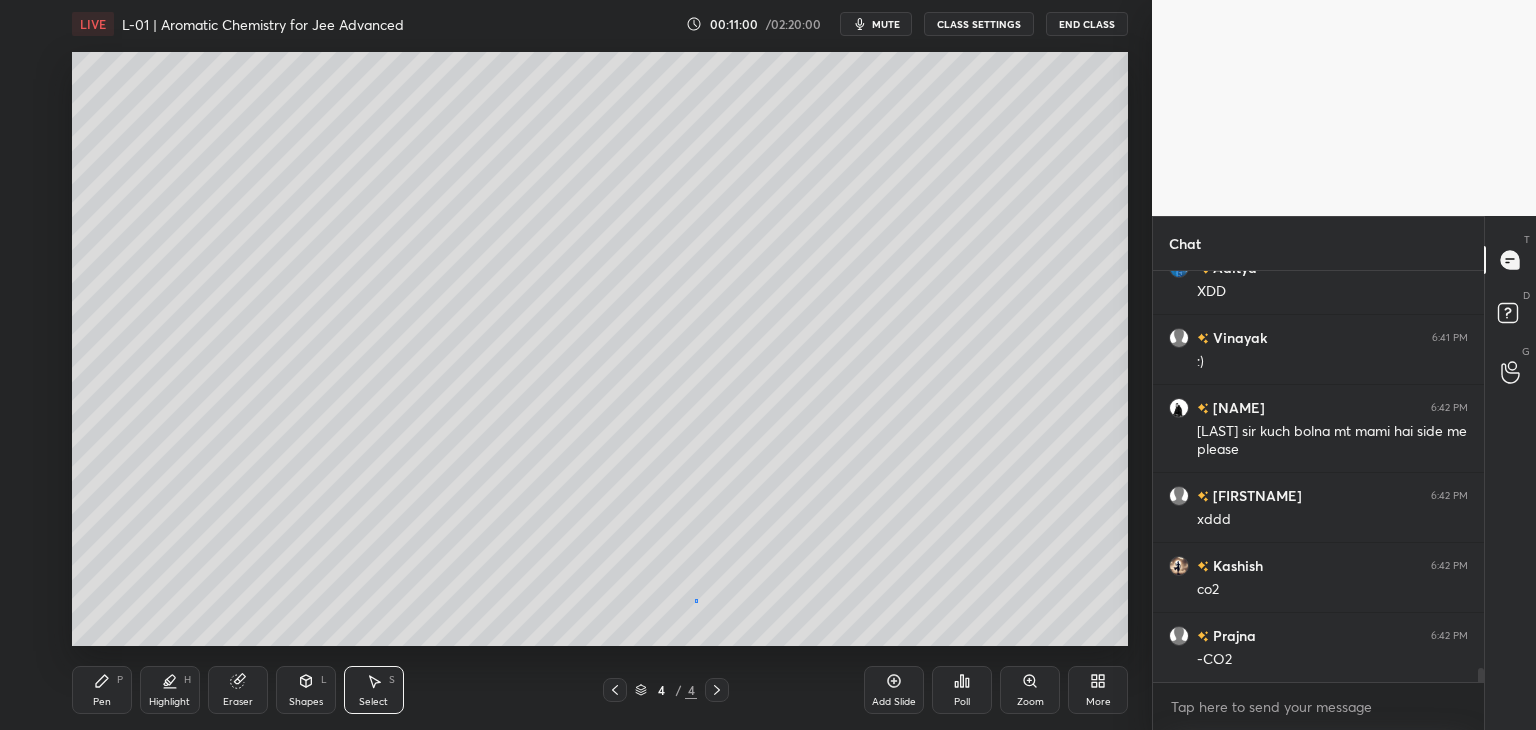 click on "0 ° Undo Copy Duplicate Duplicate to new slide Delete" at bounding box center [600, 349] 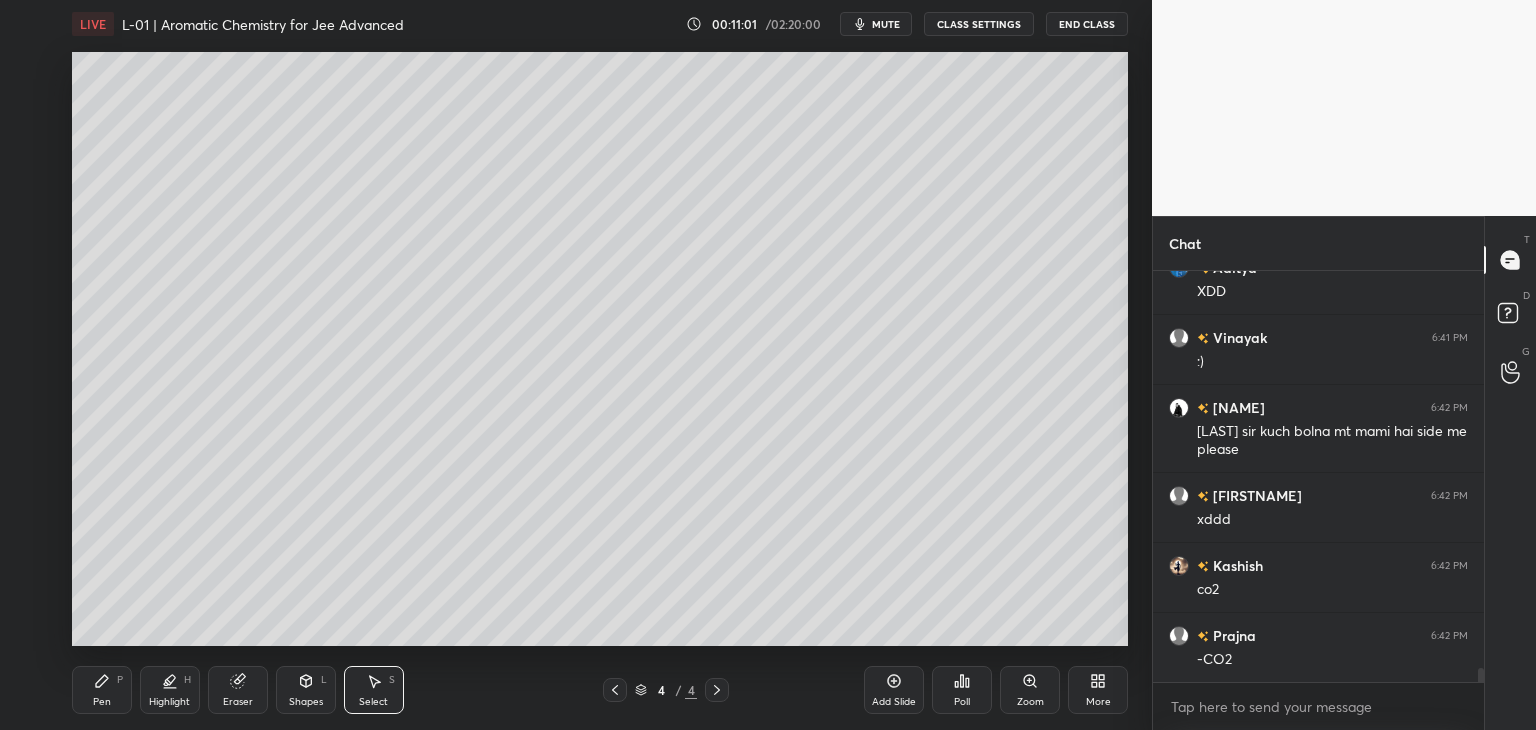 click on "Pen P" at bounding box center [102, 690] 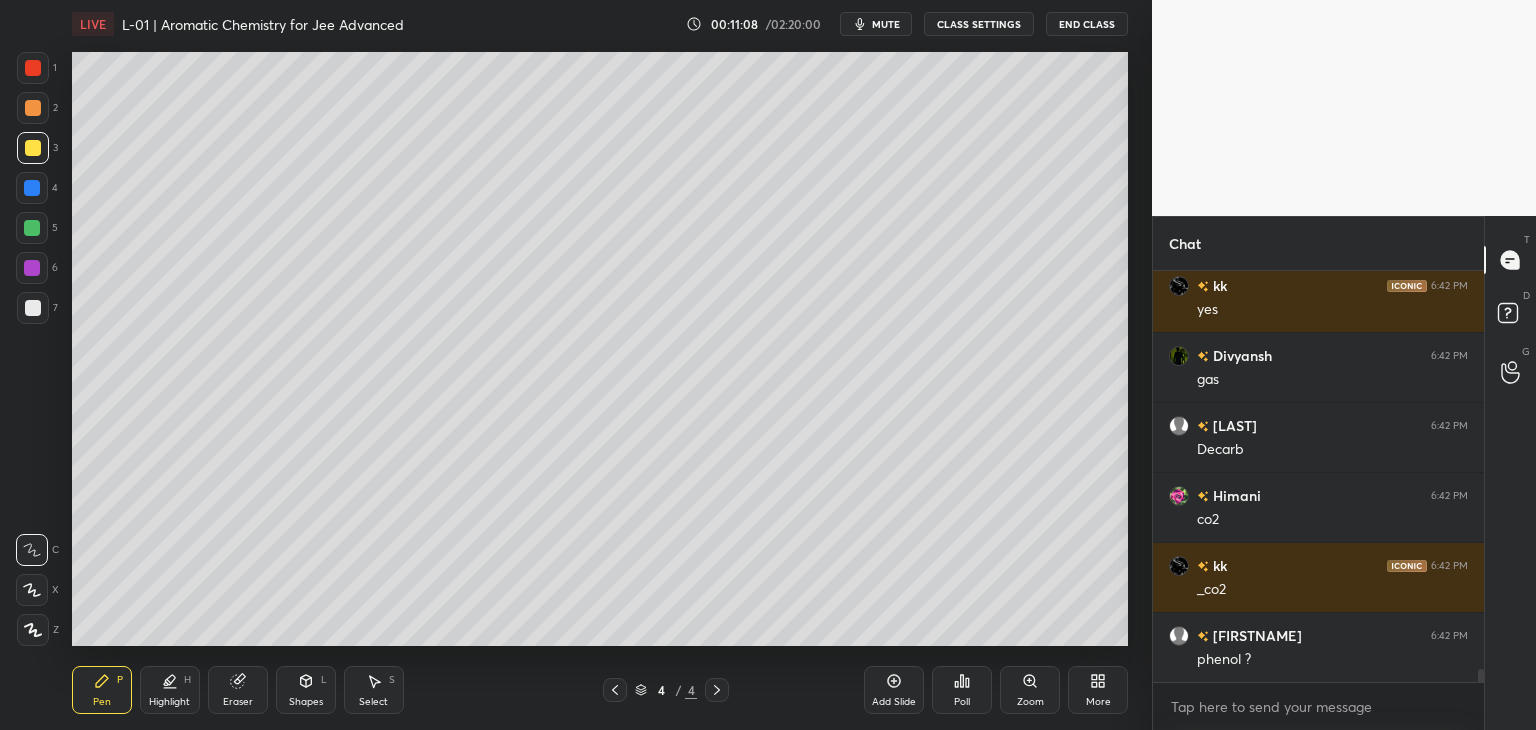 scroll, scrollTop: 12342, scrollLeft: 0, axis: vertical 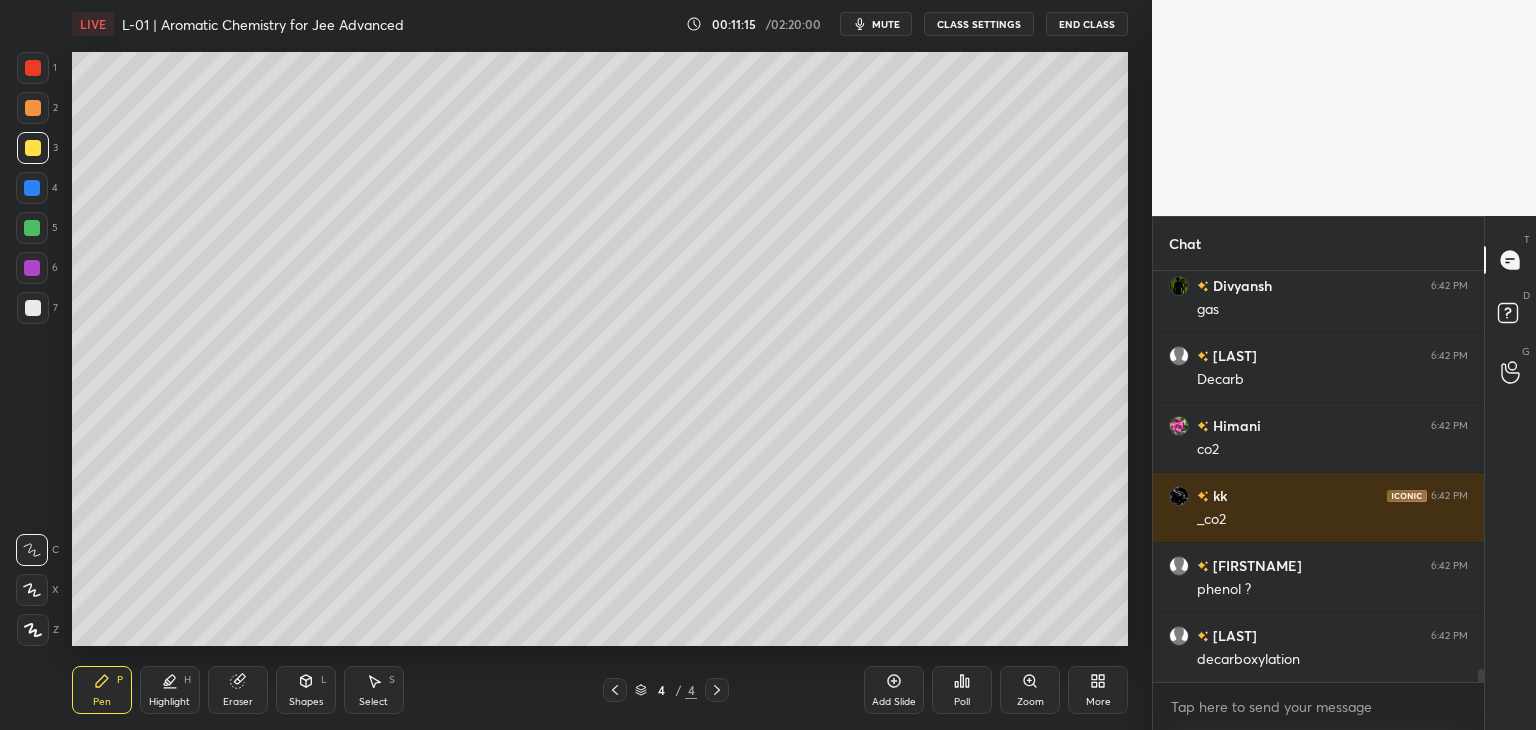 click on "Add Slide" at bounding box center [894, 690] 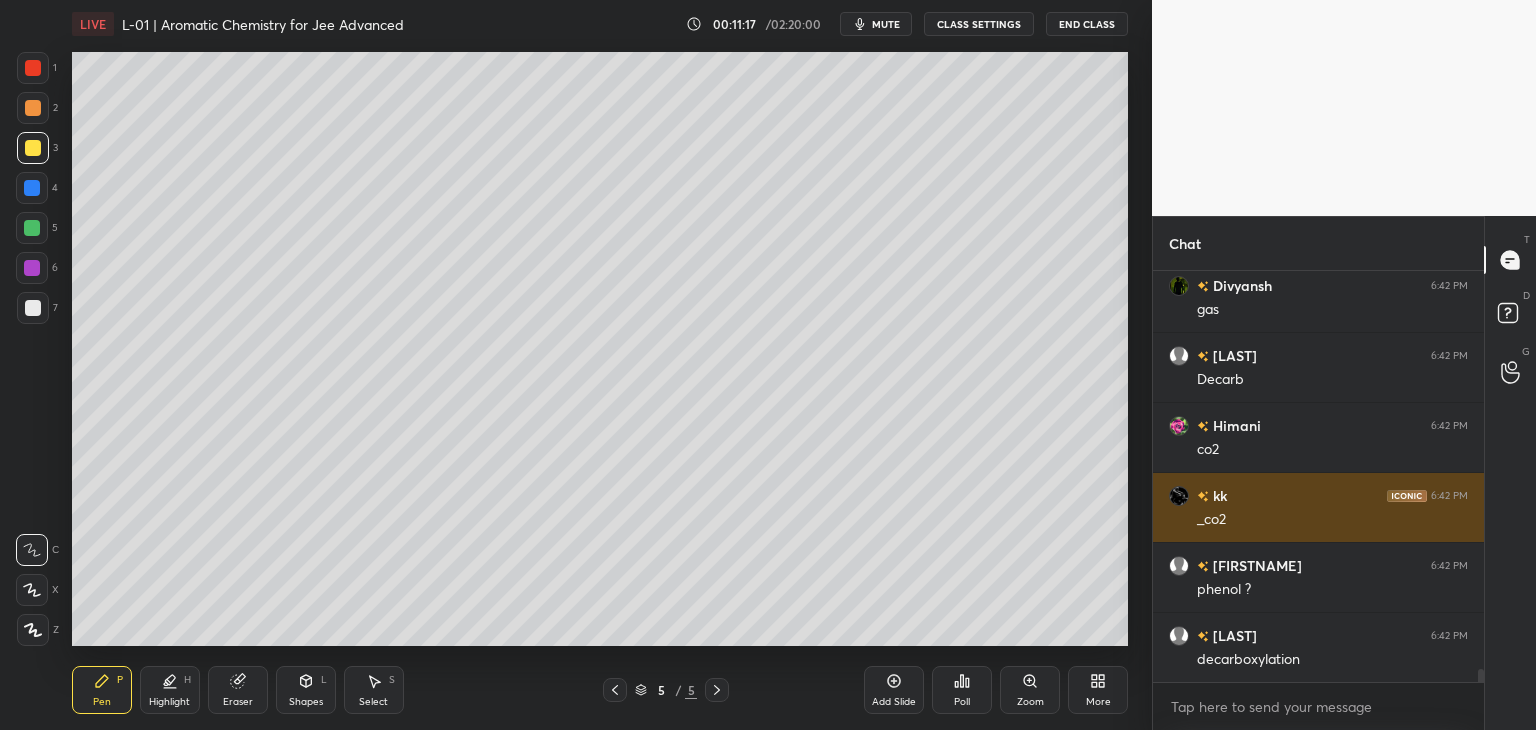 click at bounding box center (33, 68) 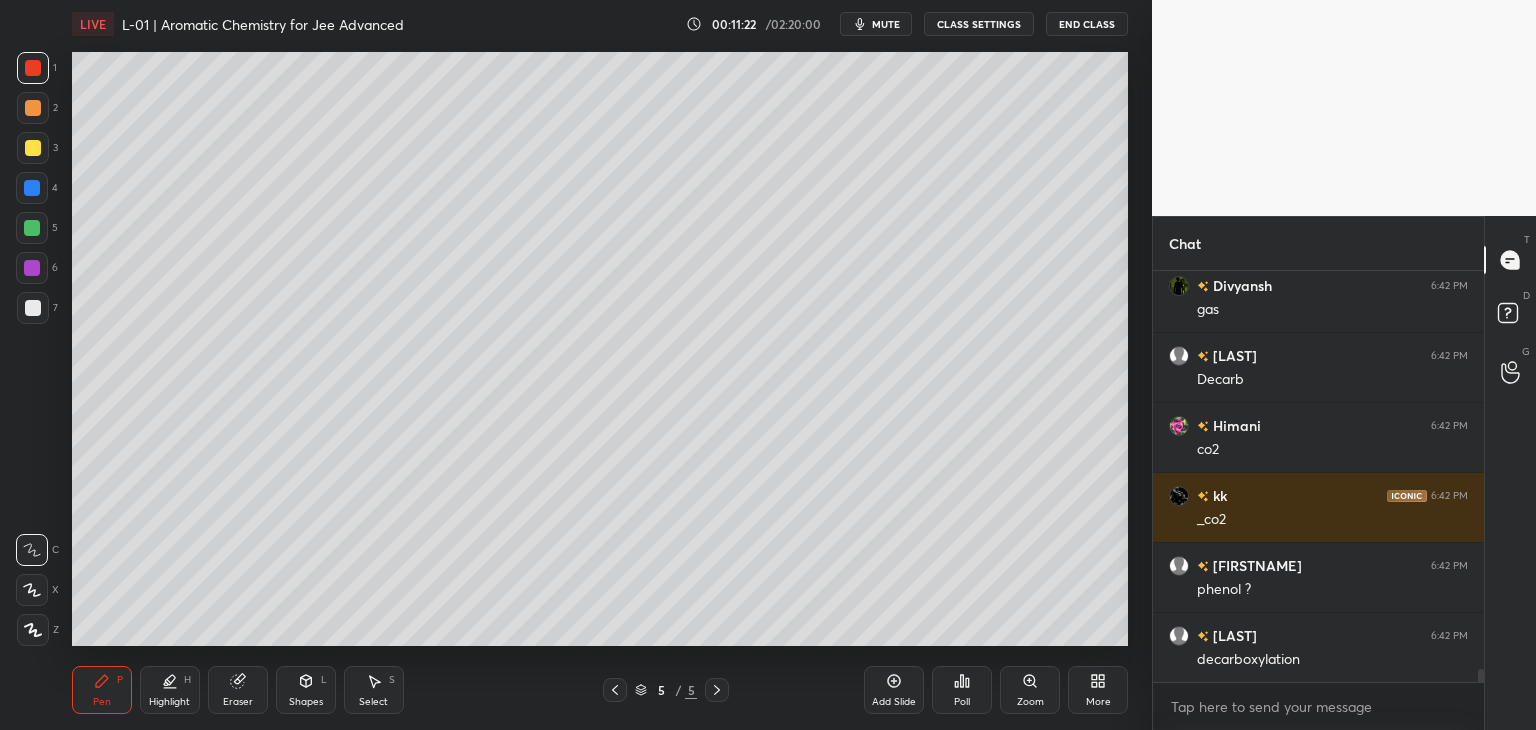 click 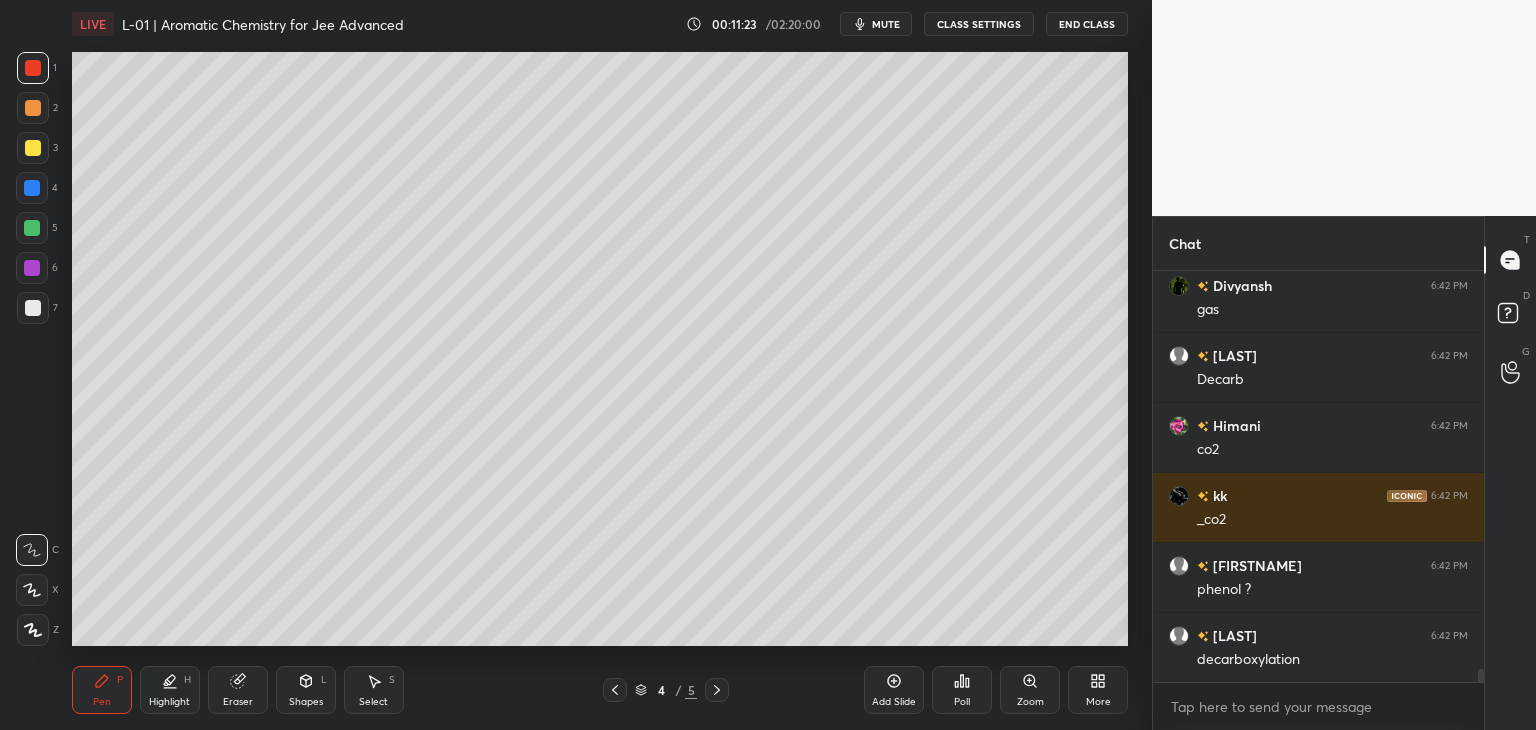 click on "Pen P Highlight H Eraser Shapes L Select S 4 / 5 Add Slide Poll Zoom More" at bounding box center (600, 690) 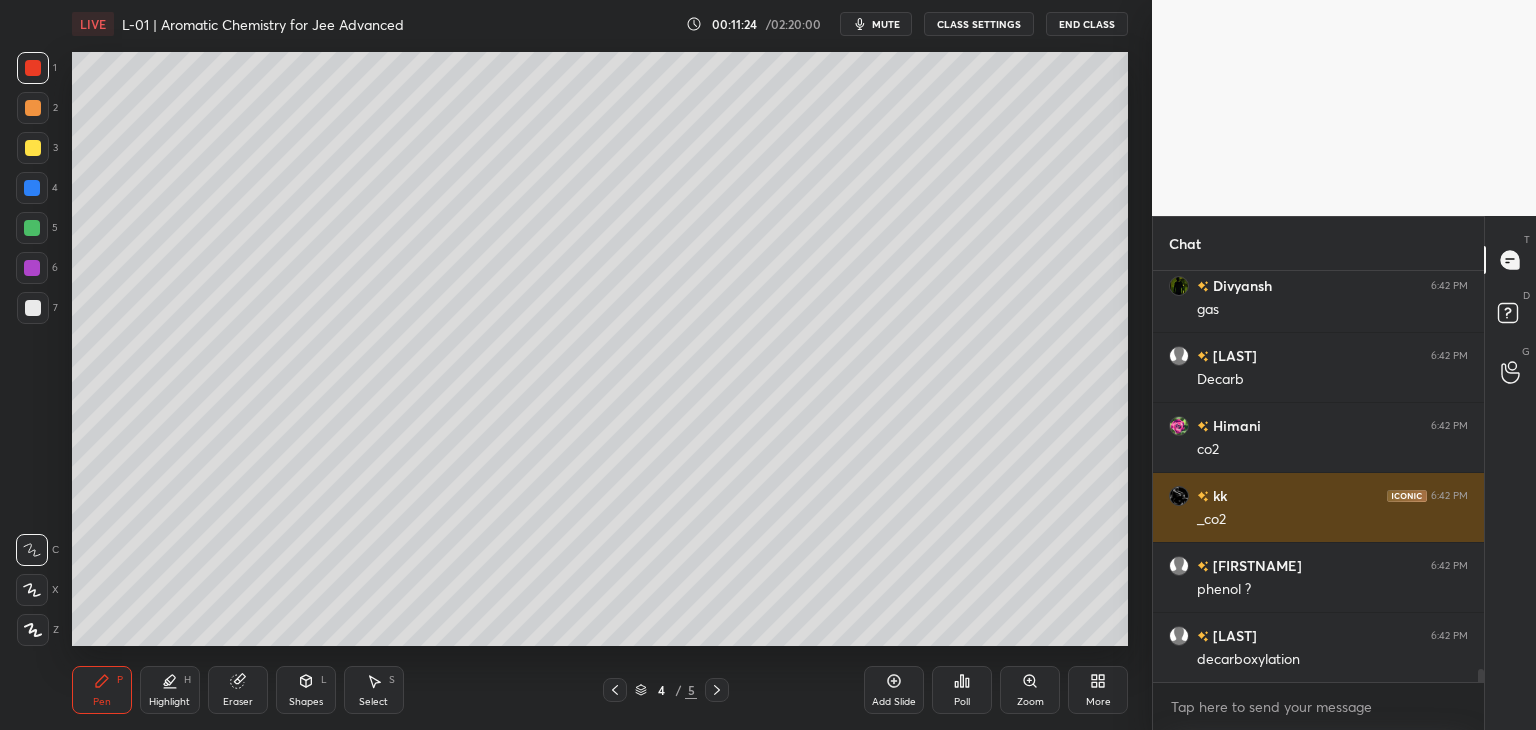click at bounding box center [615, 690] 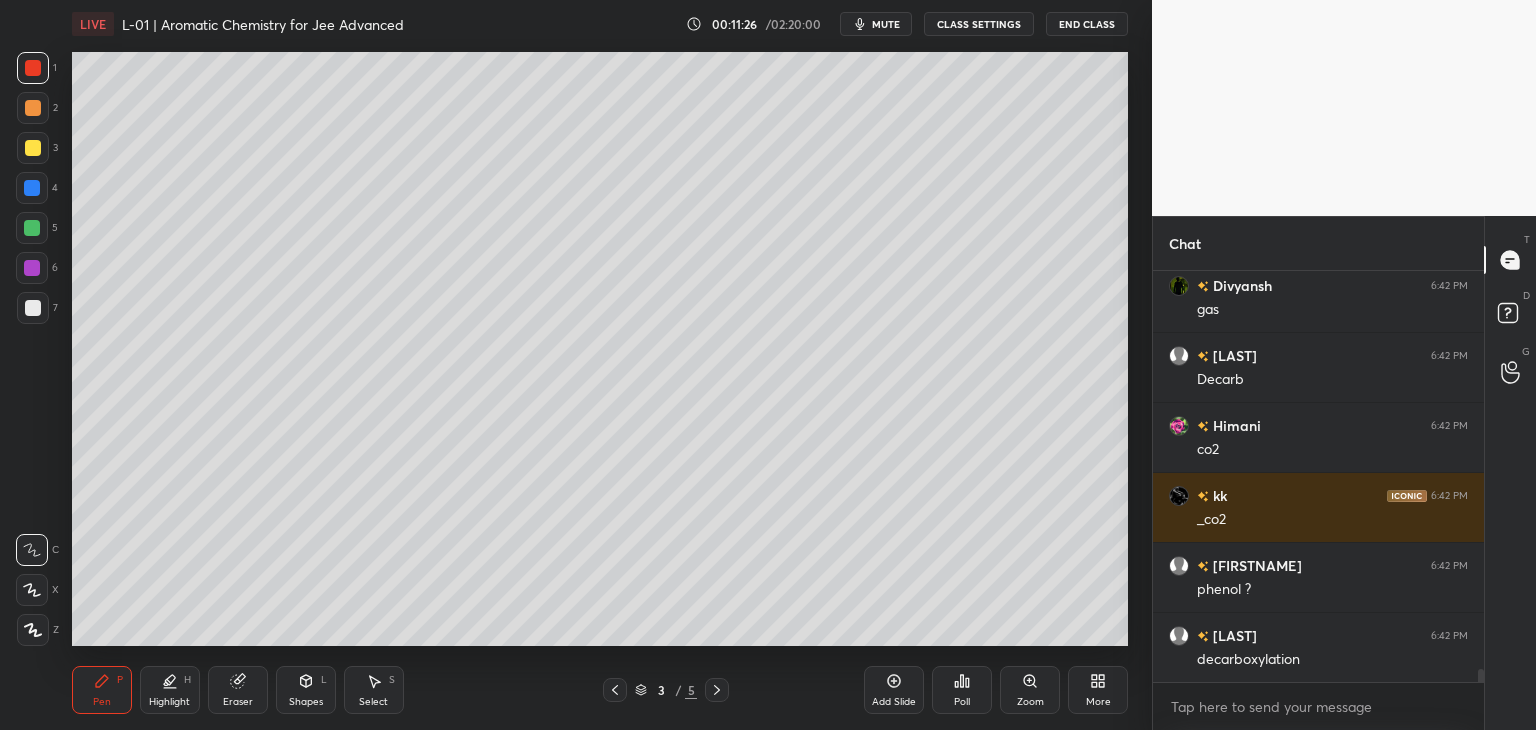 click 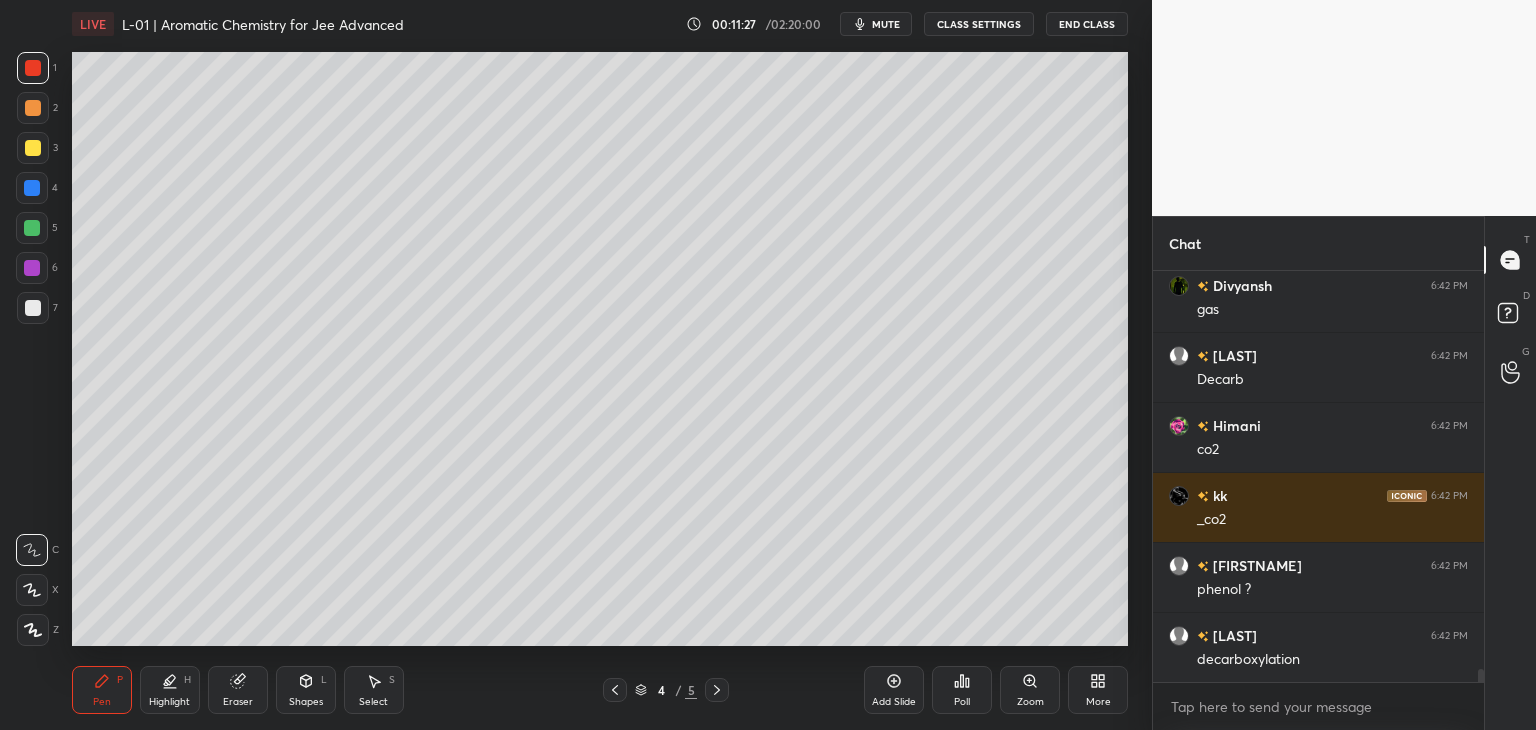 click 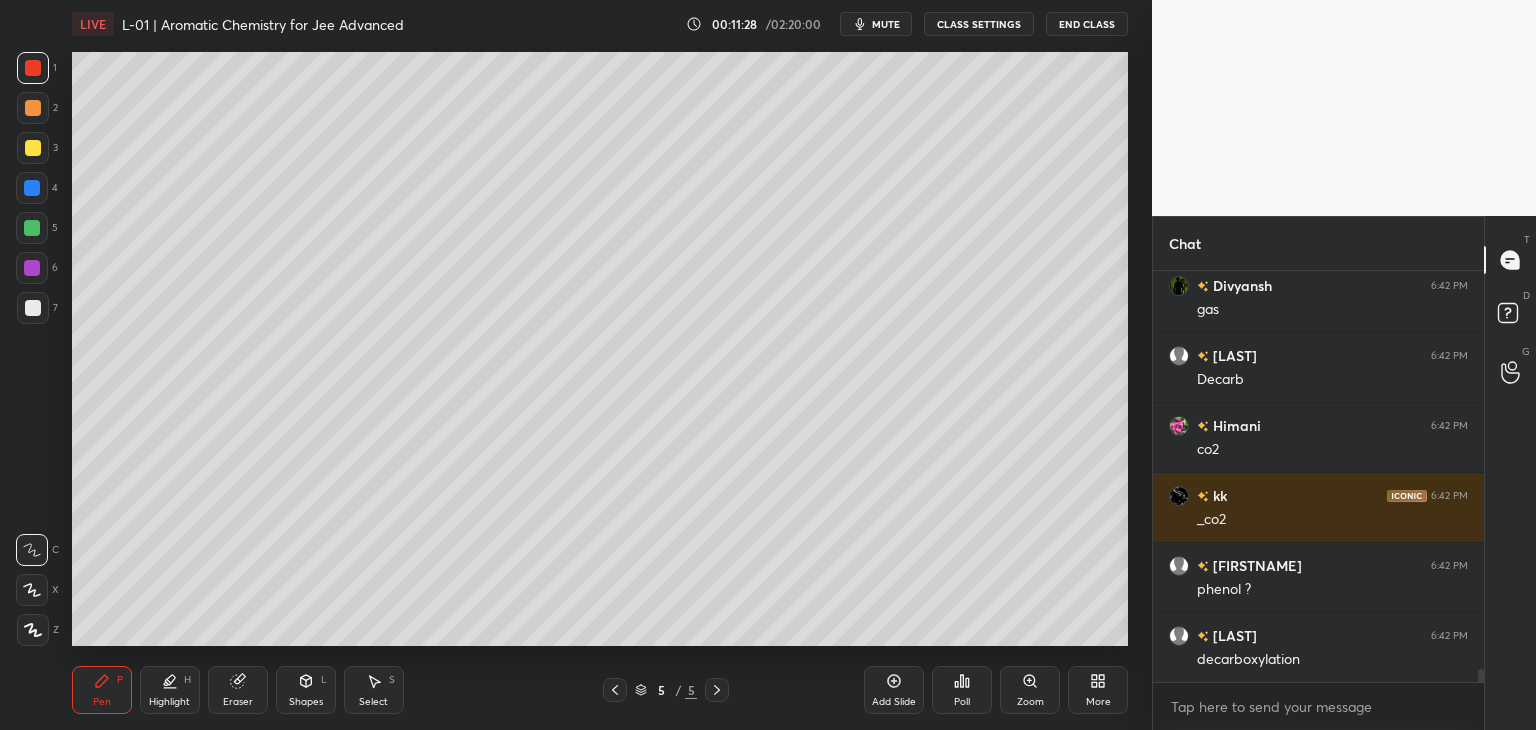 click 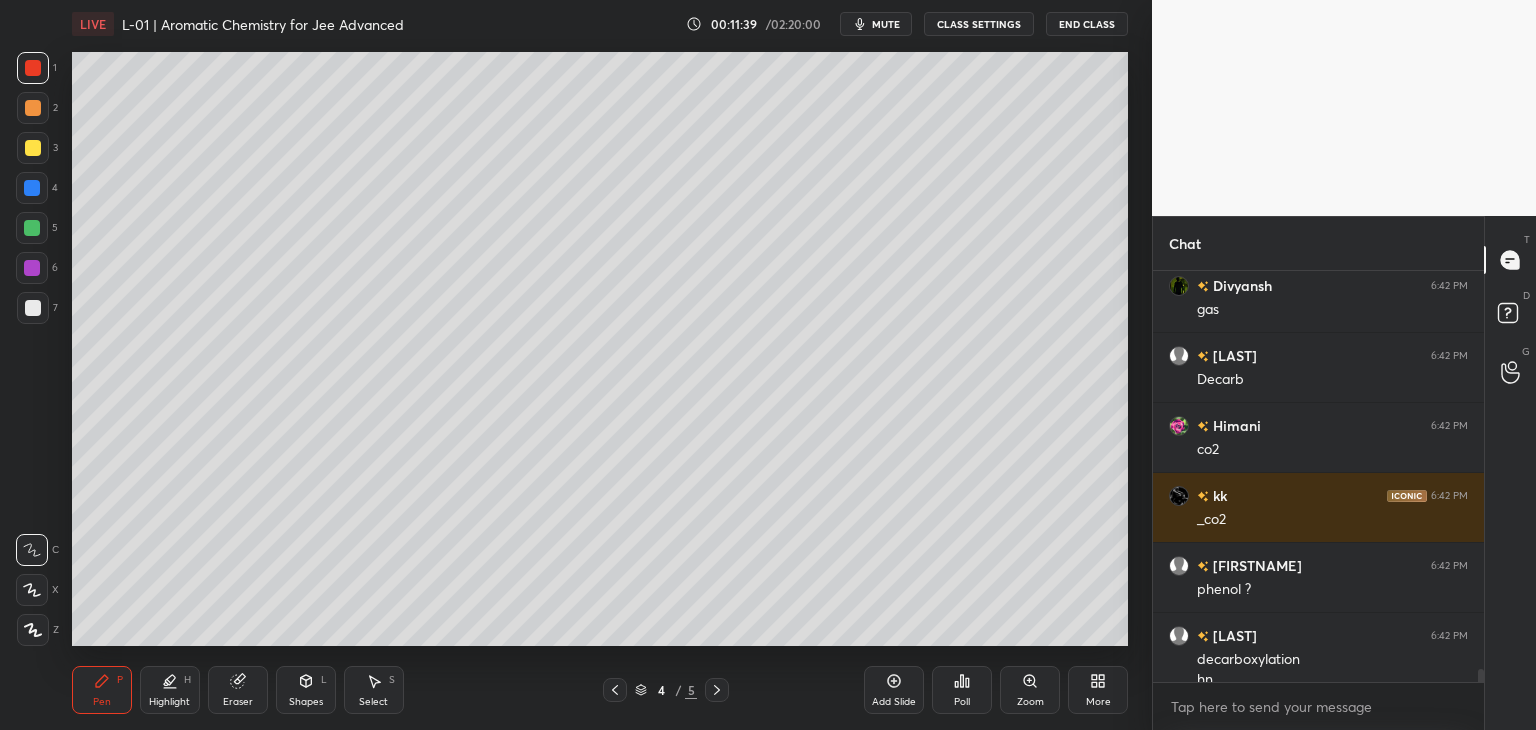 scroll, scrollTop: 12362, scrollLeft: 0, axis: vertical 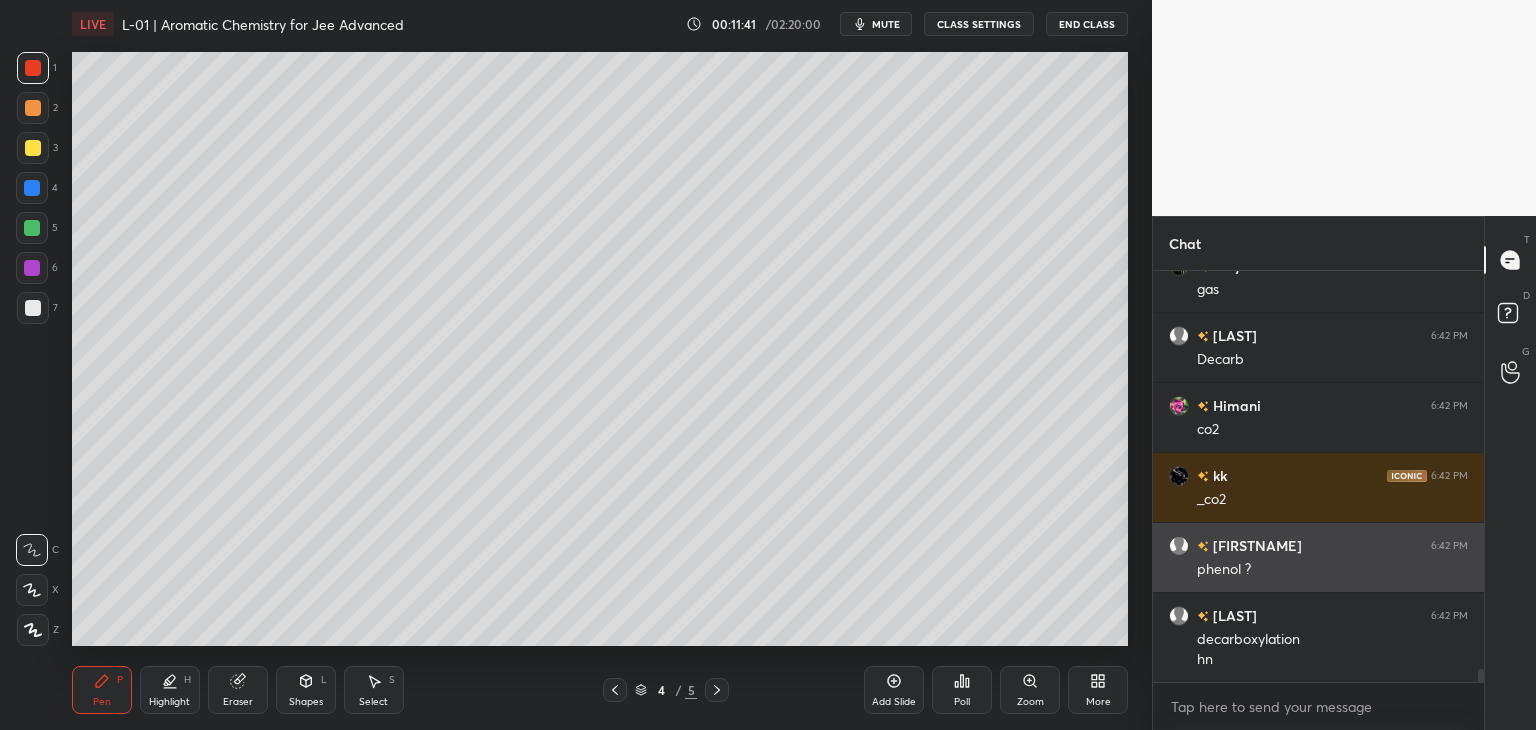 click 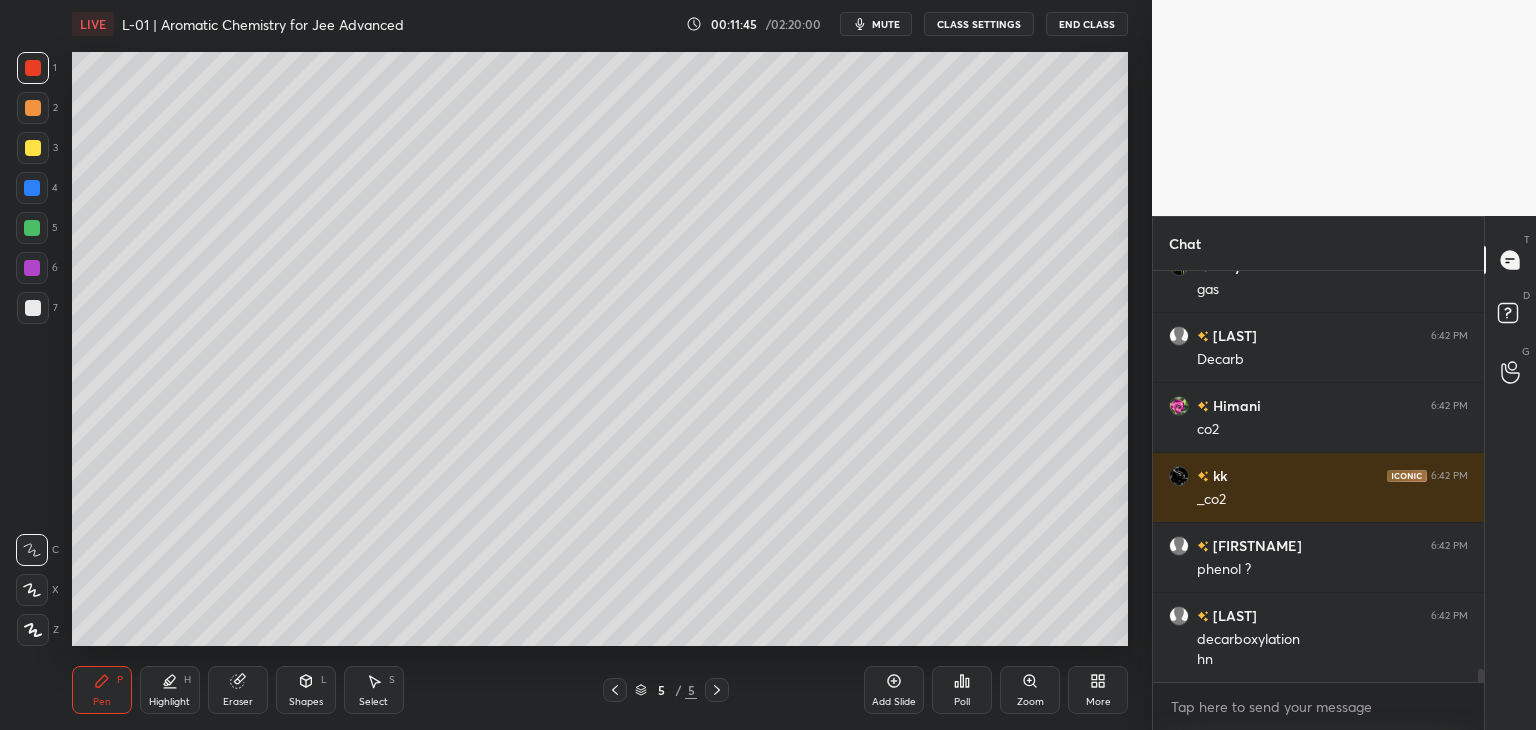 scroll, scrollTop: 12410, scrollLeft: 0, axis: vertical 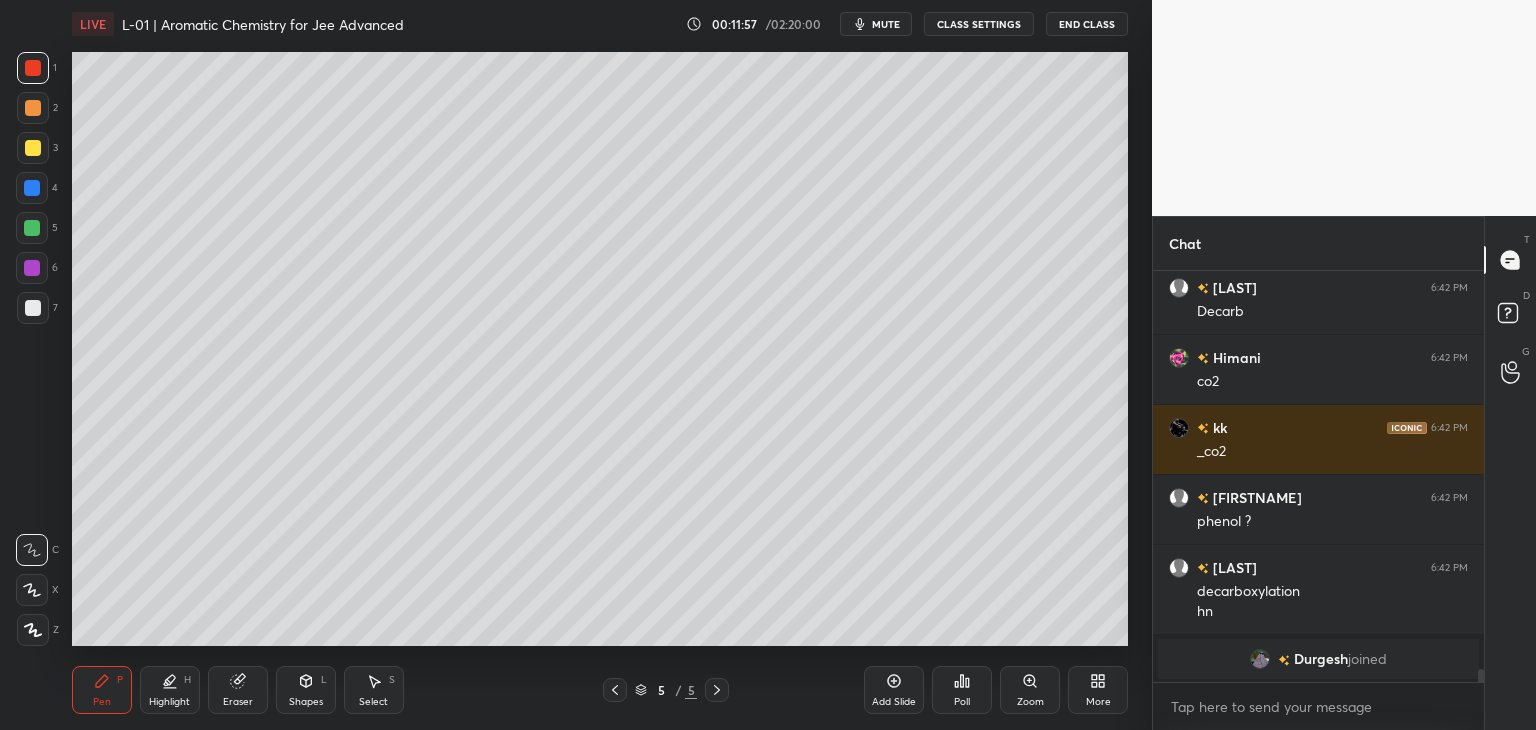 click on "Shapes L" at bounding box center [306, 690] 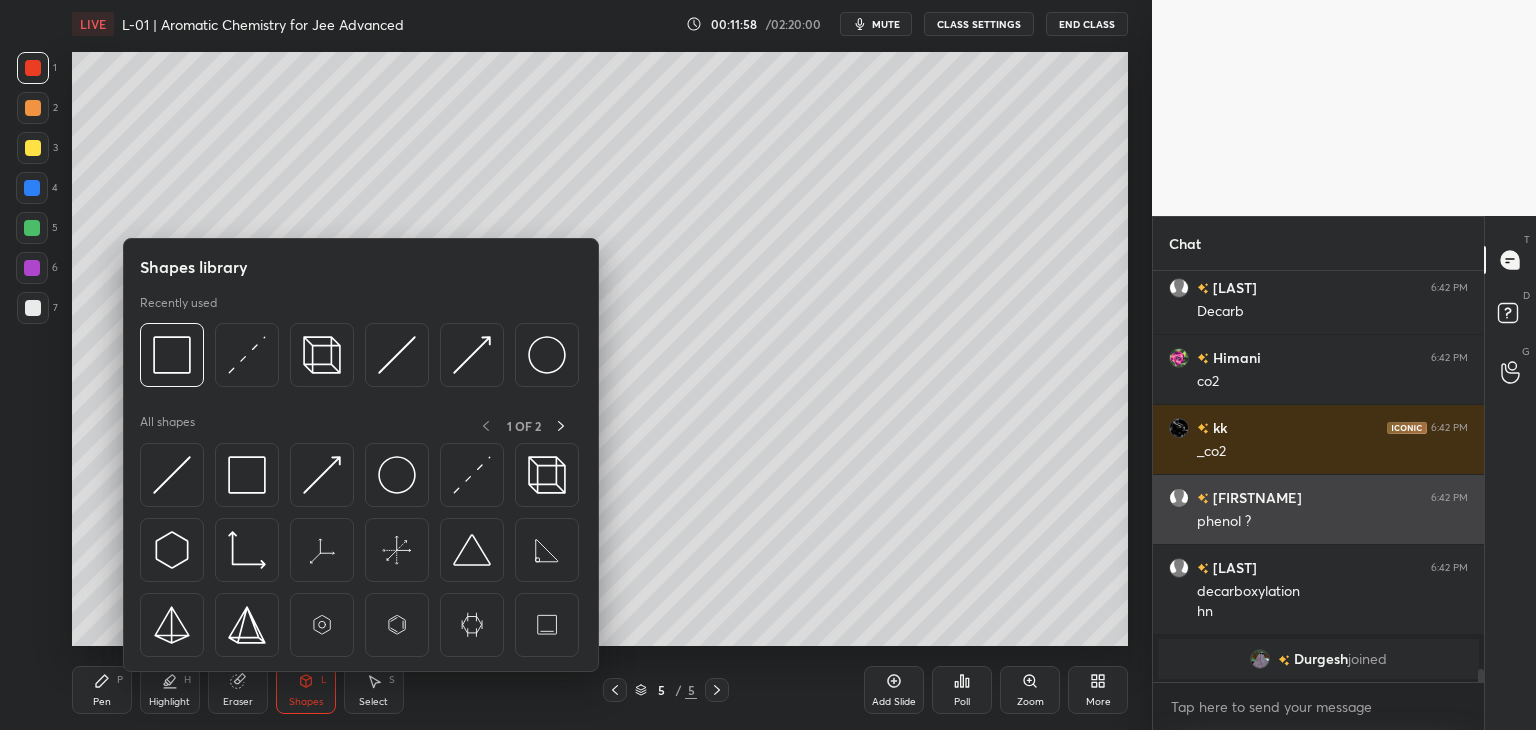 click at bounding box center [247, 475] 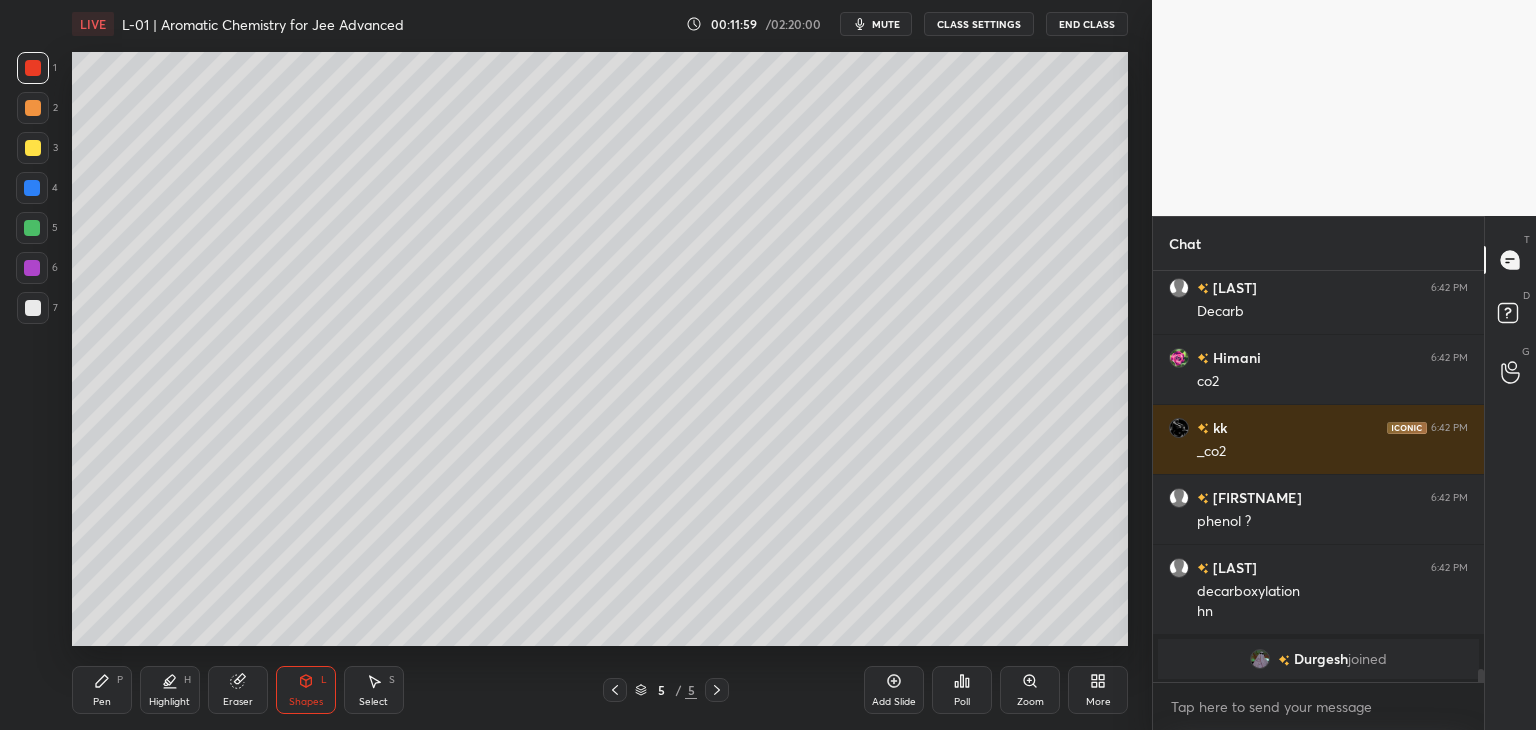 click at bounding box center [33, 148] 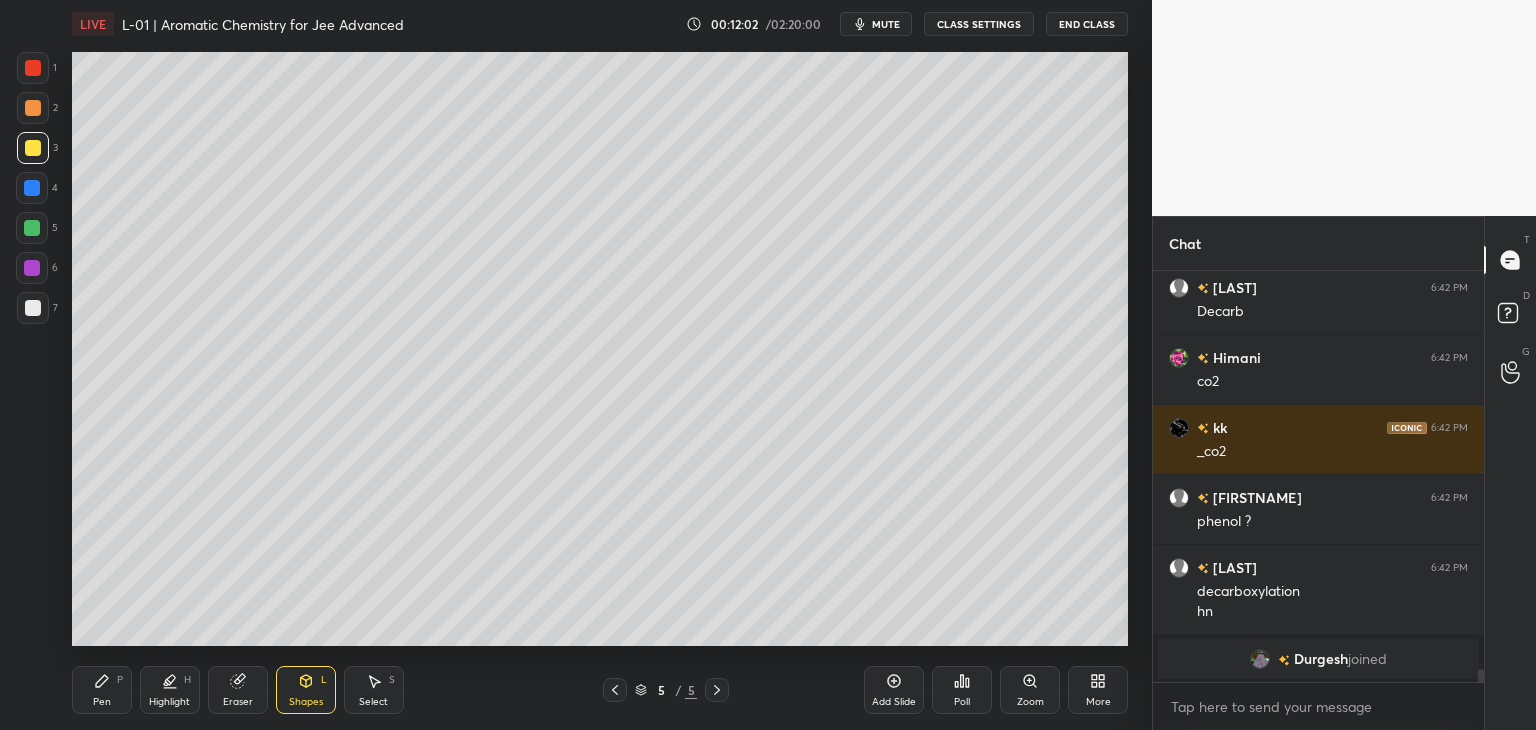 click on "Pen P" at bounding box center [102, 690] 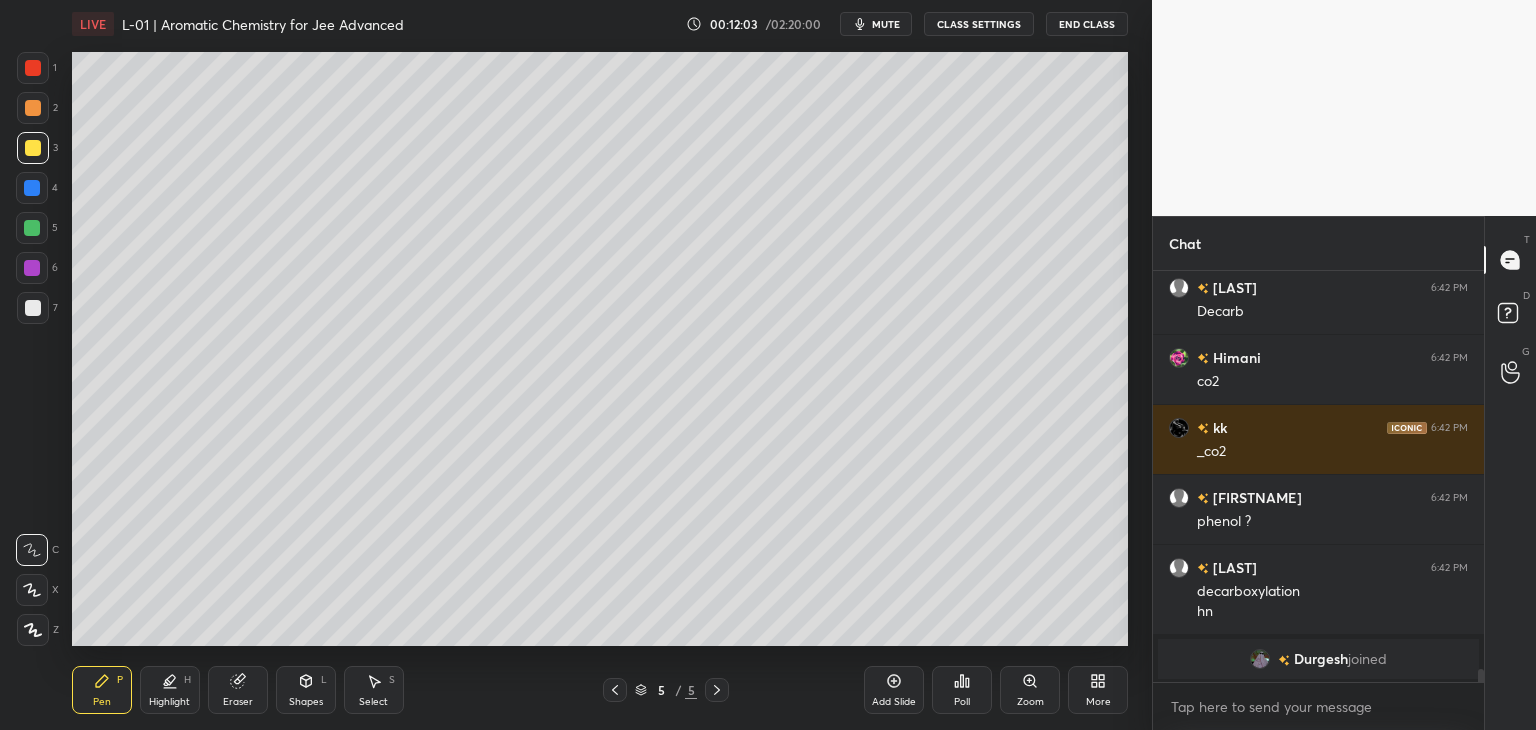 scroll, scrollTop: 376, scrollLeft: 325, axis: both 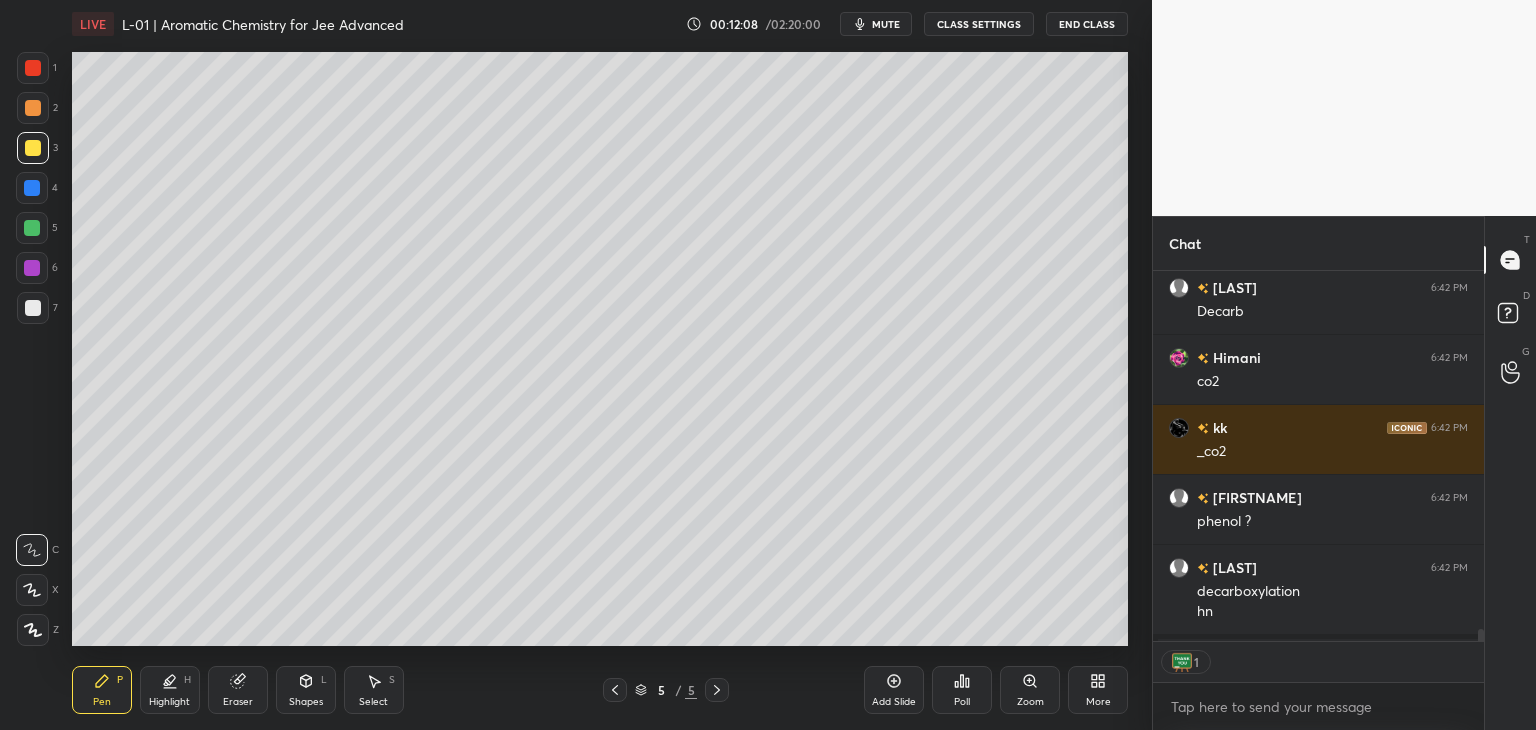 click 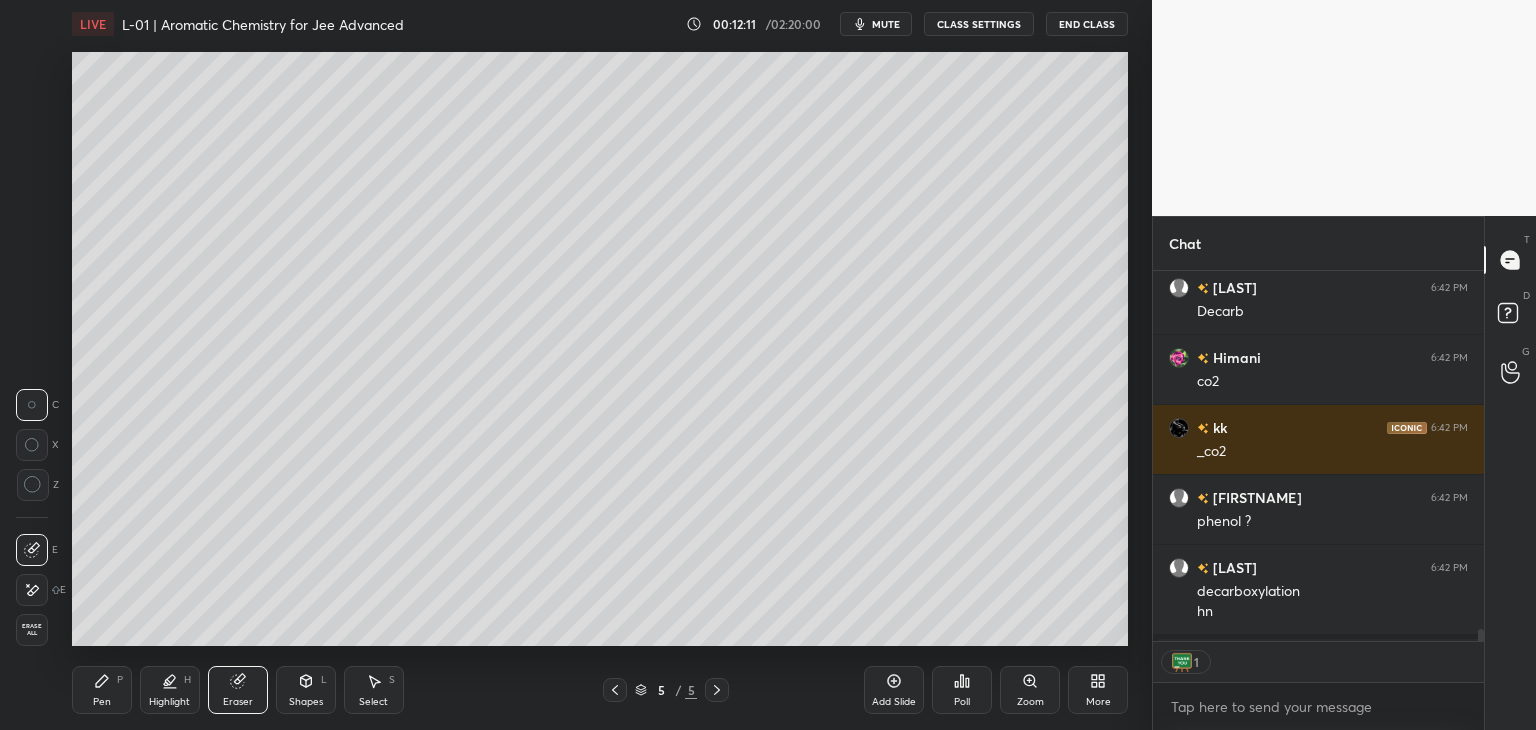 click 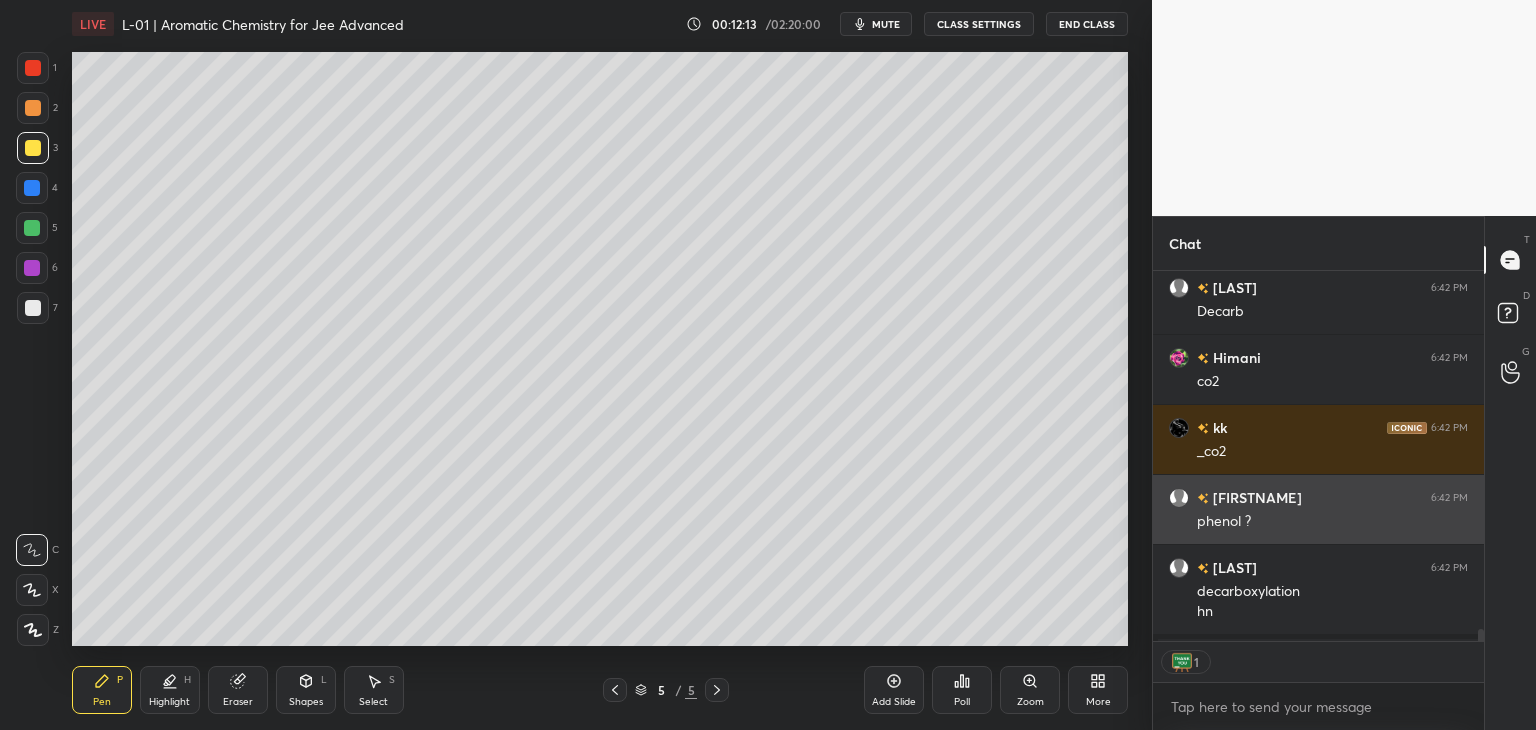 scroll, scrollTop: 6, scrollLeft: 6, axis: both 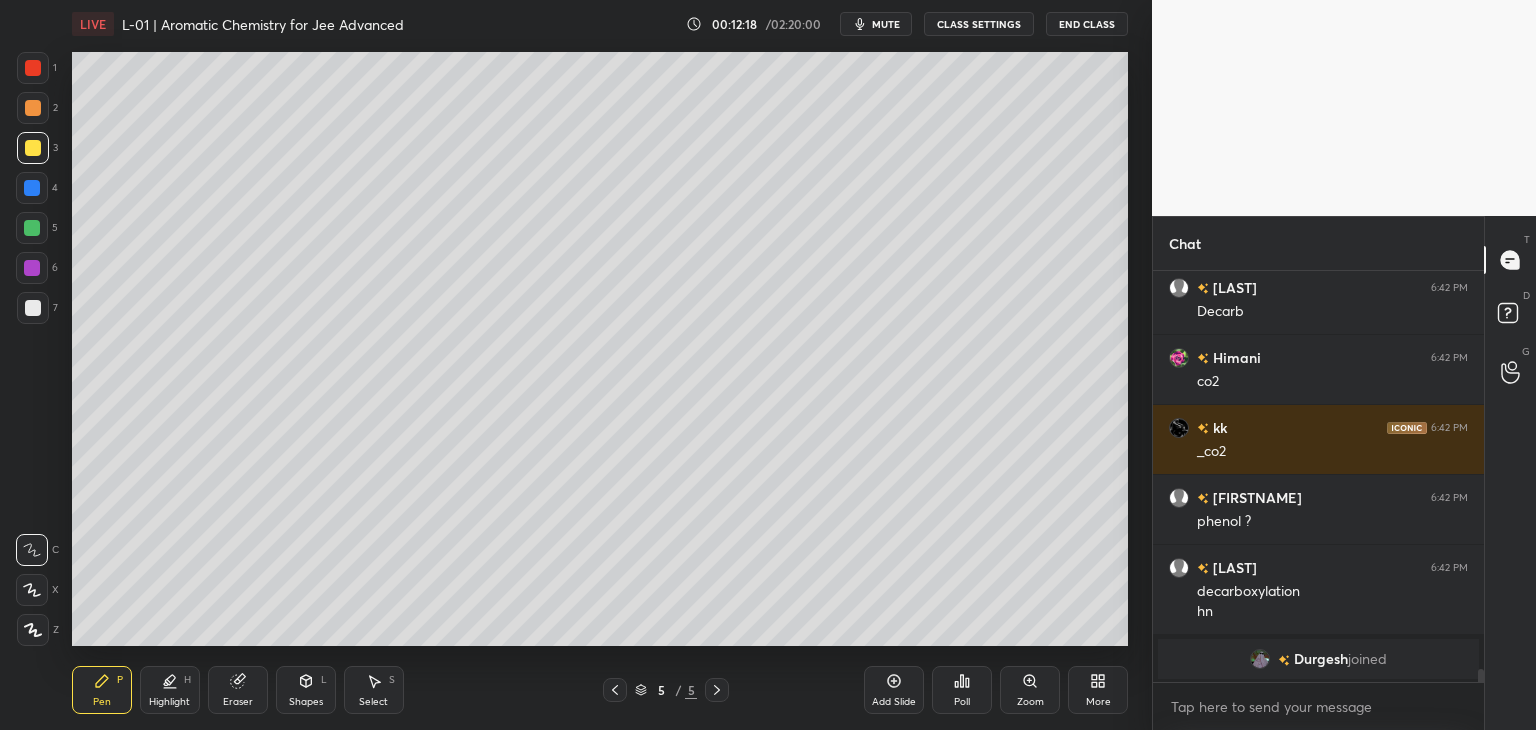 click on "Select S" at bounding box center [374, 690] 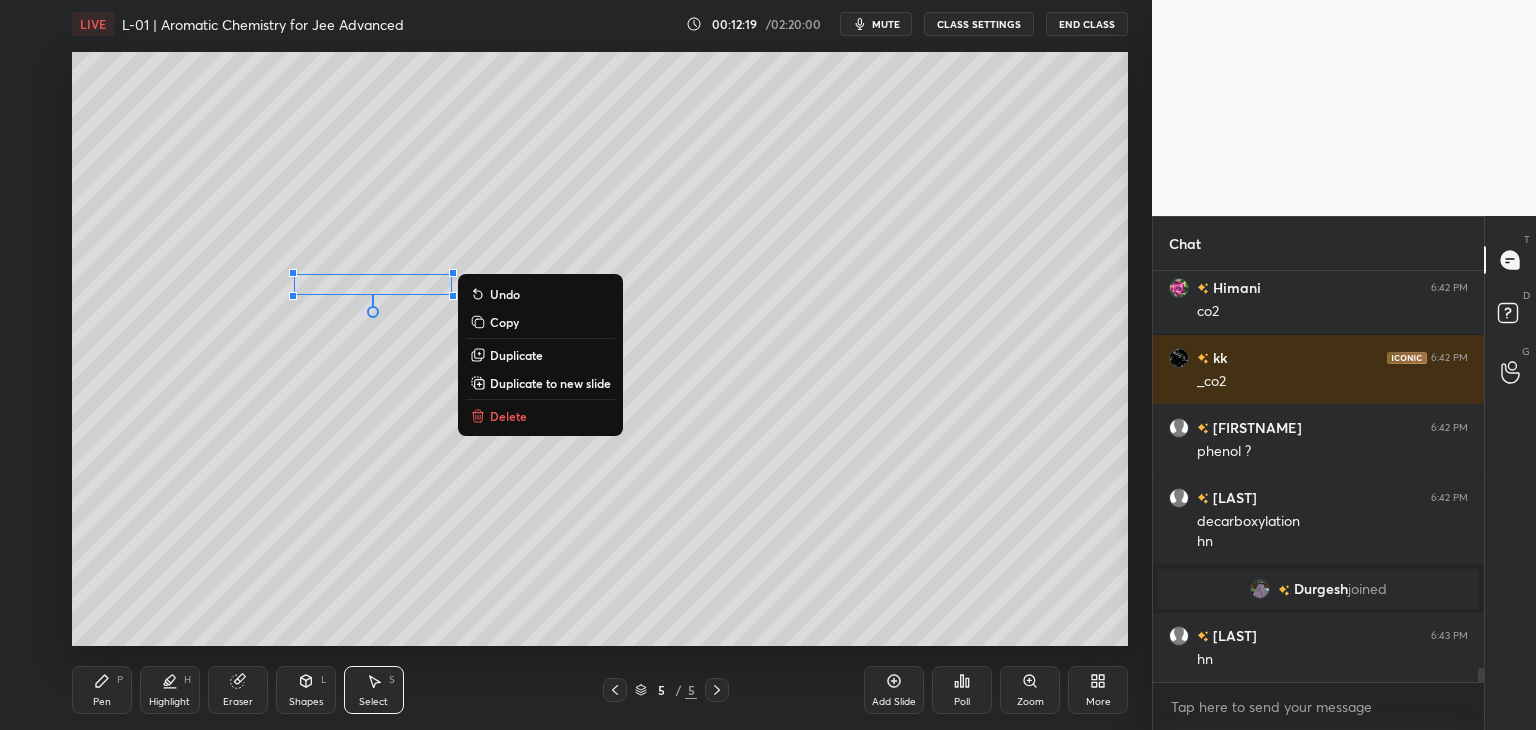 scroll, scrollTop: 11822, scrollLeft: 0, axis: vertical 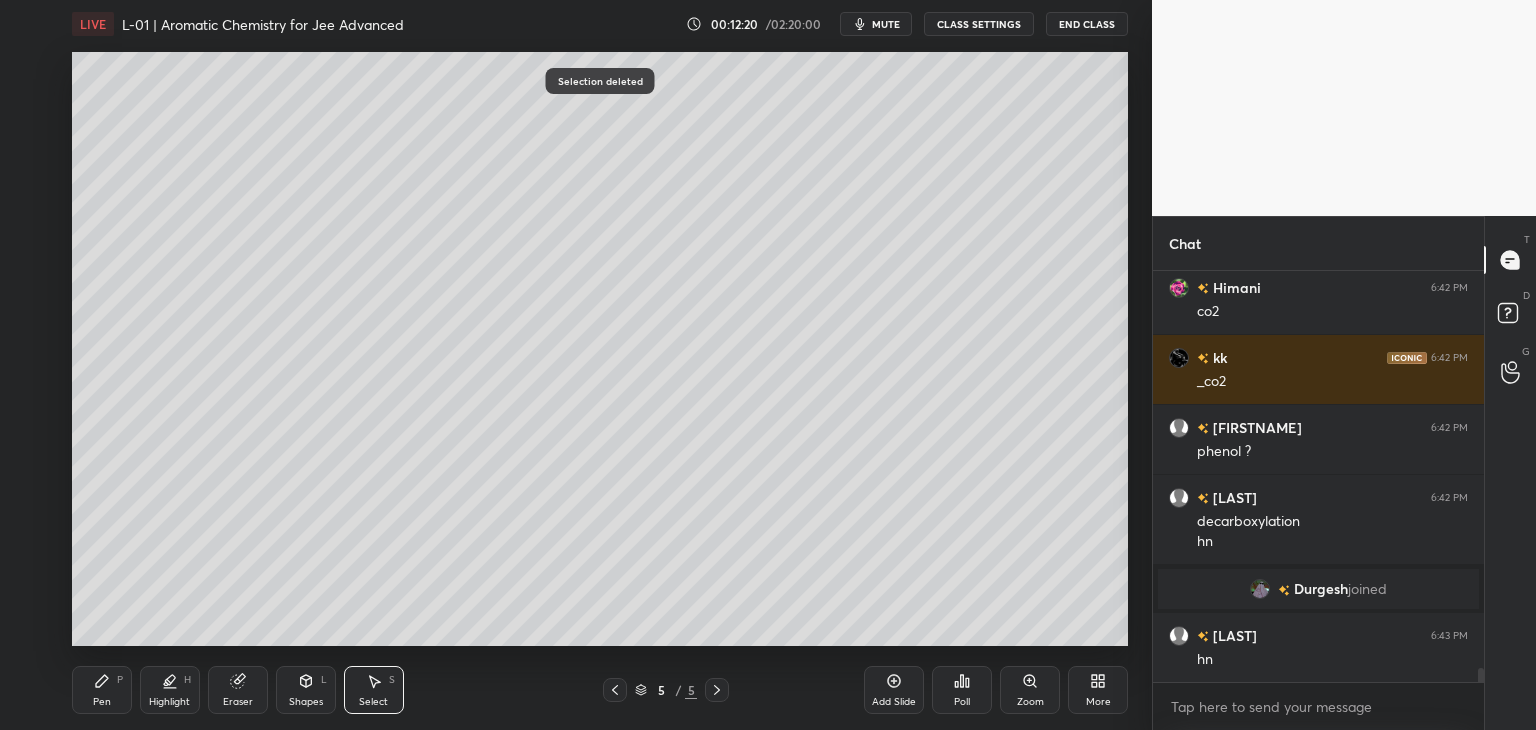 click on "Pen P" at bounding box center (102, 690) 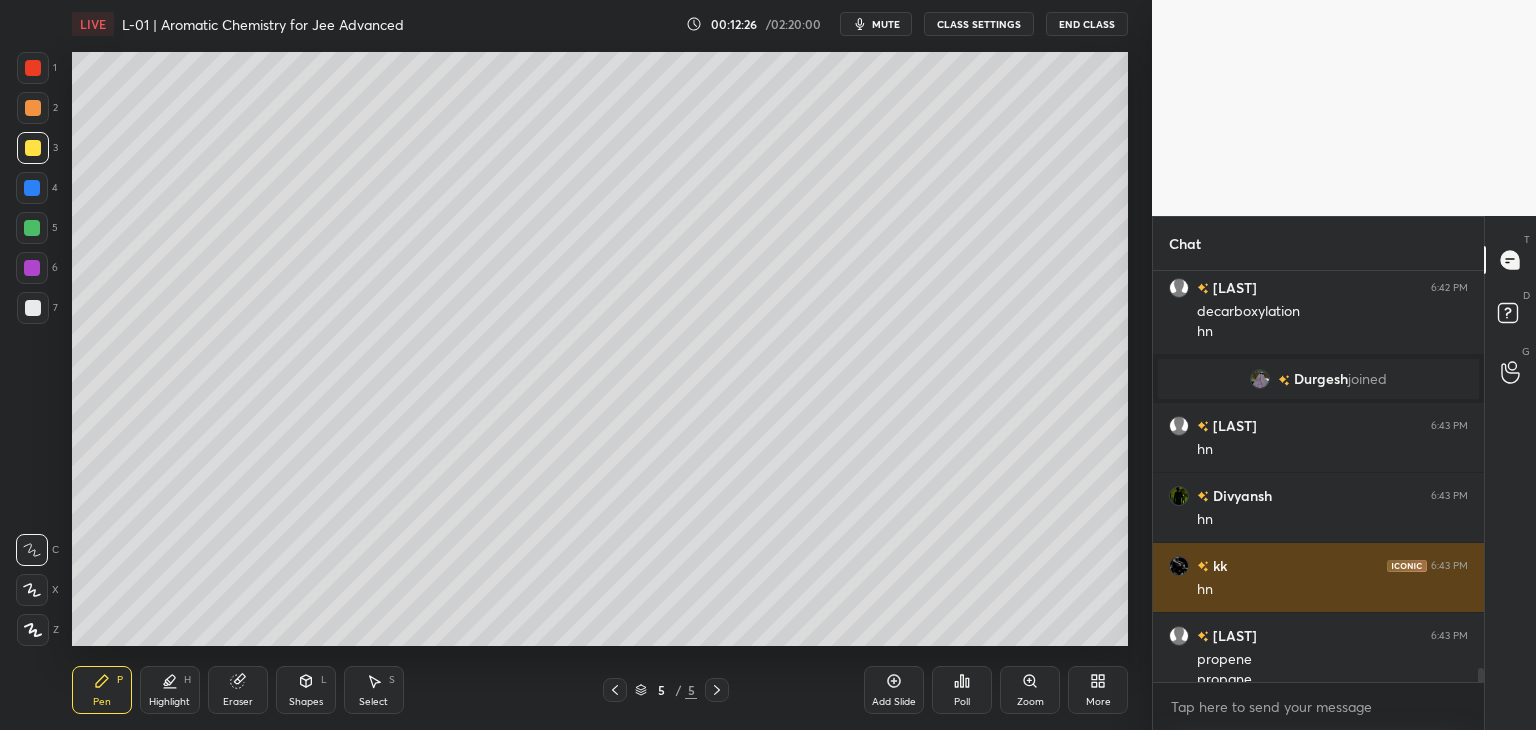 scroll, scrollTop: 12052, scrollLeft: 0, axis: vertical 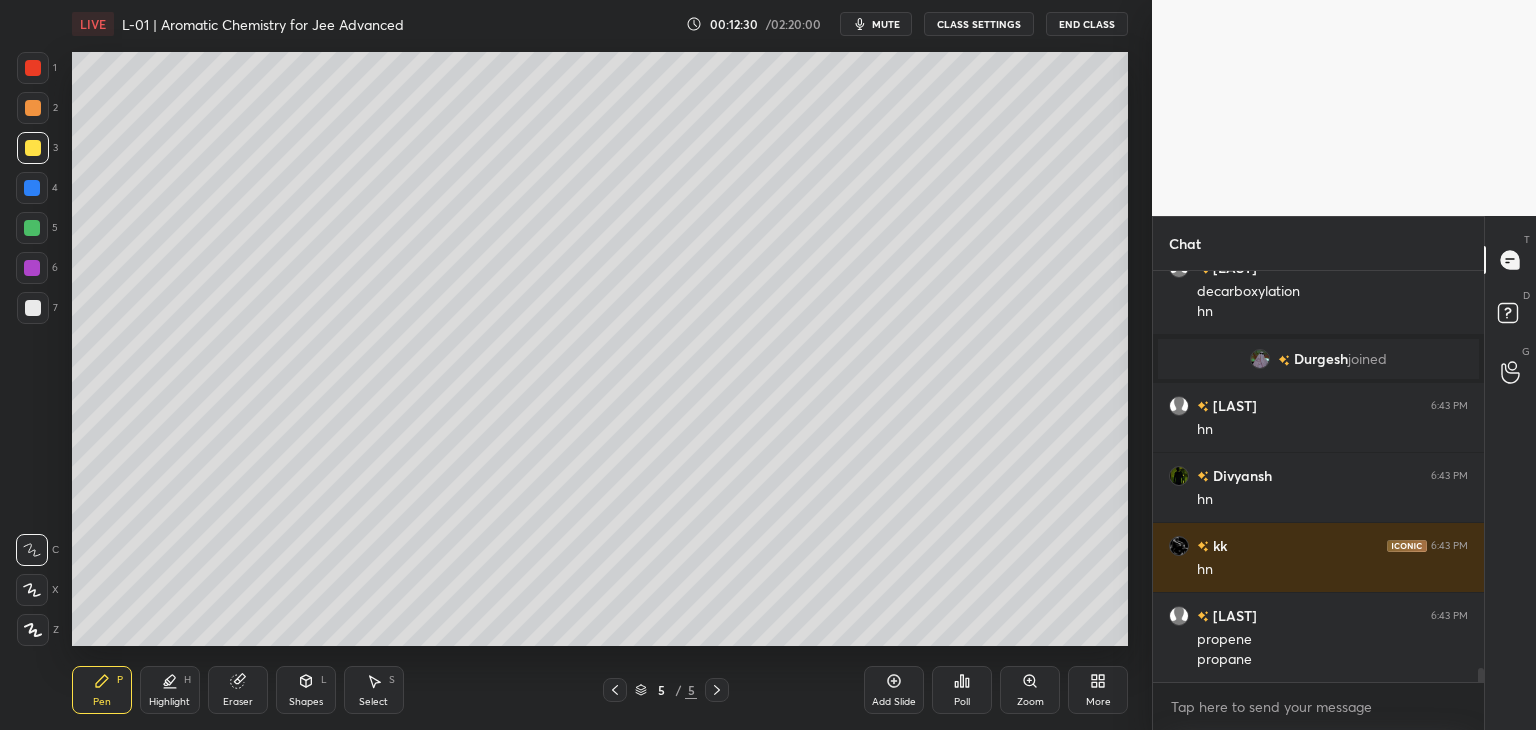click on "Eraser" at bounding box center [238, 690] 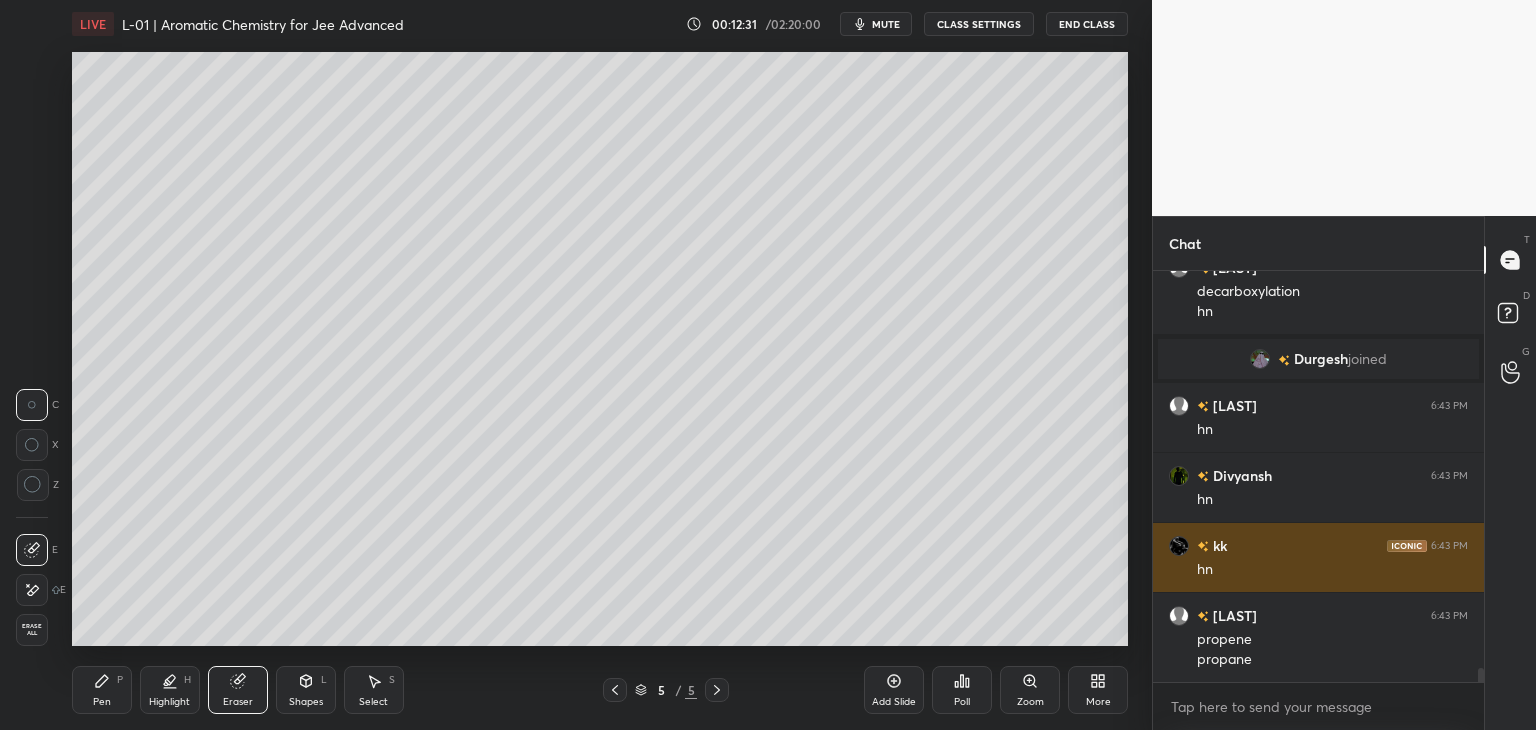 scroll, scrollTop: 12072, scrollLeft: 0, axis: vertical 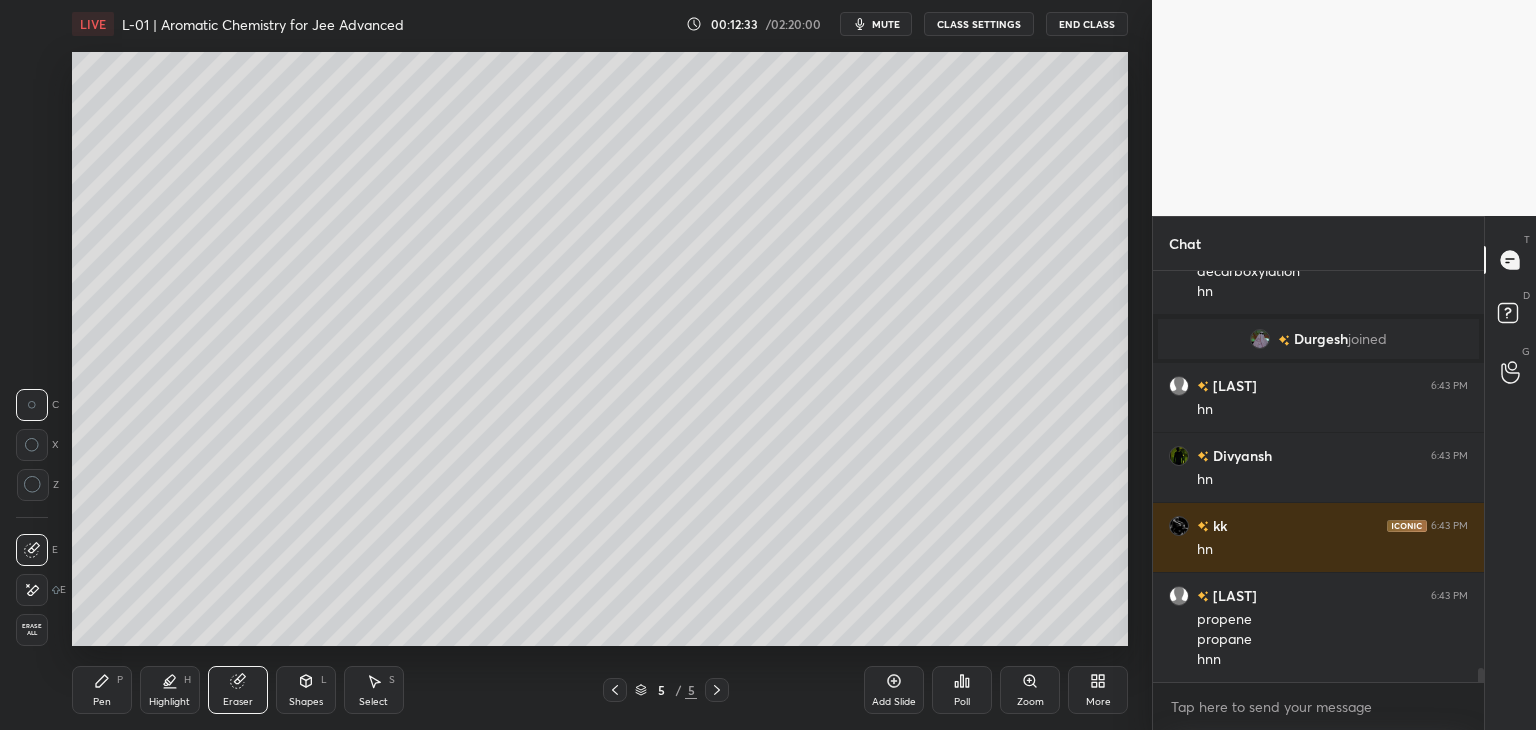 click 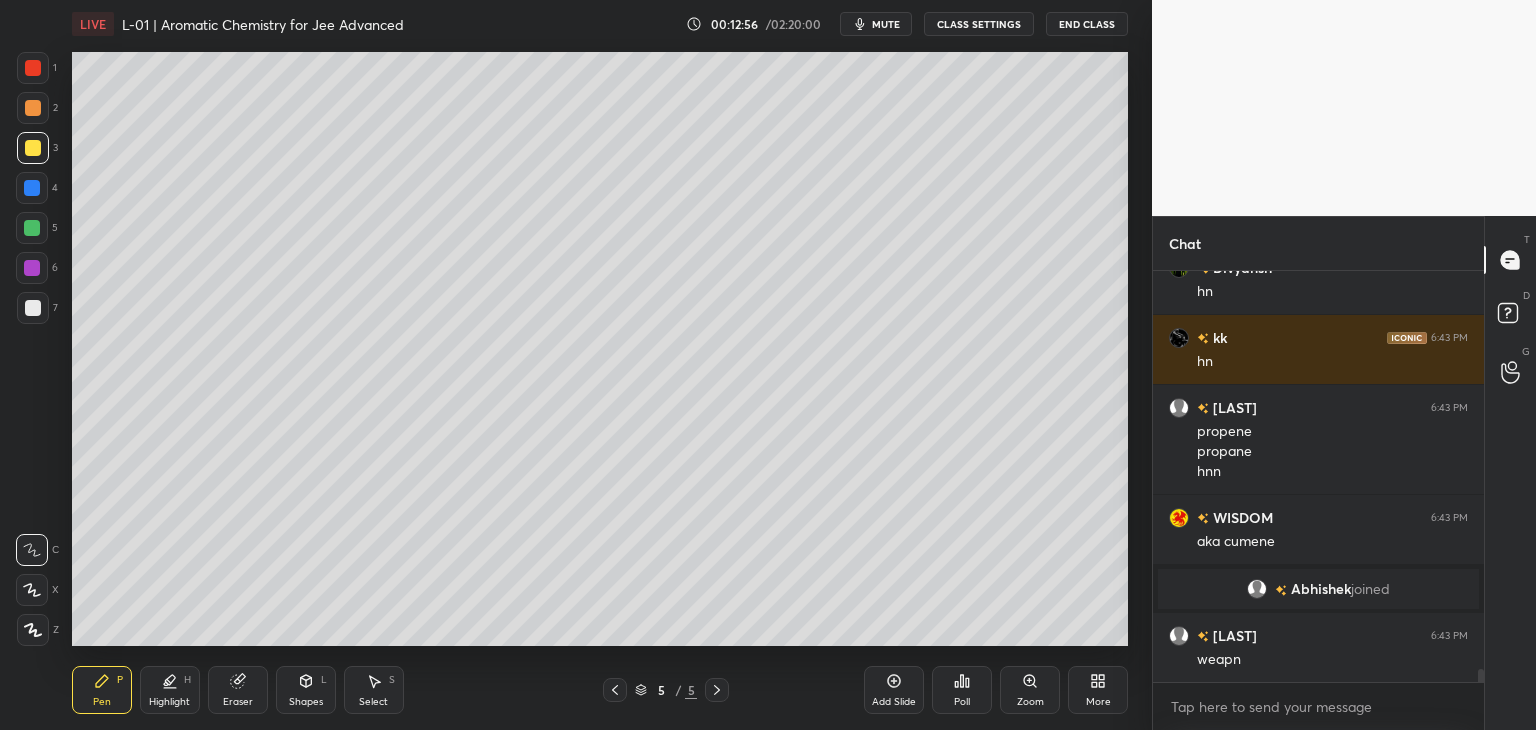 scroll, scrollTop: 12214, scrollLeft: 0, axis: vertical 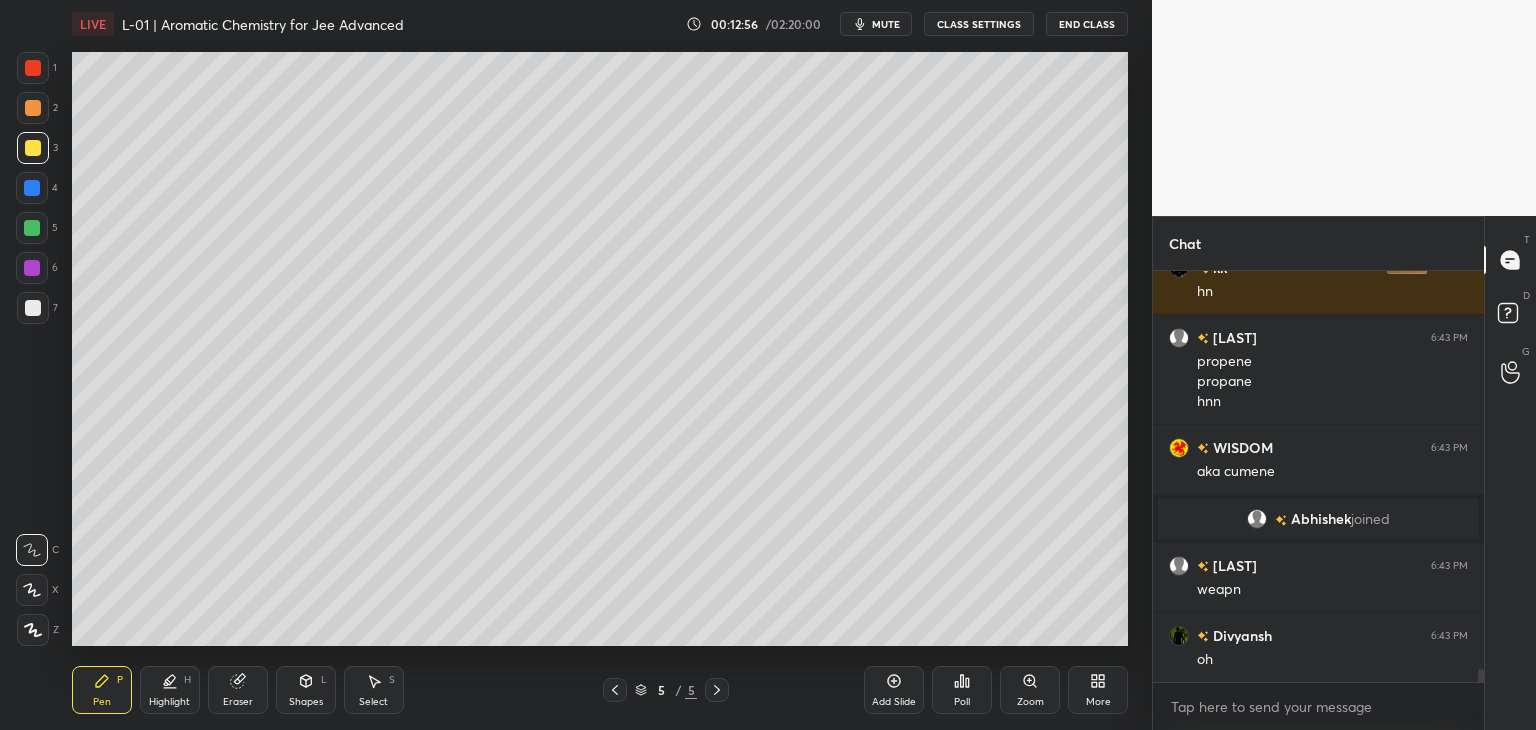click on "Eraser" at bounding box center (238, 690) 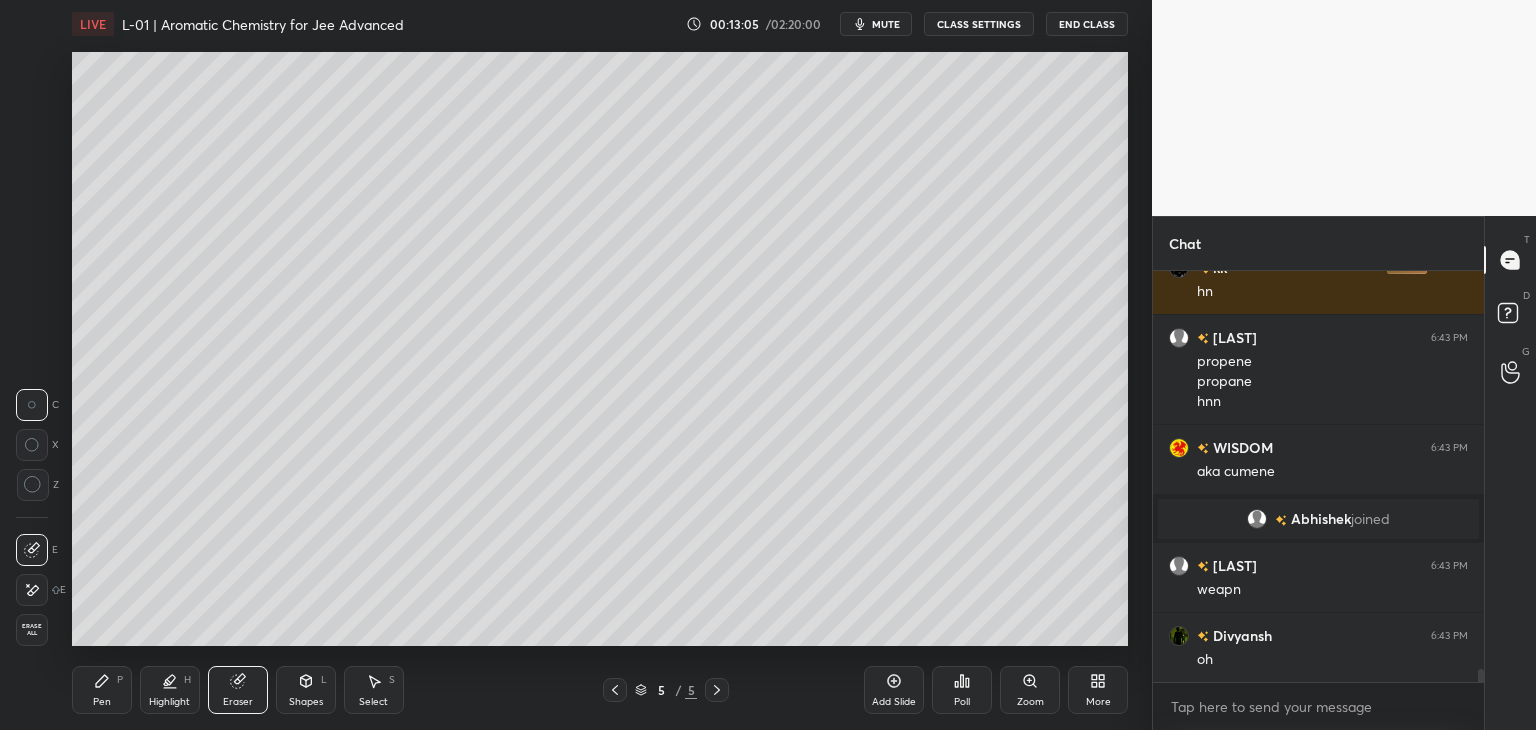 click on "P" at bounding box center (120, 680) 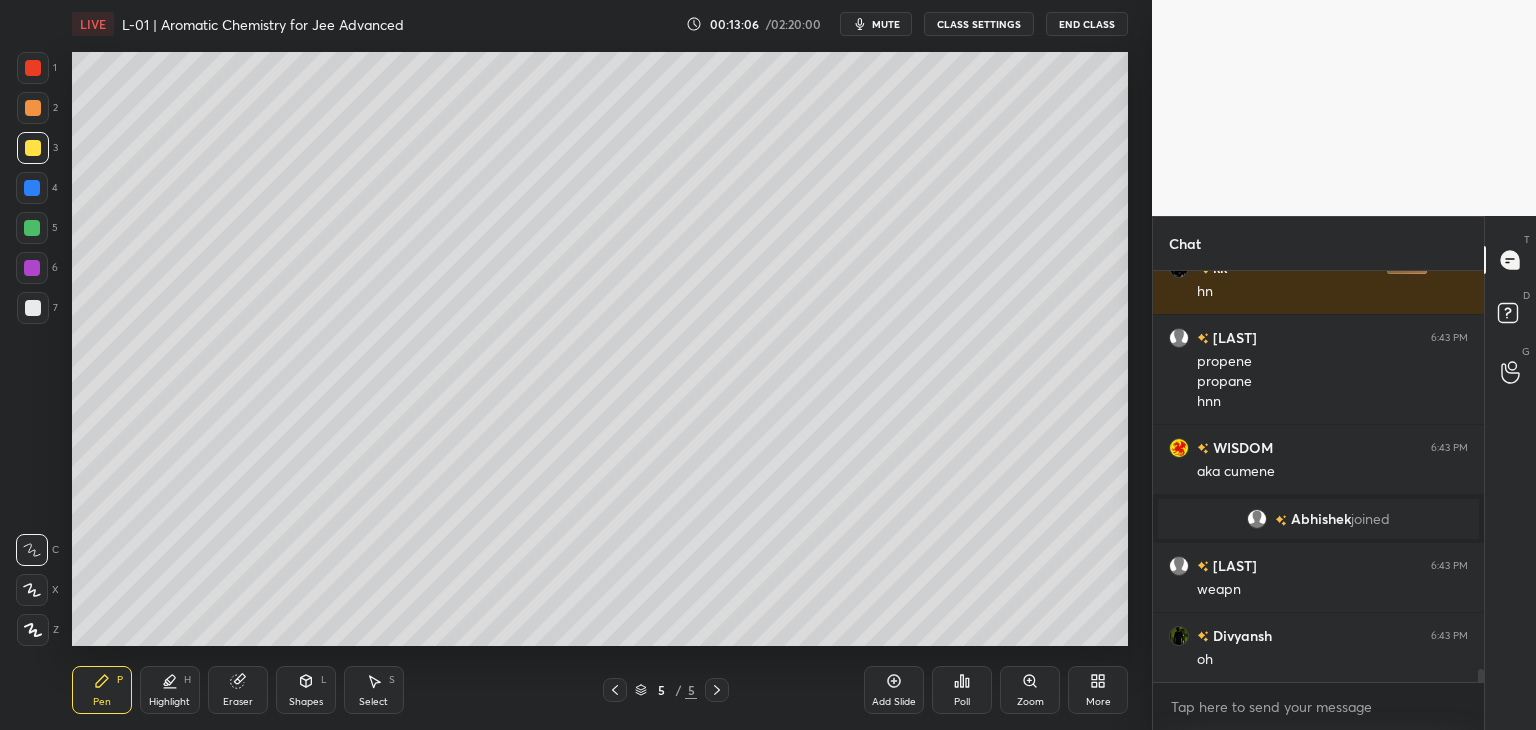 scroll, scrollTop: 12284, scrollLeft: 0, axis: vertical 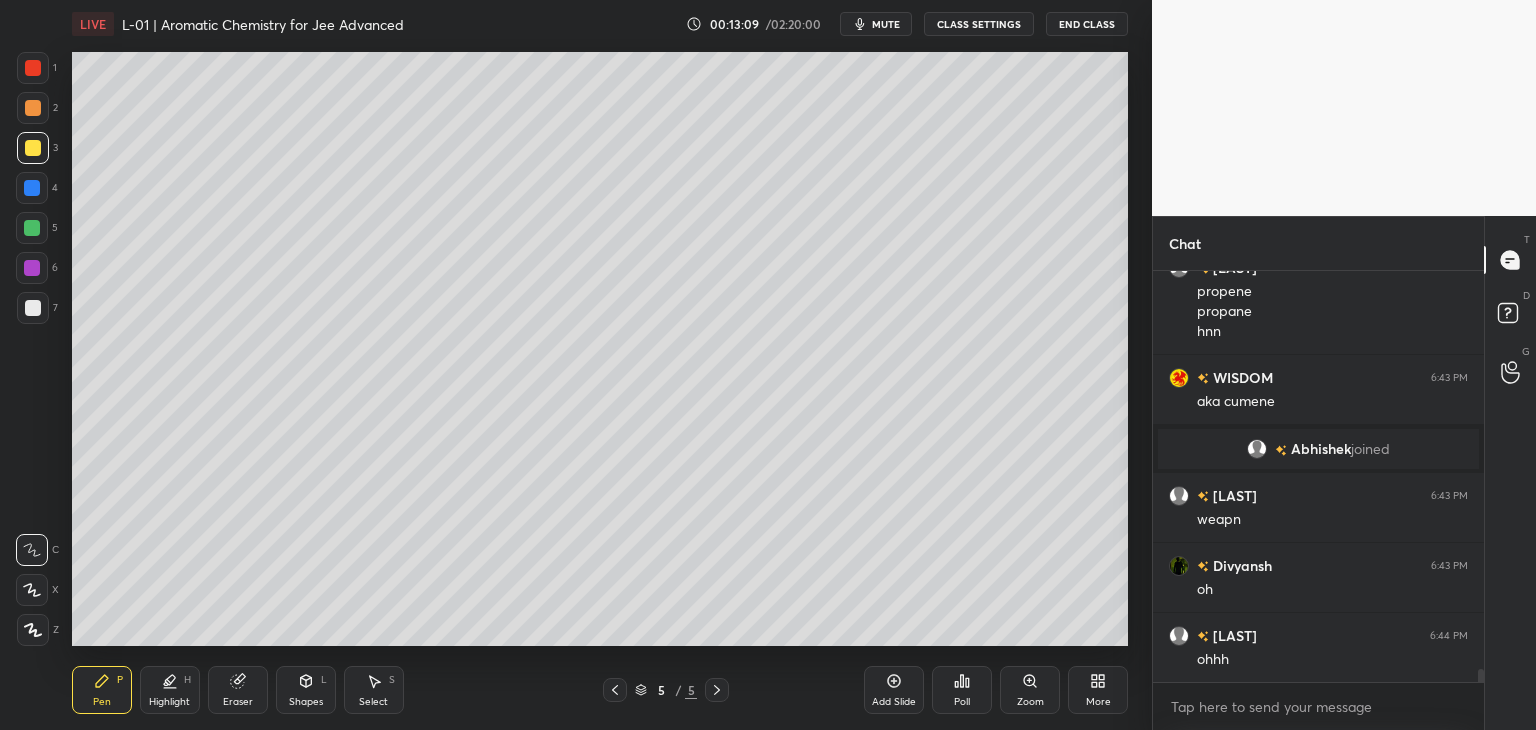 click at bounding box center [33, 68] 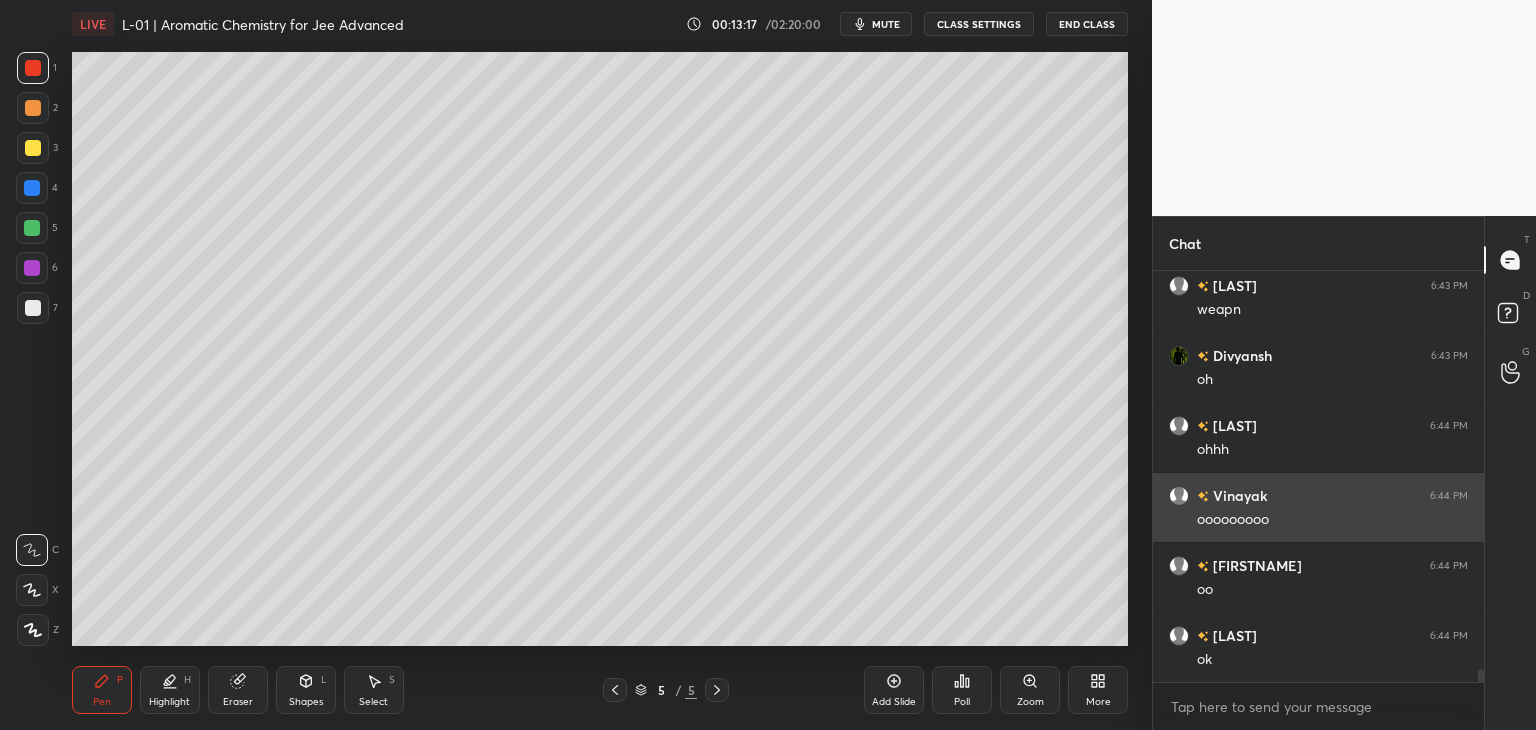 scroll, scrollTop: 12564, scrollLeft: 0, axis: vertical 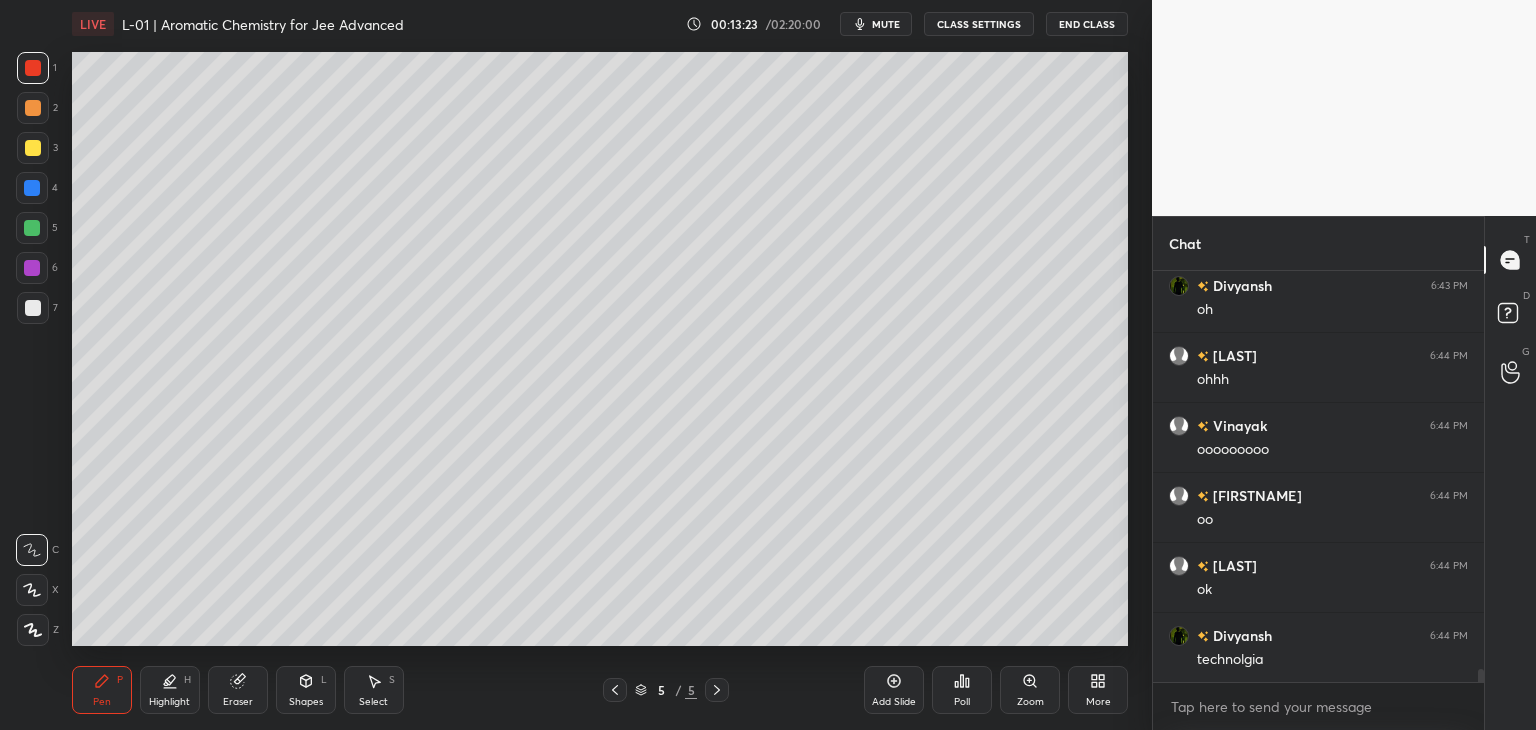 click 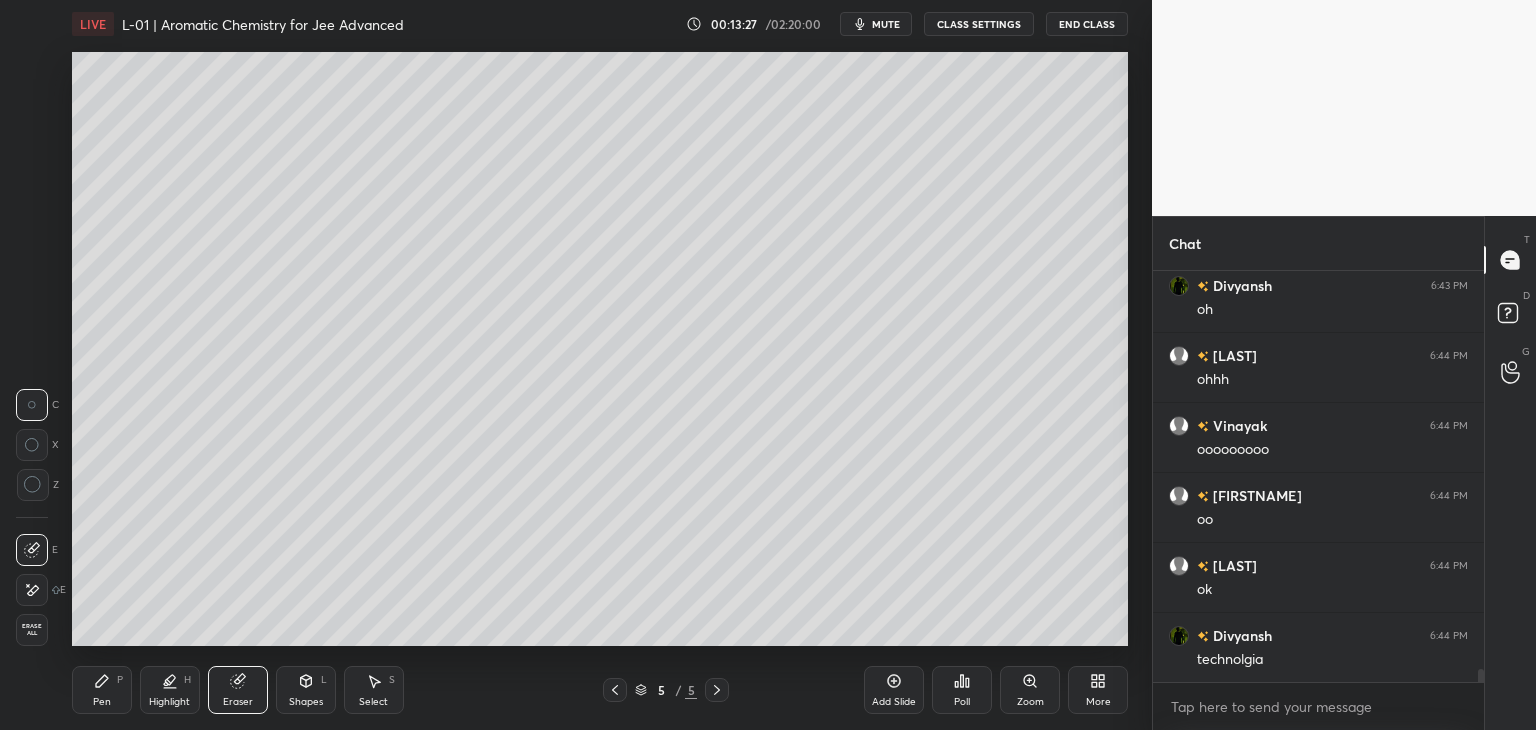 click on "Pen P" at bounding box center [102, 690] 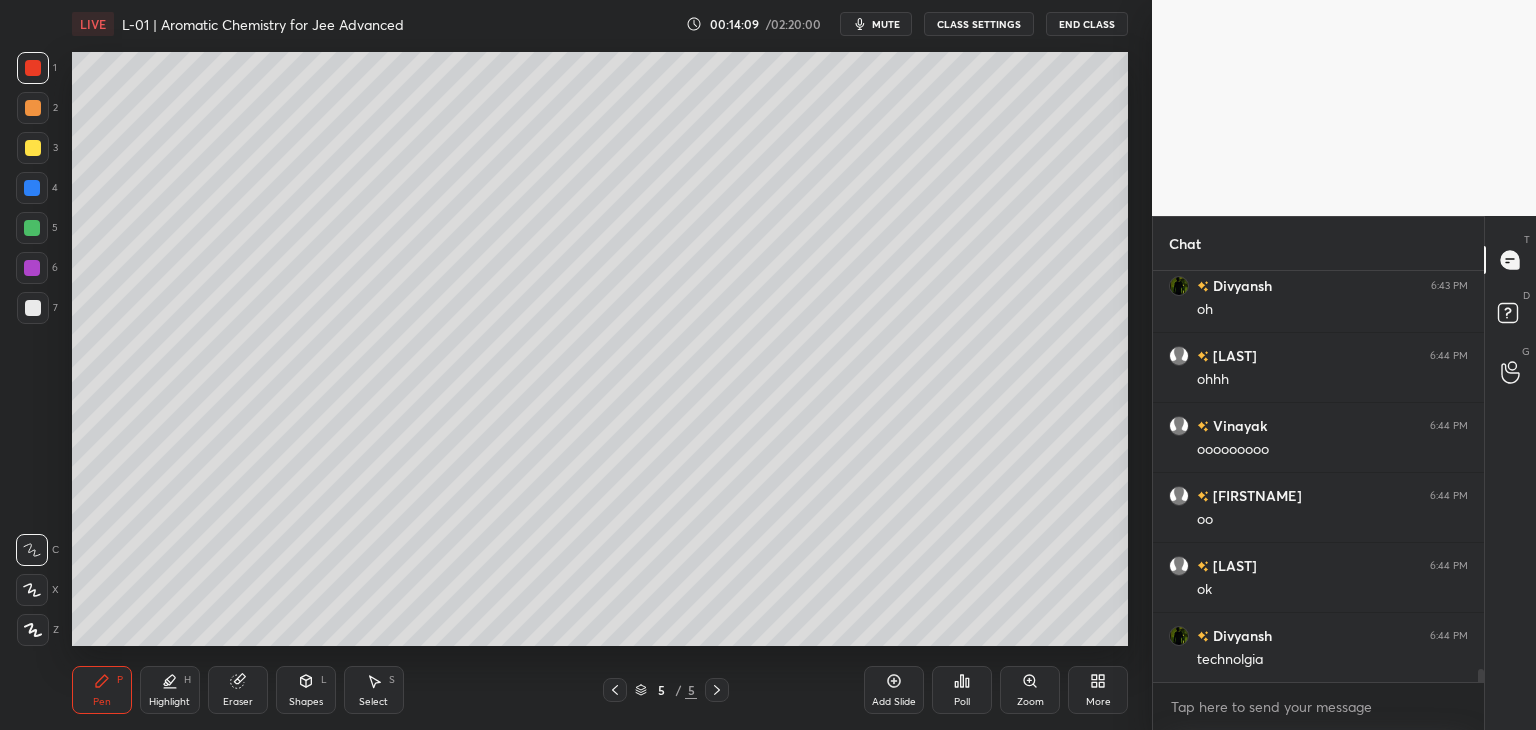 click 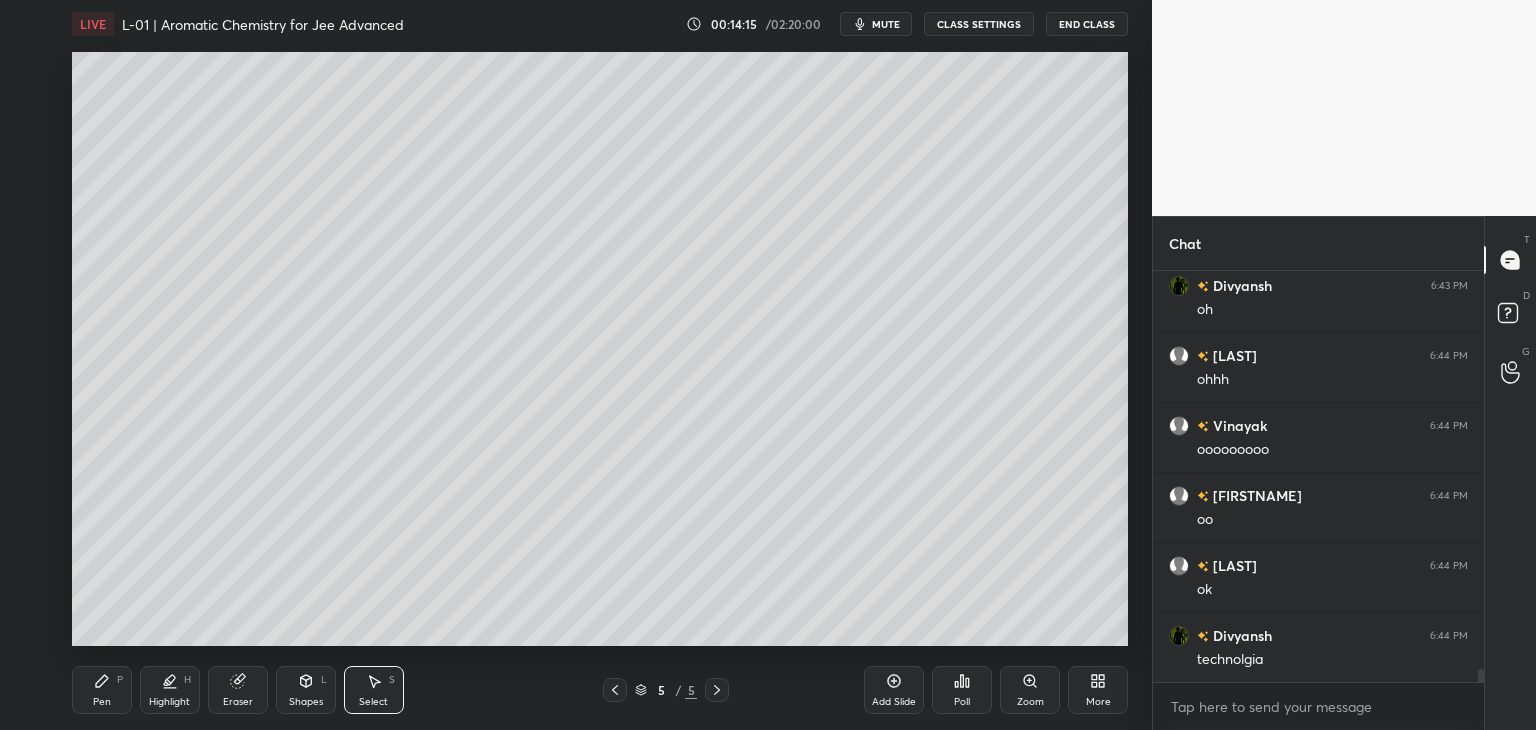 click 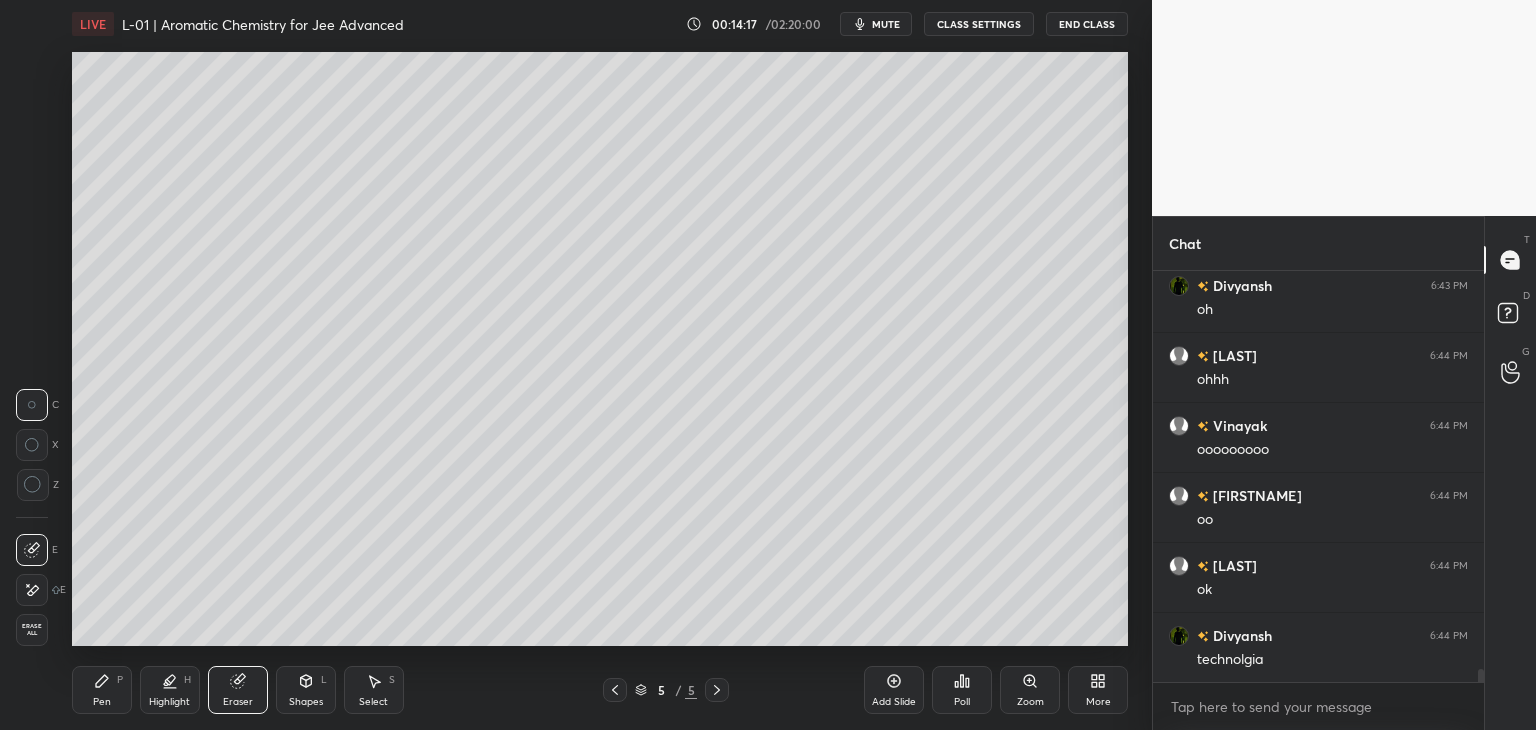 click on "Pen P" at bounding box center [102, 690] 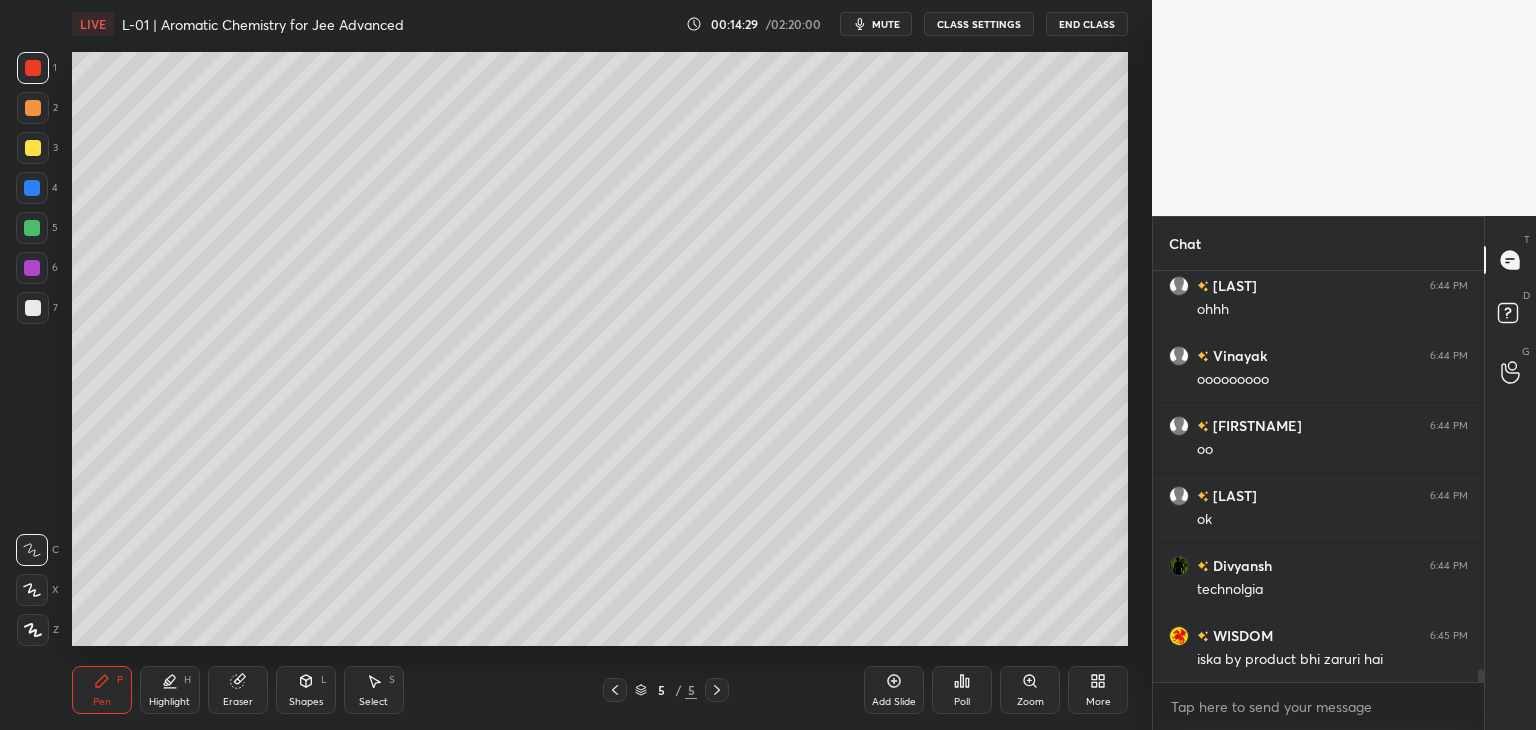 scroll, scrollTop: 12704, scrollLeft: 0, axis: vertical 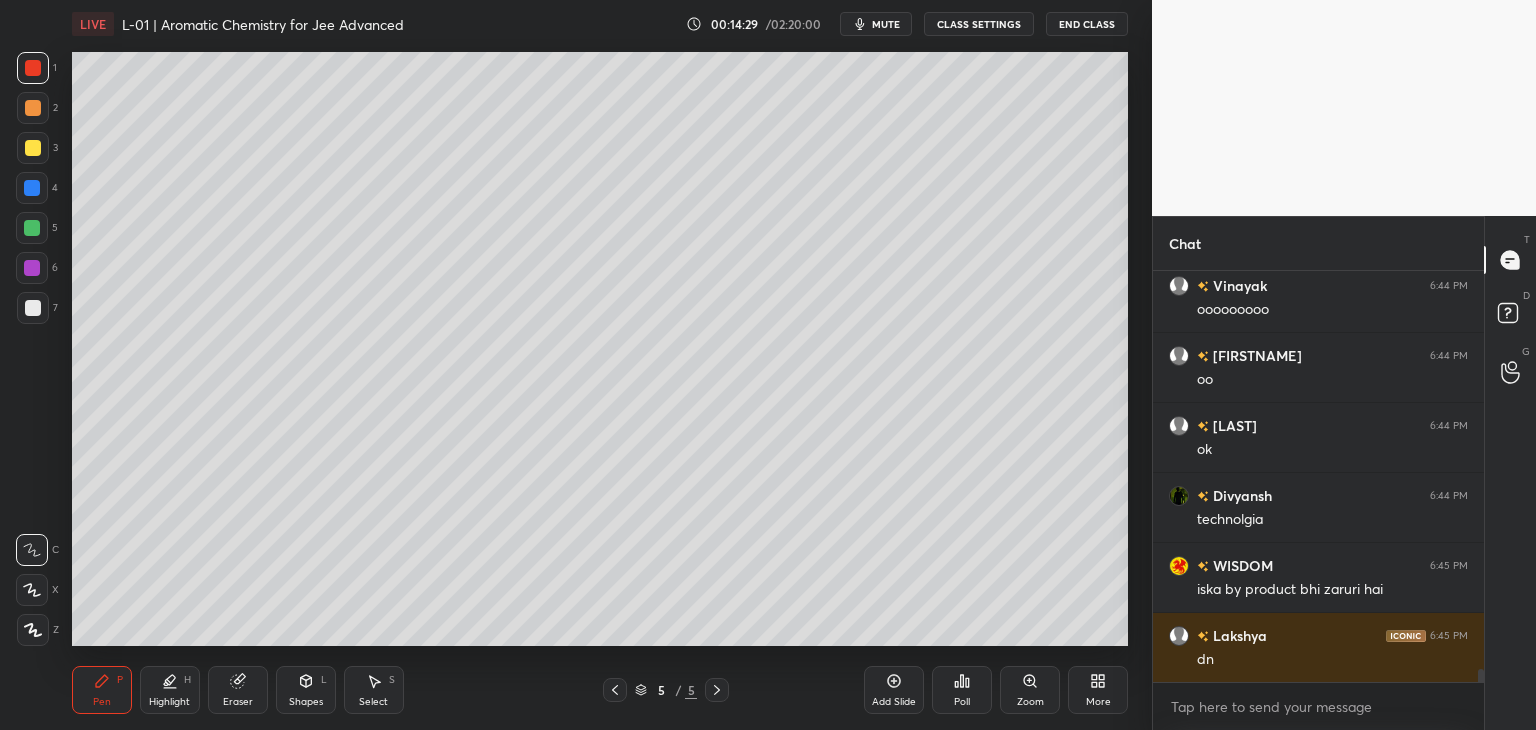 click on "Shapes L" at bounding box center (306, 690) 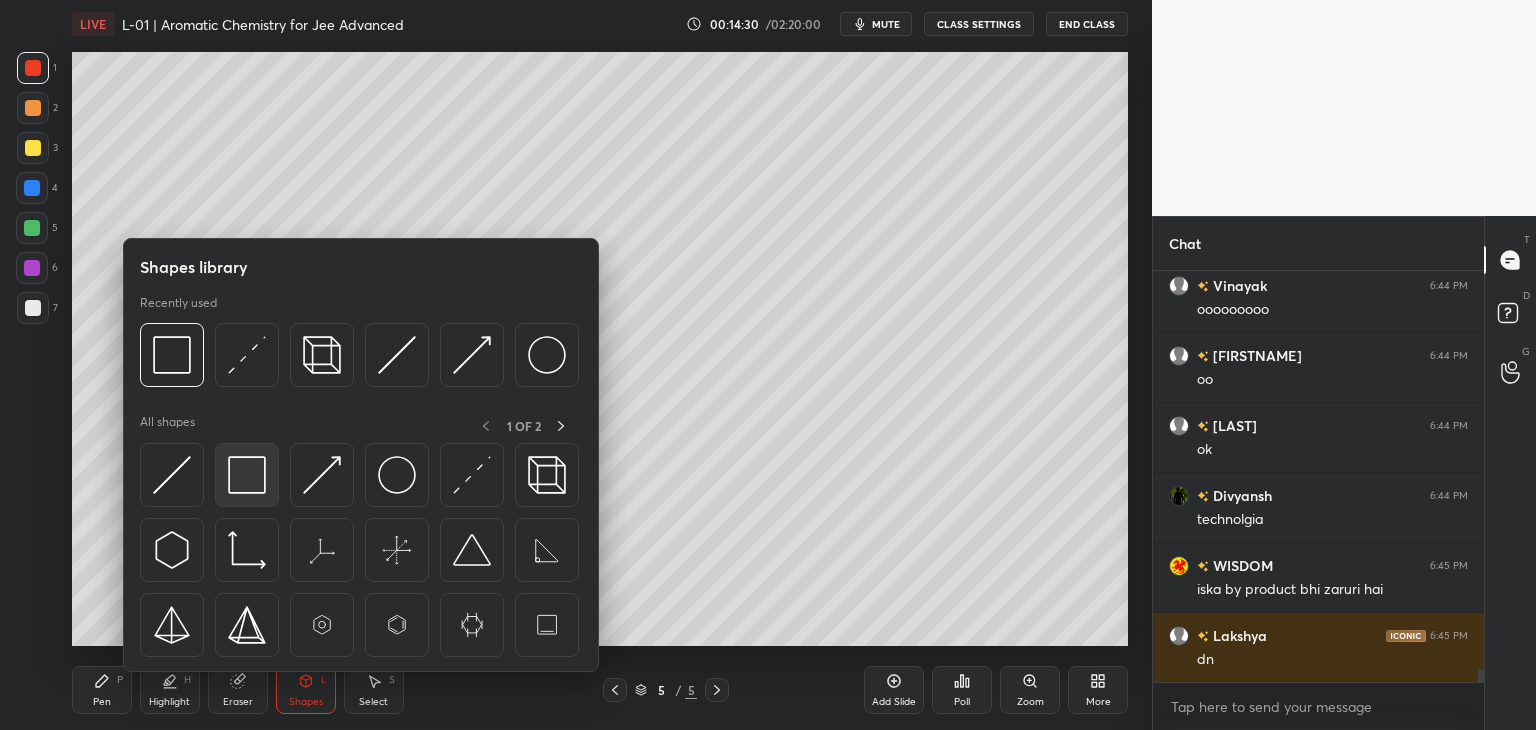 scroll, scrollTop: 12774, scrollLeft: 0, axis: vertical 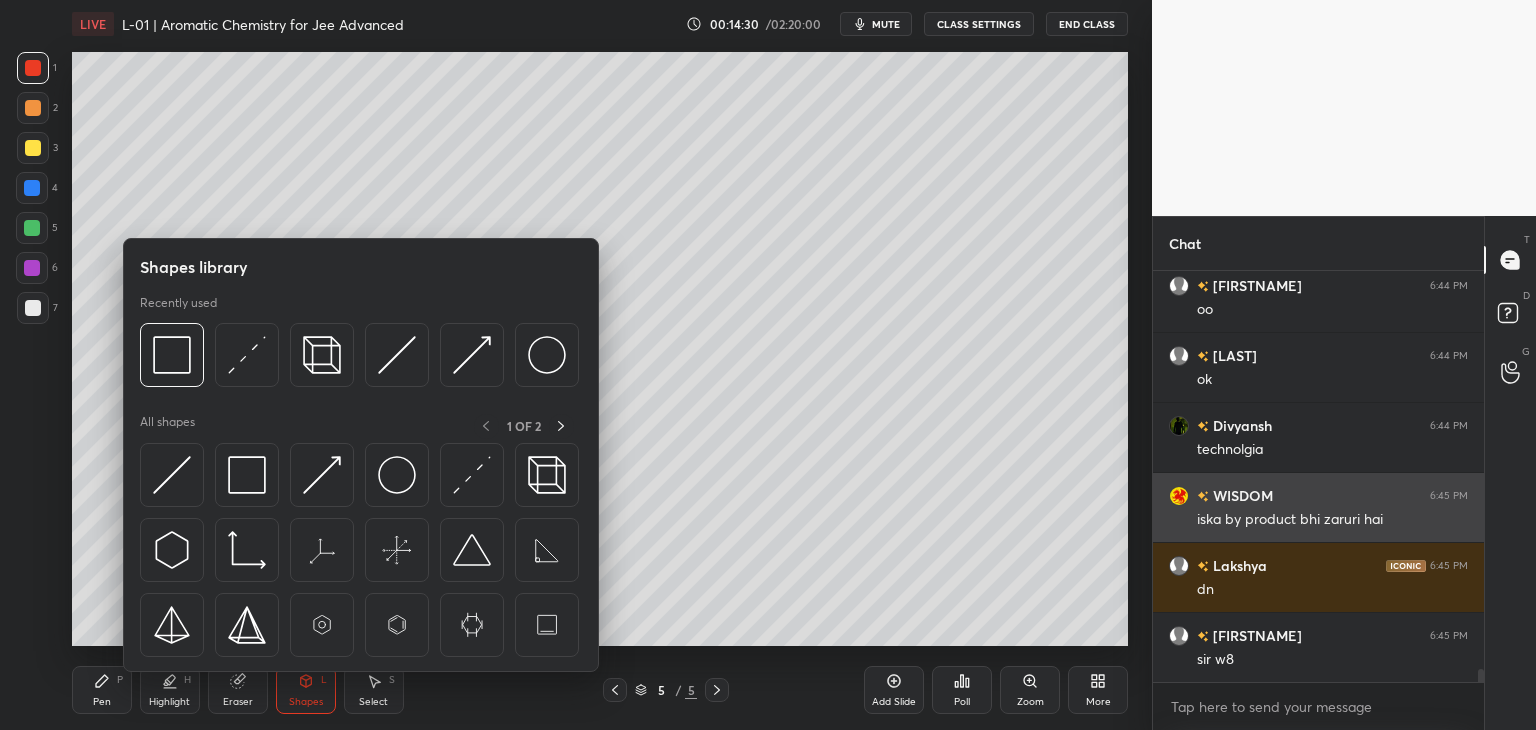 click at bounding box center [247, 475] 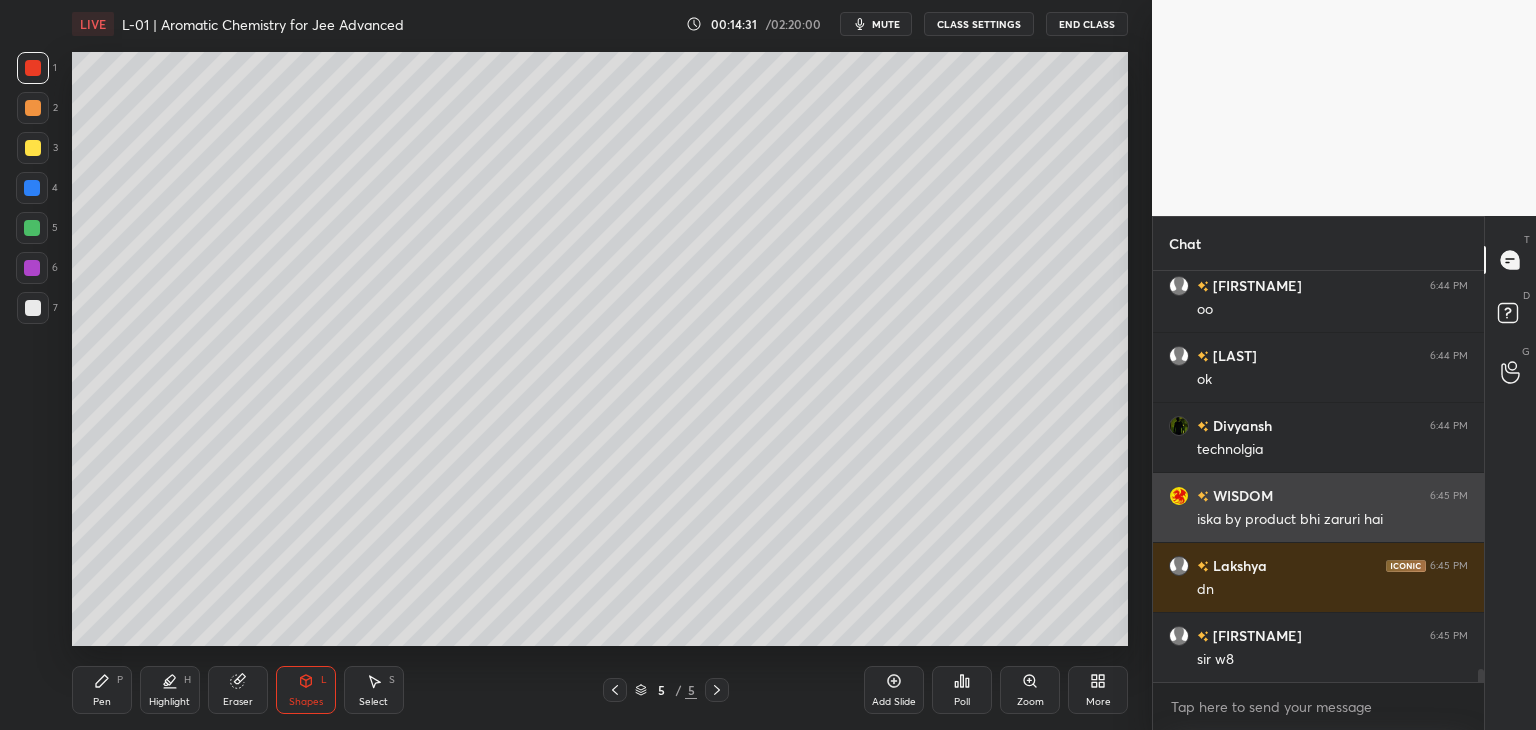 scroll, scrollTop: 12844, scrollLeft: 0, axis: vertical 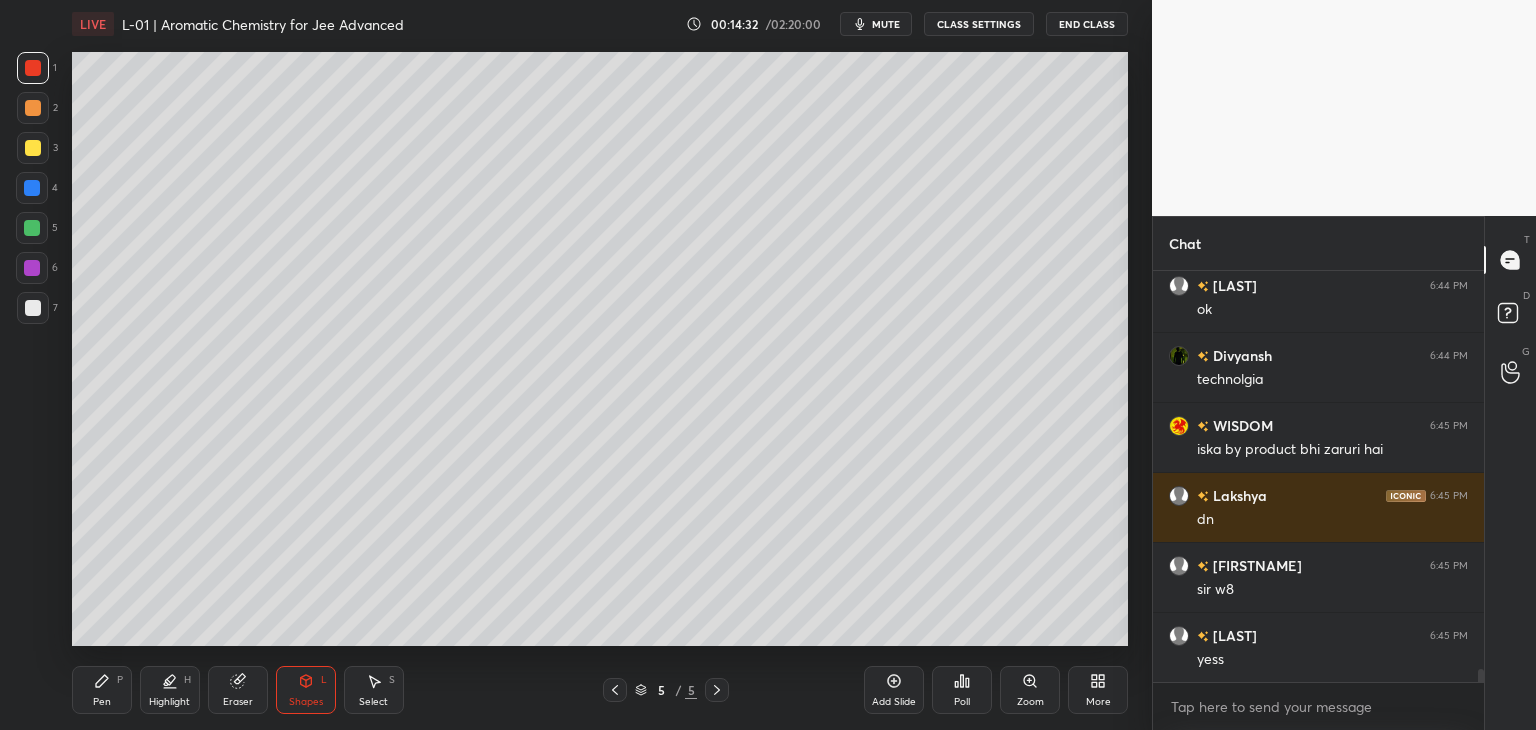click on "Pen P" at bounding box center (102, 690) 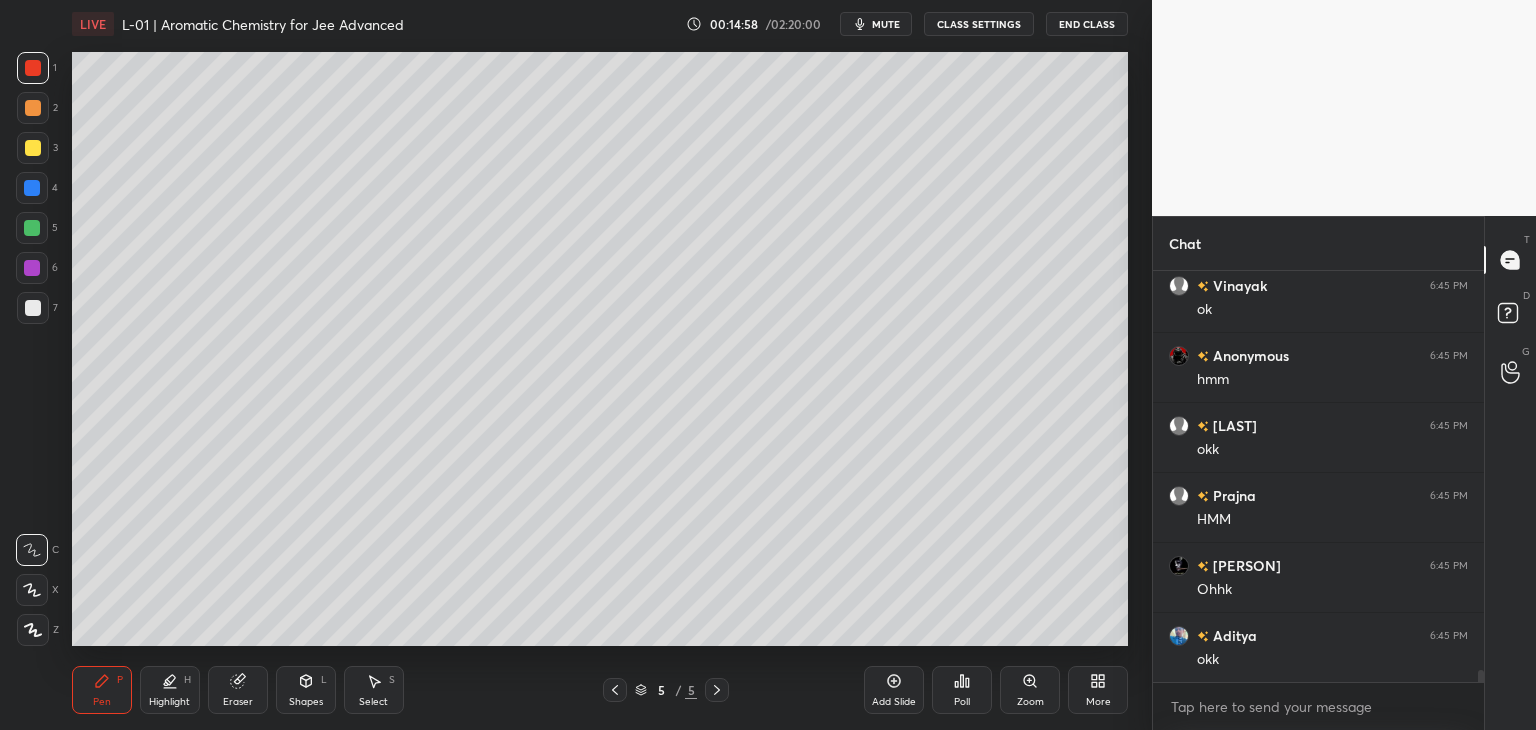scroll, scrollTop: 13522, scrollLeft: 0, axis: vertical 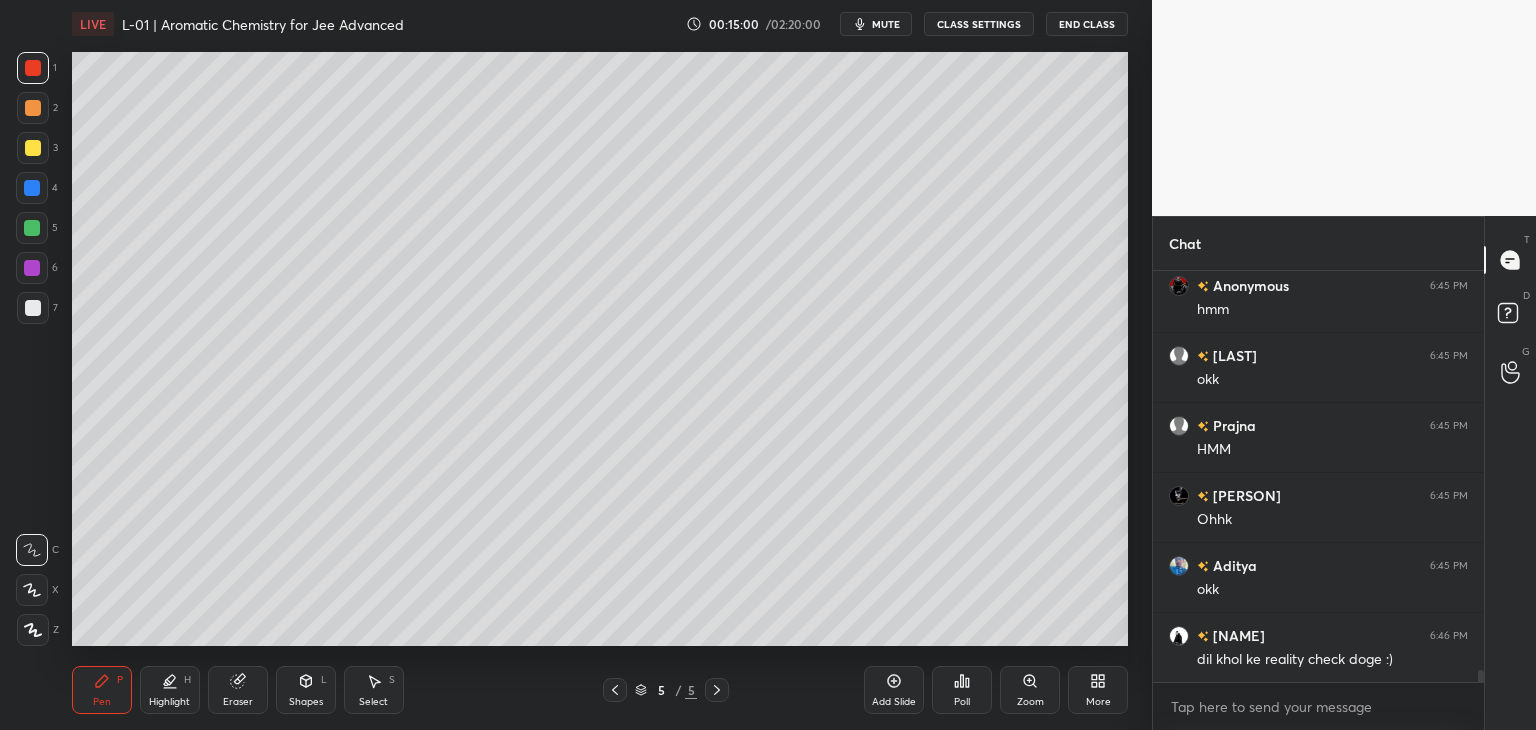 click at bounding box center [33, 108] 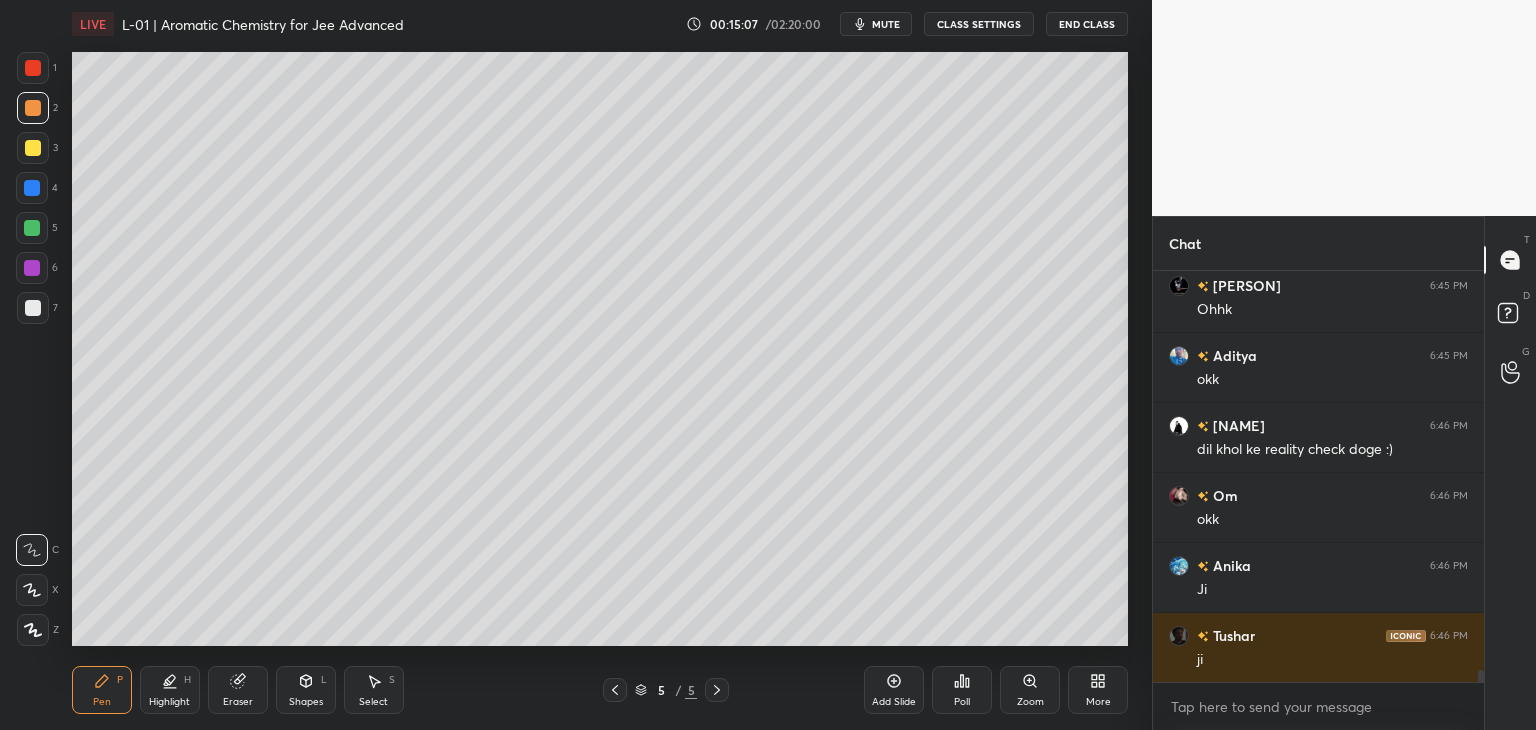 scroll, scrollTop: 13802, scrollLeft: 0, axis: vertical 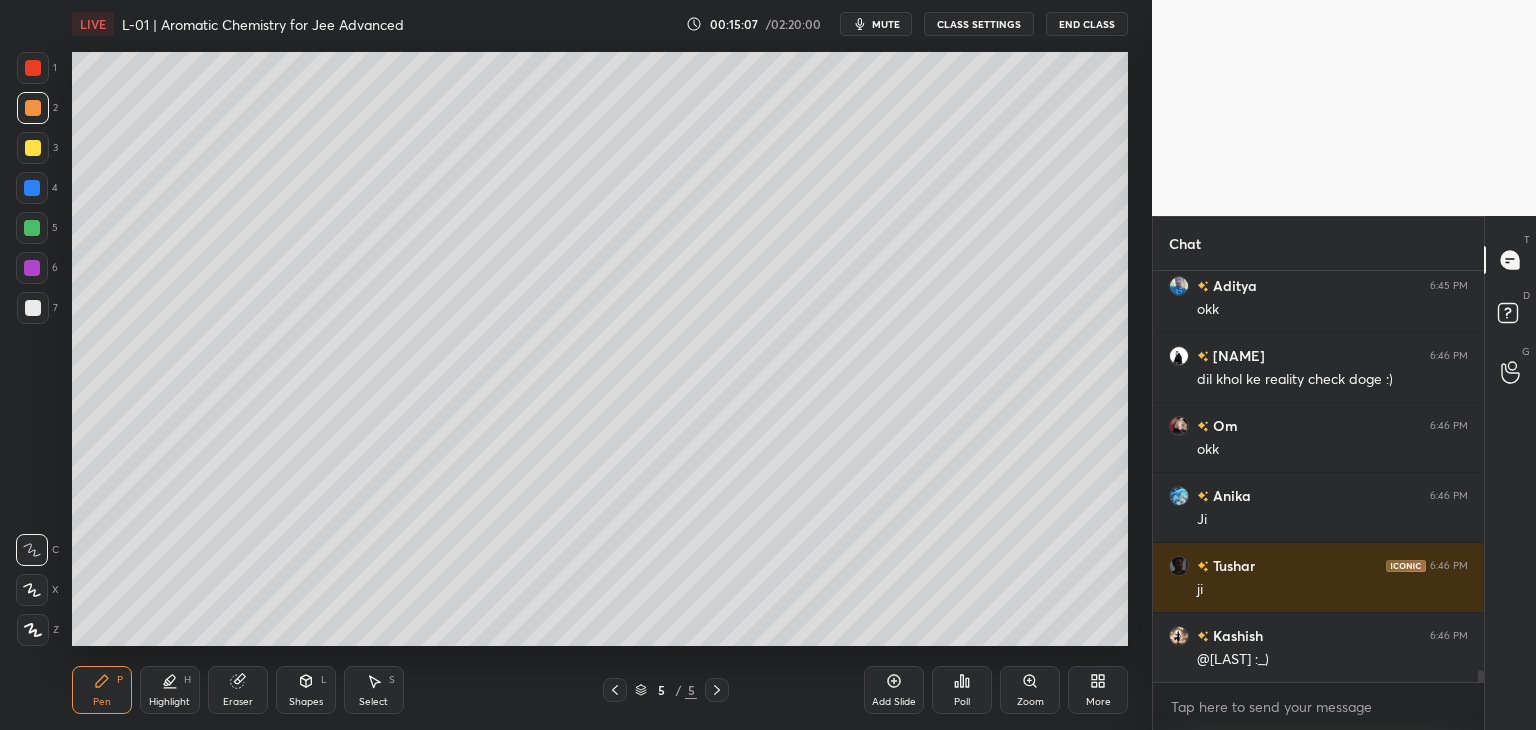 click 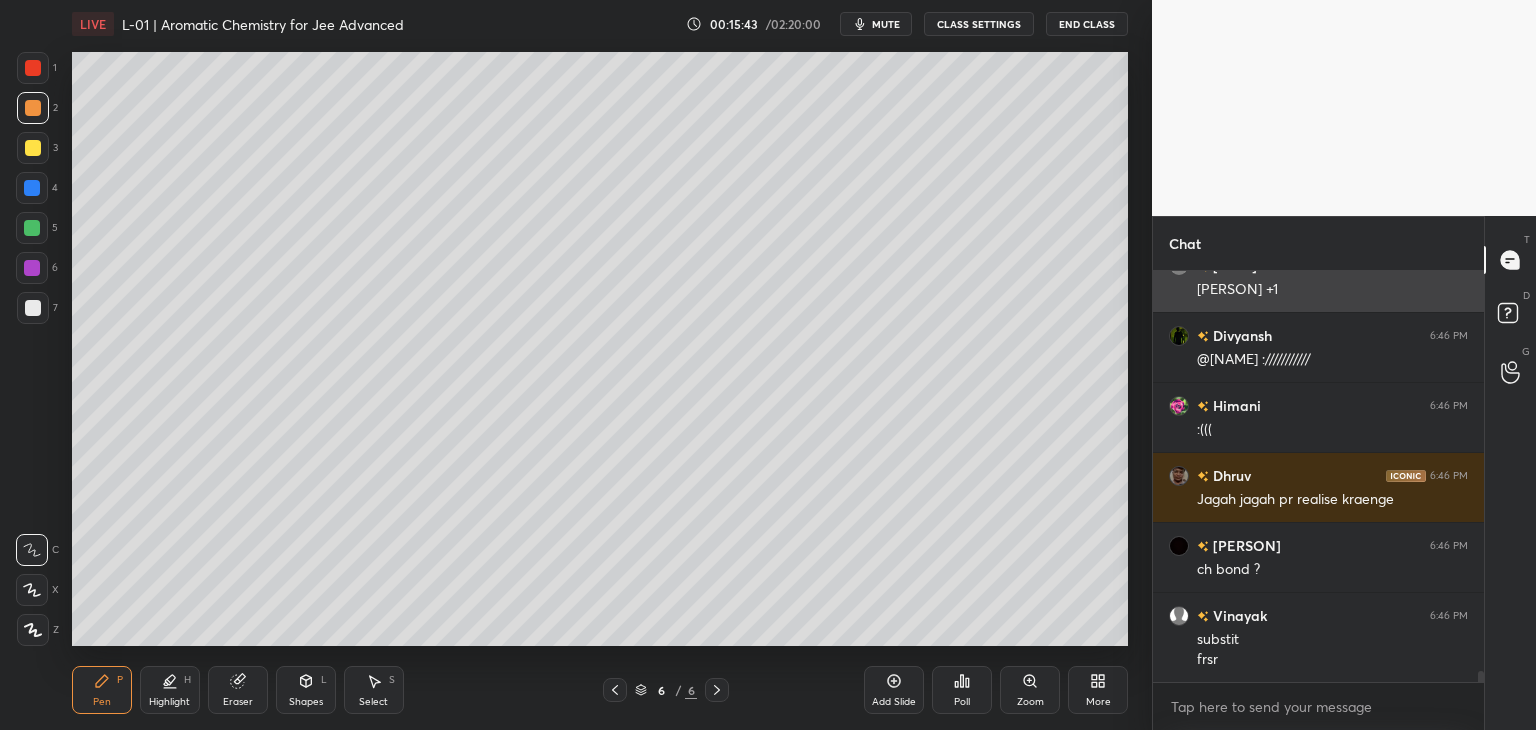 scroll, scrollTop: 14522, scrollLeft: 0, axis: vertical 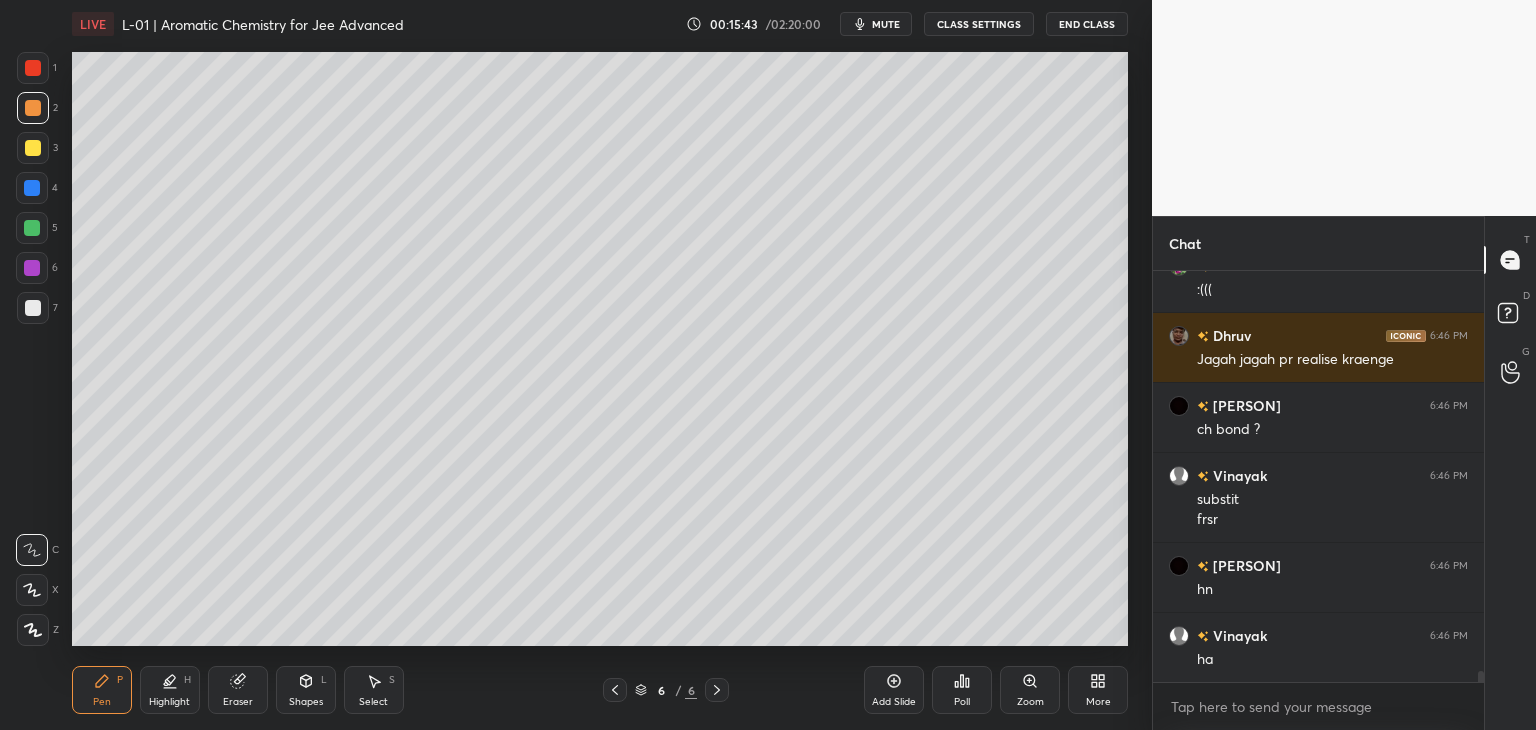 click at bounding box center [33, 148] 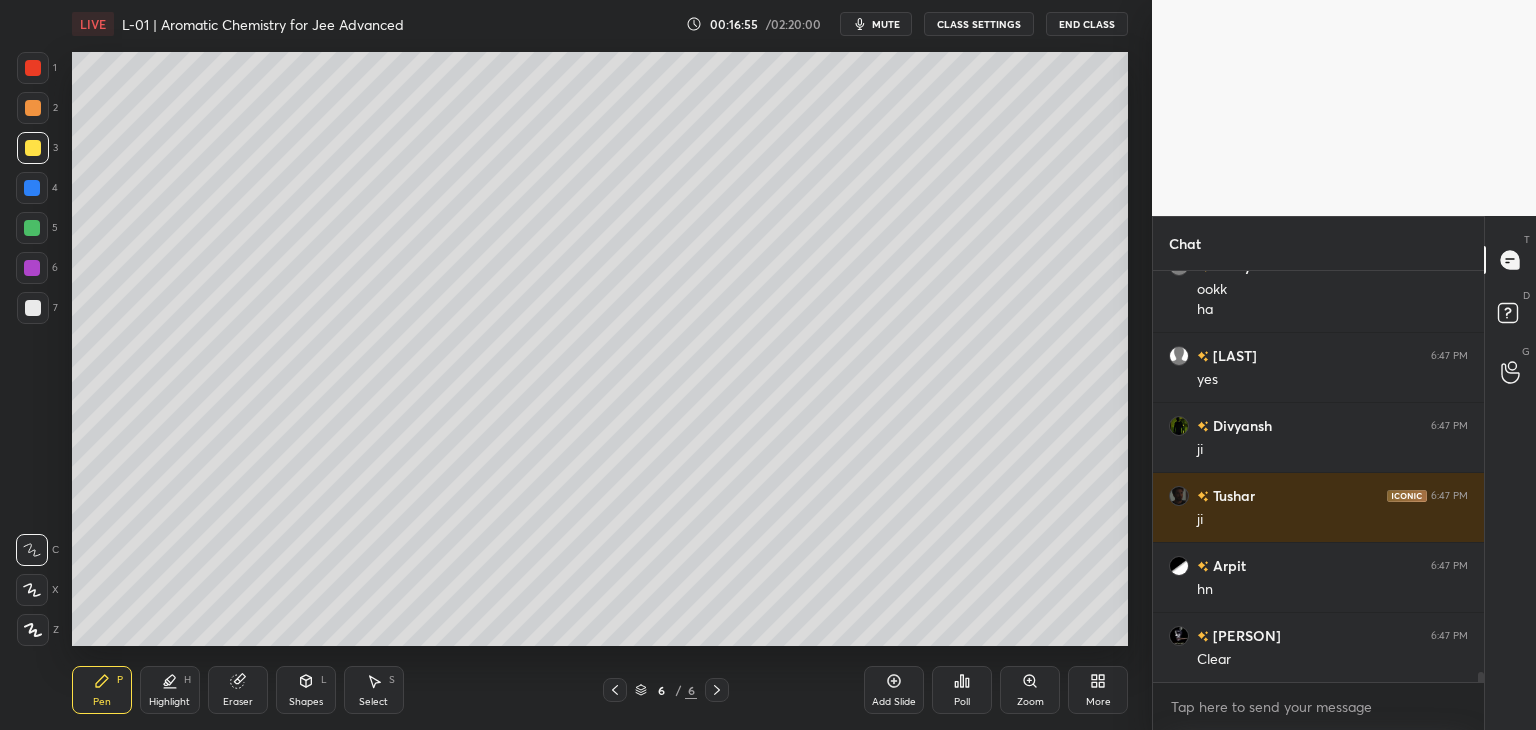 scroll, scrollTop: 15800, scrollLeft: 0, axis: vertical 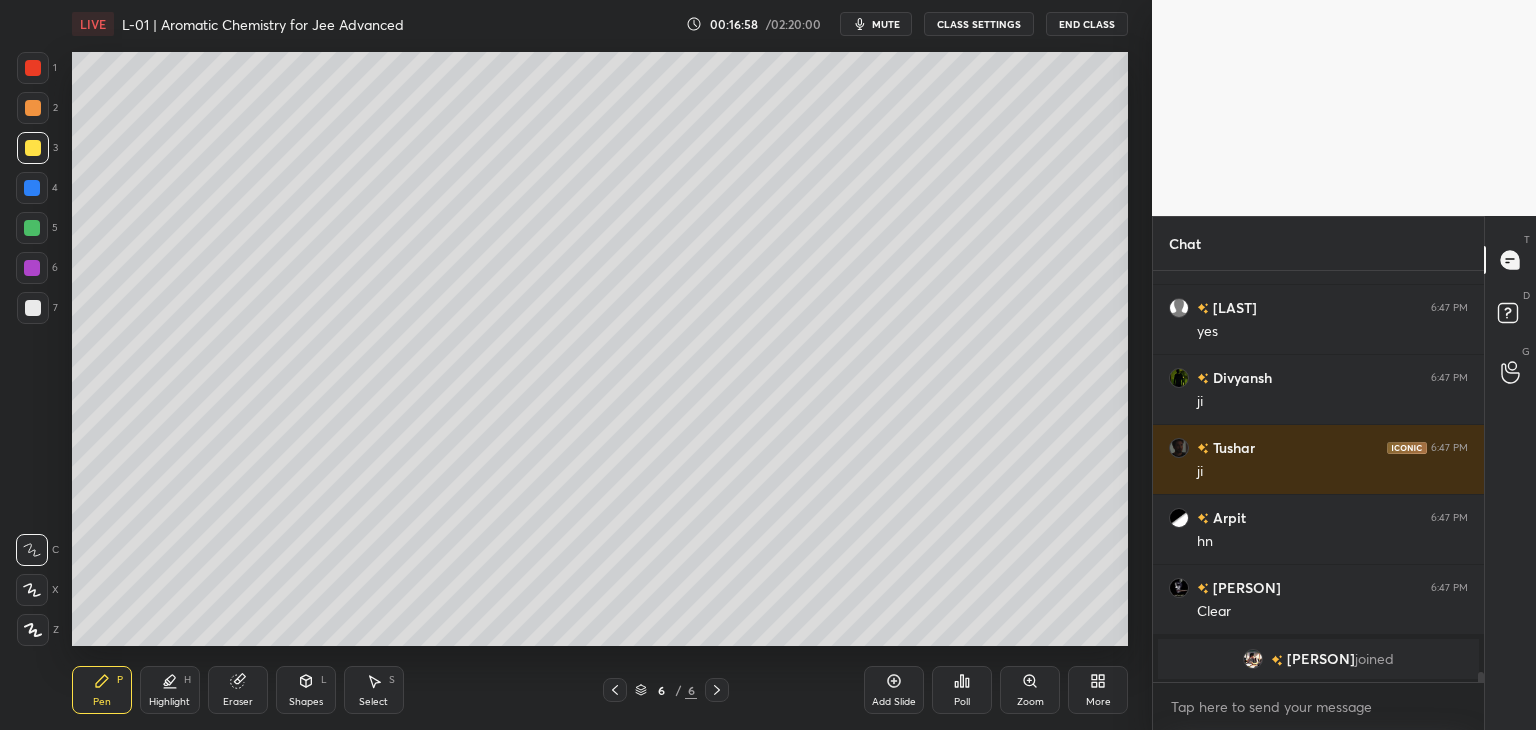 click at bounding box center [33, 68] 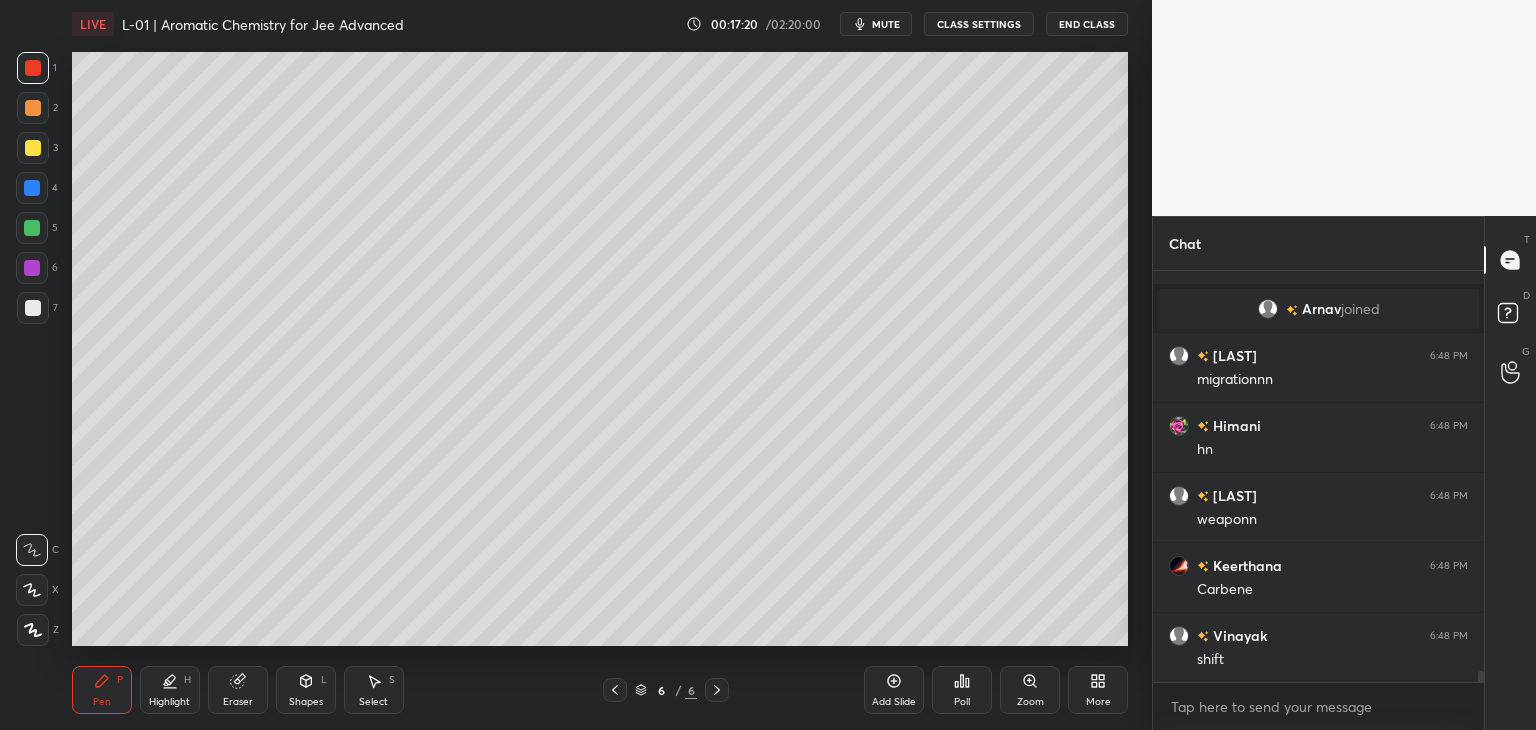 scroll, scrollTop: 15264, scrollLeft: 0, axis: vertical 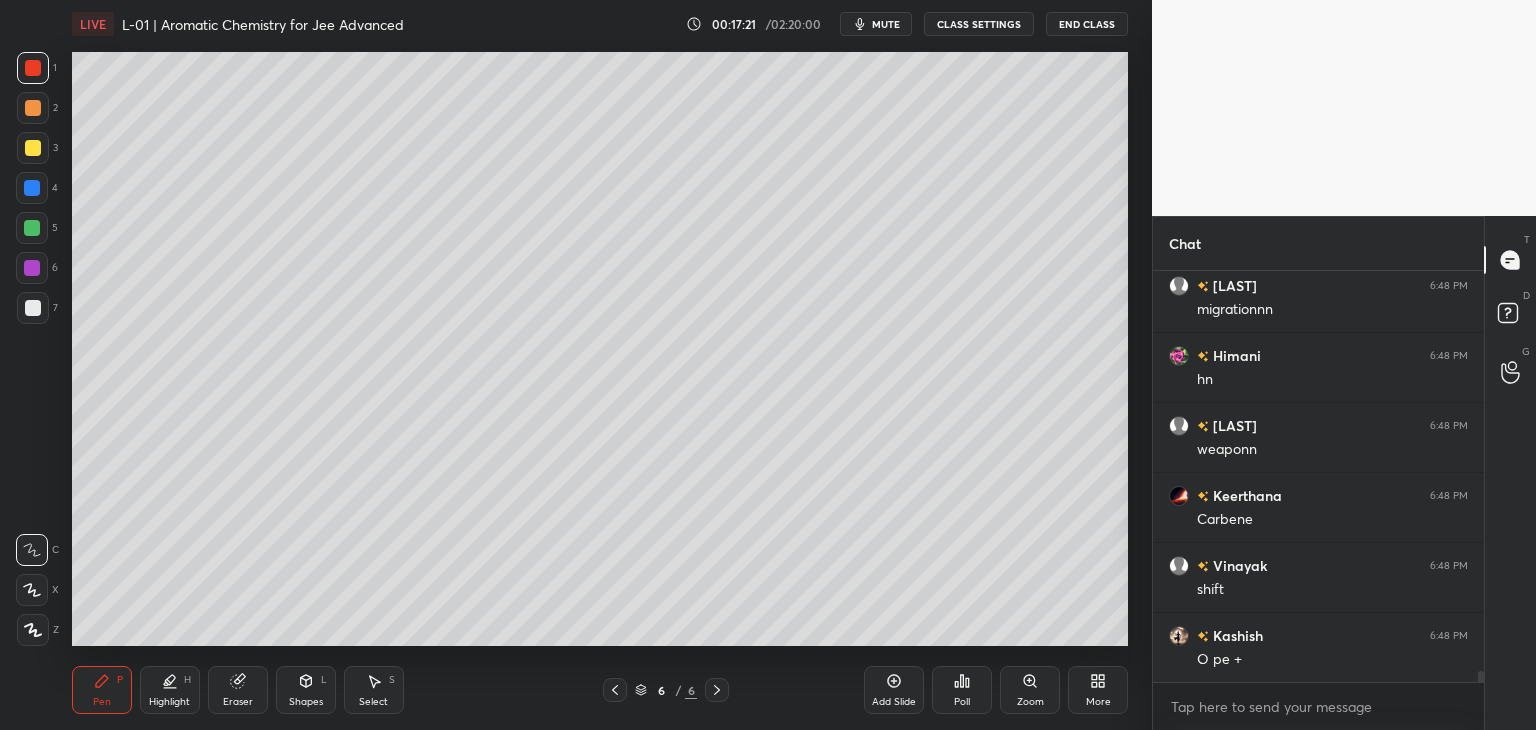 click on "Eraser" at bounding box center [238, 702] 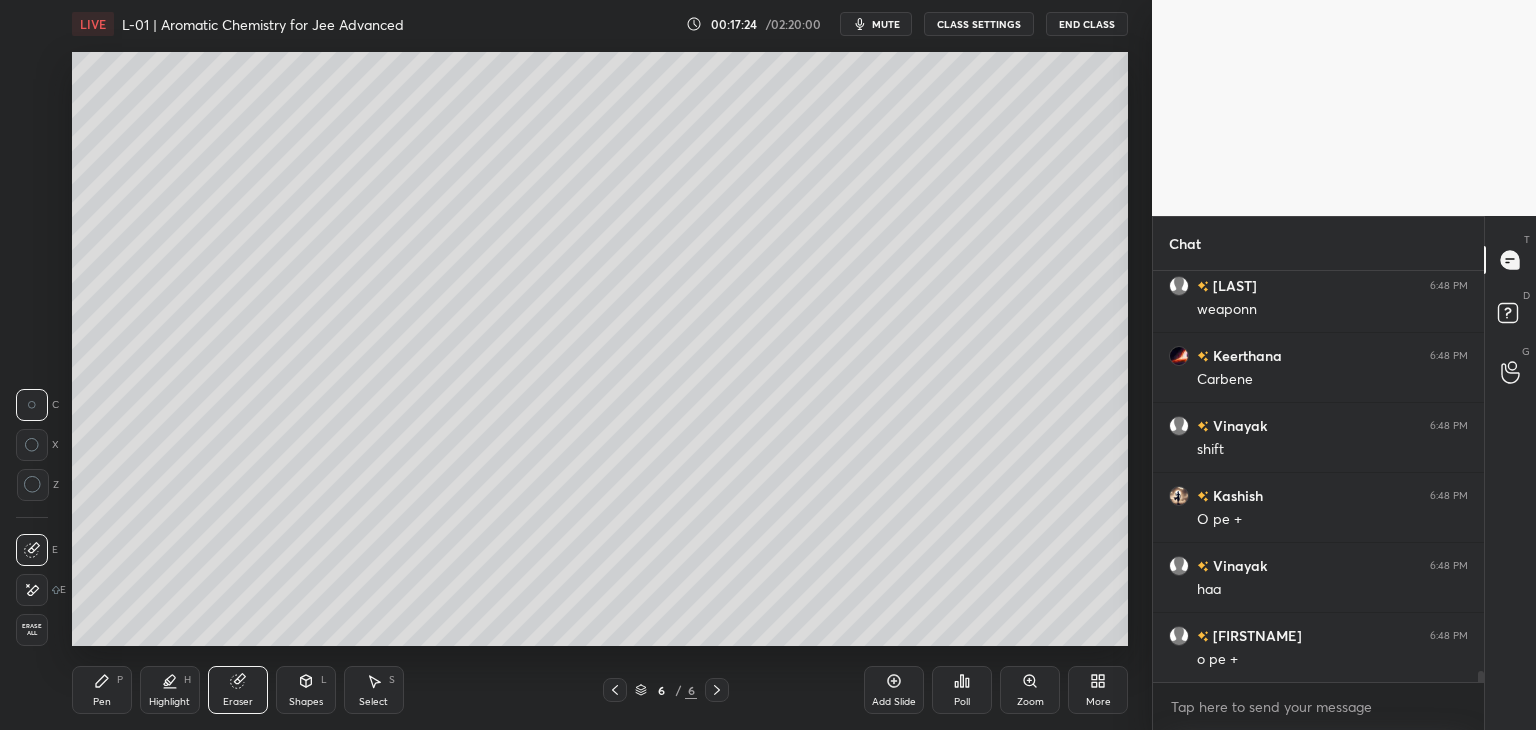 scroll, scrollTop: 15614, scrollLeft: 0, axis: vertical 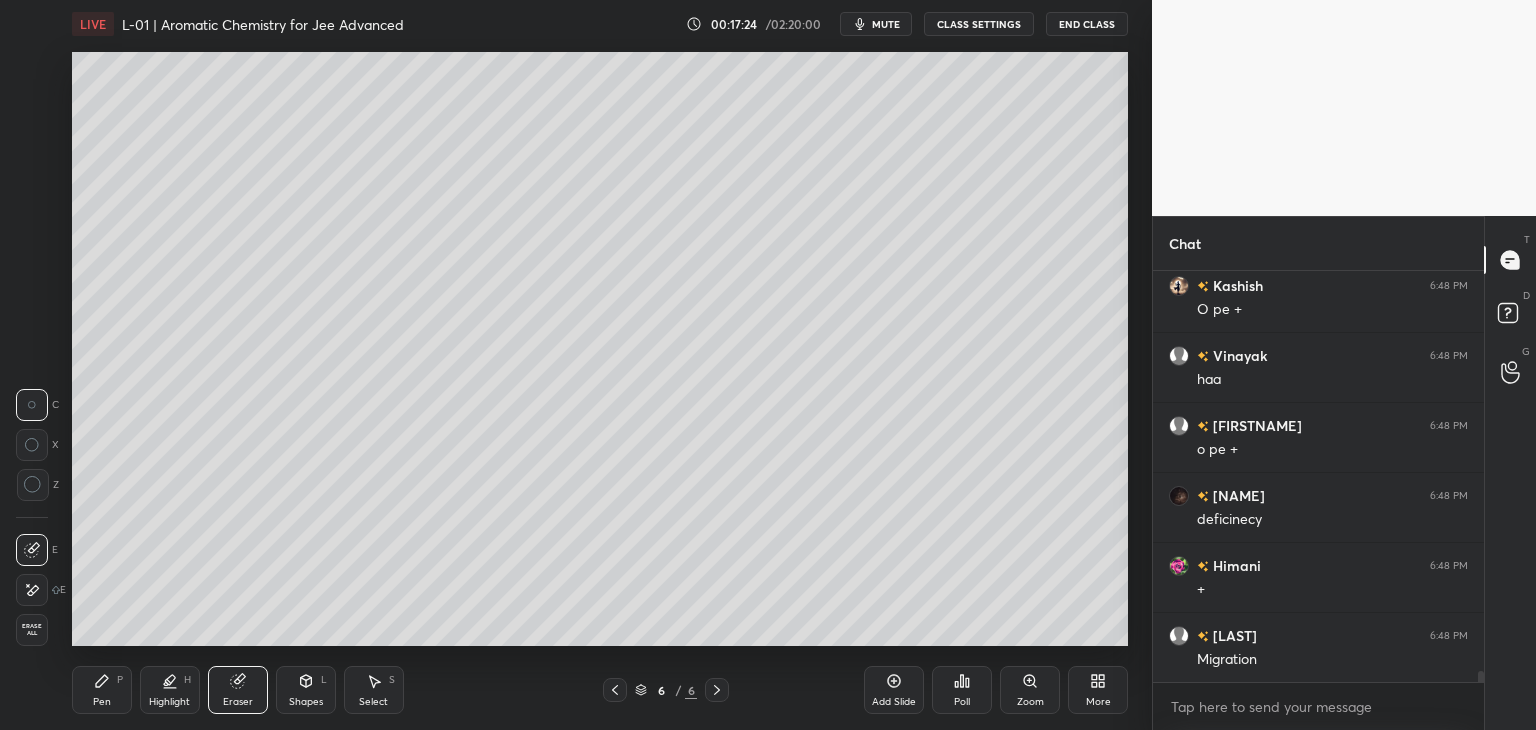 click on "Pen" at bounding box center (102, 702) 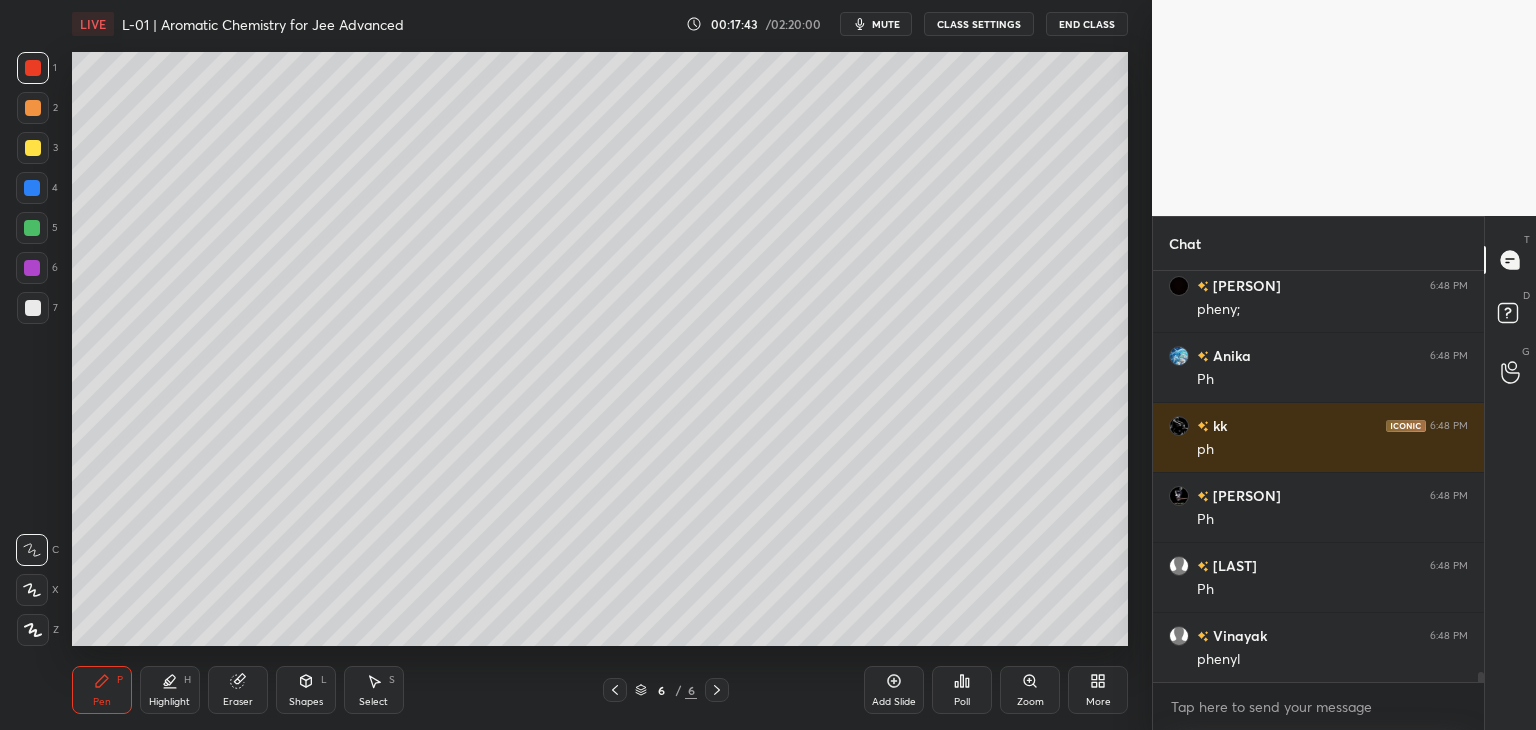 scroll, scrollTop: 17434, scrollLeft: 0, axis: vertical 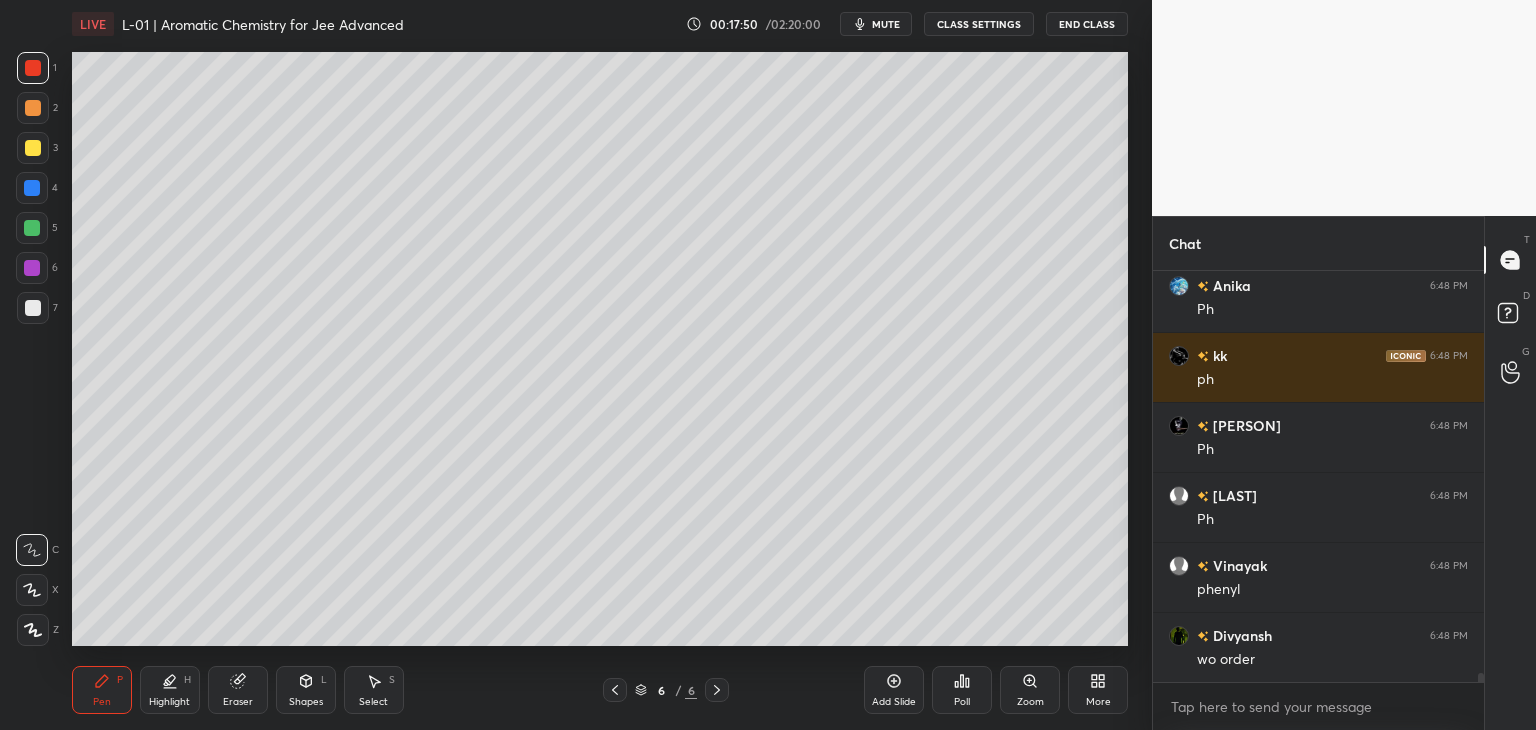 click on "Select S" at bounding box center [374, 690] 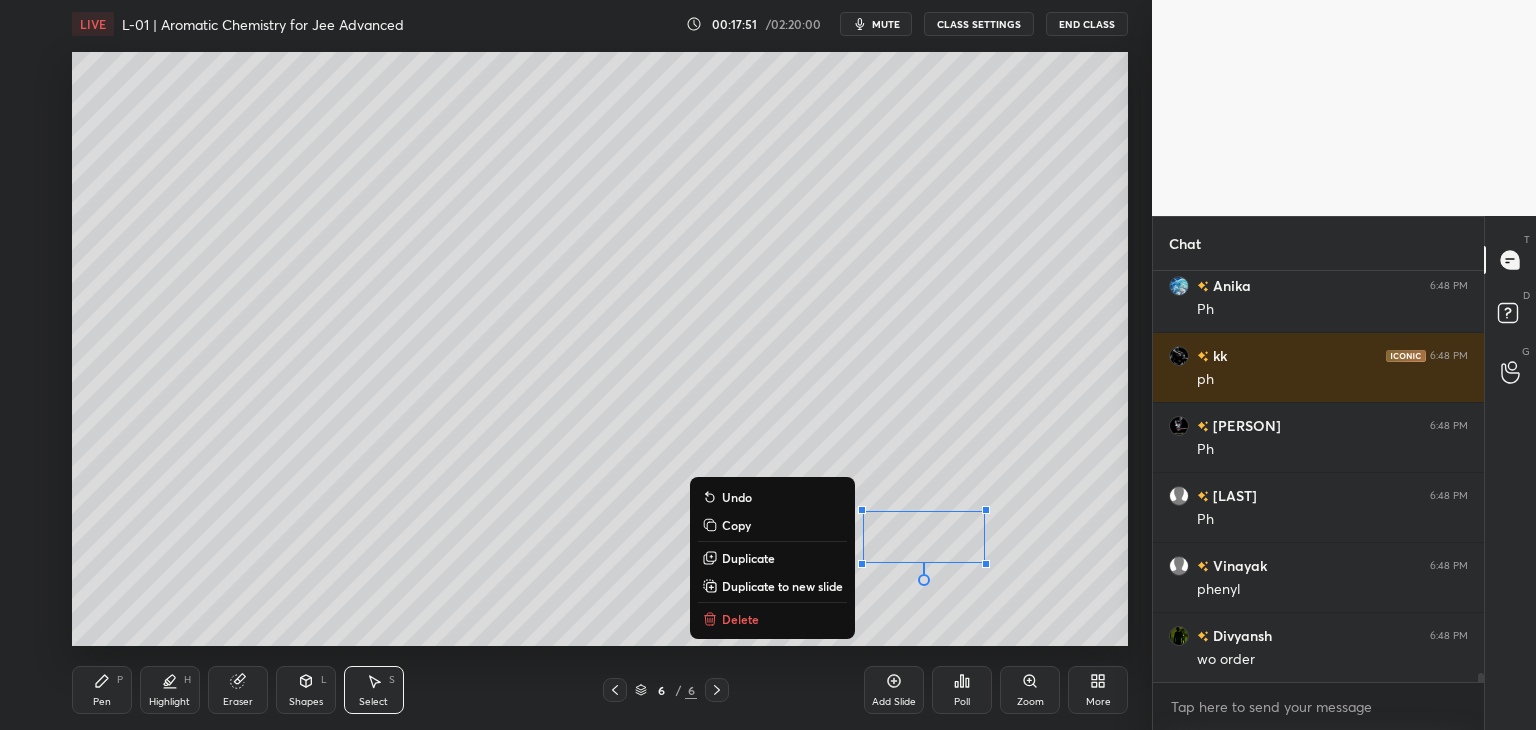 click on "Delete" at bounding box center (740, 619) 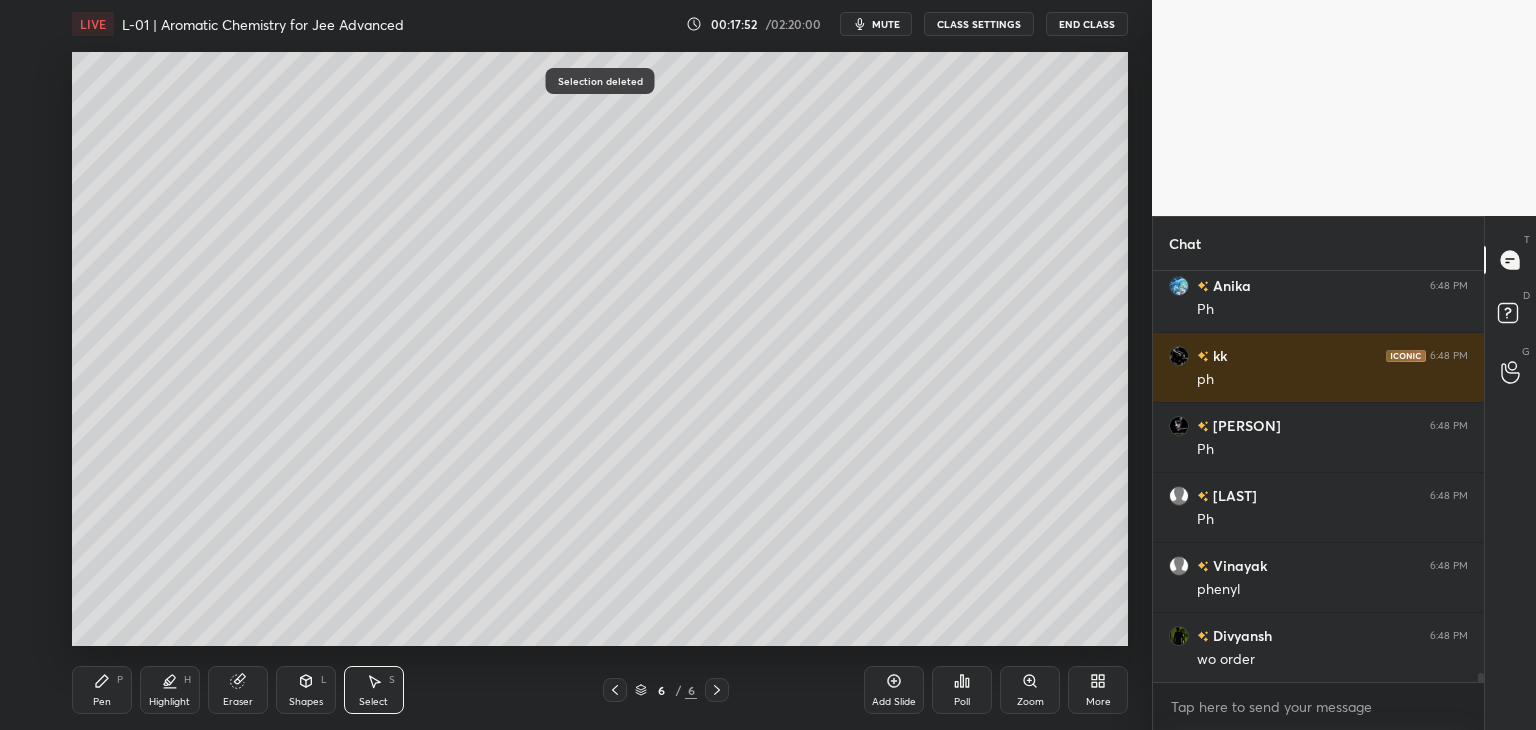 click on "Pen" at bounding box center (102, 702) 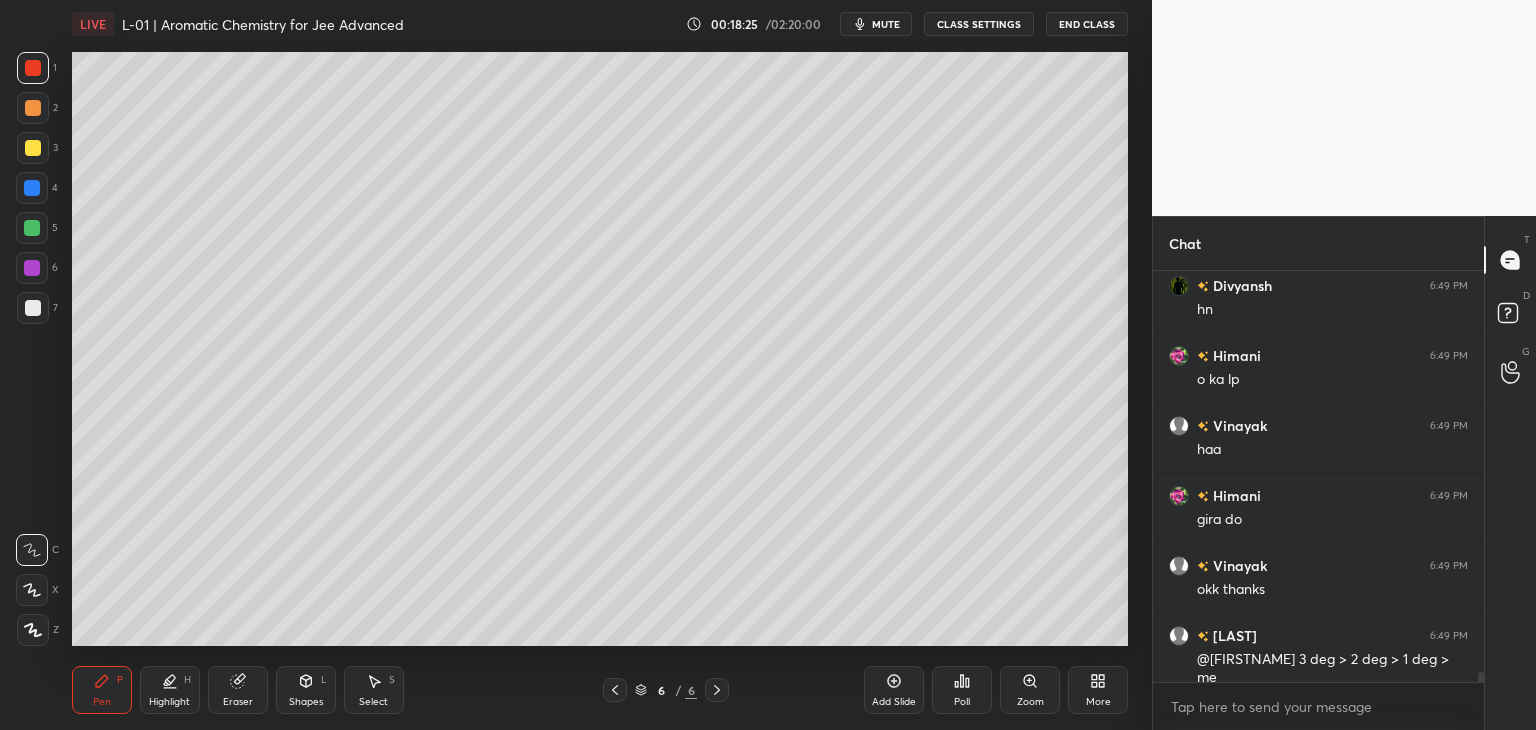 scroll, scrollTop: 17386, scrollLeft: 0, axis: vertical 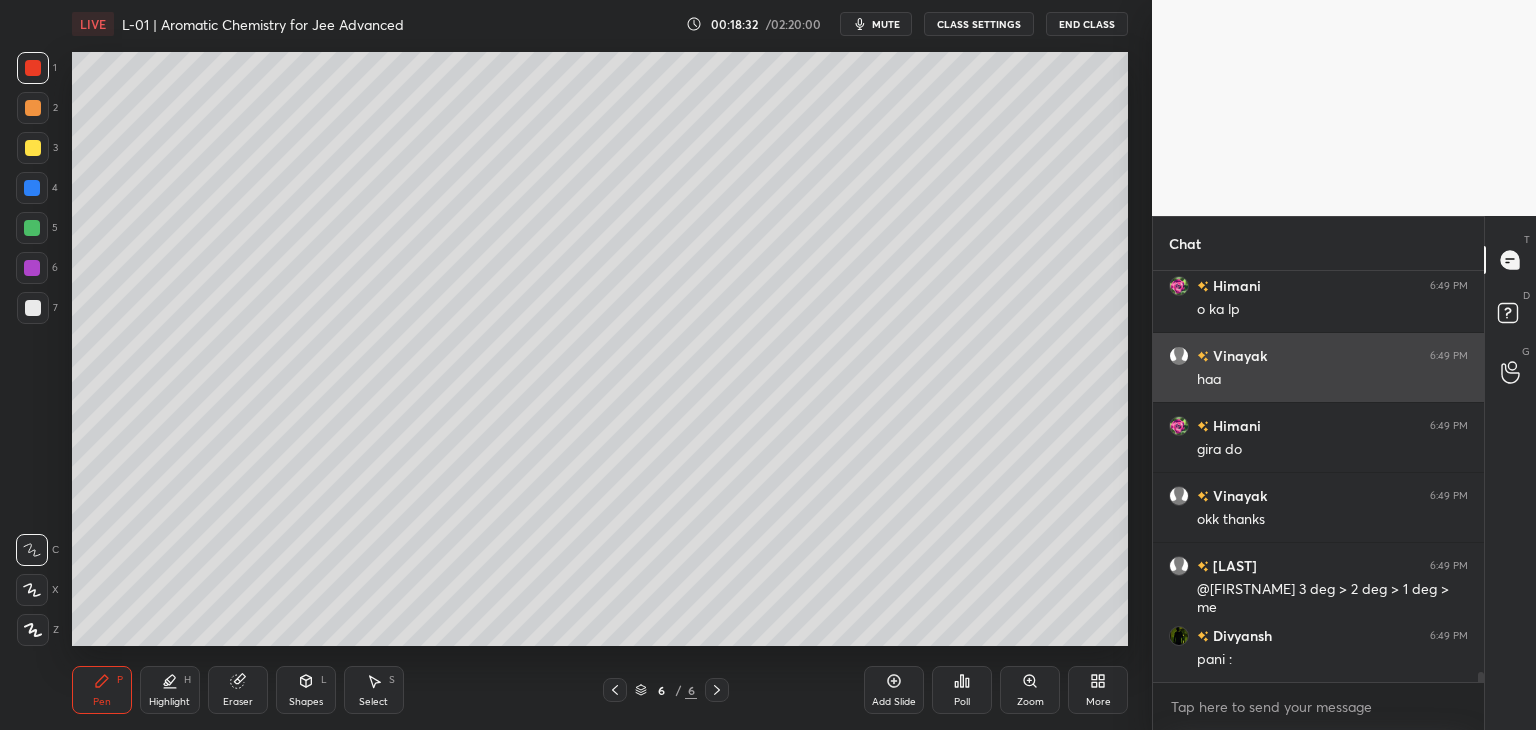 click on "Eraser" at bounding box center (238, 690) 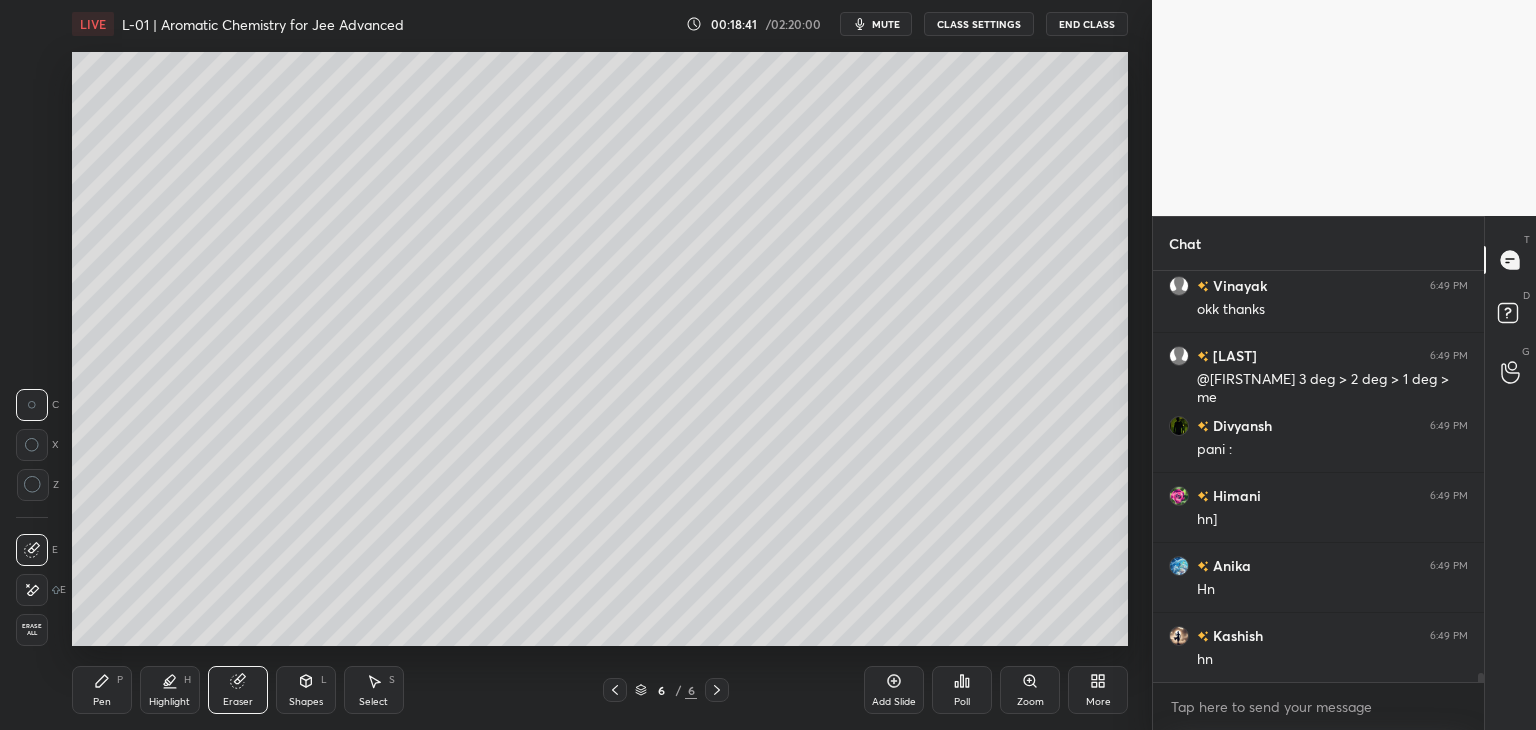 scroll, scrollTop: 17736, scrollLeft: 0, axis: vertical 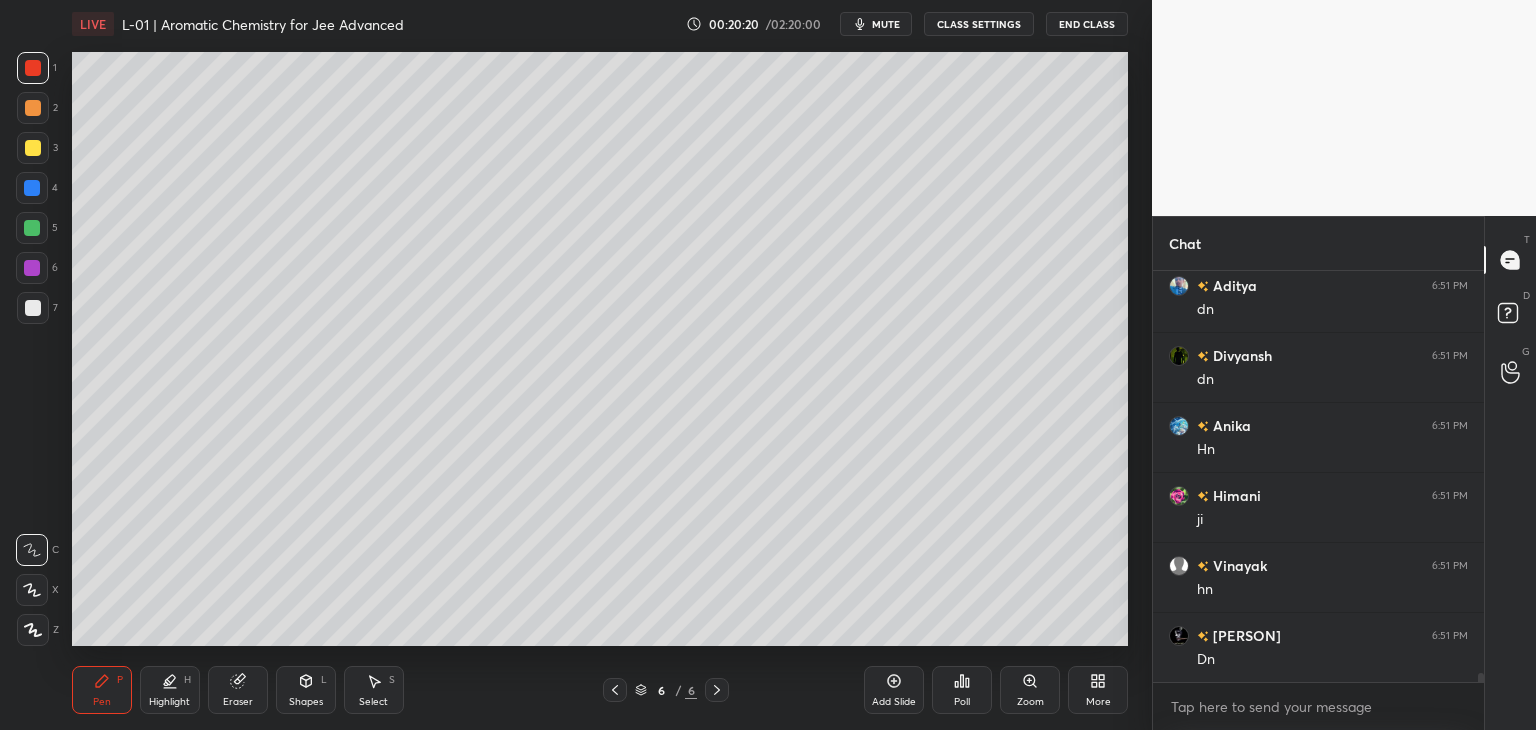 click 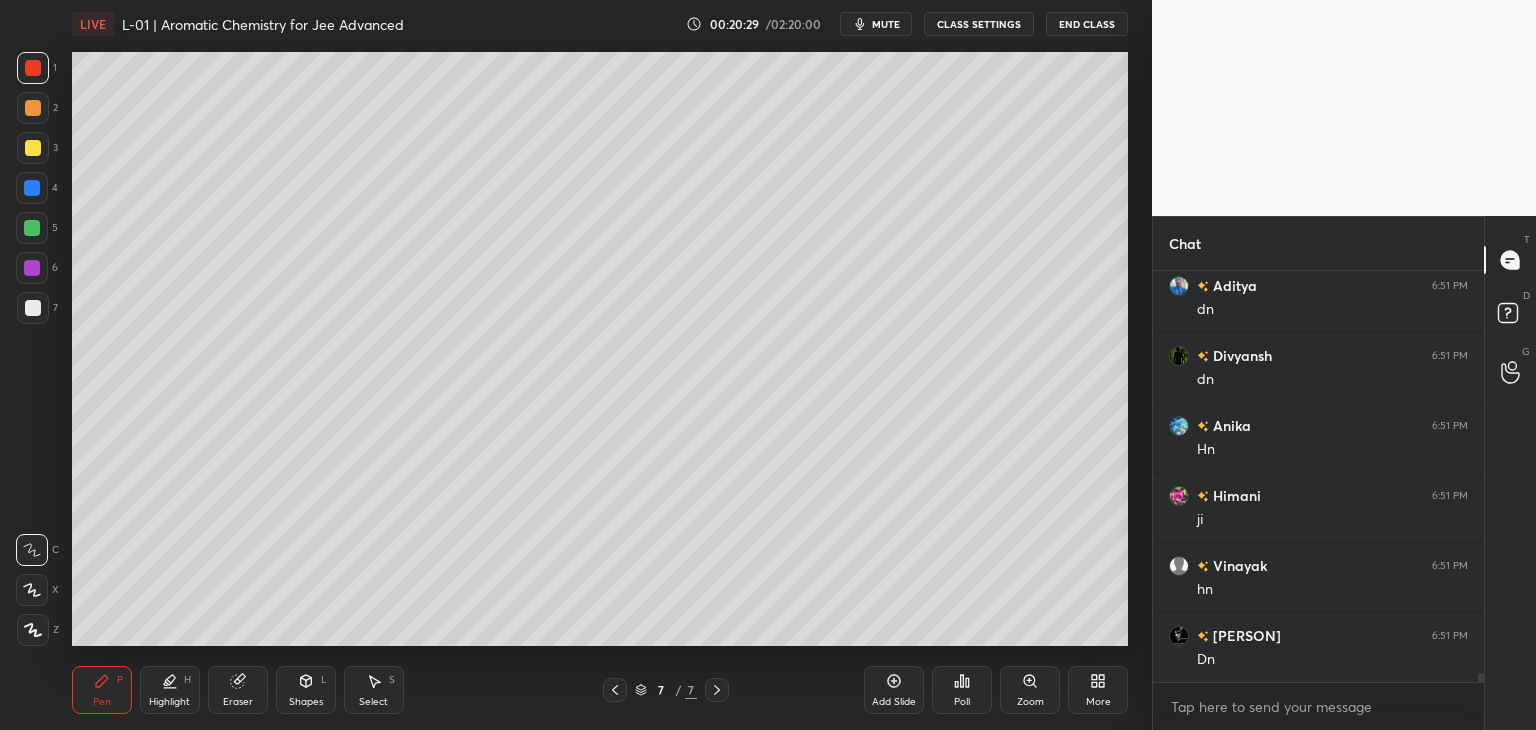 click on "Shapes L" at bounding box center [306, 690] 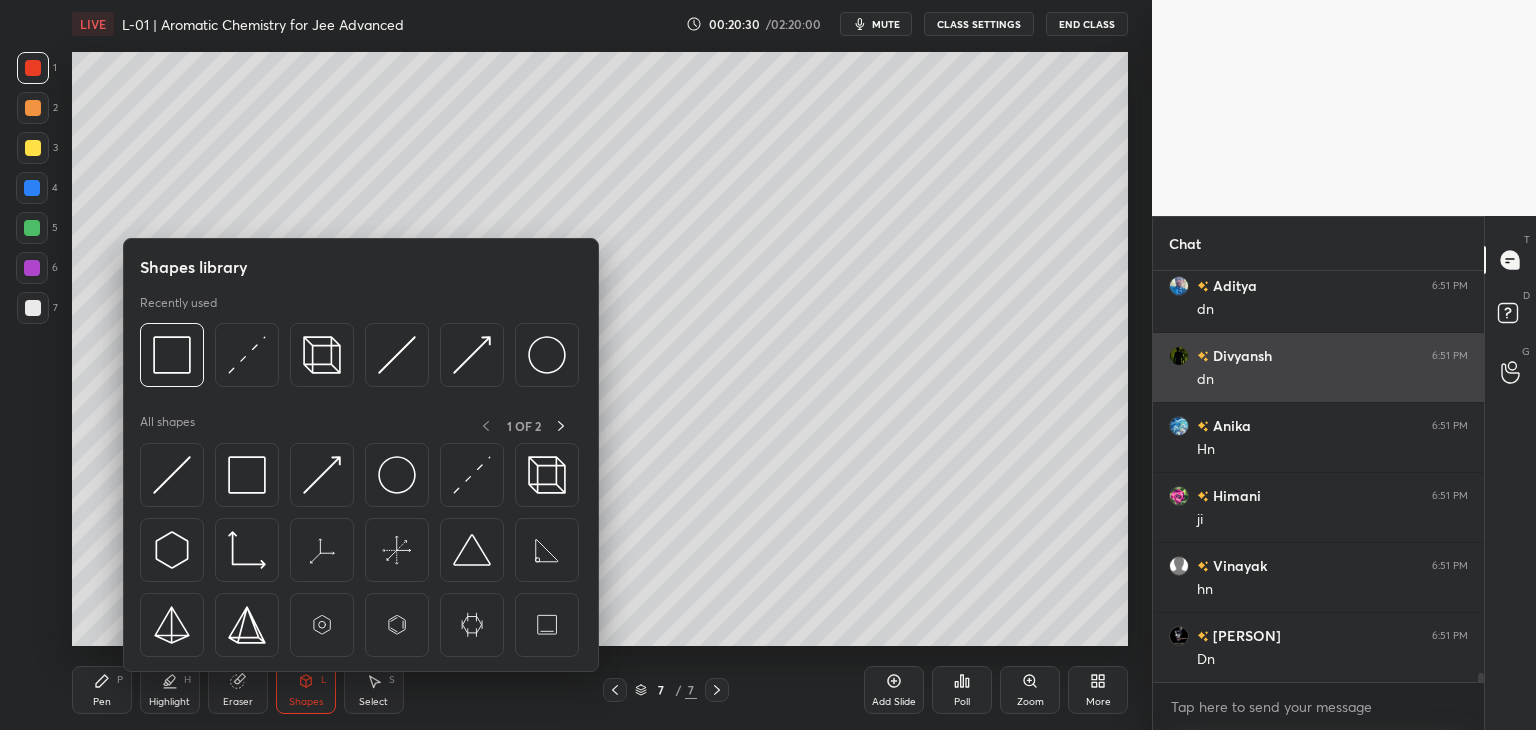 click at bounding box center (172, 355) 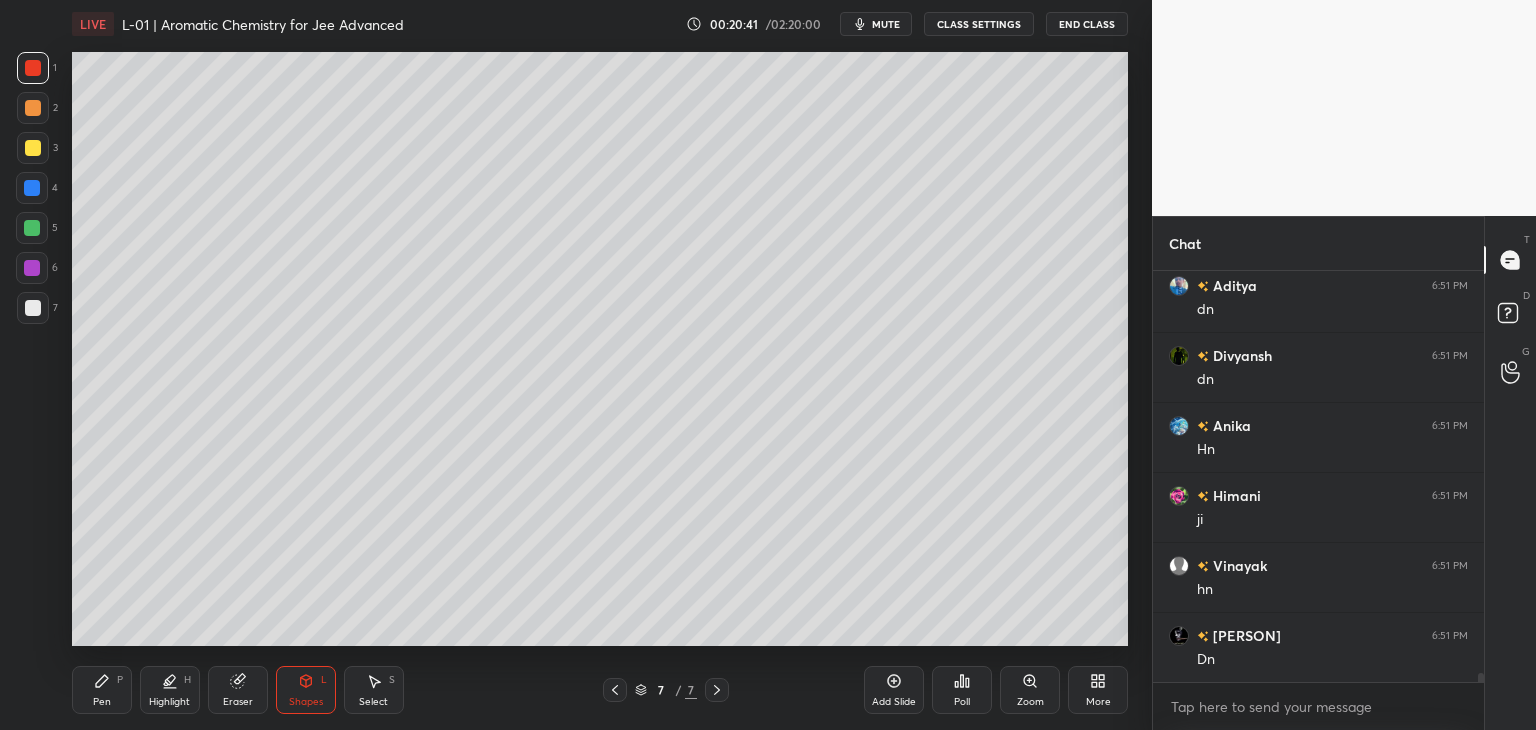 click on "Pen P" at bounding box center (102, 690) 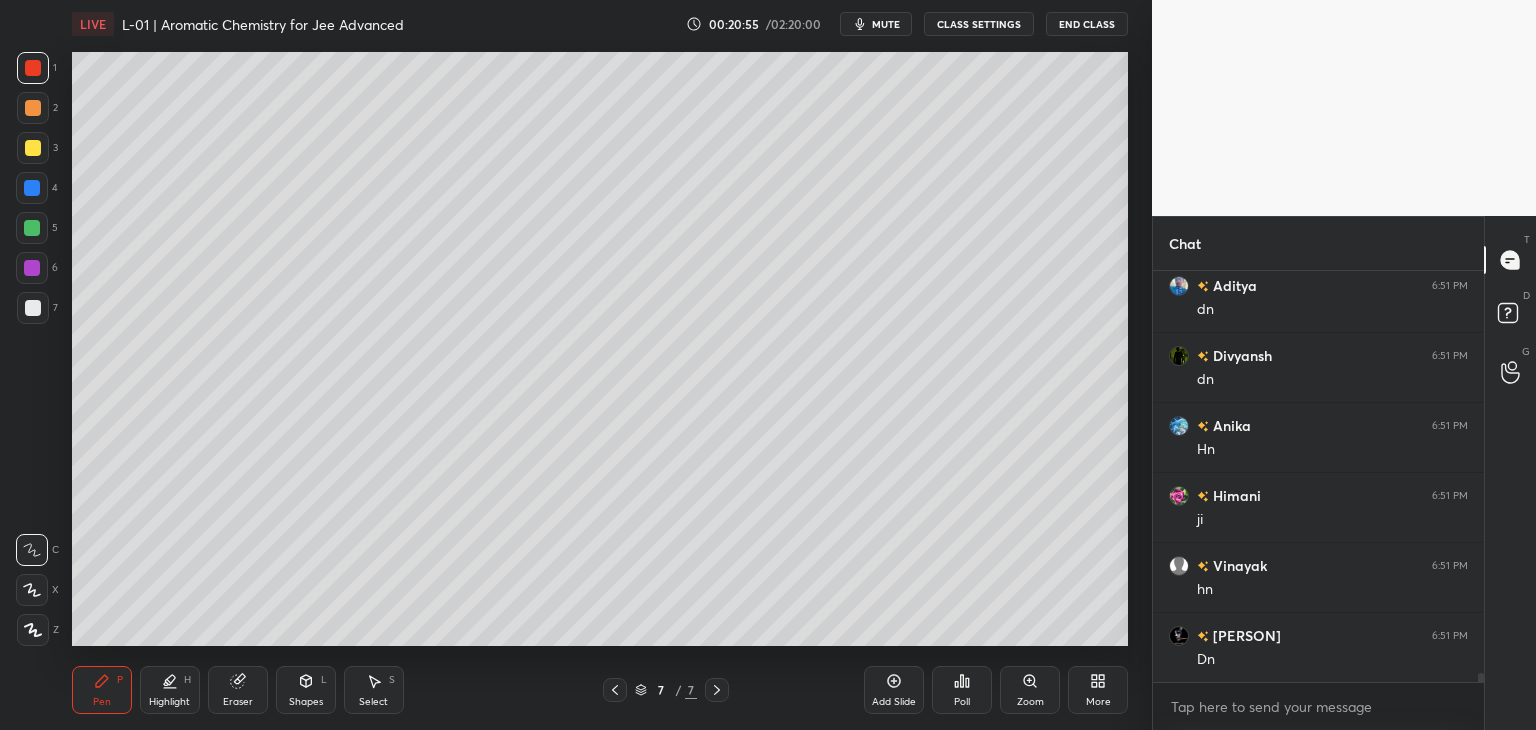 click on "Select S" at bounding box center (374, 690) 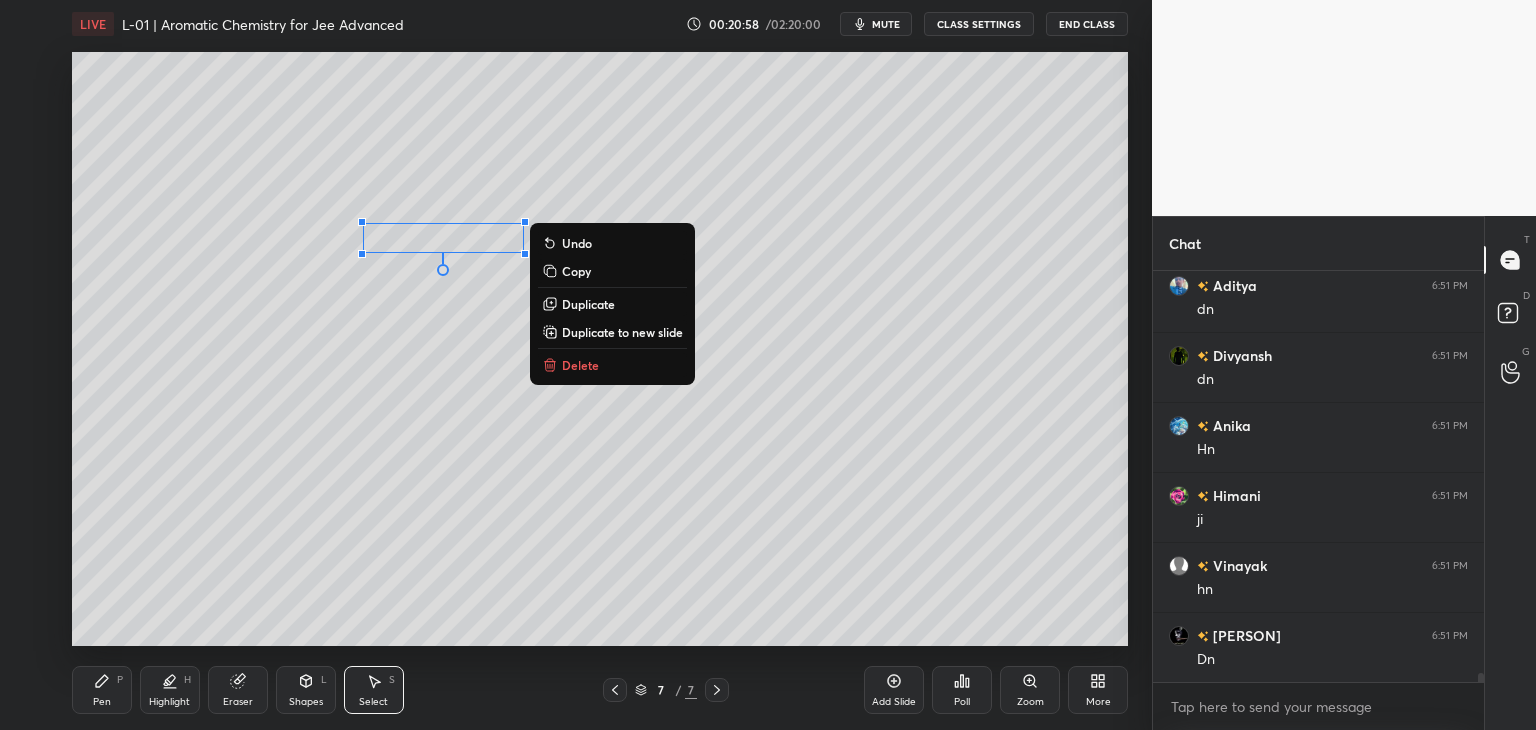 click on "0 ° Undo Copy Duplicate Duplicate to new slide Delete" at bounding box center [600, 349] 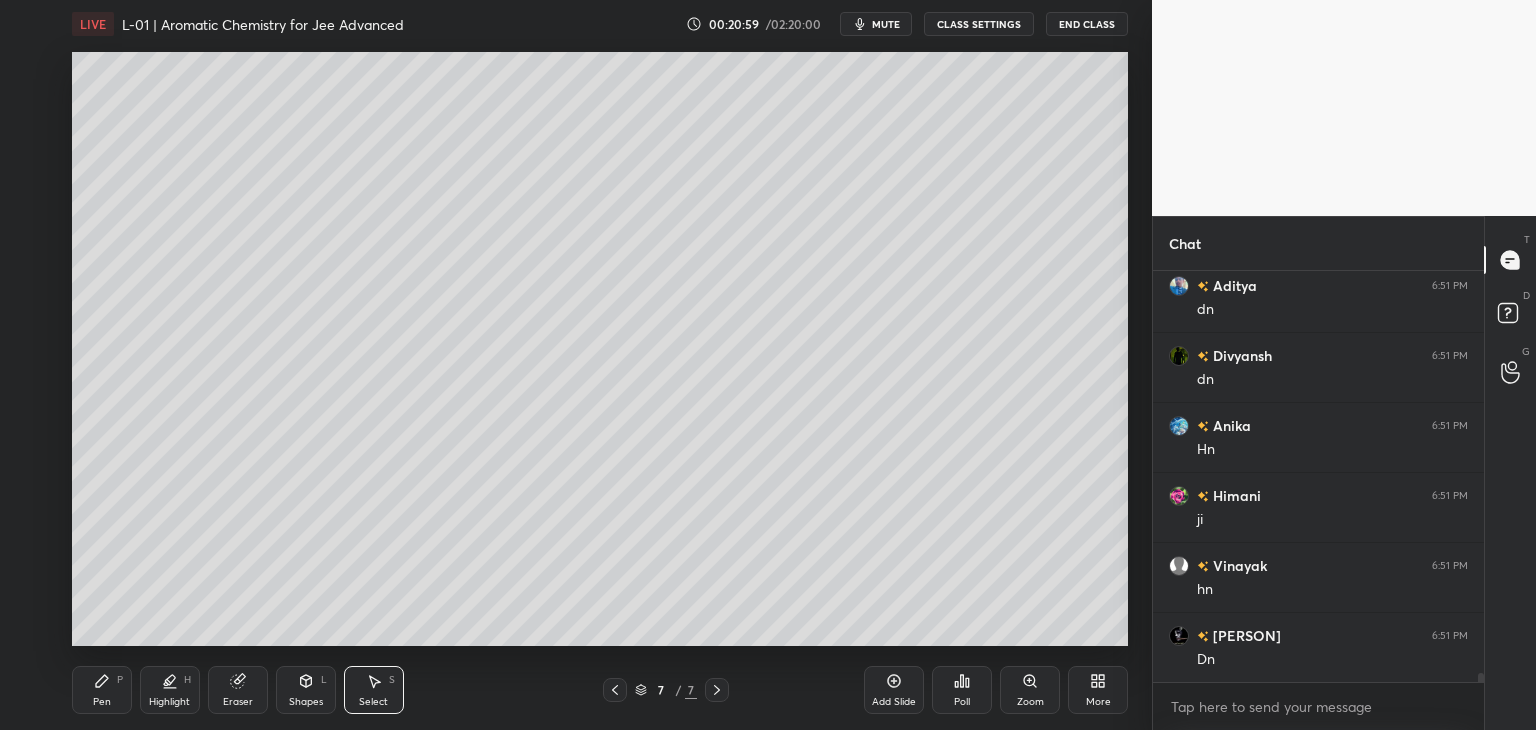 click on "Pen P" at bounding box center [102, 690] 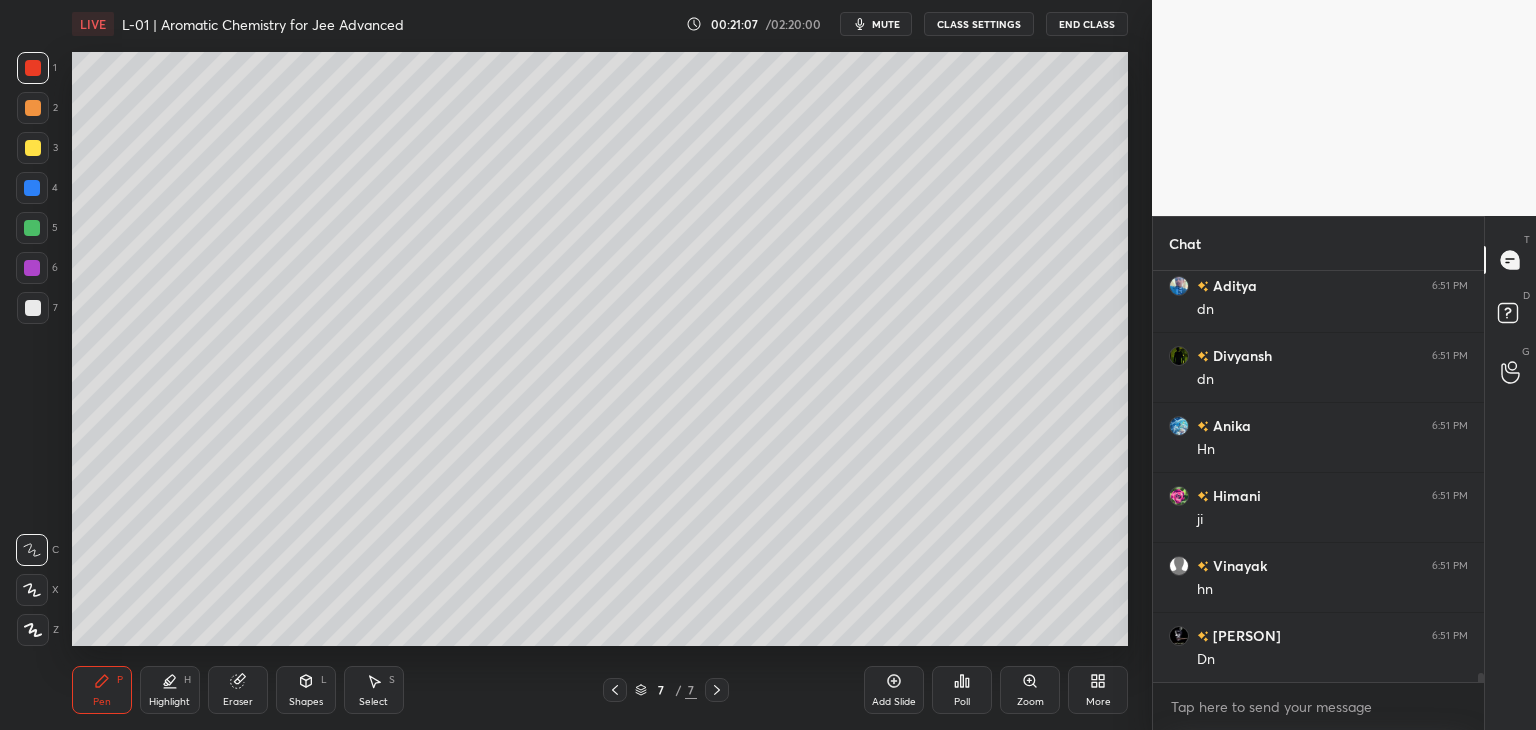 click on "mute" at bounding box center [886, 24] 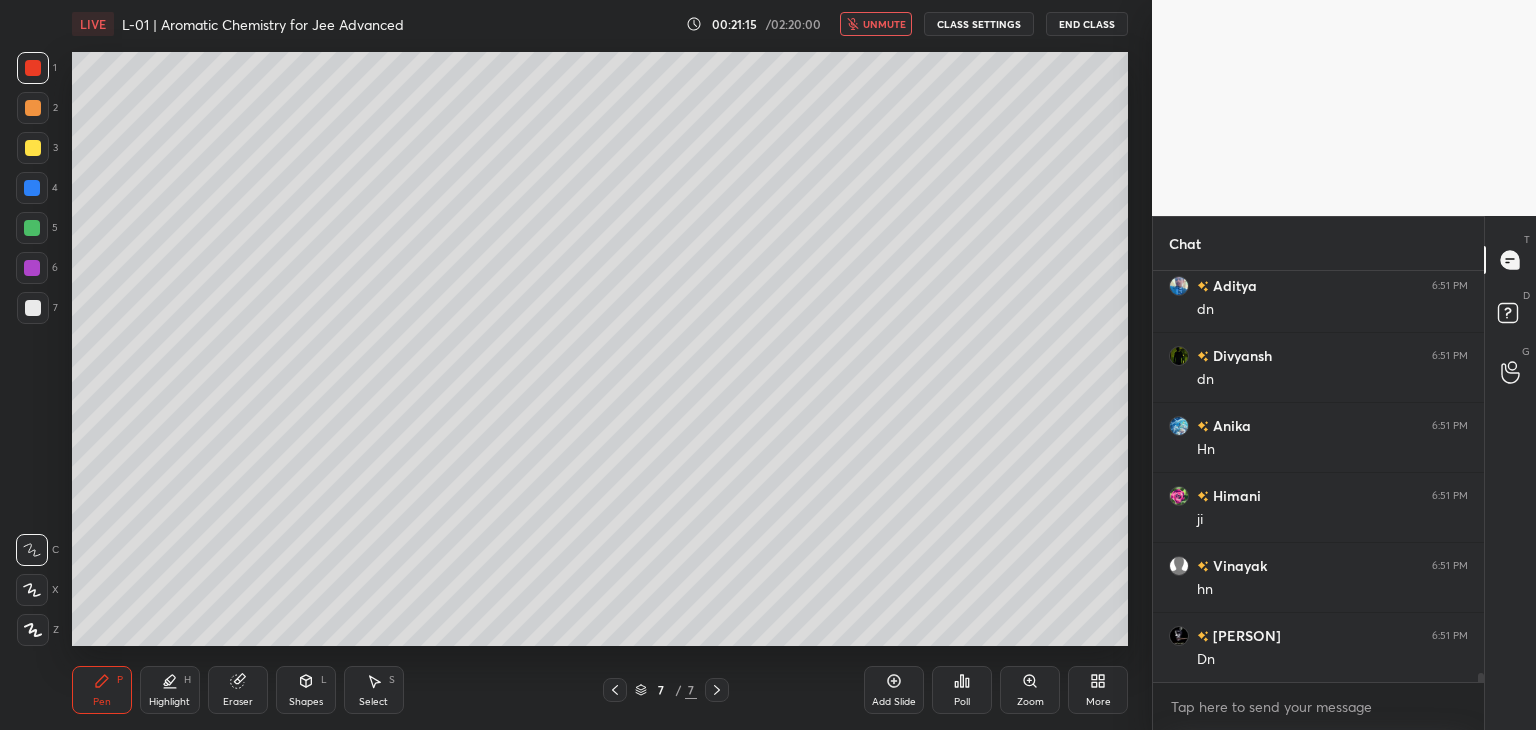 click on "unmute" at bounding box center (884, 24) 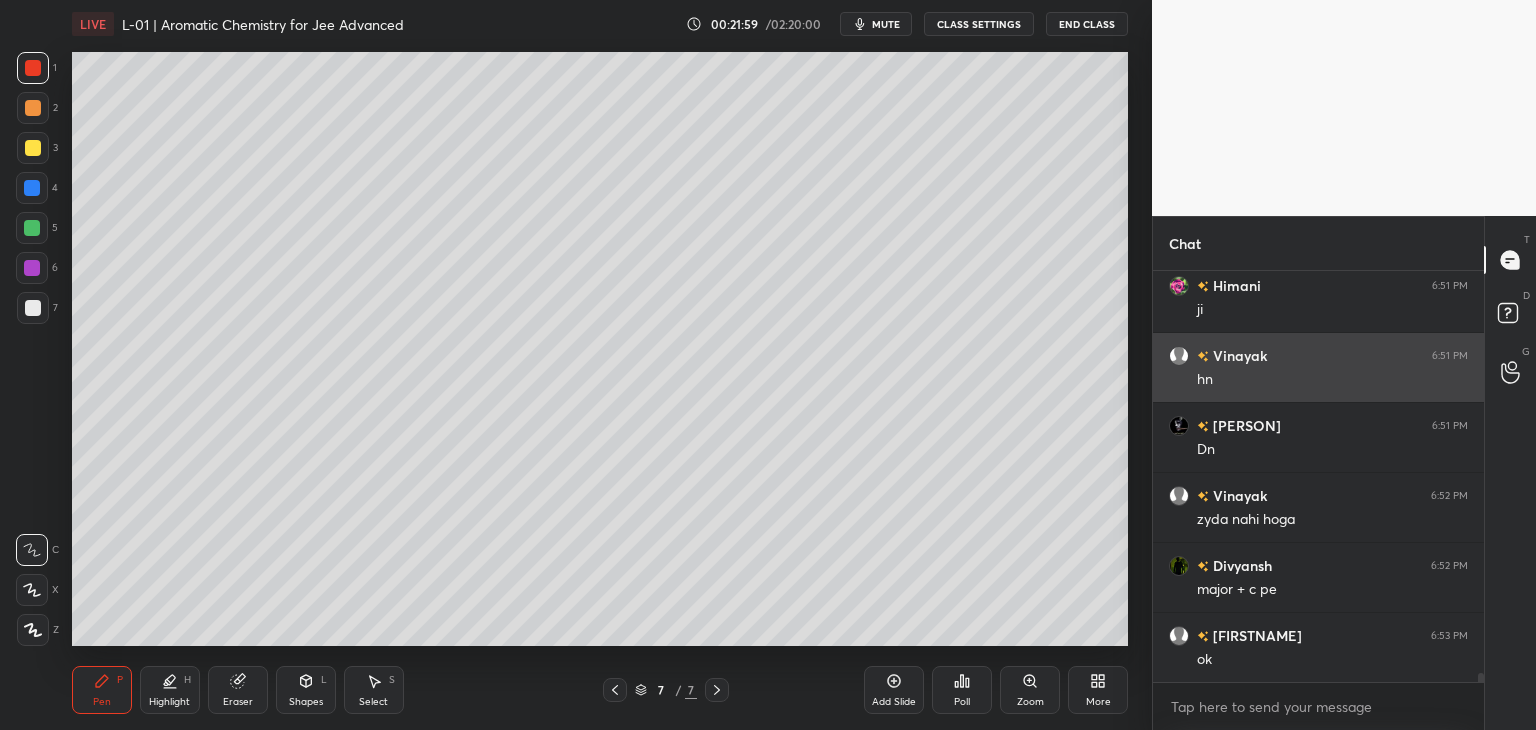 scroll, scrollTop: 19024, scrollLeft: 0, axis: vertical 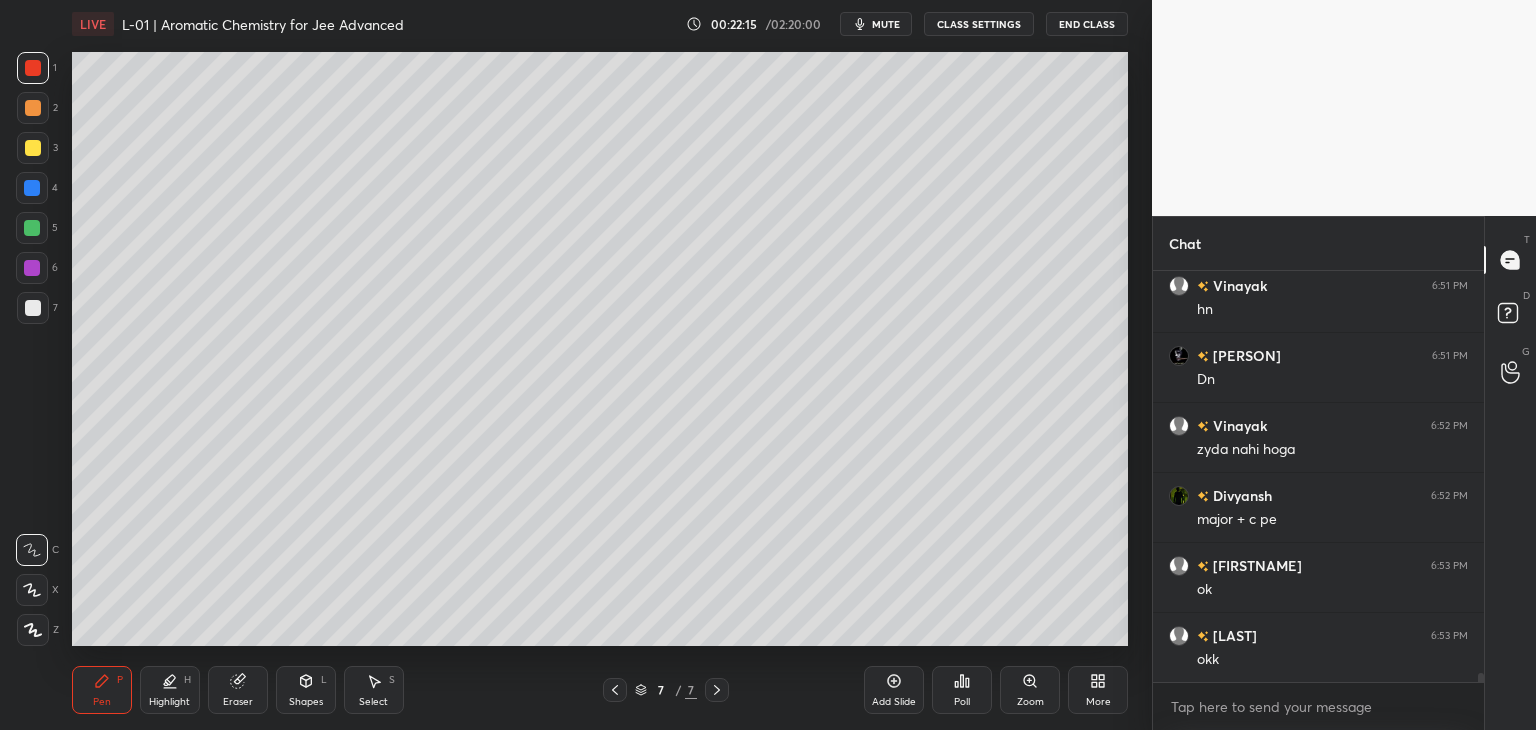 click at bounding box center (32, 188) 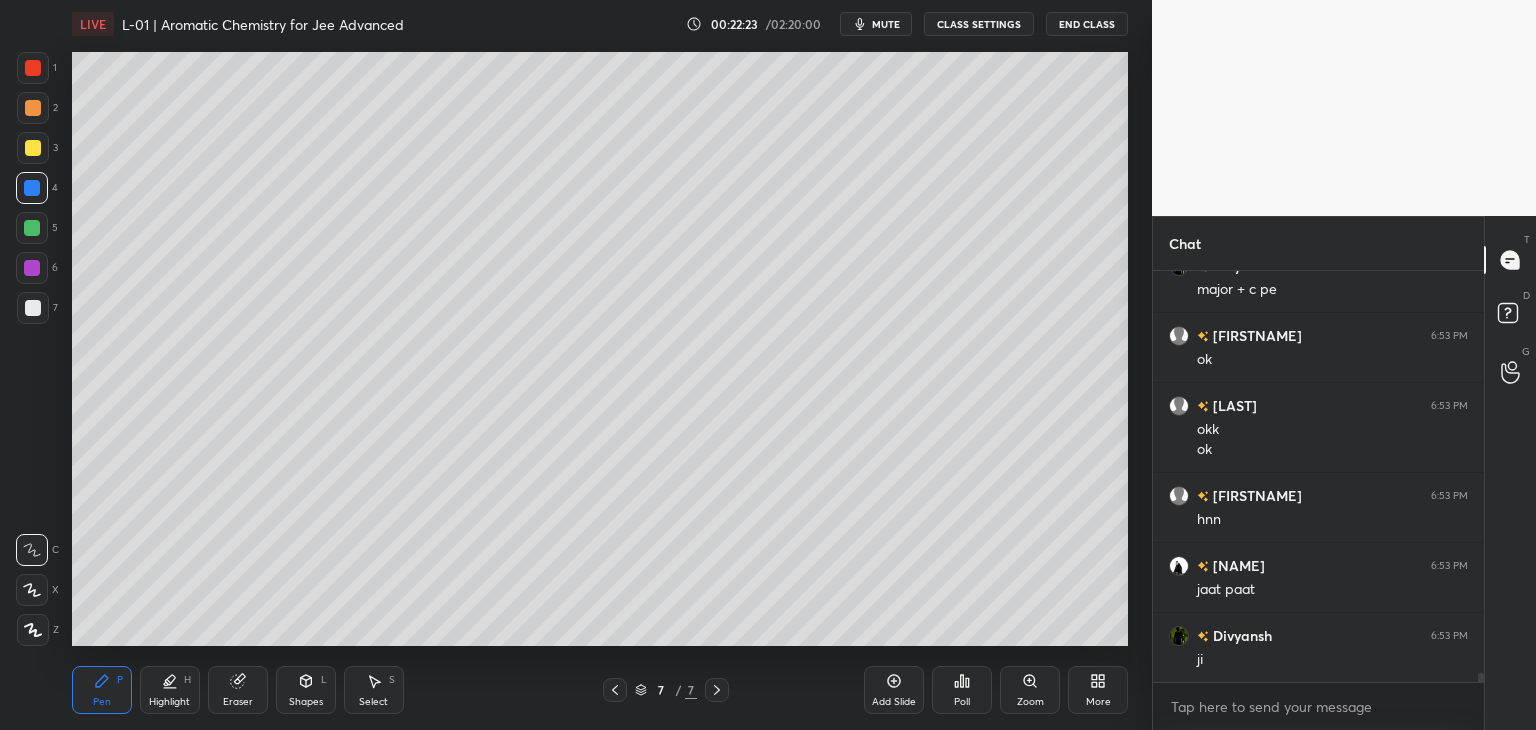 scroll, scrollTop: 19324, scrollLeft: 0, axis: vertical 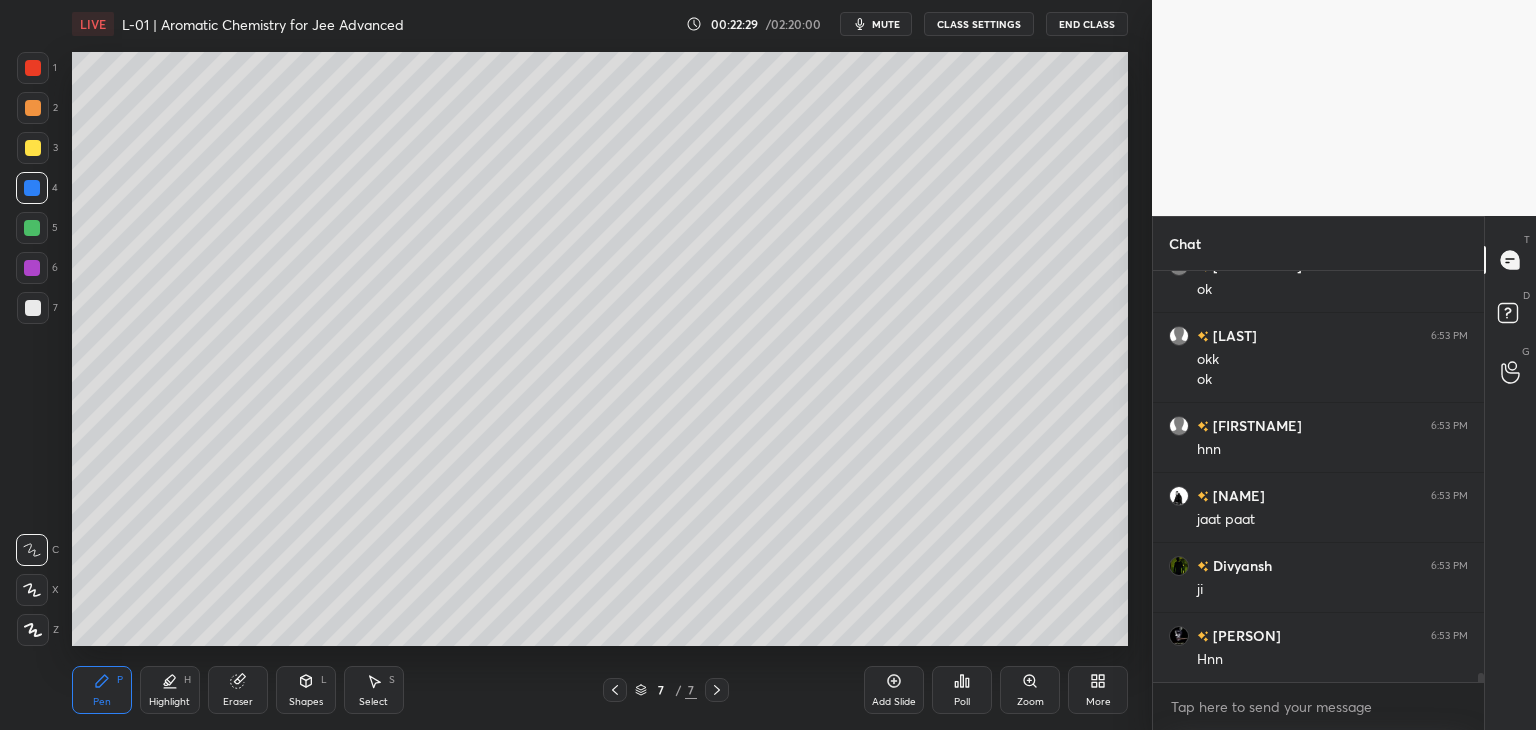 click at bounding box center (33, 148) 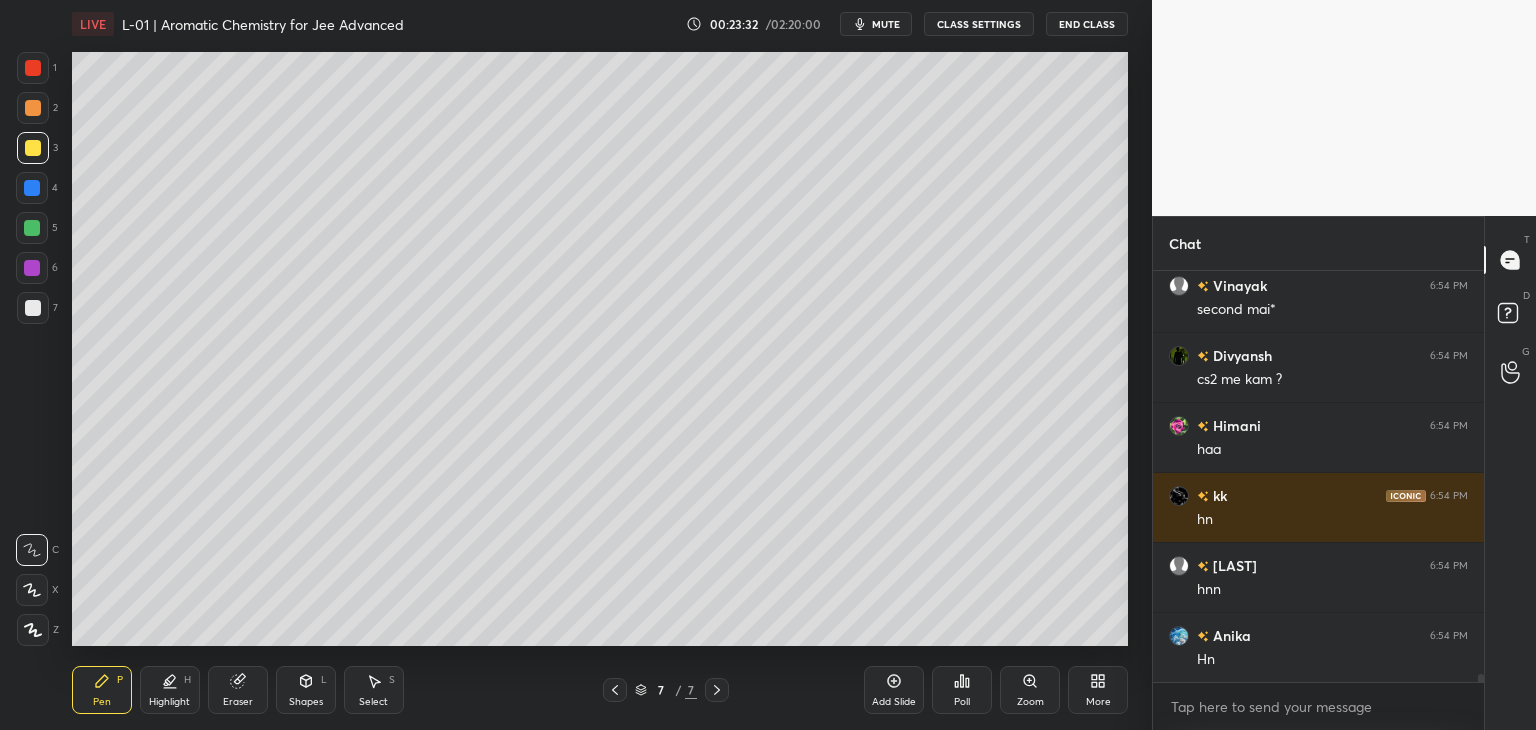 scroll, scrollTop: 19794, scrollLeft: 0, axis: vertical 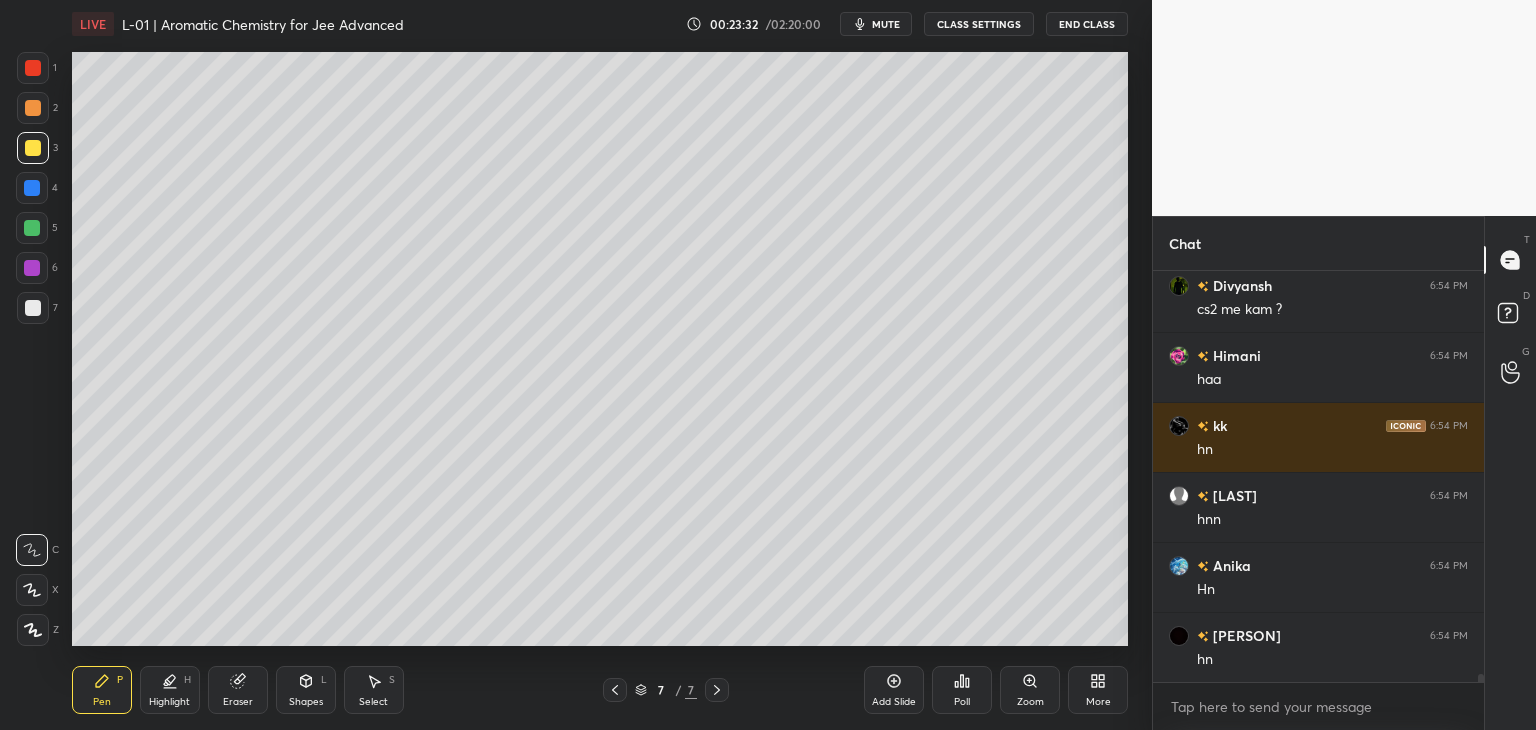 click 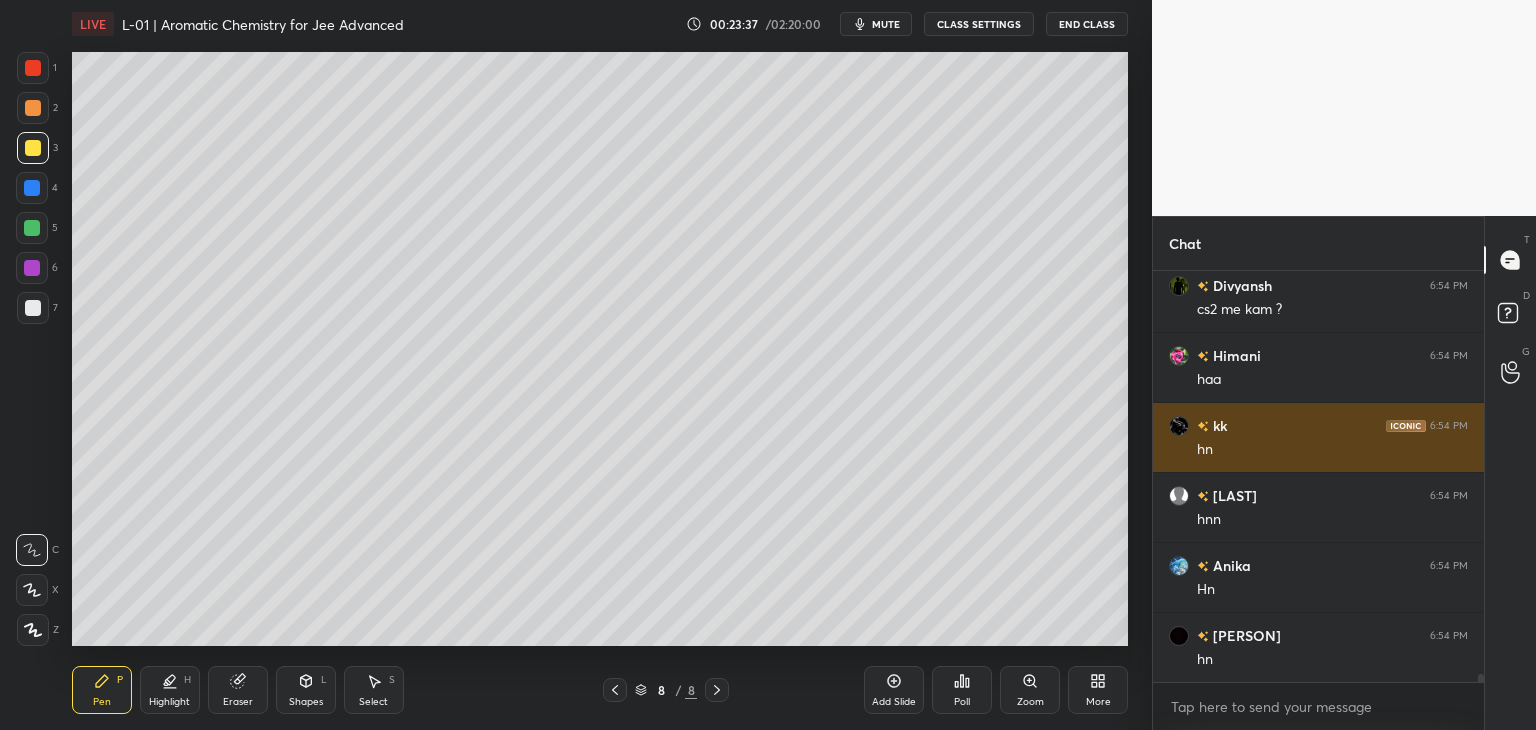 scroll, scrollTop: 19864, scrollLeft: 0, axis: vertical 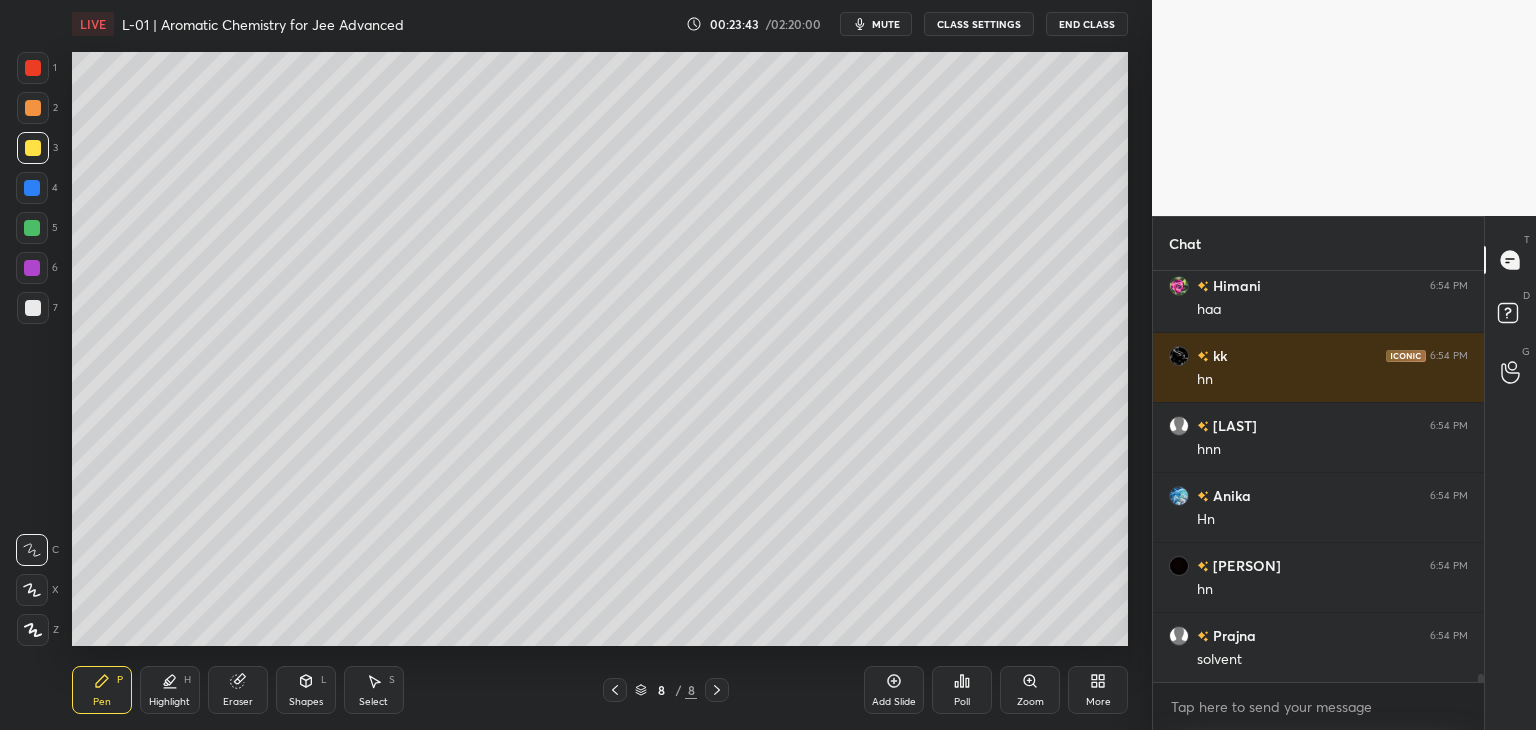 click 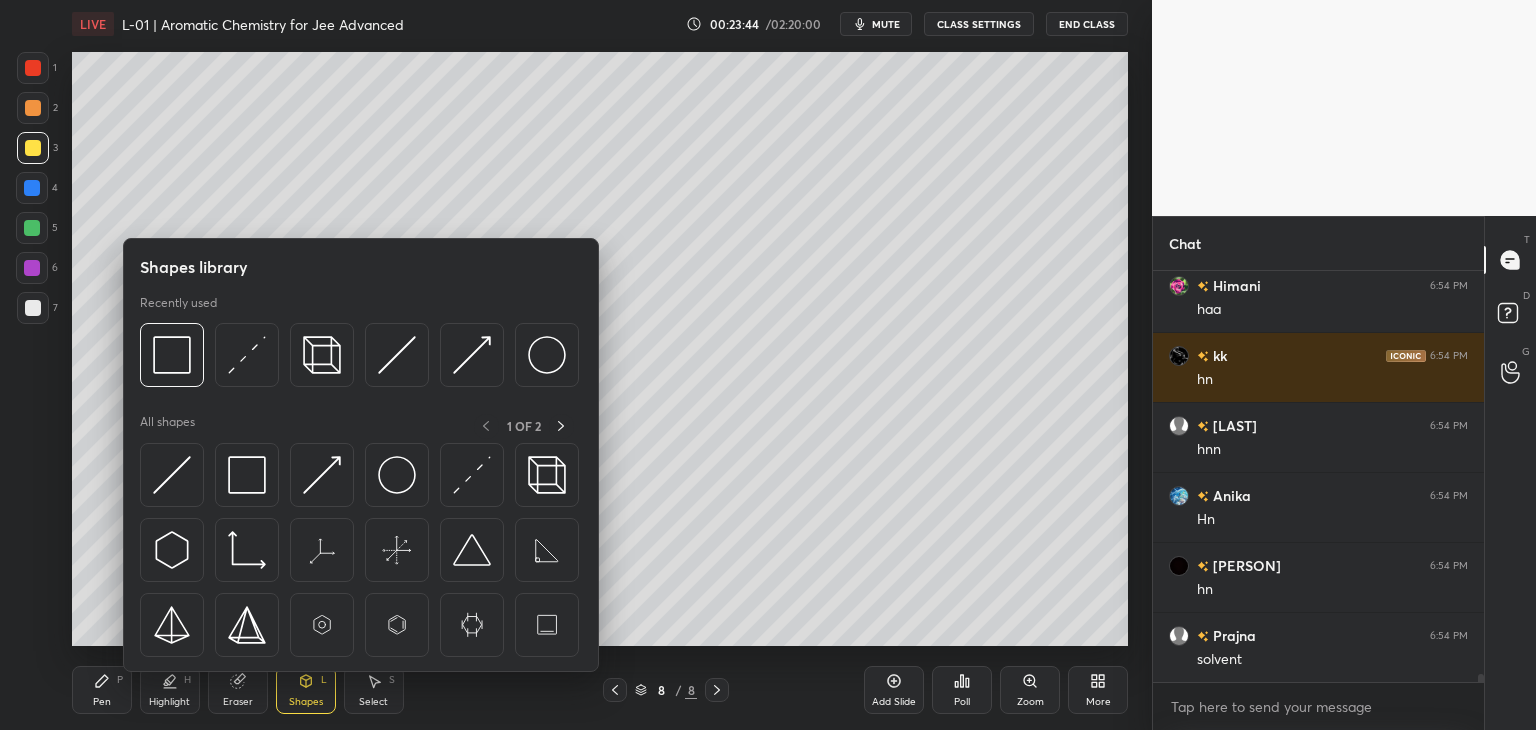 scroll, scrollTop: 19934, scrollLeft: 0, axis: vertical 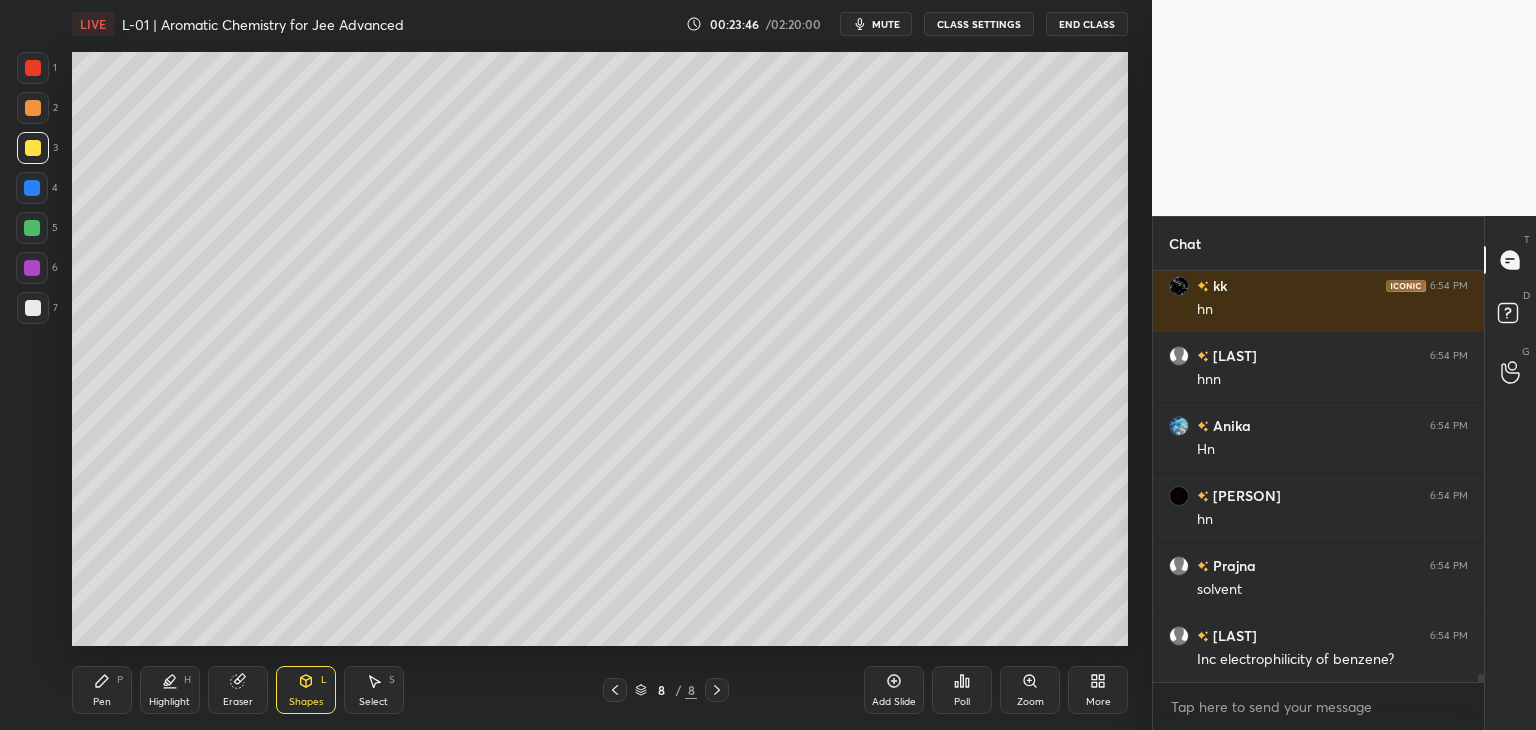 click on "Pen P" at bounding box center (102, 690) 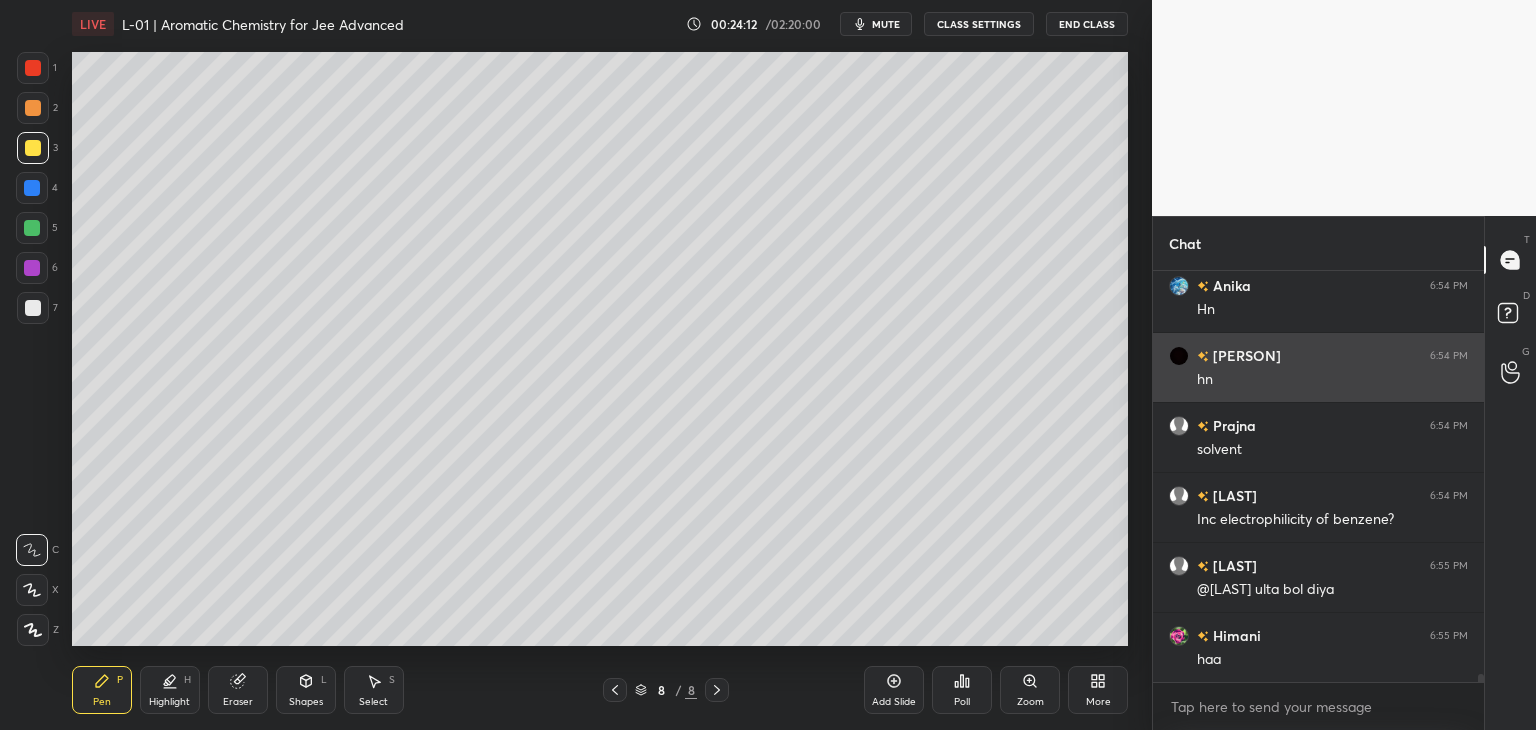 scroll, scrollTop: 20144, scrollLeft: 0, axis: vertical 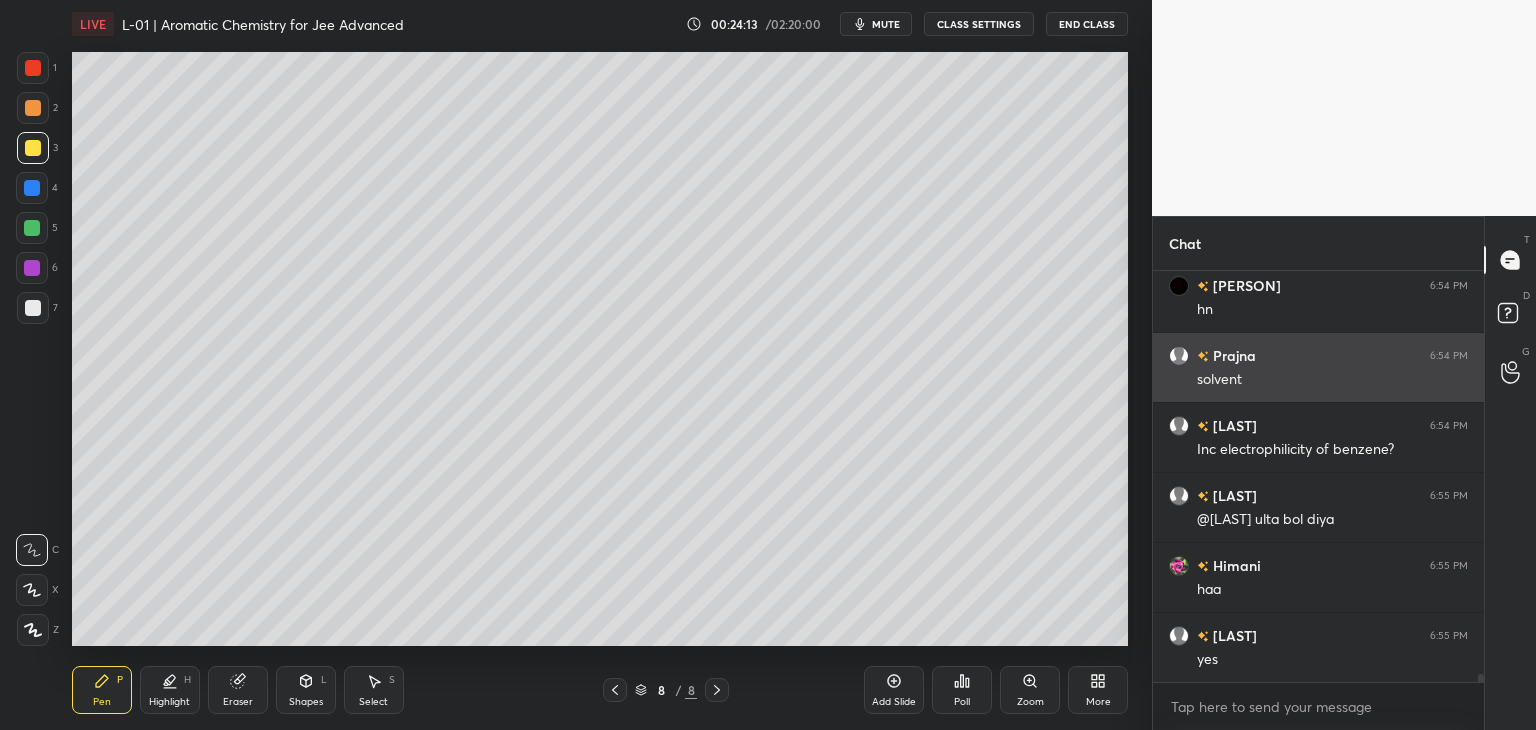 click at bounding box center (32, 188) 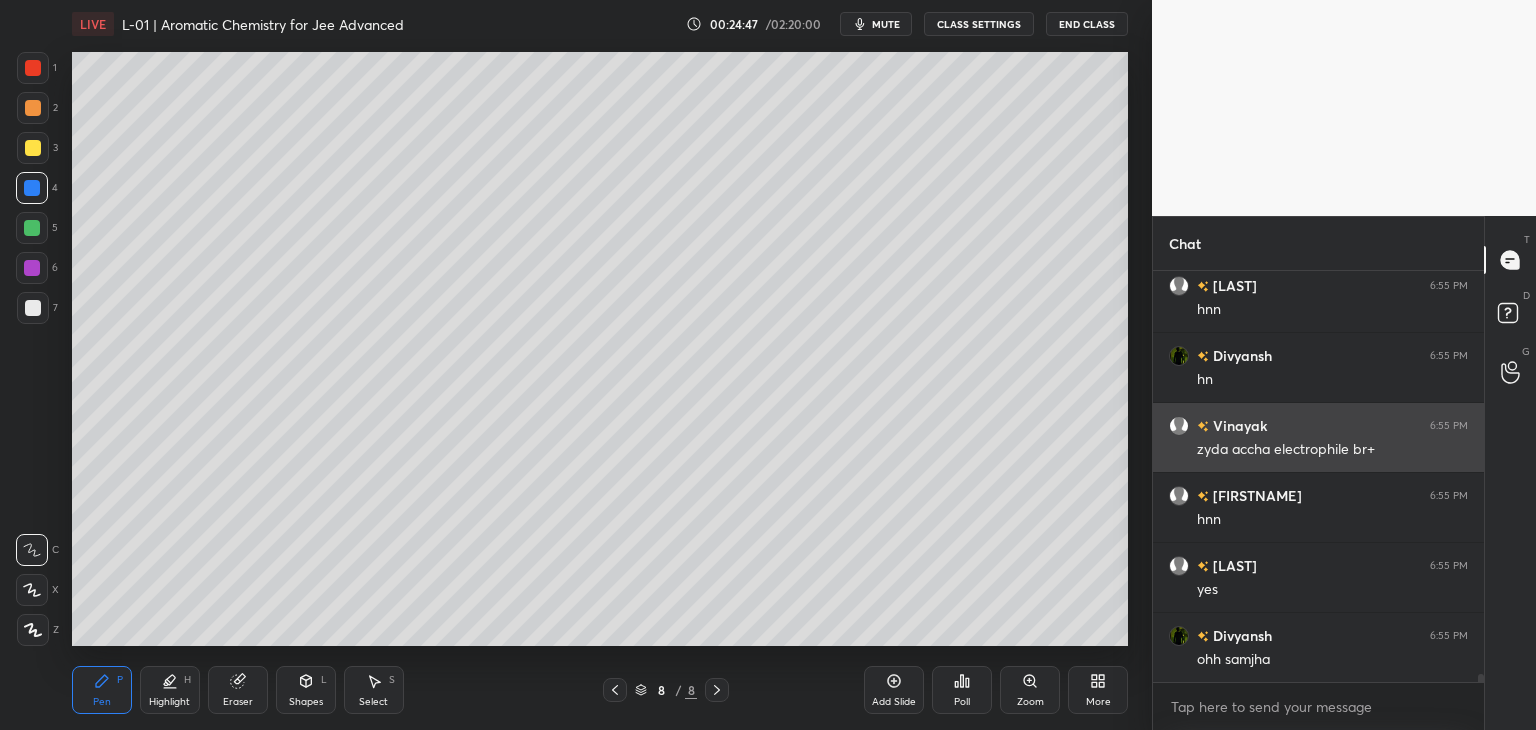 scroll, scrollTop: 20984, scrollLeft: 0, axis: vertical 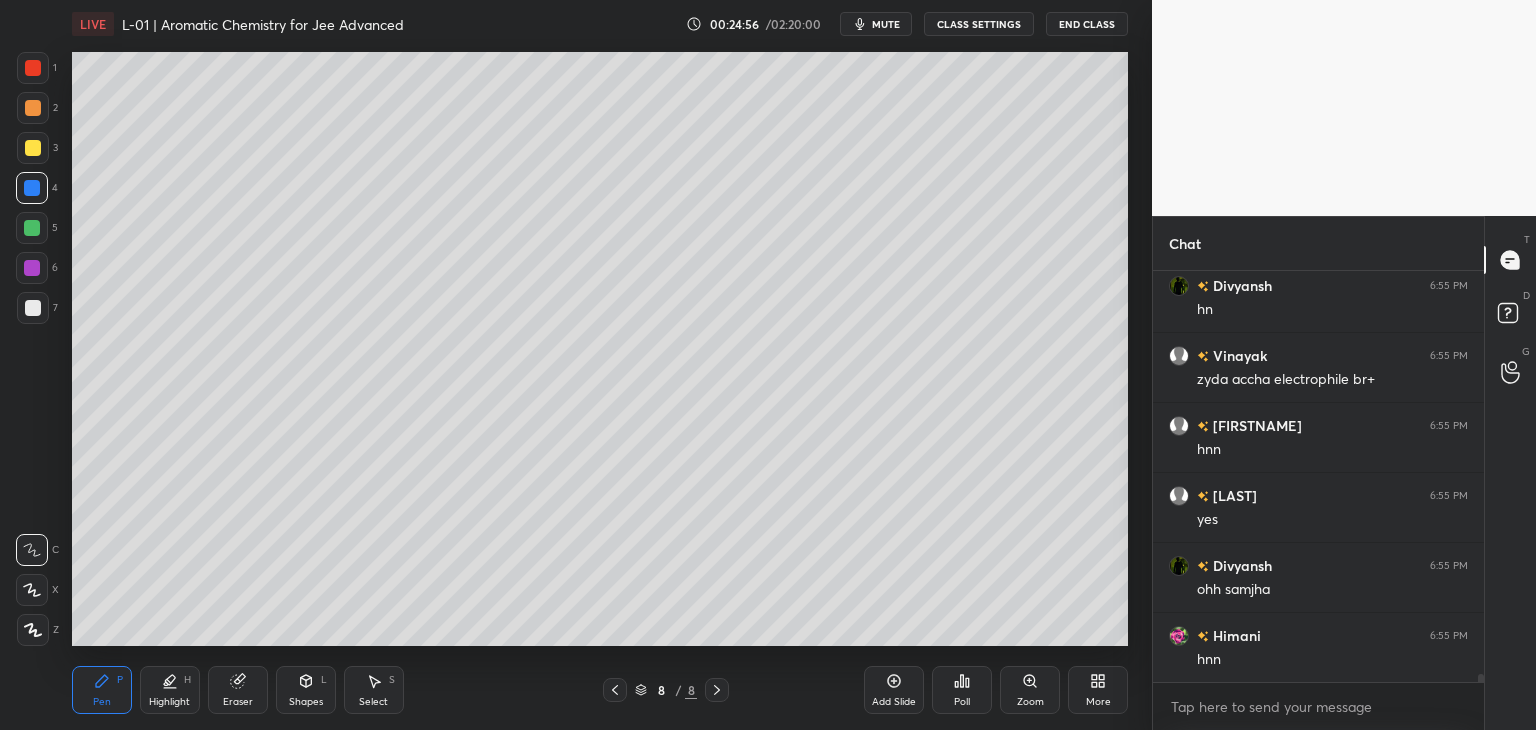 click at bounding box center (33, 68) 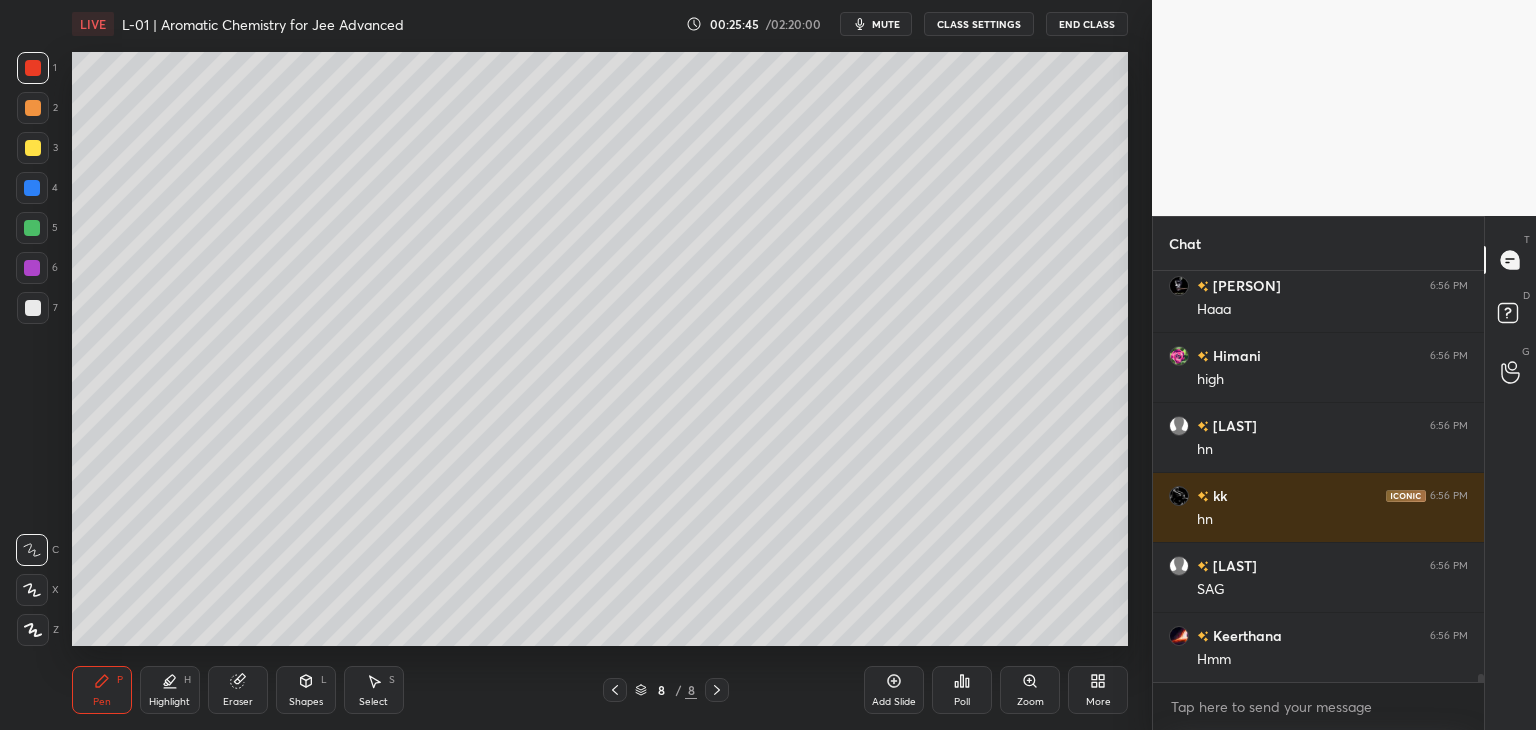 scroll, scrollTop: 21824, scrollLeft: 0, axis: vertical 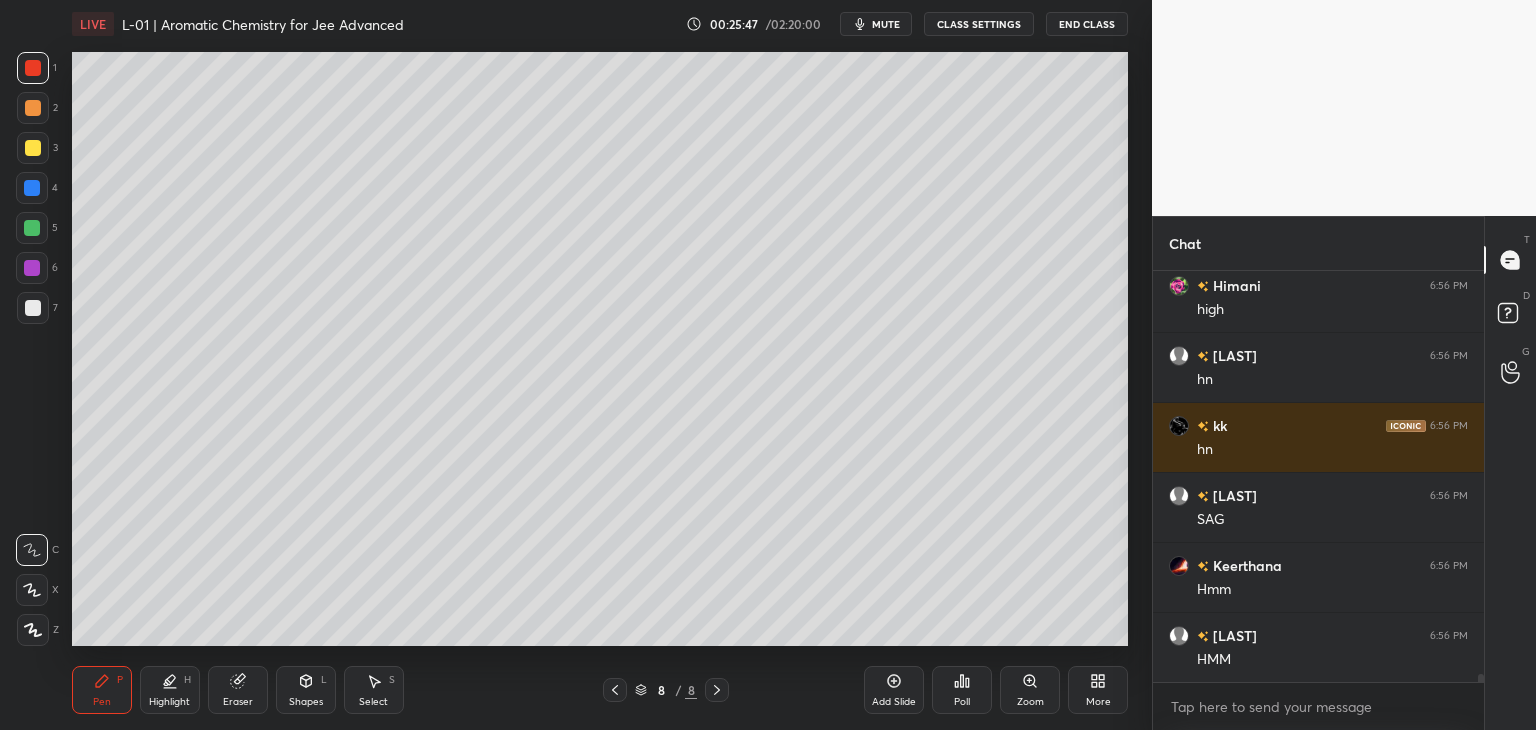 click 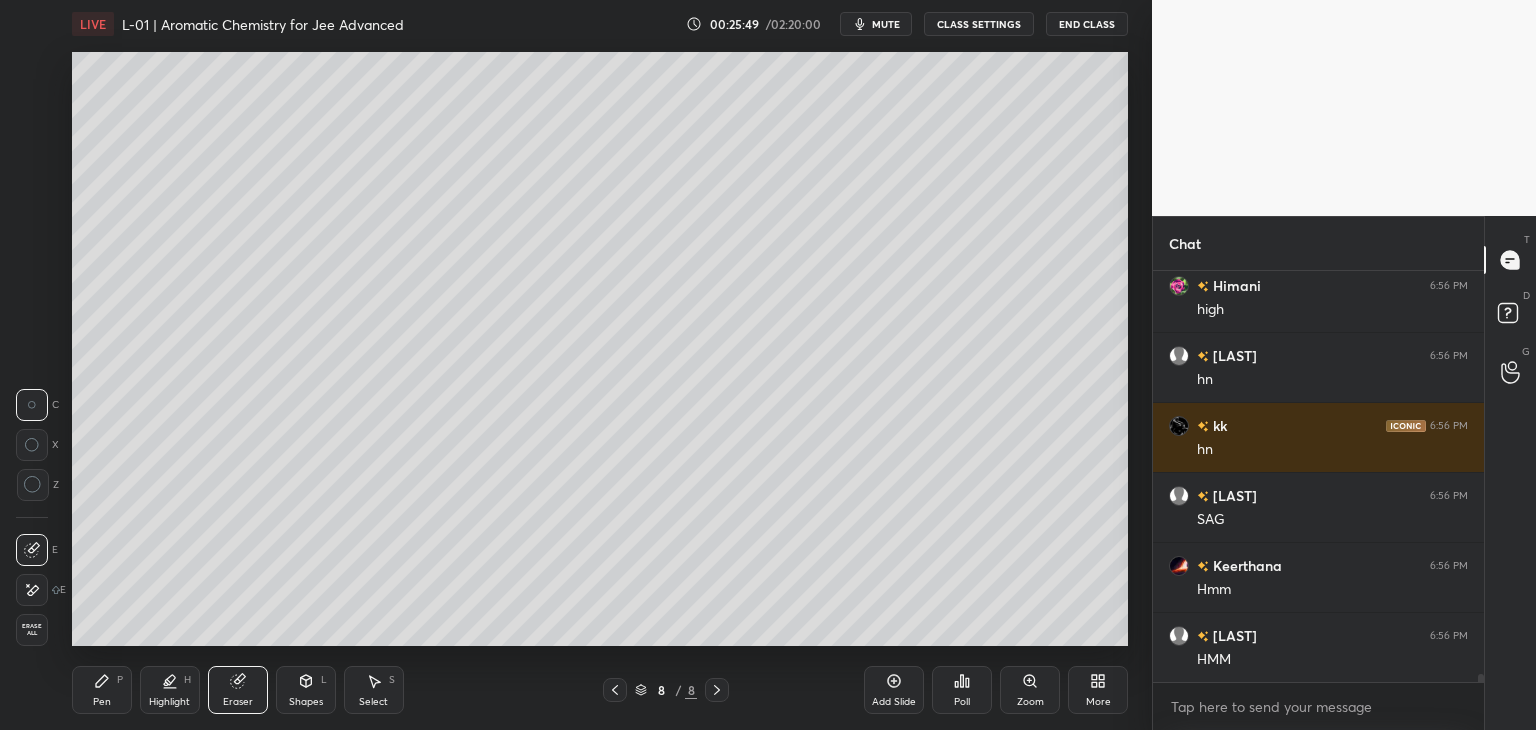 click 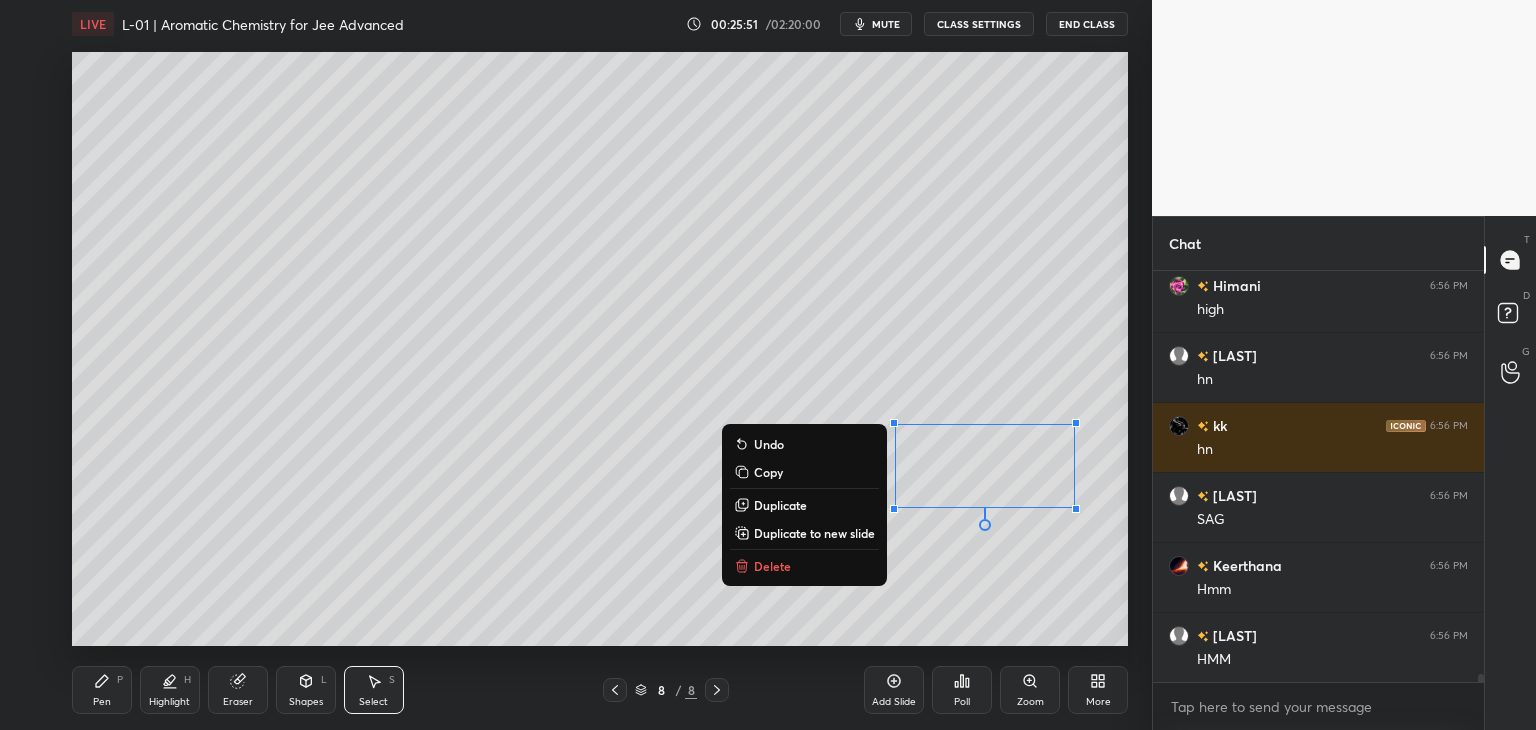 click on "Delete" at bounding box center (772, 566) 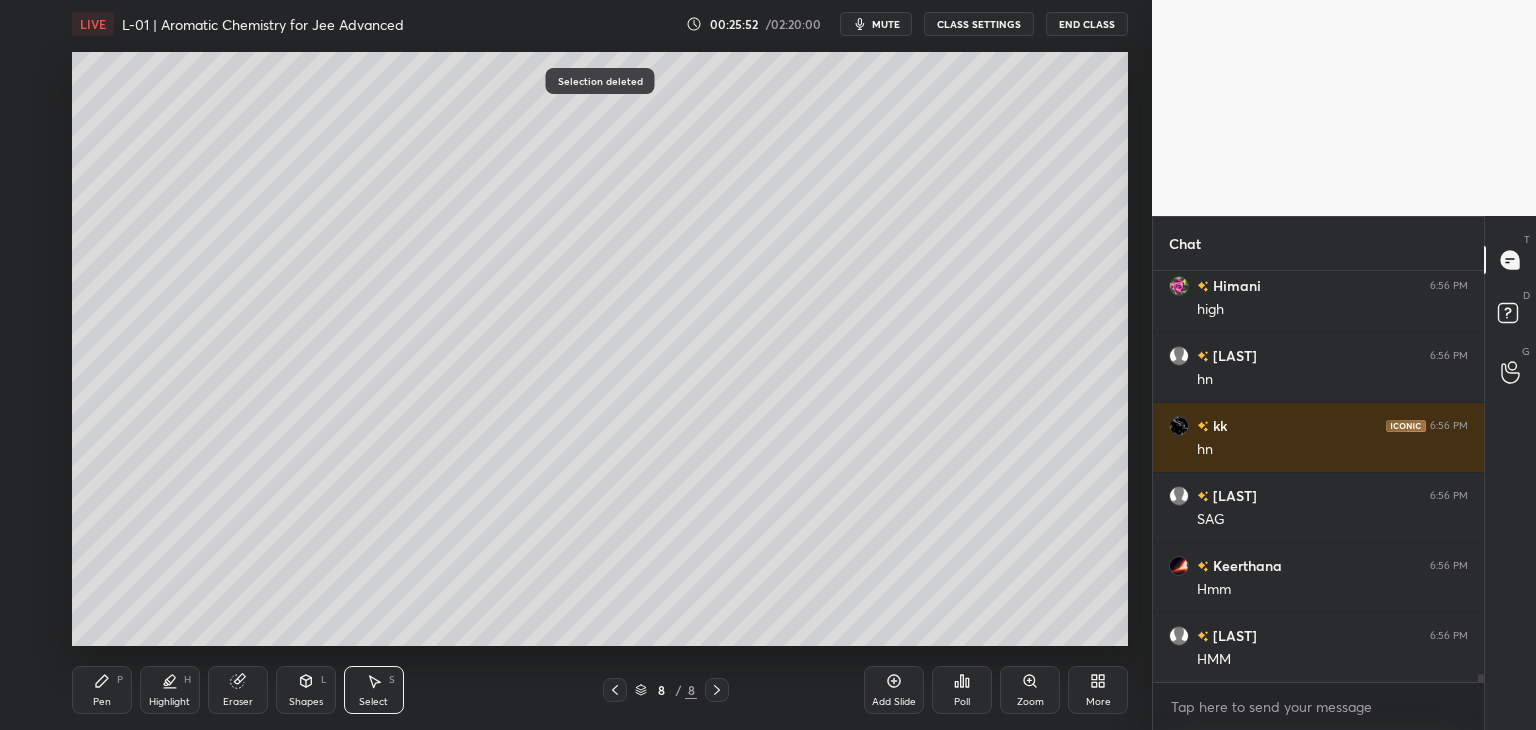 click on "Pen P" at bounding box center (102, 690) 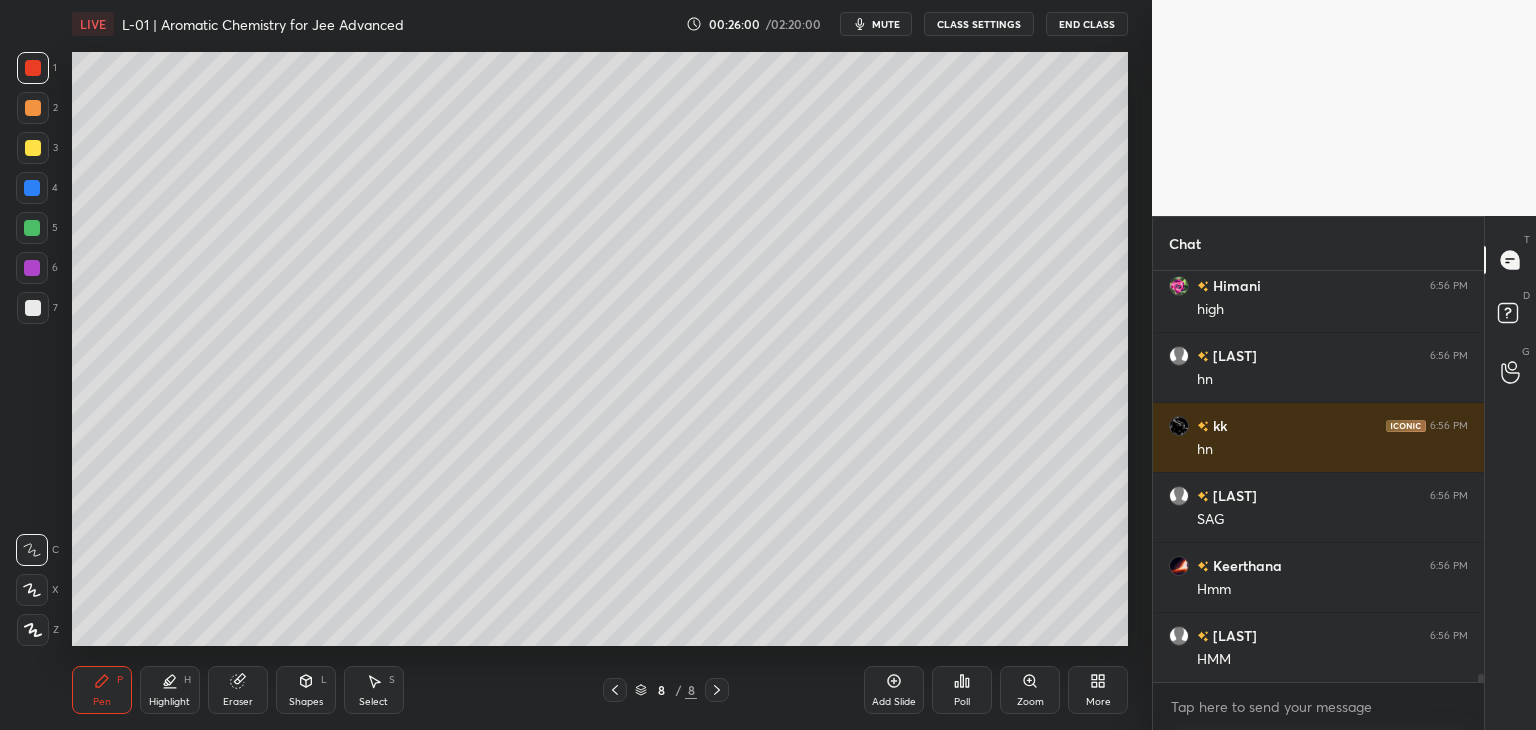click on "Eraser" at bounding box center (238, 690) 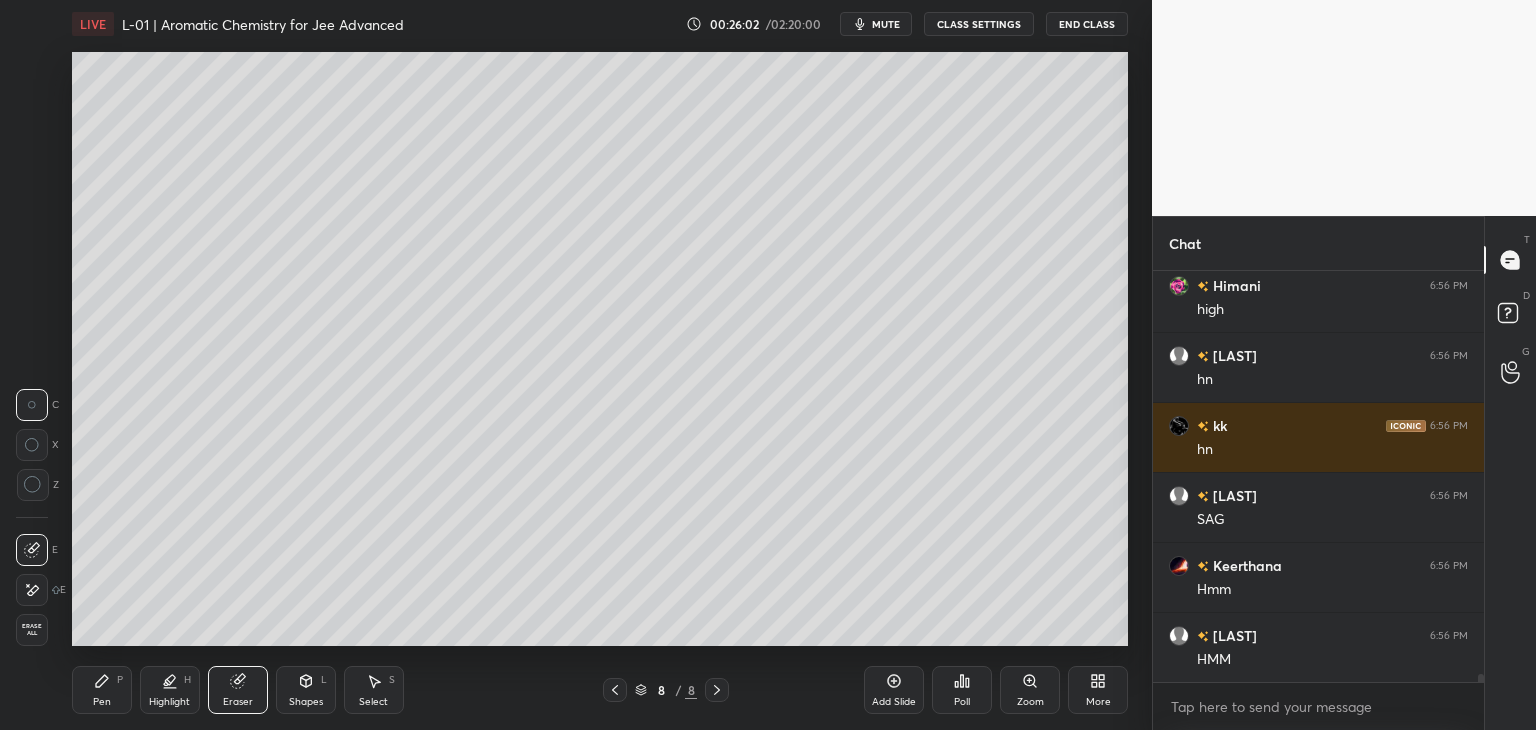 click on "Pen P" at bounding box center (102, 690) 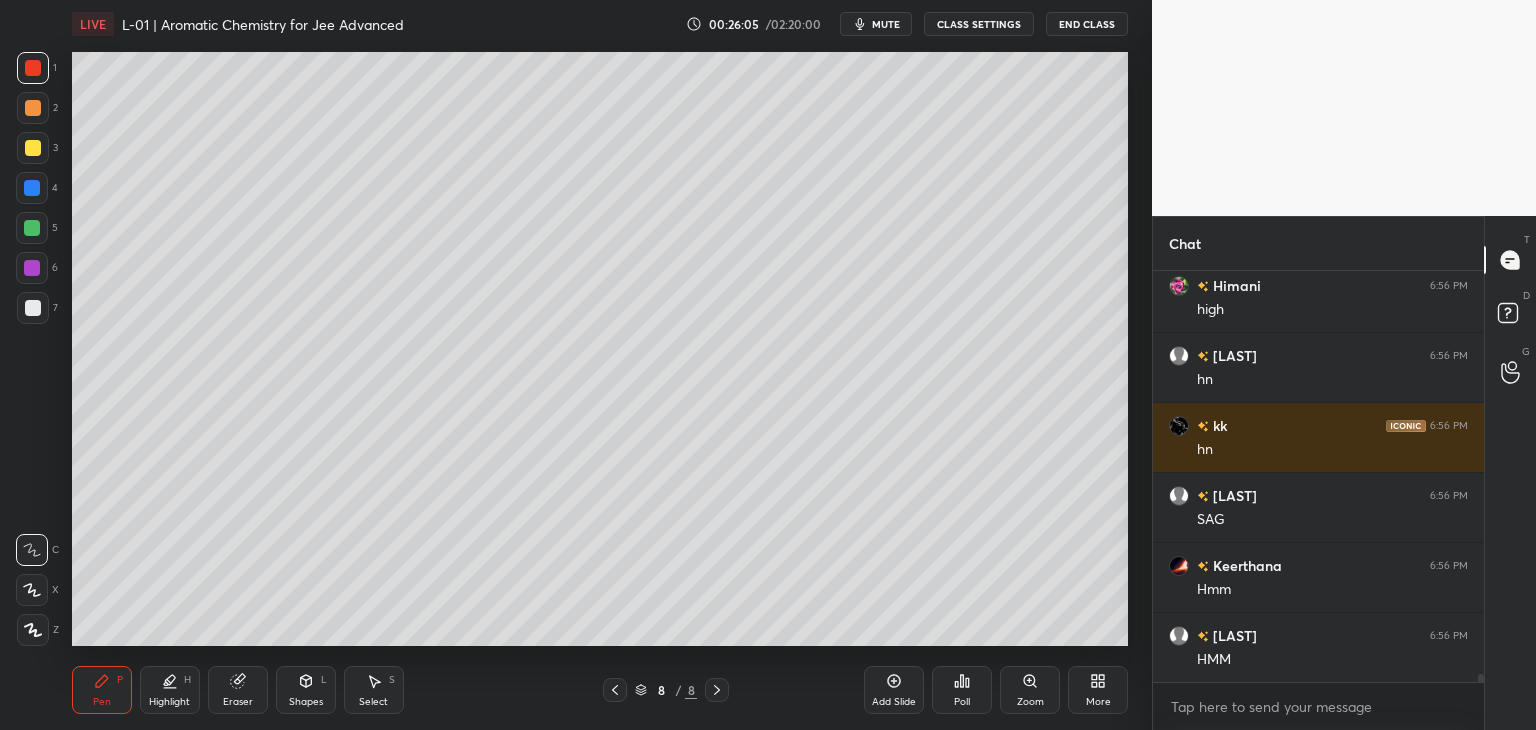 scroll, scrollTop: 21894, scrollLeft: 0, axis: vertical 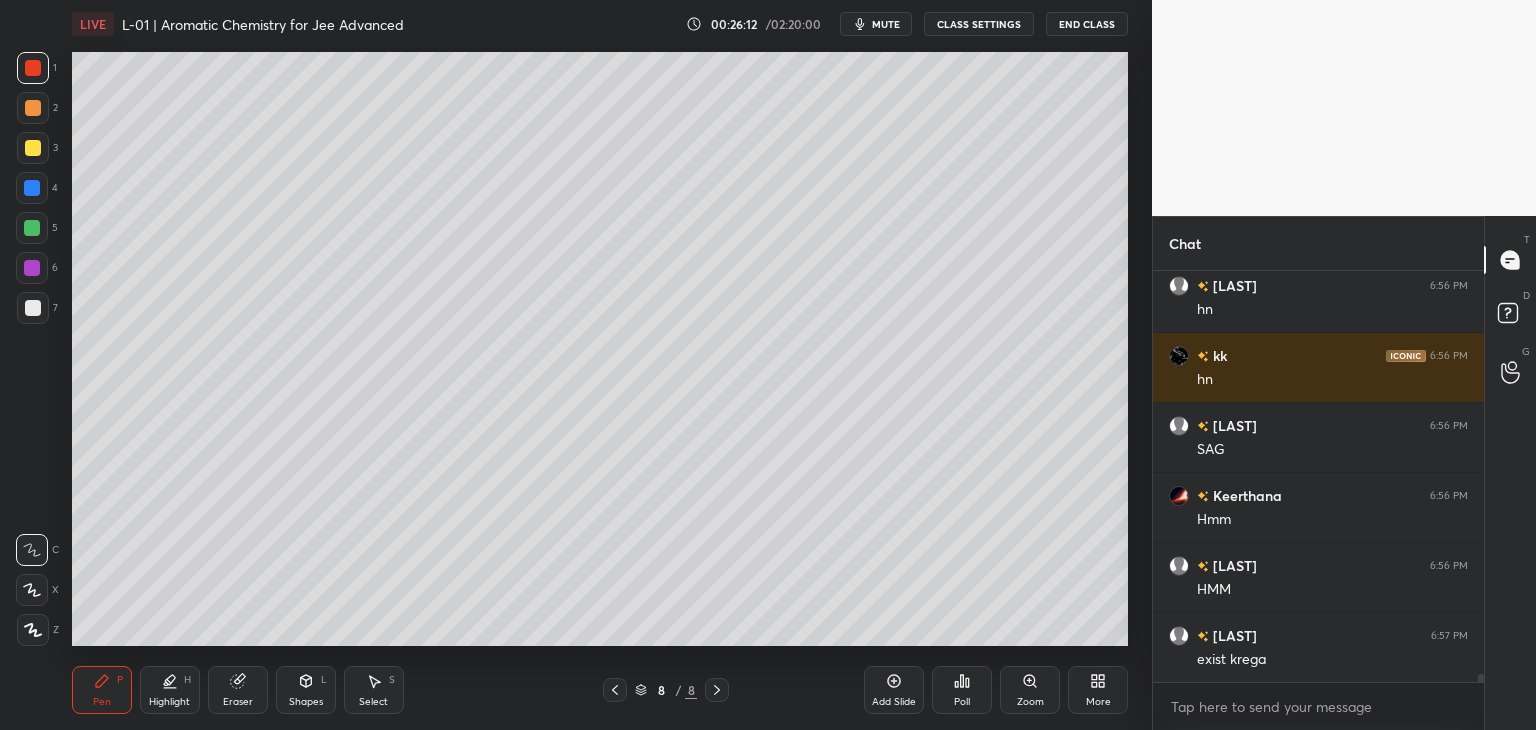 click at bounding box center [32, 188] 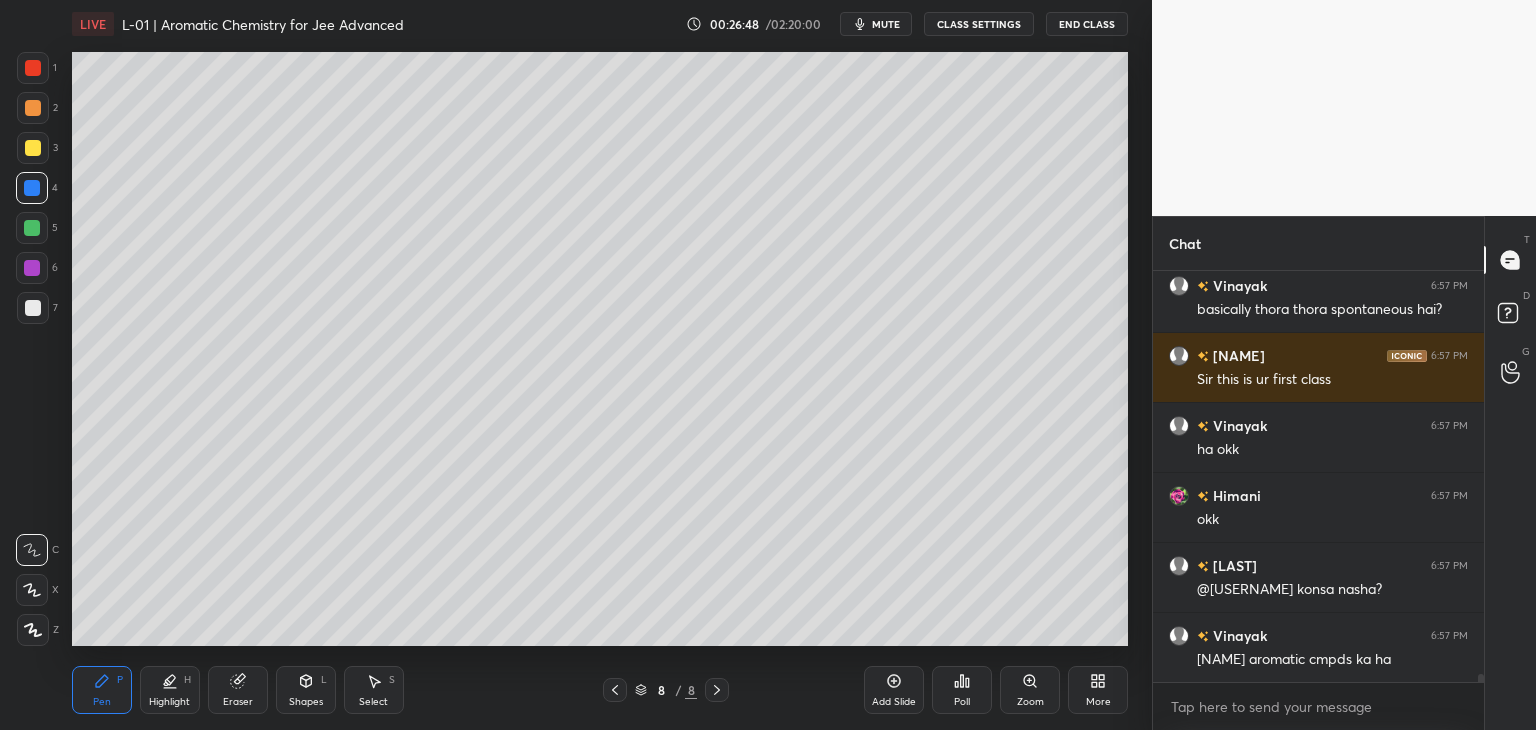 scroll, scrollTop: 21596, scrollLeft: 0, axis: vertical 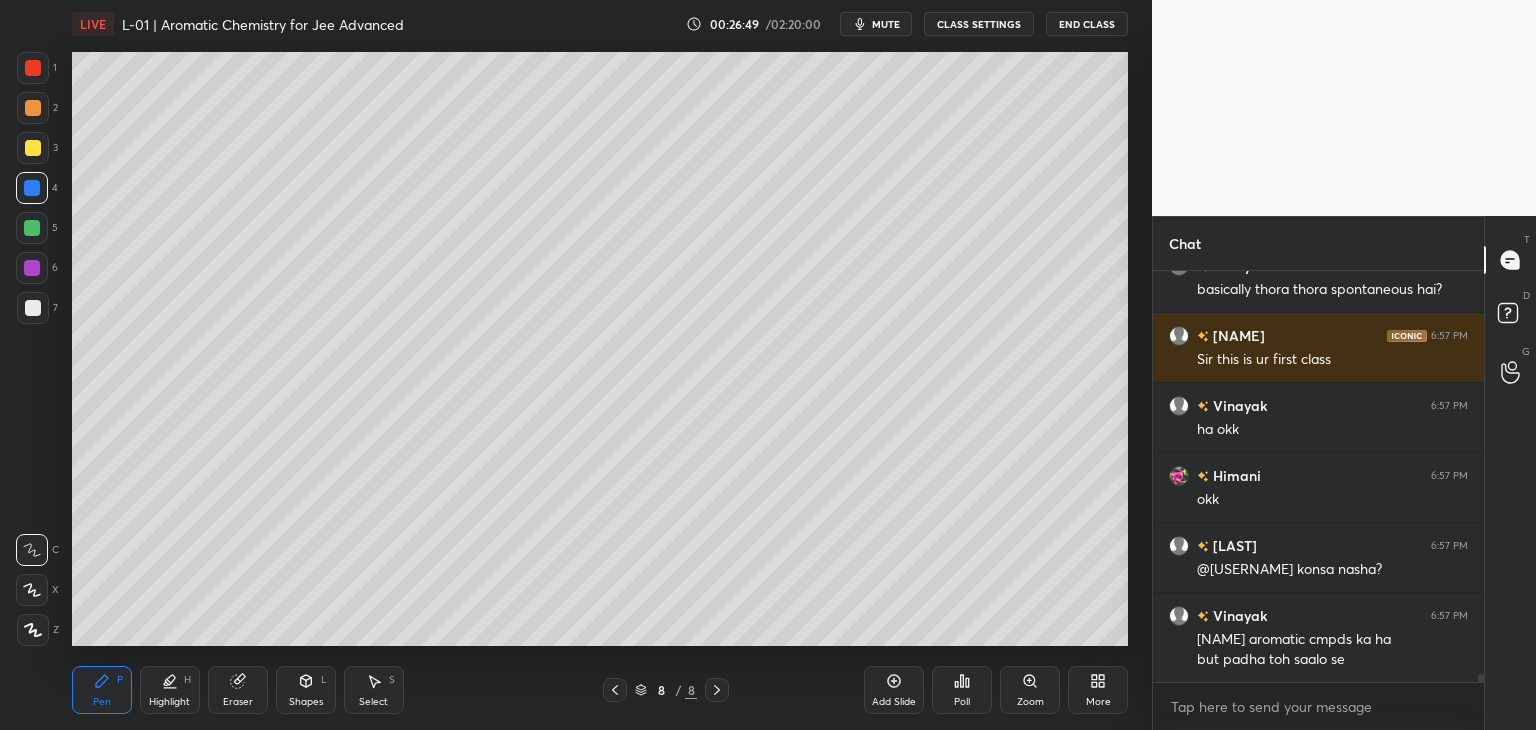 click on "Add Slide" at bounding box center (894, 690) 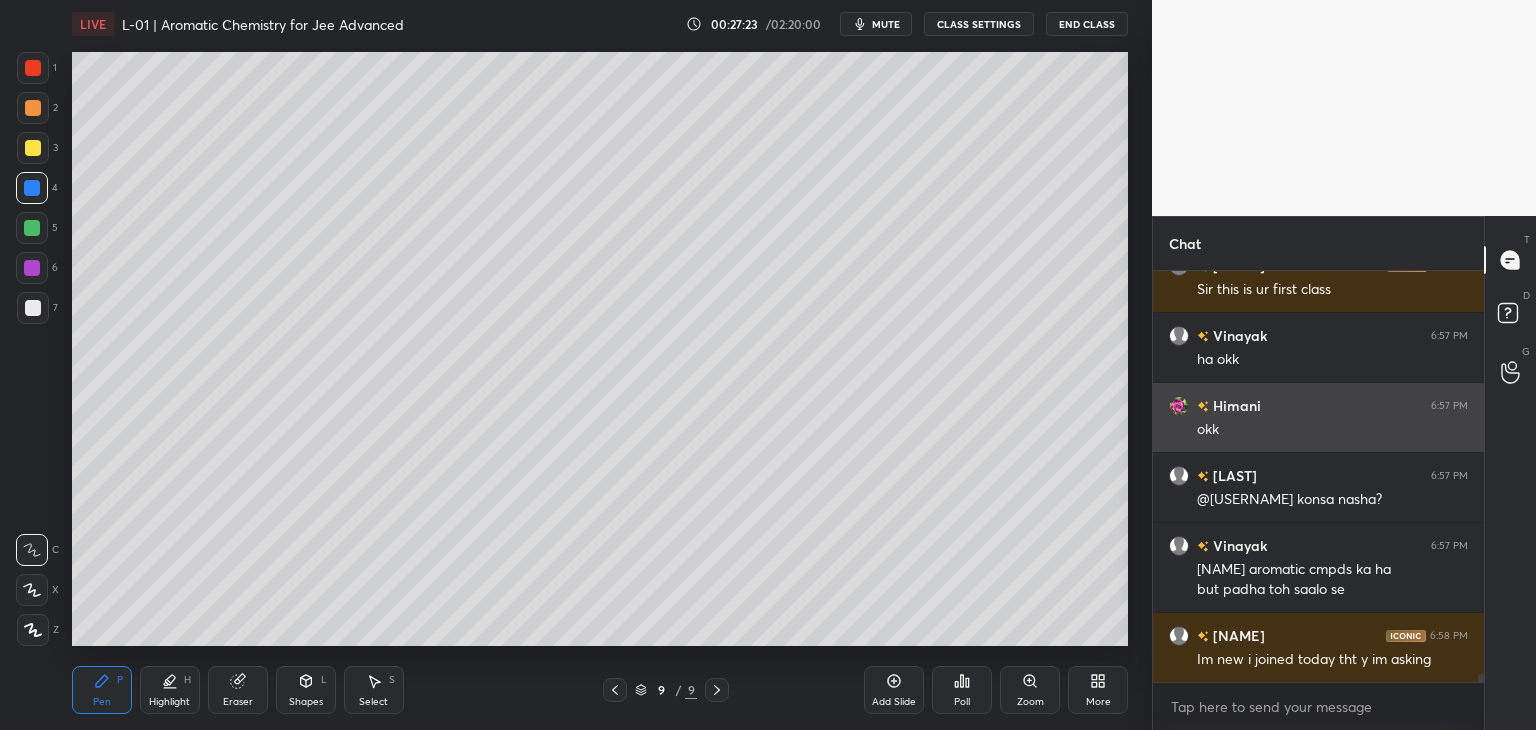 scroll, scrollTop: 21736, scrollLeft: 0, axis: vertical 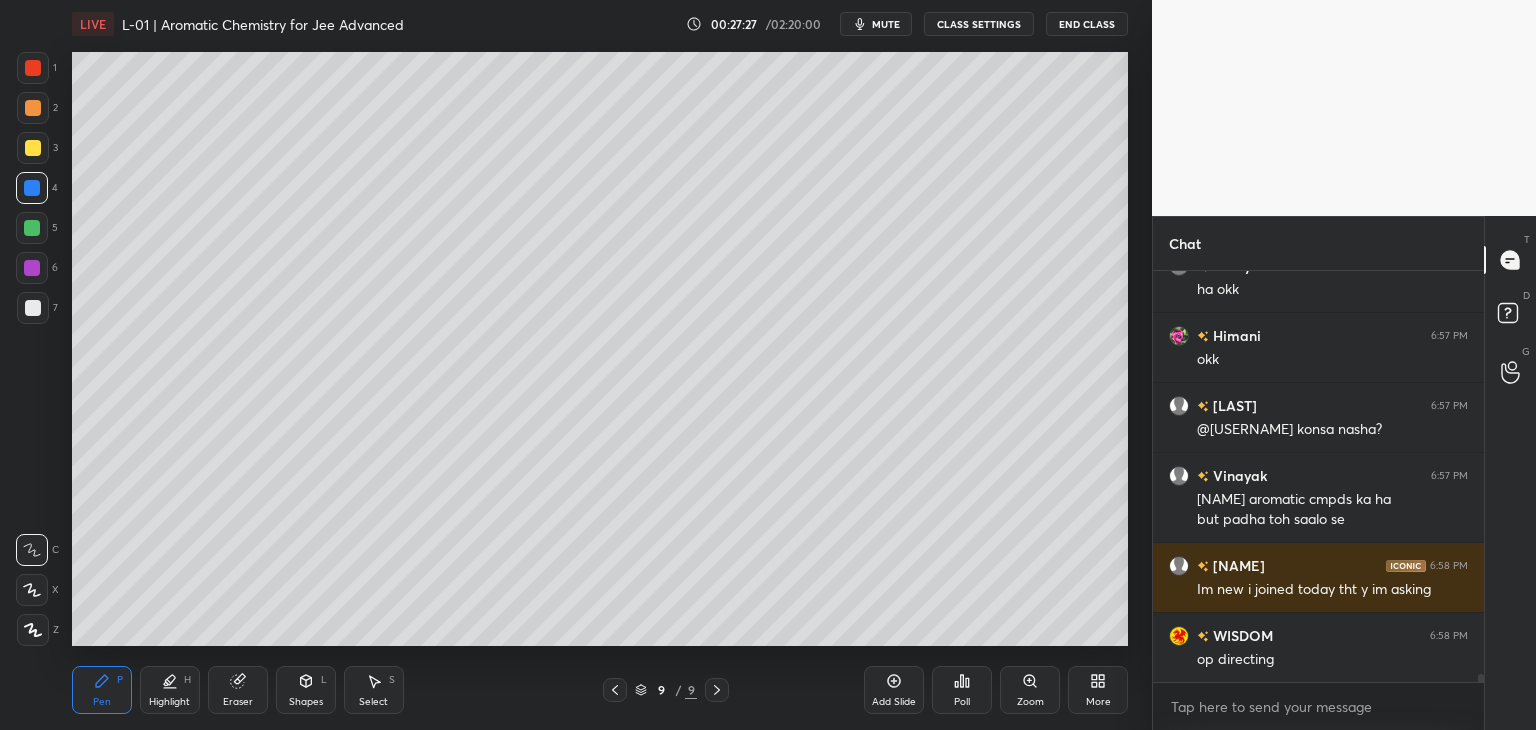 click at bounding box center [33, 68] 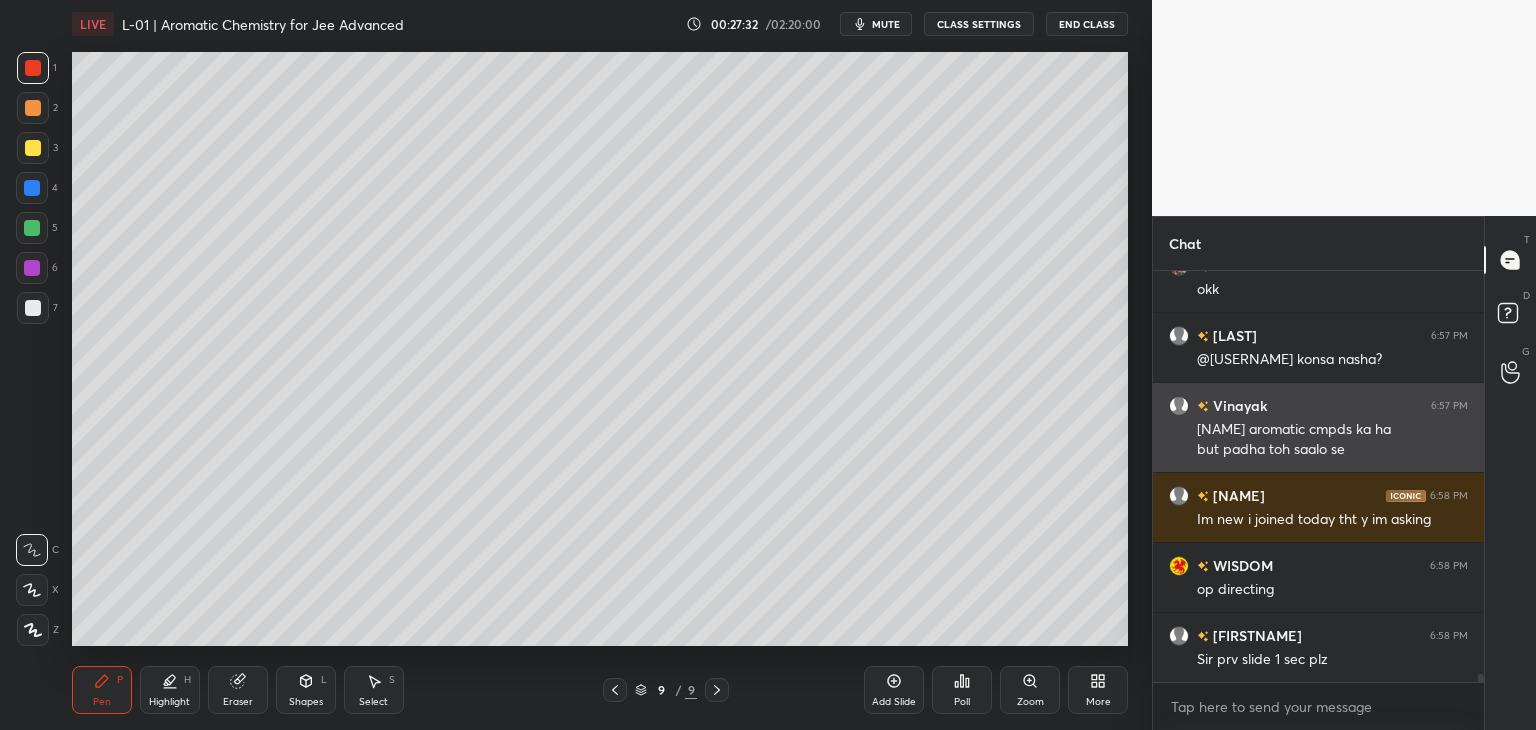scroll, scrollTop: 21946, scrollLeft: 0, axis: vertical 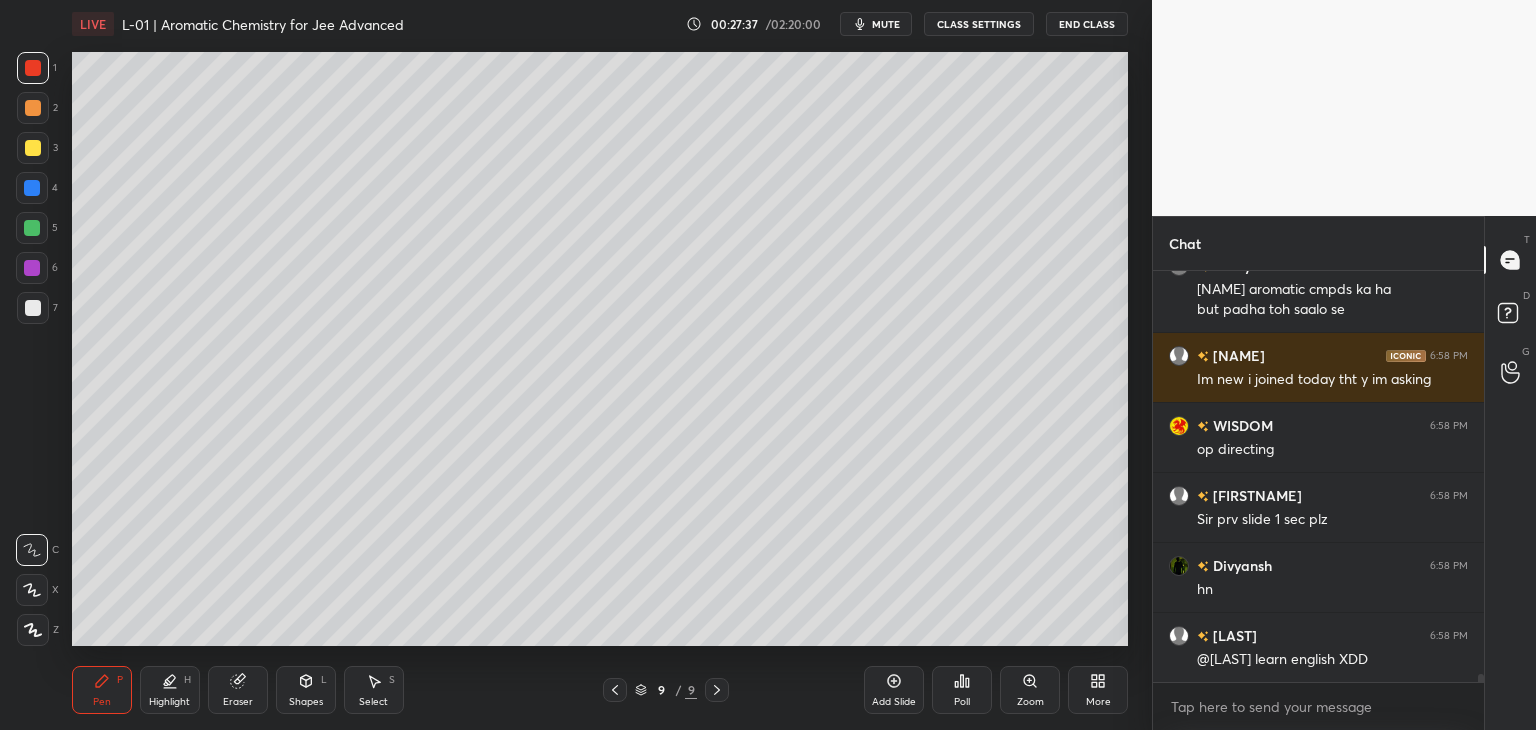 click at bounding box center (615, 690) 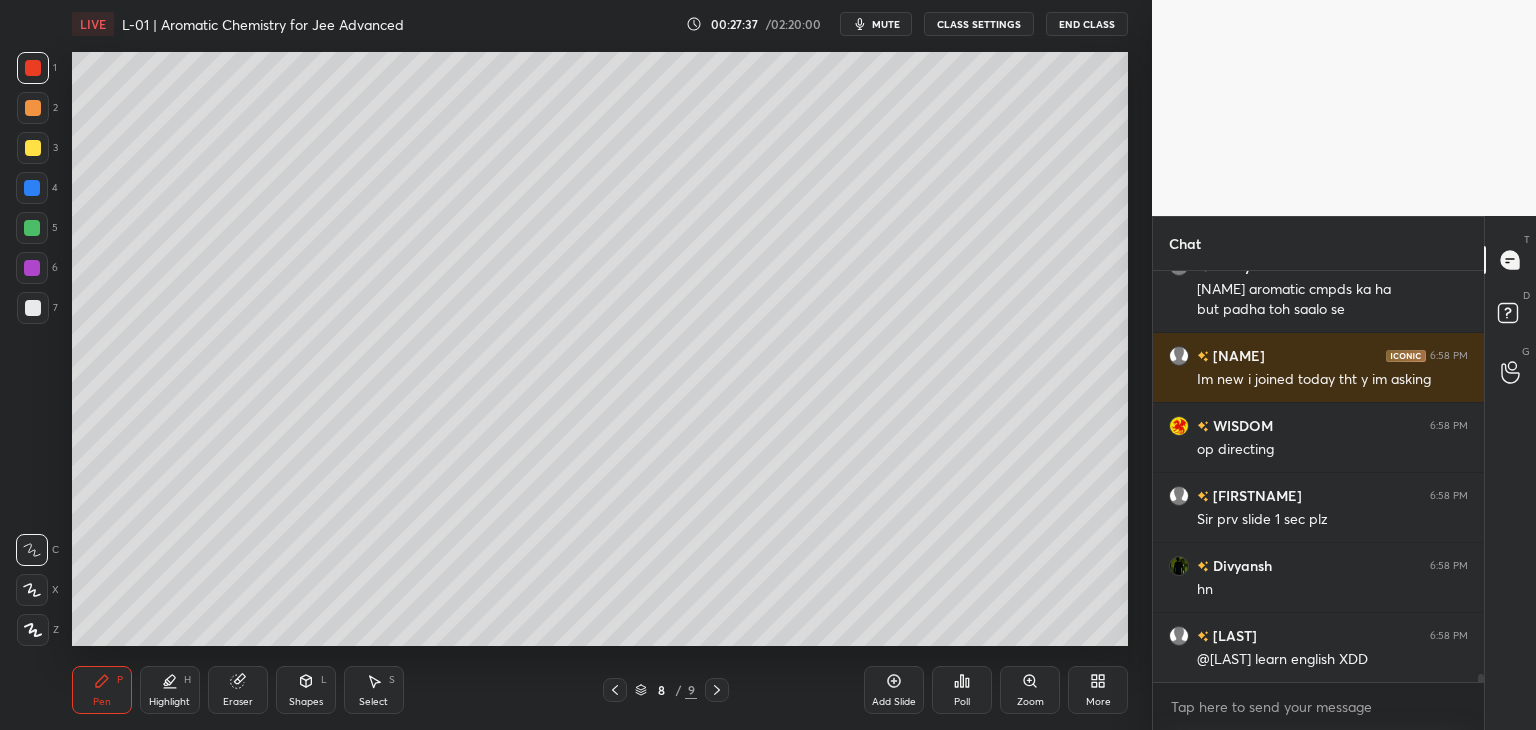 click 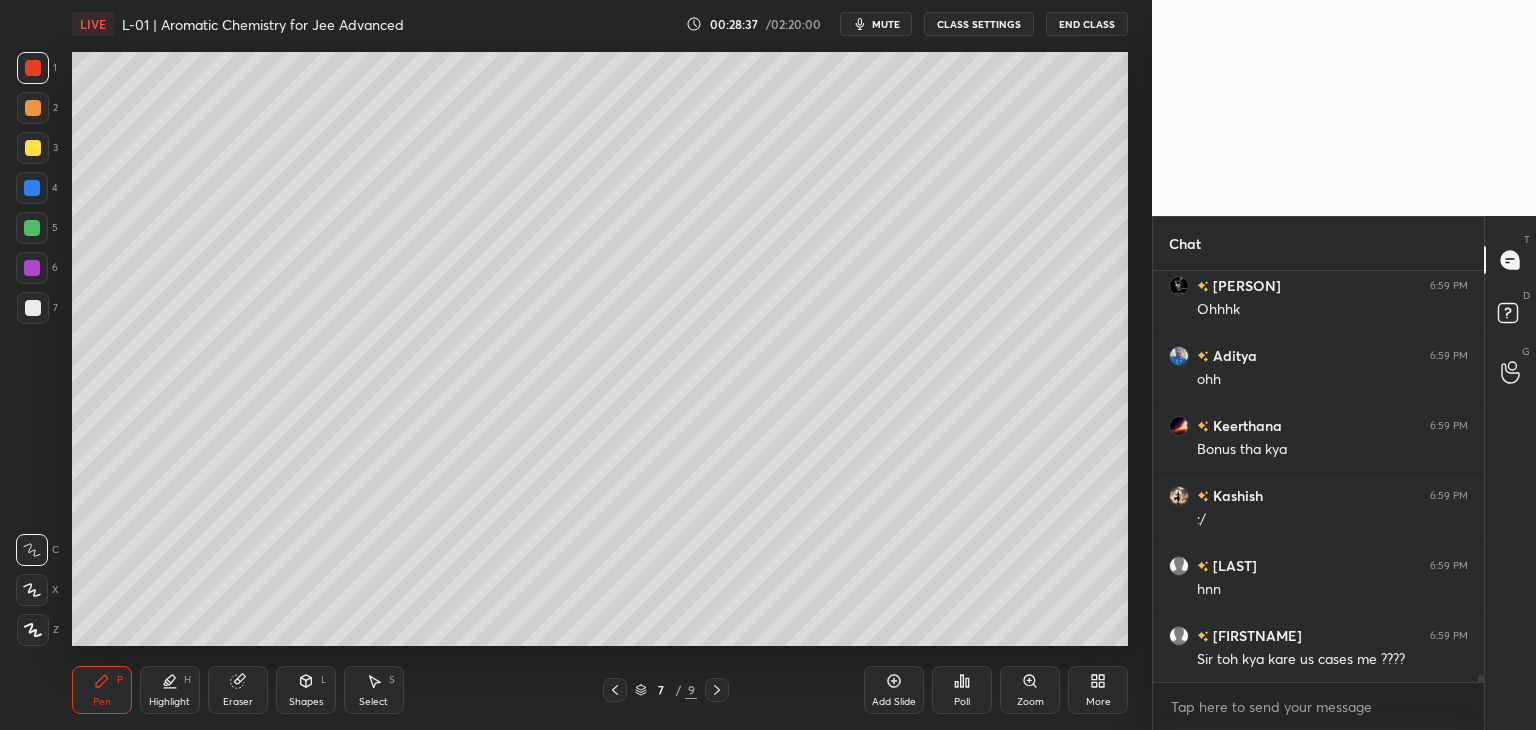 scroll, scrollTop: 23474, scrollLeft: 0, axis: vertical 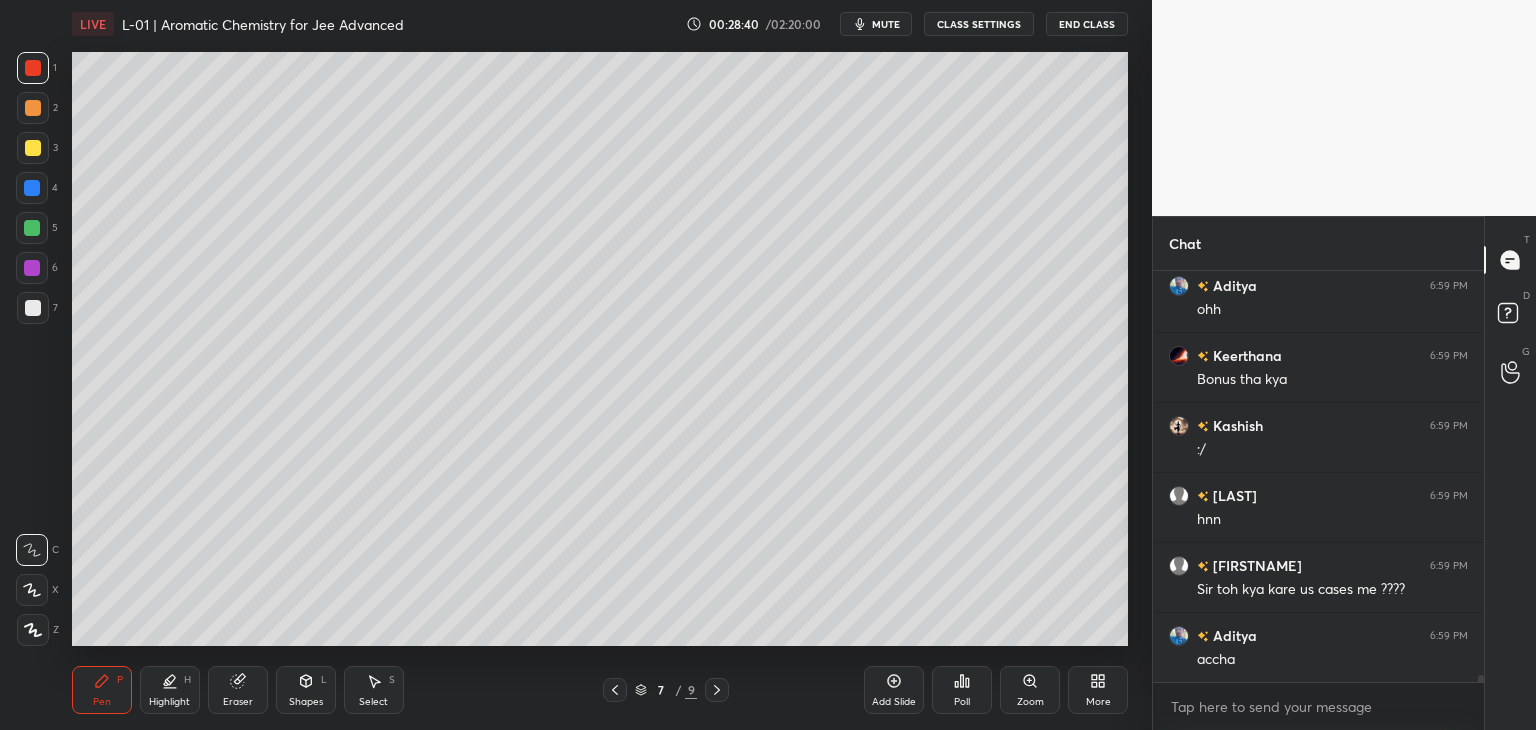 click at bounding box center [33, 148] 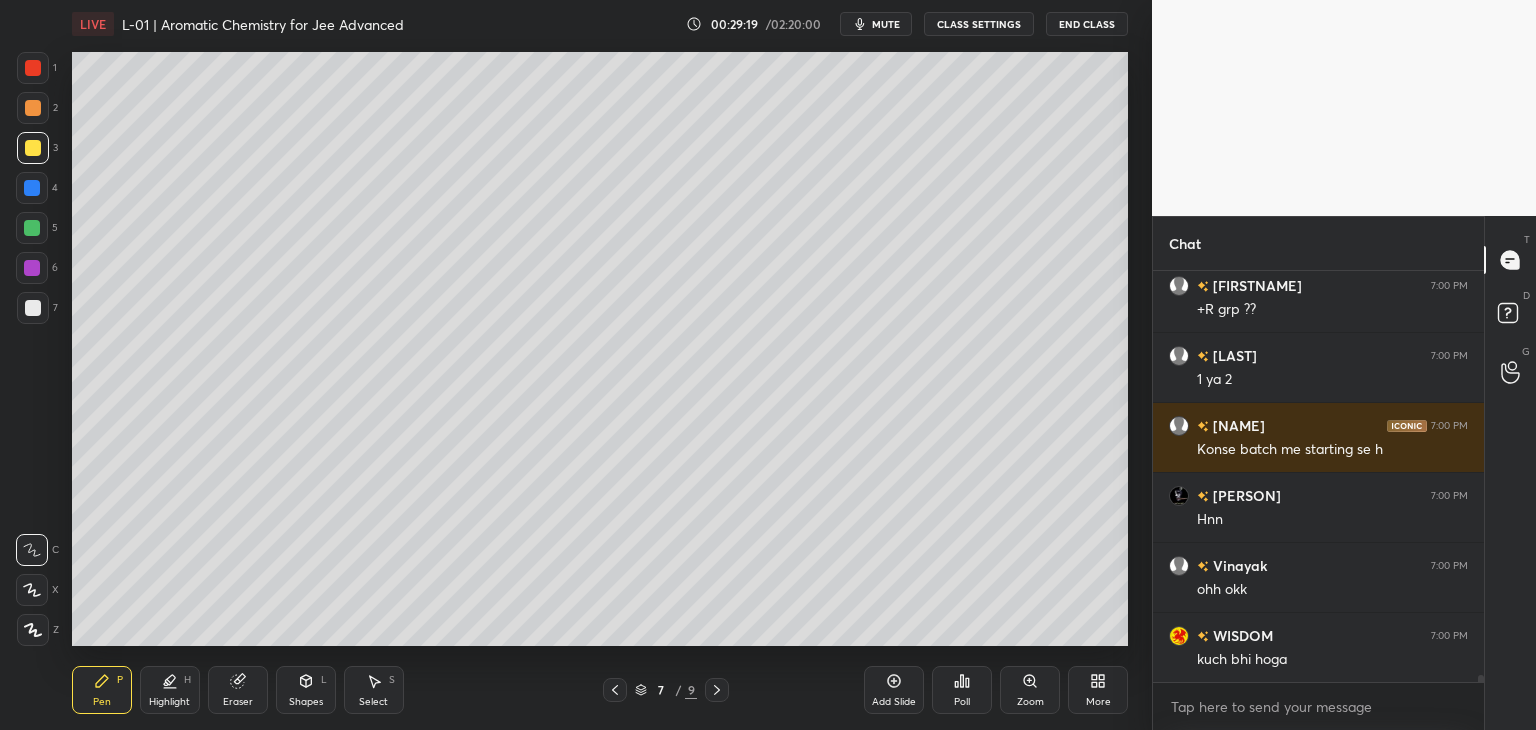 scroll, scrollTop: 24384, scrollLeft: 0, axis: vertical 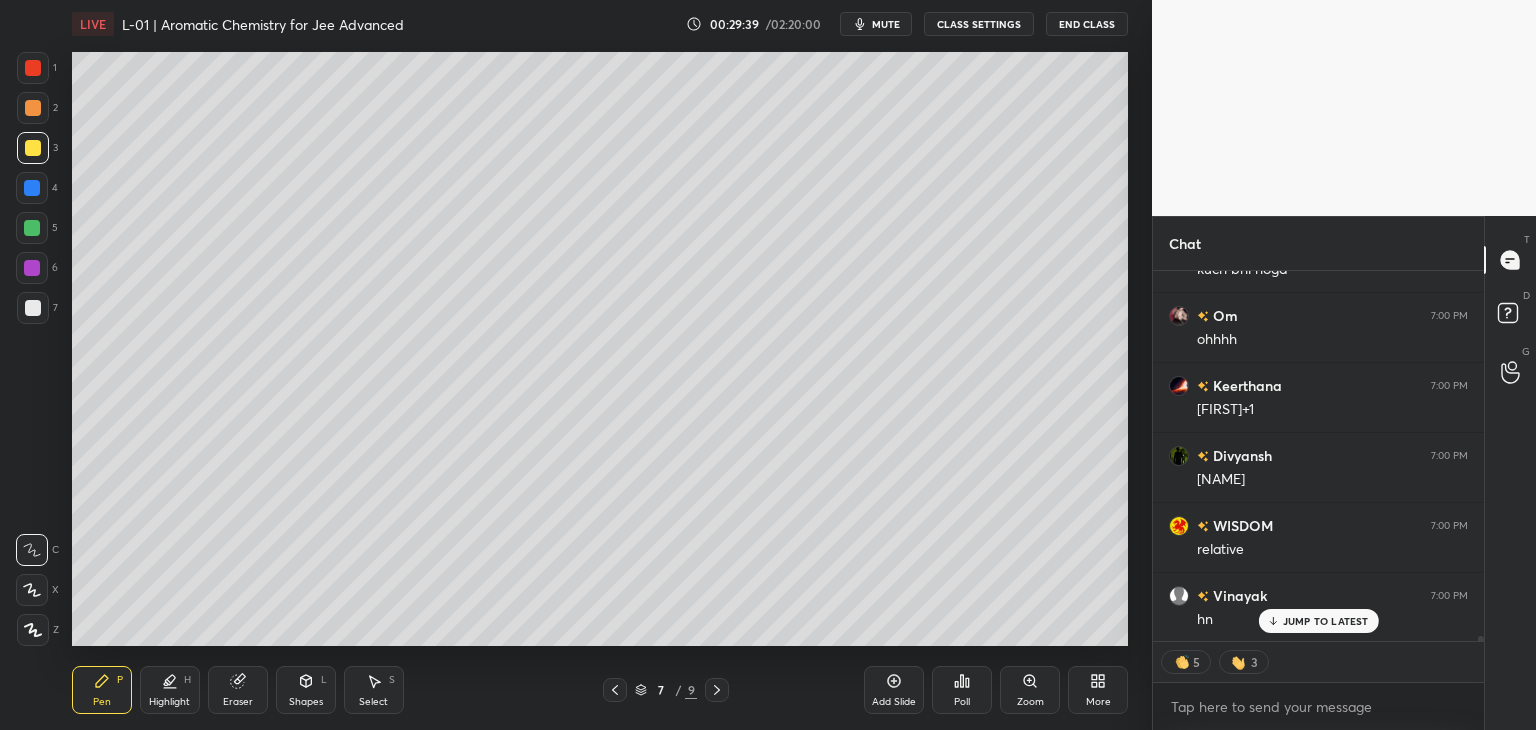 click 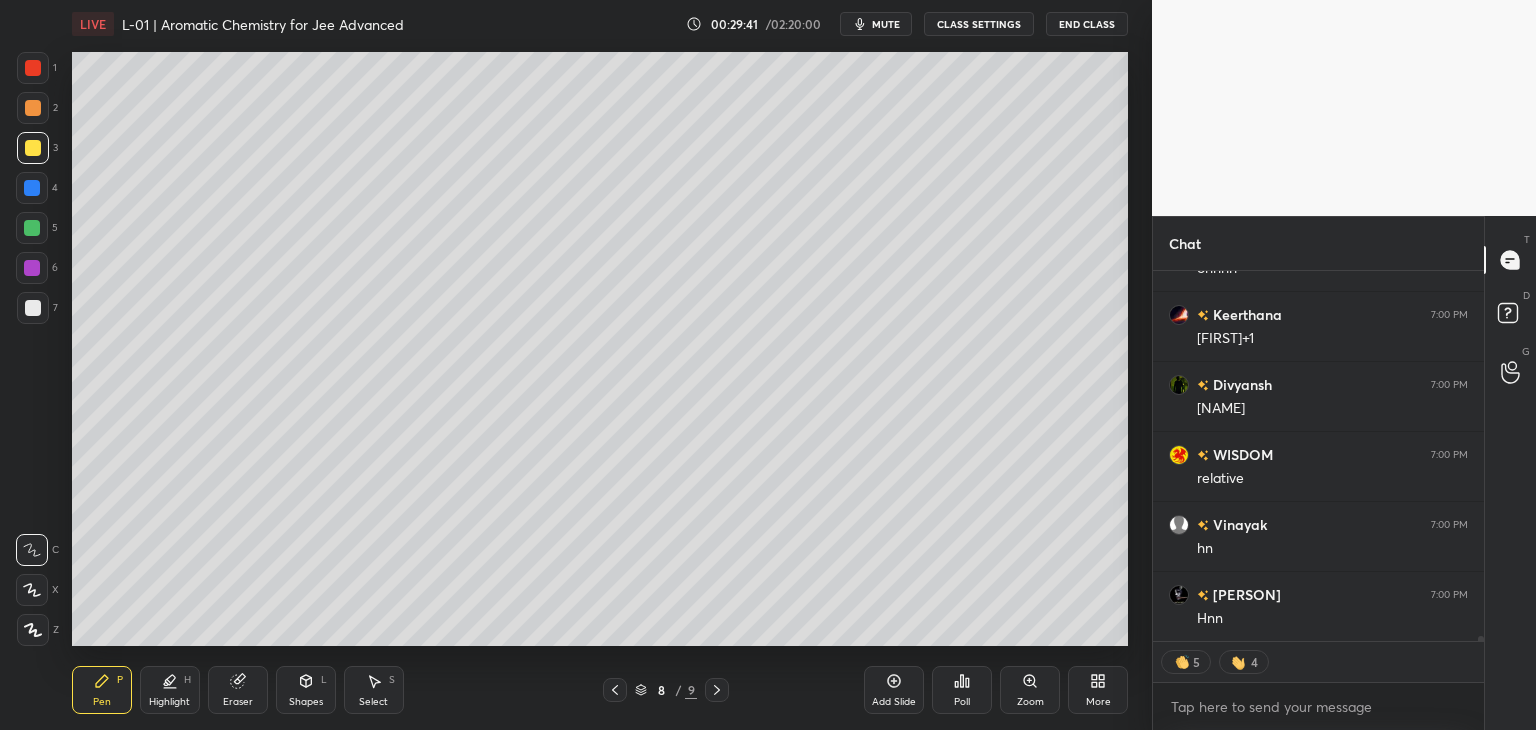 click 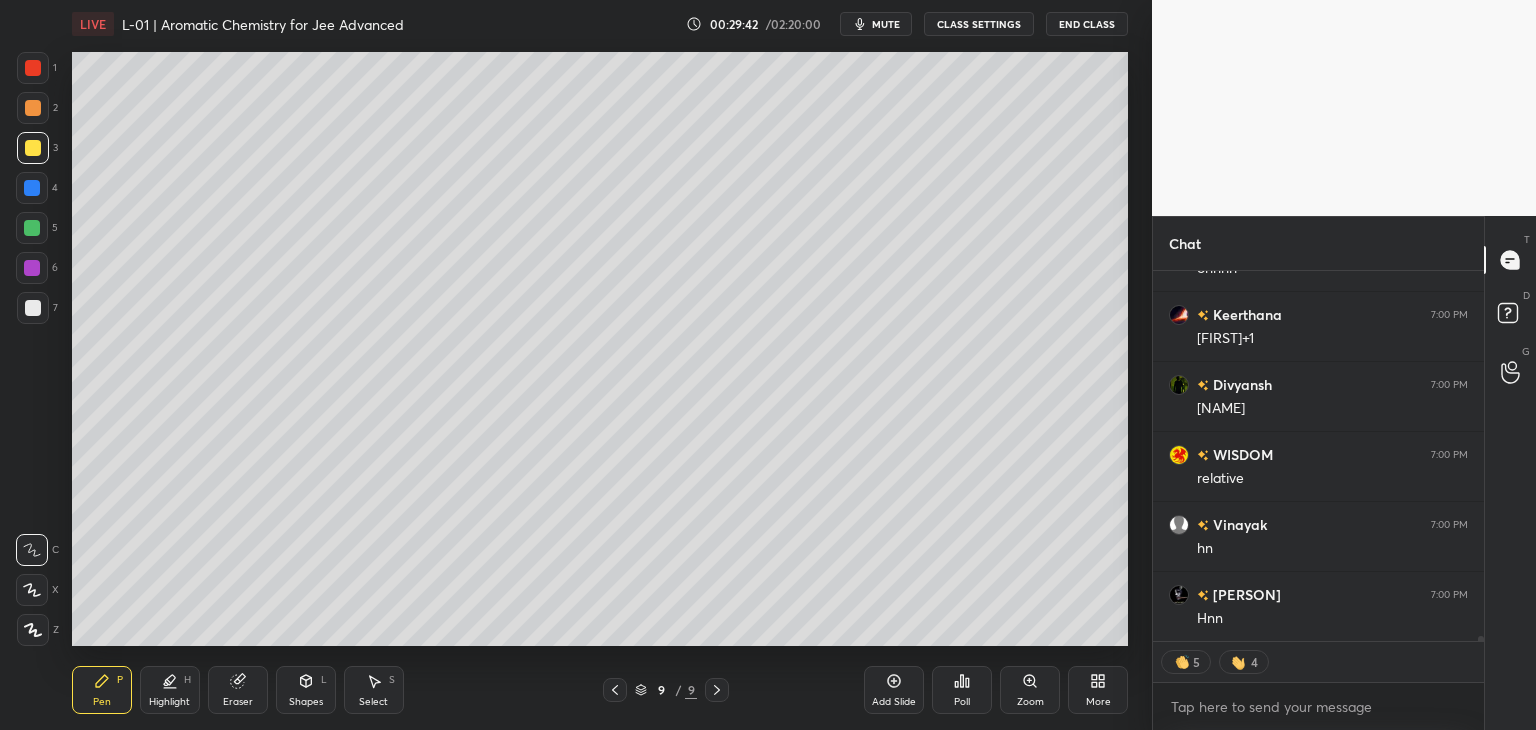 click 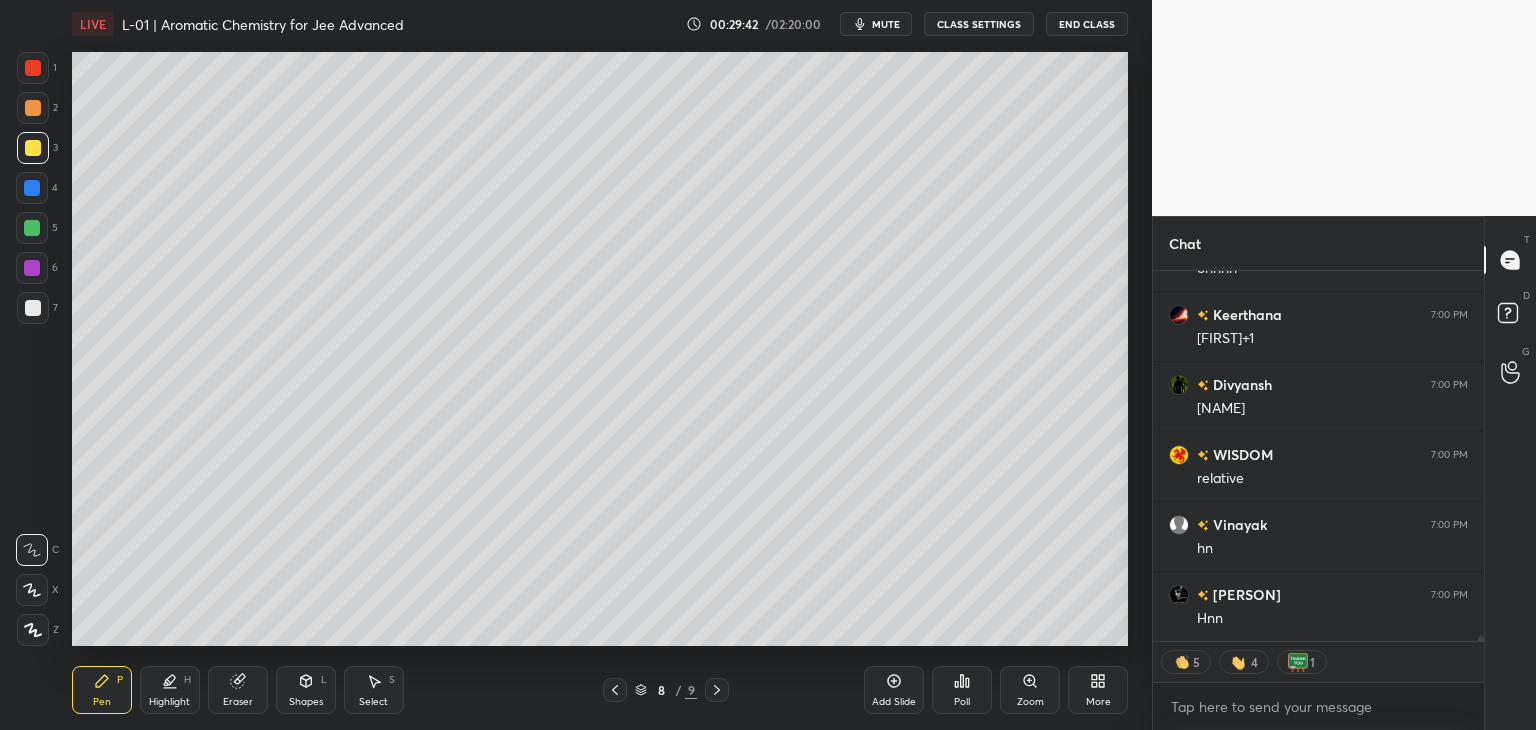 click 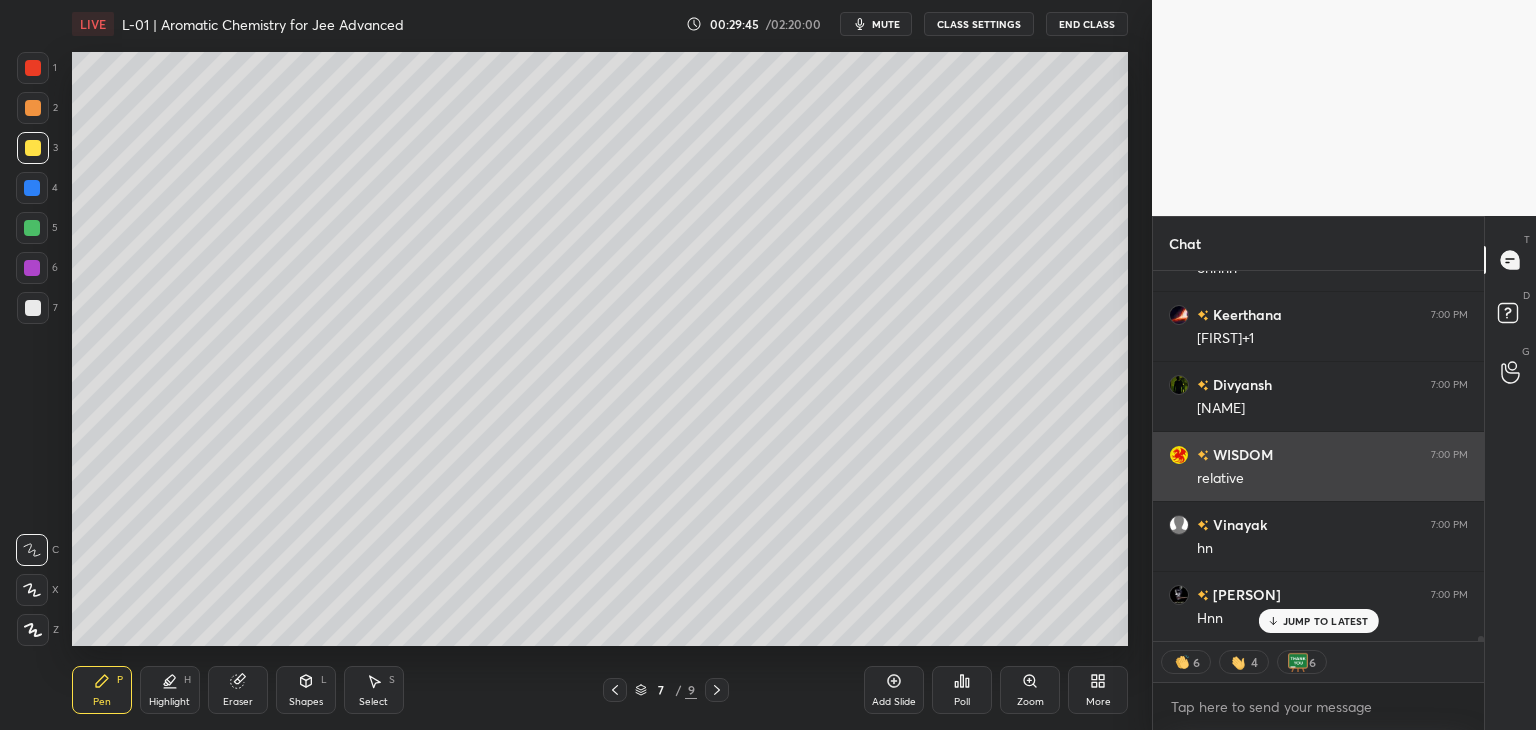 scroll, scrollTop: 24844, scrollLeft: 0, axis: vertical 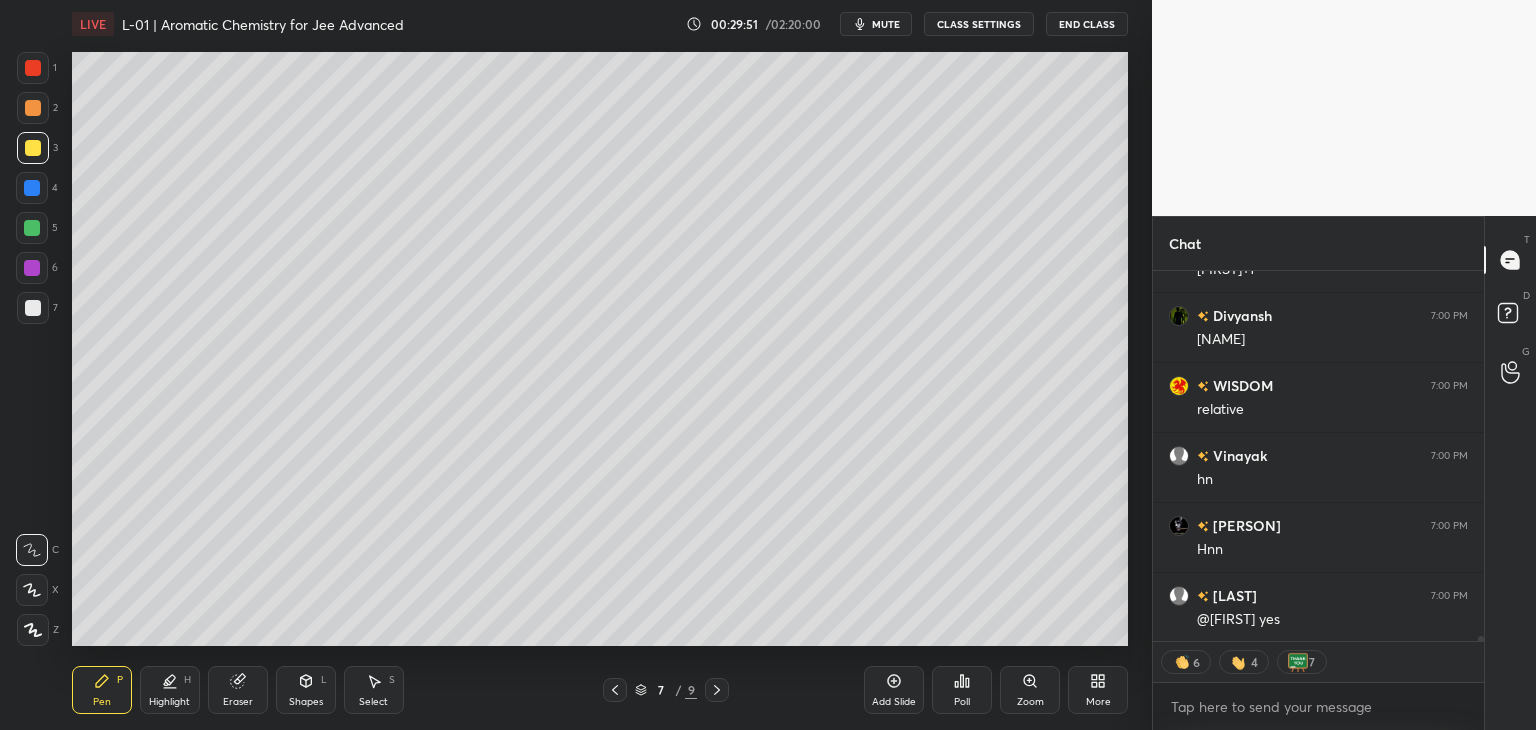 click 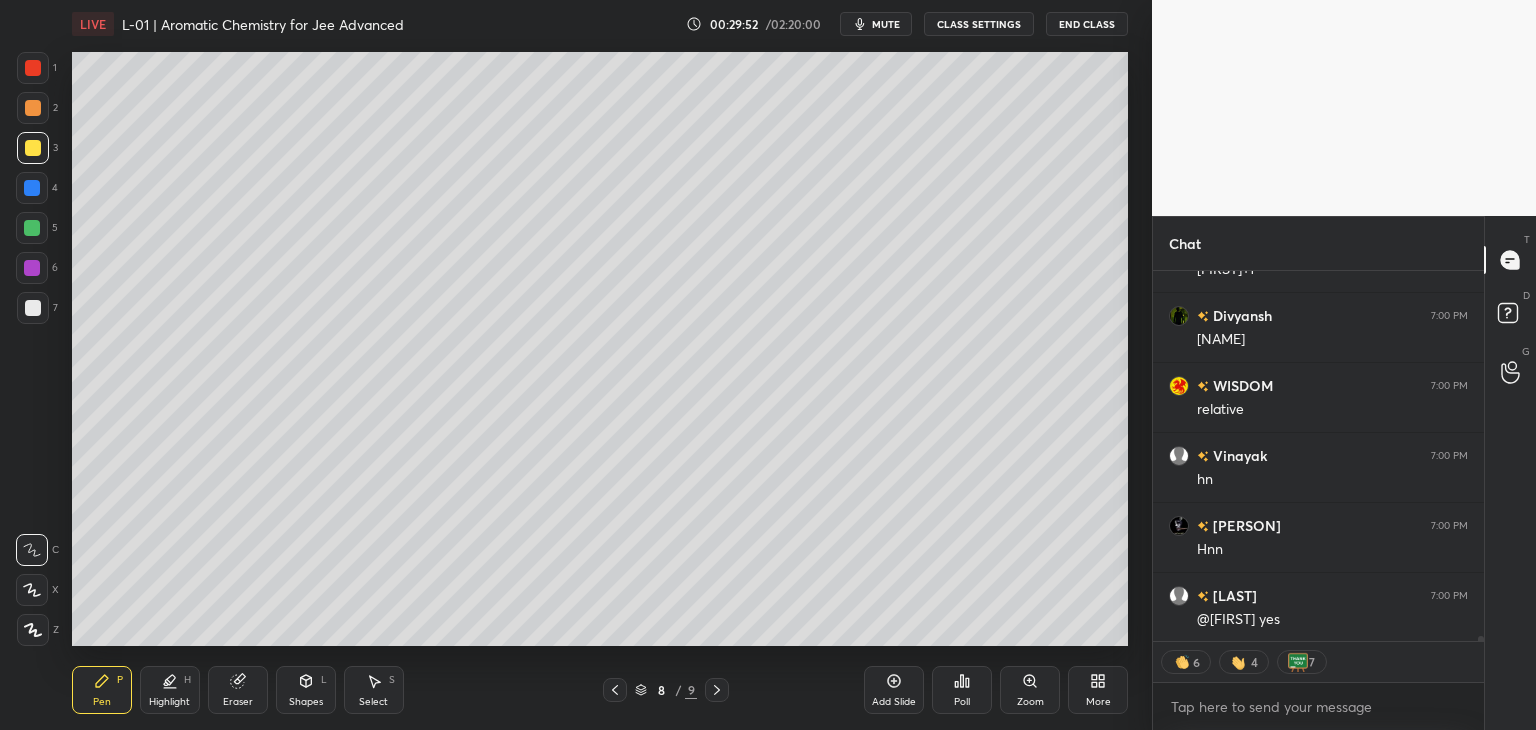 click at bounding box center (717, 690) 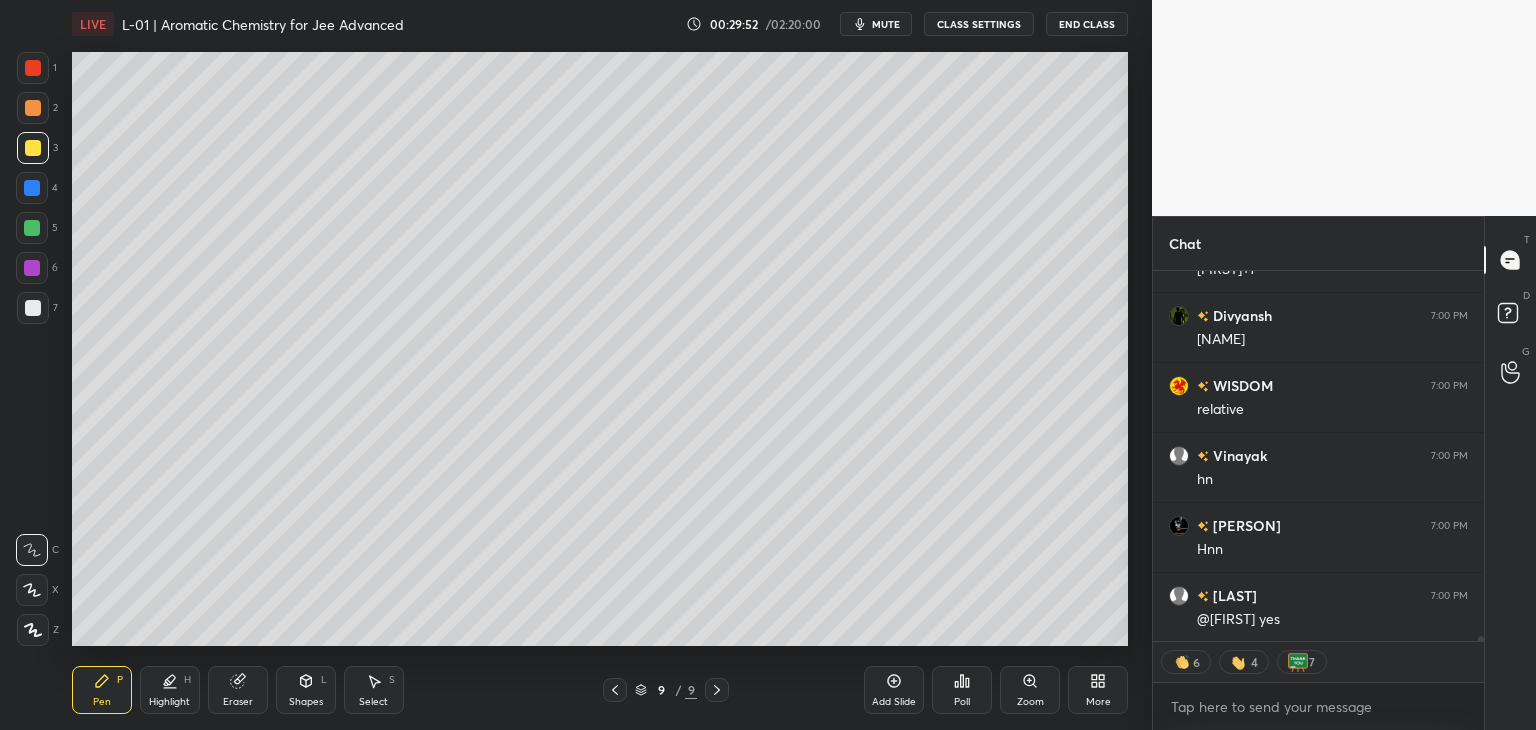 click 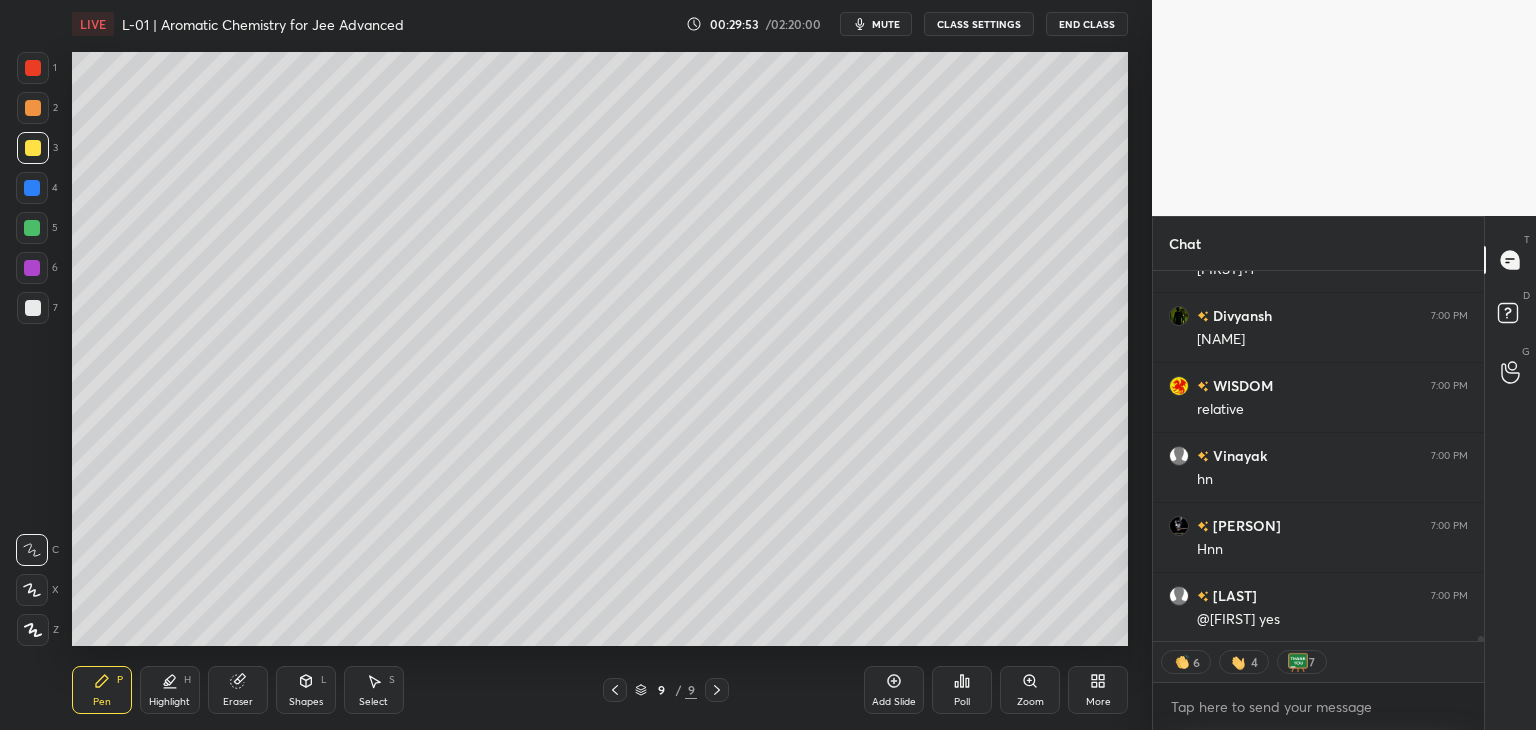 scroll, scrollTop: 24915, scrollLeft: 0, axis: vertical 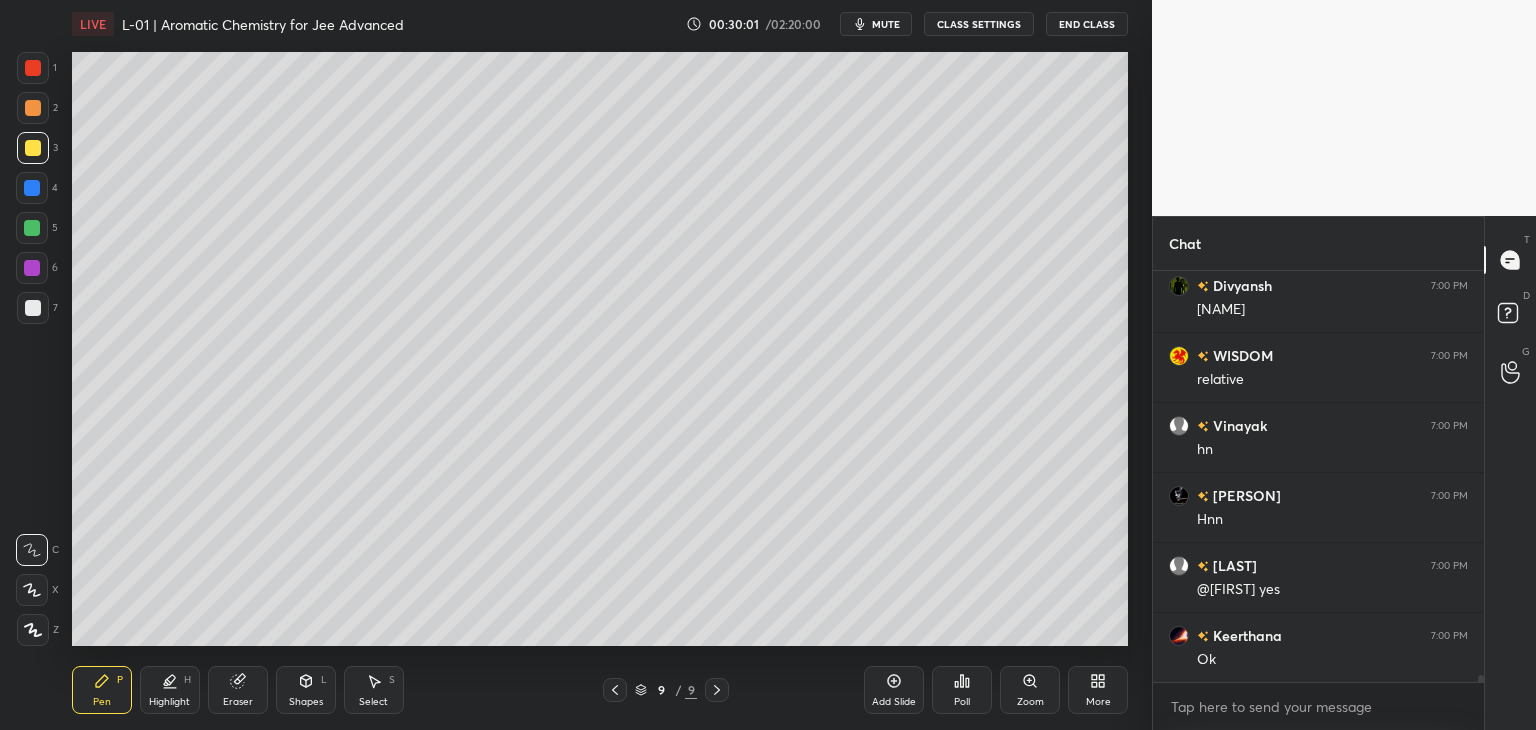 click on "mute" at bounding box center (886, 24) 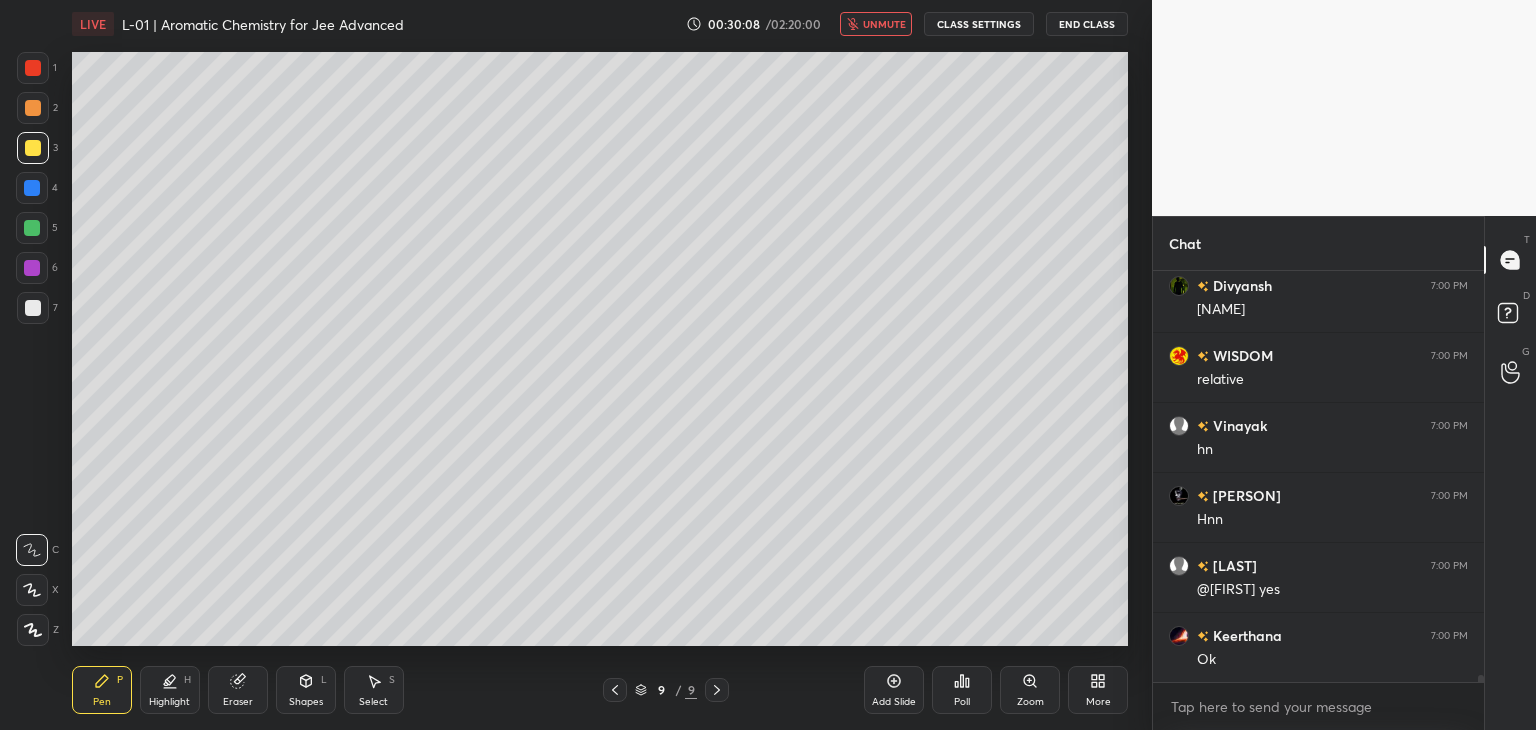 click on "unmute" at bounding box center [884, 24] 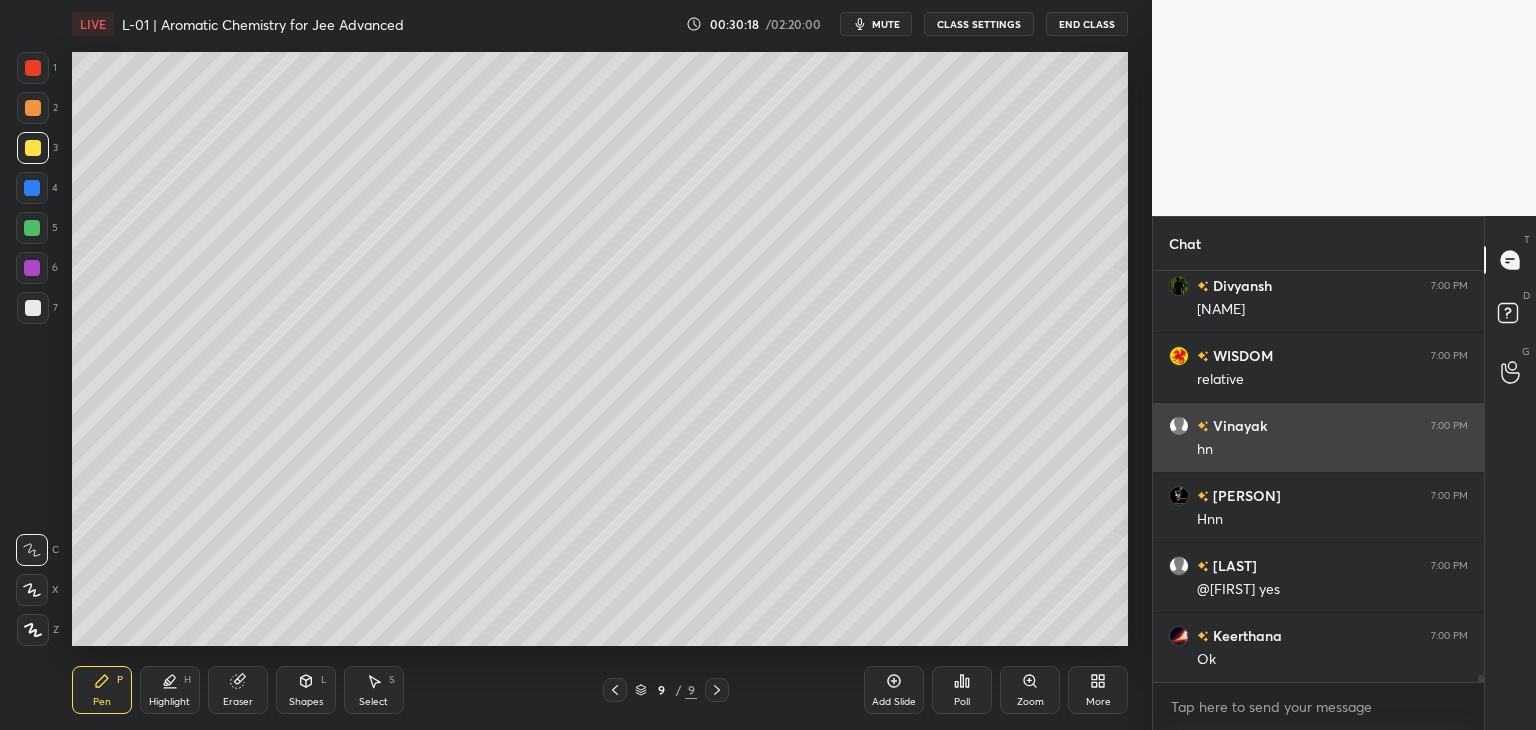 scroll, scrollTop: 24944, scrollLeft: 0, axis: vertical 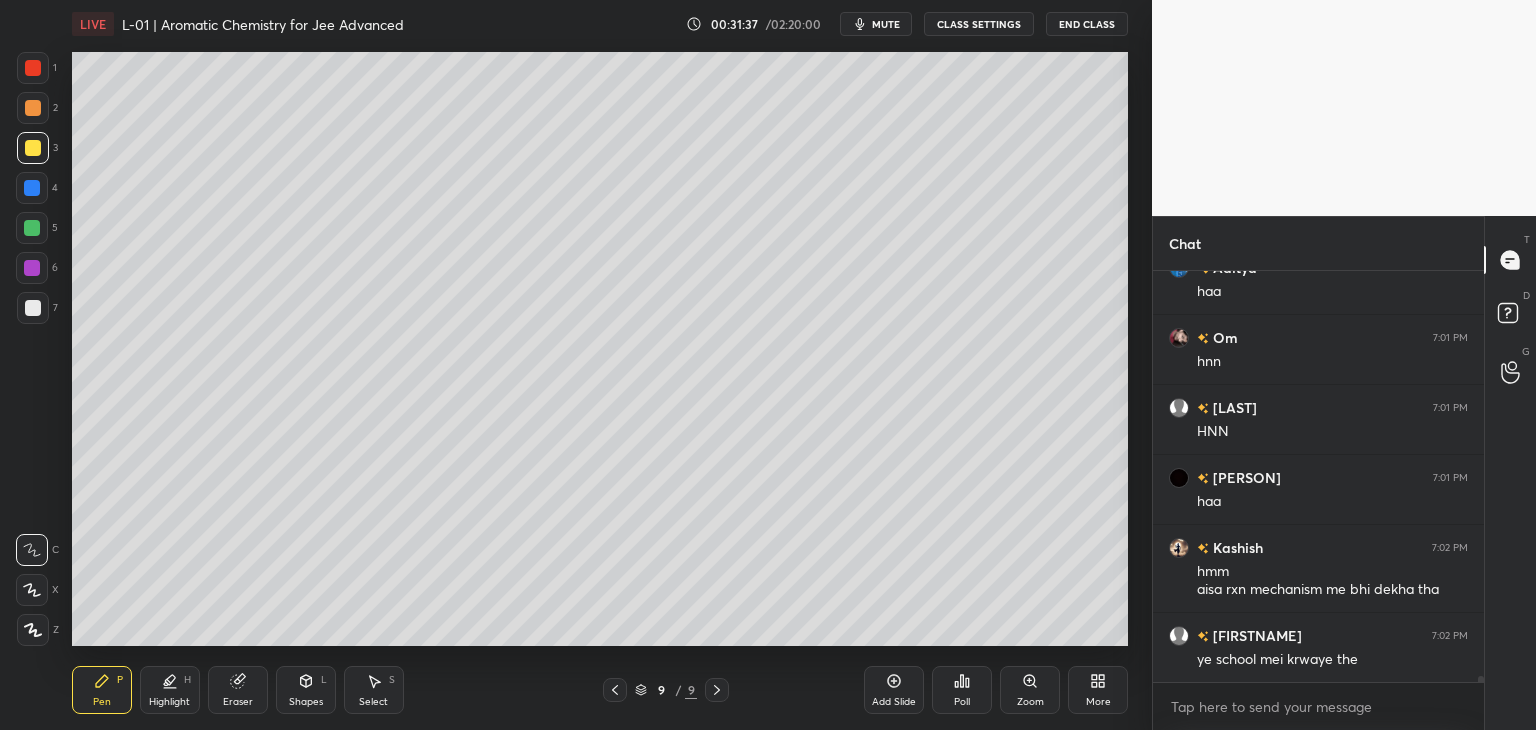 click on "mute" at bounding box center (876, 24) 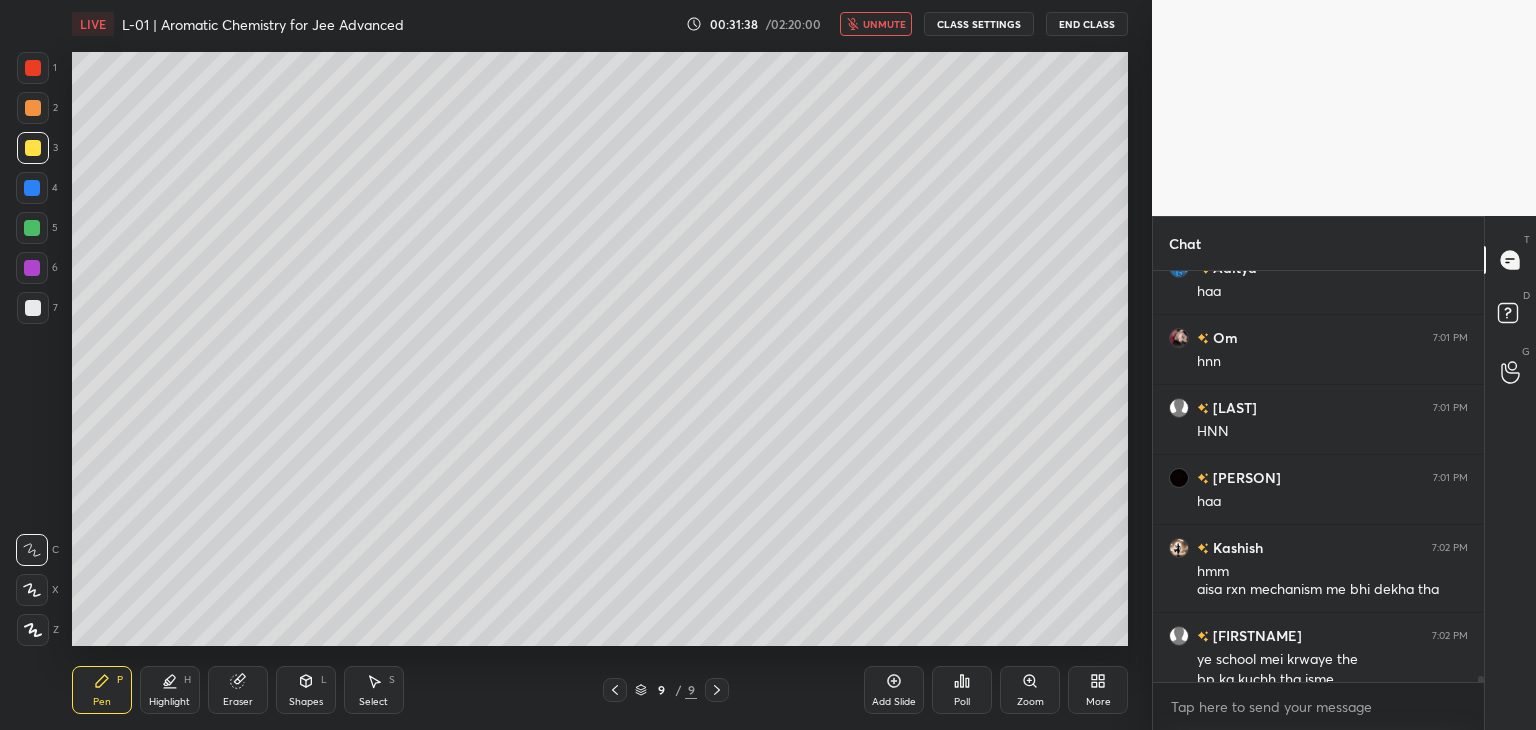scroll, scrollTop: 25892, scrollLeft: 0, axis: vertical 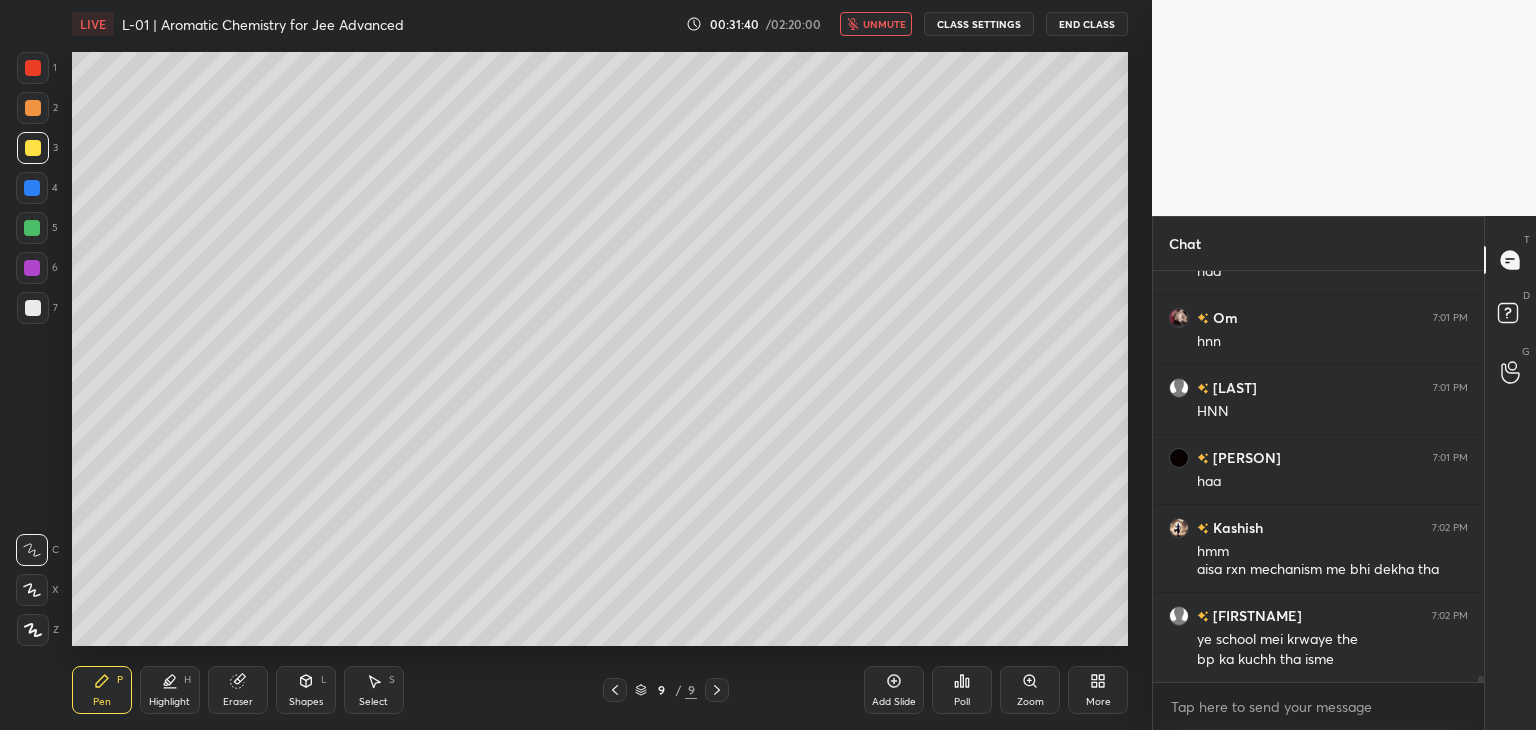 click on "unmute" at bounding box center (884, 24) 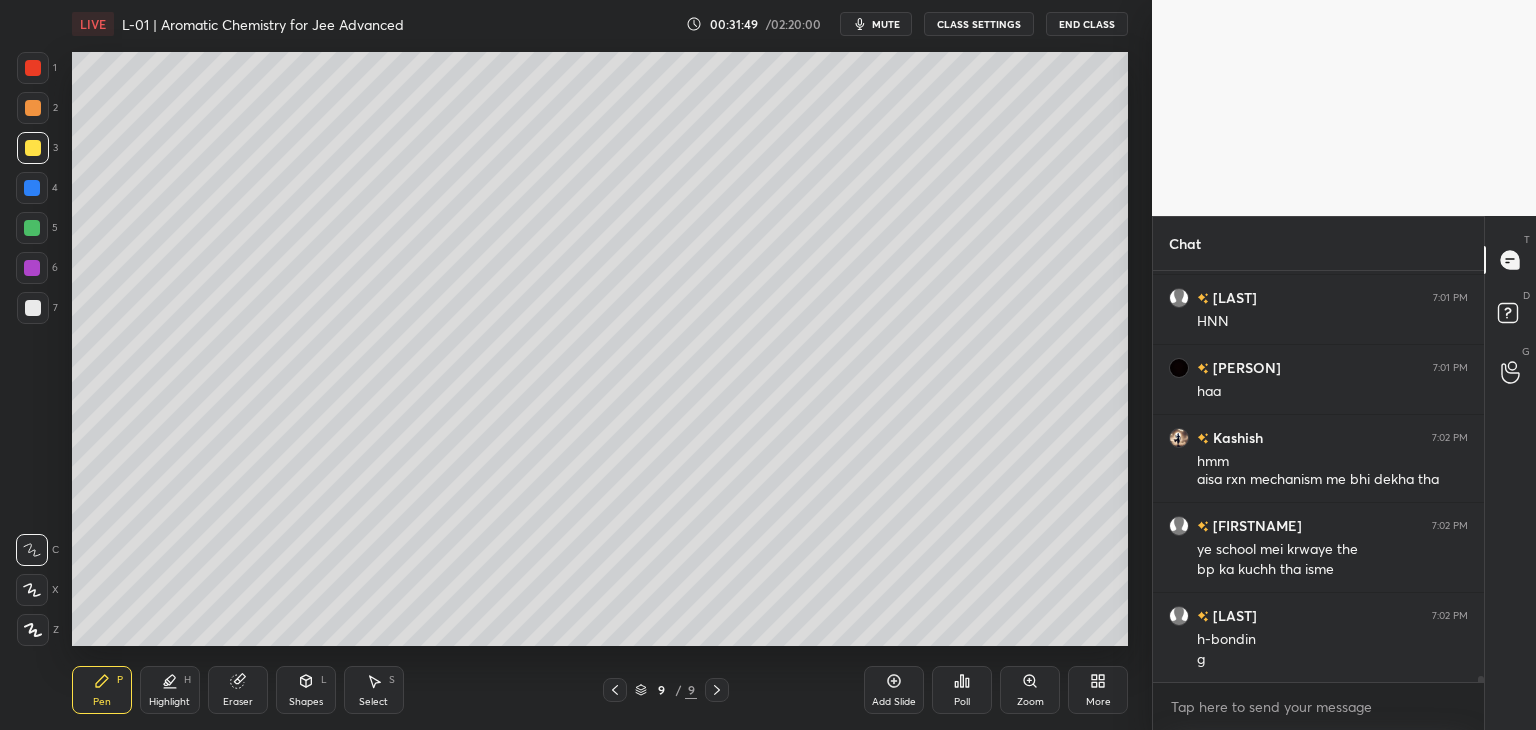 scroll, scrollTop: 26052, scrollLeft: 0, axis: vertical 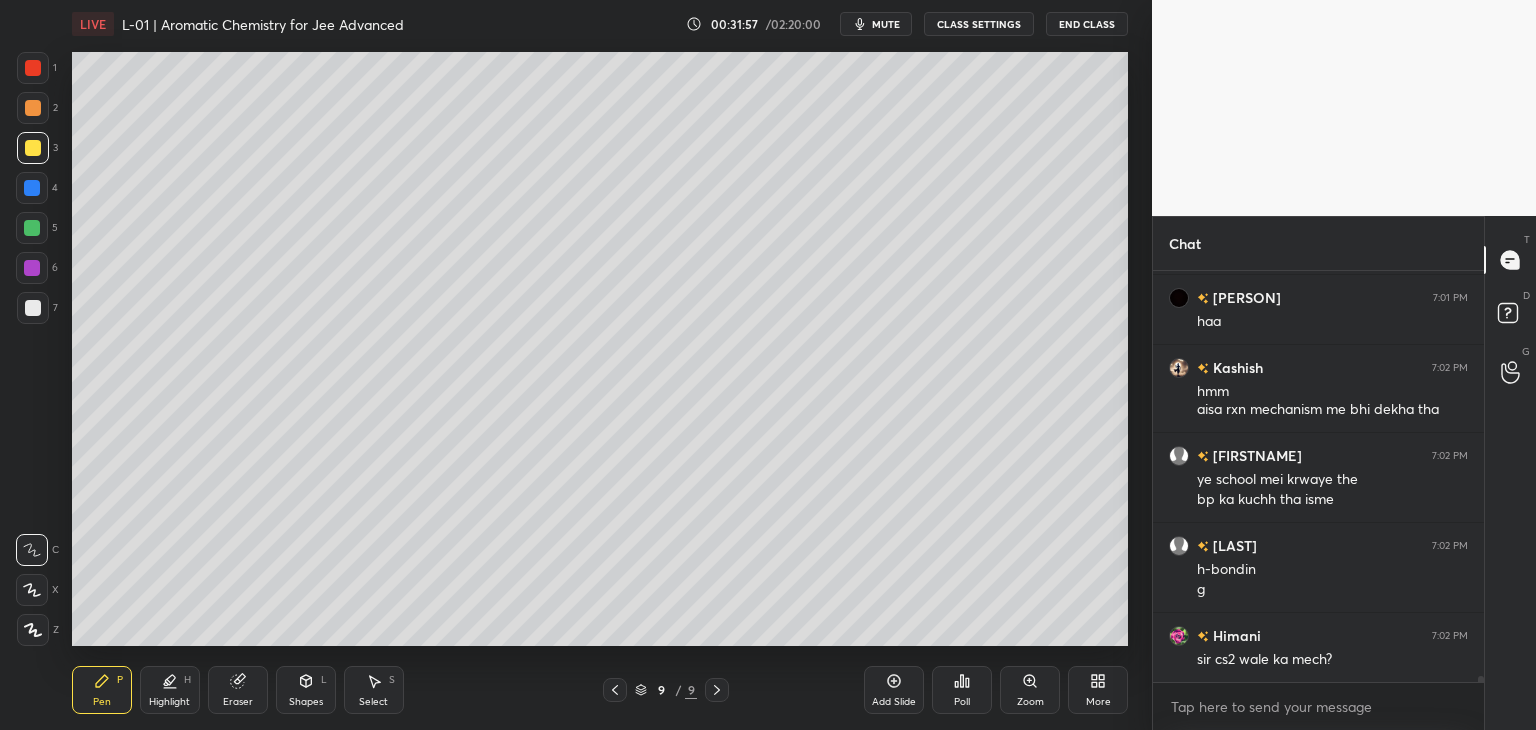 click on "mute" at bounding box center (886, 24) 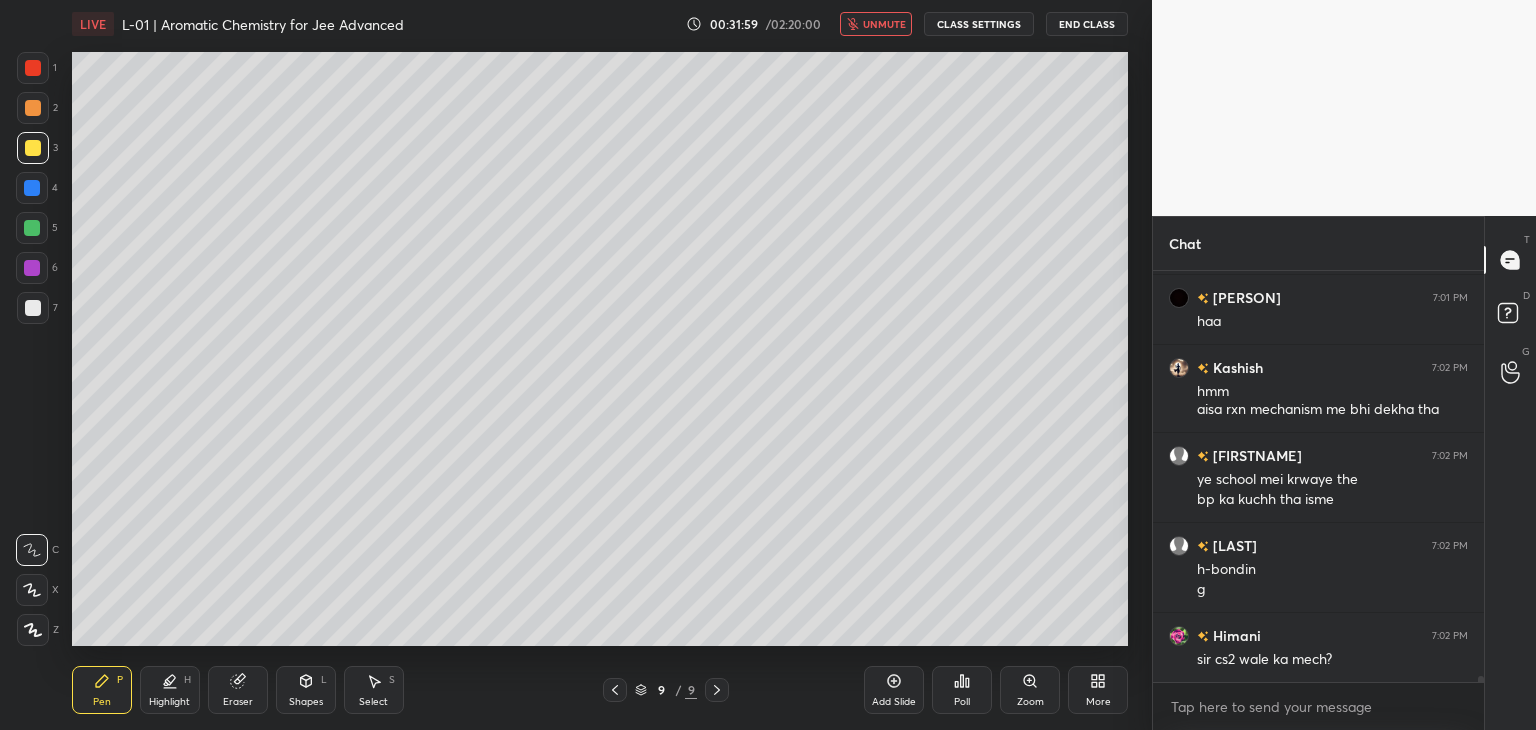 click on "unmute" at bounding box center (876, 24) 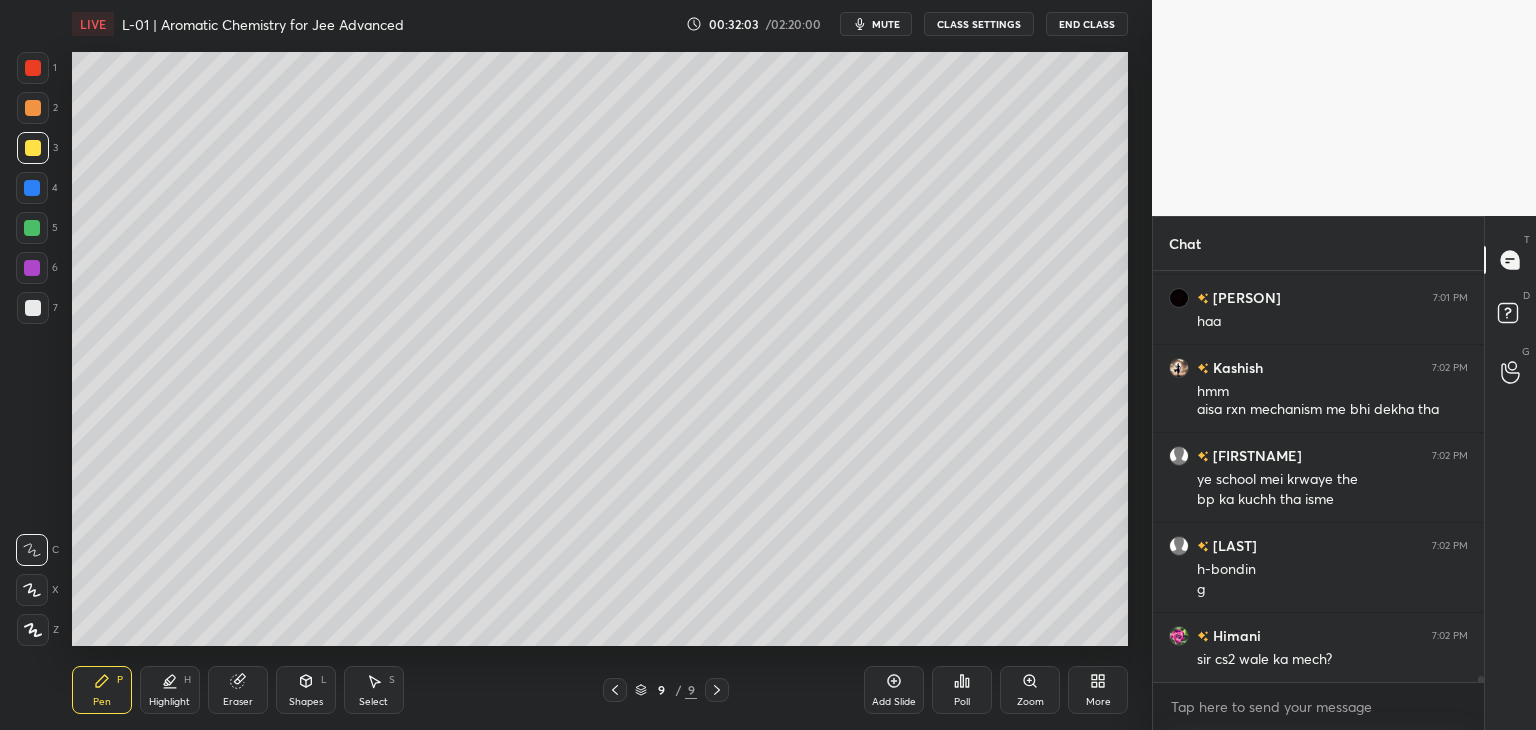 click at bounding box center [615, 690] 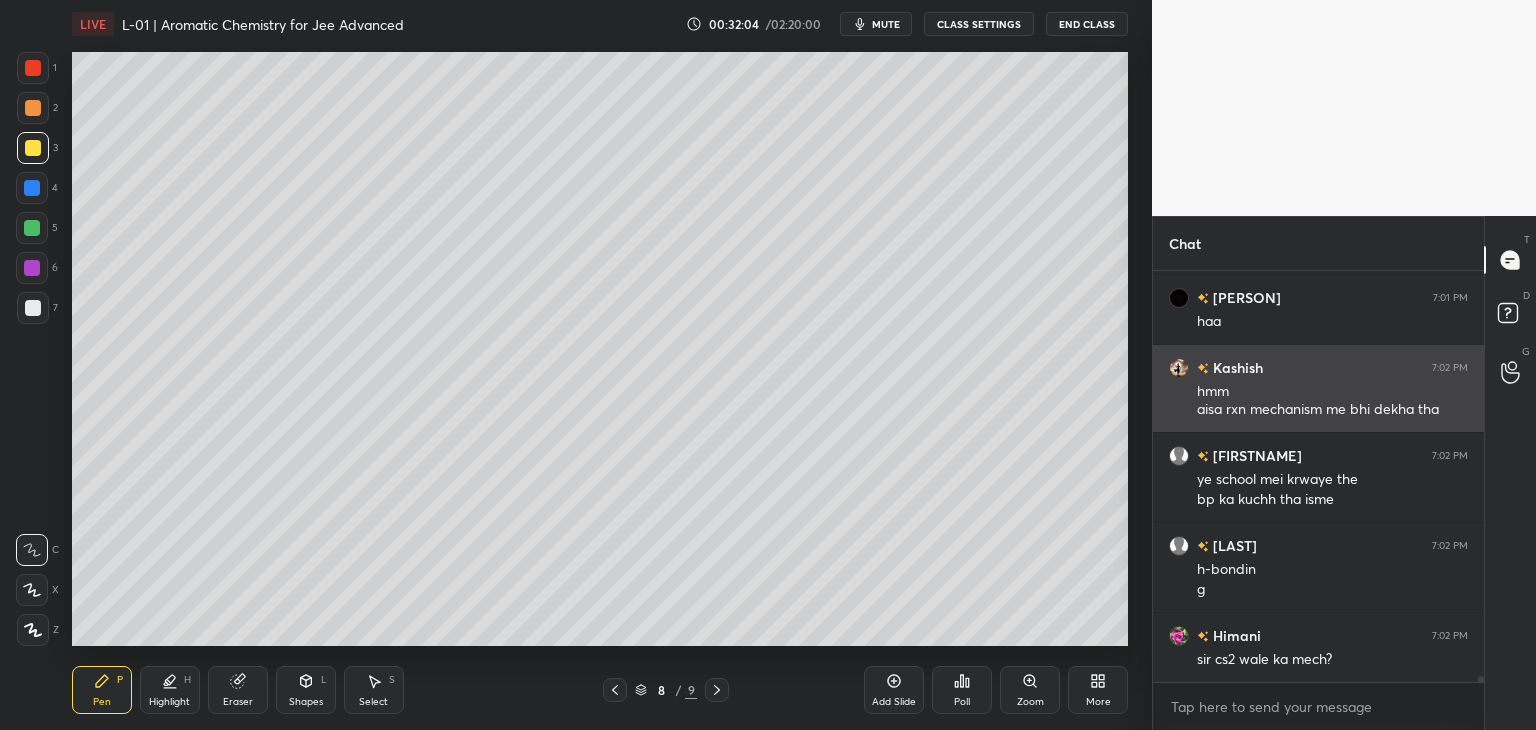 click at bounding box center (615, 690) 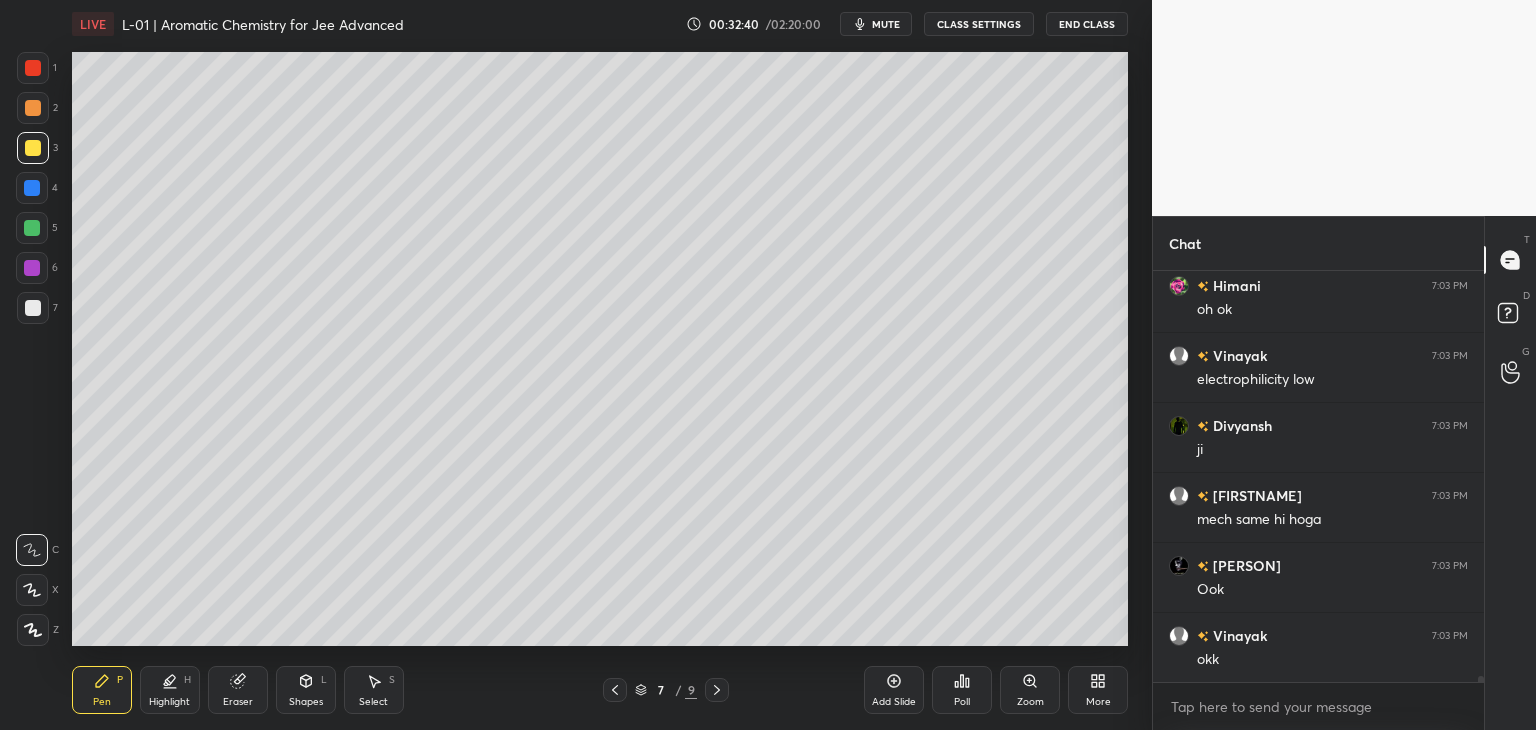 scroll, scrollTop: 26630, scrollLeft: 0, axis: vertical 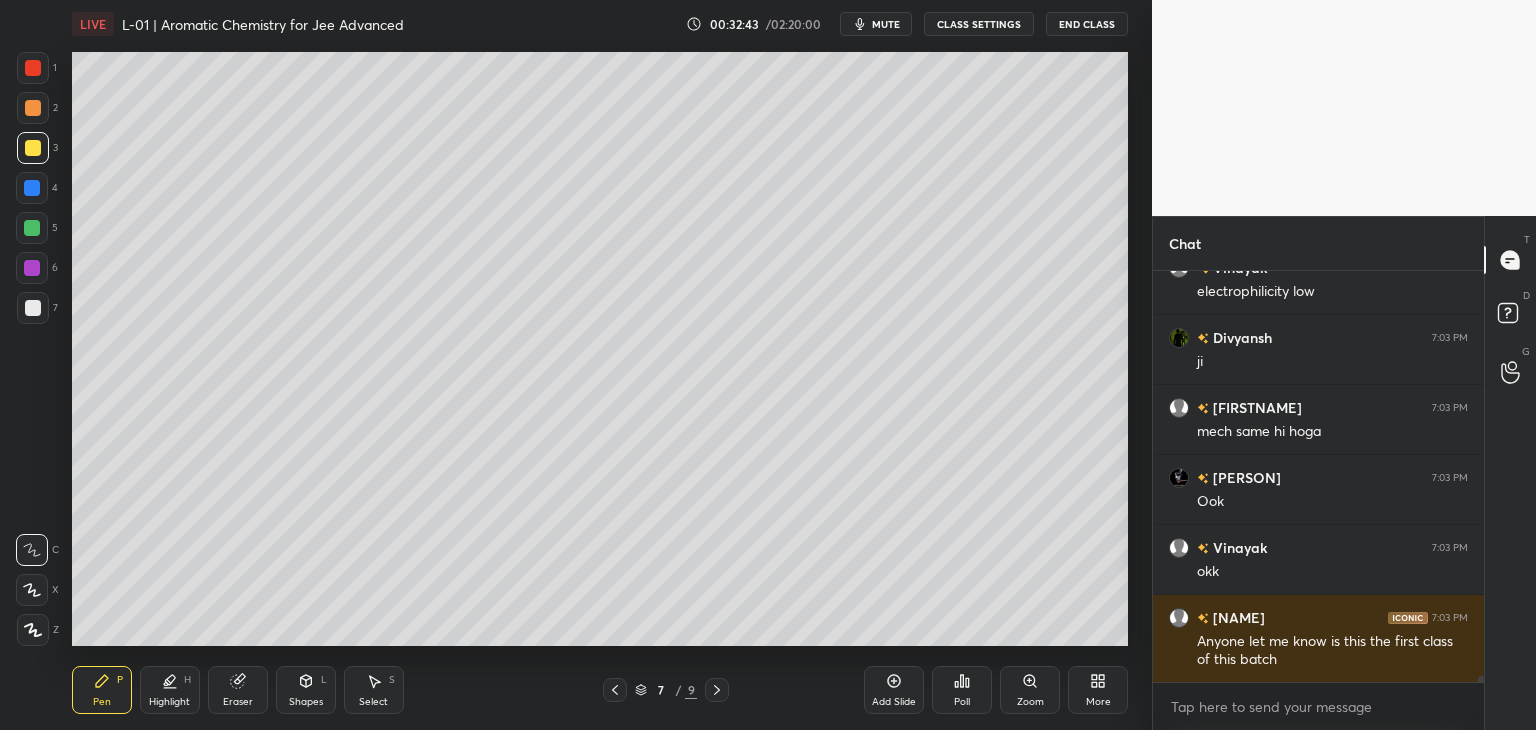 click at bounding box center [717, 690] 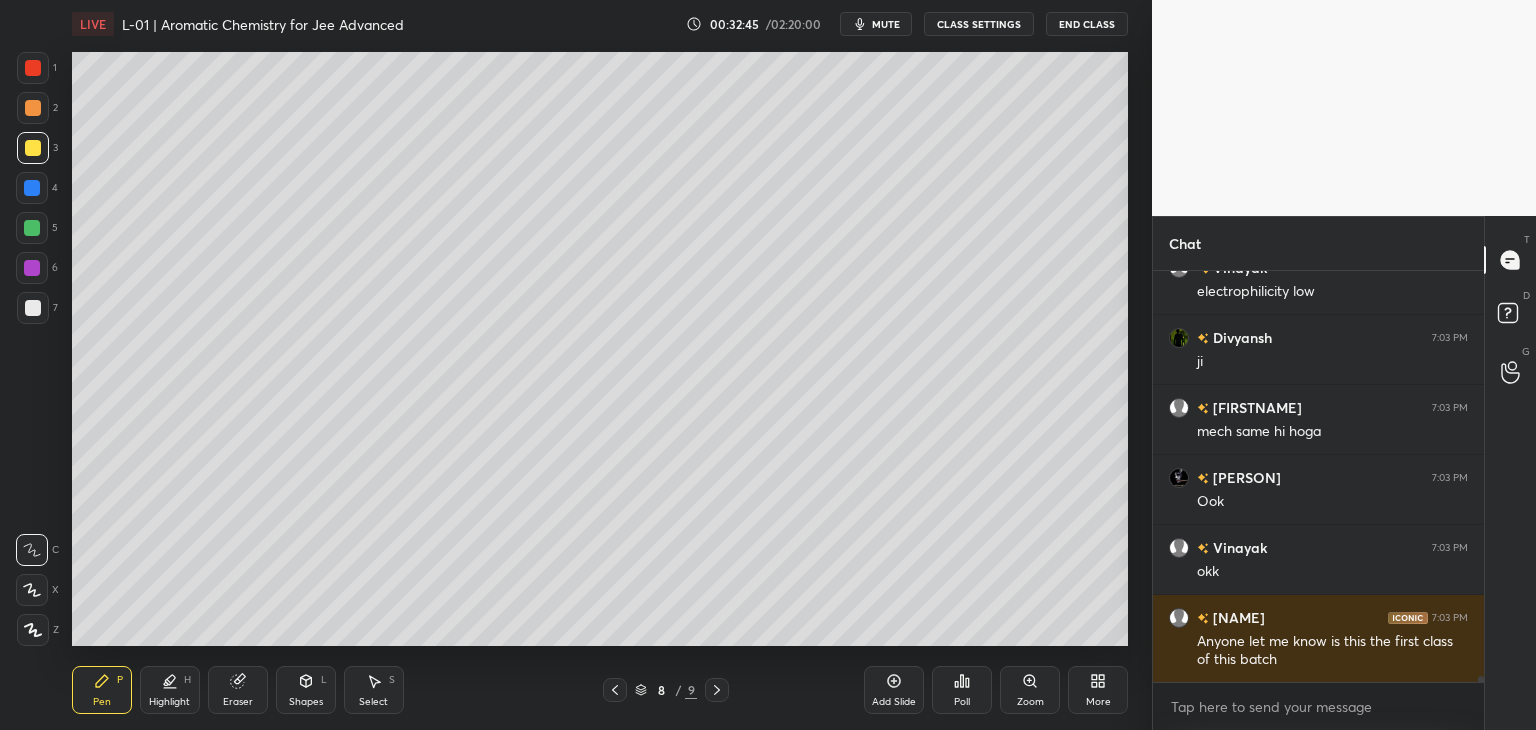 click 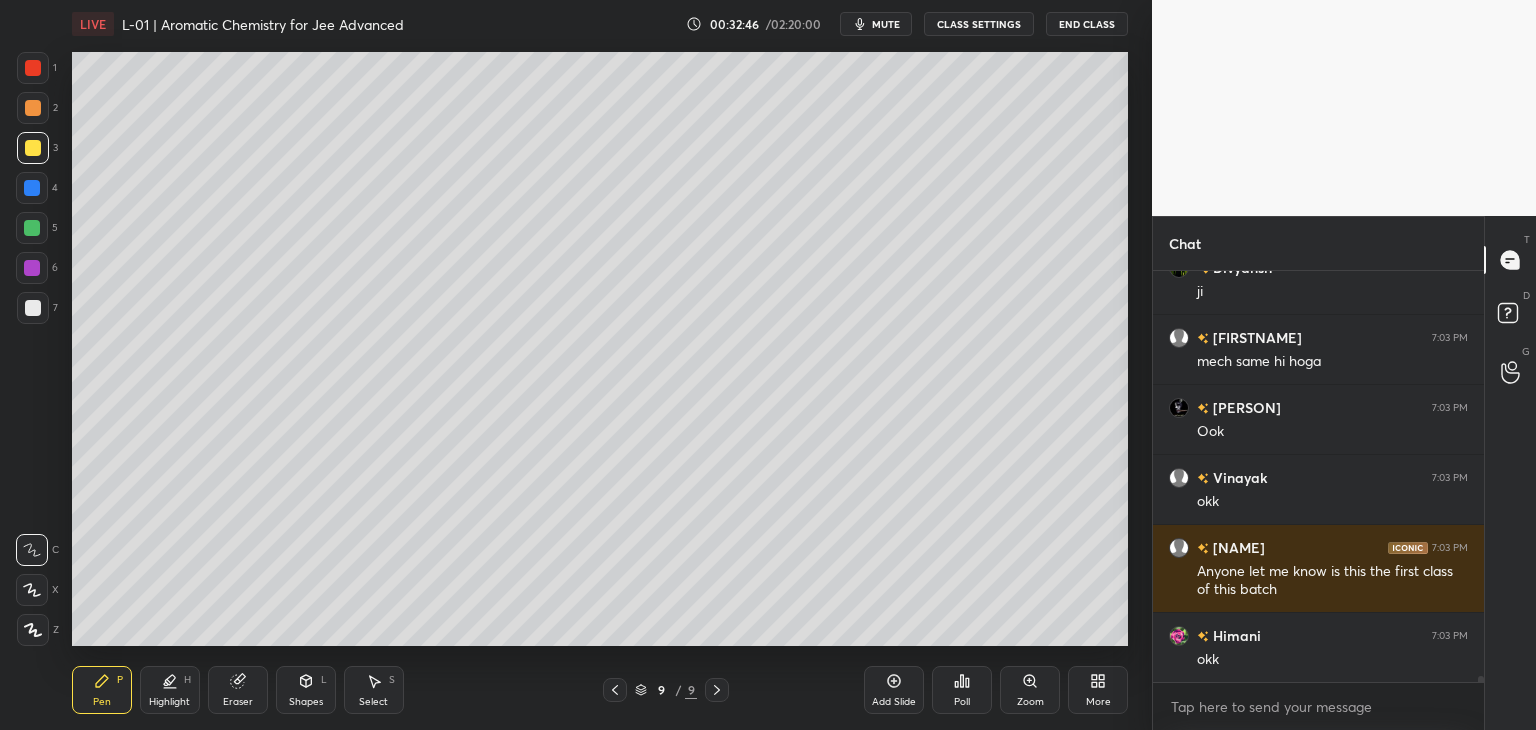 scroll, scrollTop: 26770, scrollLeft: 0, axis: vertical 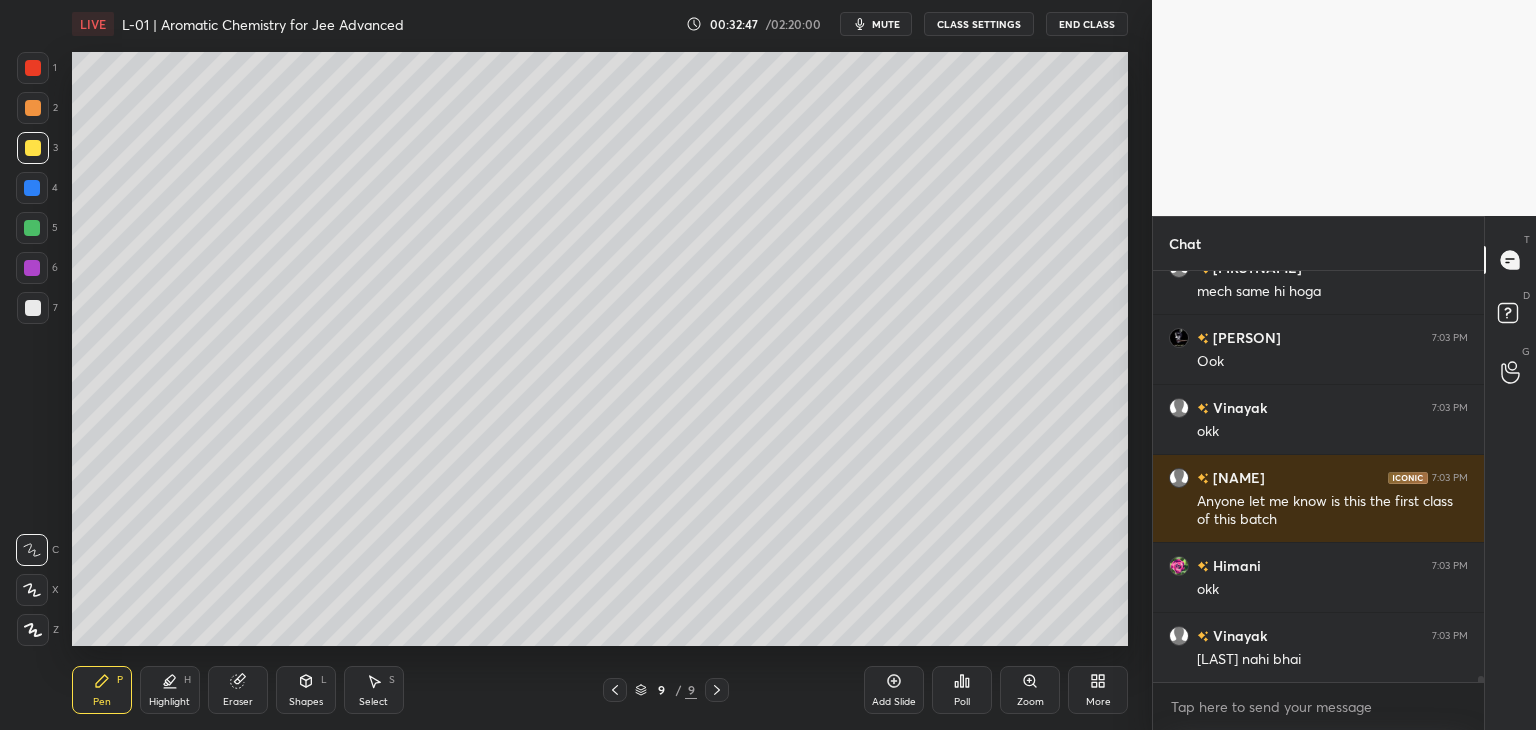 click at bounding box center [32, 188] 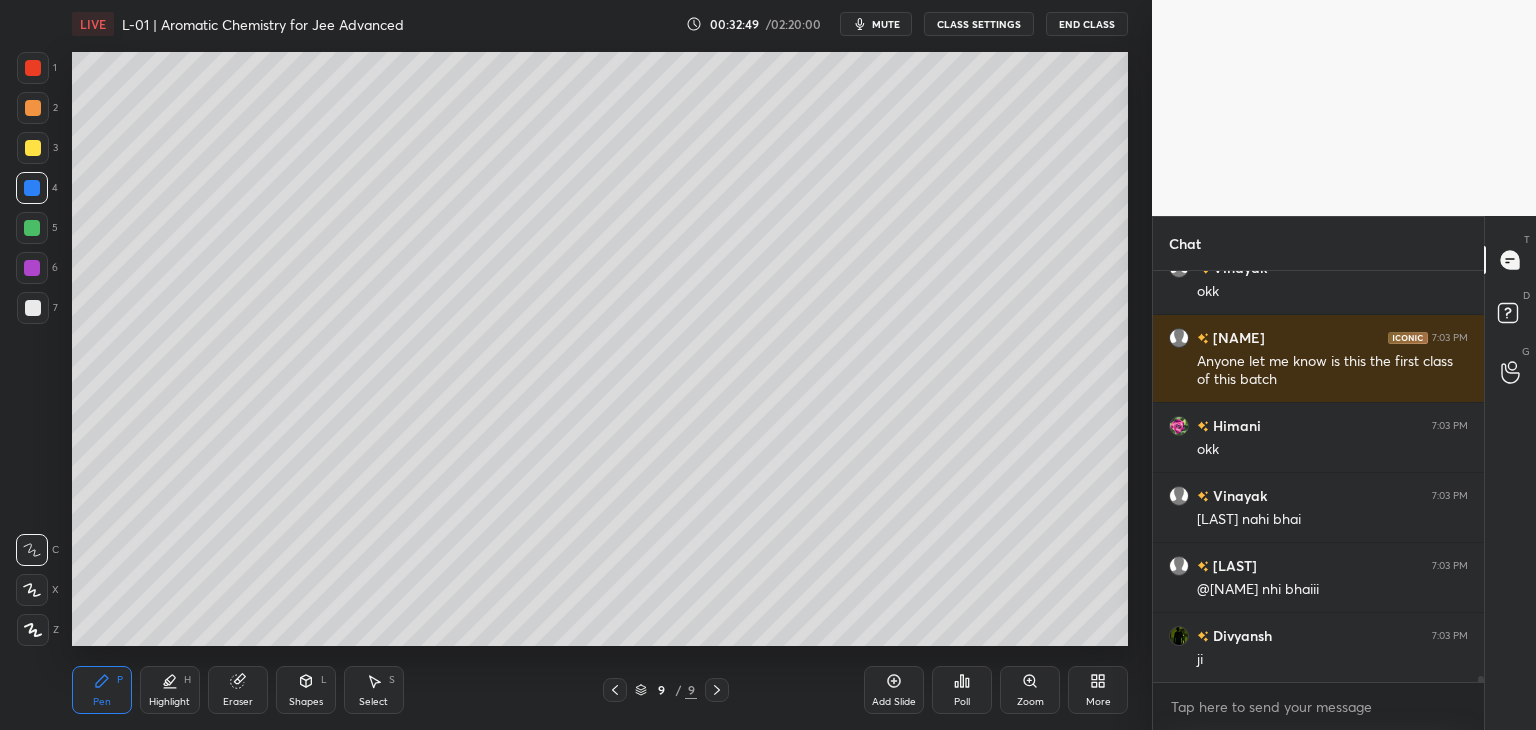 scroll, scrollTop: 26980, scrollLeft: 0, axis: vertical 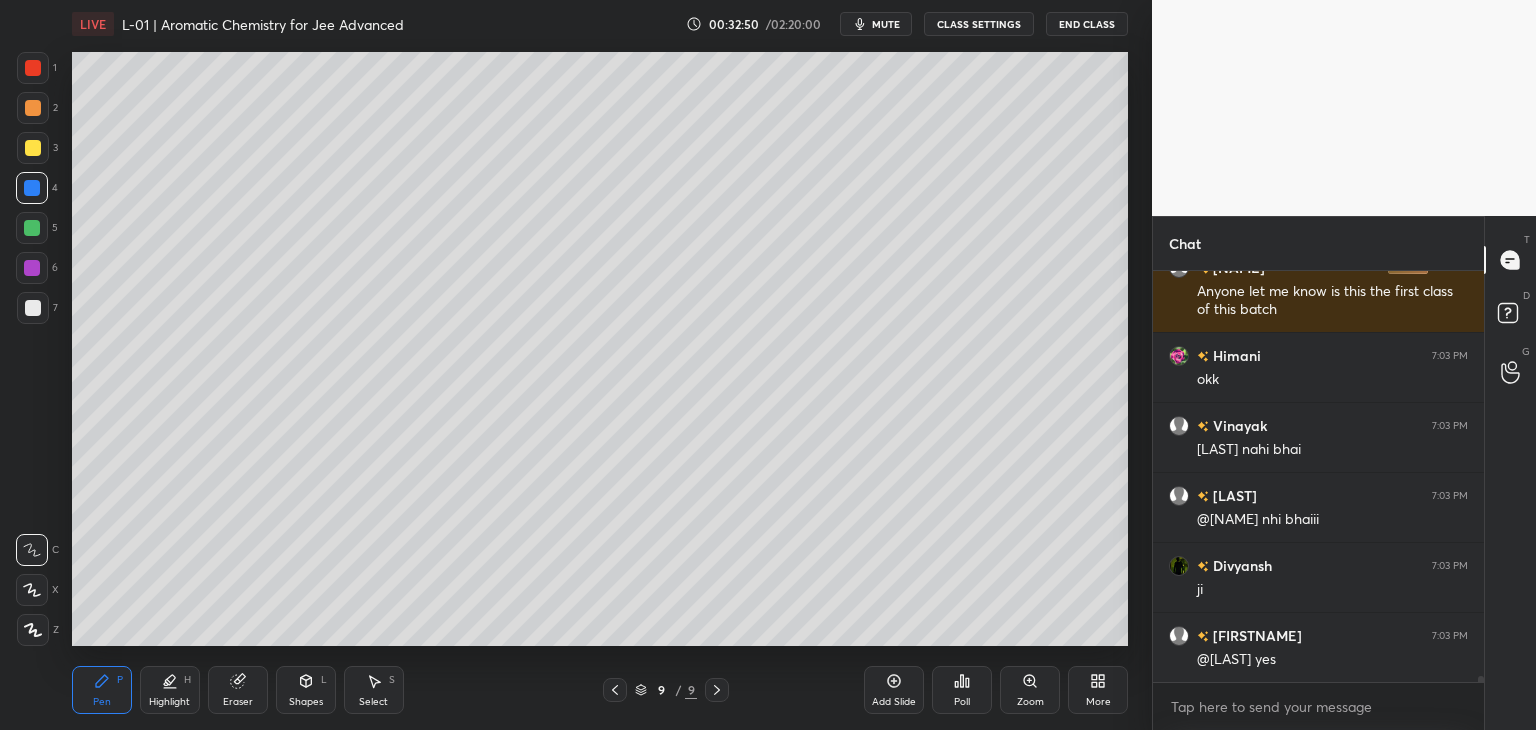 click 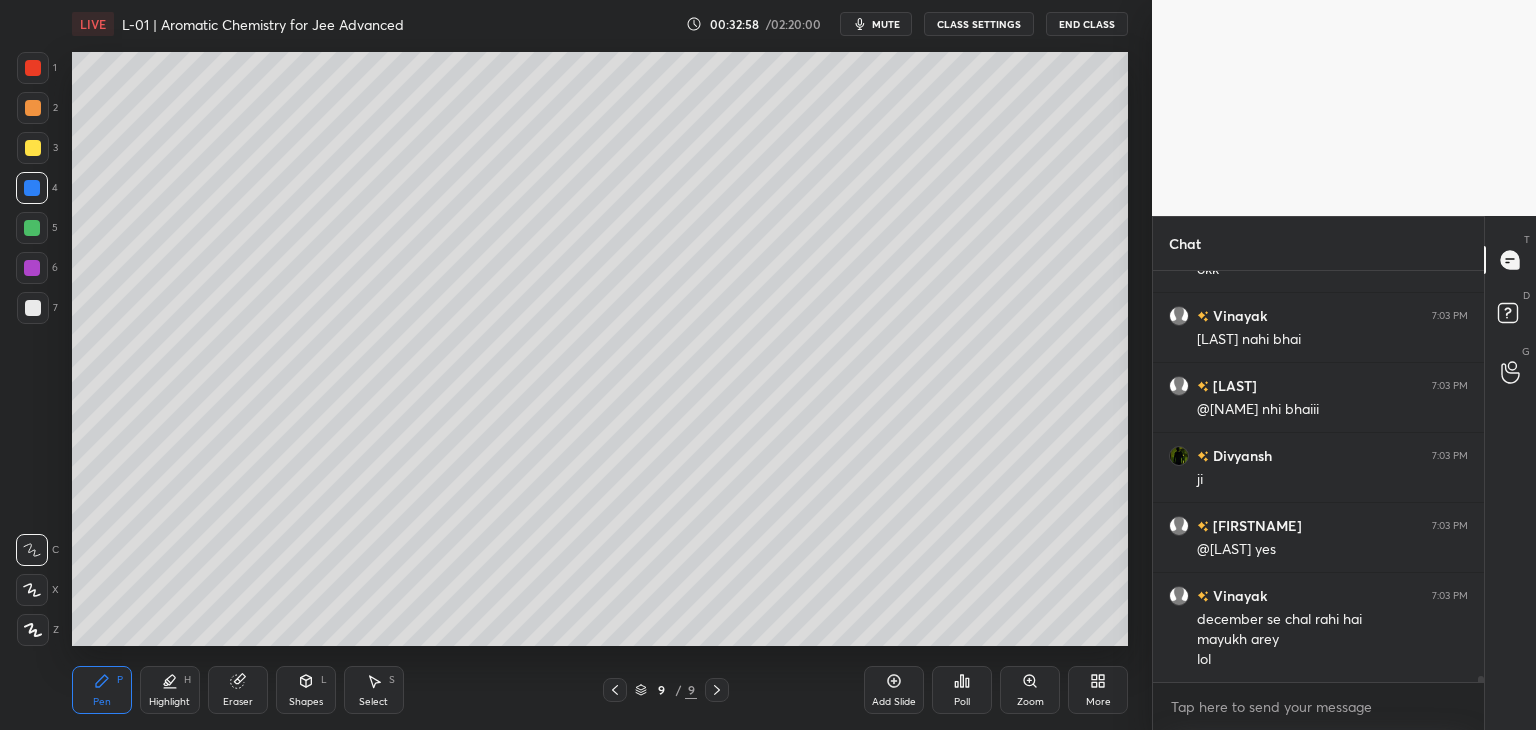 scroll, scrollTop: 27178, scrollLeft: 0, axis: vertical 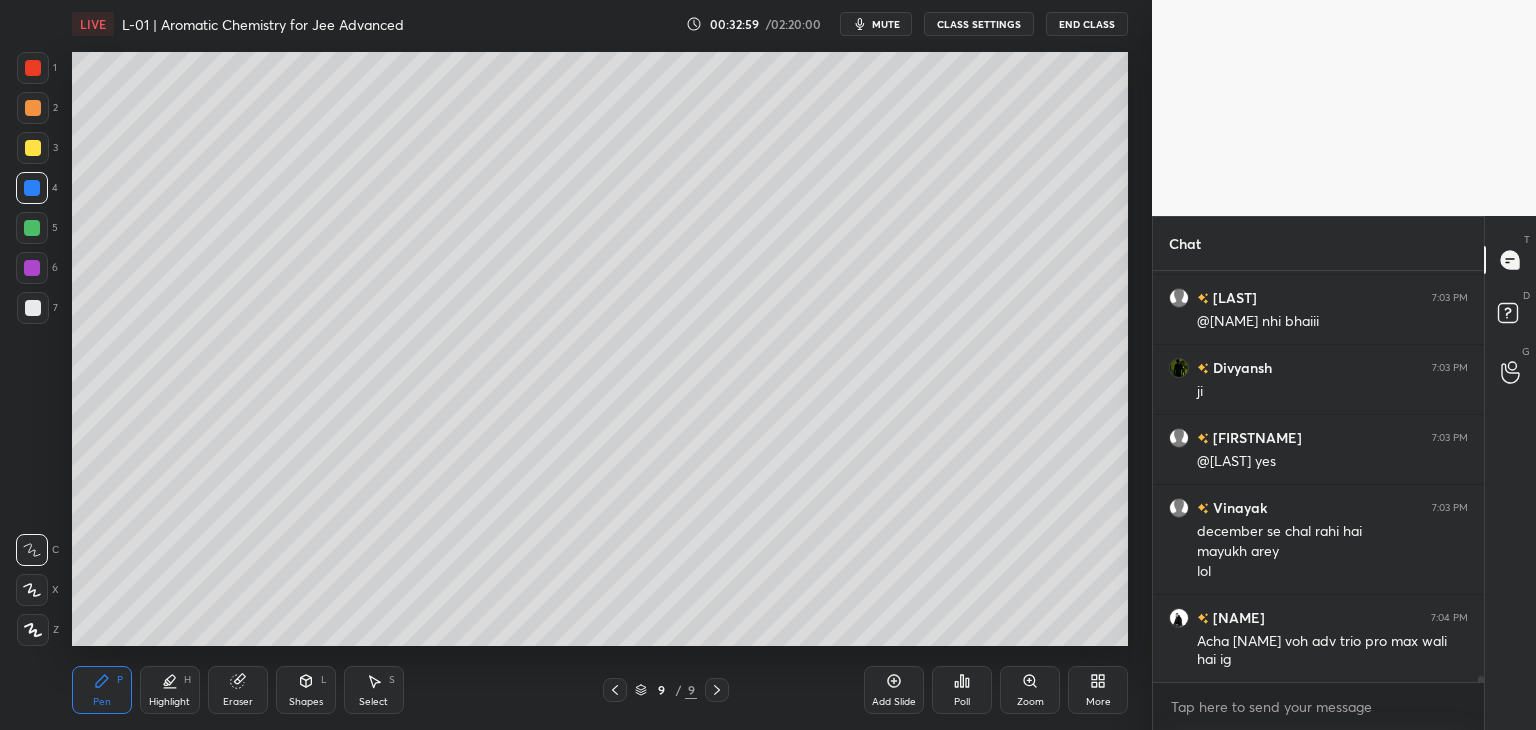 click on "Add Slide" at bounding box center (894, 690) 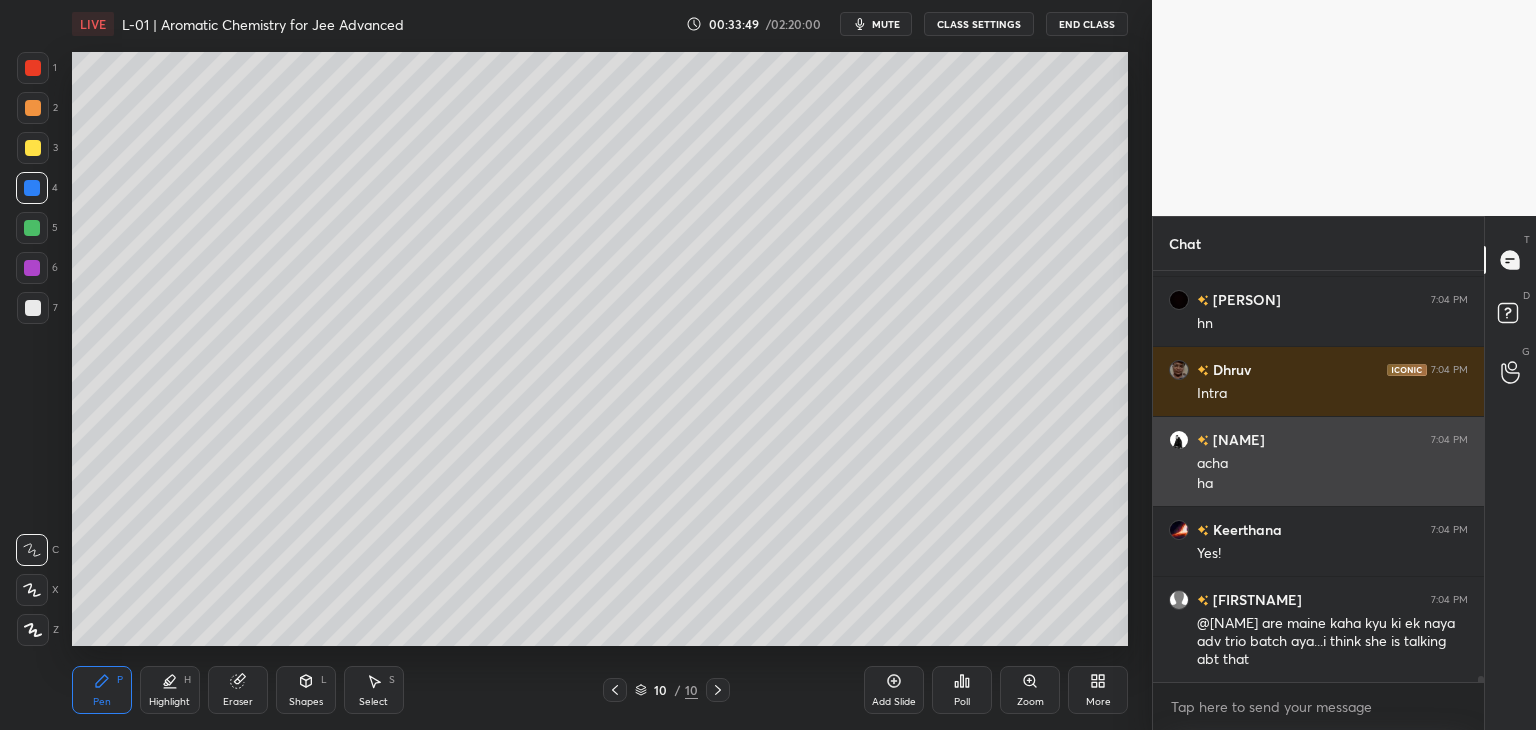 scroll, scrollTop: 28810, scrollLeft: 0, axis: vertical 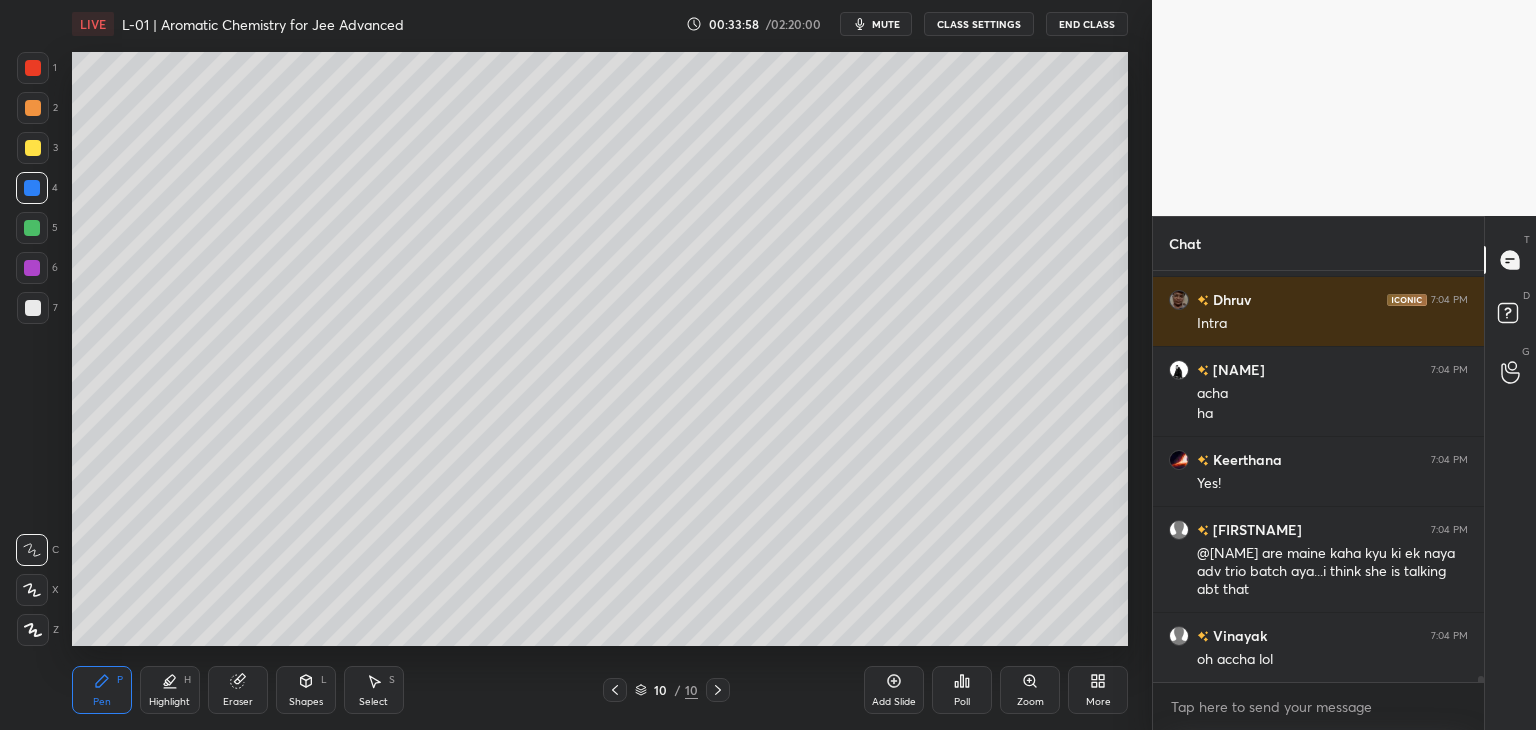 click at bounding box center [33, 68] 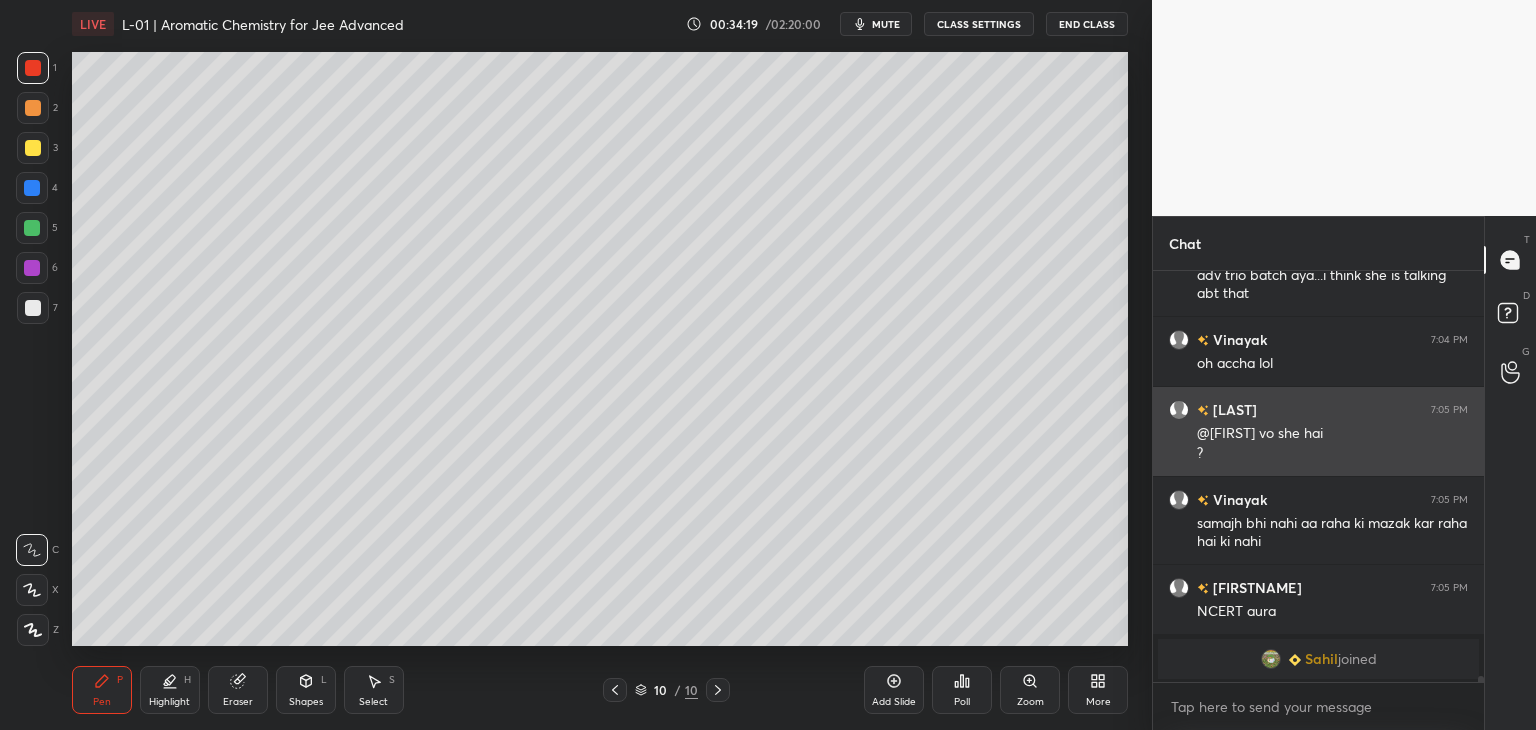 scroll, scrollTop: 26750, scrollLeft: 0, axis: vertical 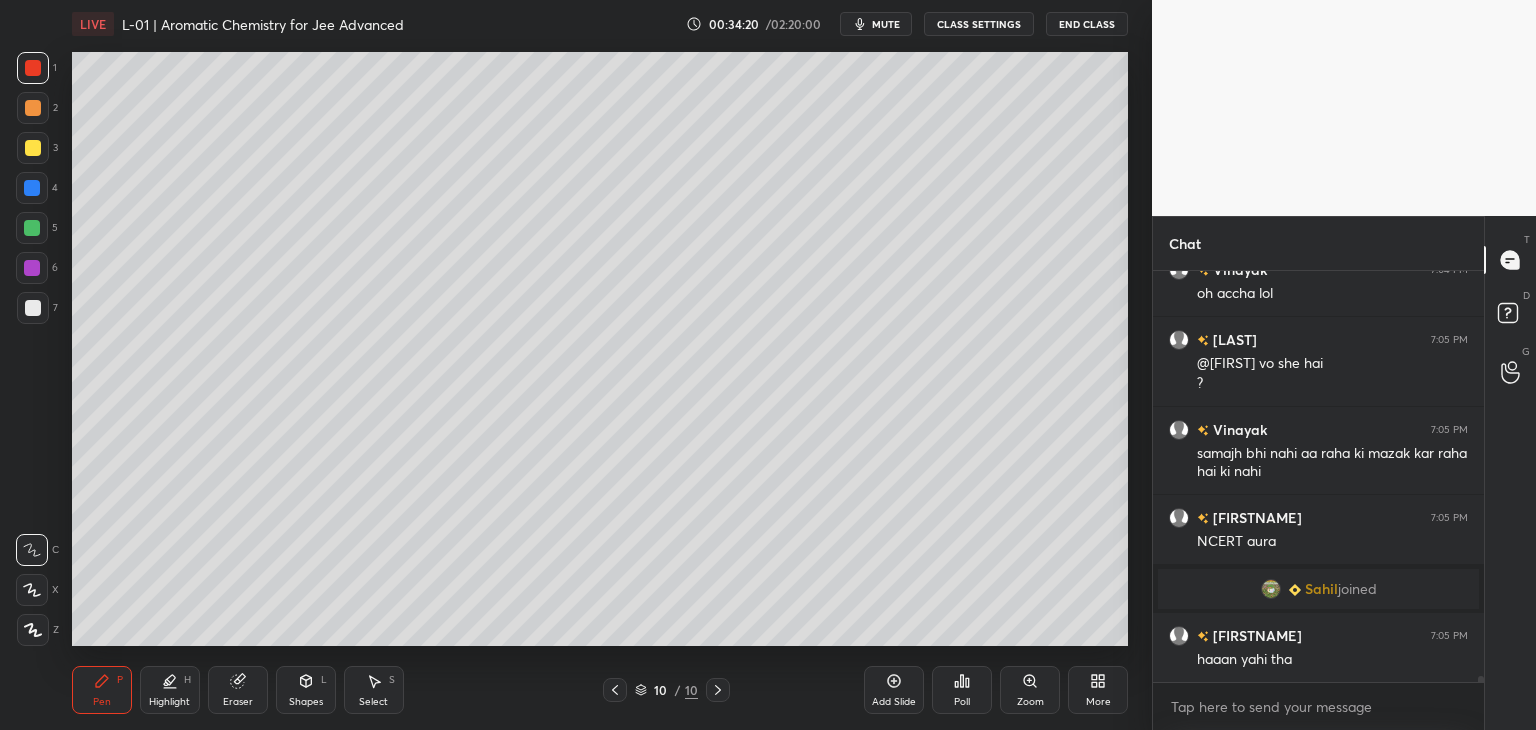 click at bounding box center (32, 228) 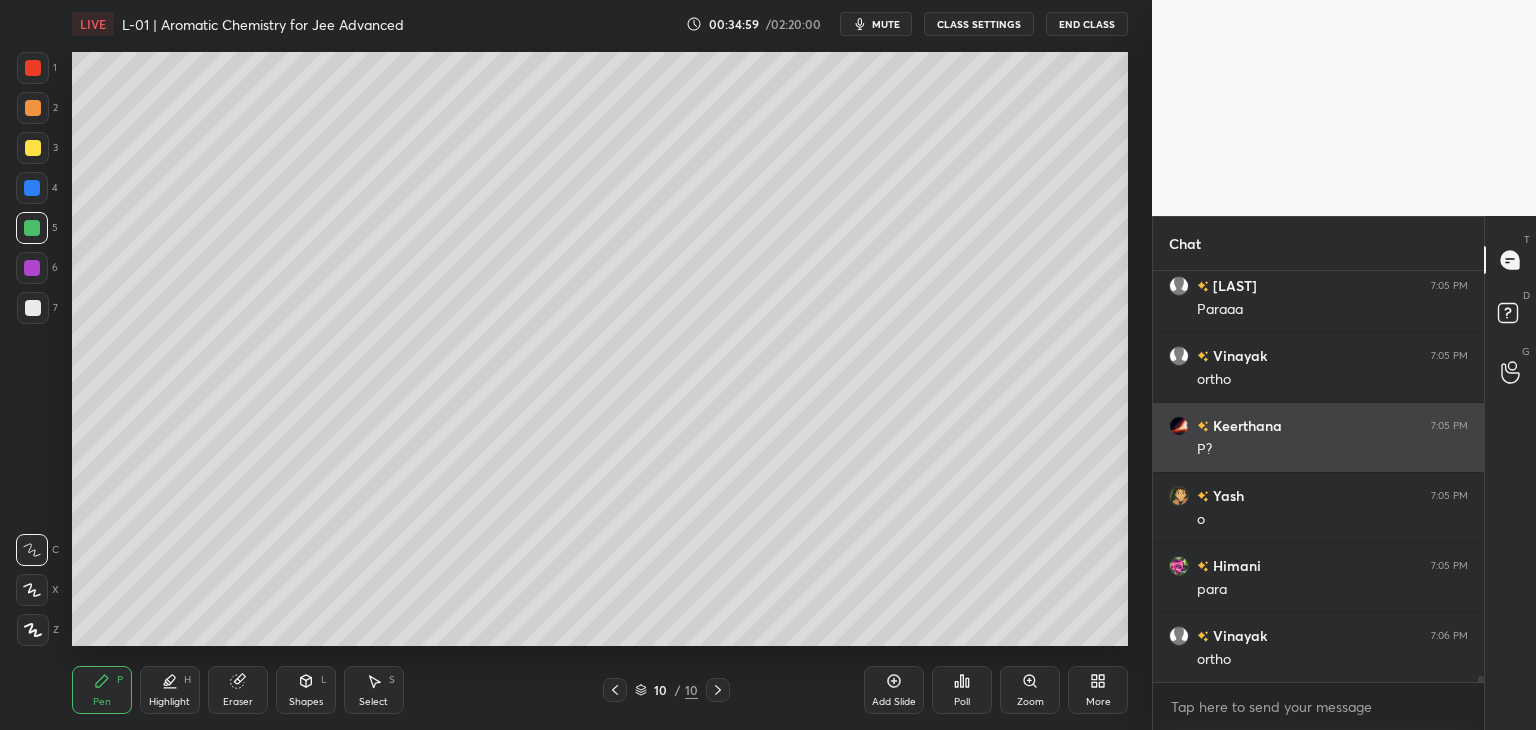 scroll, scrollTop: 28278, scrollLeft: 0, axis: vertical 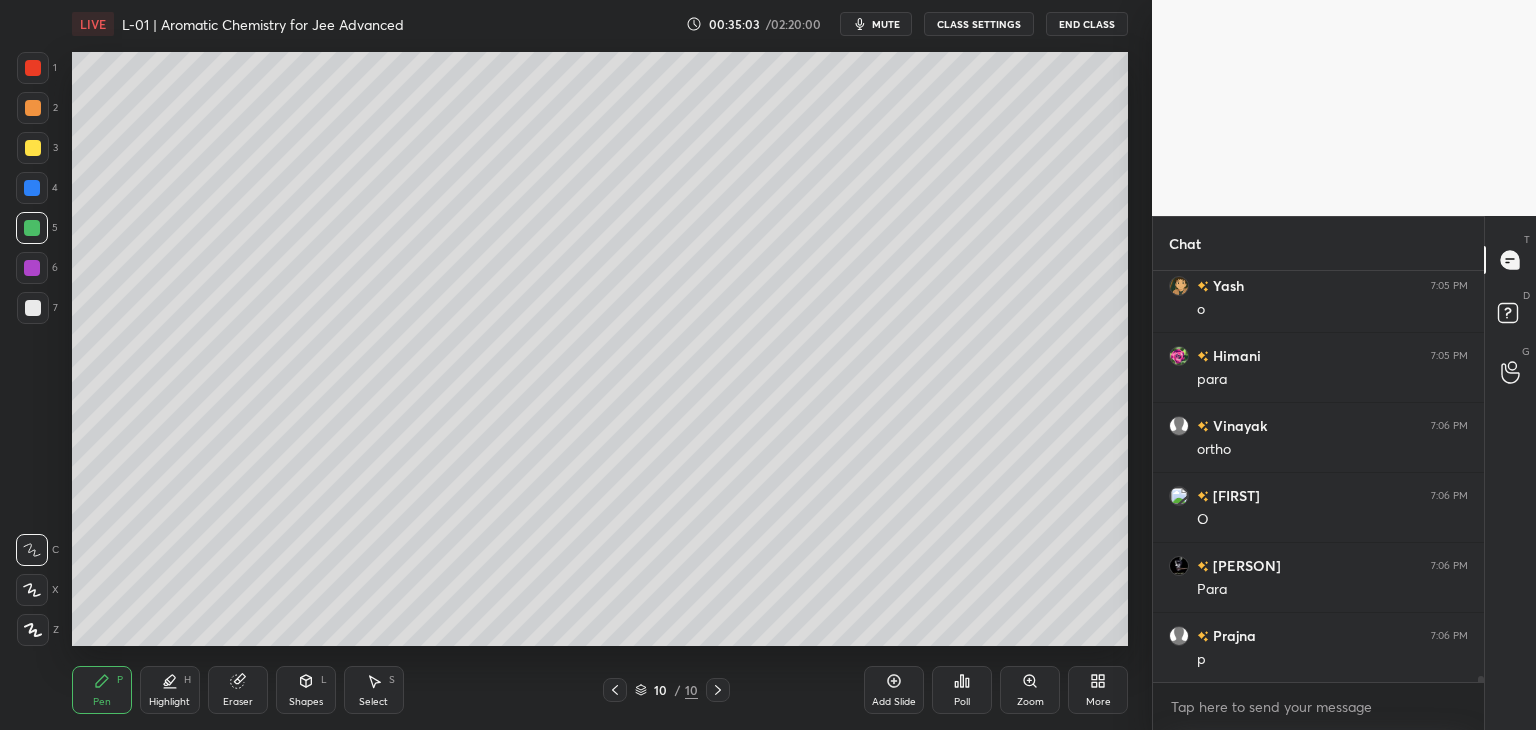 click at bounding box center (33, 108) 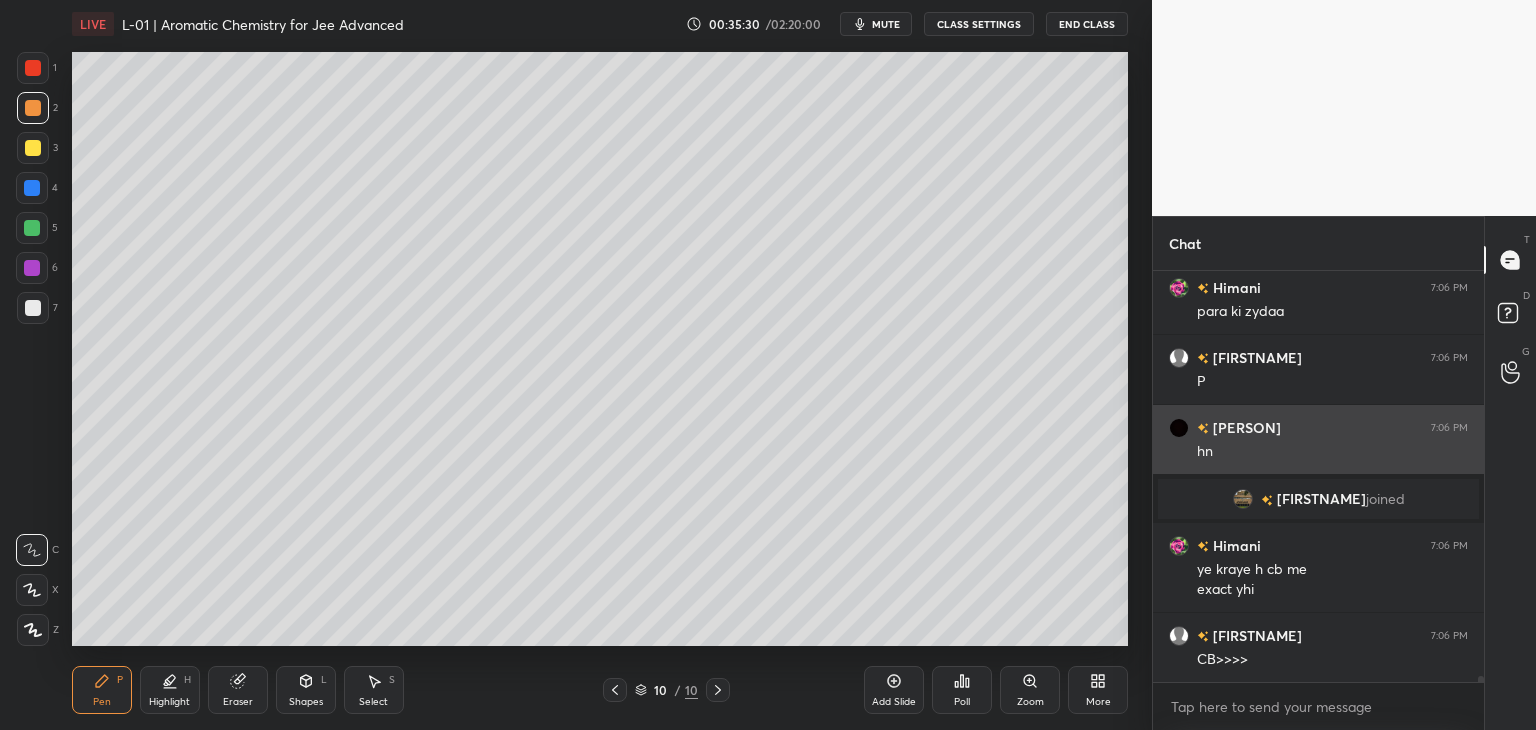 scroll, scrollTop: 28276, scrollLeft: 0, axis: vertical 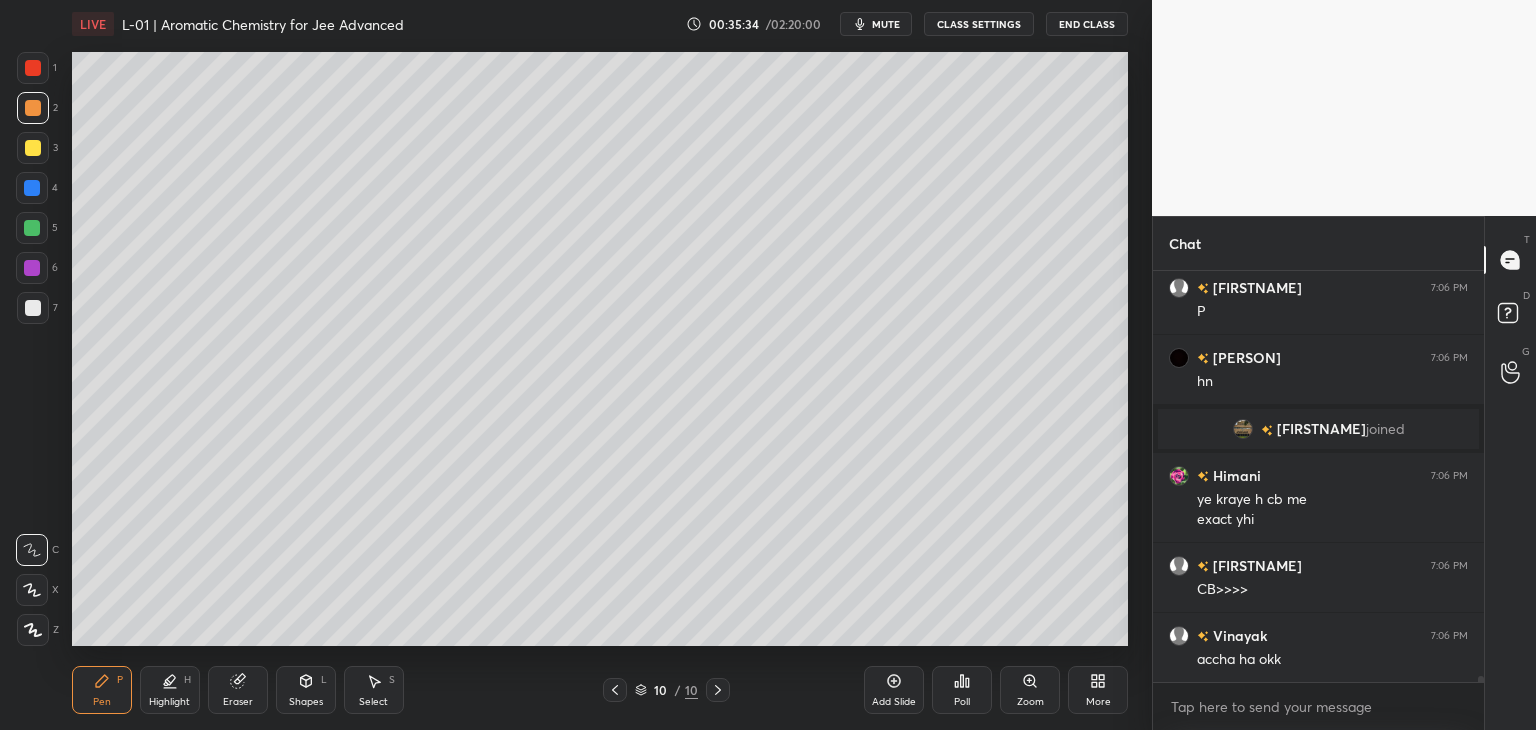 click on "Select S" at bounding box center (374, 690) 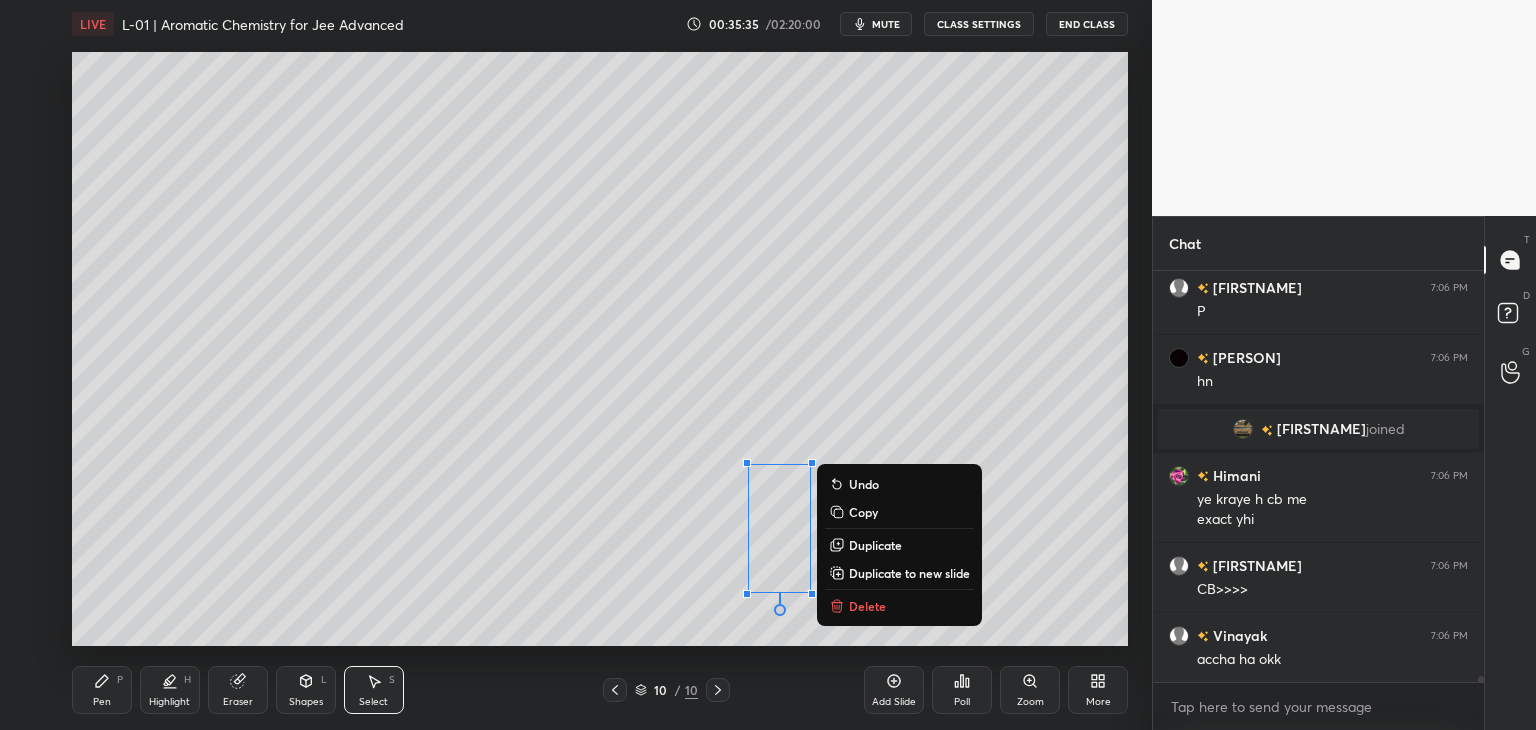 scroll, scrollTop: 28346, scrollLeft: 0, axis: vertical 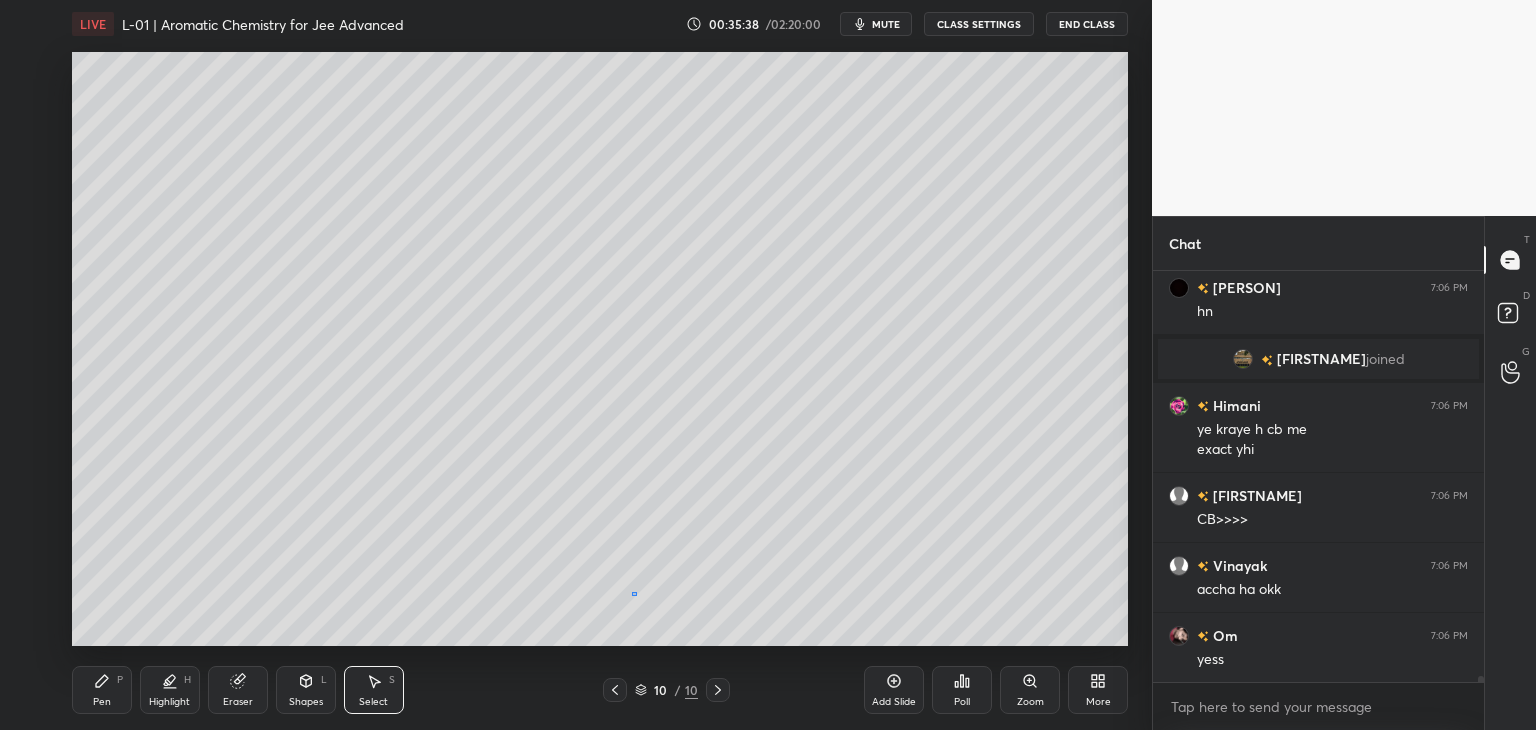 click on "0 ° Undo Copy Duplicate Duplicate to new slide Delete" at bounding box center (600, 349) 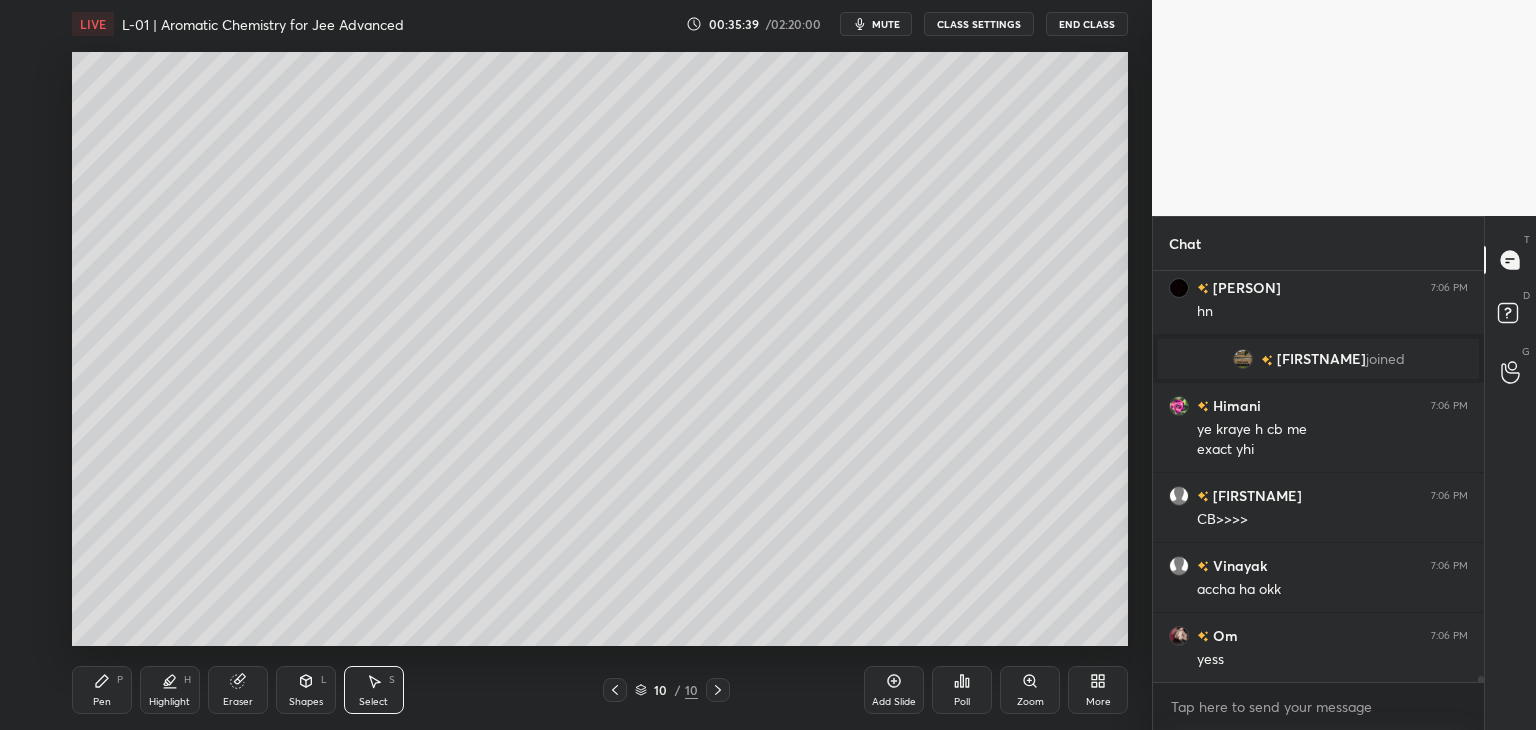 click on "Pen P" at bounding box center [102, 690] 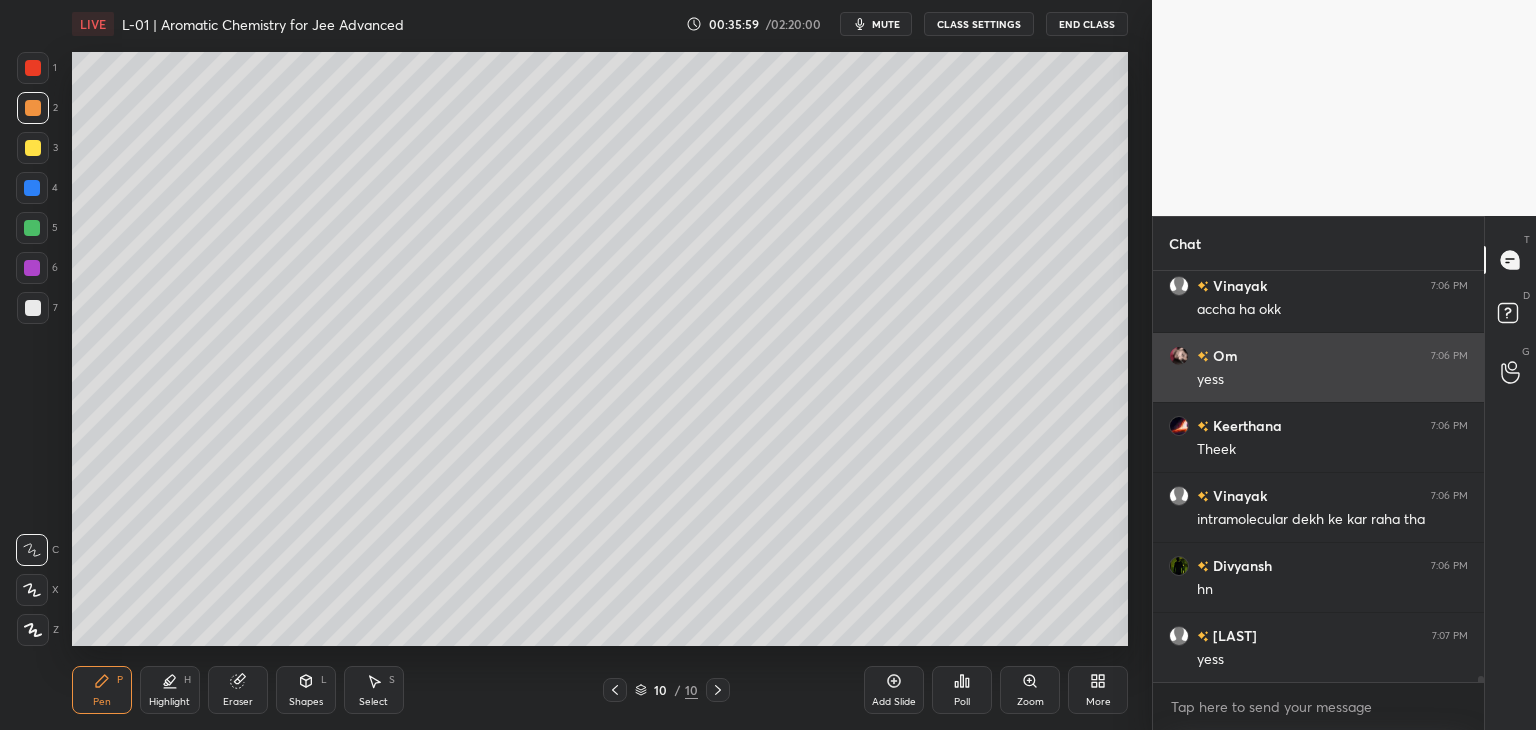 scroll, scrollTop: 28714, scrollLeft: 0, axis: vertical 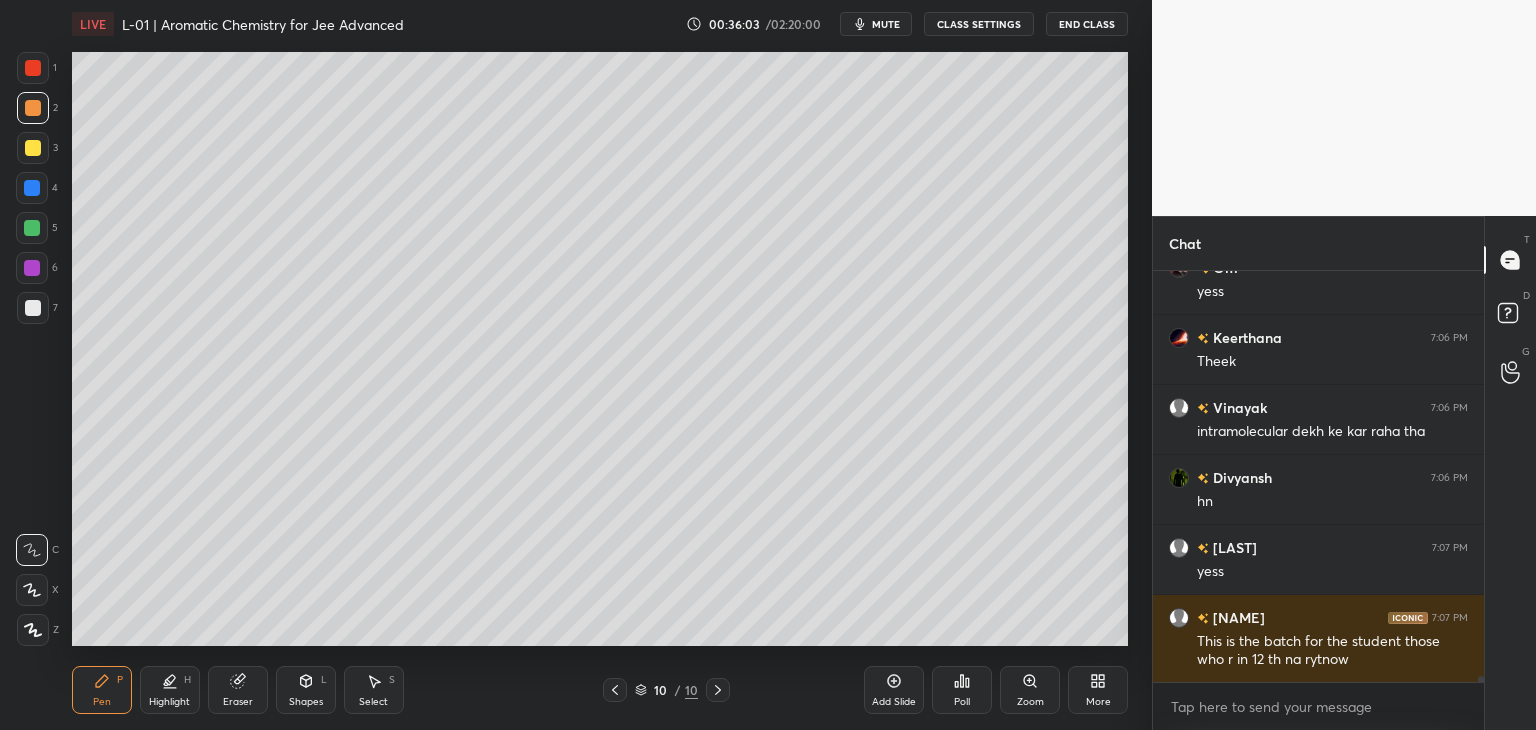 click at bounding box center (32, 188) 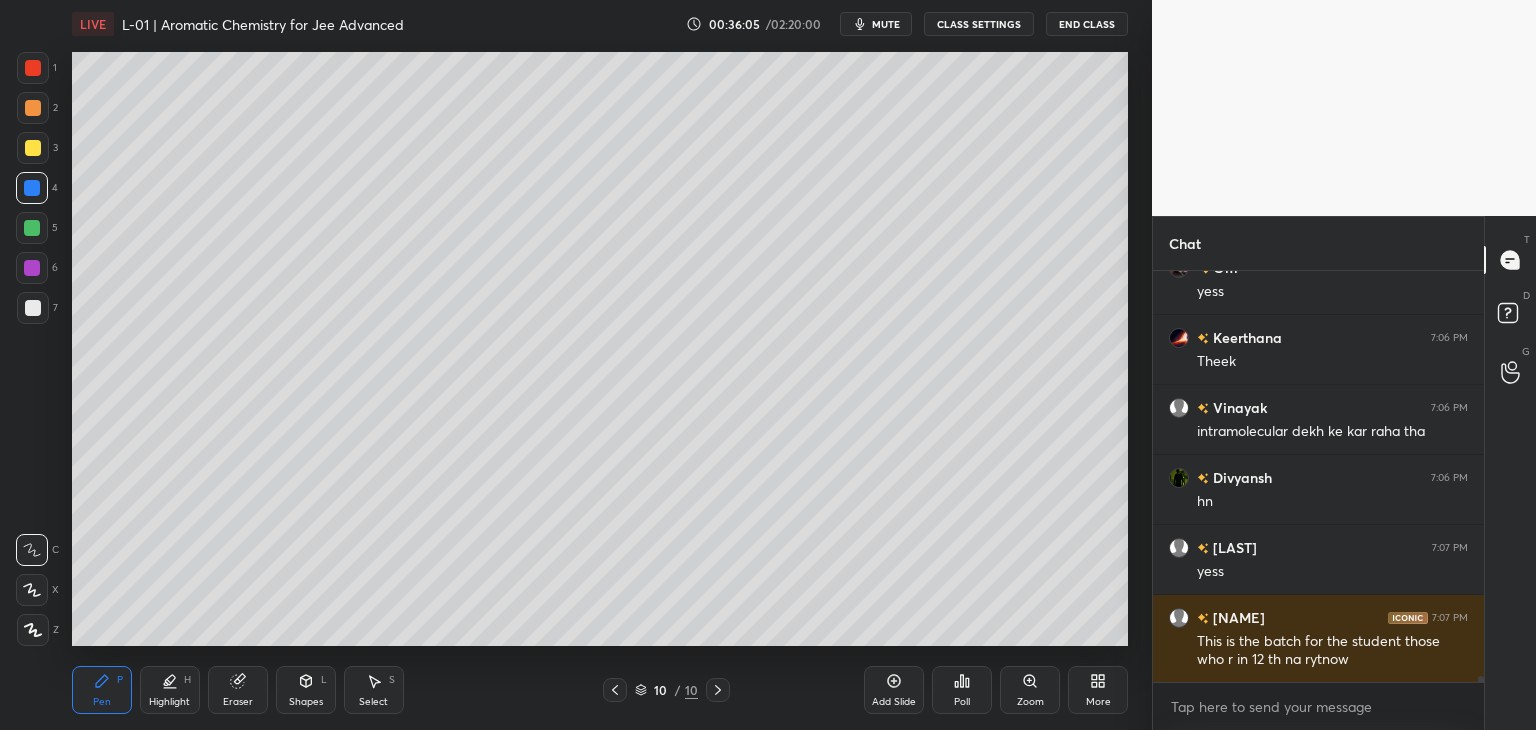click at bounding box center [32, 228] 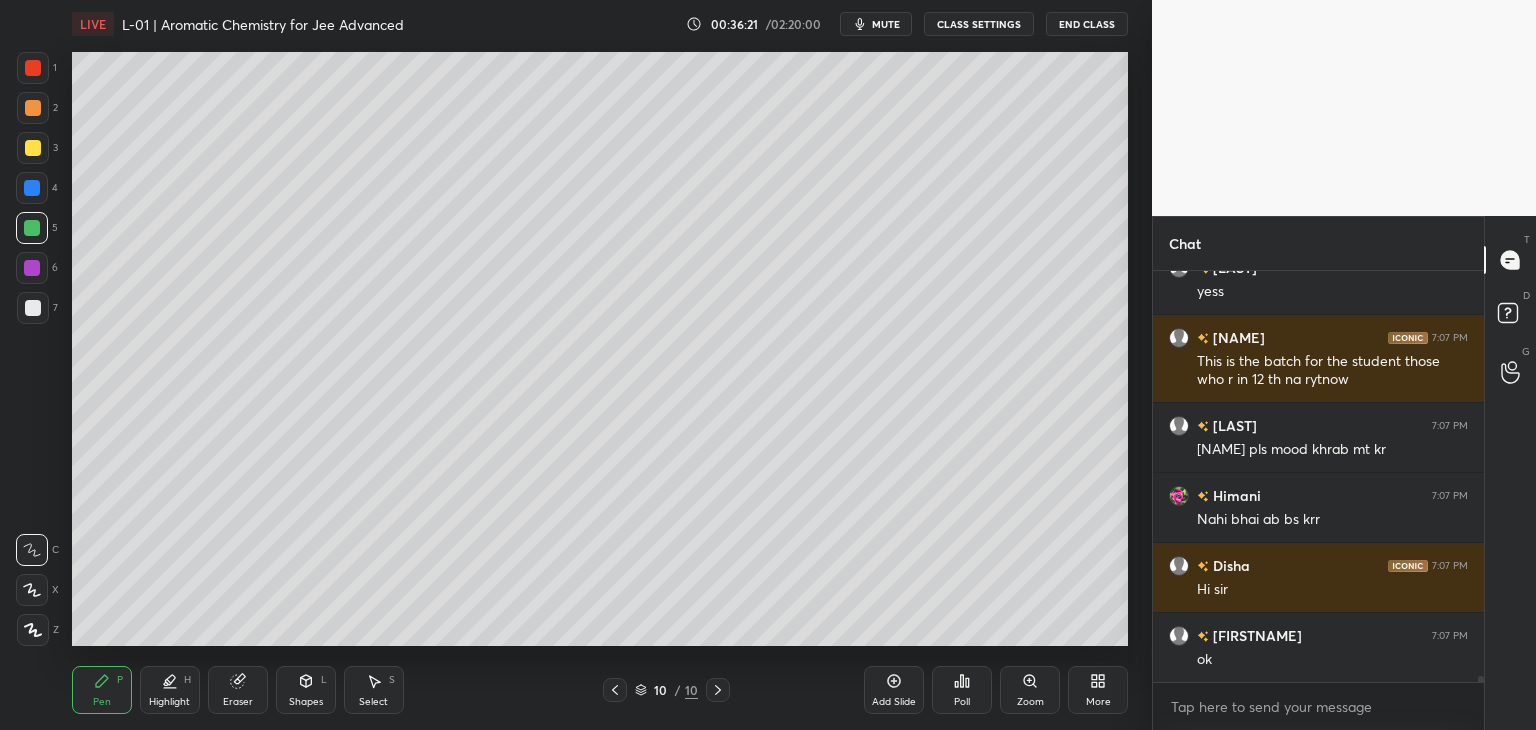 scroll, scrollTop: 29064, scrollLeft: 0, axis: vertical 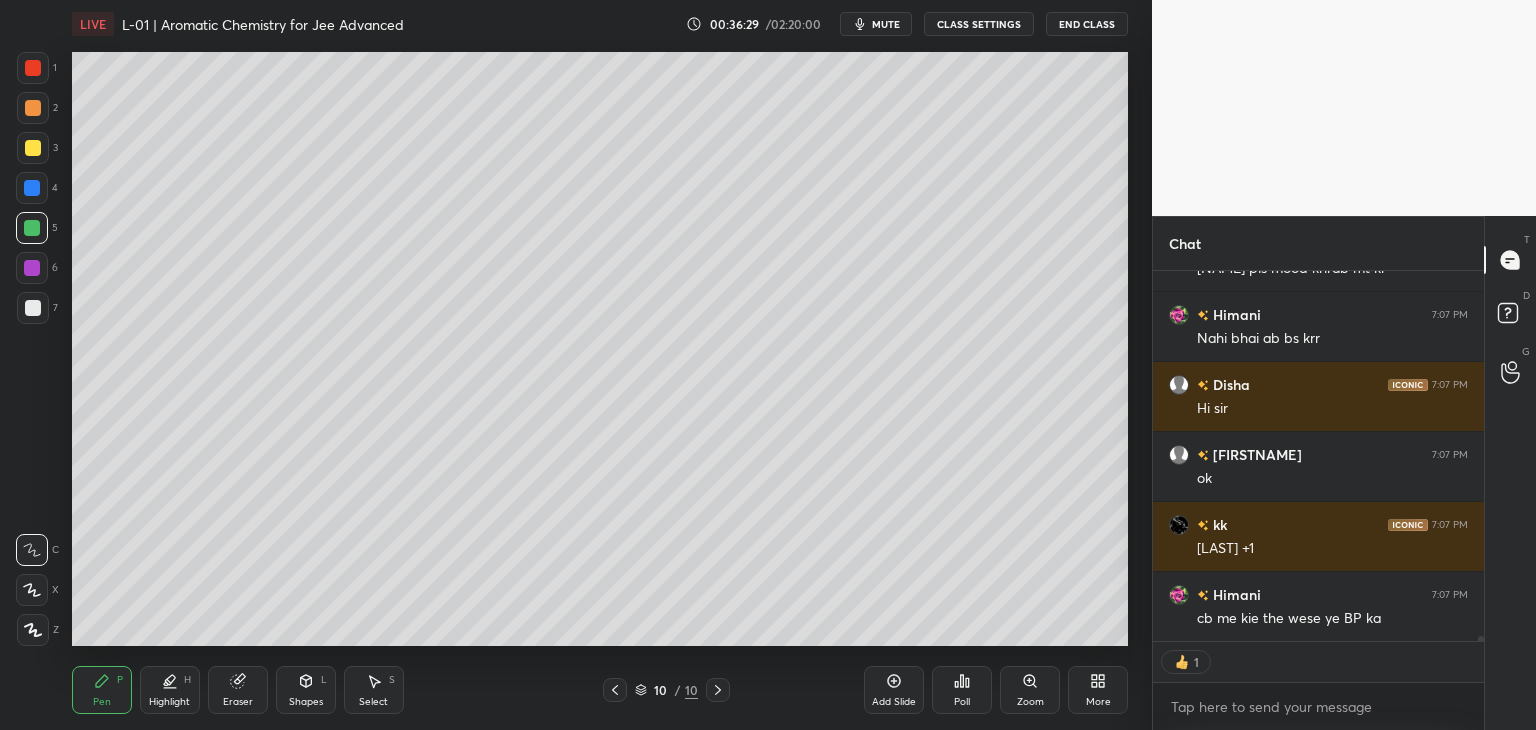 click on "Select" at bounding box center (373, 702) 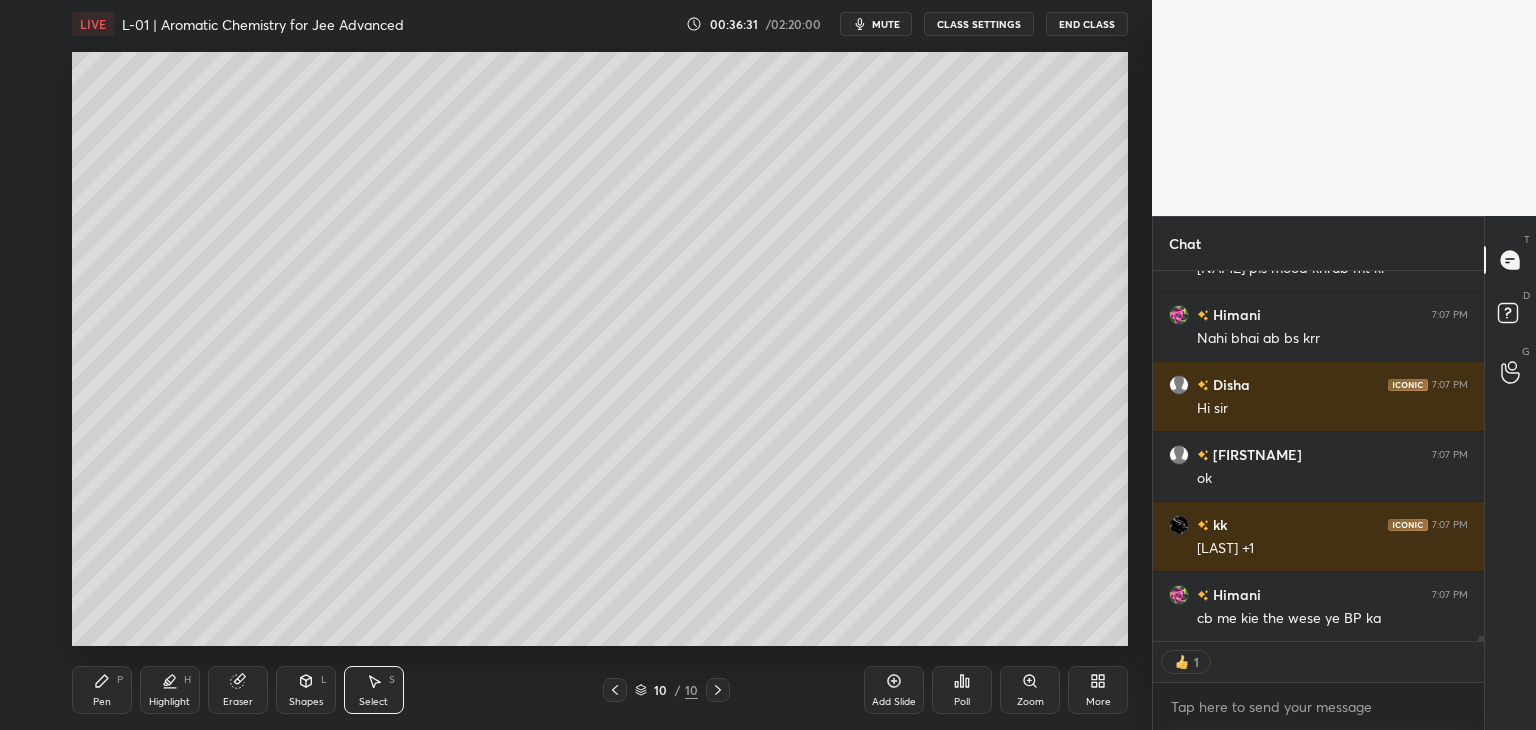 click on "Pen P" at bounding box center [102, 690] 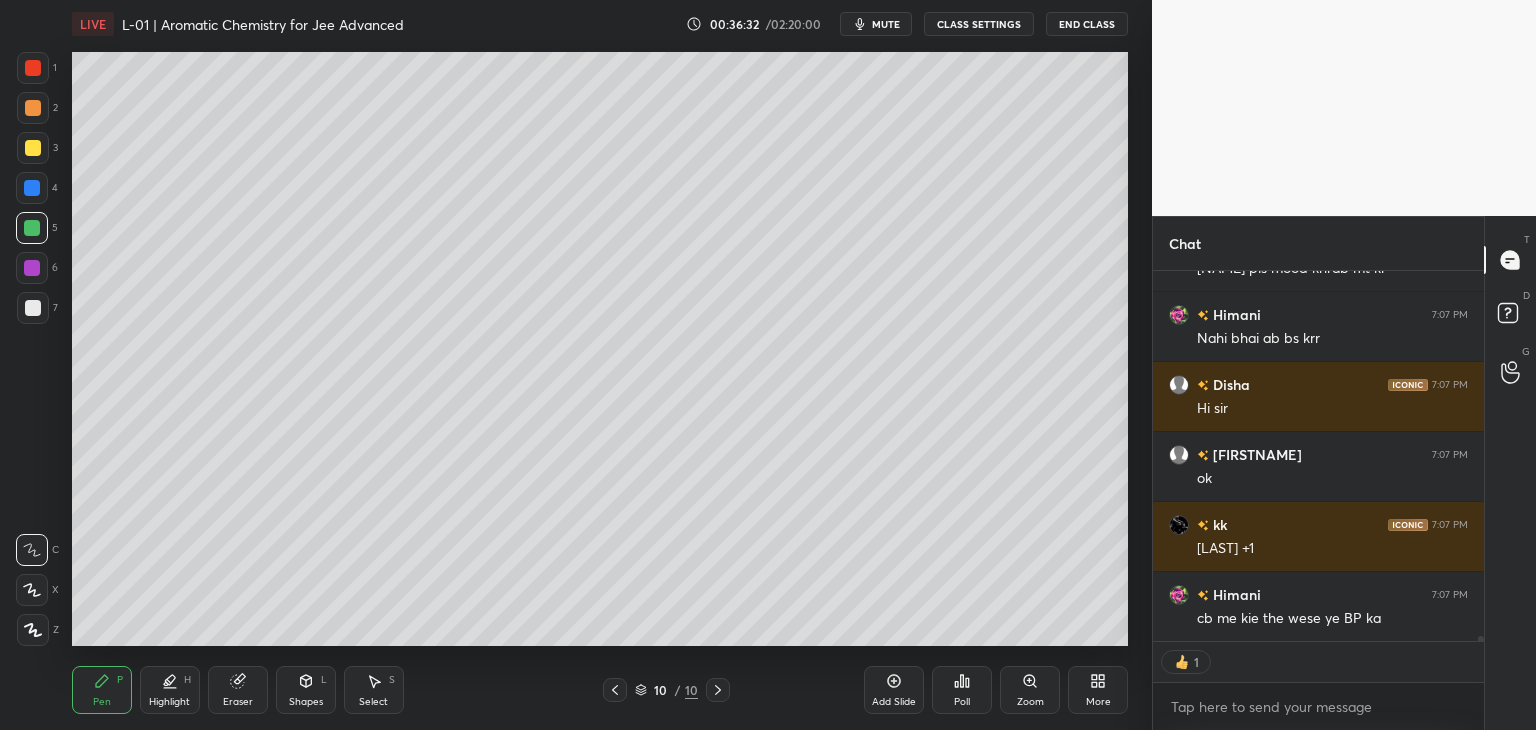 scroll, scrollTop: 29244, scrollLeft: 0, axis: vertical 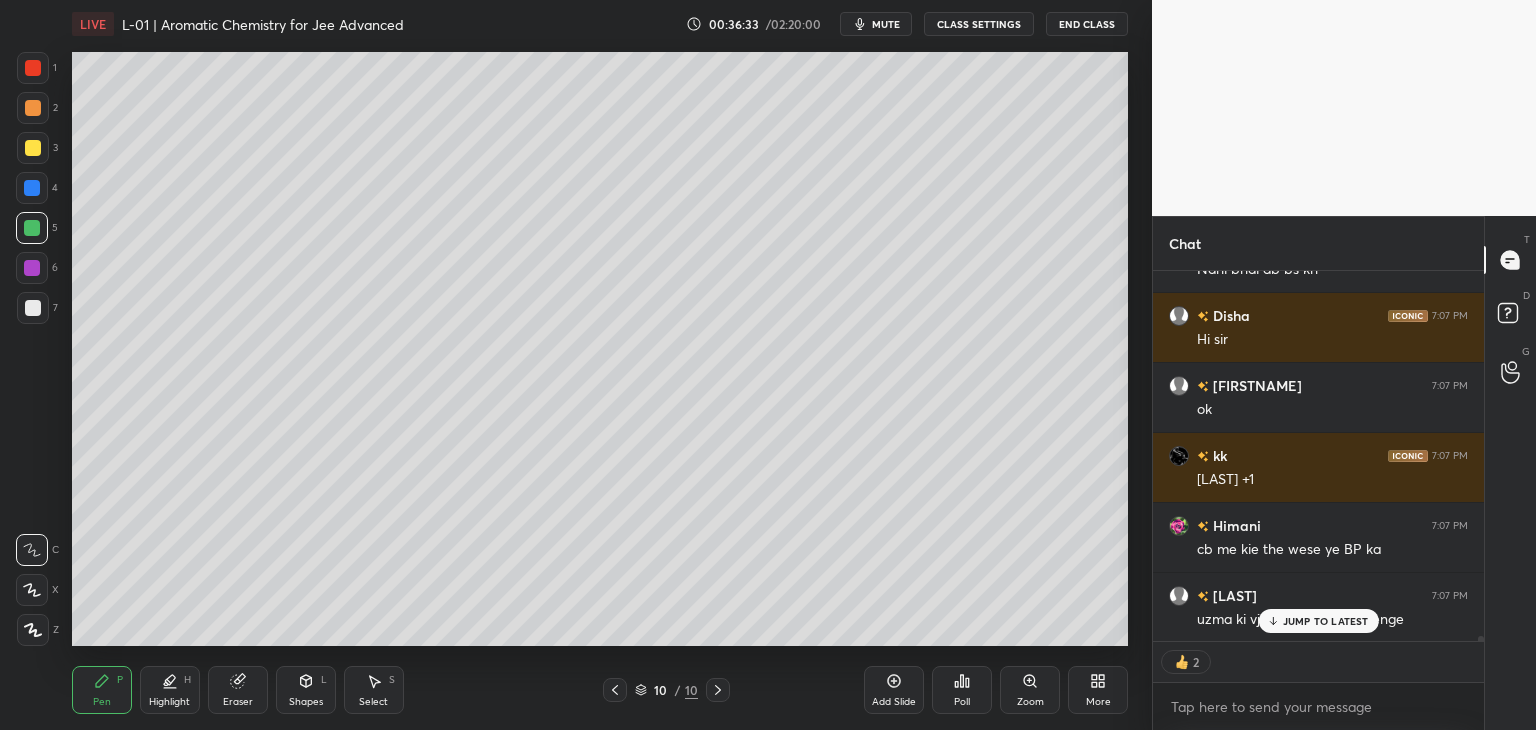 click on "Select S" at bounding box center (374, 690) 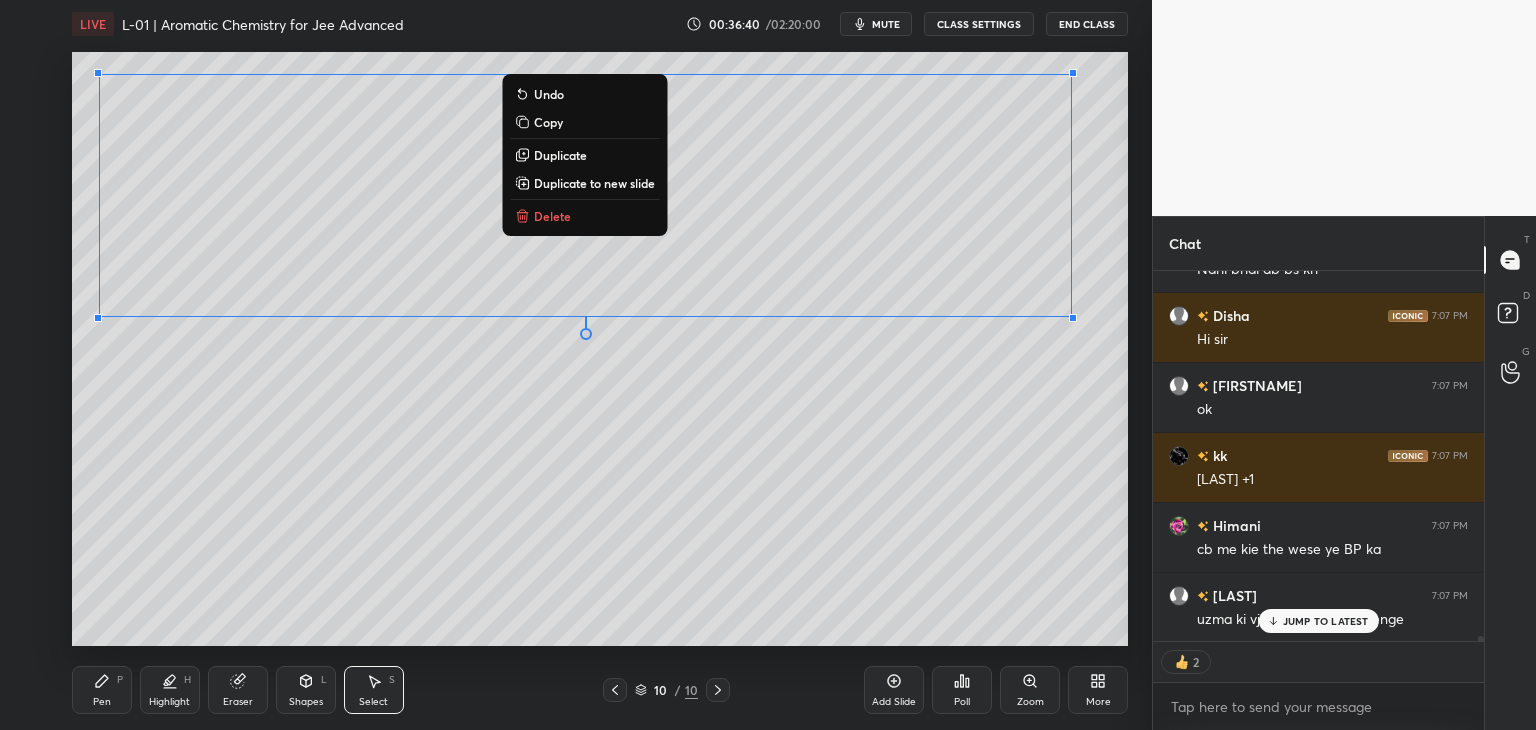 scroll, scrollTop: 29332, scrollLeft: 0, axis: vertical 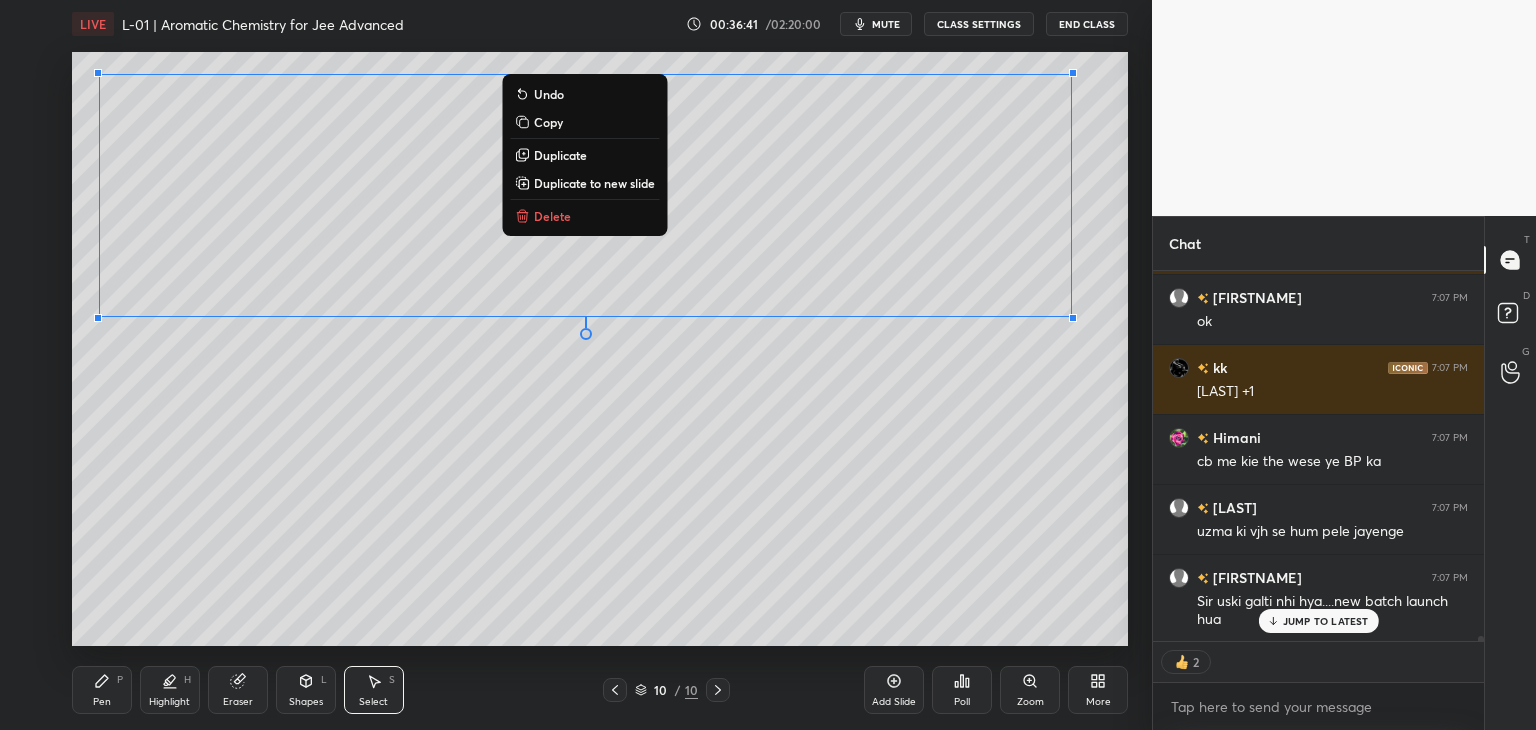 click on "0 ° Undo Copy Duplicate Duplicate to new slide Delete" at bounding box center (600, 349) 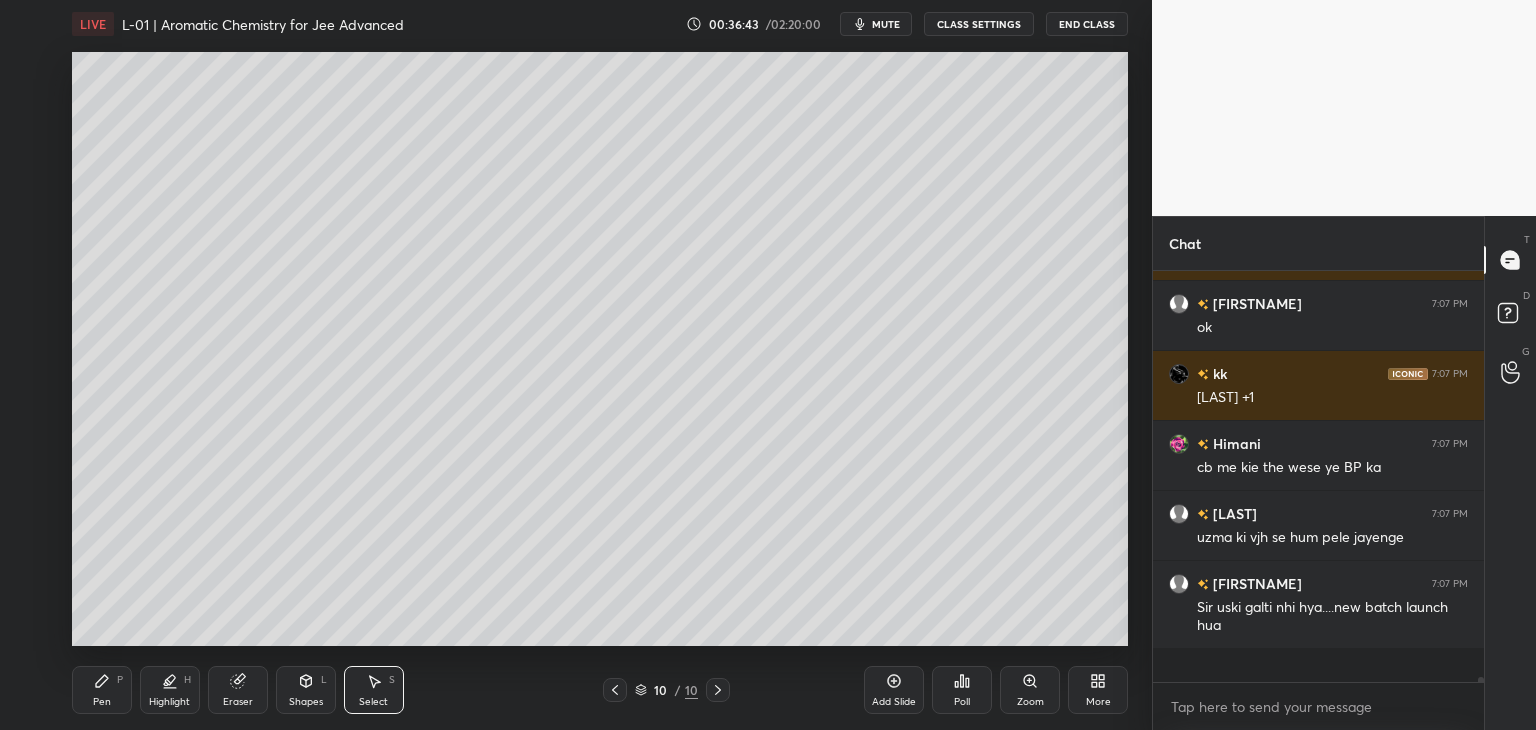 scroll, scrollTop: 6, scrollLeft: 6, axis: both 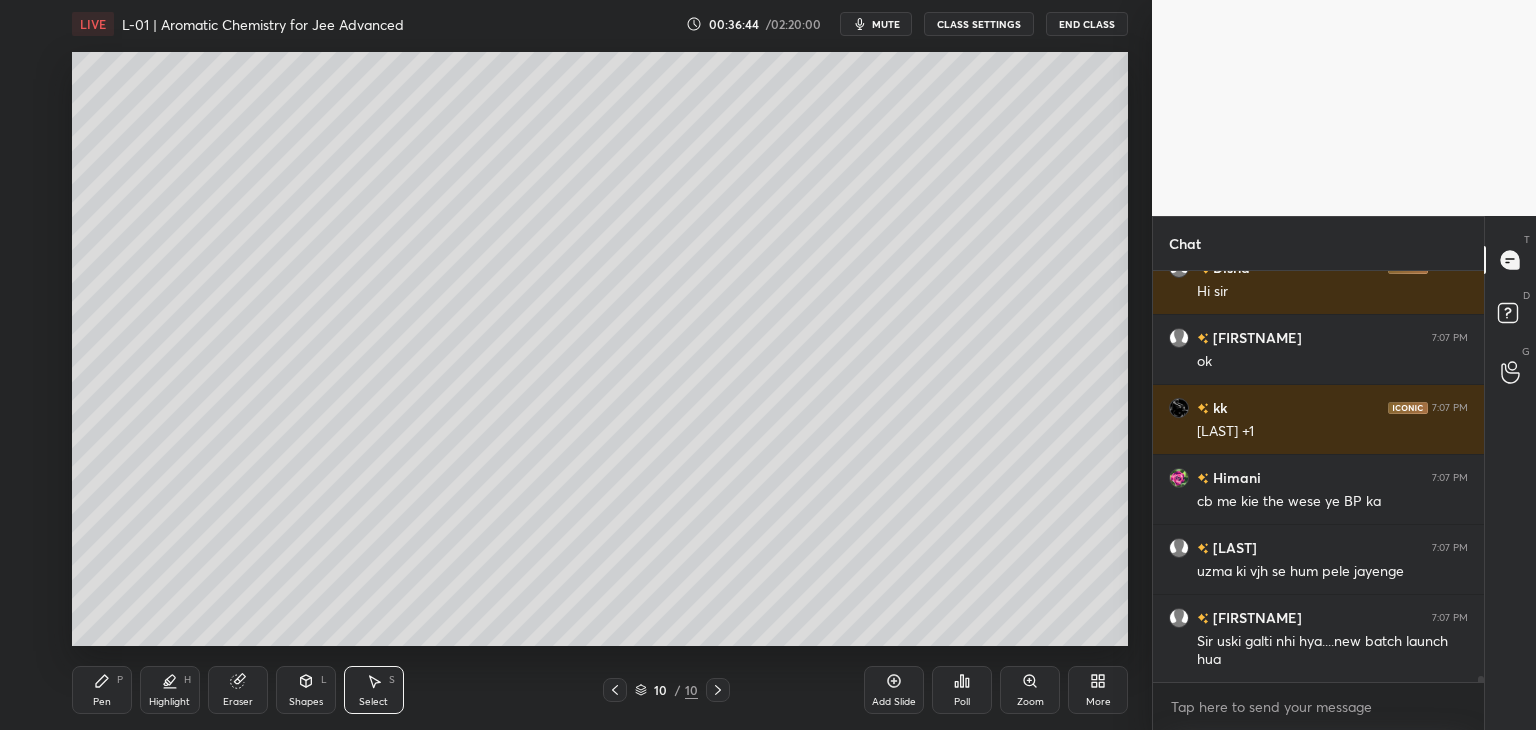 click on "Pen P" at bounding box center [102, 690] 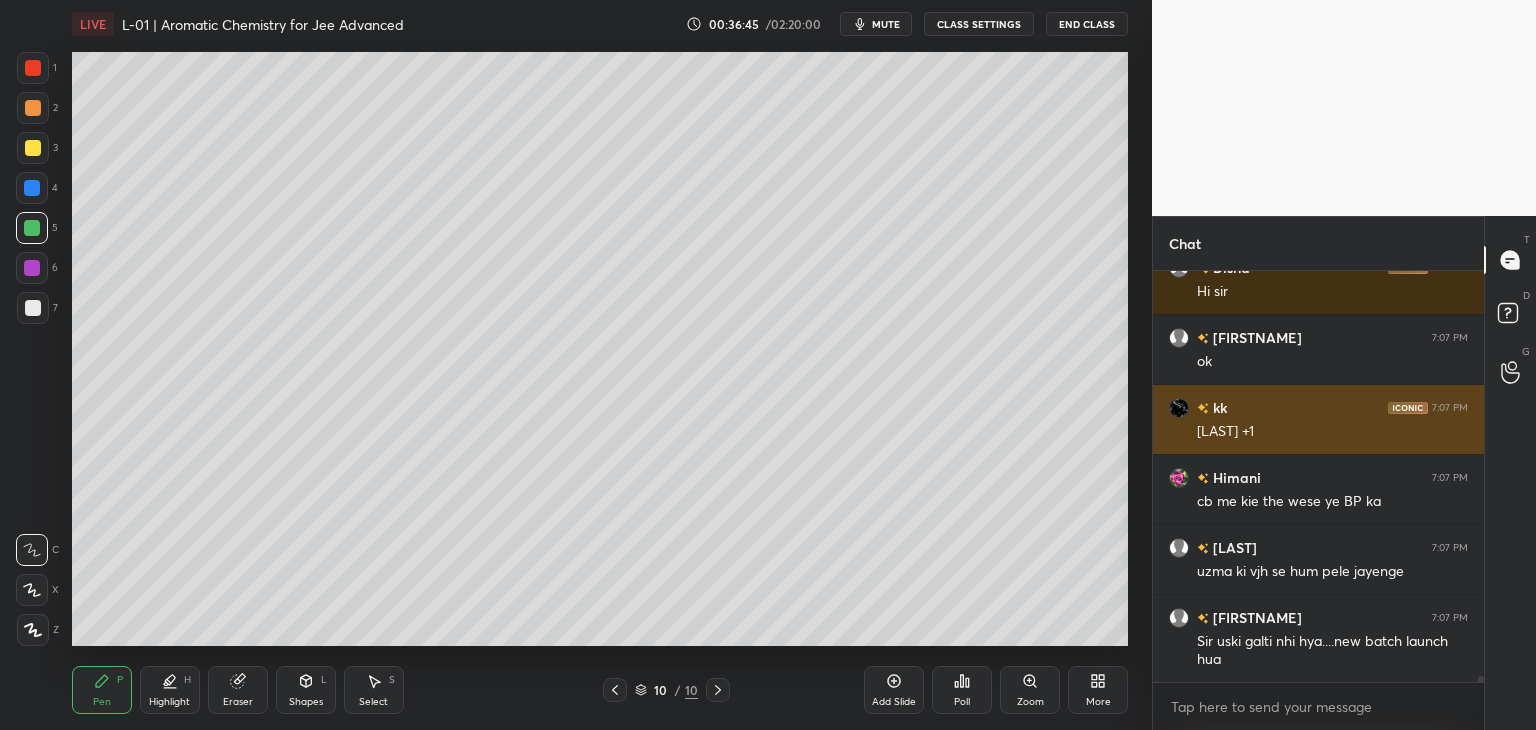 click at bounding box center [33, 108] 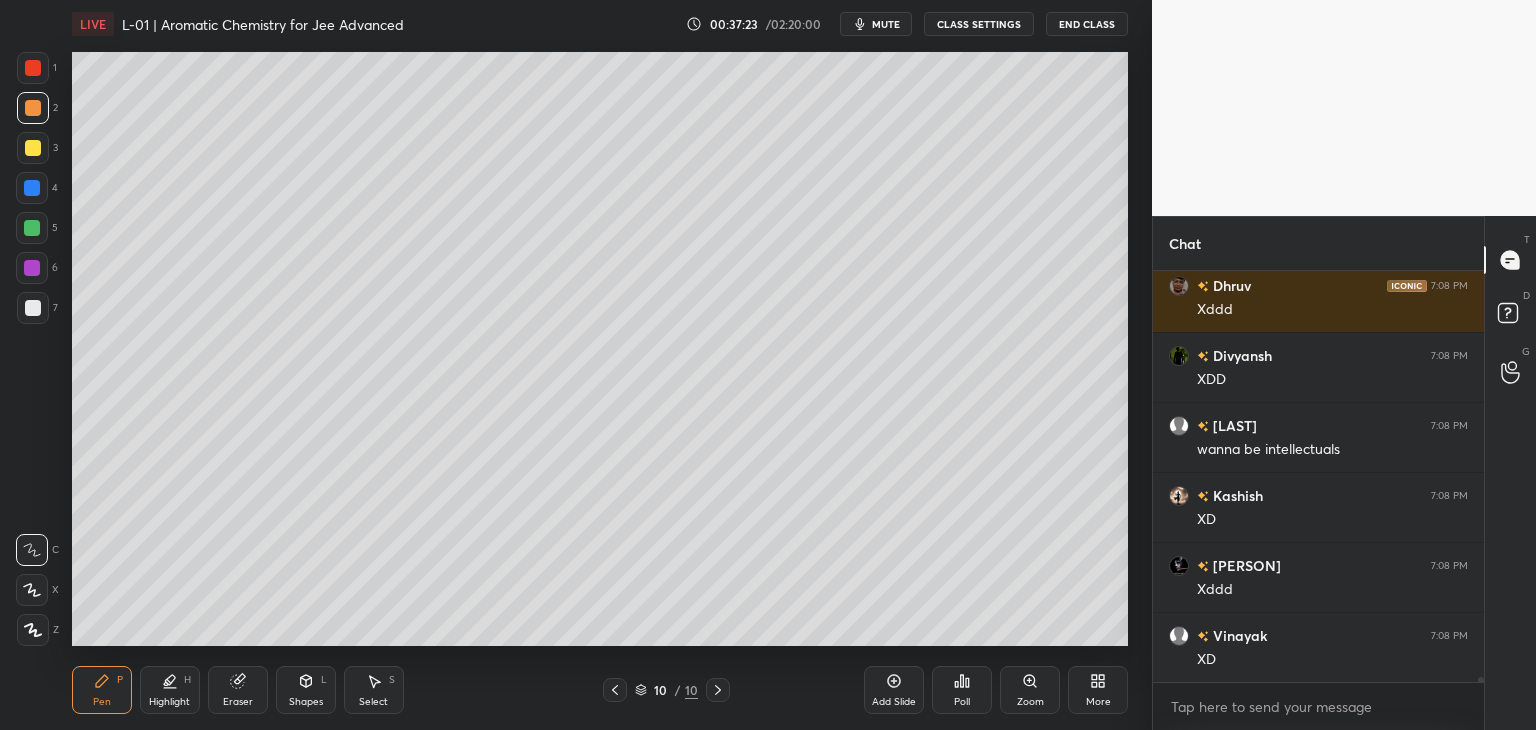 scroll, scrollTop: 31080, scrollLeft: 0, axis: vertical 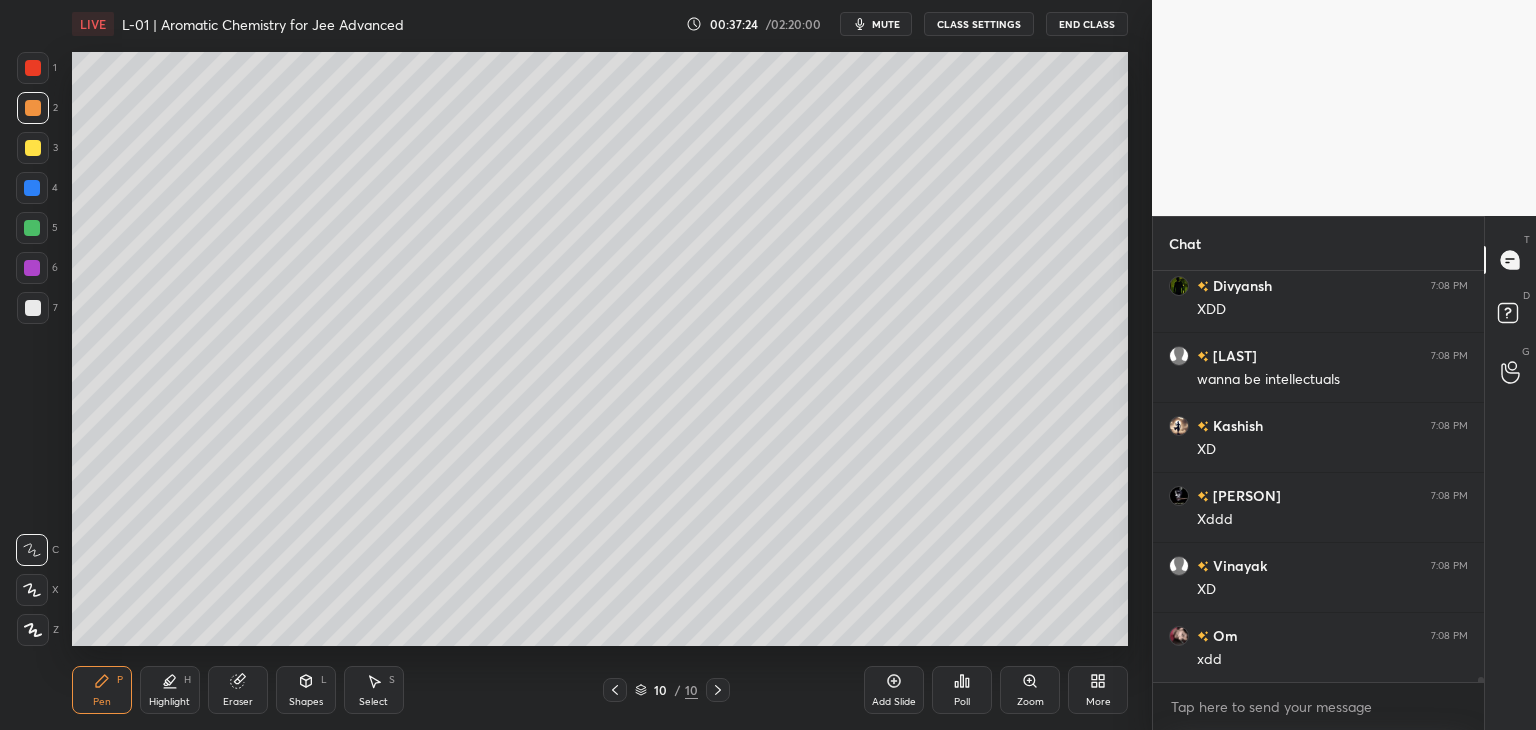 click at bounding box center (33, 68) 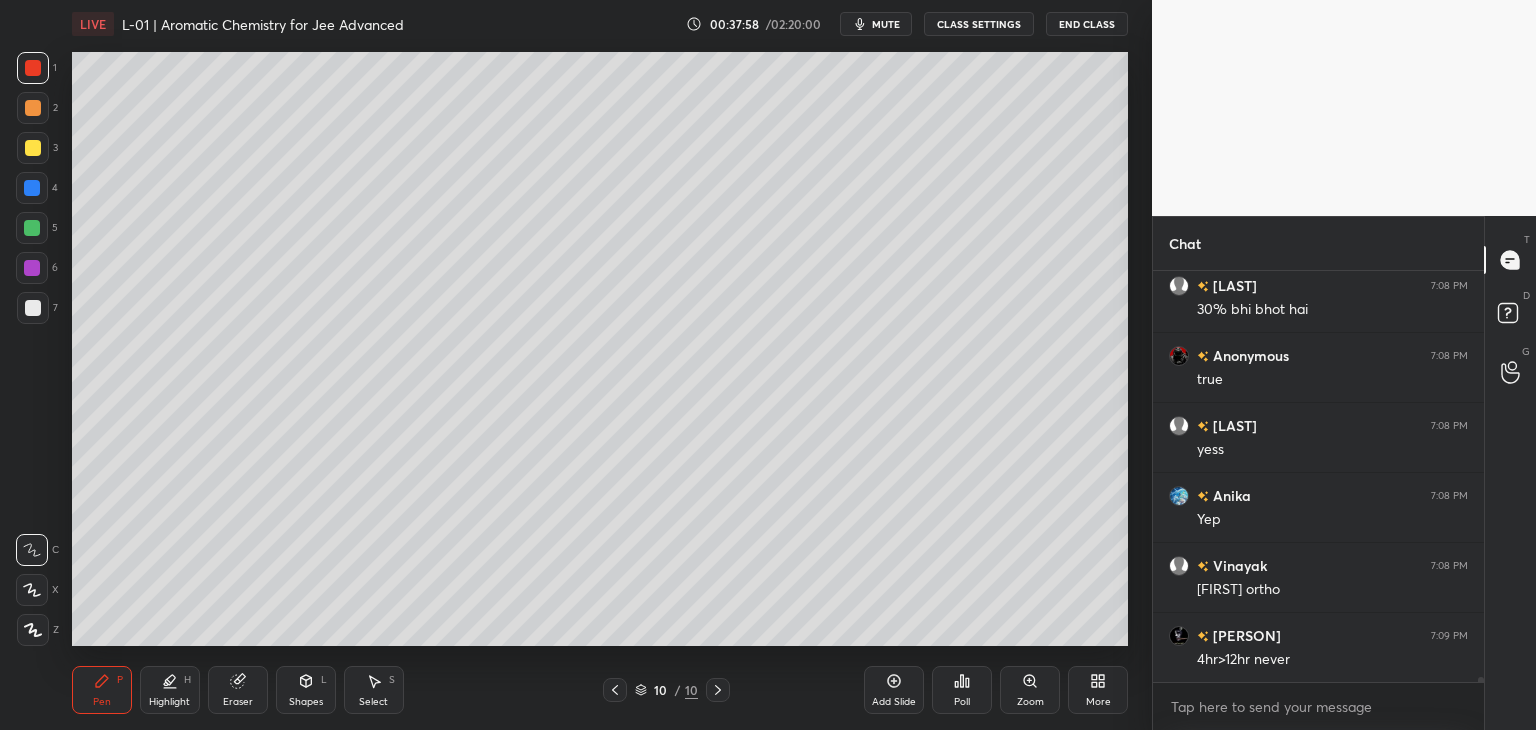 scroll, scrollTop: 32130, scrollLeft: 0, axis: vertical 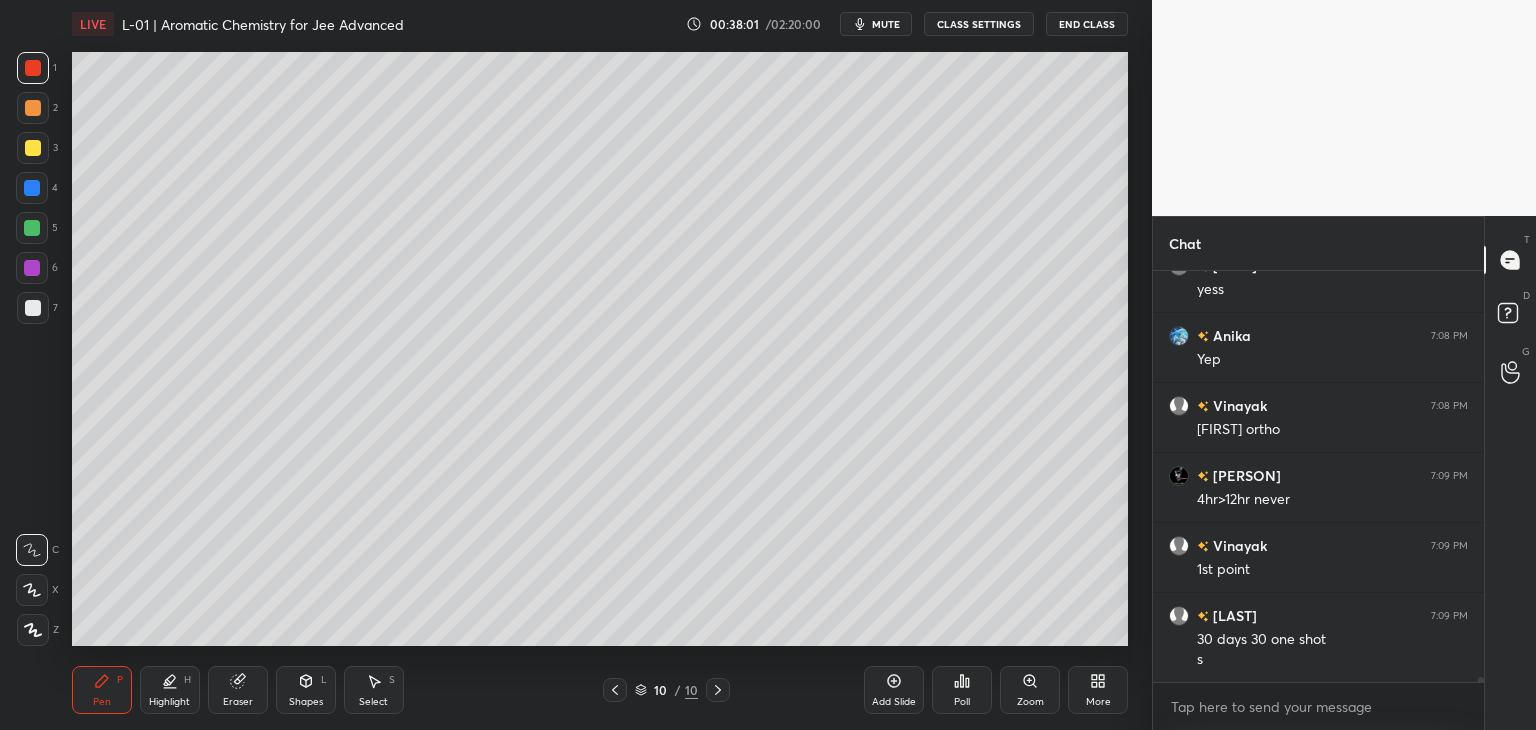 click on "Select S" at bounding box center (374, 690) 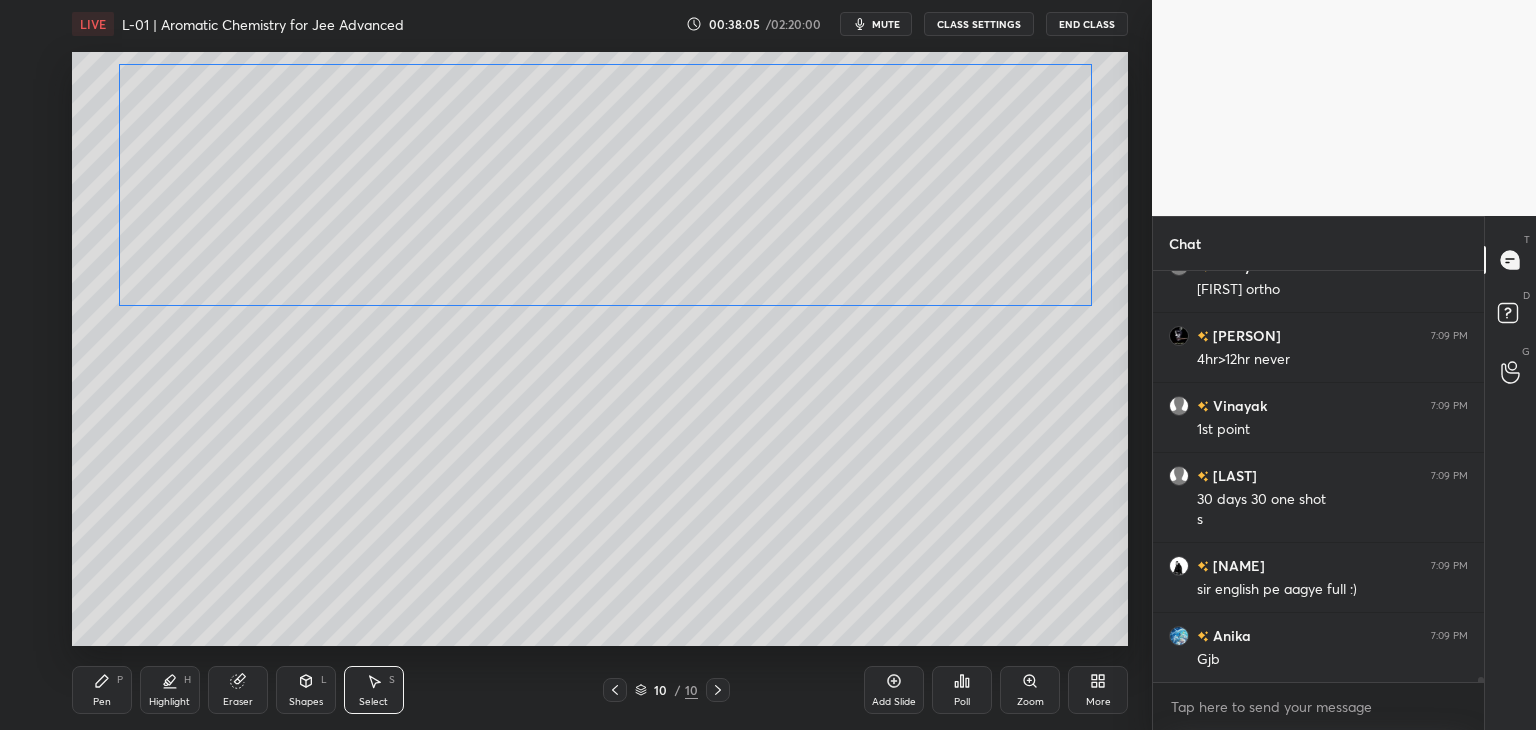 scroll, scrollTop: 32430, scrollLeft: 0, axis: vertical 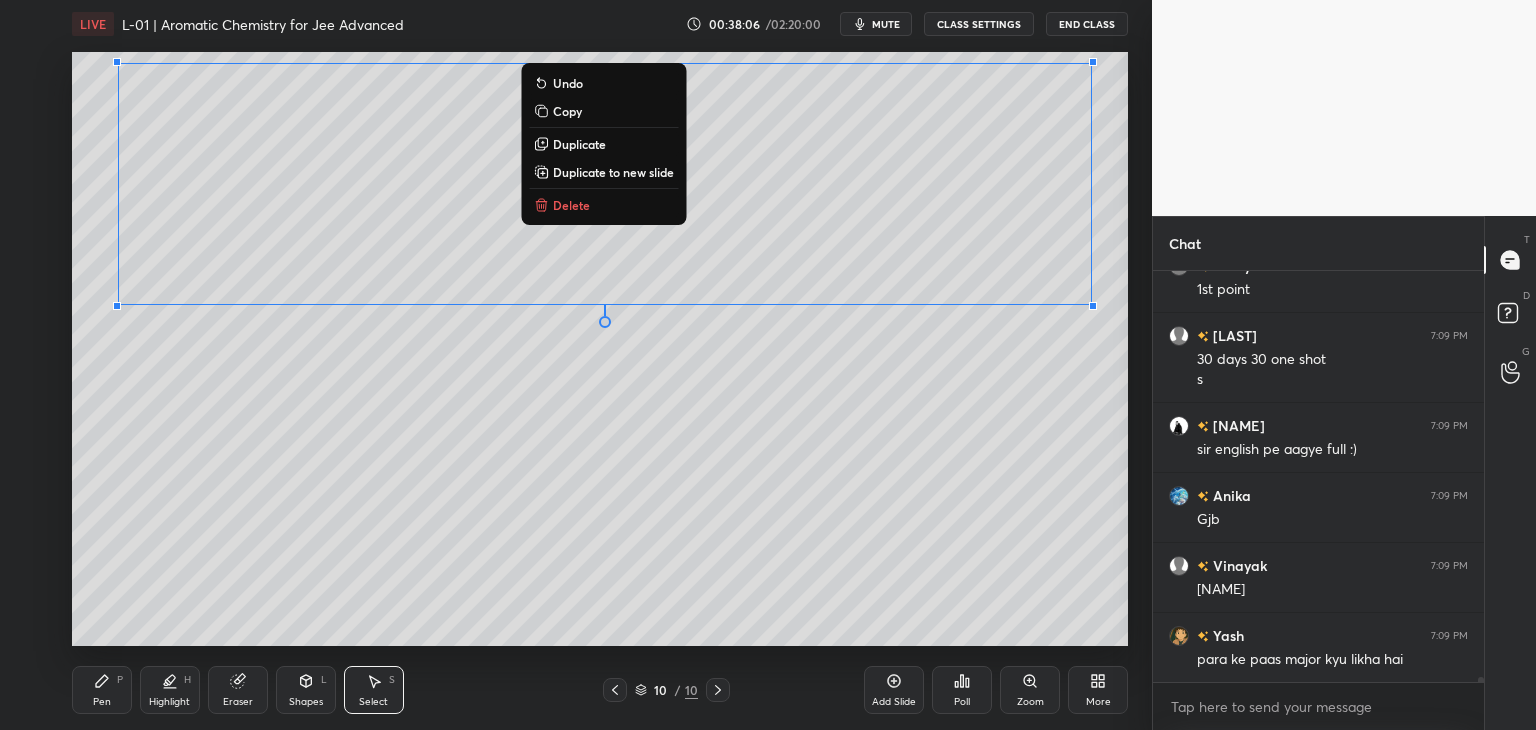 click on "0 ° Undo Copy Duplicate Duplicate to new slide Delete" at bounding box center [600, 349] 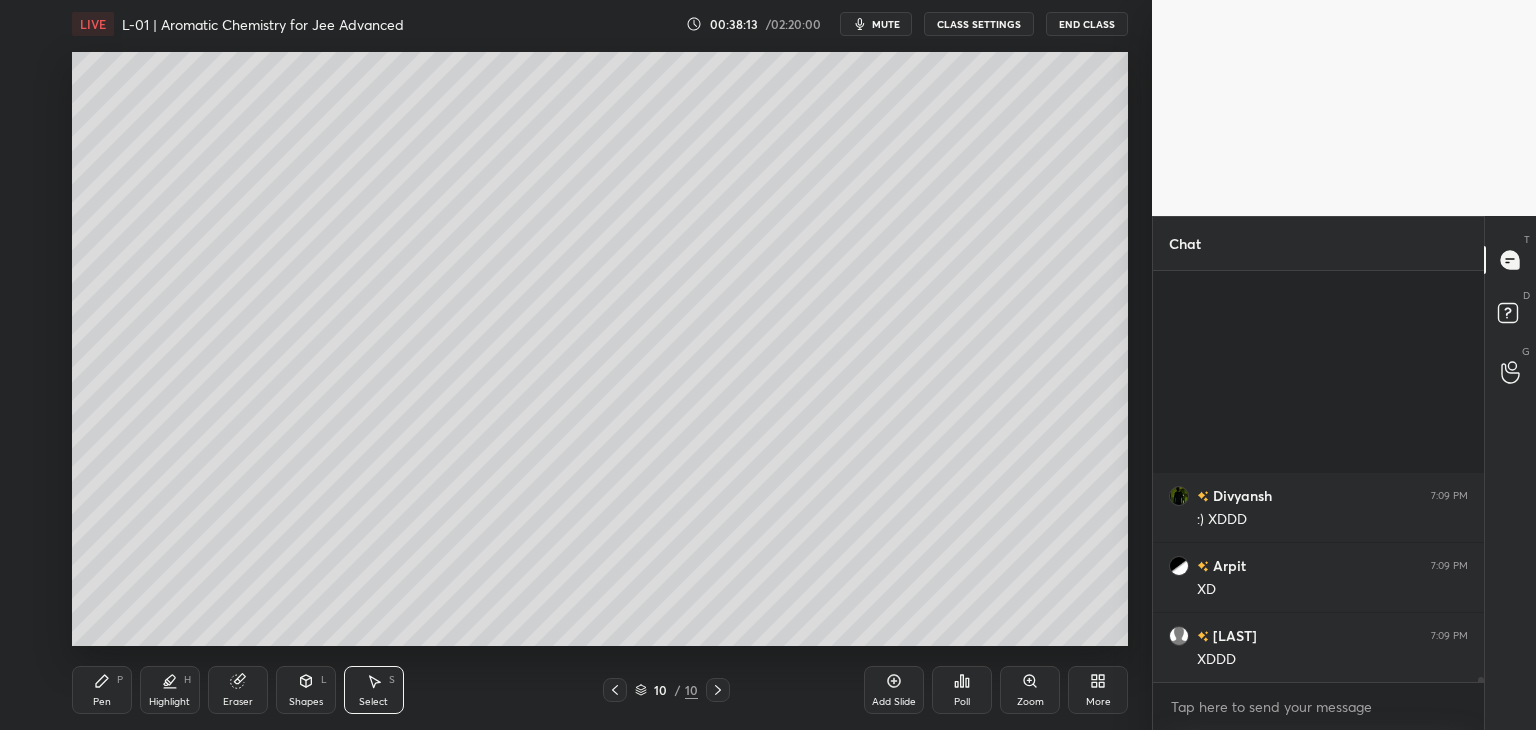 scroll, scrollTop: 33428, scrollLeft: 0, axis: vertical 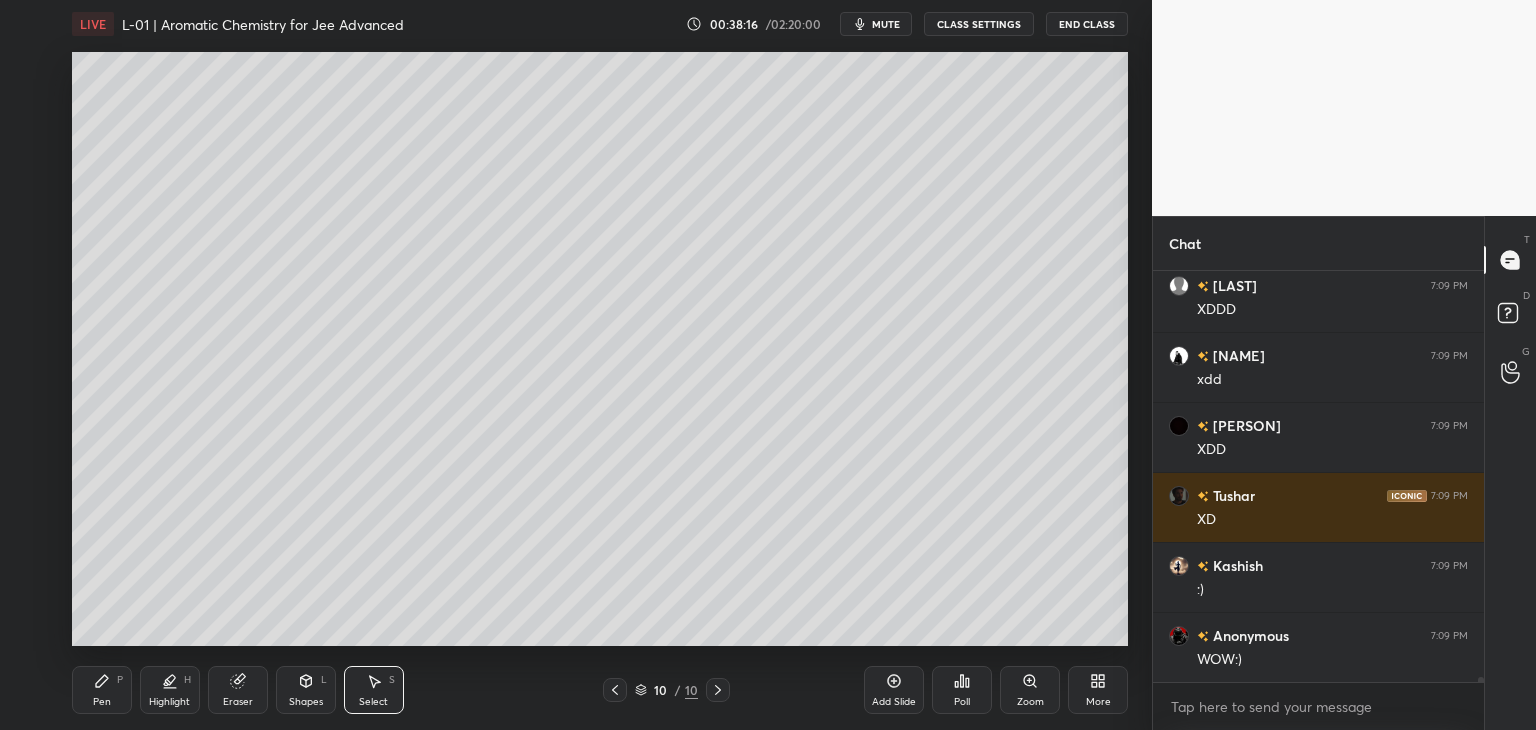 click on "Pen P" at bounding box center [102, 690] 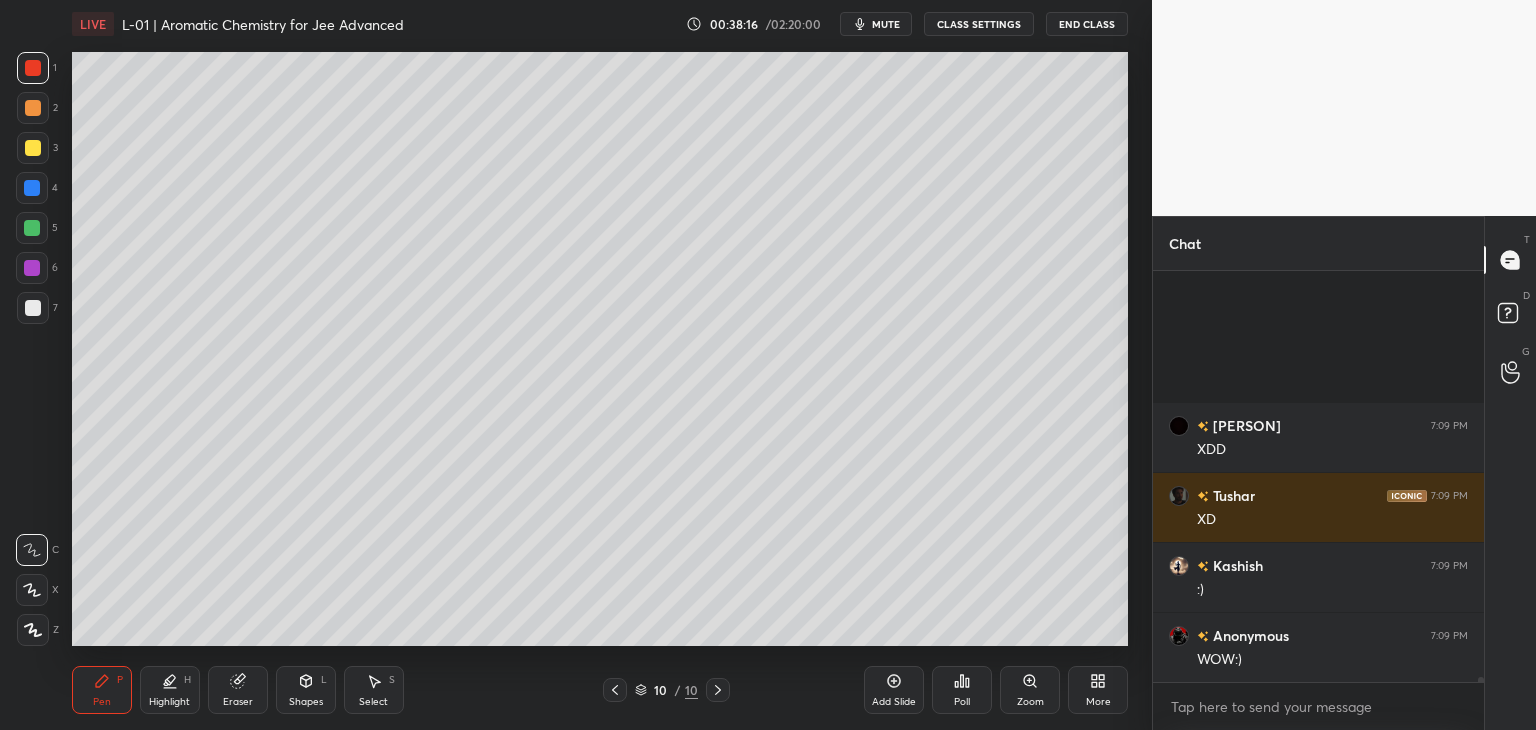 scroll, scrollTop: 33708, scrollLeft: 0, axis: vertical 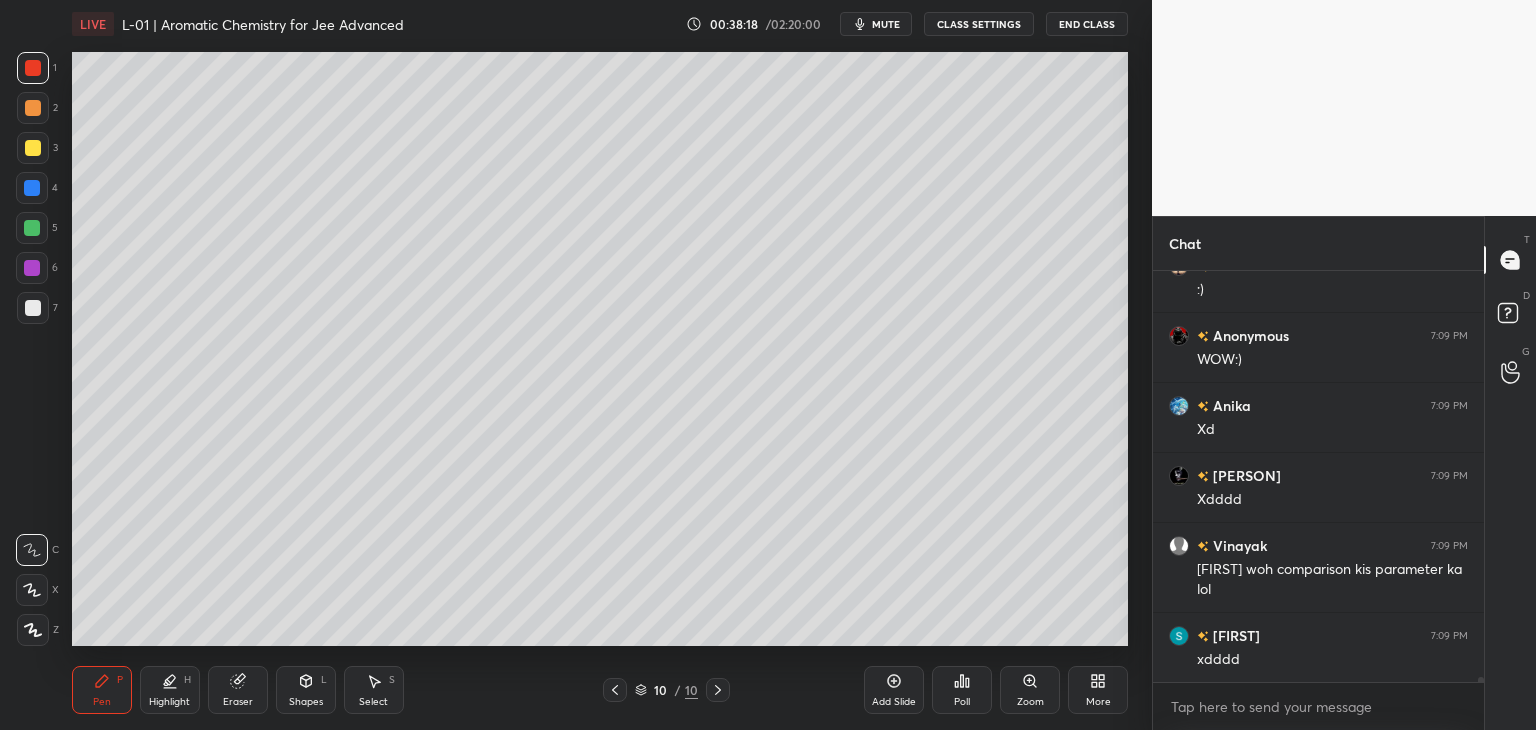 click at bounding box center [33, 68] 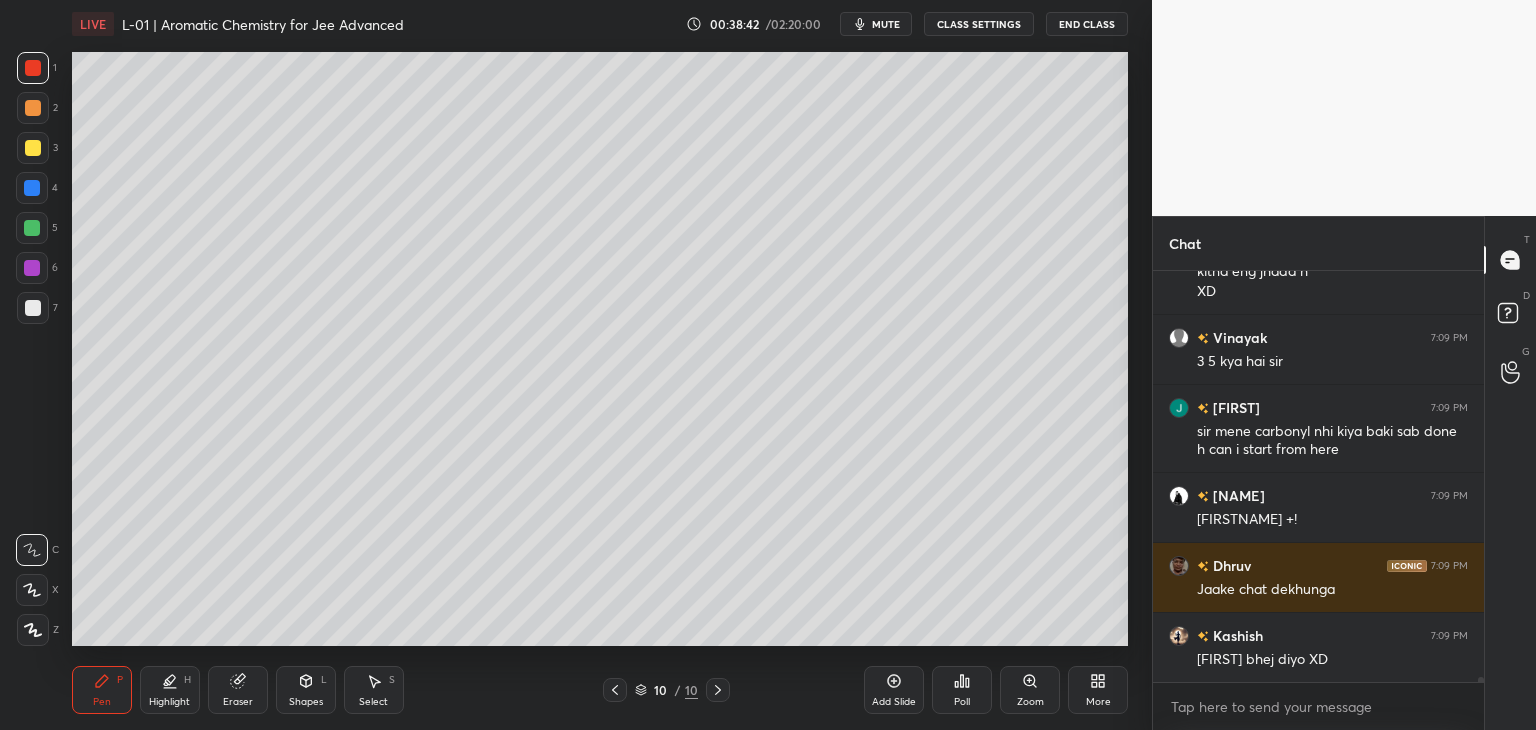 scroll, scrollTop: 35446, scrollLeft: 0, axis: vertical 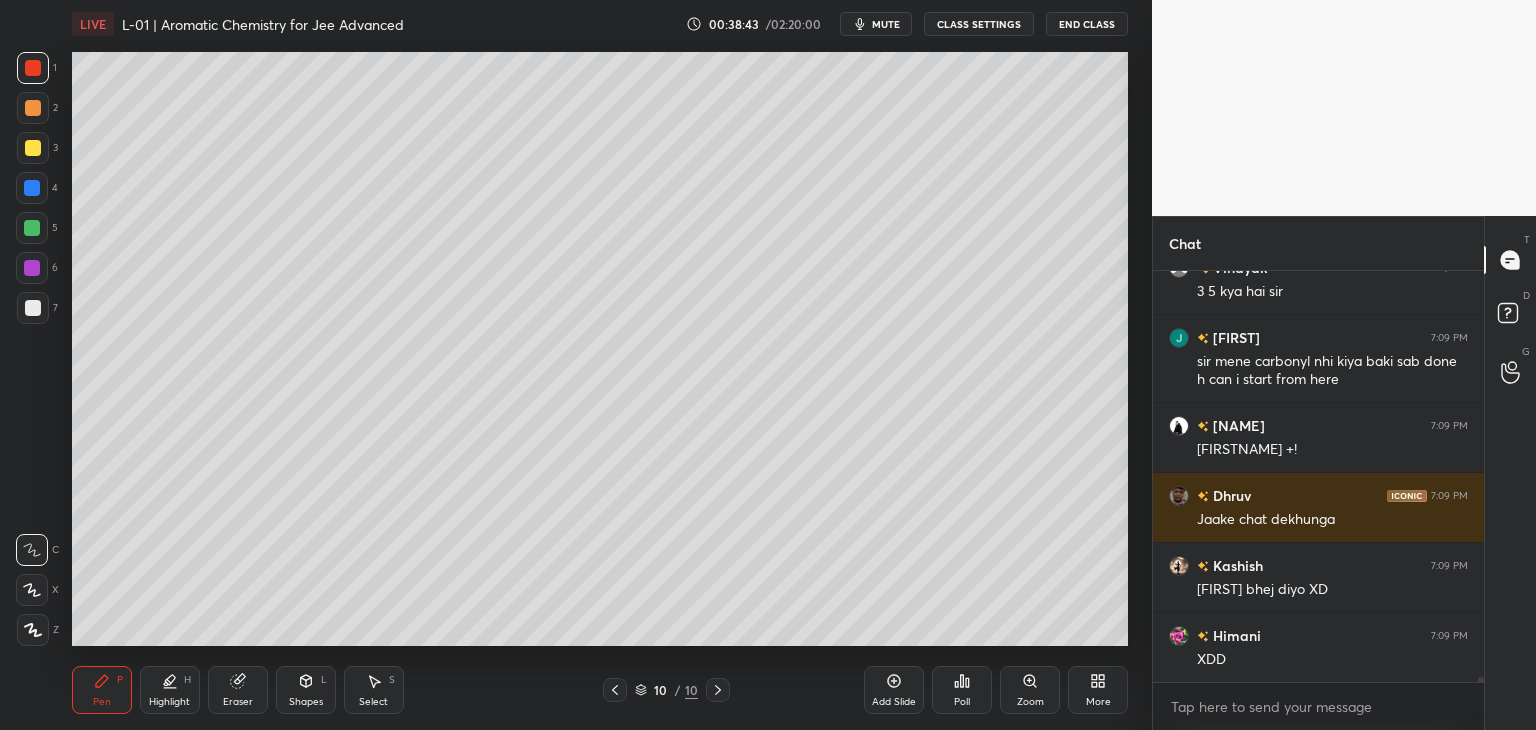 click on "Add Slide" at bounding box center (894, 690) 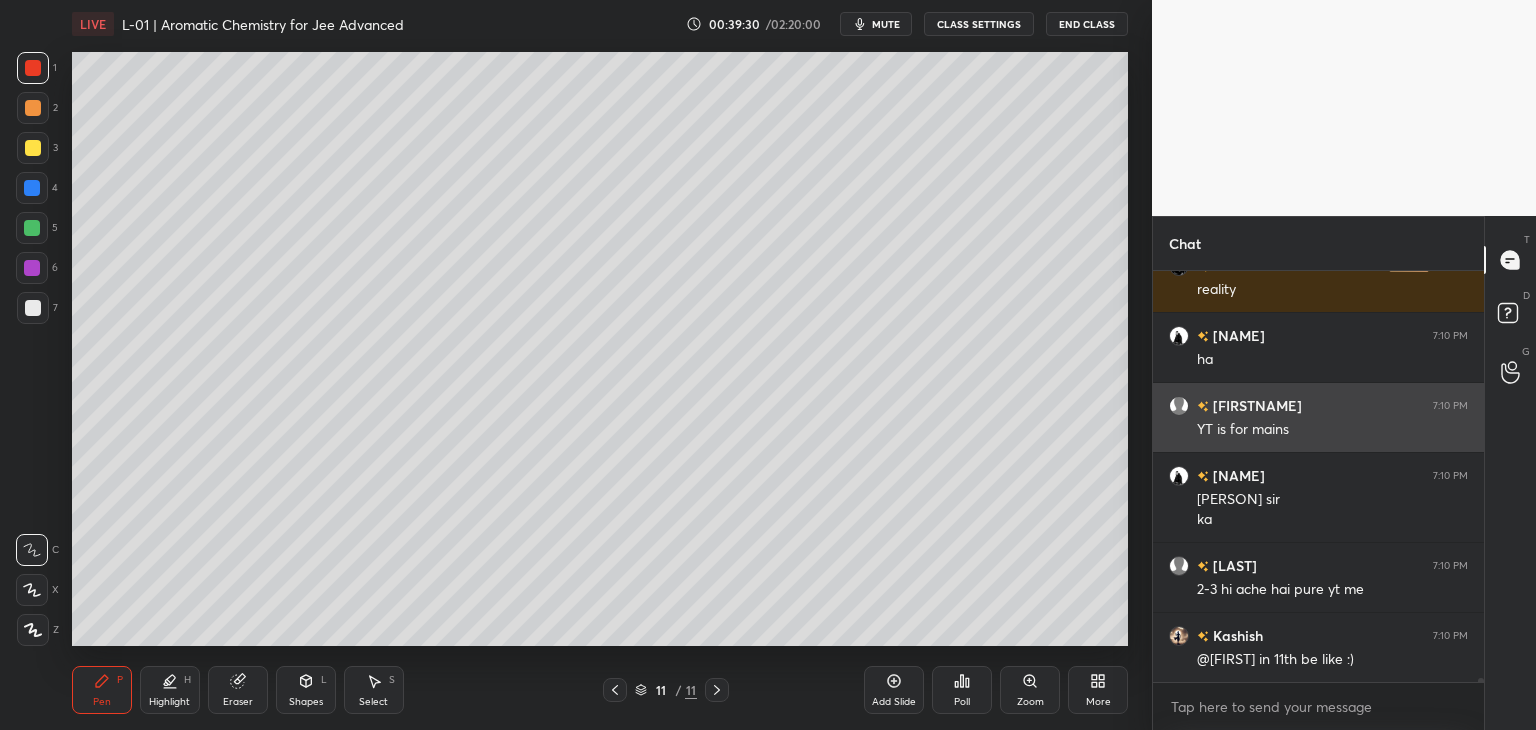 scroll, scrollTop: 37794, scrollLeft: 0, axis: vertical 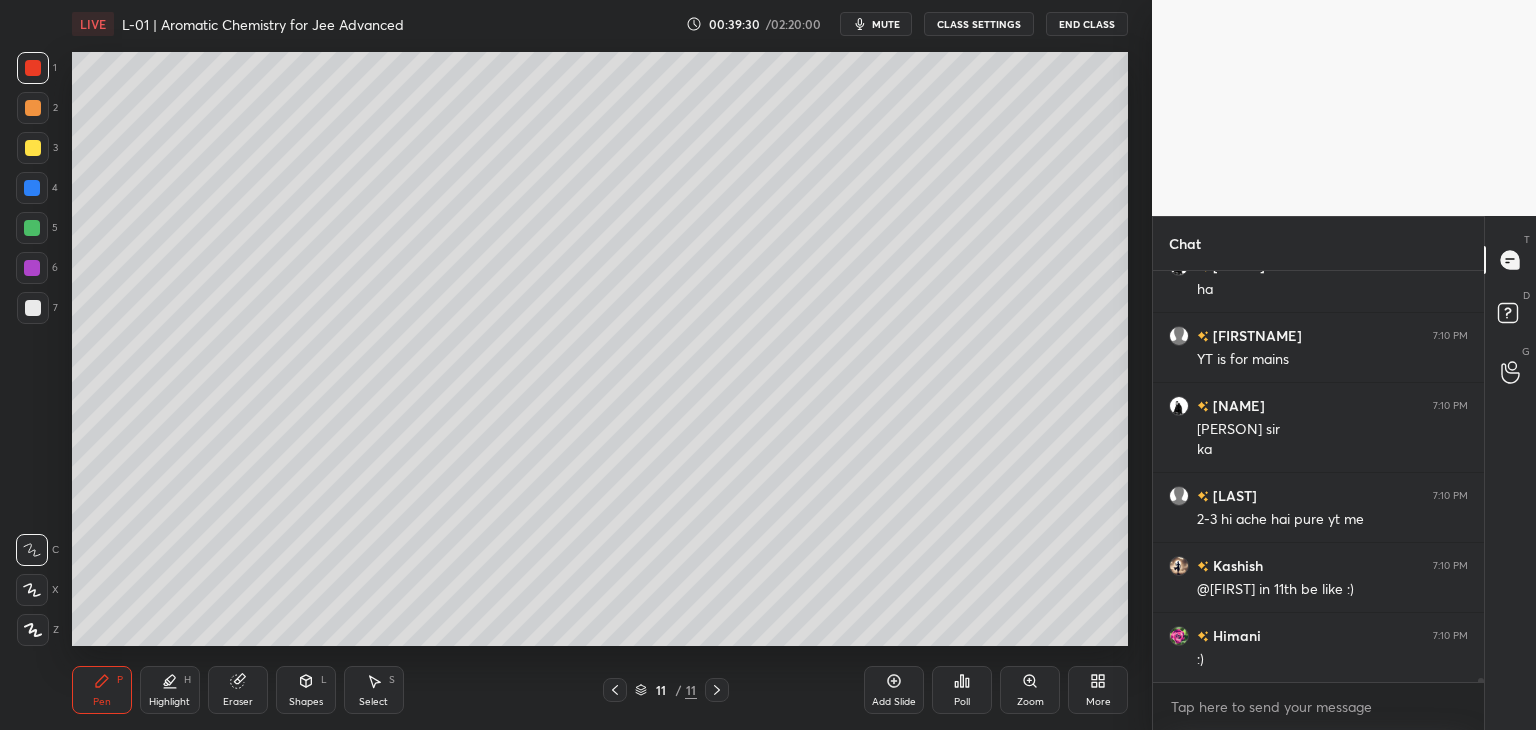 click on "Select S" at bounding box center (374, 690) 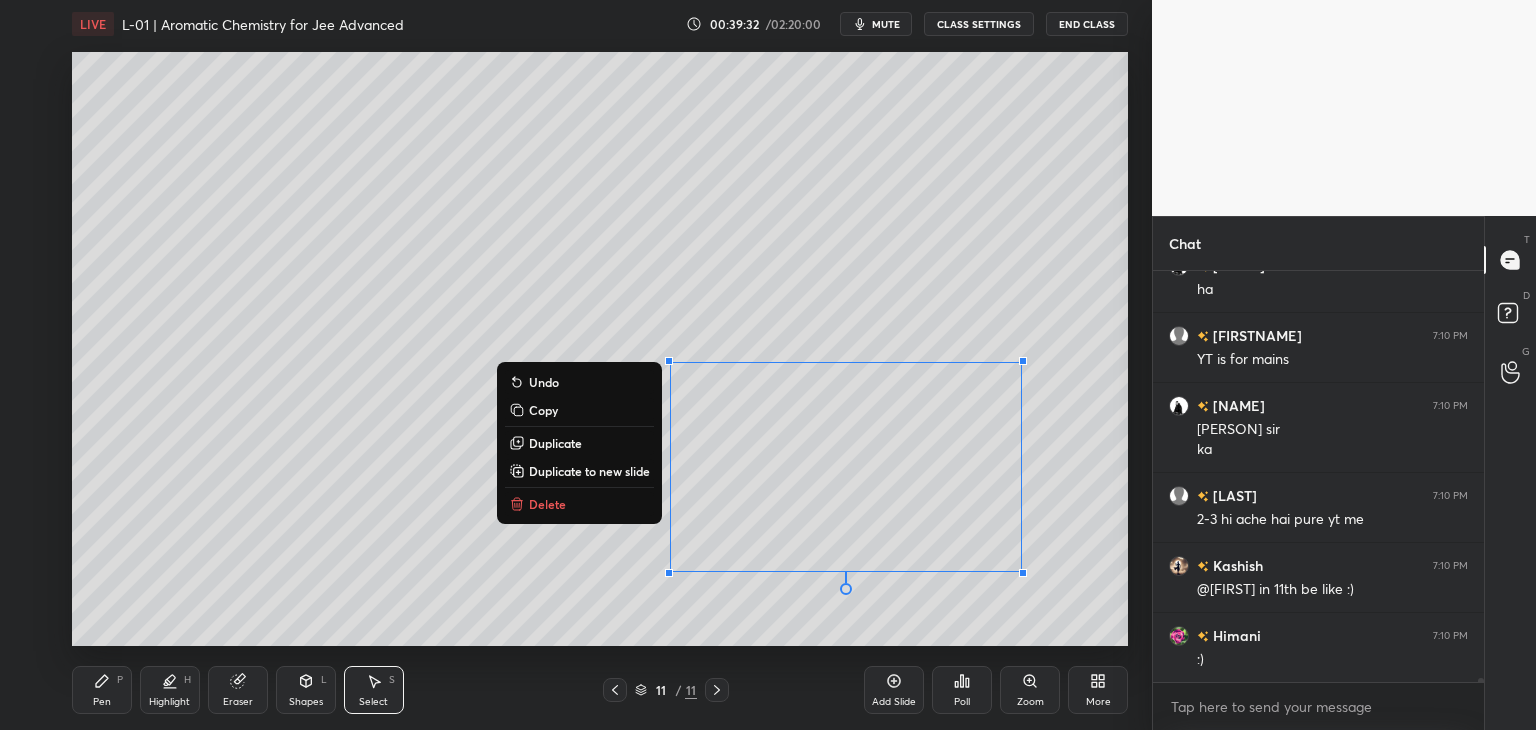 click on "Delete" at bounding box center (579, 504) 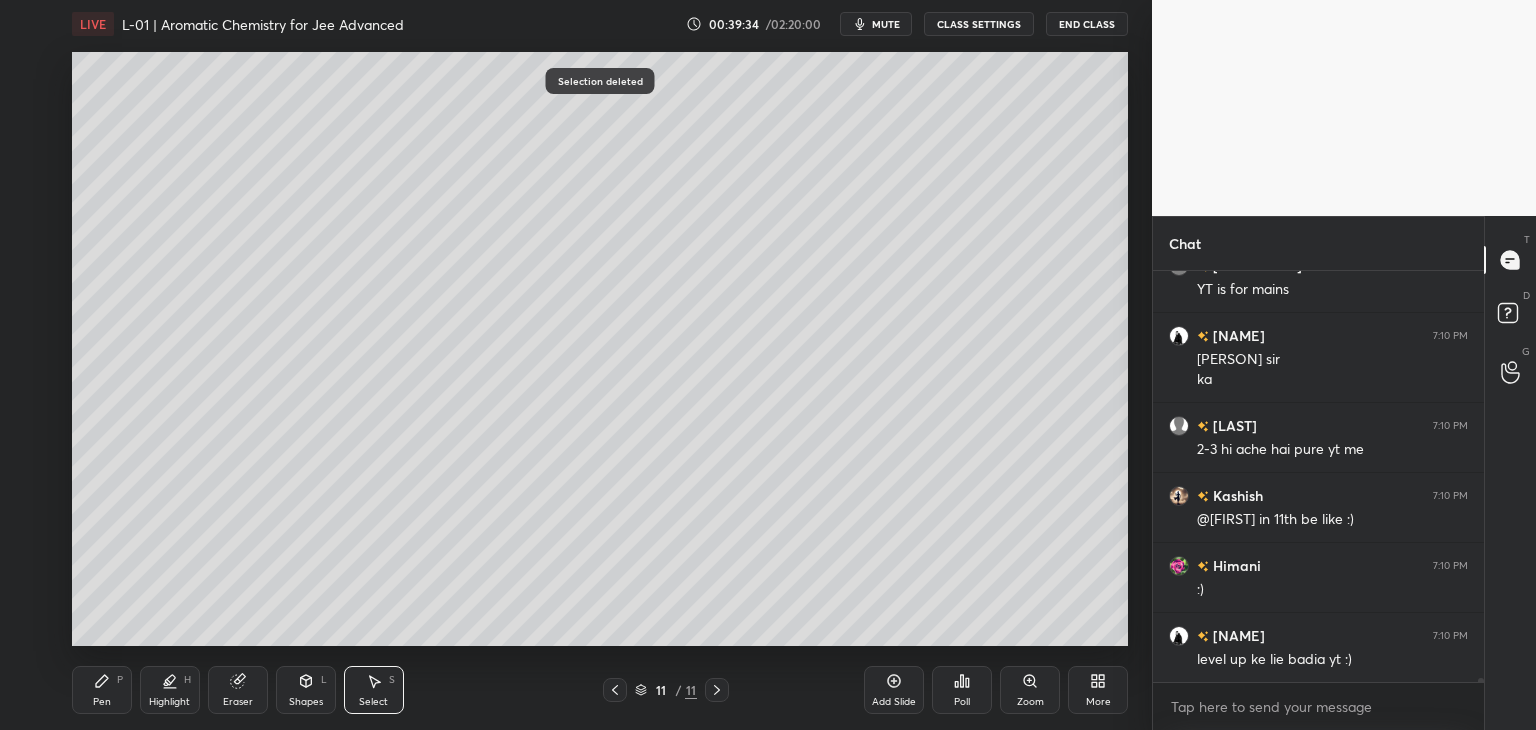 click 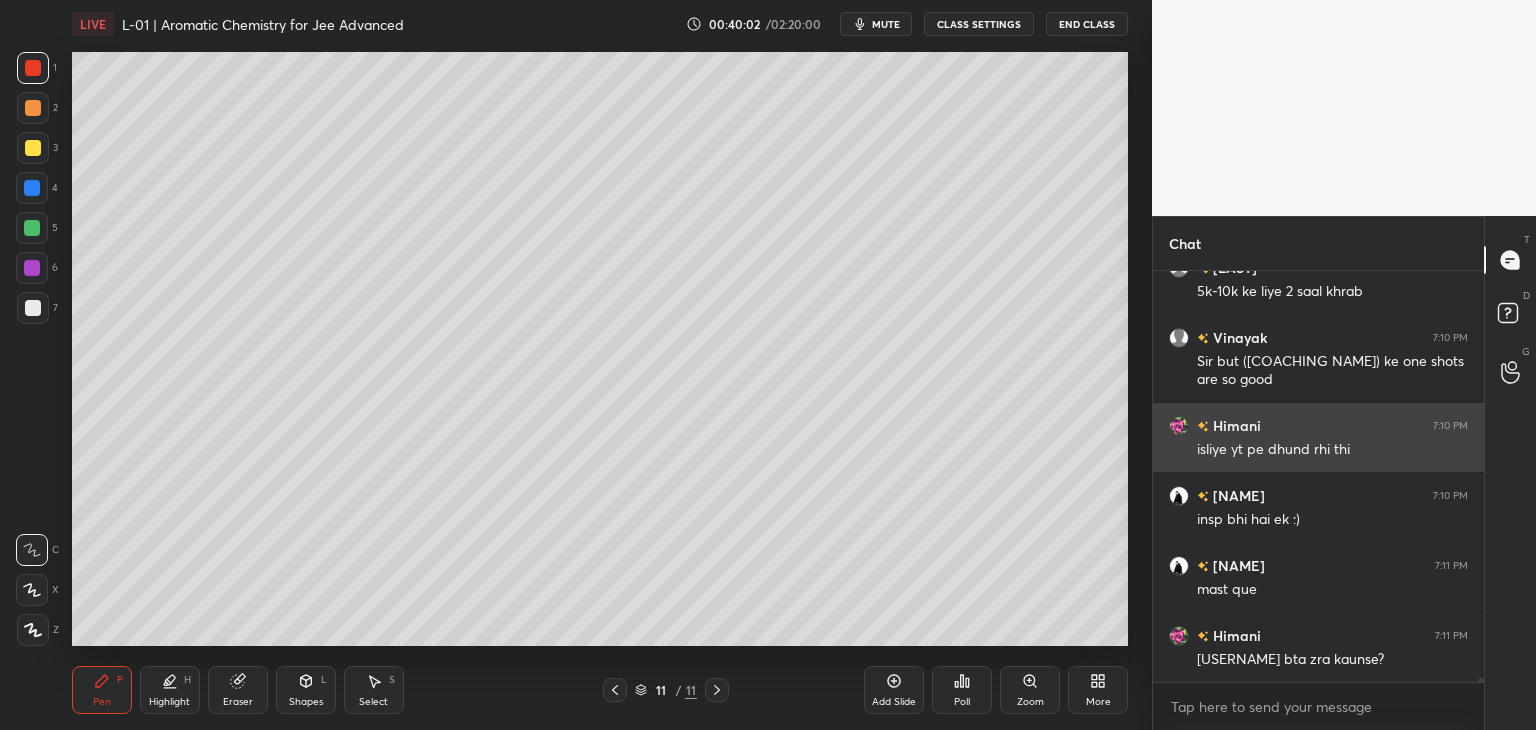 scroll, scrollTop: 38670, scrollLeft: 0, axis: vertical 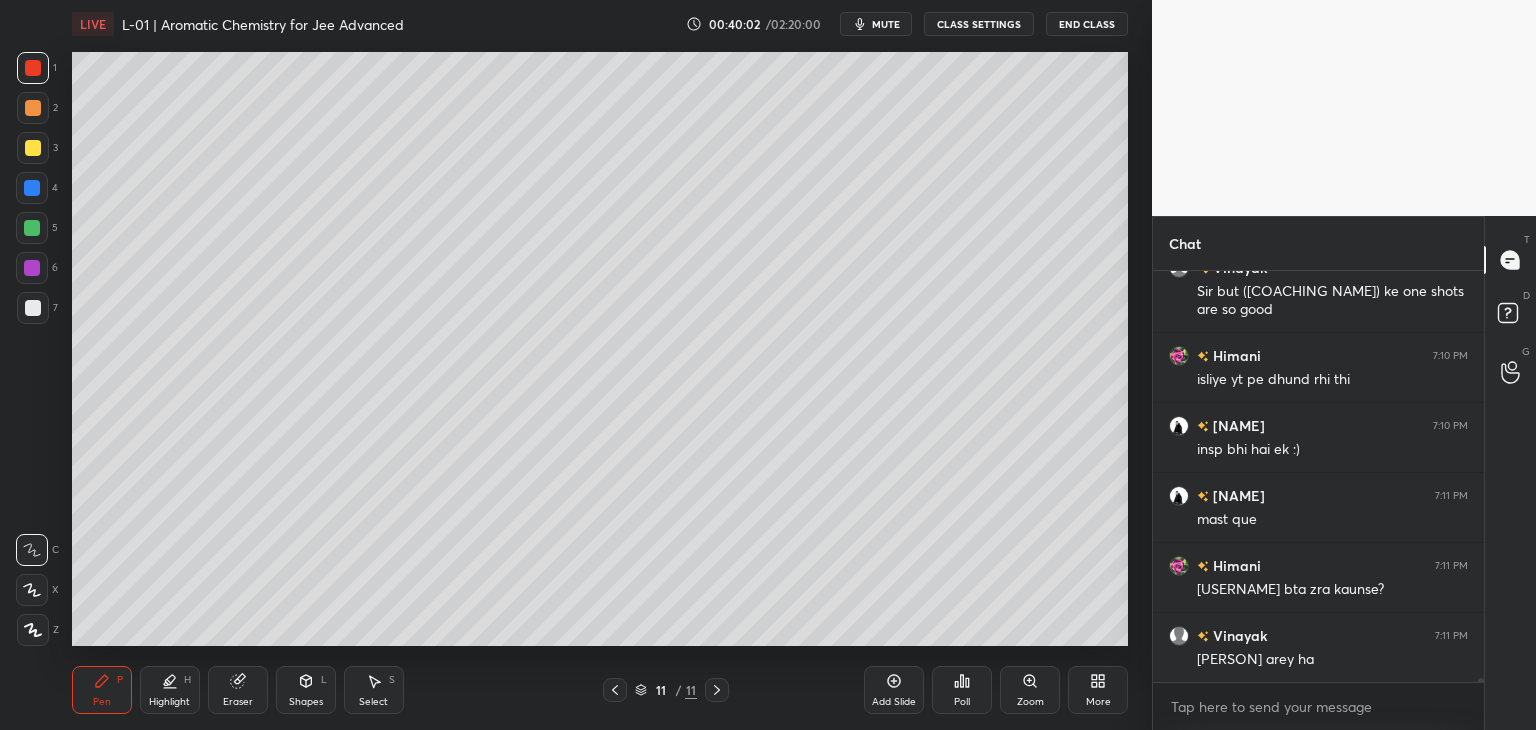 click at bounding box center (33, 108) 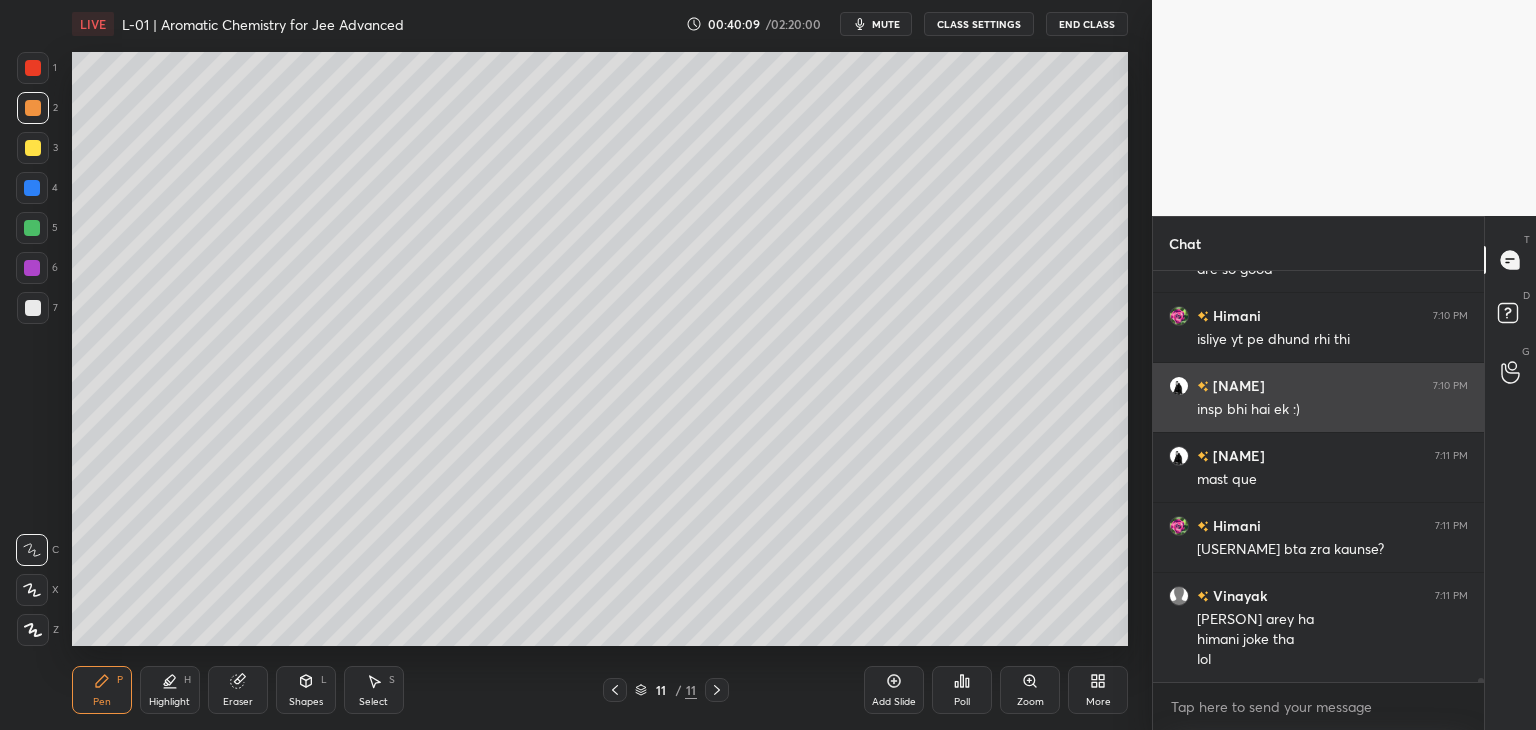 scroll, scrollTop: 38868, scrollLeft: 0, axis: vertical 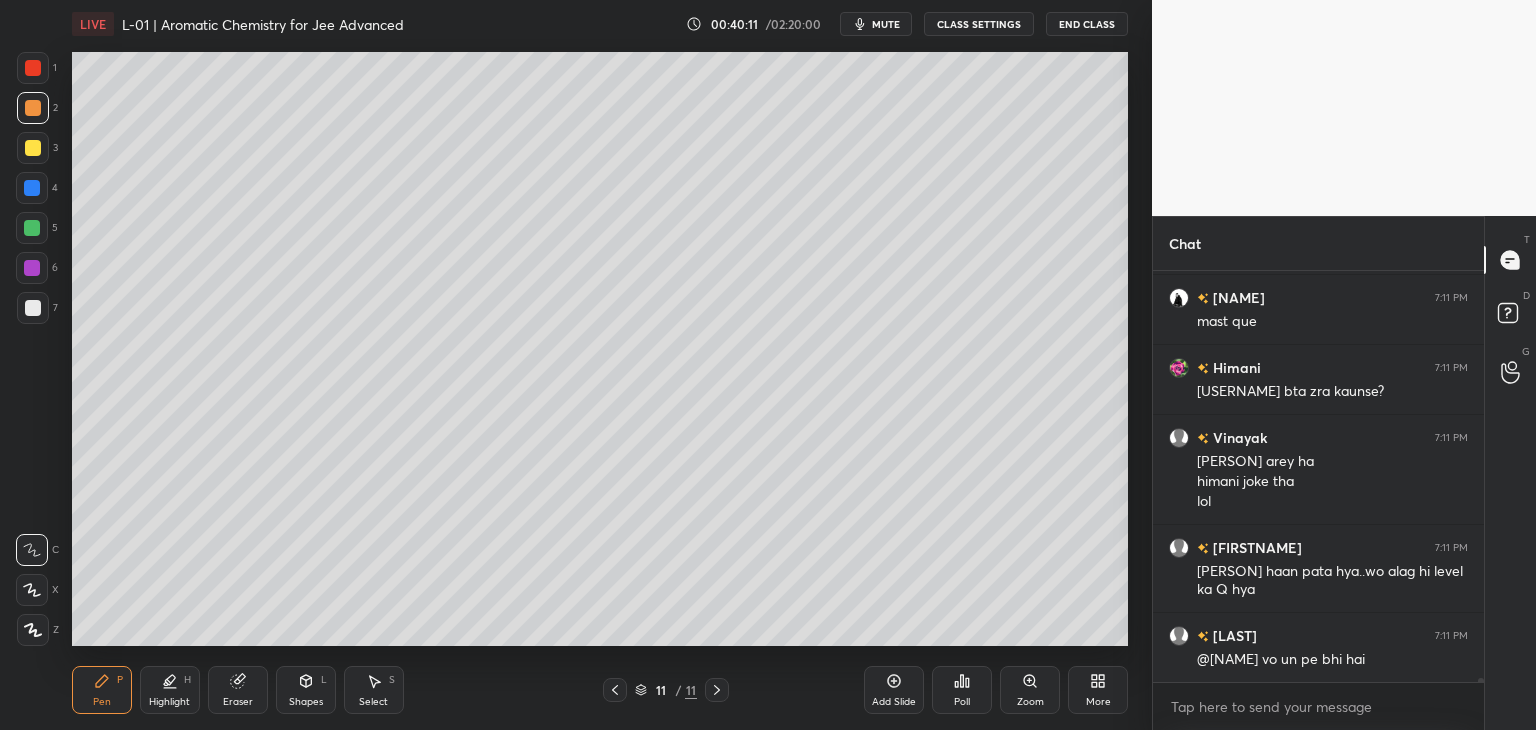 click 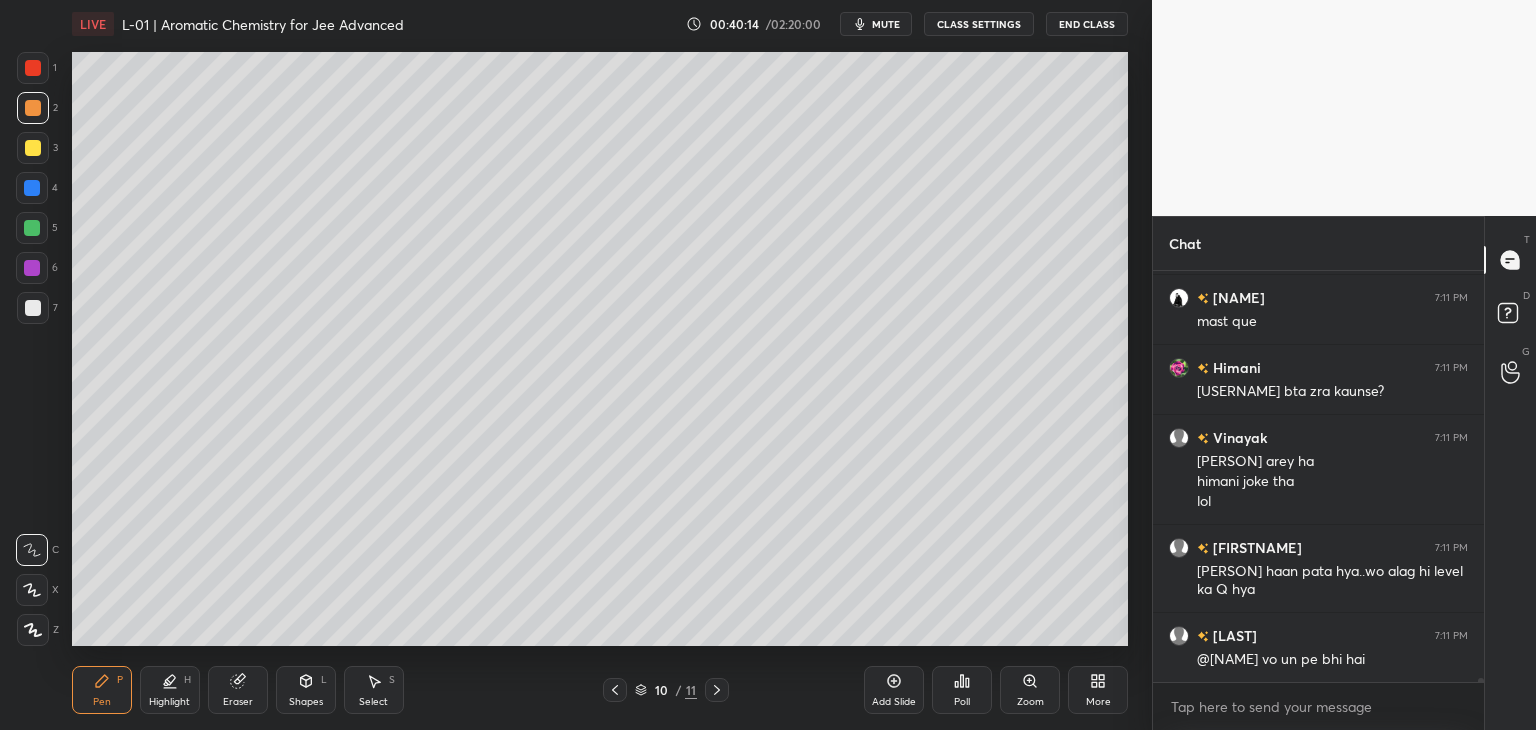 click 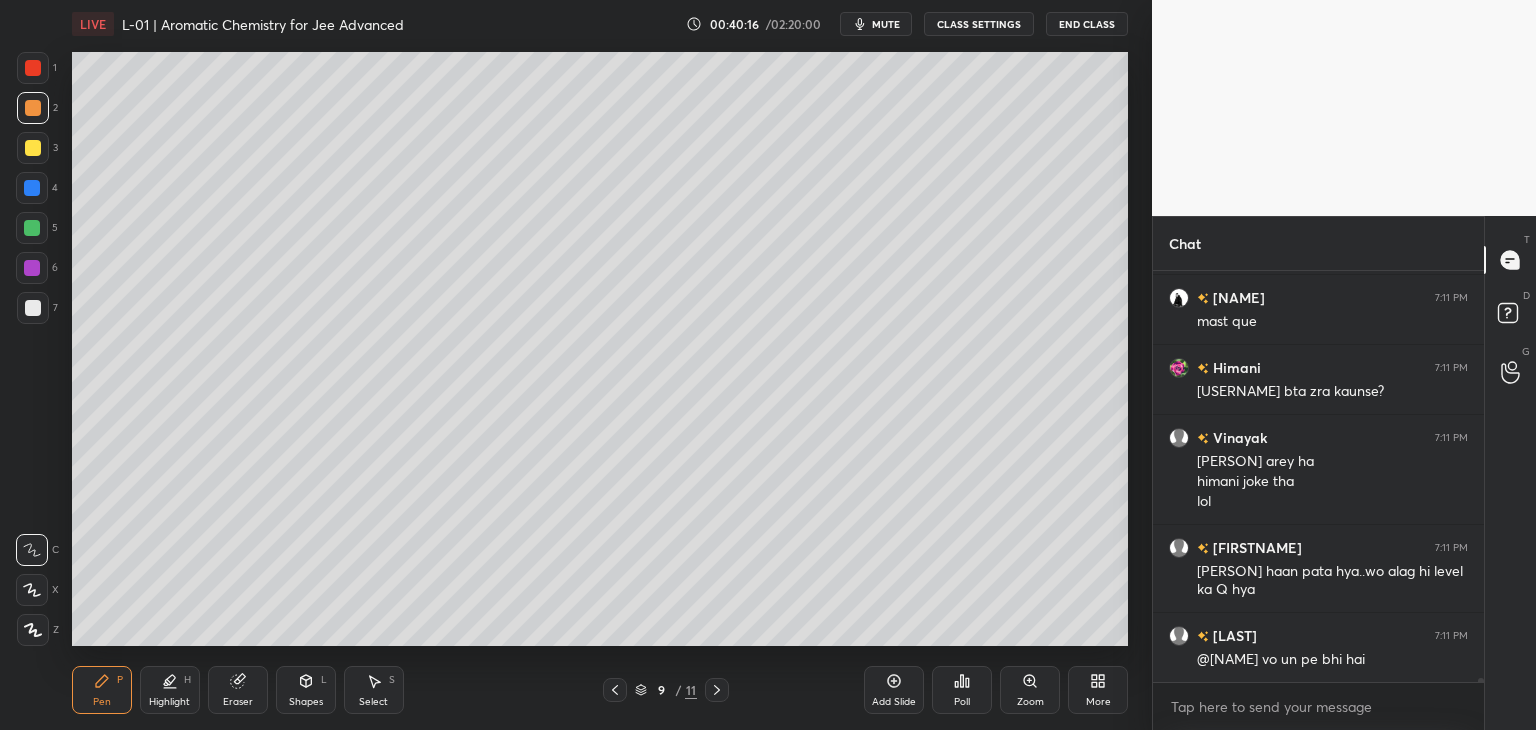 scroll, scrollTop: 38888, scrollLeft: 0, axis: vertical 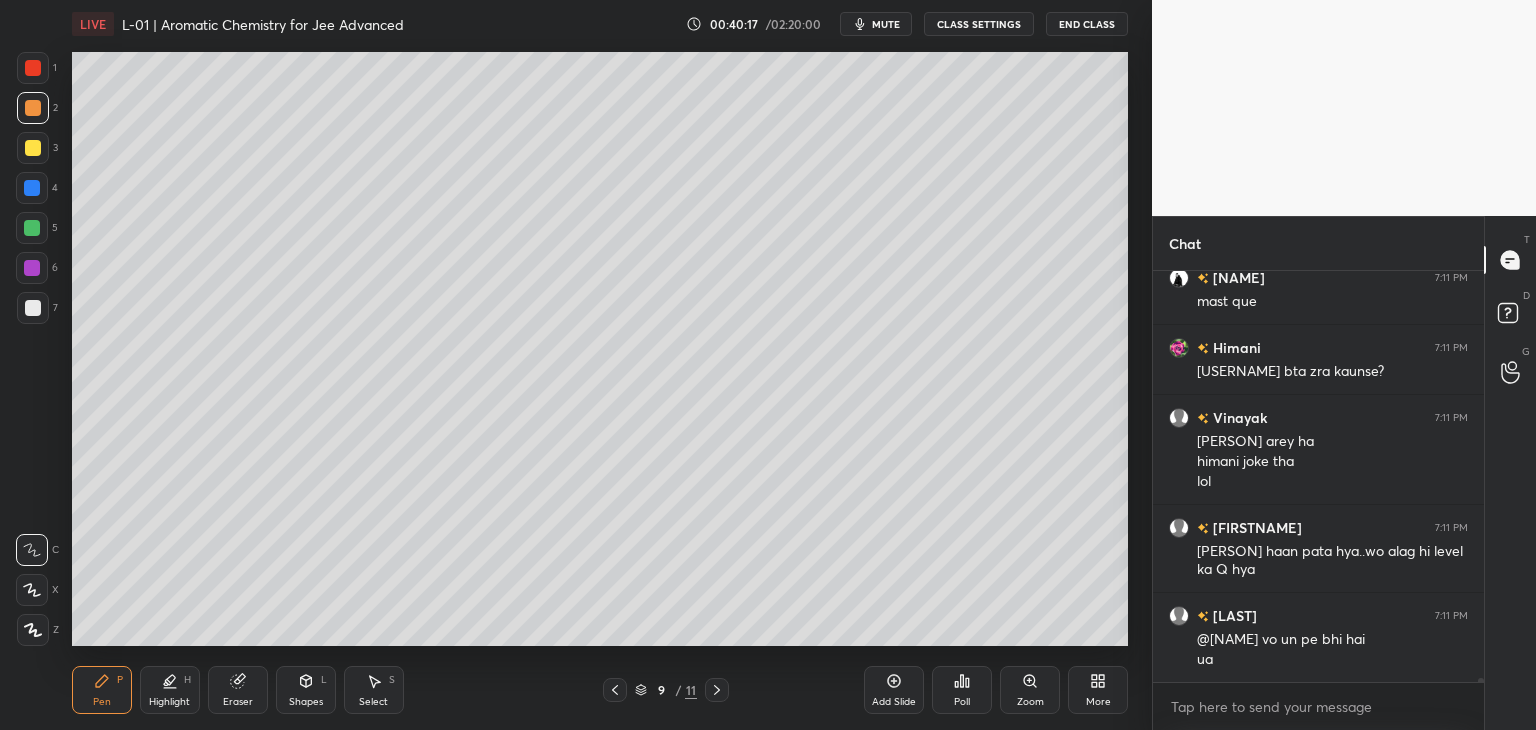 click 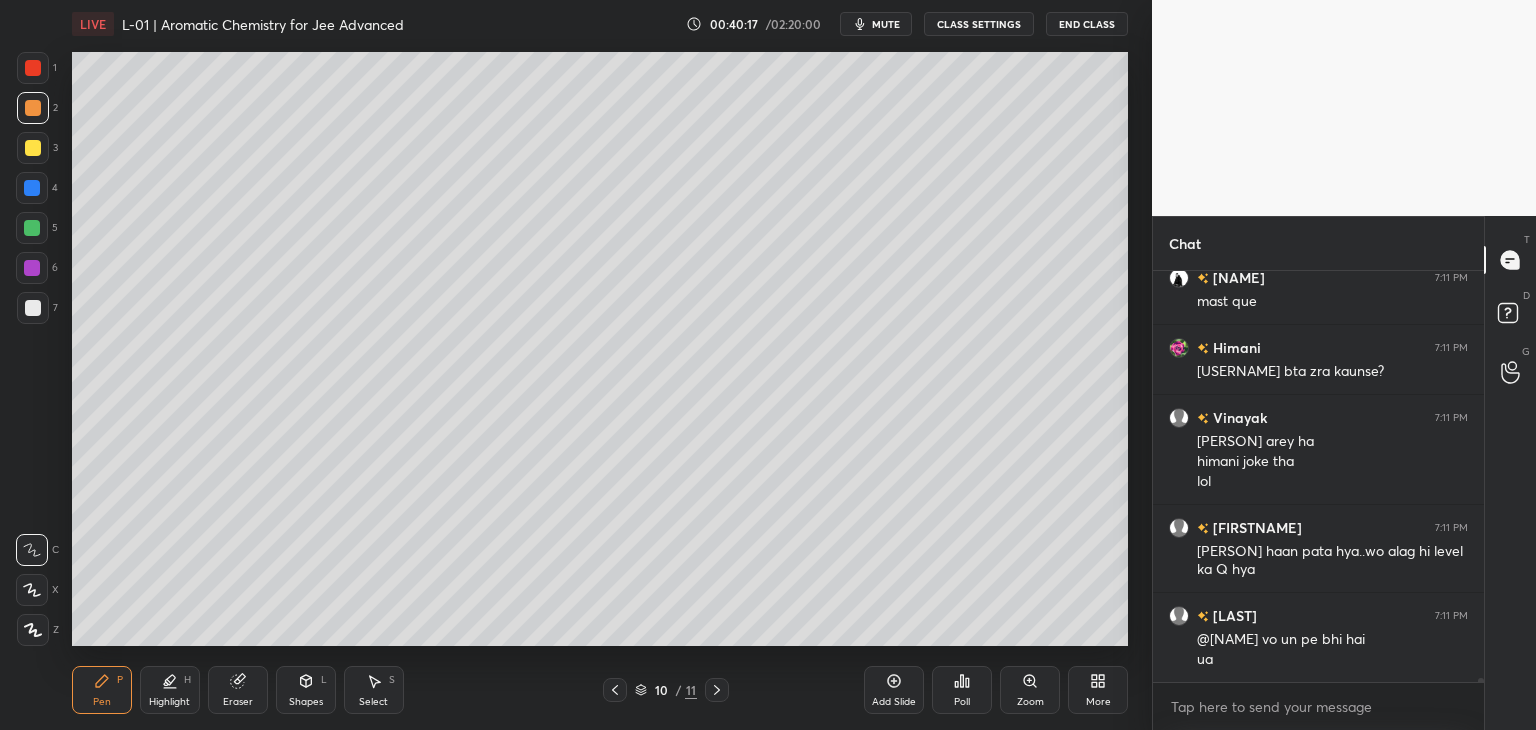click 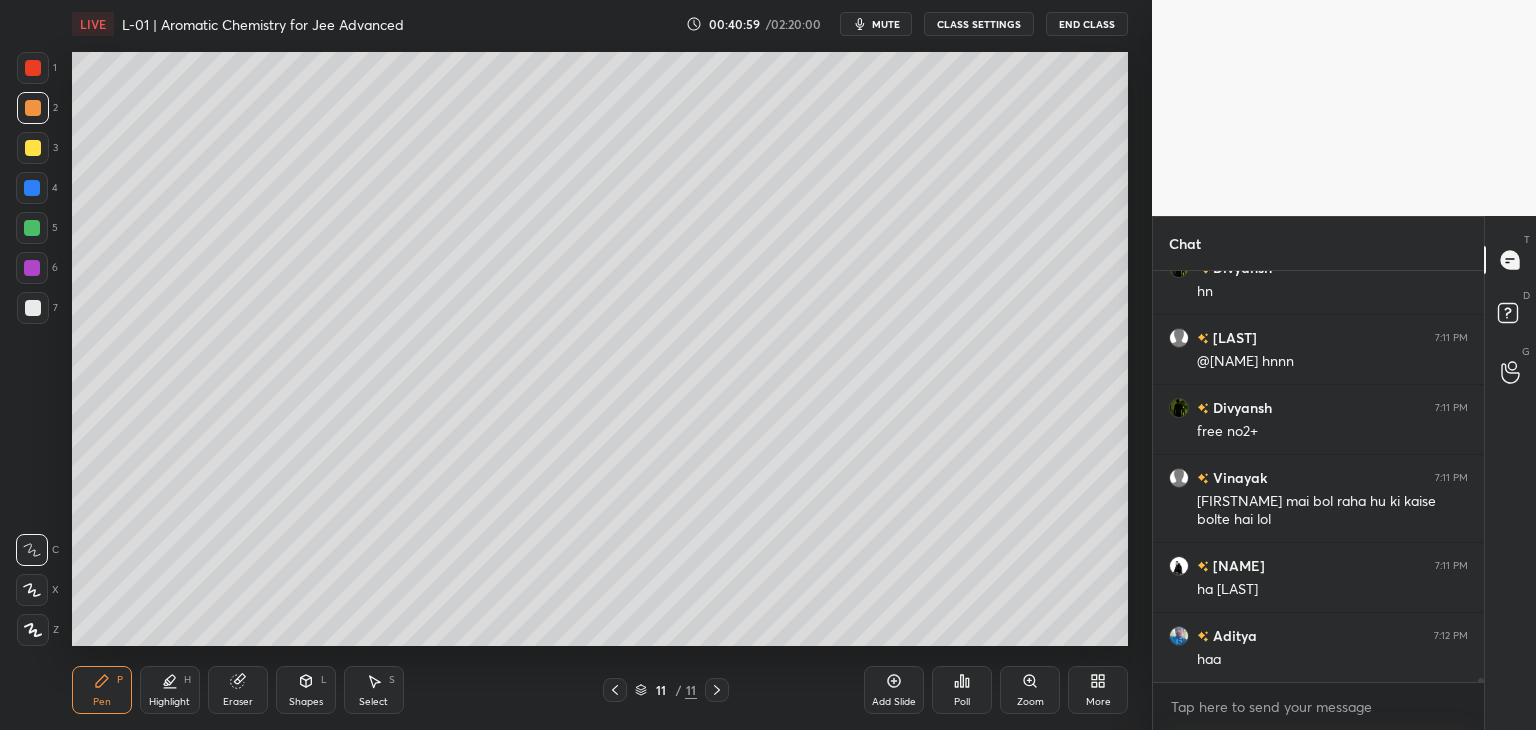 scroll, scrollTop: 39742, scrollLeft: 0, axis: vertical 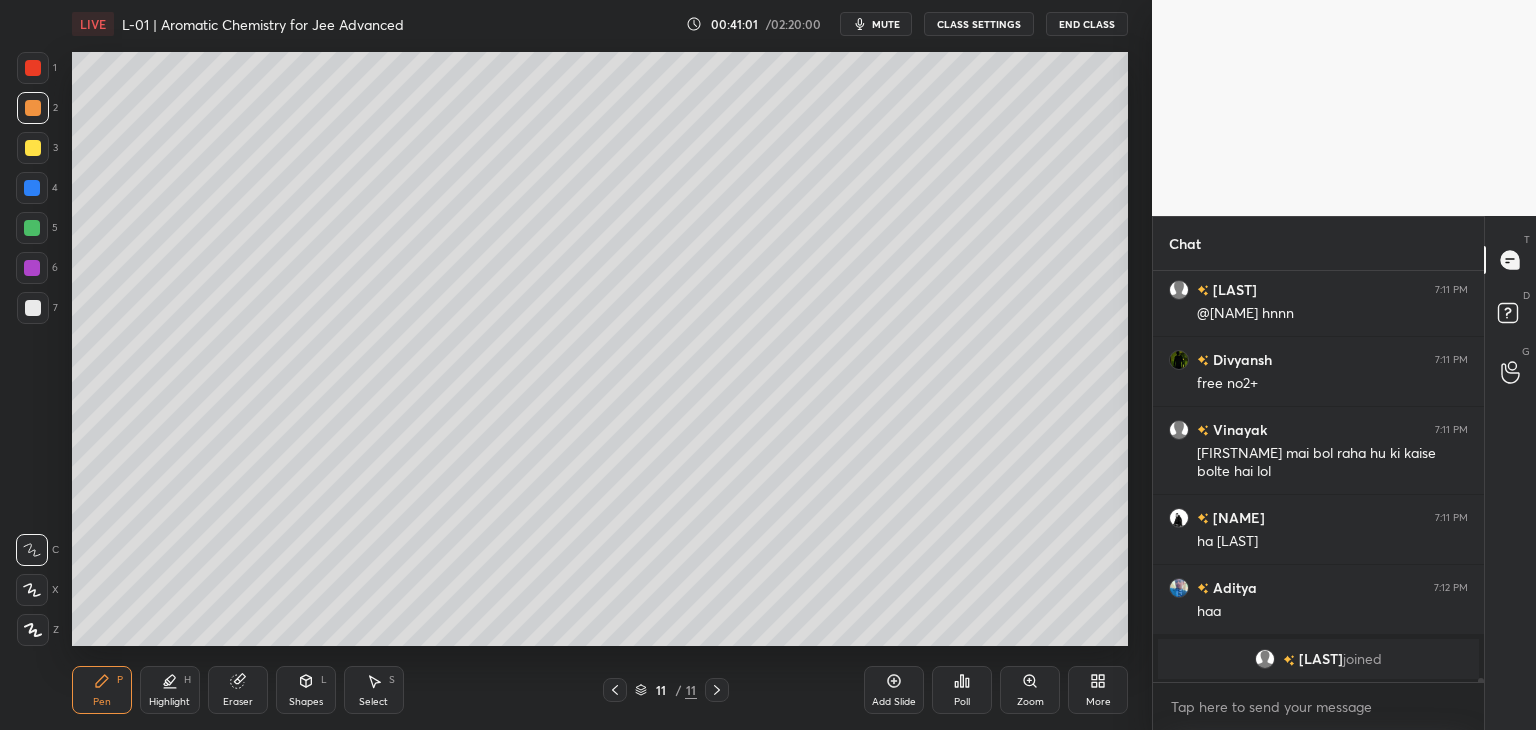 click at bounding box center [32, 228] 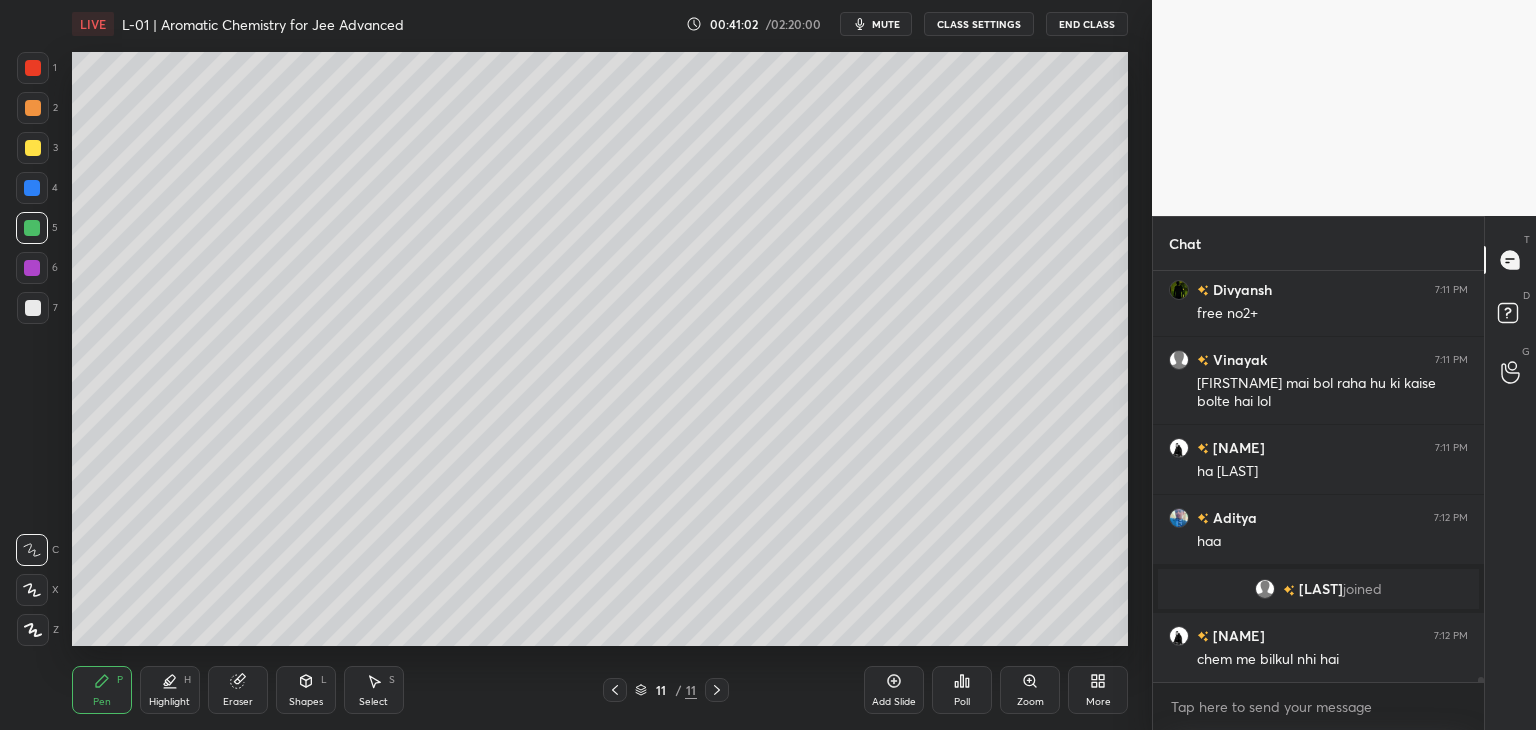 scroll, scrollTop: 36458, scrollLeft: 0, axis: vertical 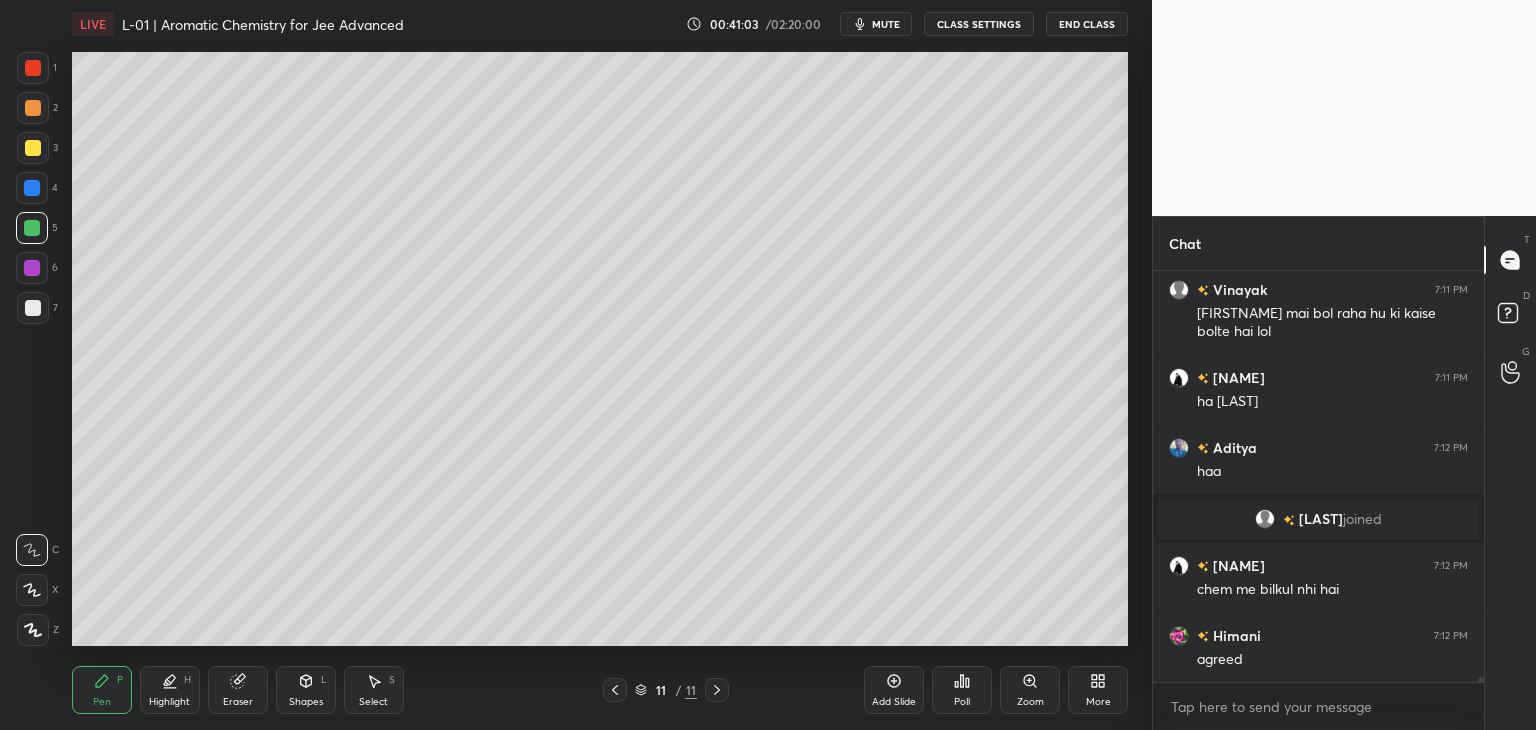 click on "Select S" at bounding box center [374, 690] 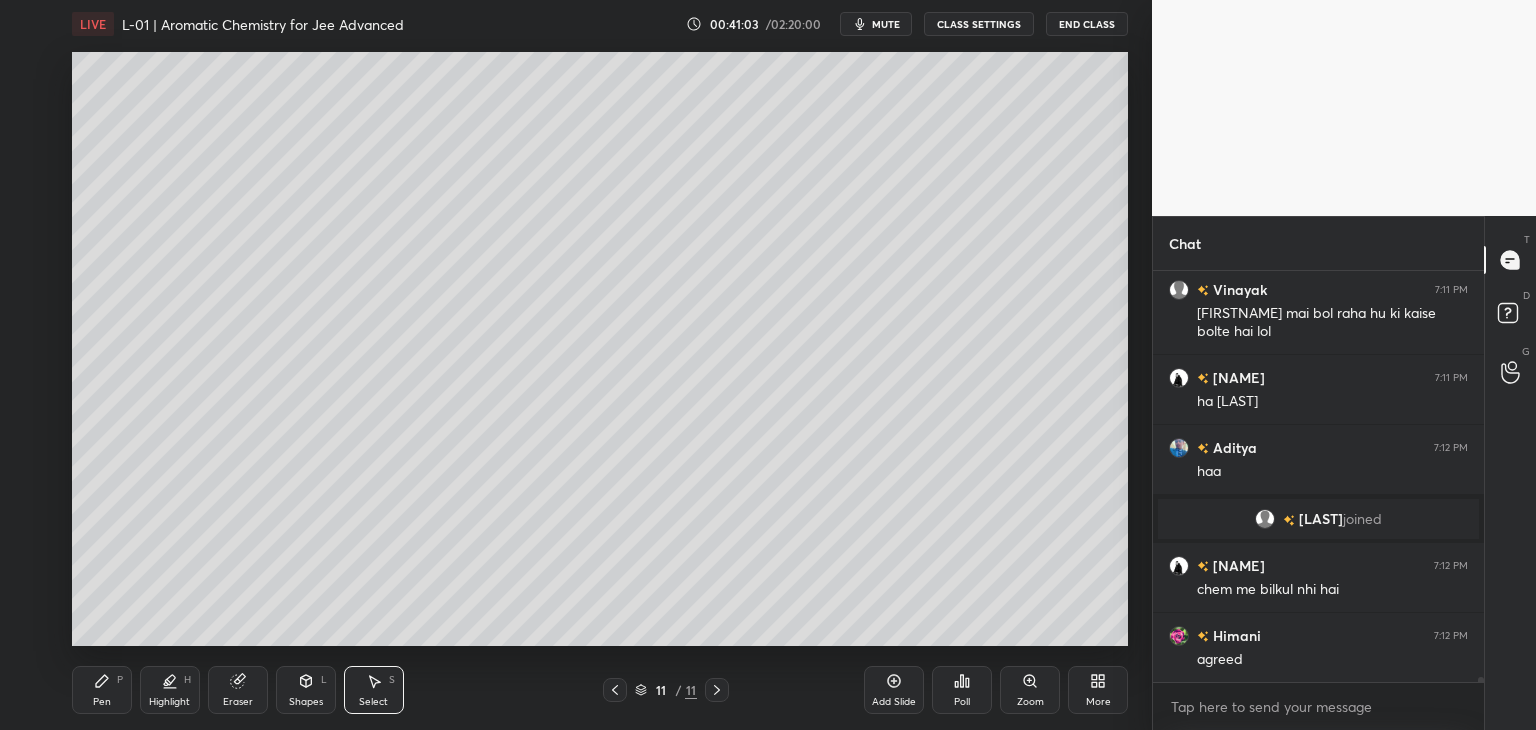 scroll, scrollTop: 36528, scrollLeft: 0, axis: vertical 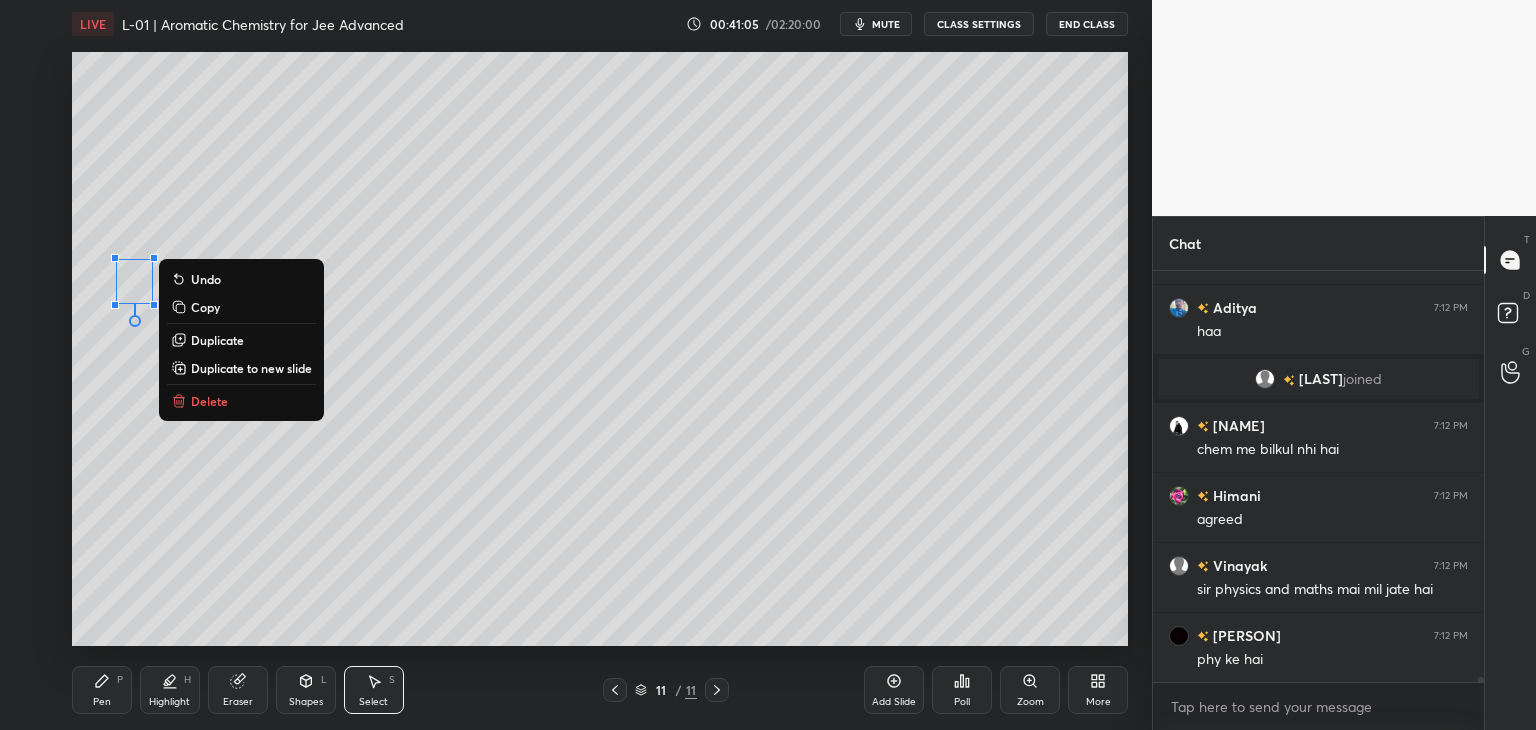 click on "0 ° Undo Copy Duplicate Duplicate to new slide Delete" at bounding box center (600, 349) 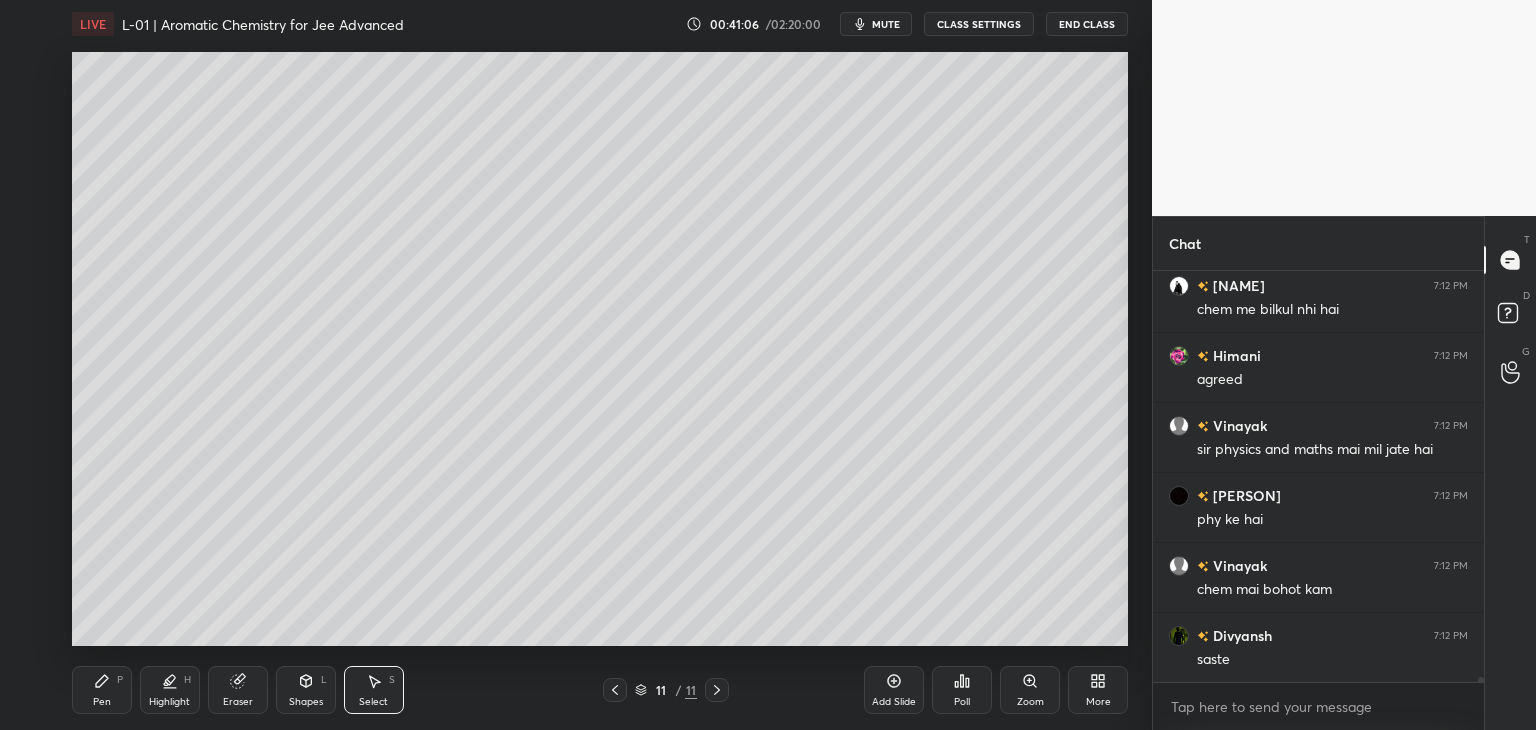 click on "Pen P" at bounding box center (102, 690) 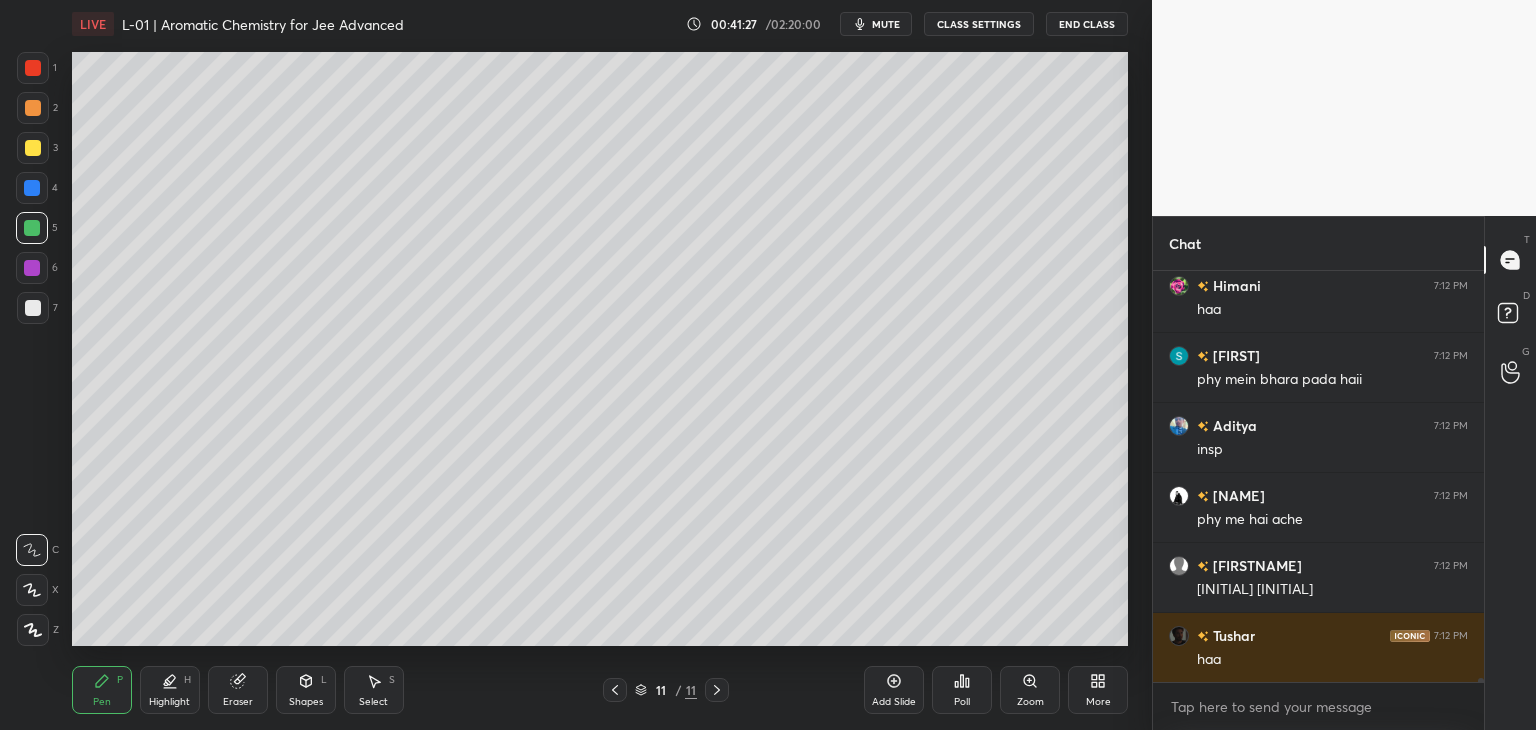scroll, scrollTop: 38698, scrollLeft: 0, axis: vertical 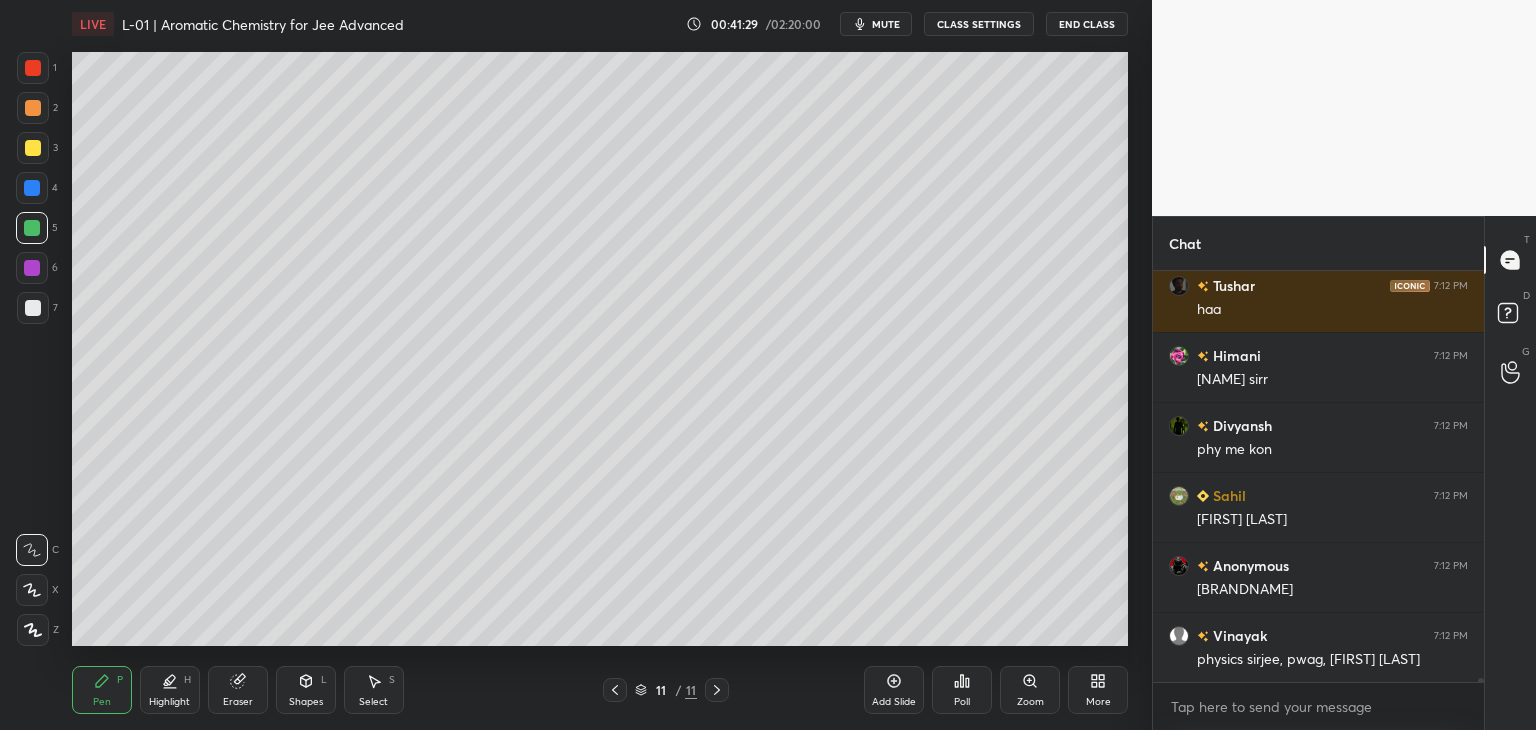 click 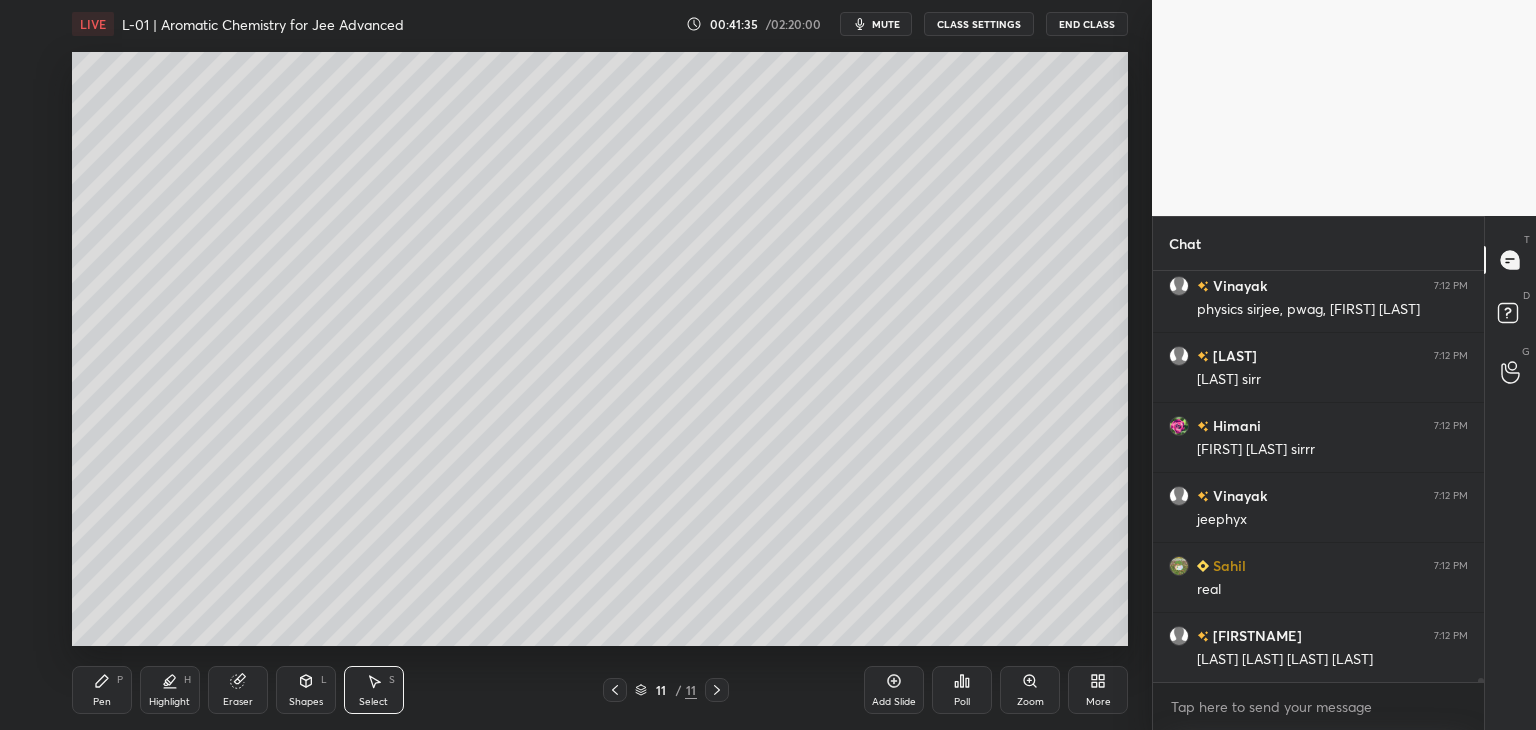 scroll, scrollTop: 39258, scrollLeft: 0, axis: vertical 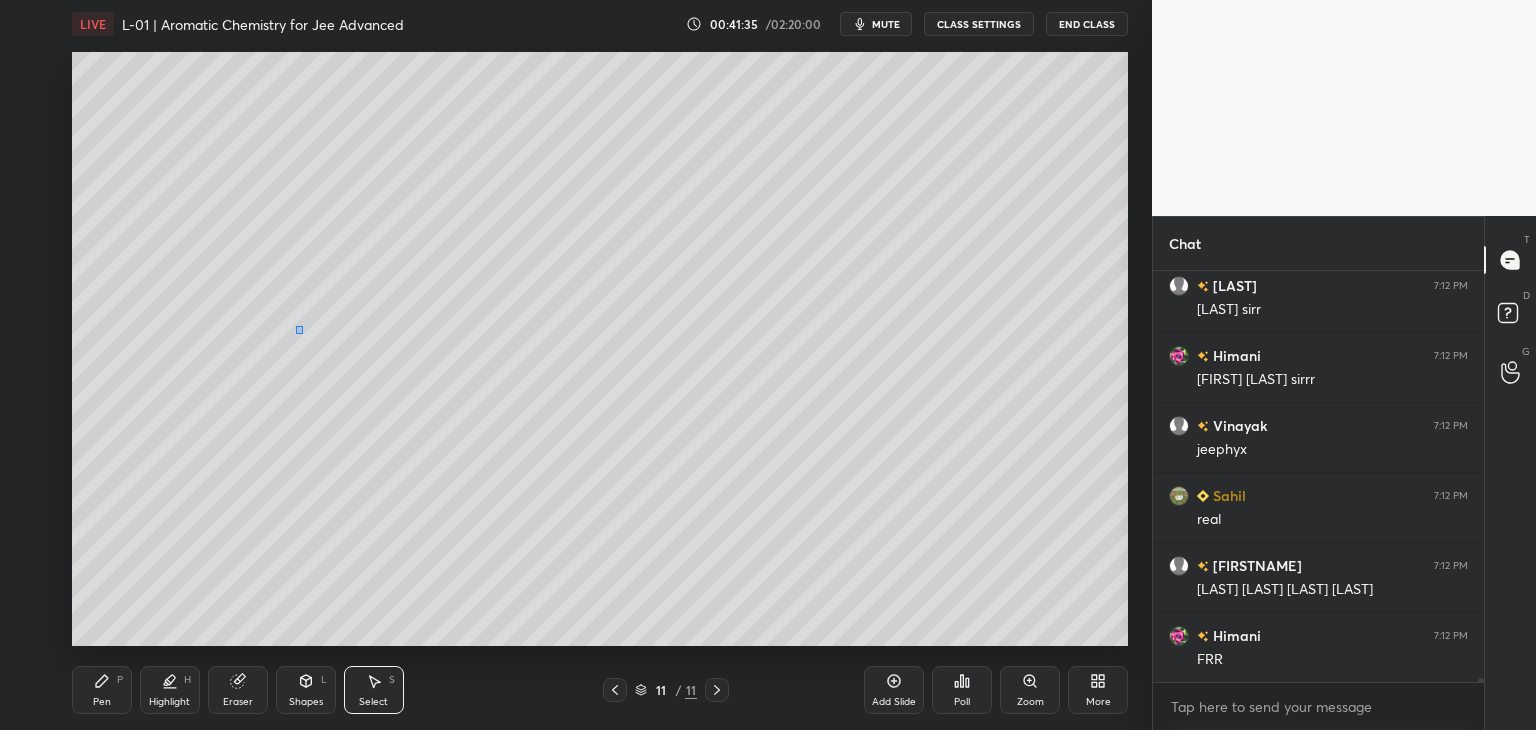 click on "0 ° Undo Copy Duplicate Duplicate to new slide Delete" at bounding box center [600, 349] 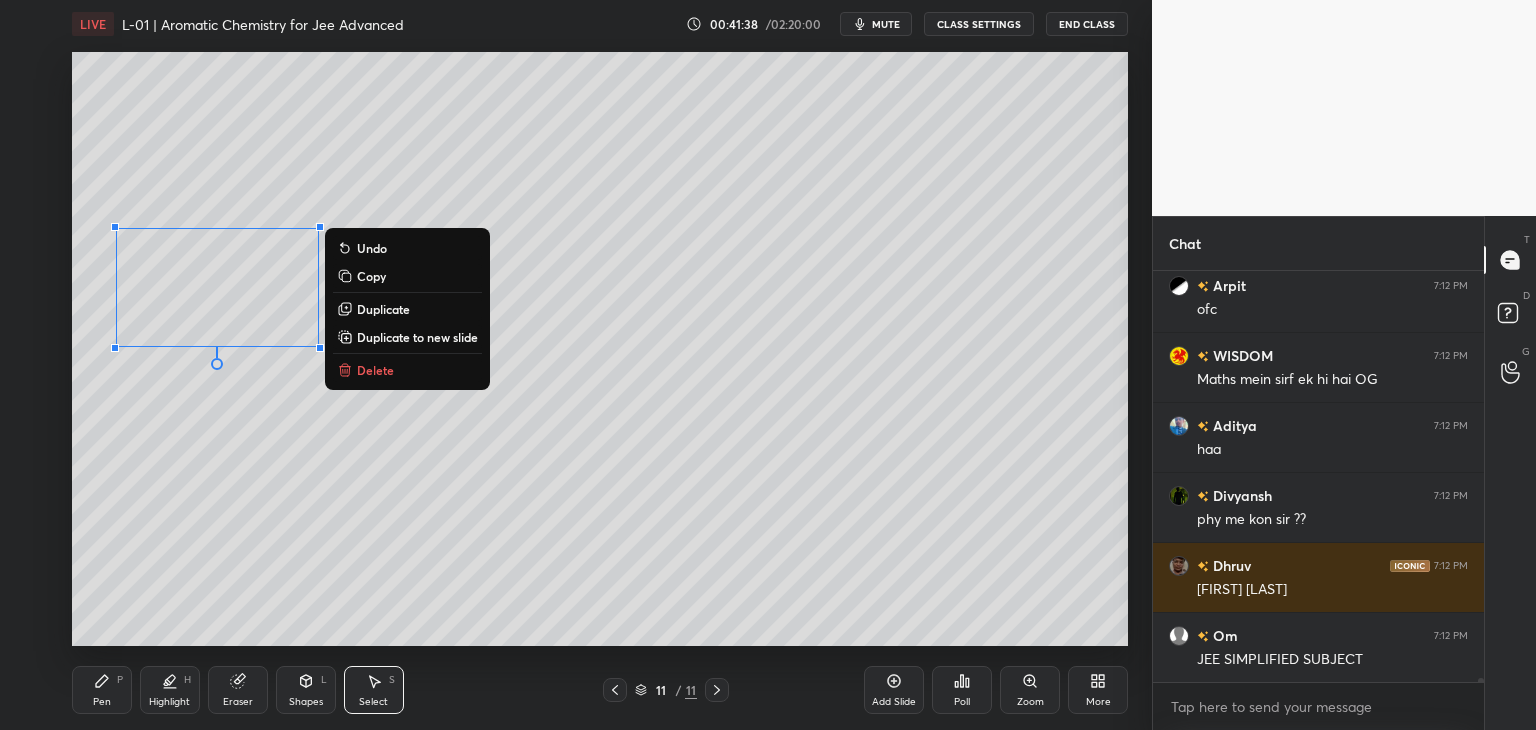 scroll, scrollTop: 39748, scrollLeft: 0, axis: vertical 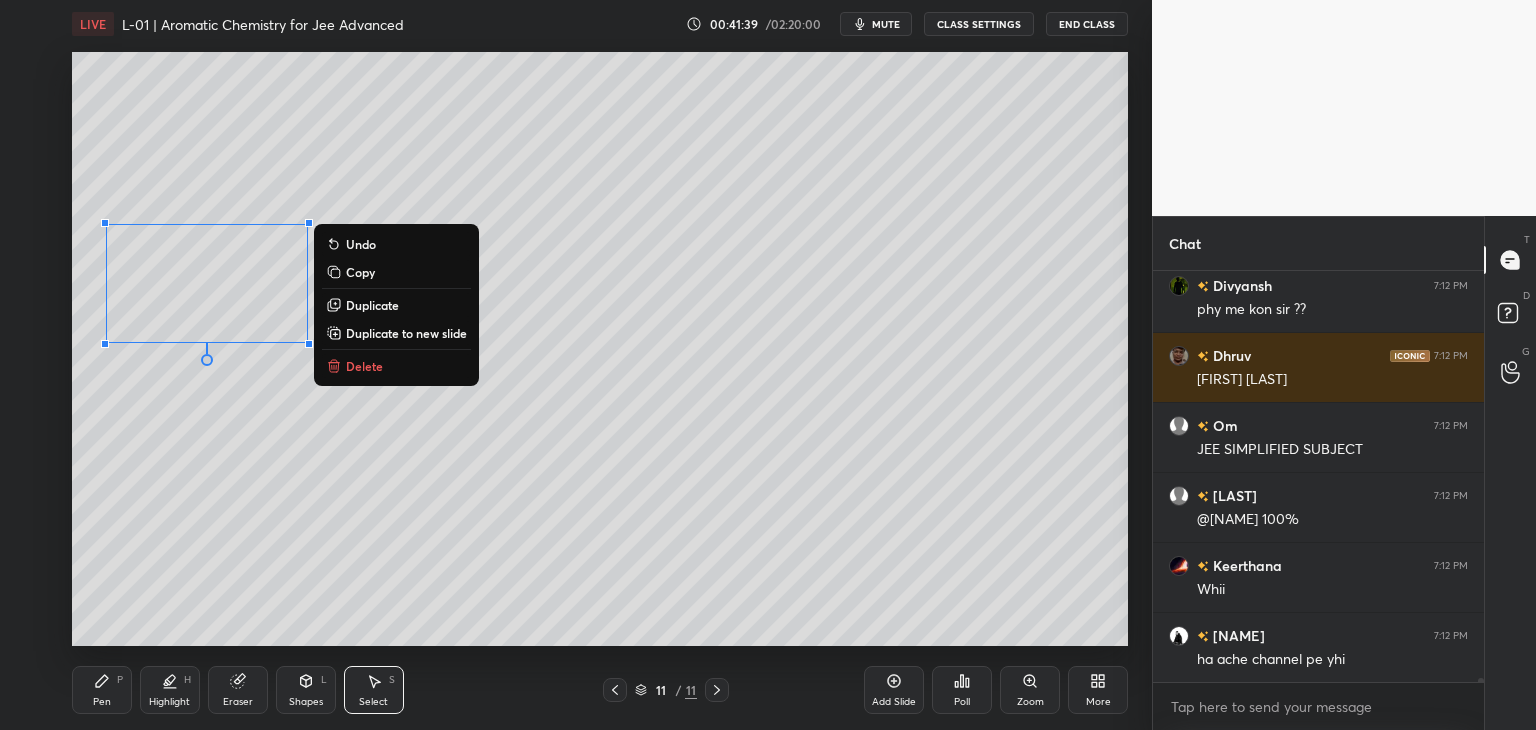 click on "0 ° Undo Copy Duplicate Duplicate to new slide Delete" at bounding box center [600, 349] 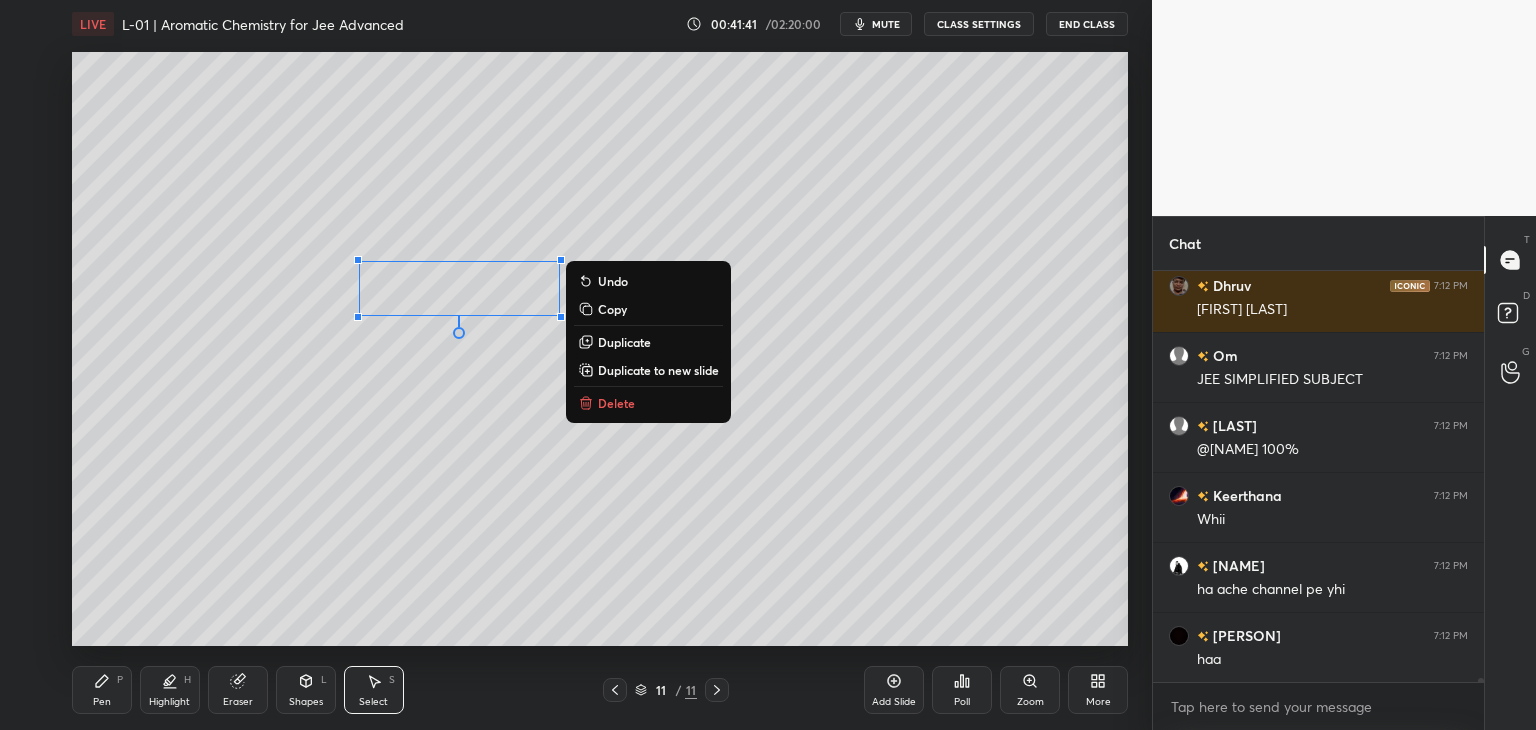 click on "0 ° Undo Copy Duplicate Duplicate to new slide Delete" at bounding box center (600, 349) 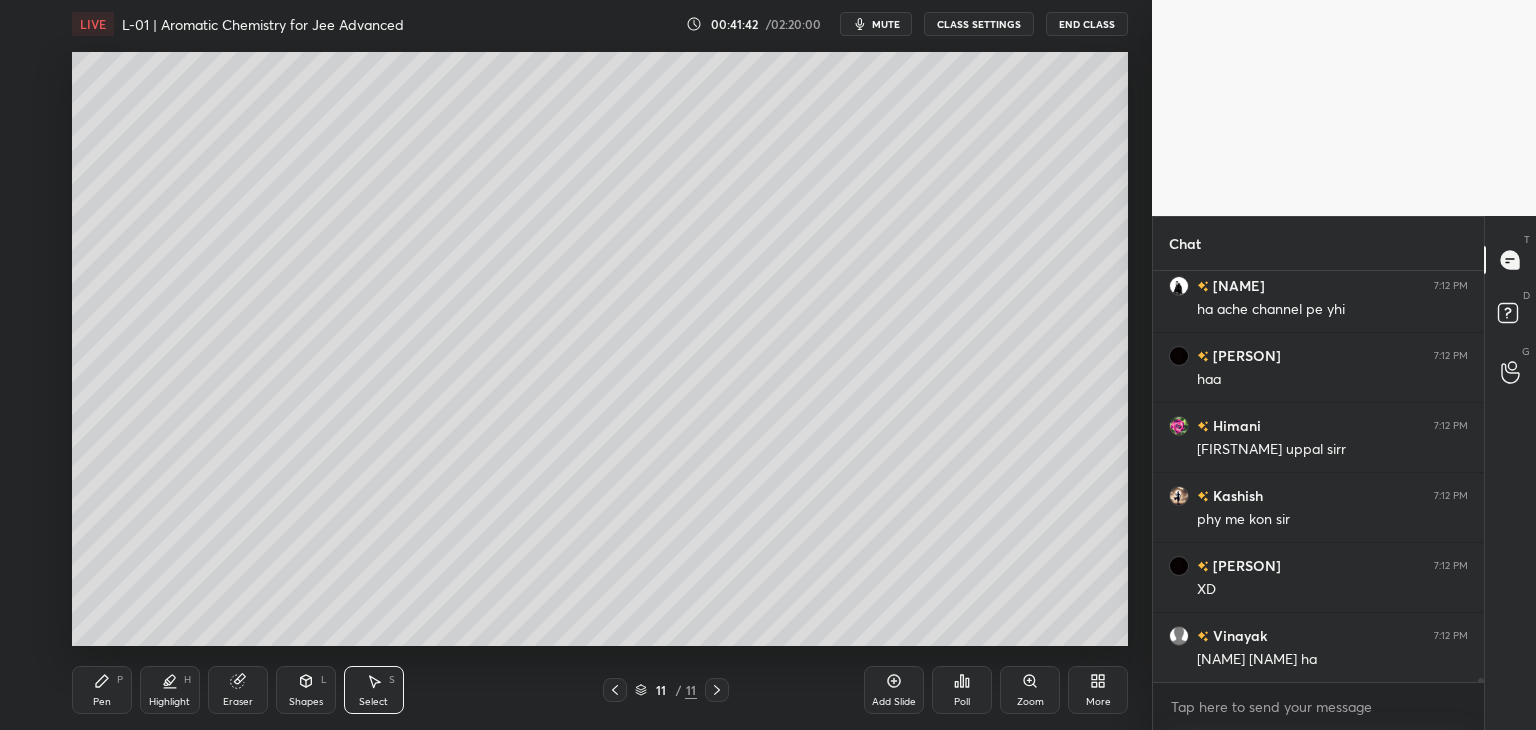 click on "Pen P" at bounding box center (102, 690) 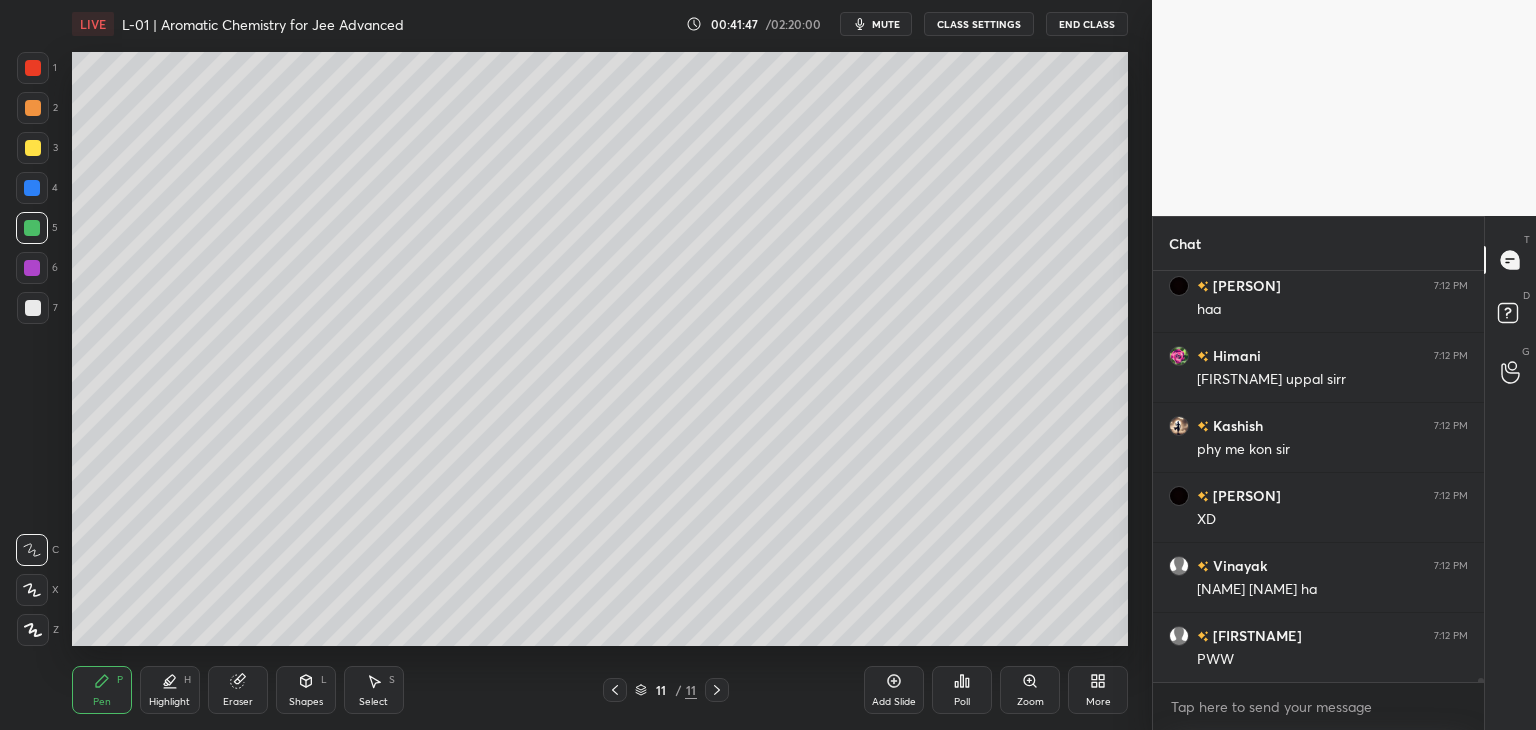 click at bounding box center [33, 68] 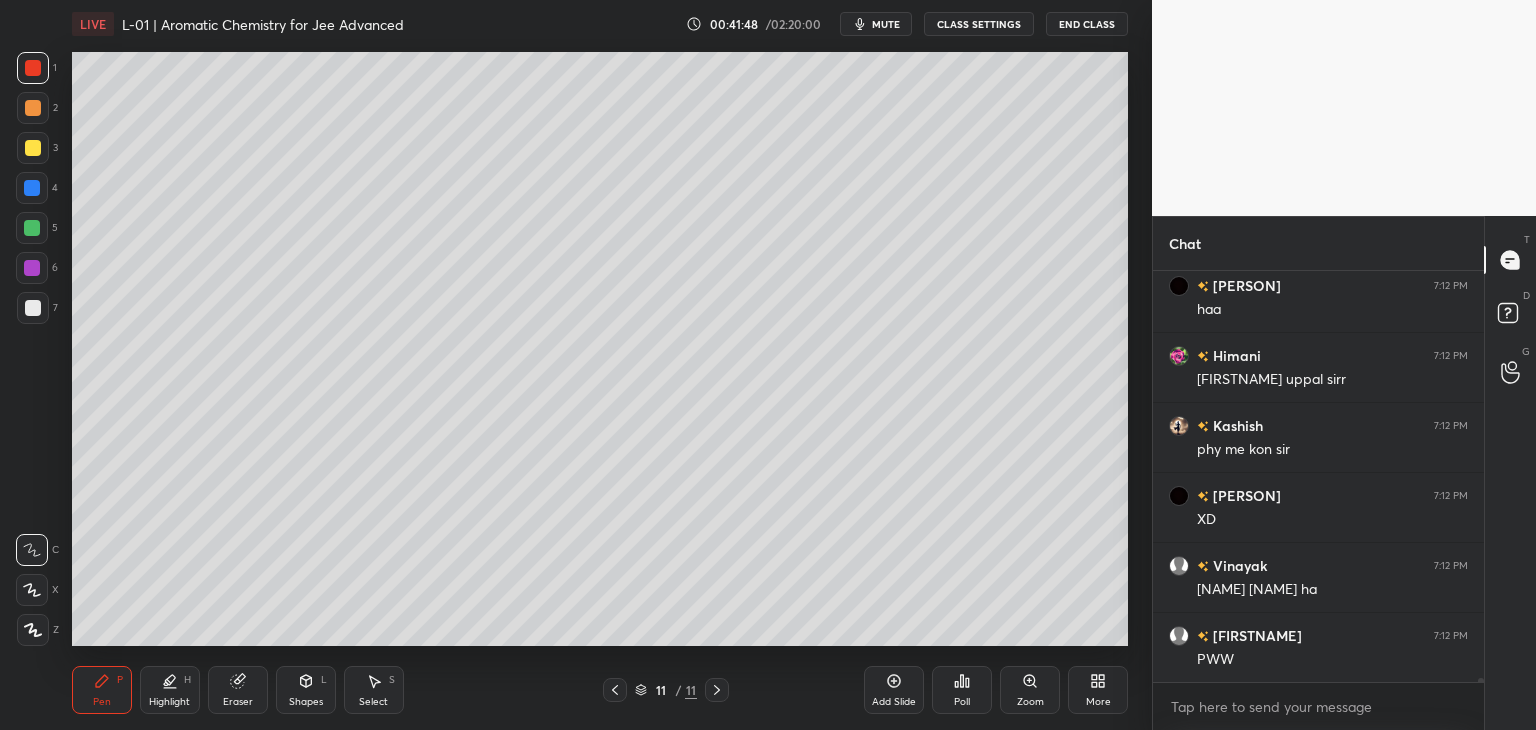 click at bounding box center (32, 188) 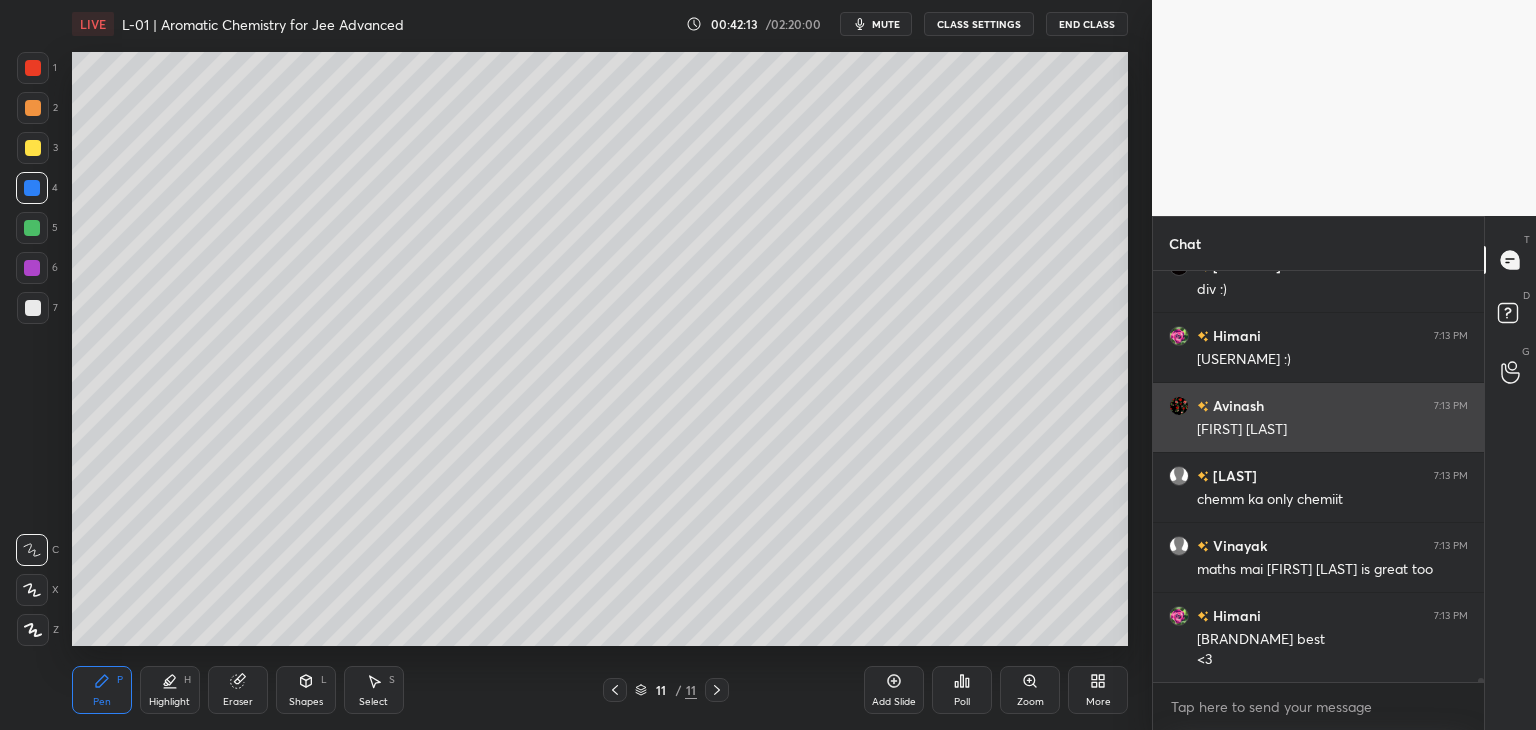click at bounding box center [33, 68] 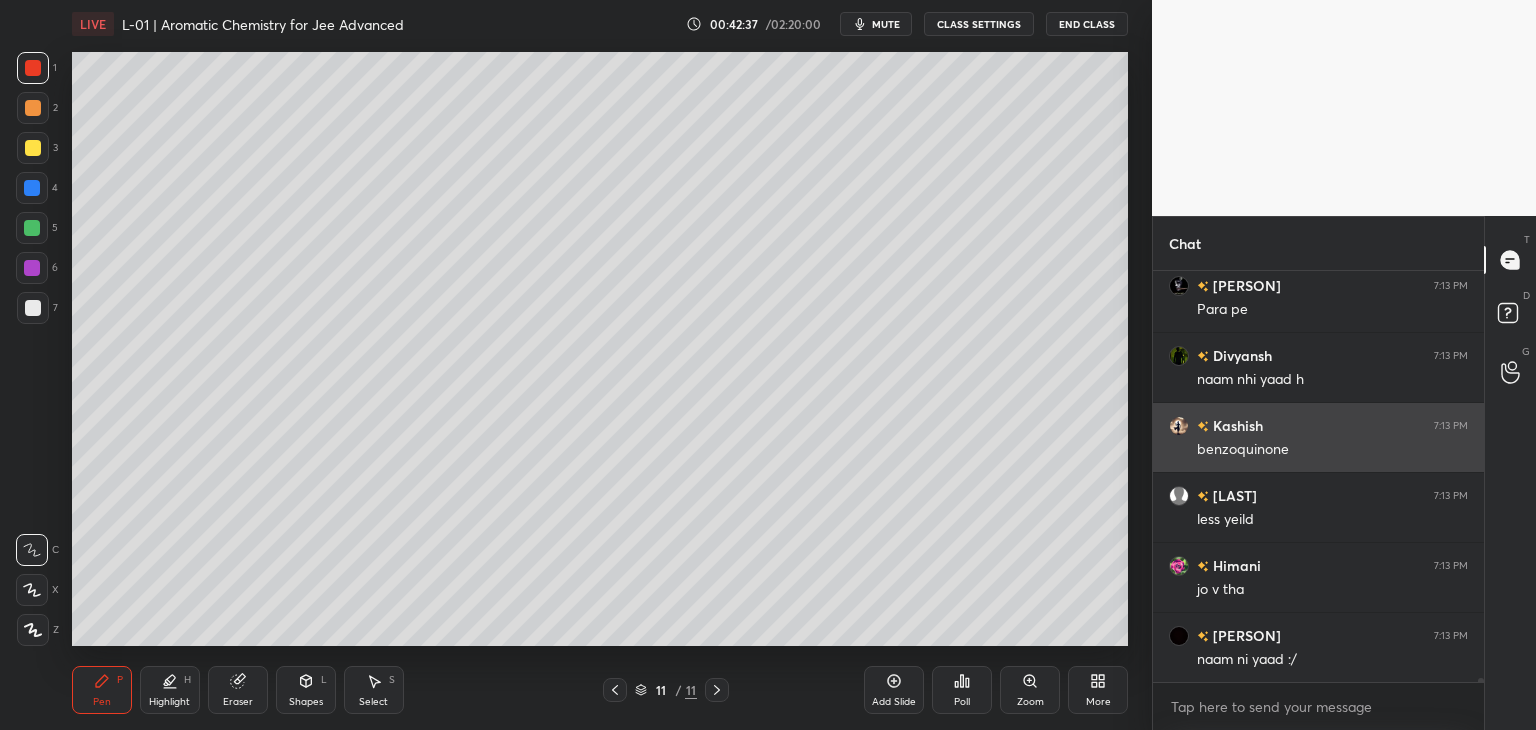 scroll, scrollTop: 42056, scrollLeft: 0, axis: vertical 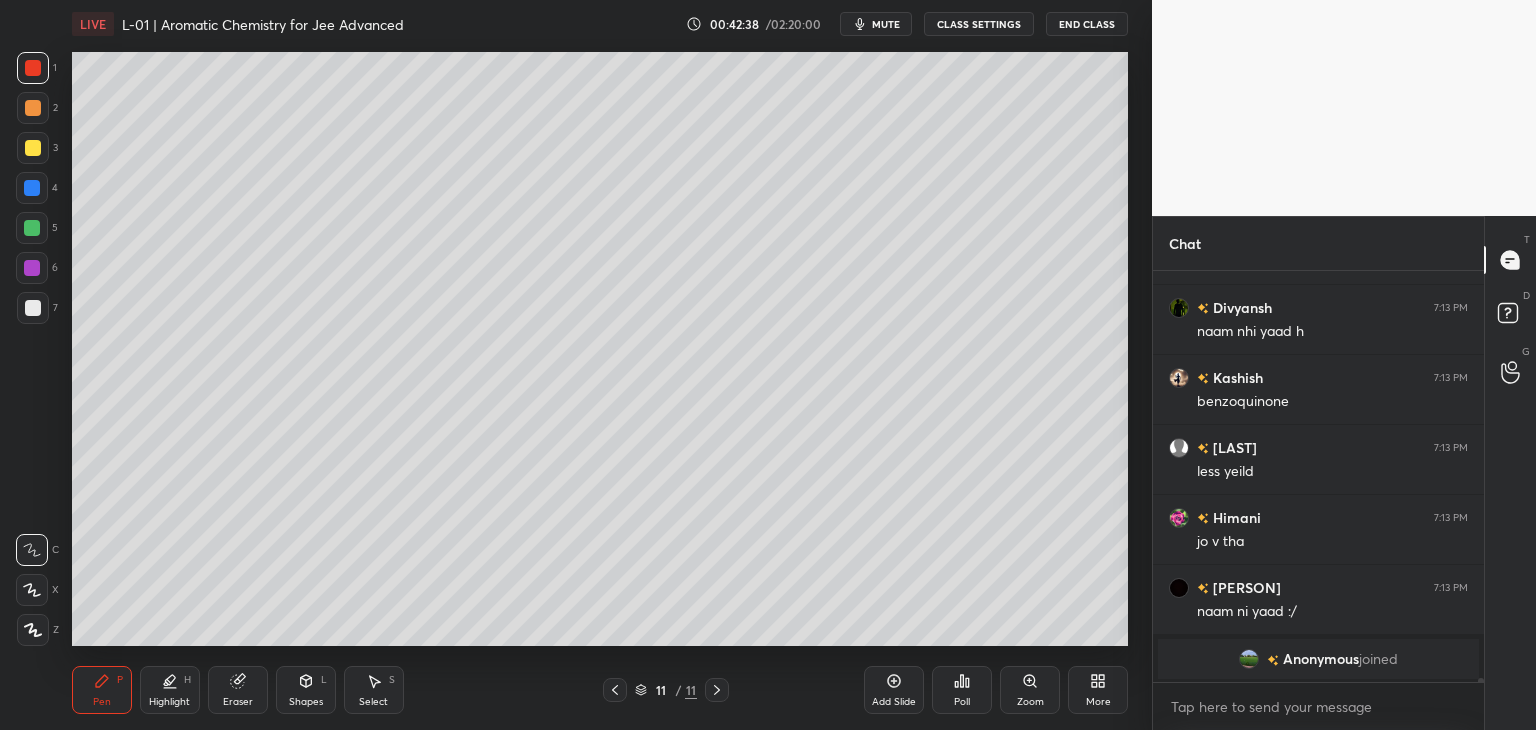 click at bounding box center [32, 188] 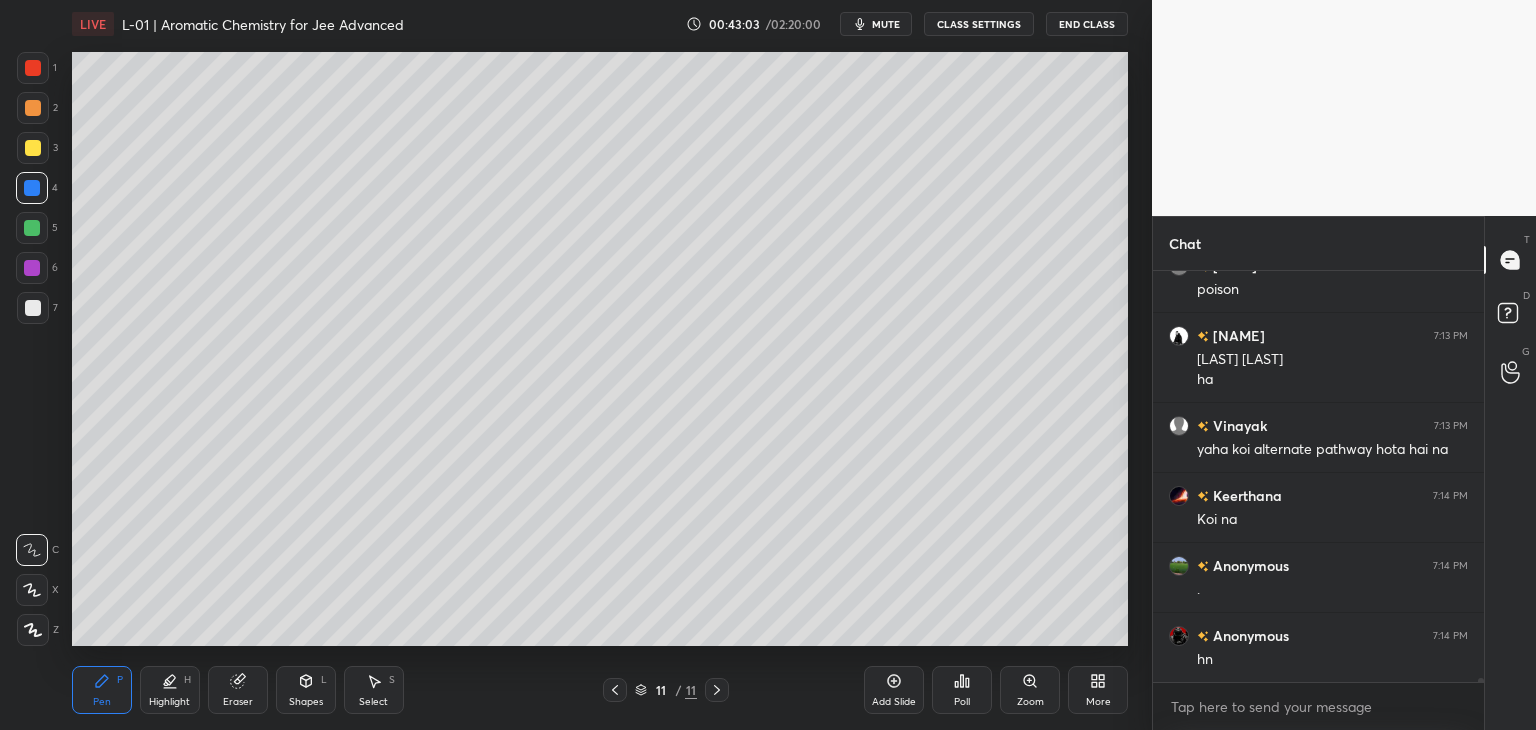scroll, scrollTop: 41266, scrollLeft: 0, axis: vertical 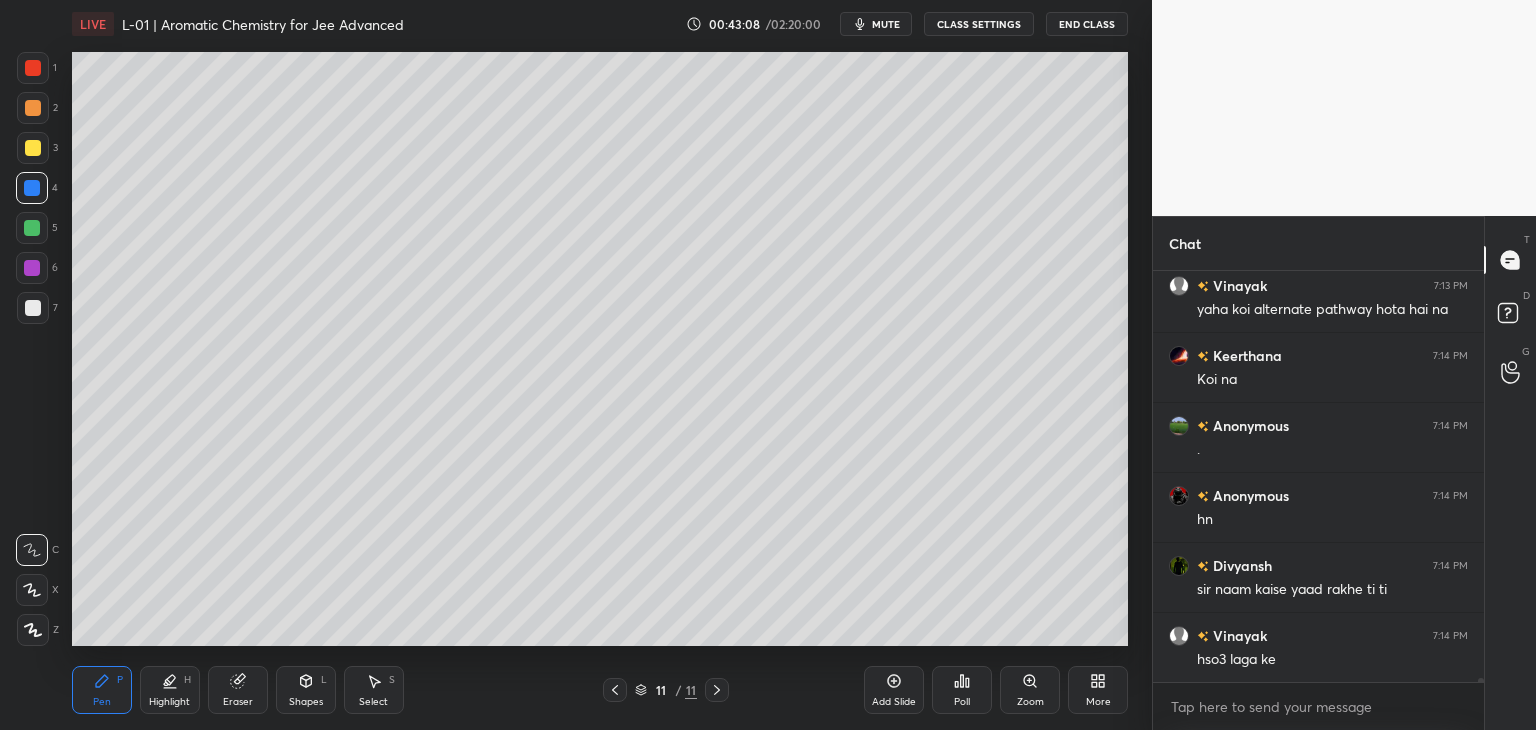 click at bounding box center [33, 68] 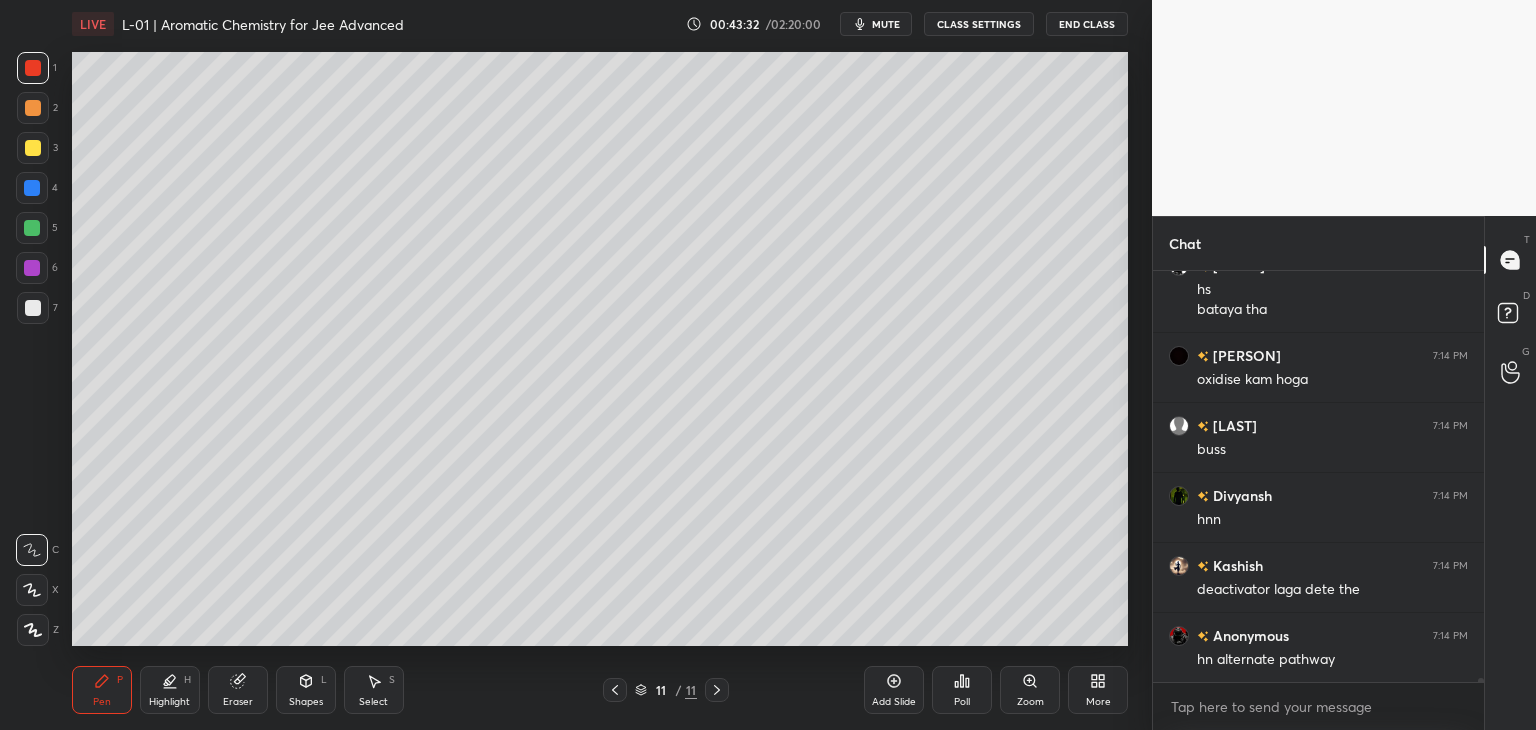 scroll, scrollTop: 41916, scrollLeft: 0, axis: vertical 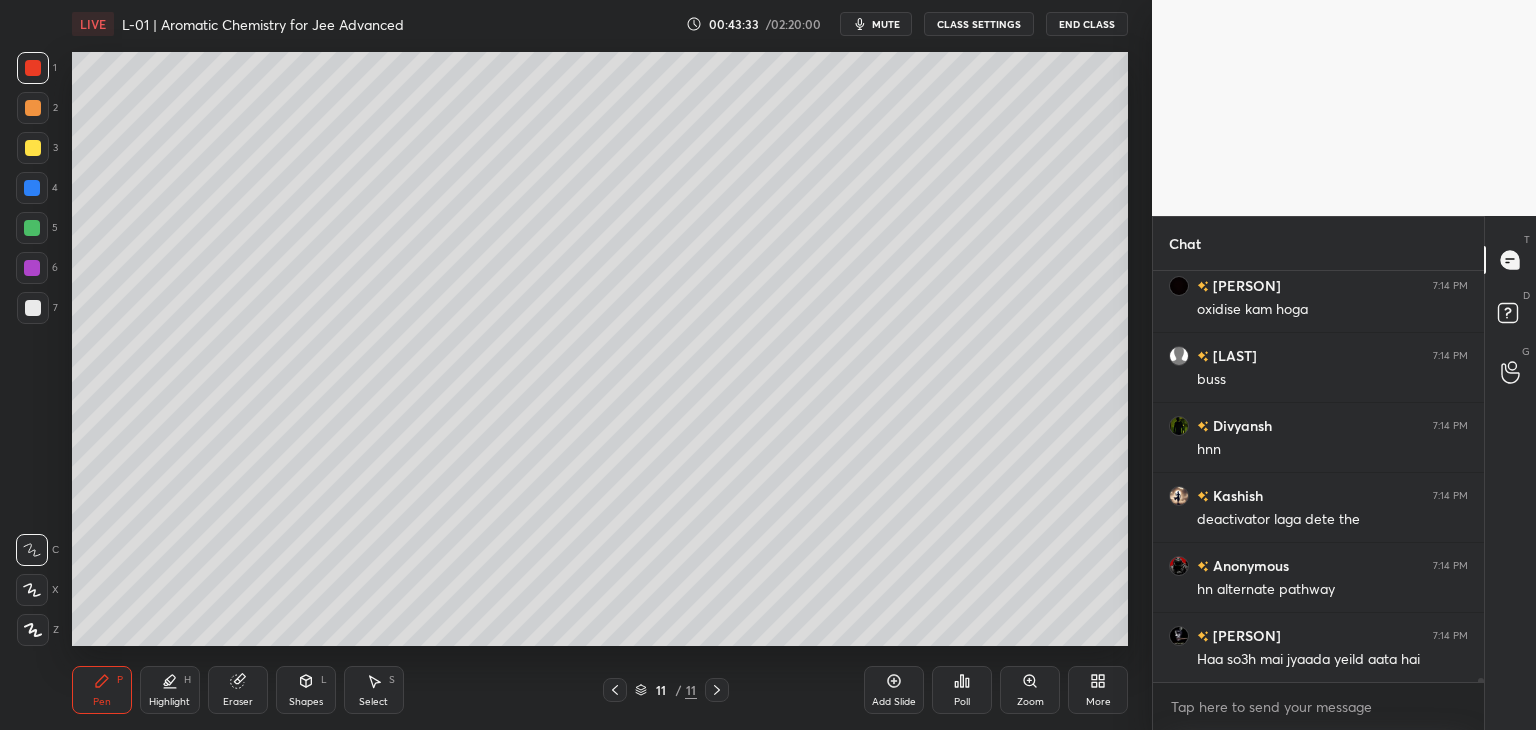 click on "Add Slide" at bounding box center [894, 690] 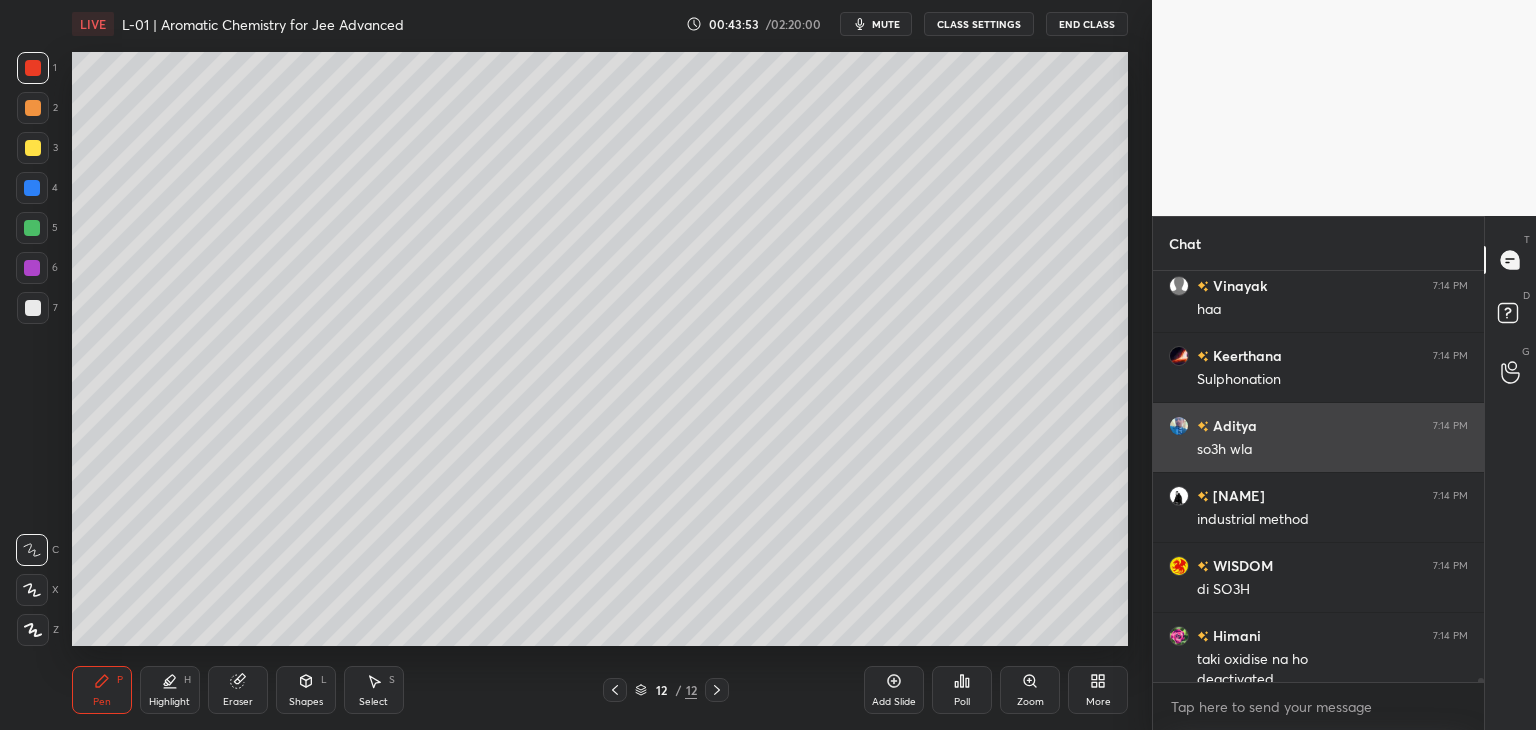 scroll, scrollTop: 42916, scrollLeft: 0, axis: vertical 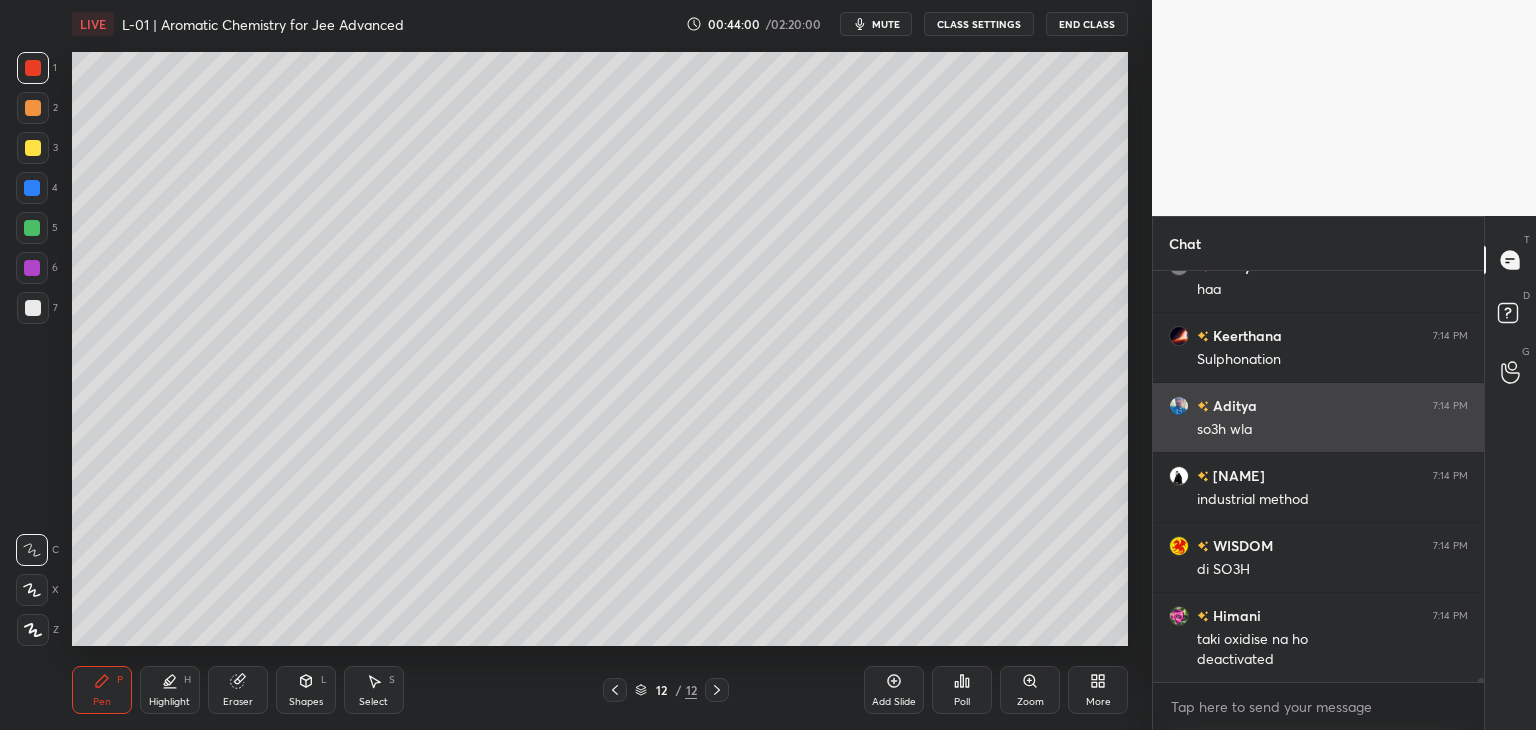 click at bounding box center (33, 148) 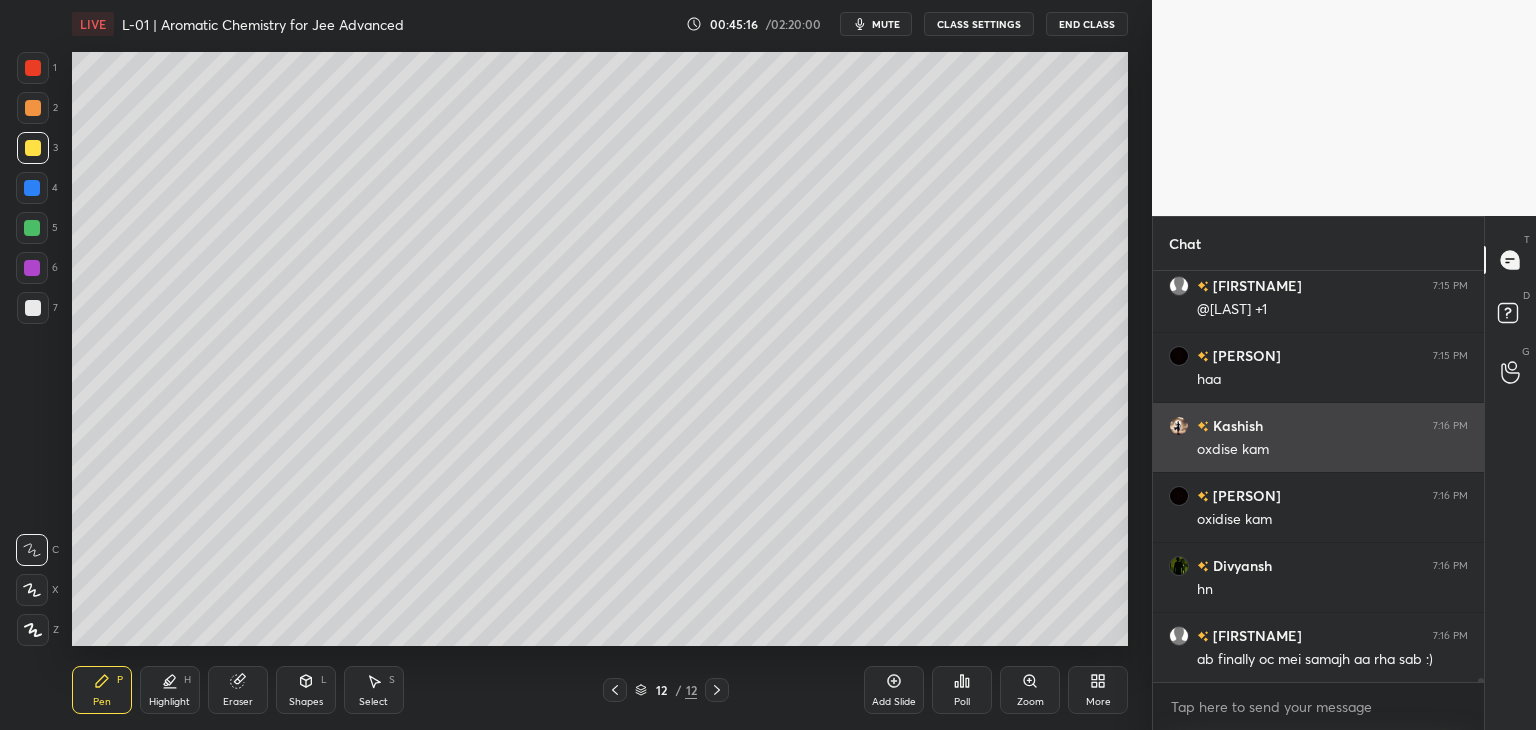 scroll, scrollTop: 44844, scrollLeft: 0, axis: vertical 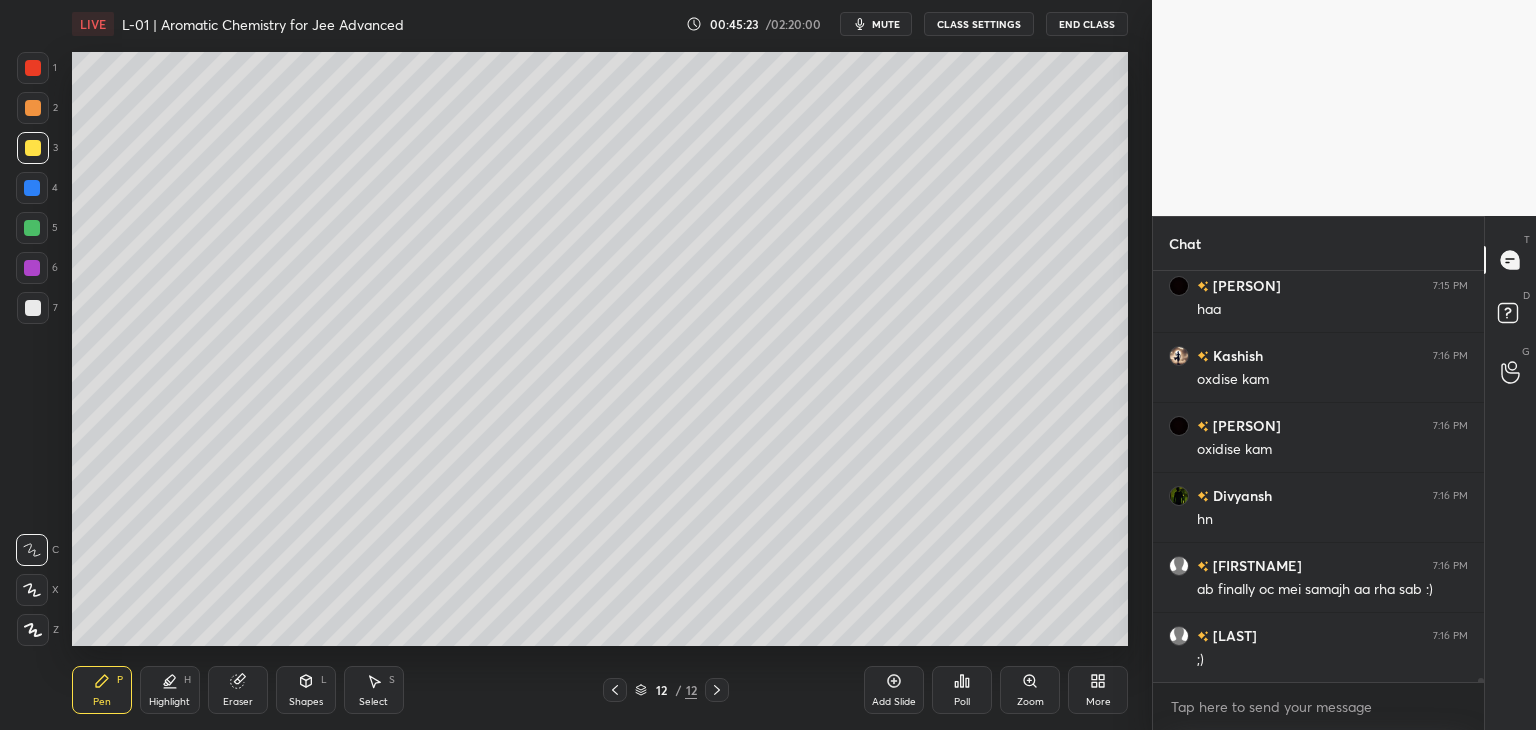 click at bounding box center [33, 68] 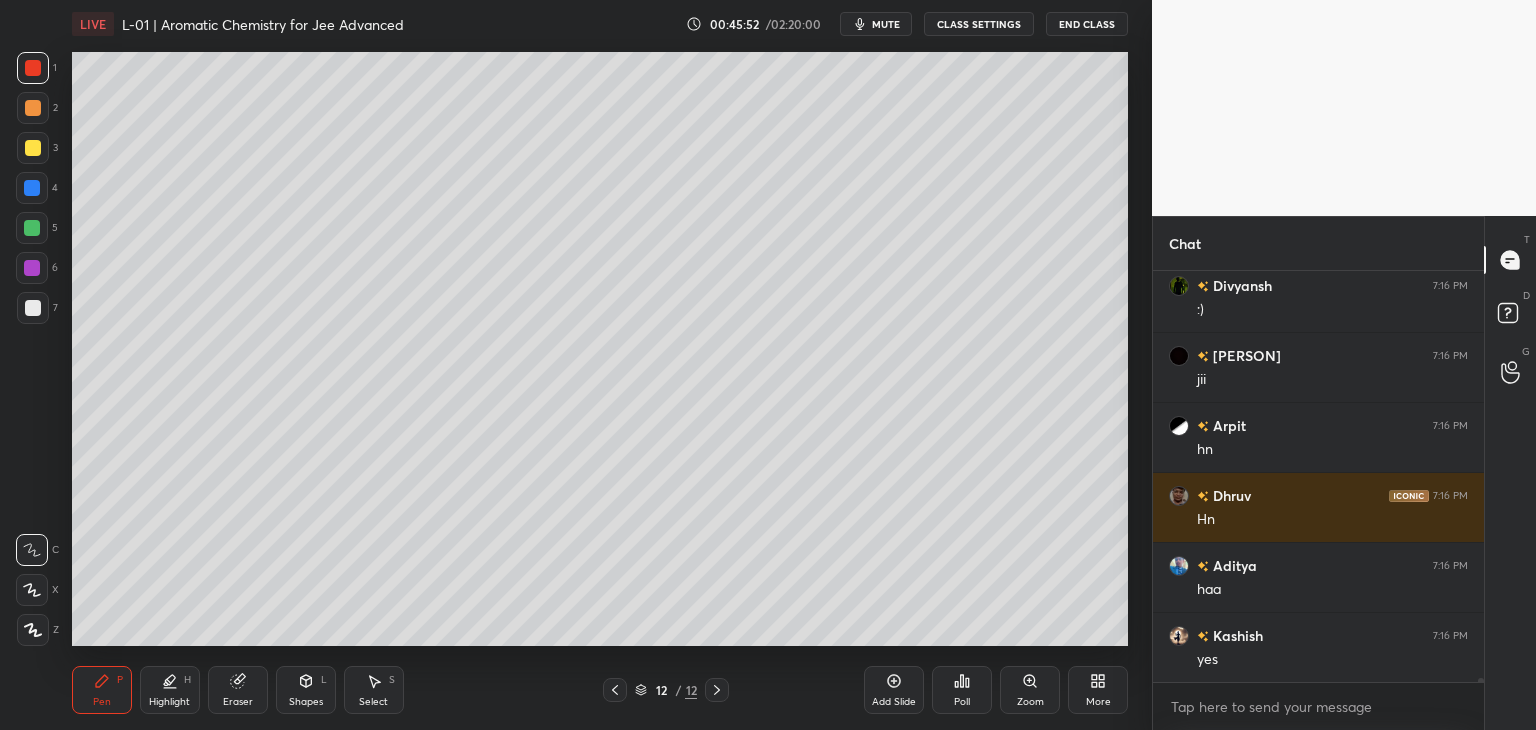 scroll, scrollTop: 46524, scrollLeft: 0, axis: vertical 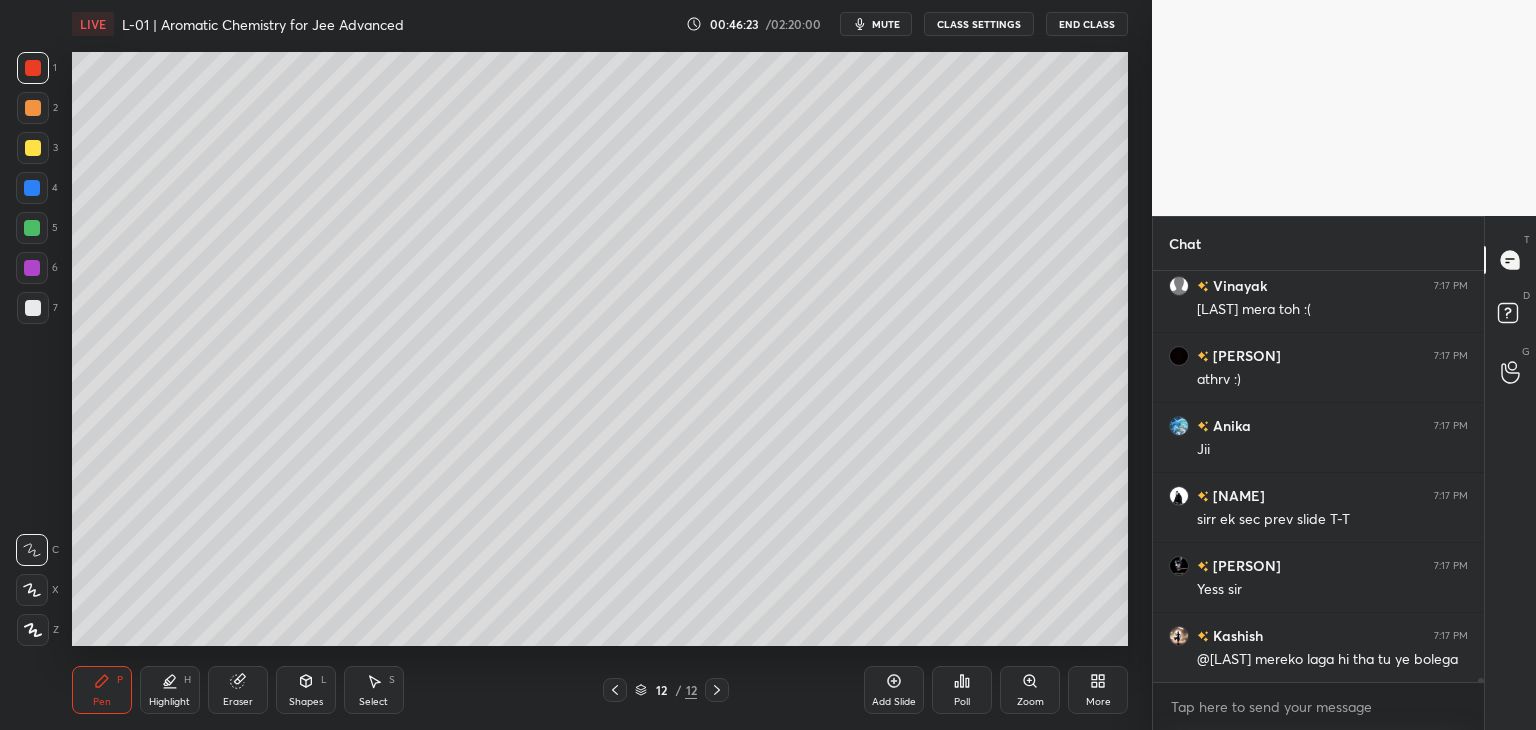 click on "Select" at bounding box center (373, 702) 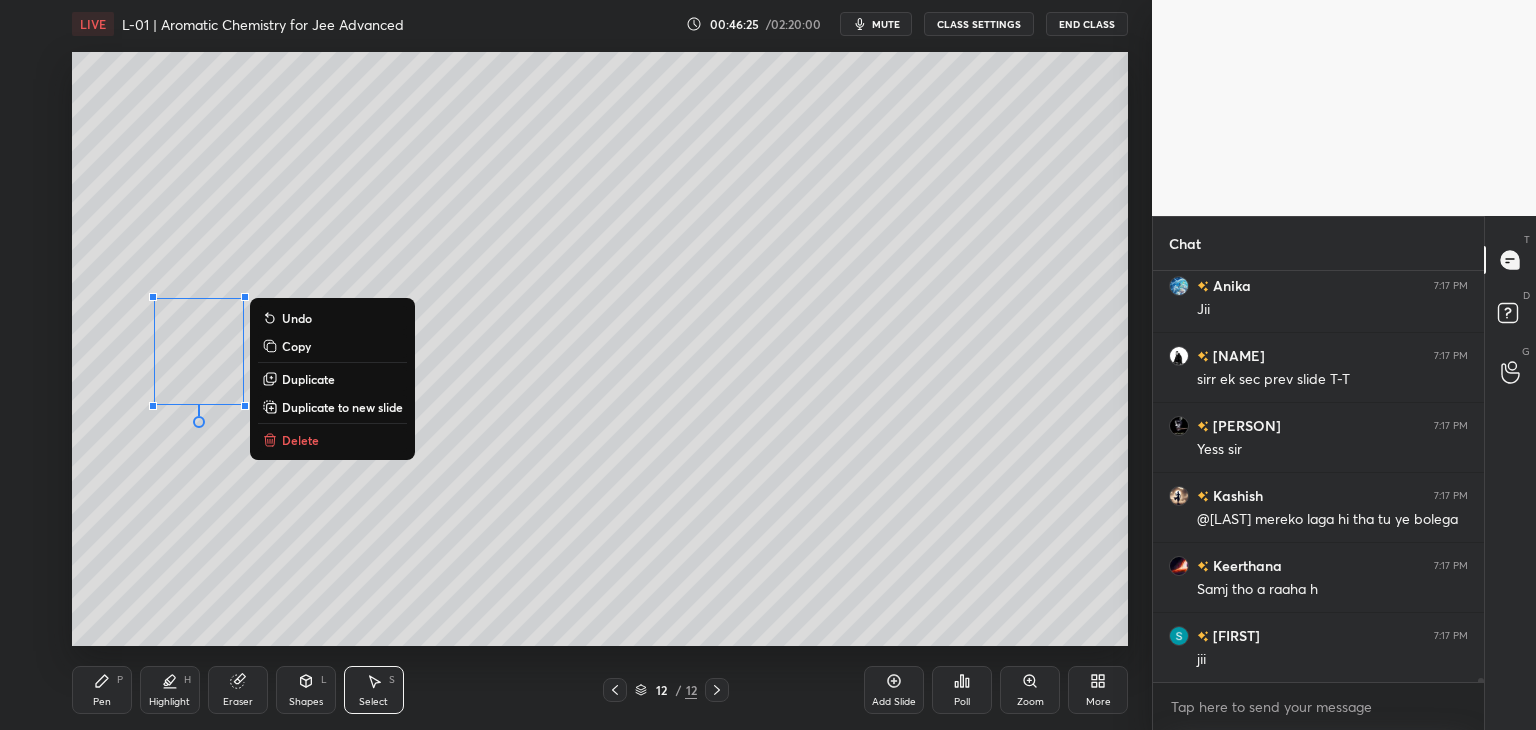 click on "0 ° Undo Copy Duplicate Duplicate to new slide Delete" at bounding box center (600, 349) 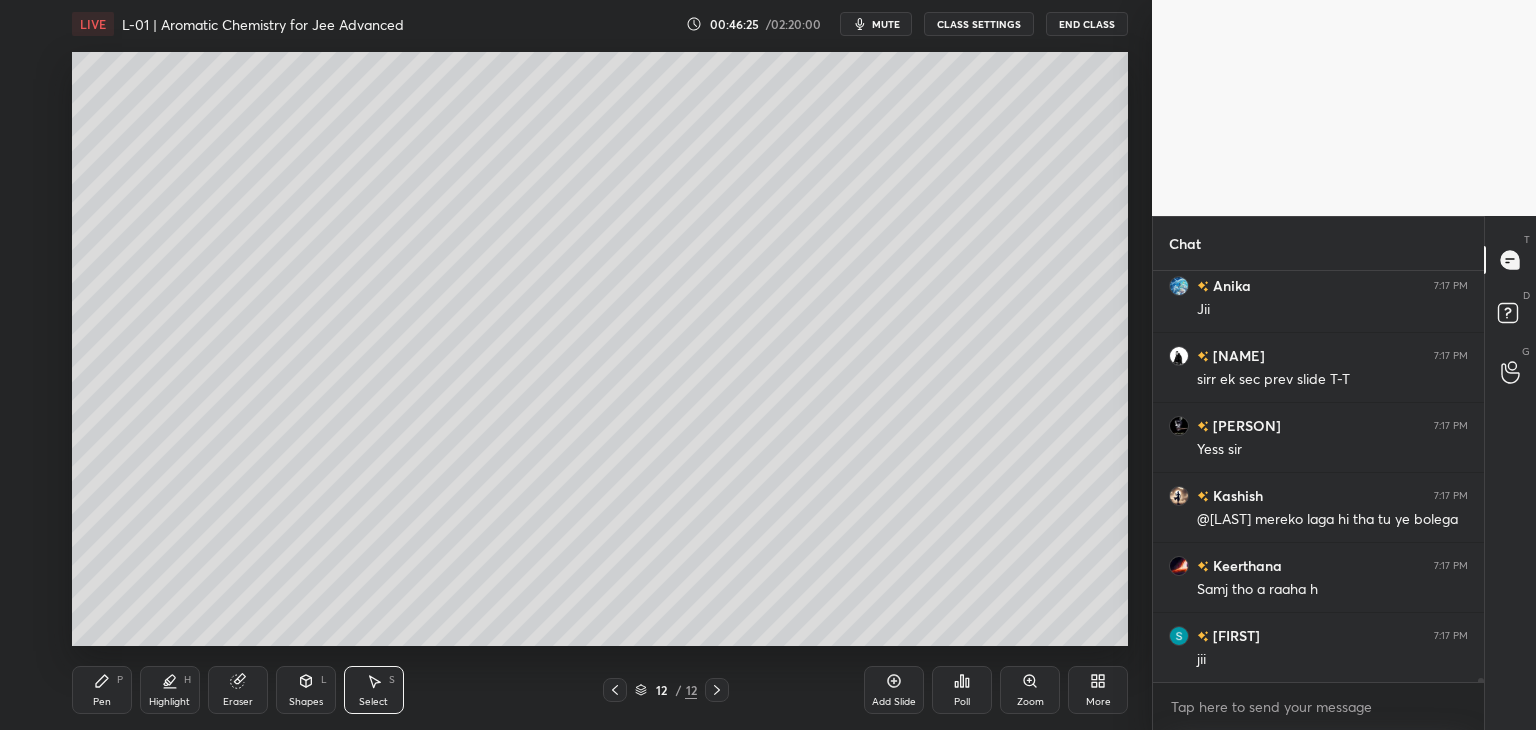 click on "Pen P" at bounding box center (102, 690) 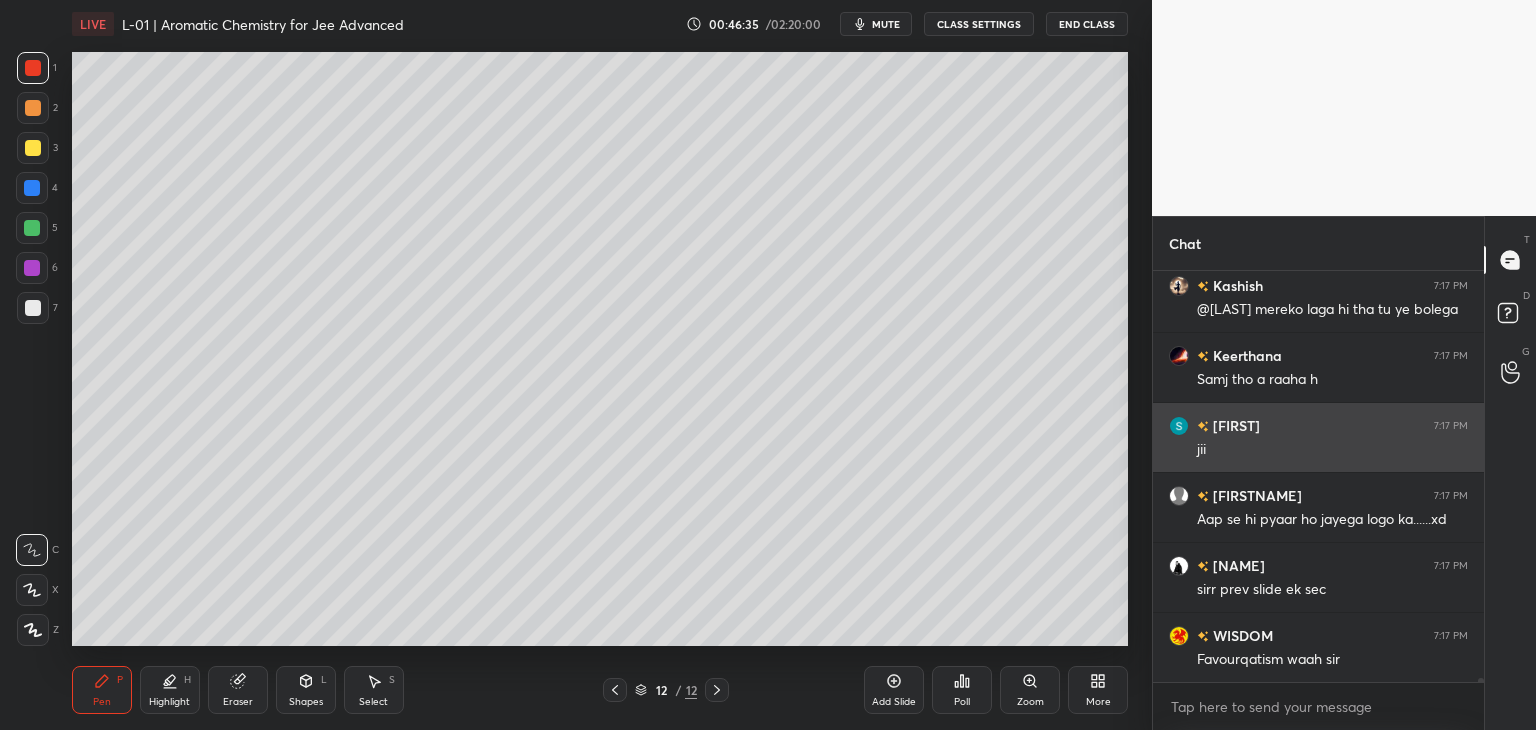 click 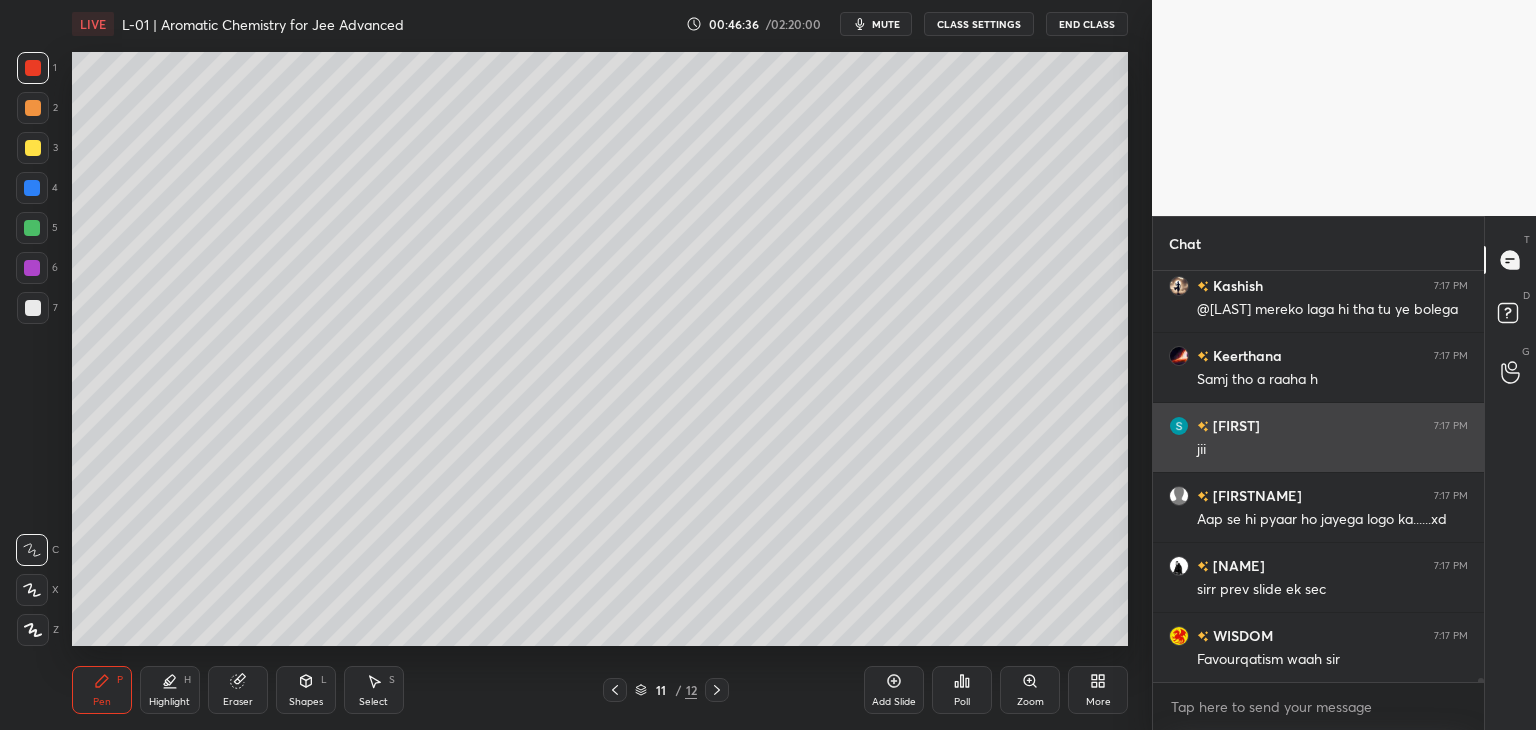 click 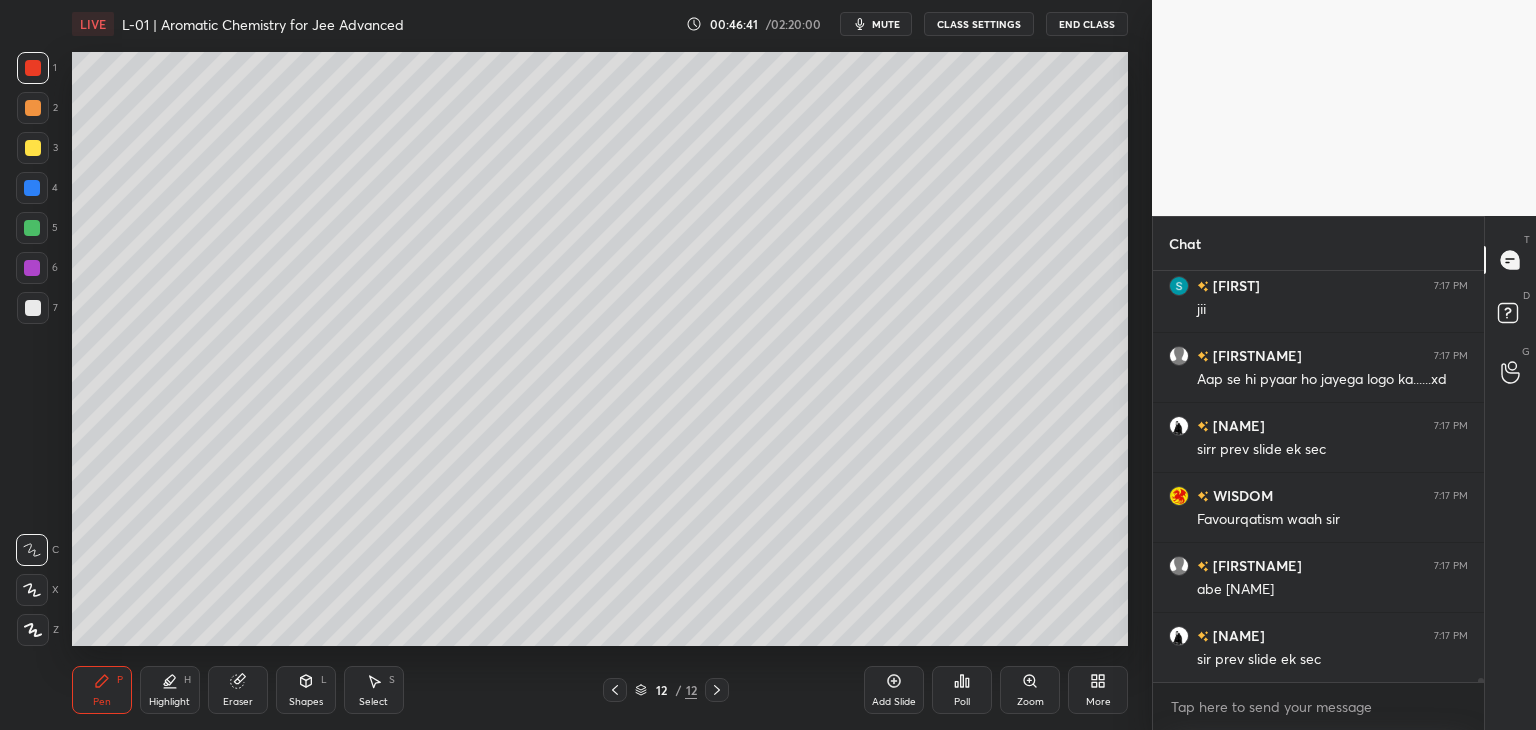 click on "Add Slide" at bounding box center (894, 690) 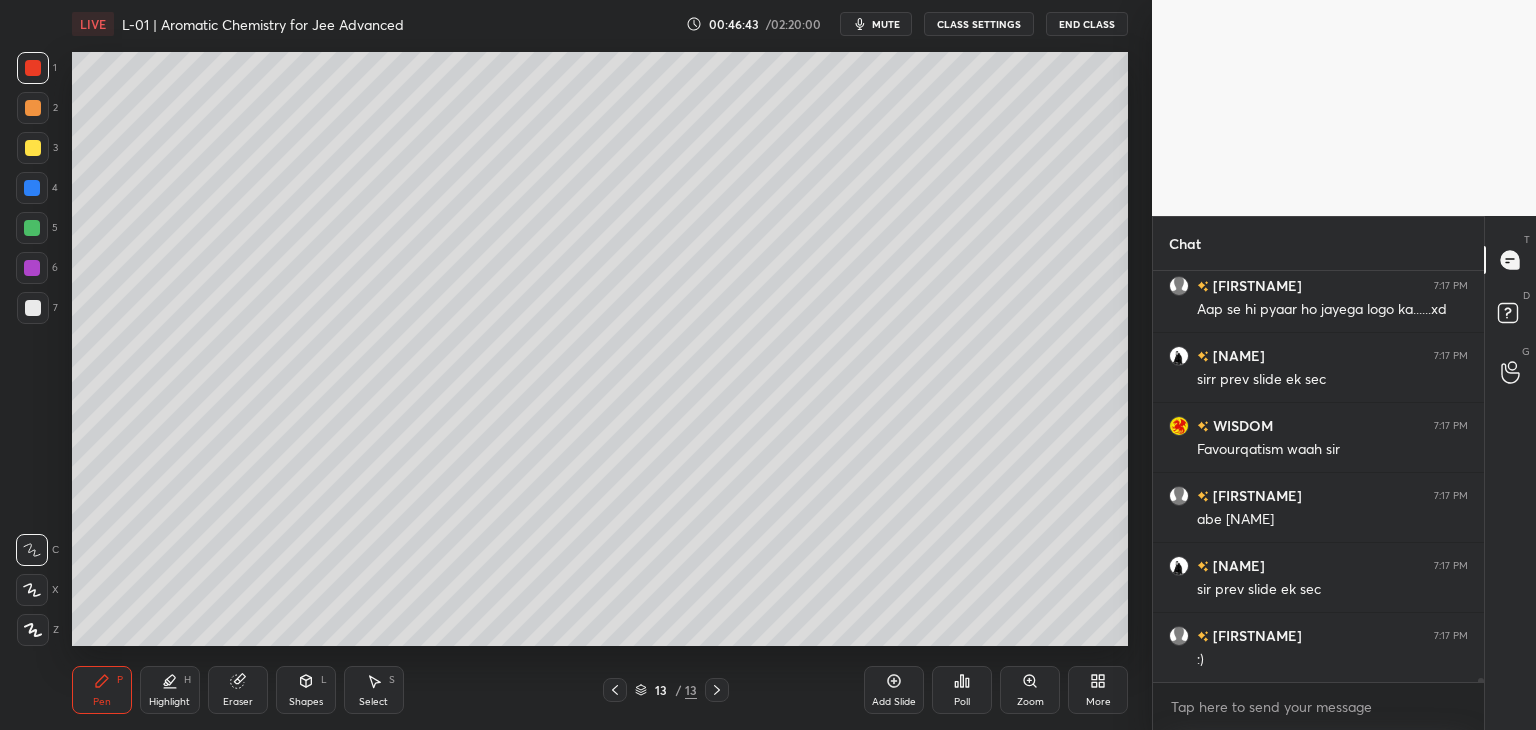 click 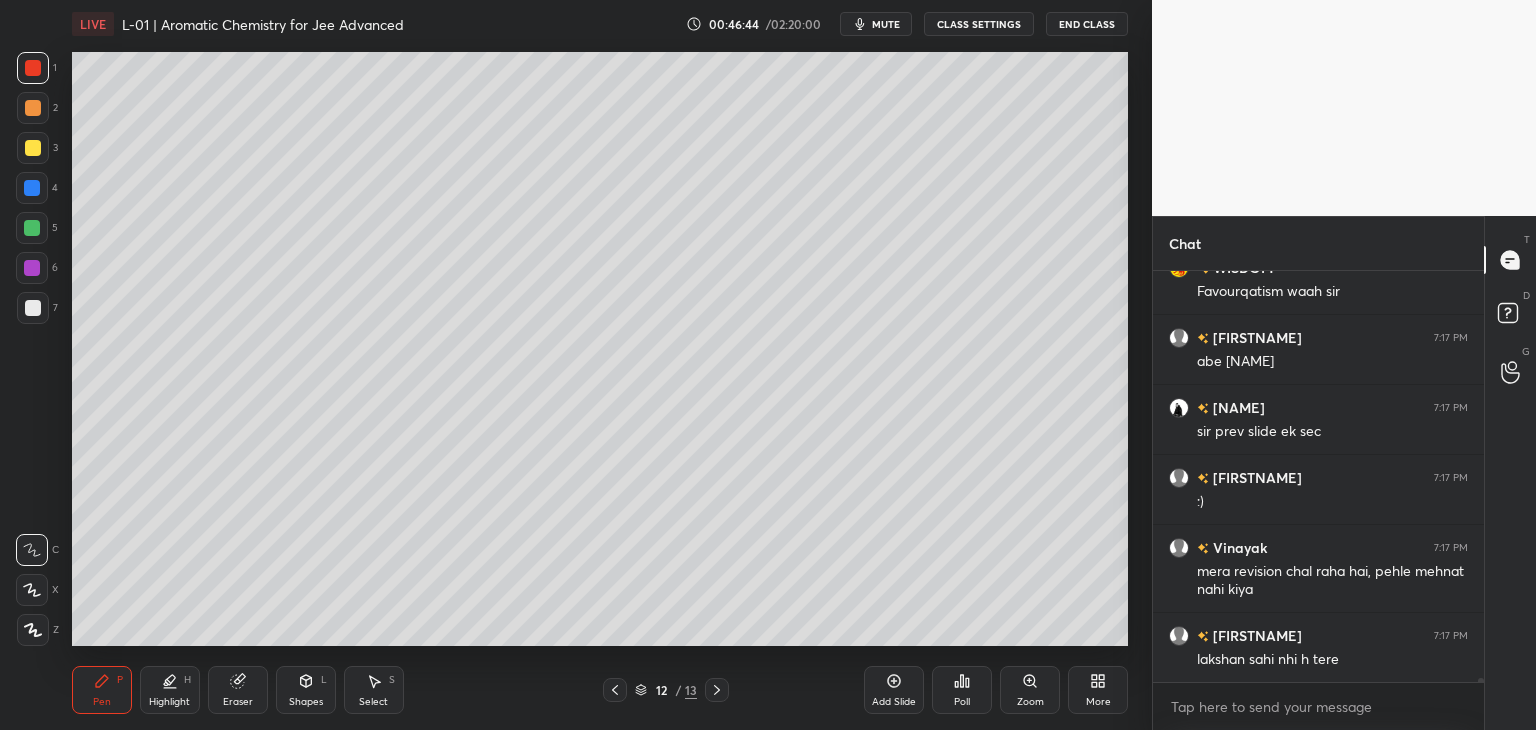 click 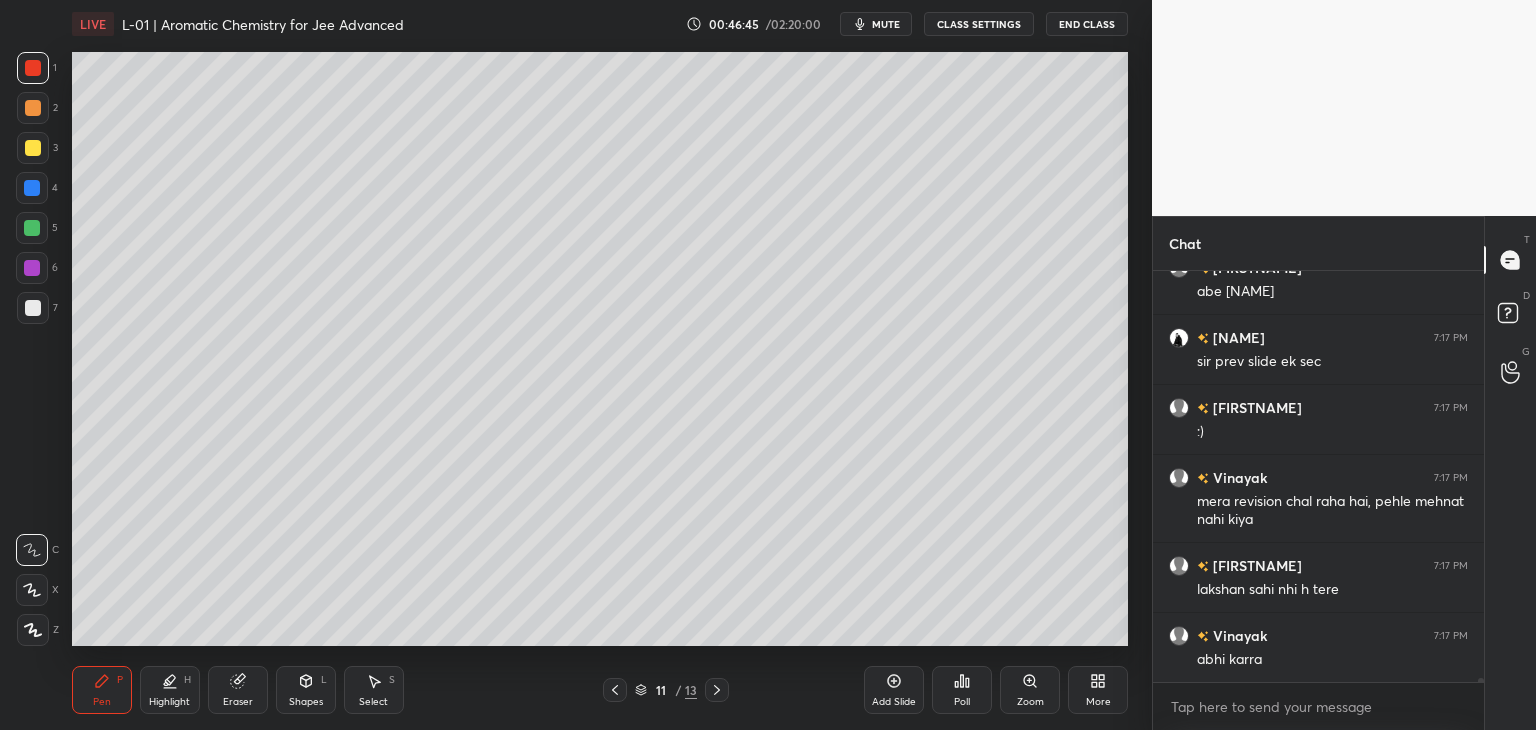 click 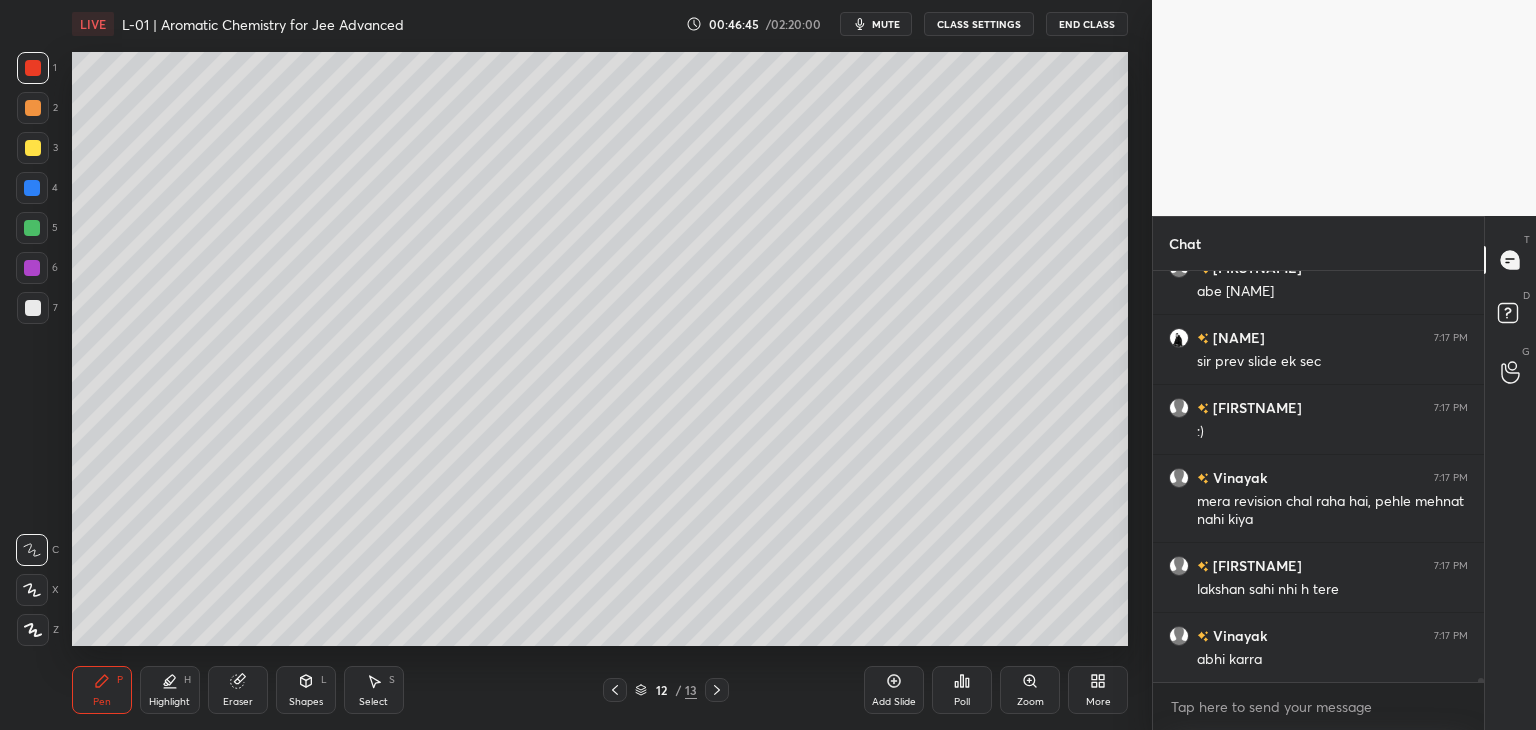 click 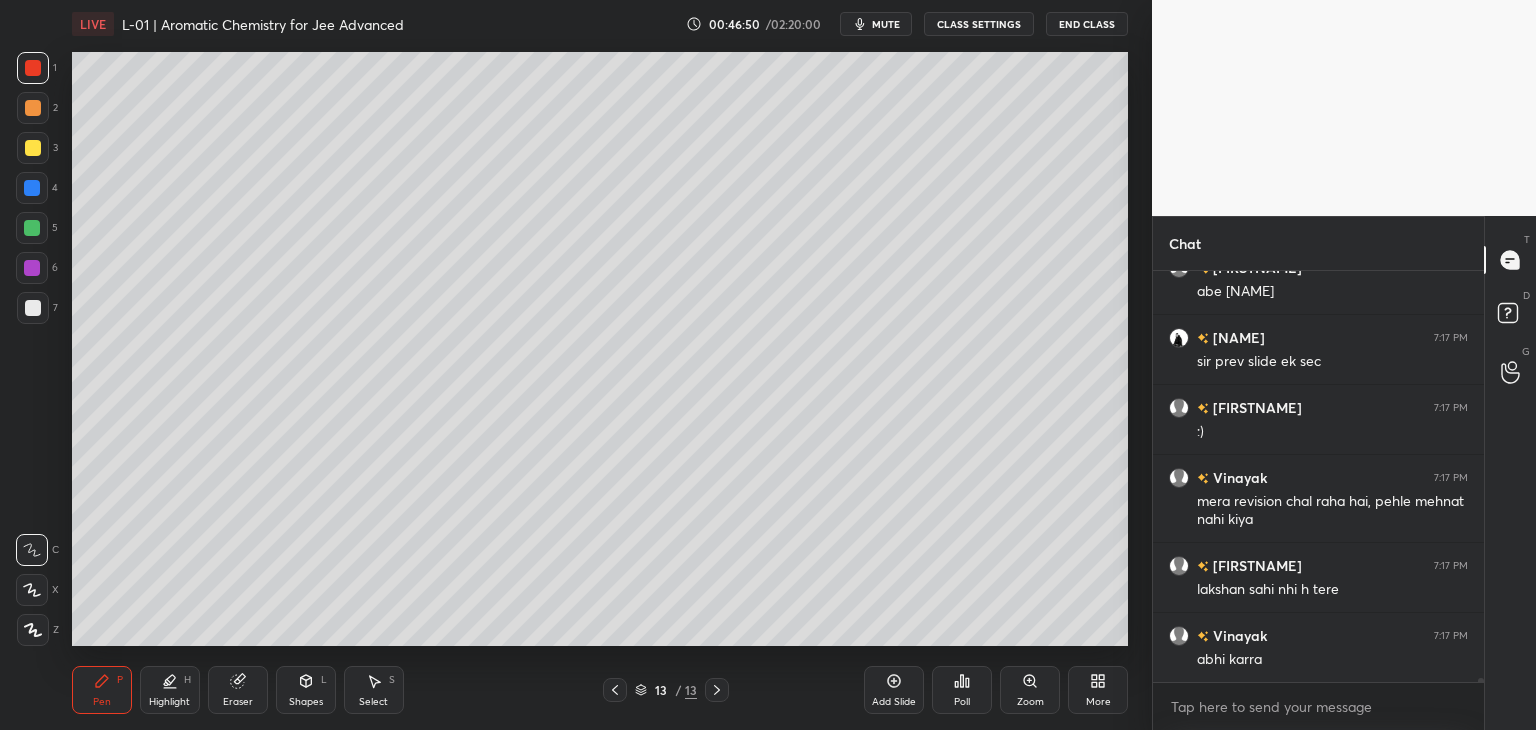 click on "Select S" at bounding box center (374, 690) 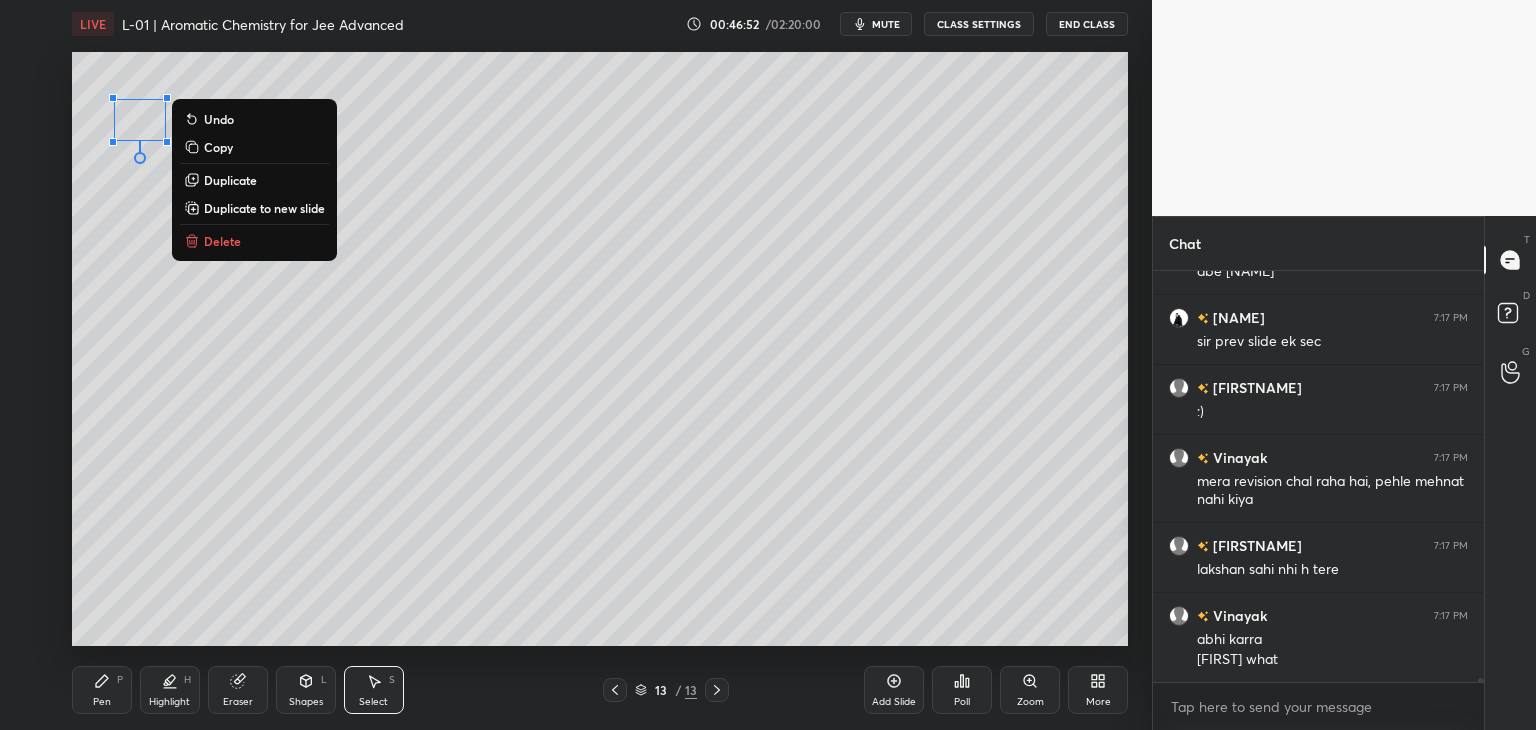 scroll, scrollTop: 47384, scrollLeft: 0, axis: vertical 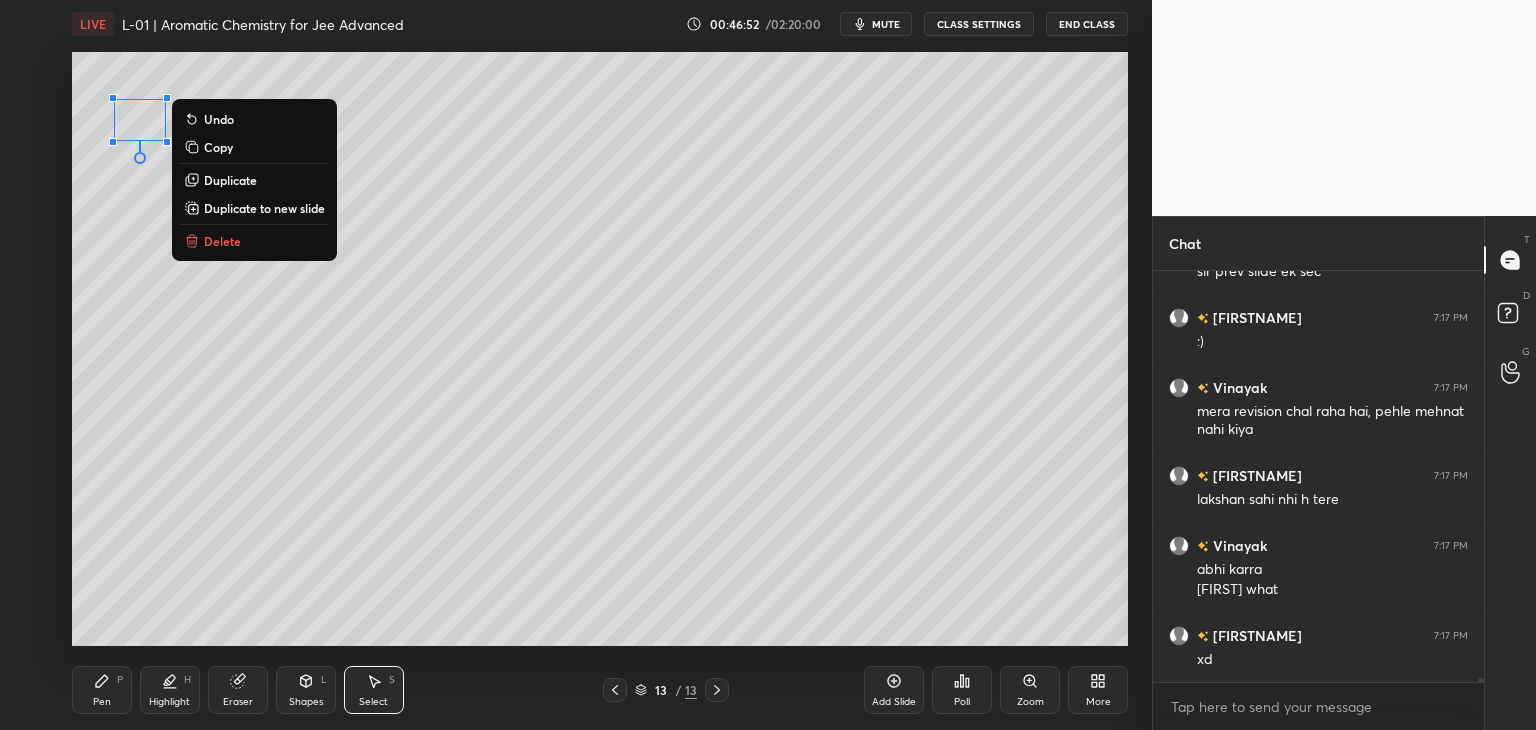 click on "0 ° Undo Copy Duplicate Duplicate to new slide Delete" at bounding box center [600, 349] 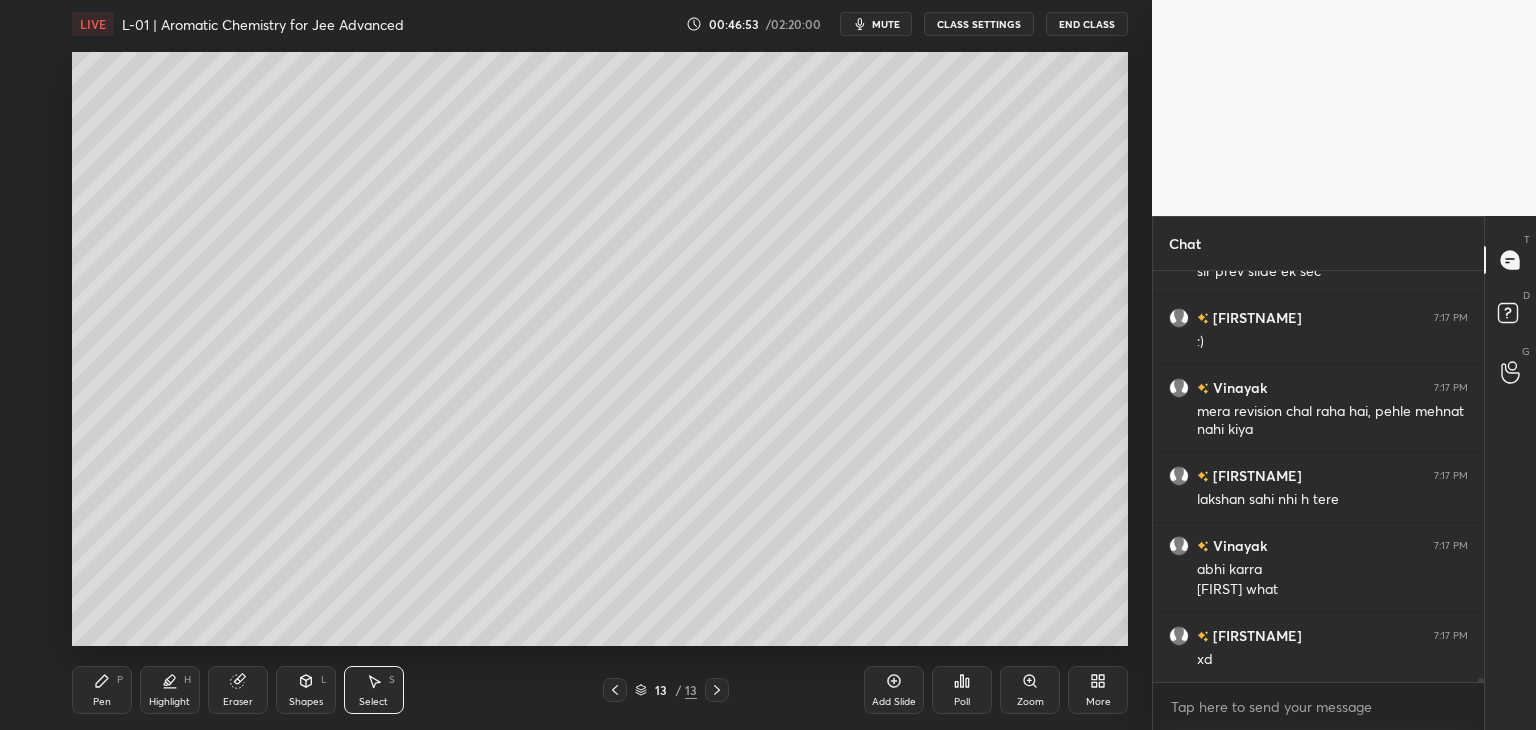 click on "Pen P" at bounding box center [102, 690] 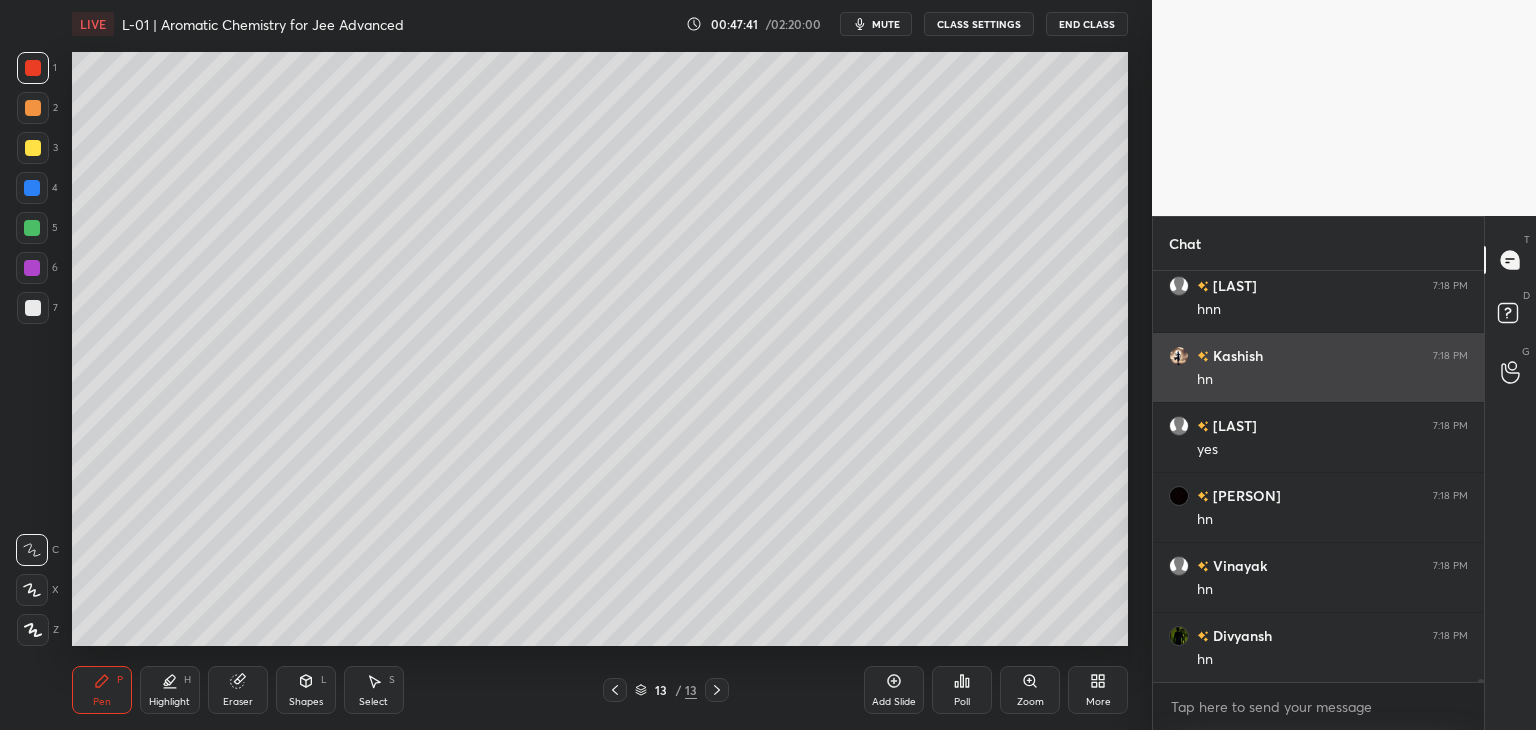 scroll, scrollTop: 48062, scrollLeft: 0, axis: vertical 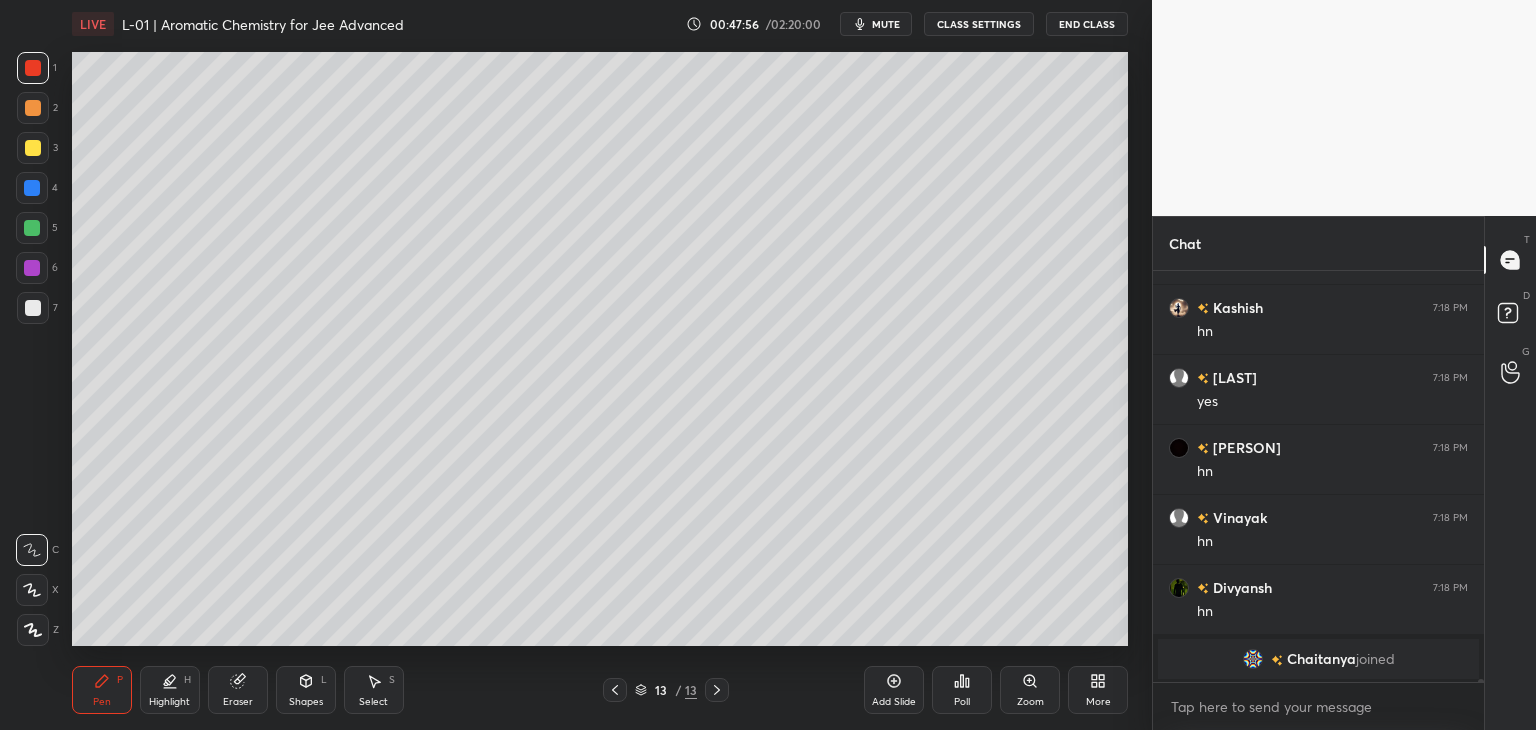 click at bounding box center (33, 108) 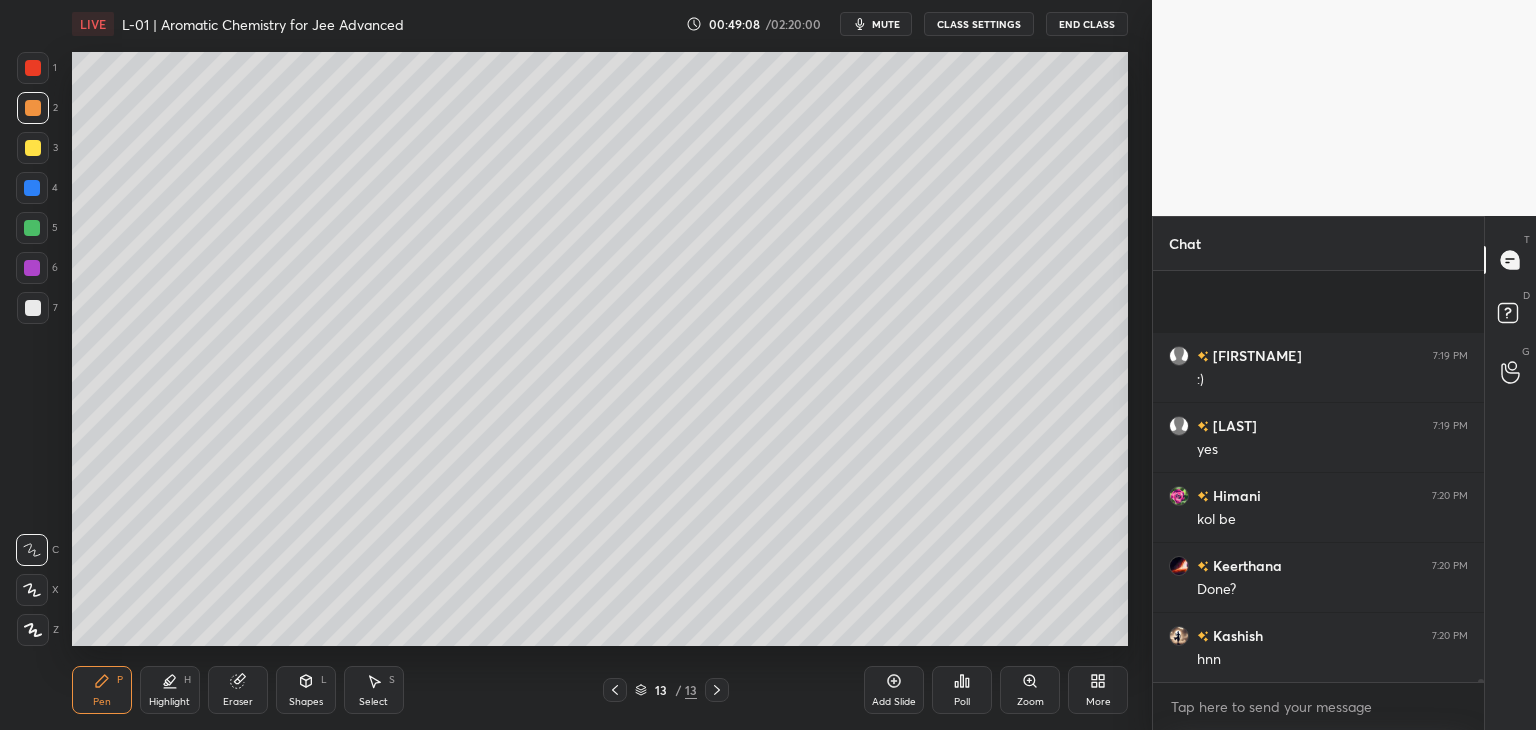 scroll, scrollTop: 48720, scrollLeft: 0, axis: vertical 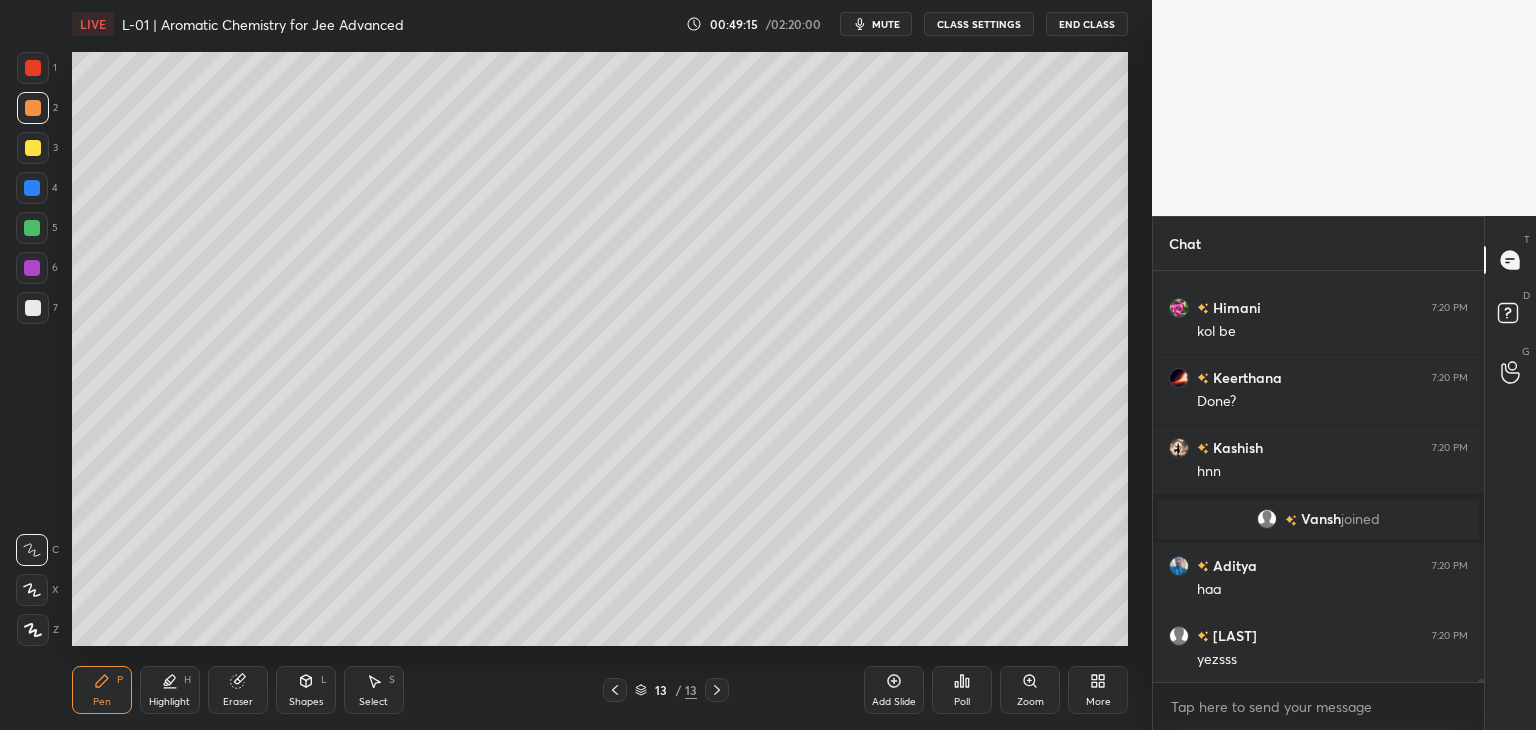 click on "Add Slide" at bounding box center [894, 702] 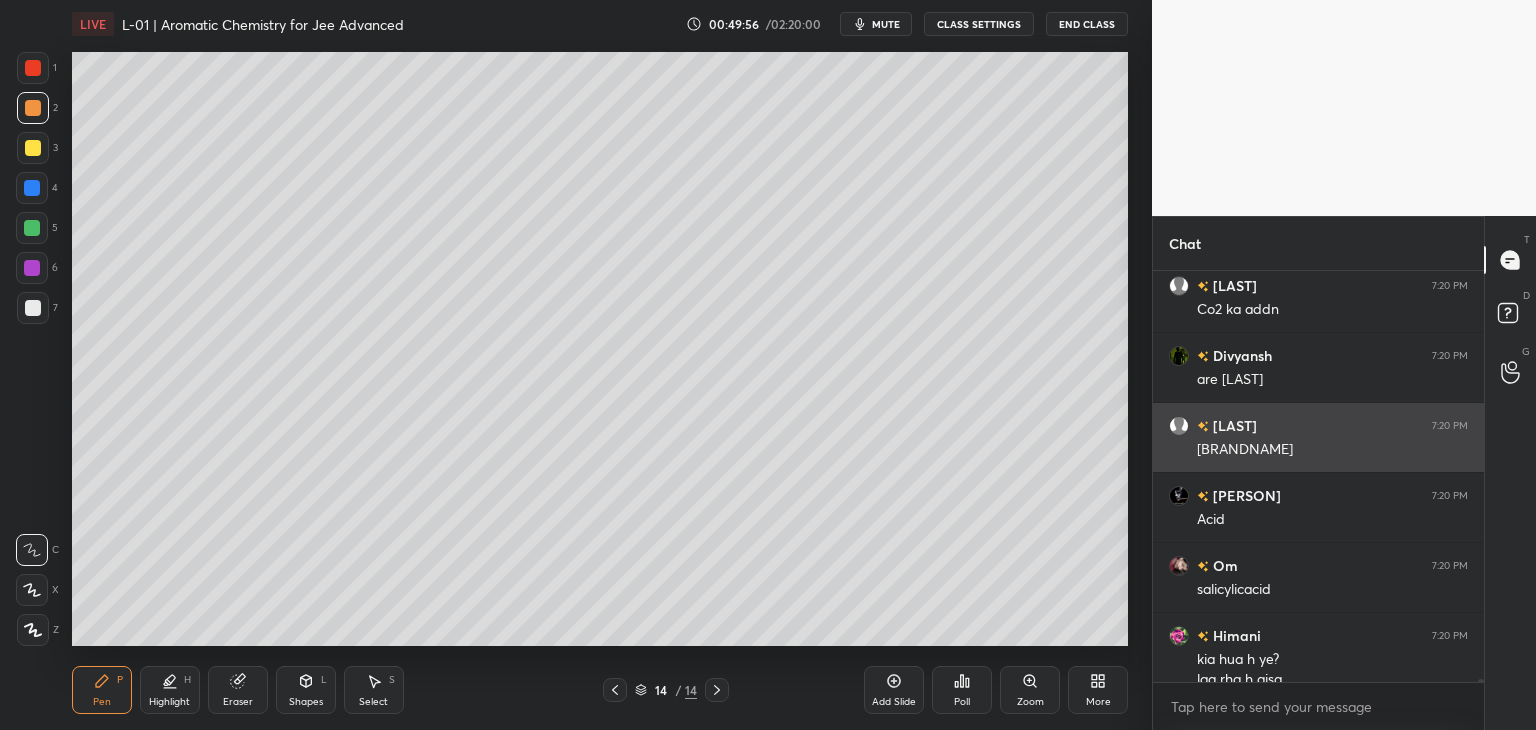 scroll, scrollTop: 49230, scrollLeft: 0, axis: vertical 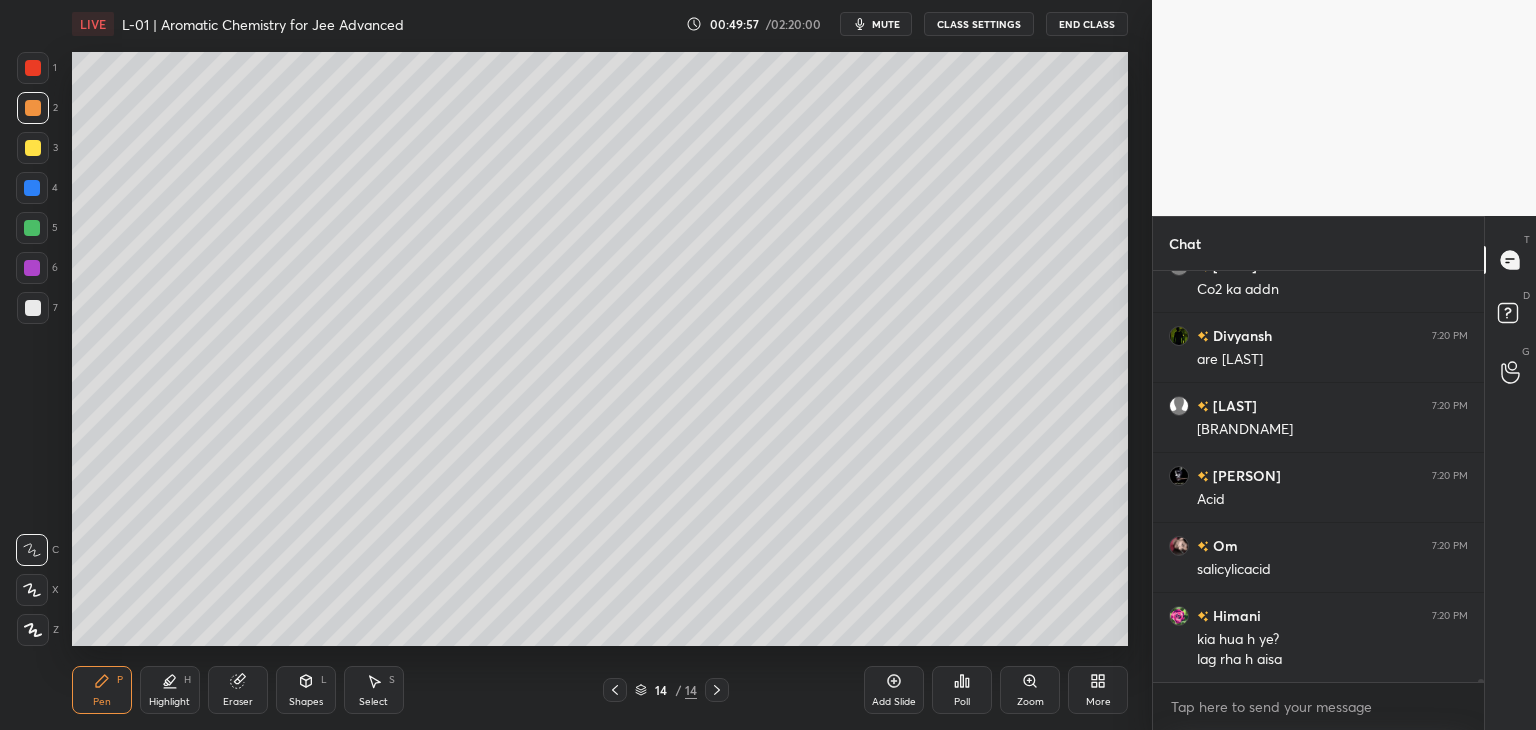 click at bounding box center [33, 68] 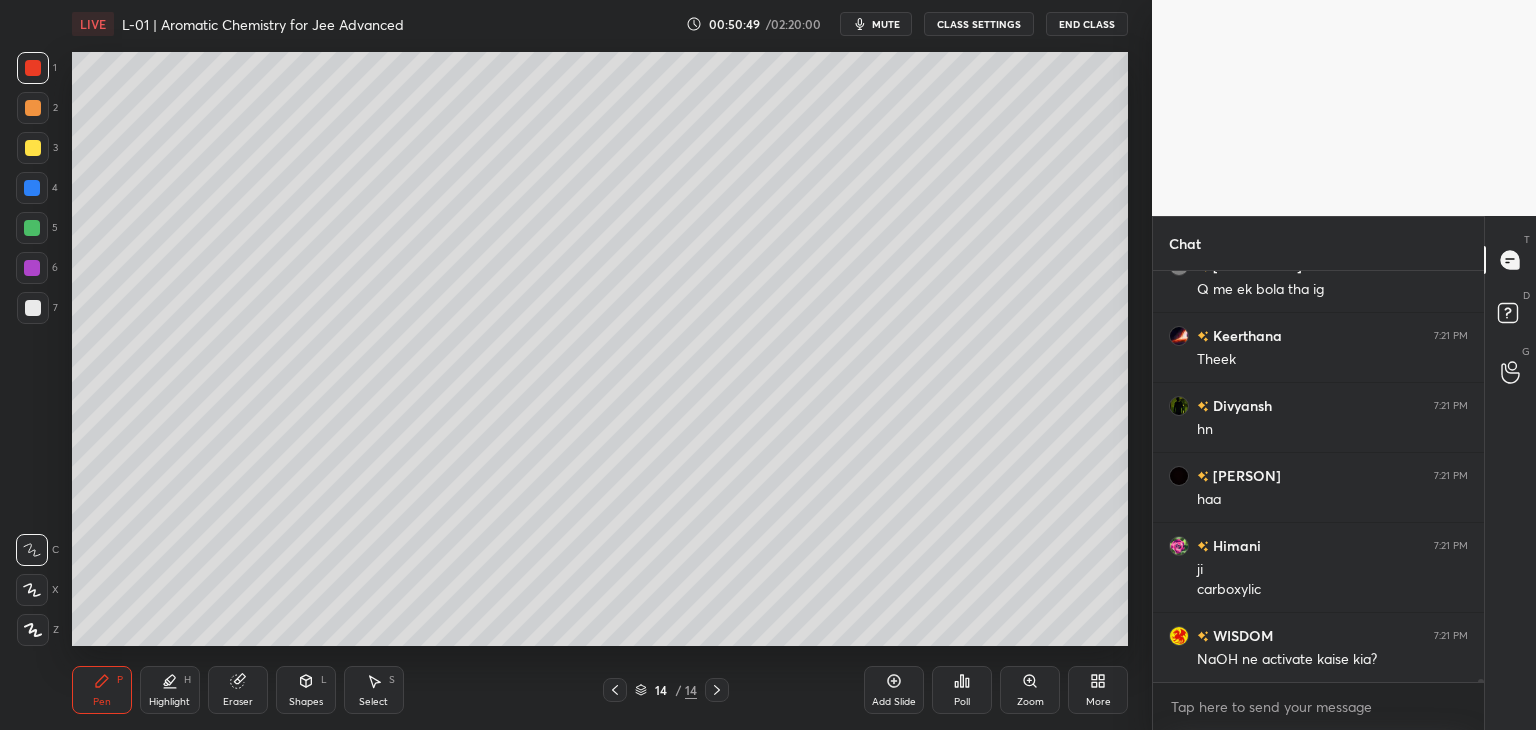 scroll, scrollTop: 49690, scrollLeft: 0, axis: vertical 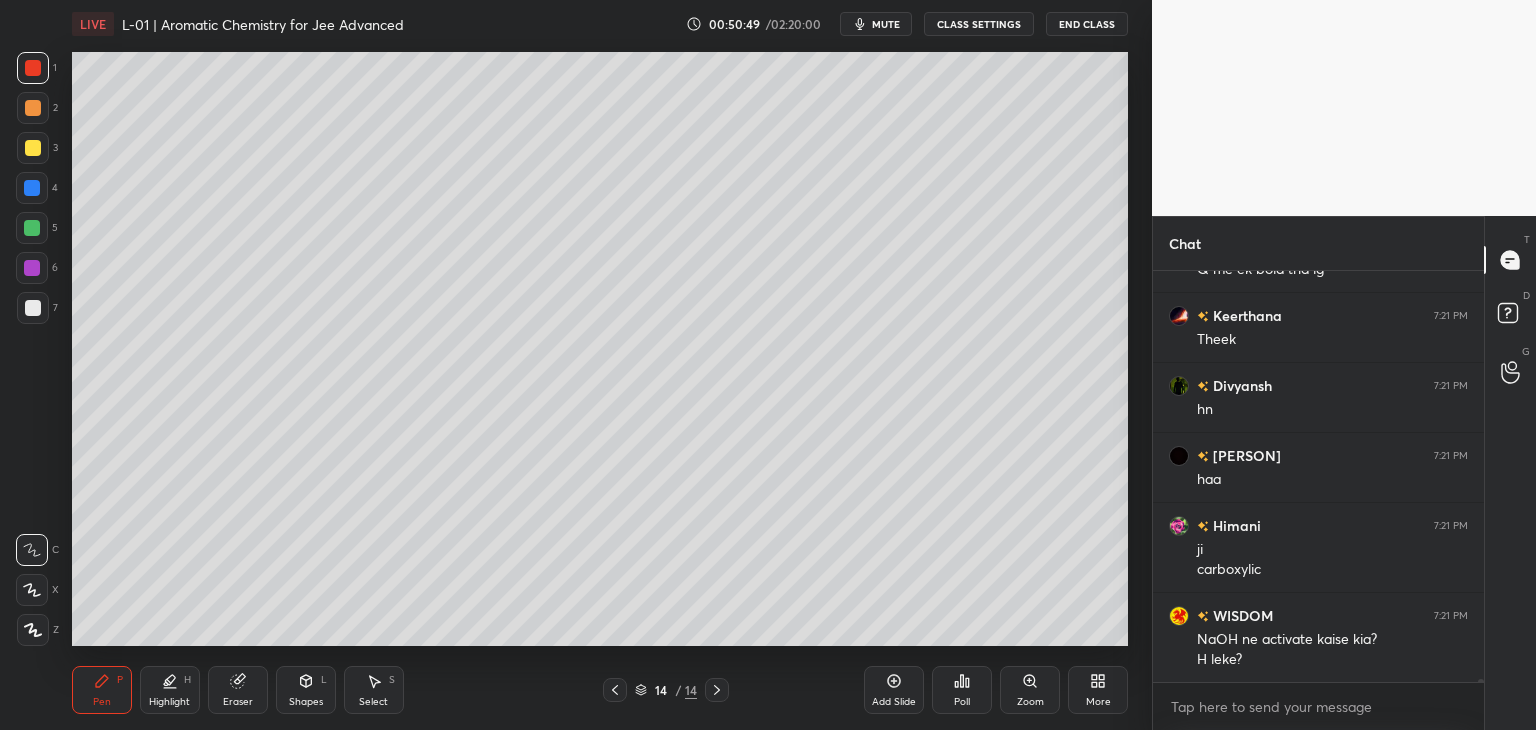 click at bounding box center [33, 108] 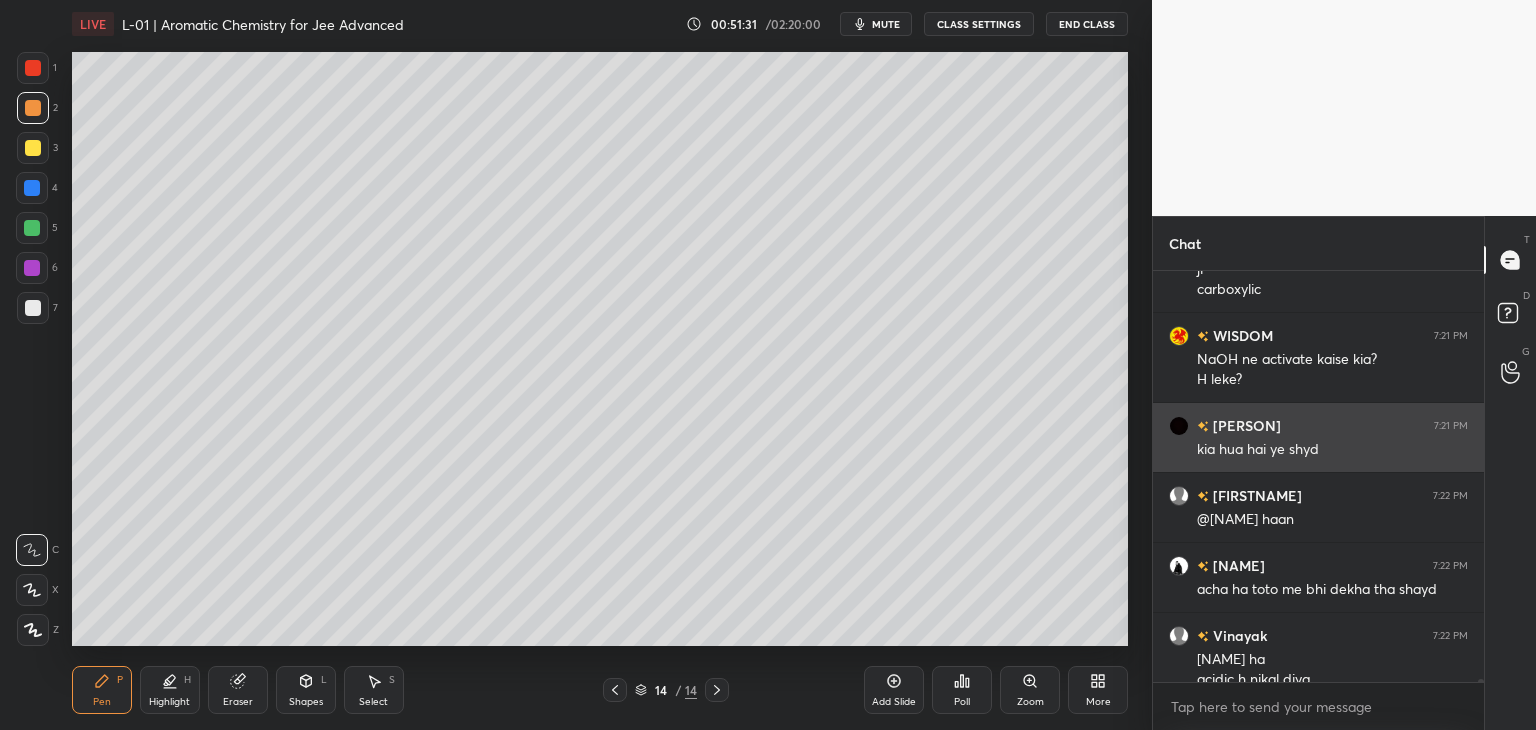 scroll, scrollTop: 49990, scrollLeft: 0, axis: vertical 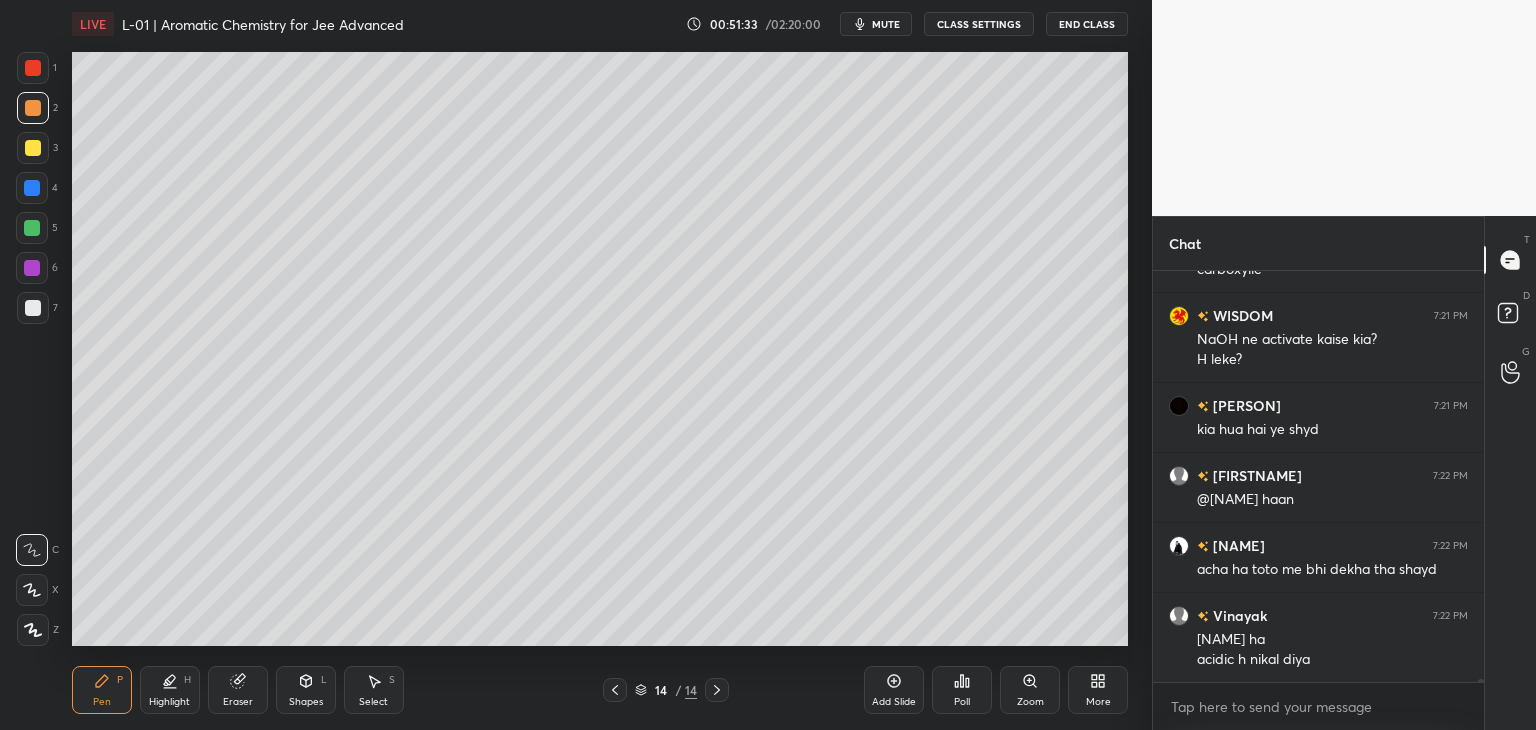 click on "Eraser" at bounding box center (238, 690) 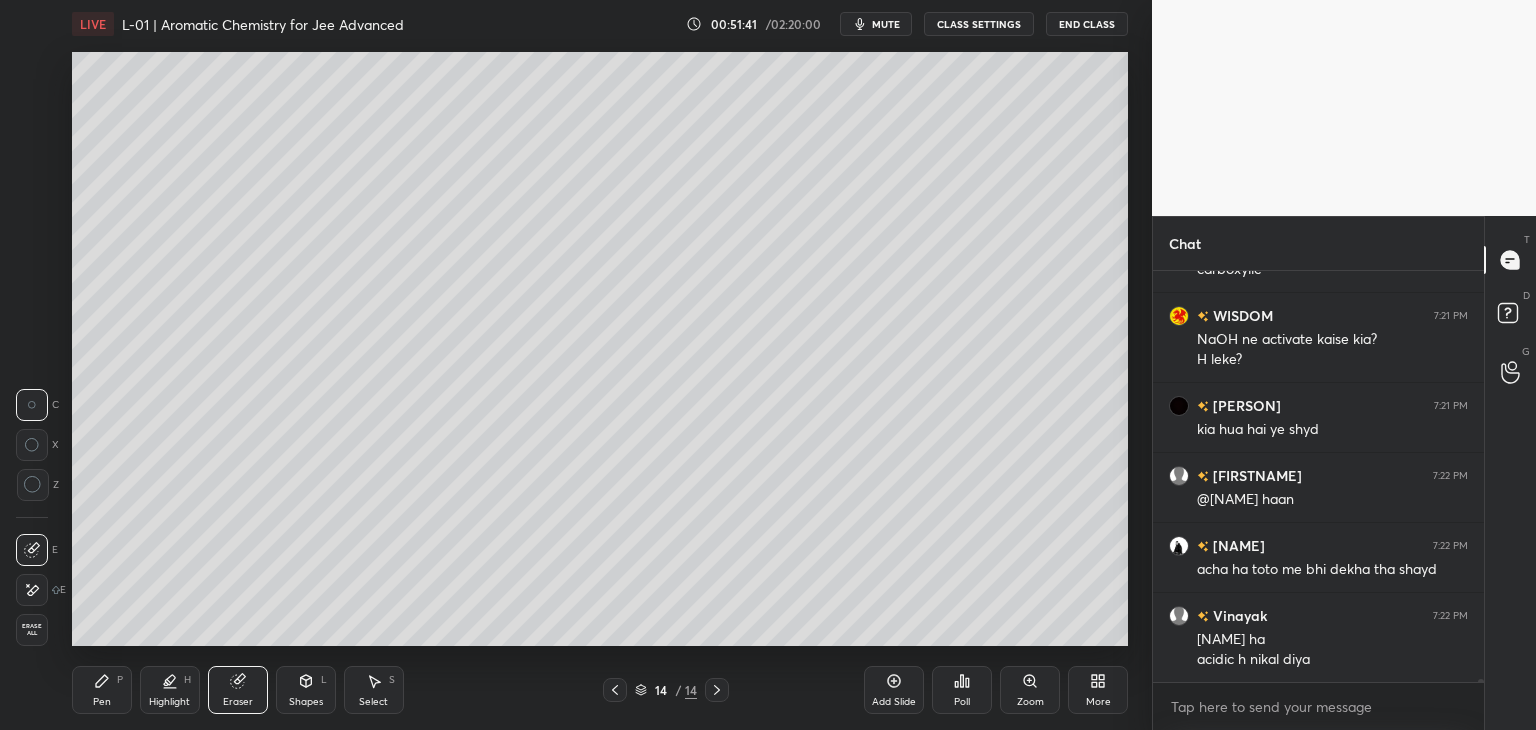 click on "Pen" at bounding box center (102, 702) 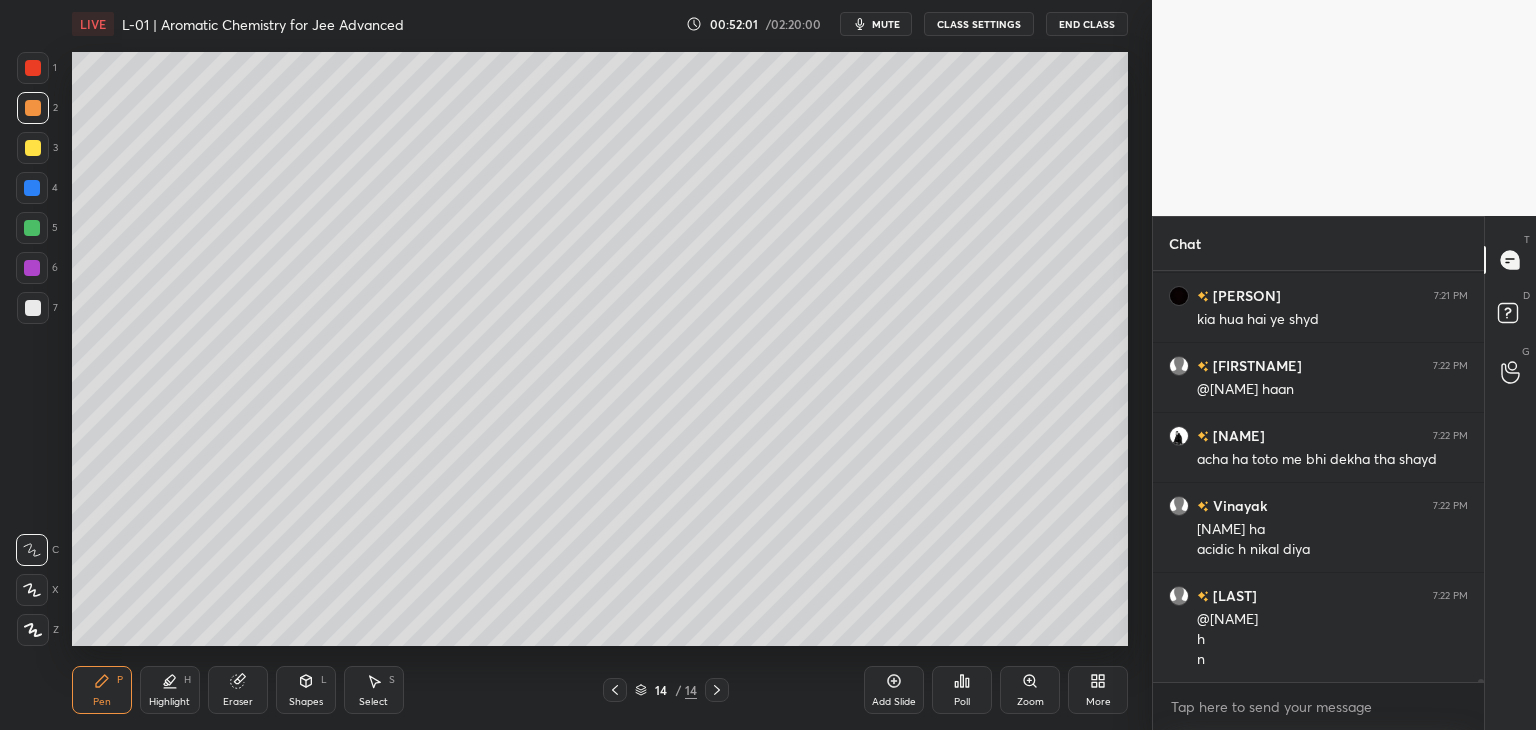 scroll, scrollTop: 50170, scrollLeft: 0, axis: vertical 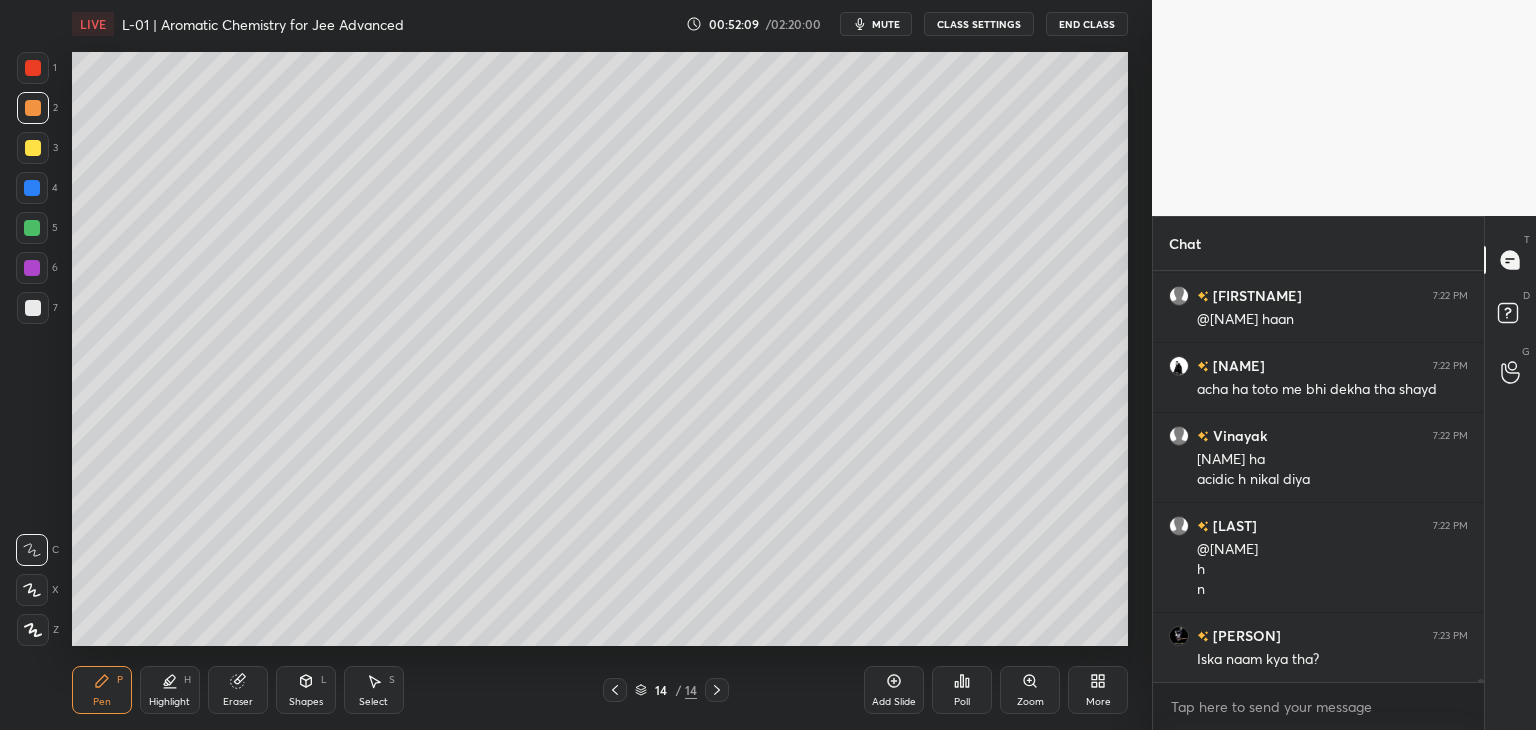 click on "Select S" at bounding box center (374, 690) 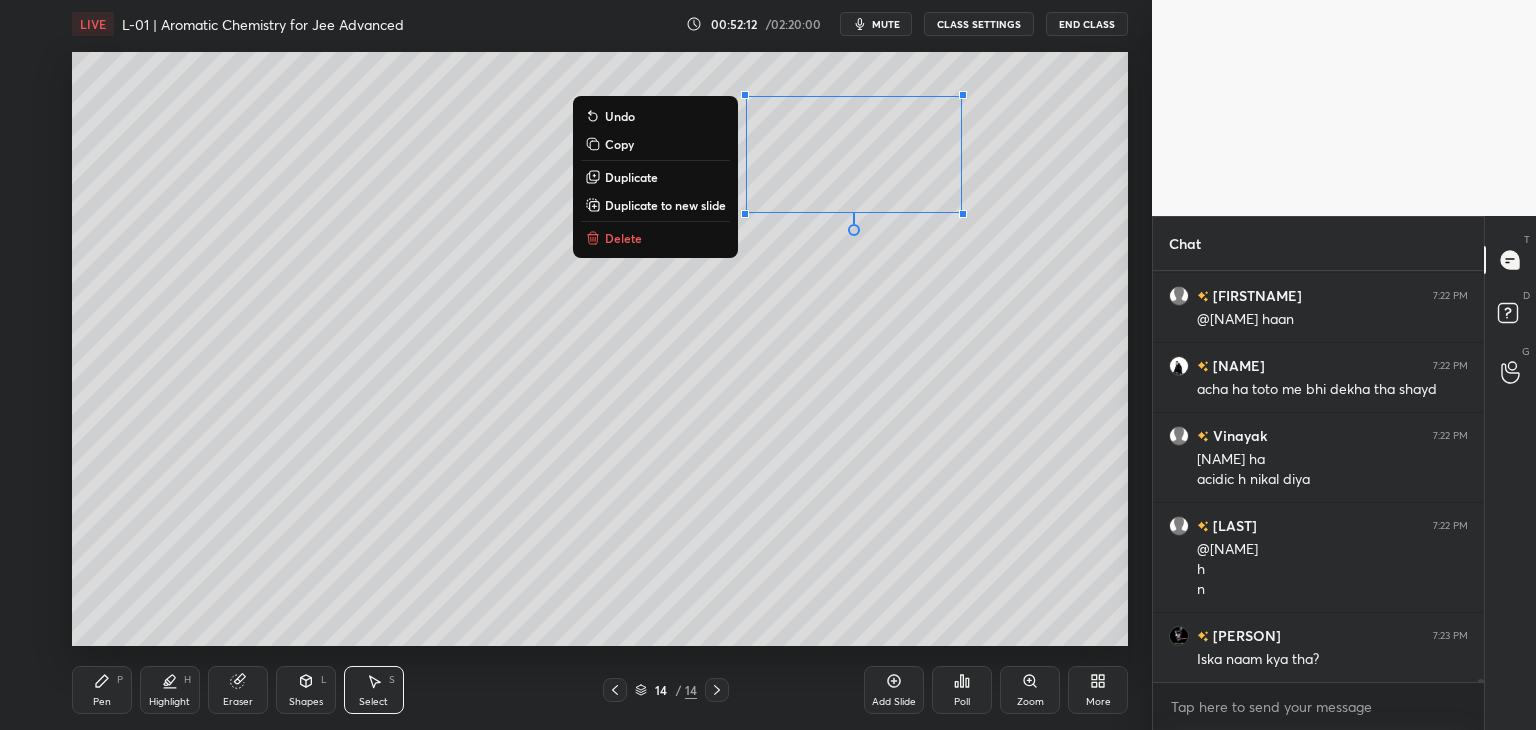 scroll, scrollTop: 50240, scrollLeft: 0, axis: vertical 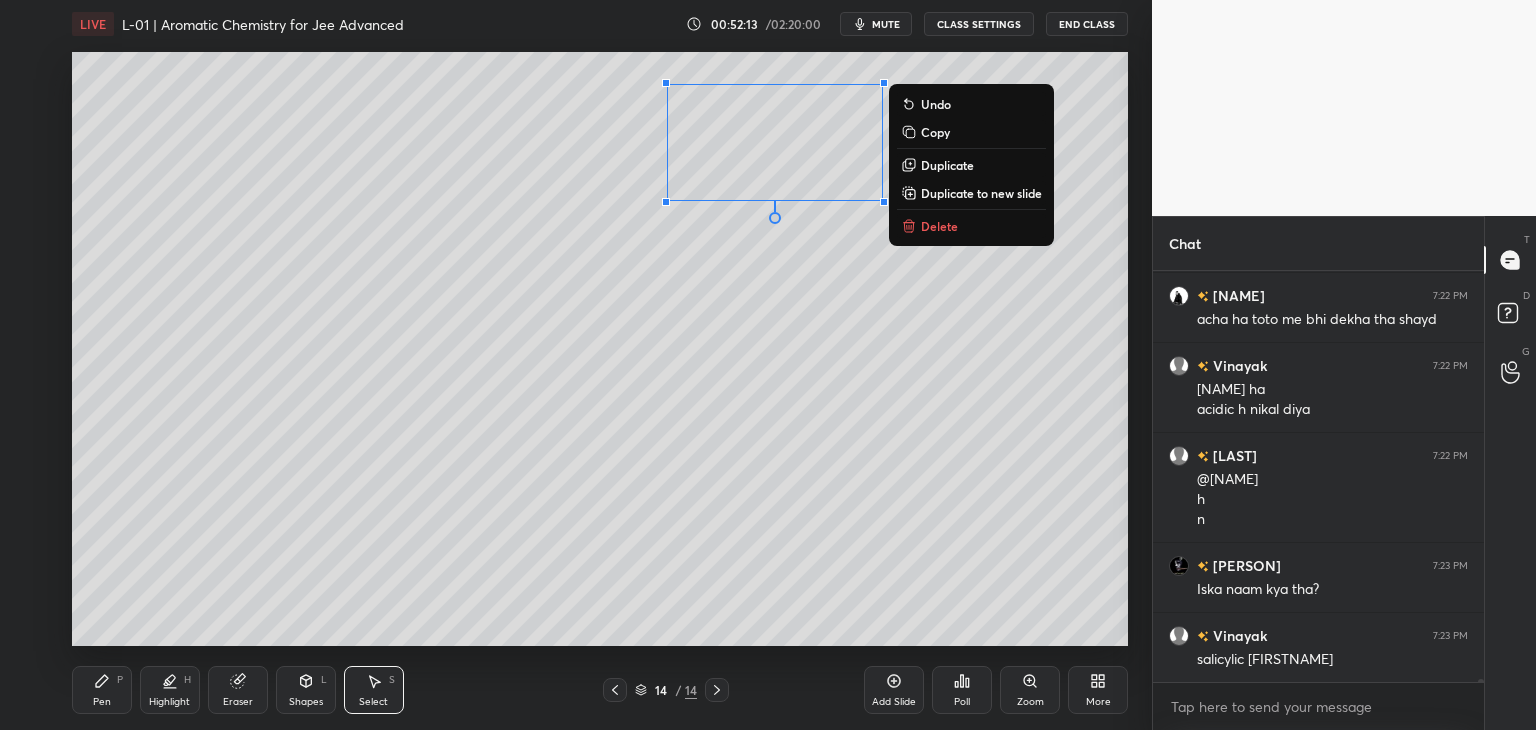 click on "0 ° Undo Copy Duplicate Duplicate to new slide Delete" at bounding box center (600, 349) 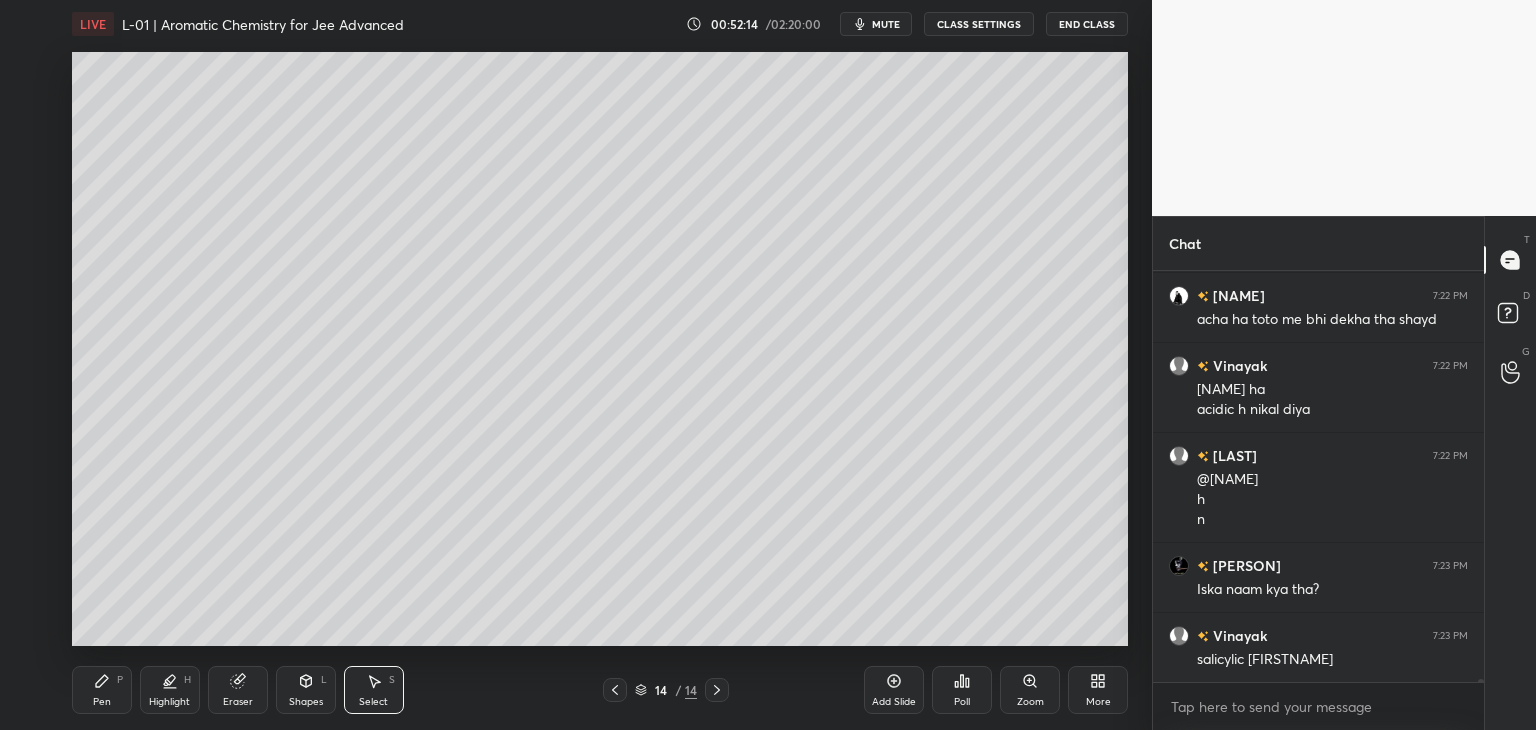 click on "Pen P" at bounding box center [102, 690] 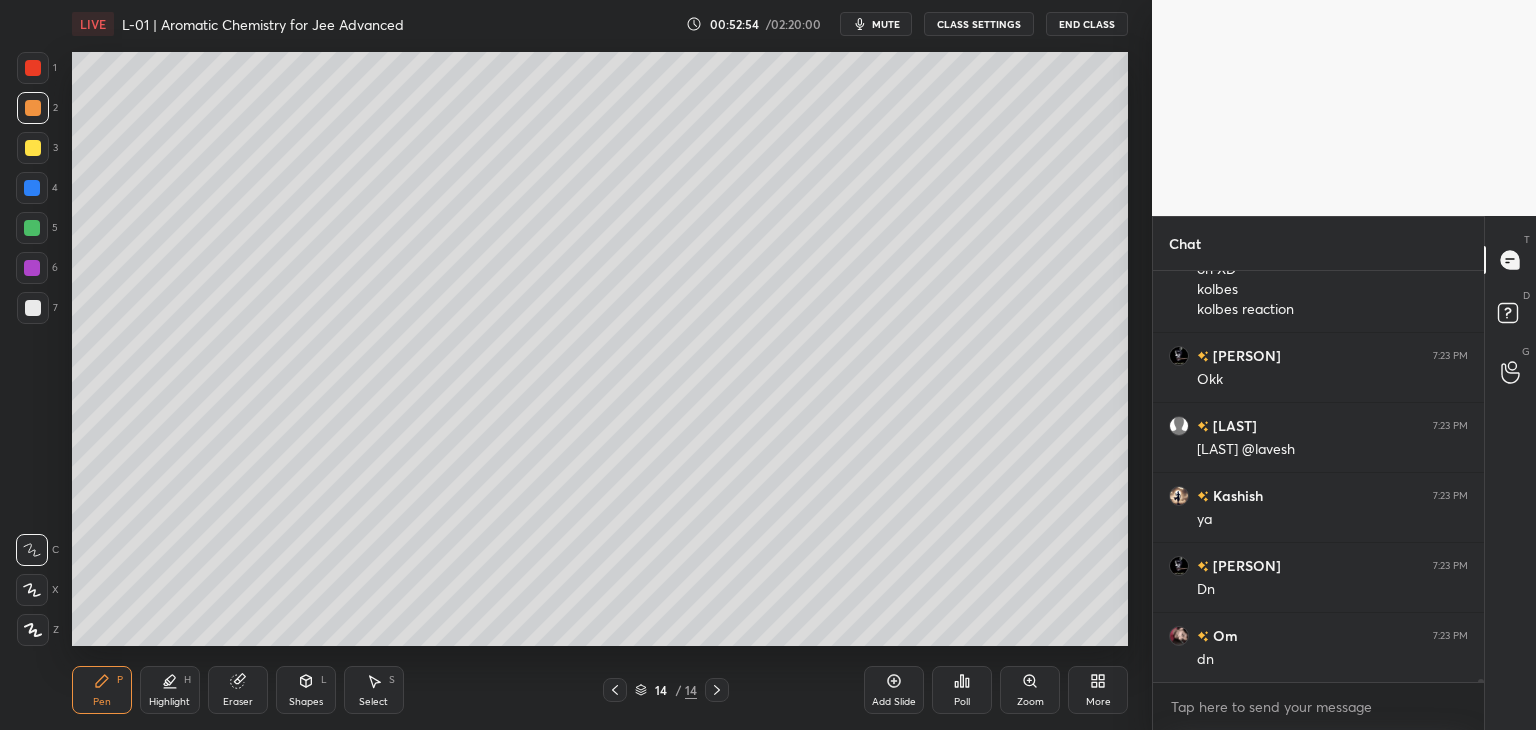 scroll, scrollTop: 50840, scrollLeft: 0, axis: vertical 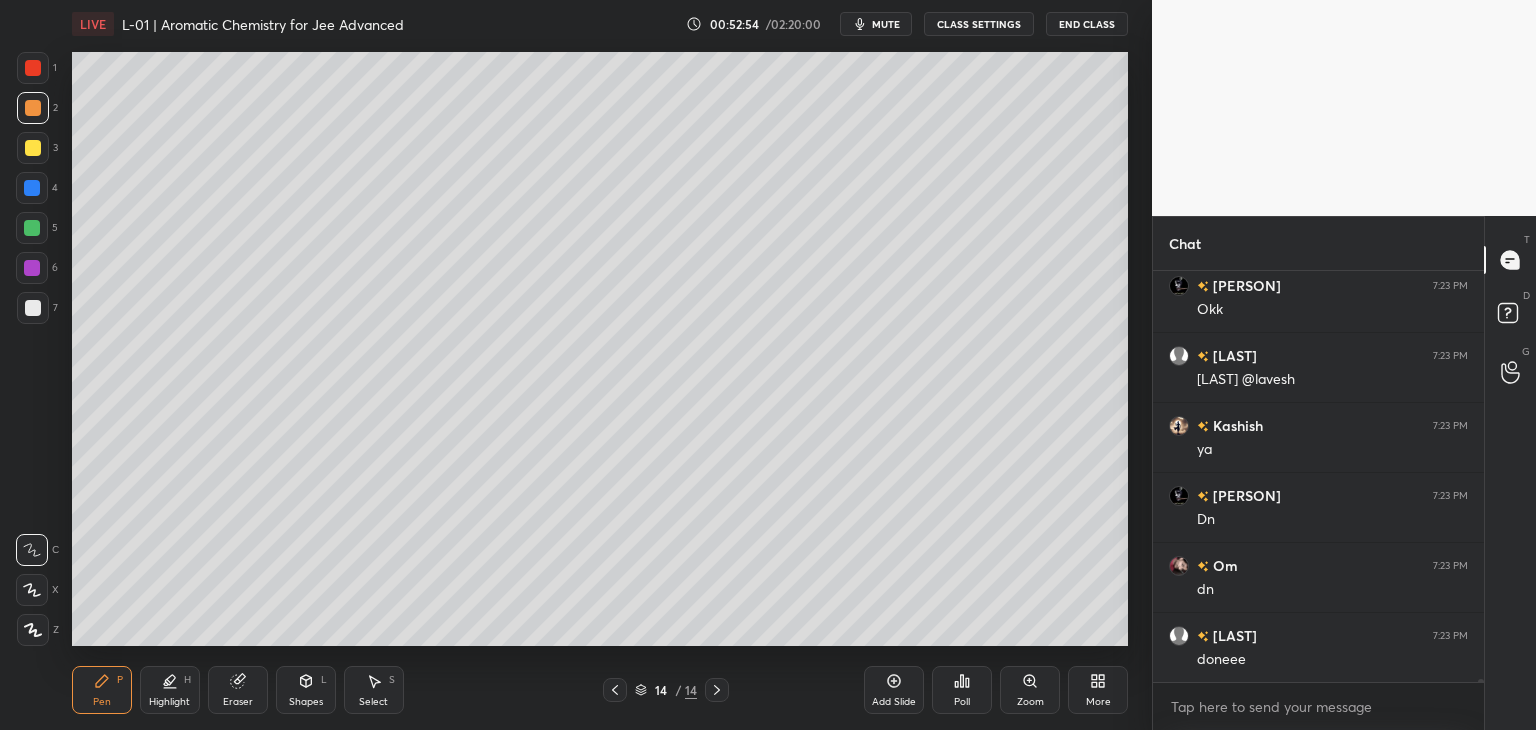 click on "Add Slide" at bounding box center (894, 690) 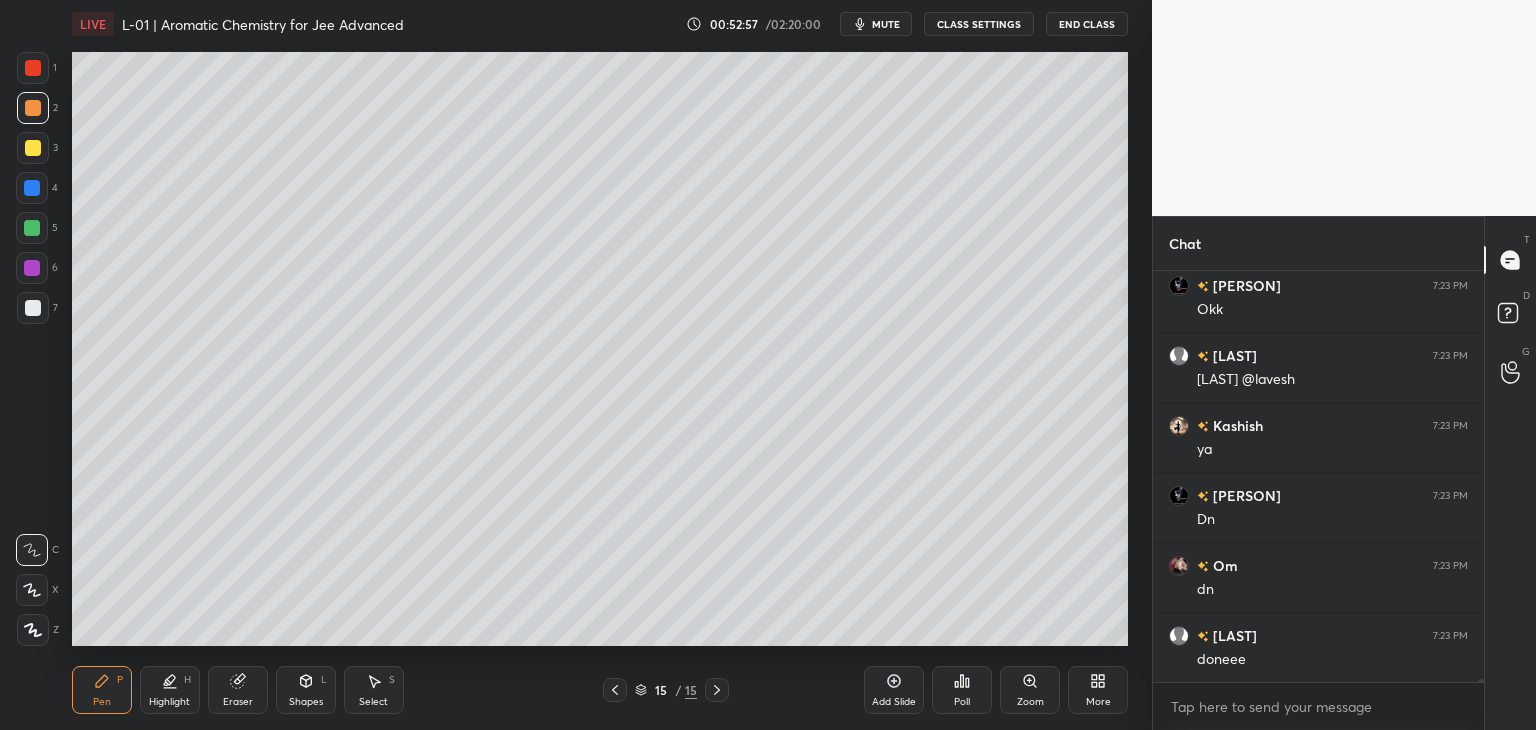 scroll, scrollTop: 50910, scrollLeft: 0, axis: vertical 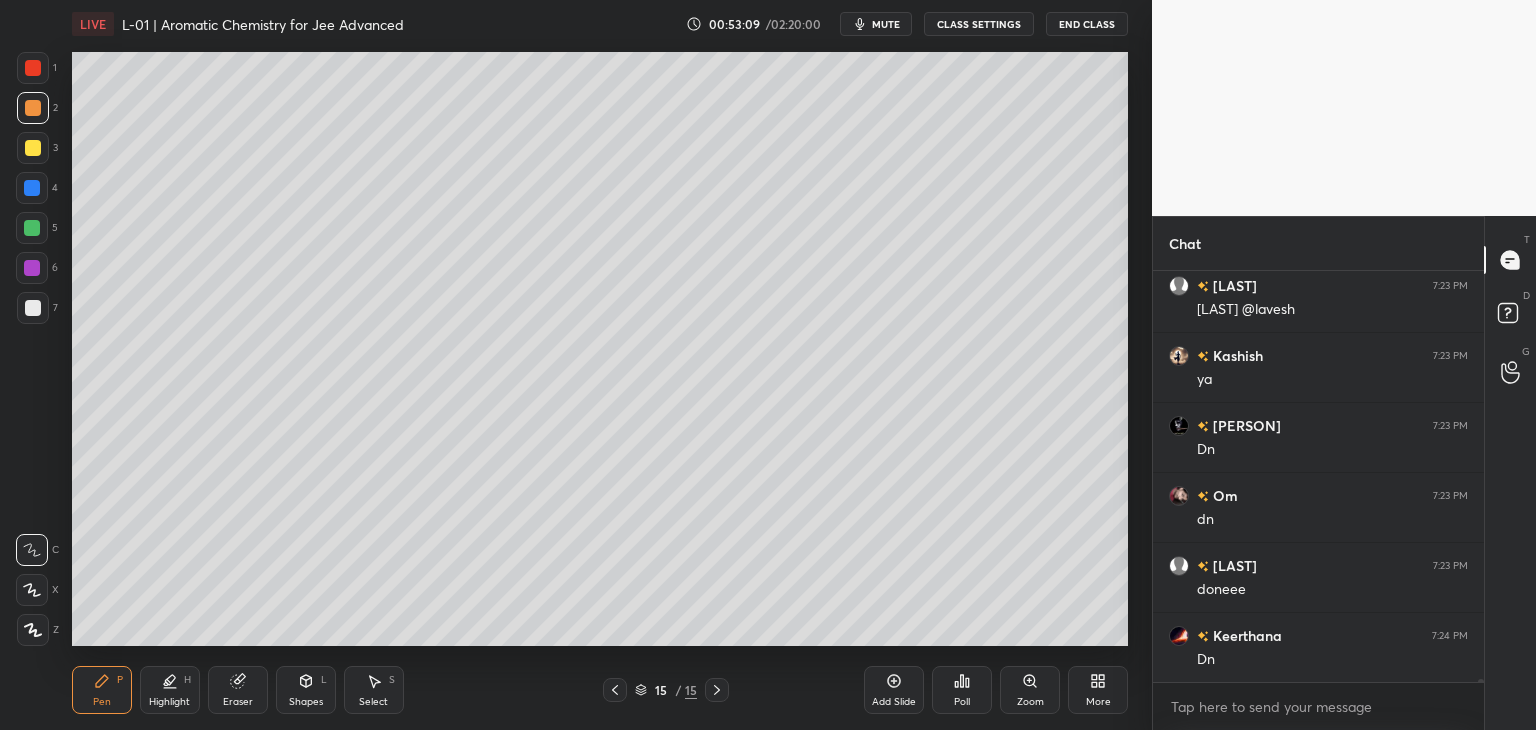 click at bounding box center (33, 68) 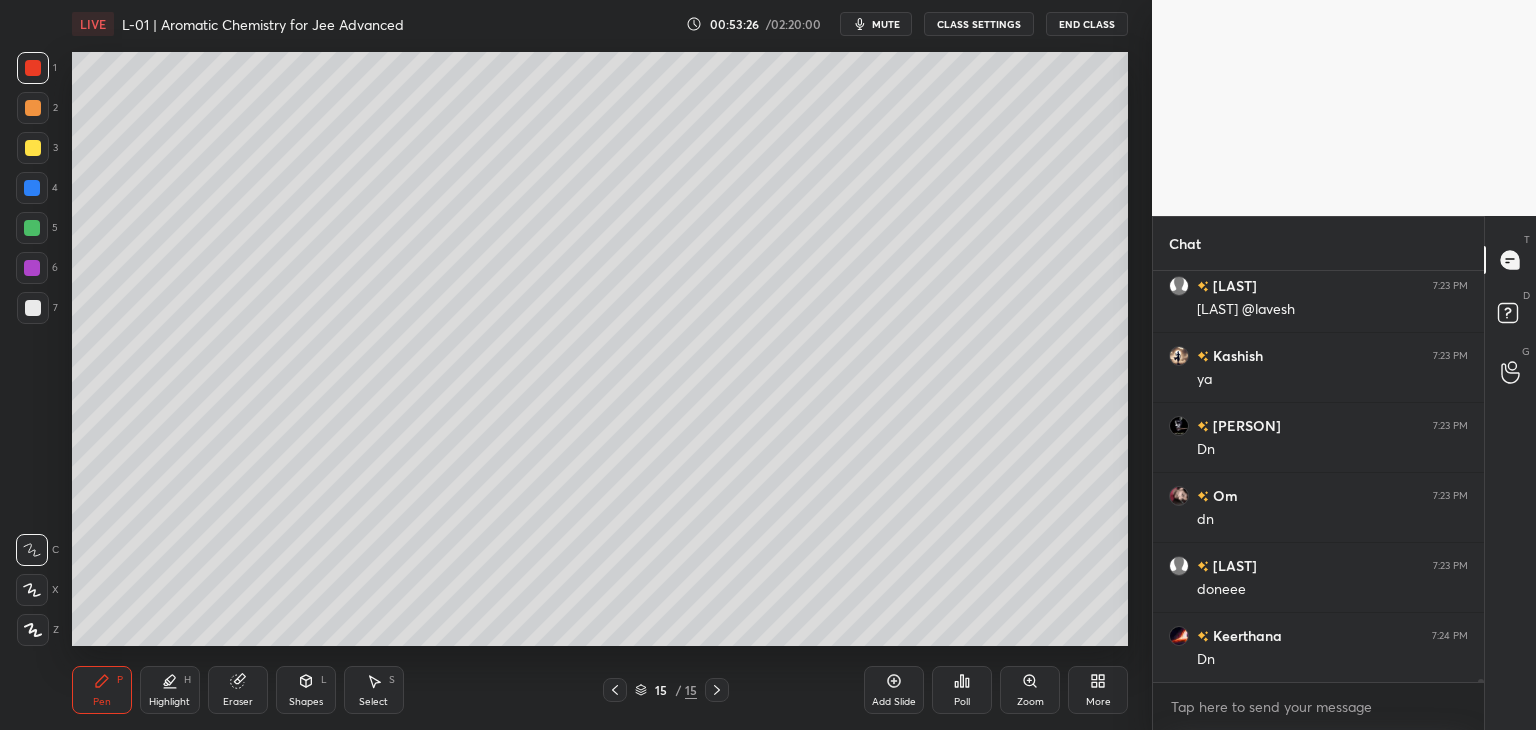 click on "Eraser" at bounding box center (238, 690) 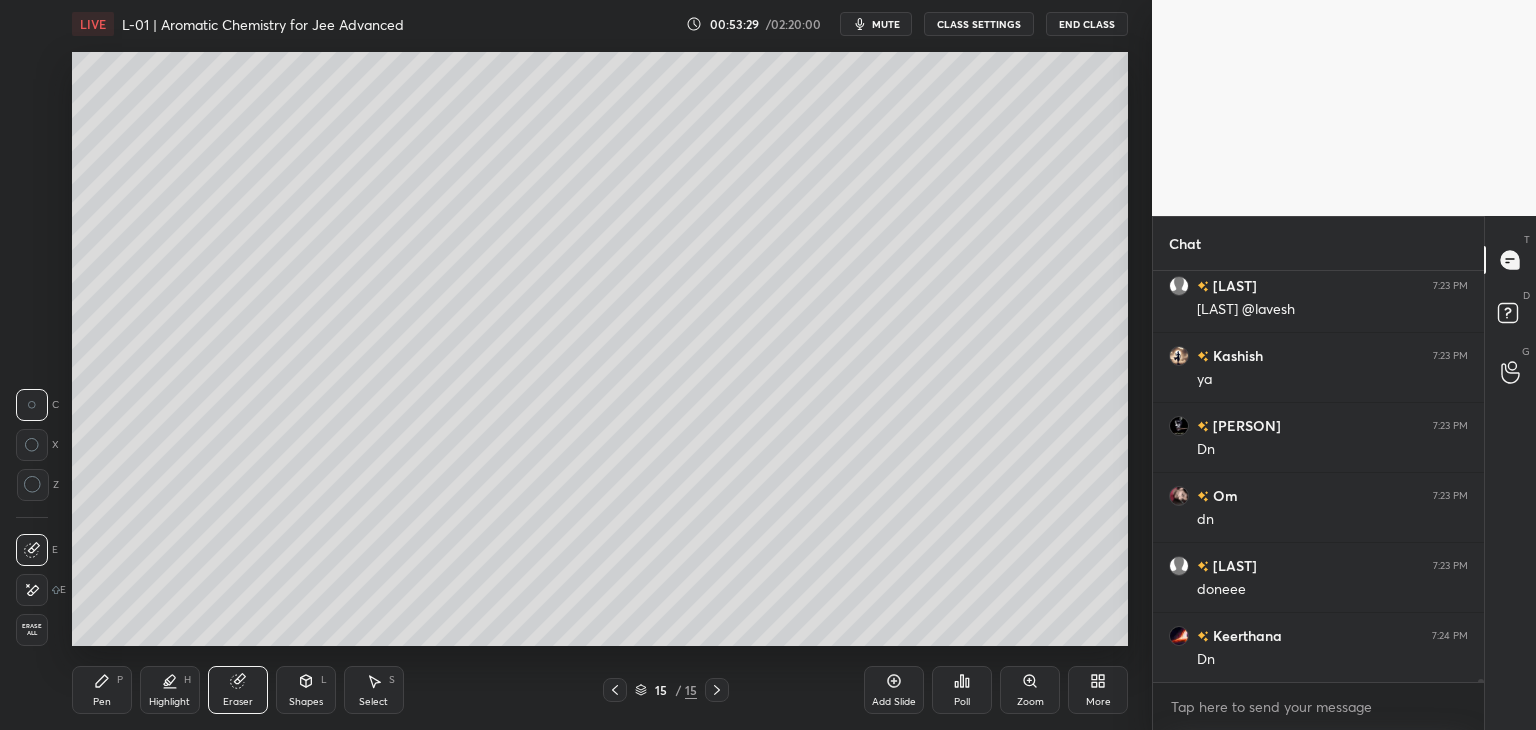 click 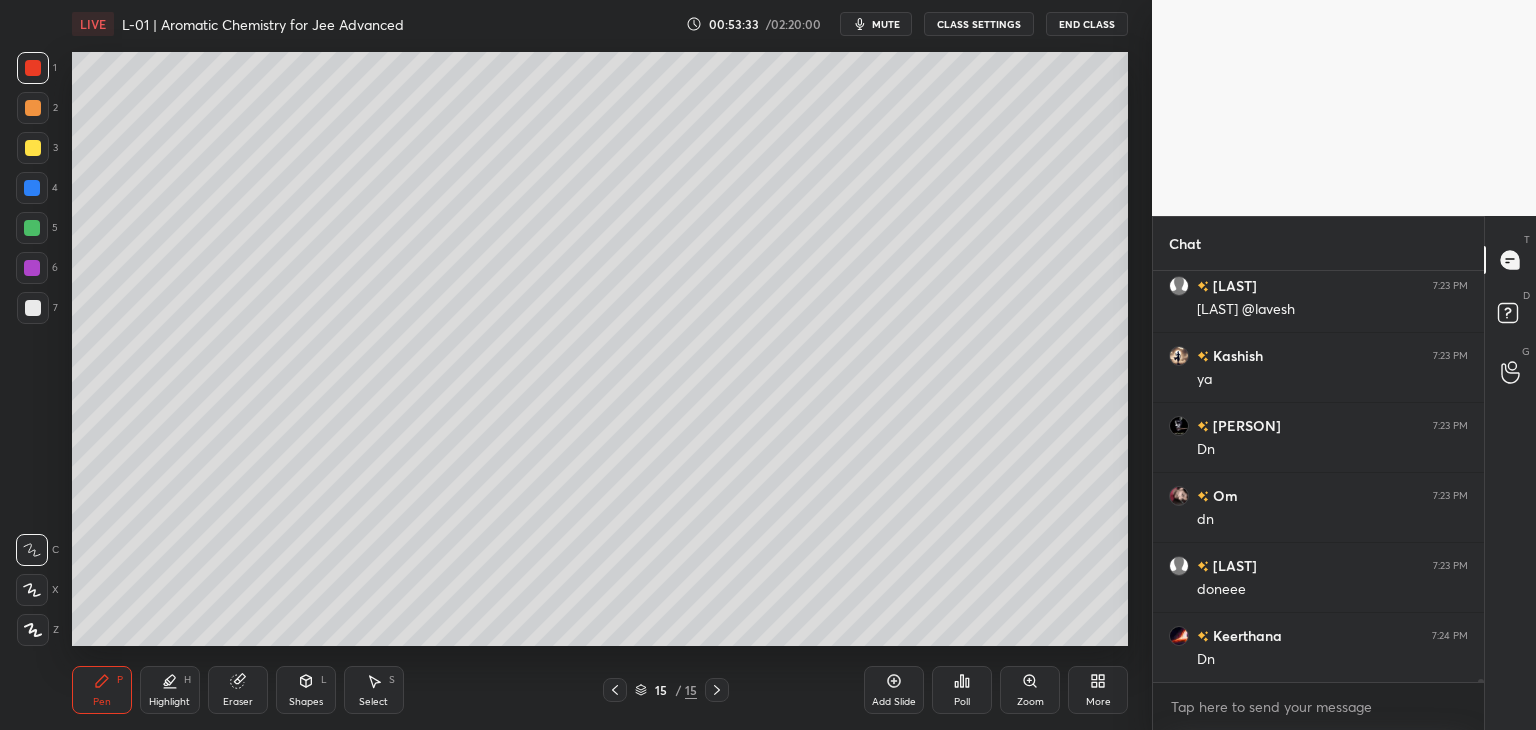 click at bounding box center [33, 108] 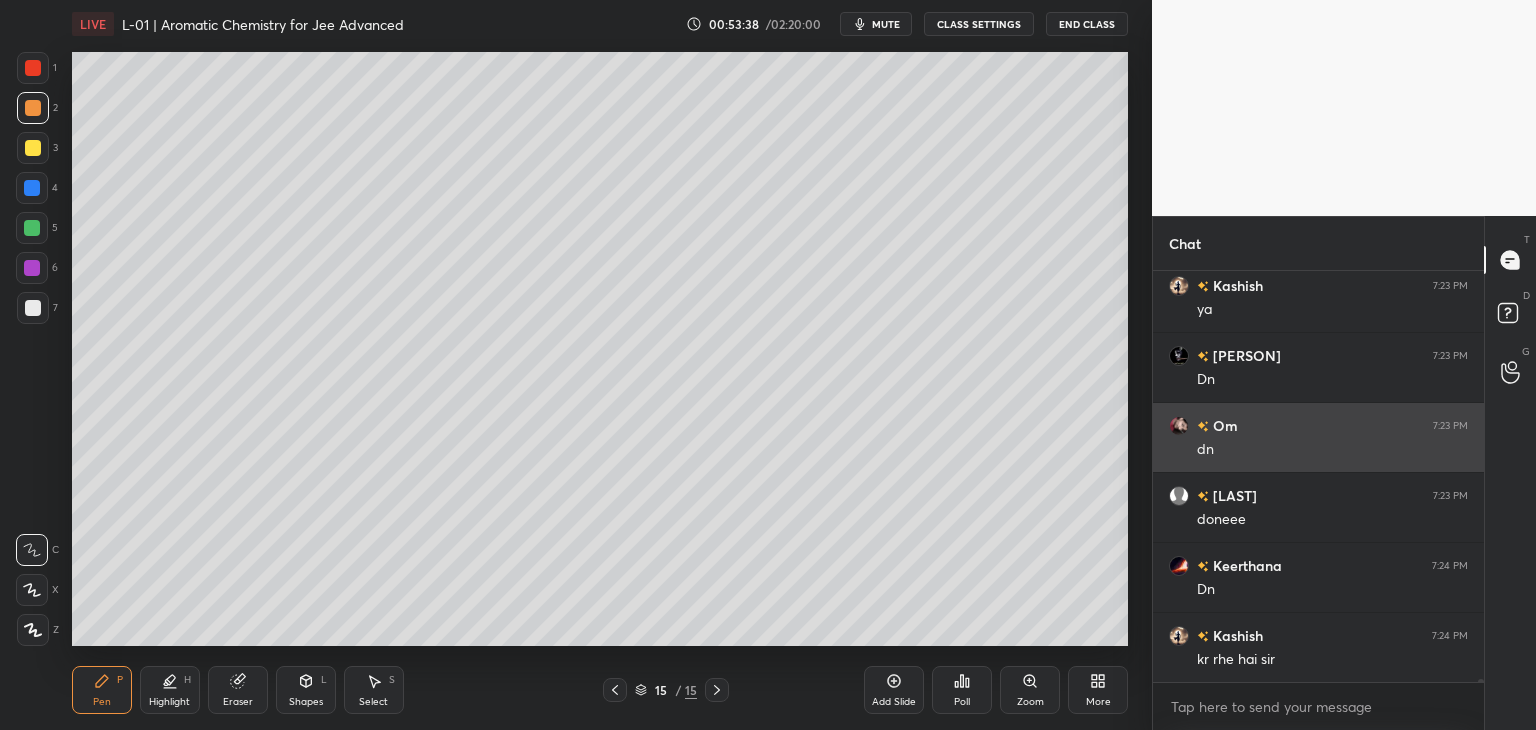 scroll, scrollTop: 51050, scrollLeft: 0, axis: vertical 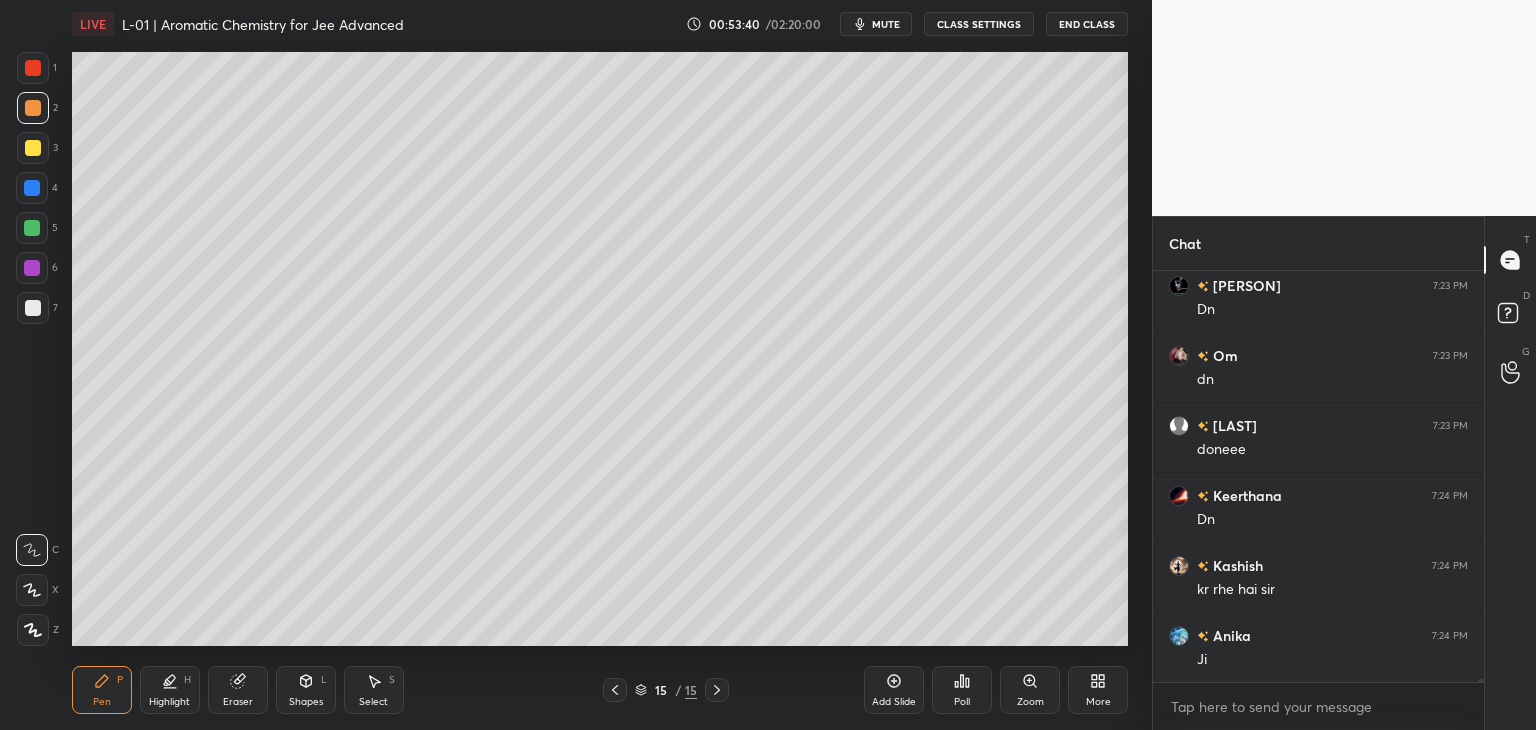 click 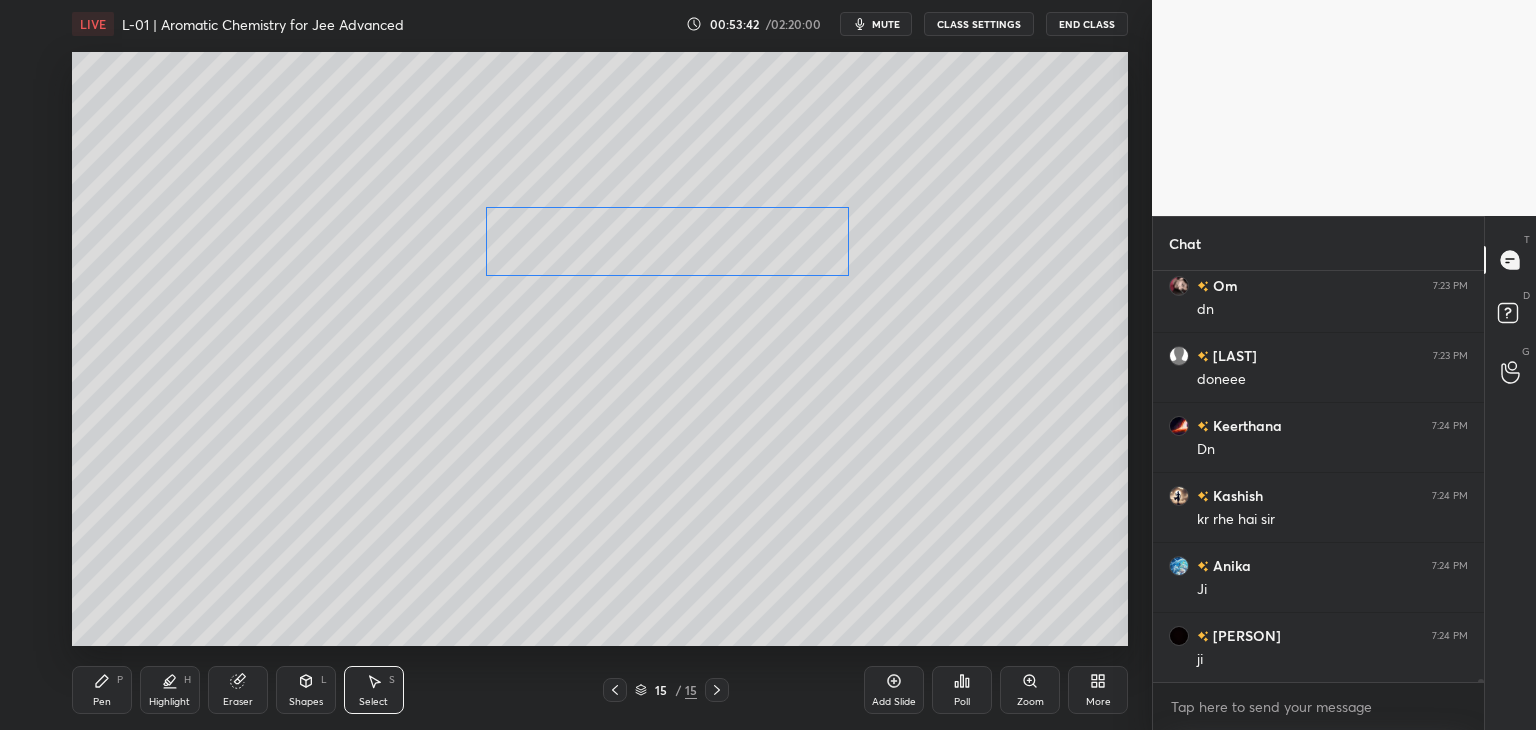 scroll, scrollTop: 51208, scrollLeft: 0, axis: vertical 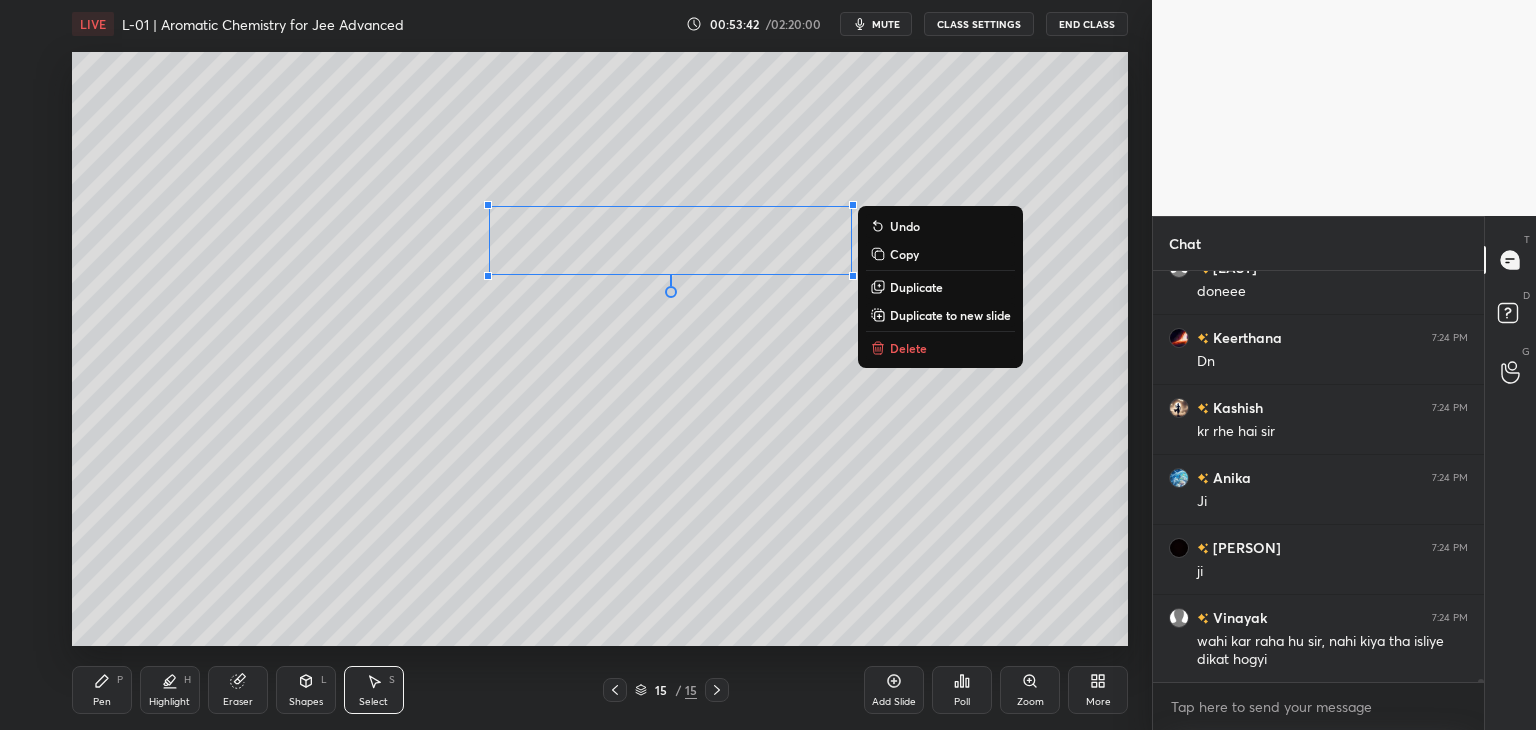 click on "0 ° Undo Copy Duplicate Duplicate to new slide Delete" at bounding box center (600, 349) 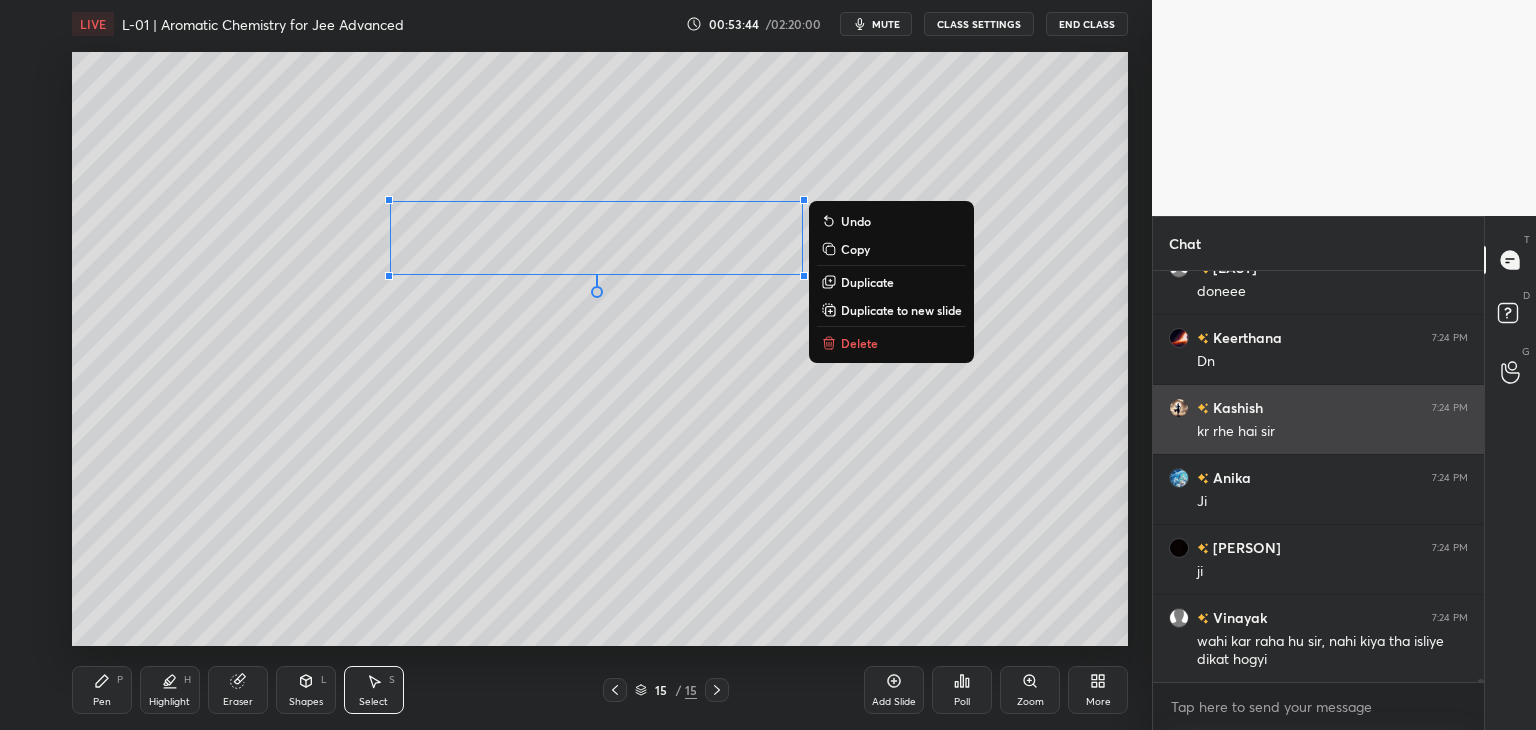 click on "0 ° Undo Copy Duplicate Duplicate to new slide Delete" at bounding box center [600, 349] 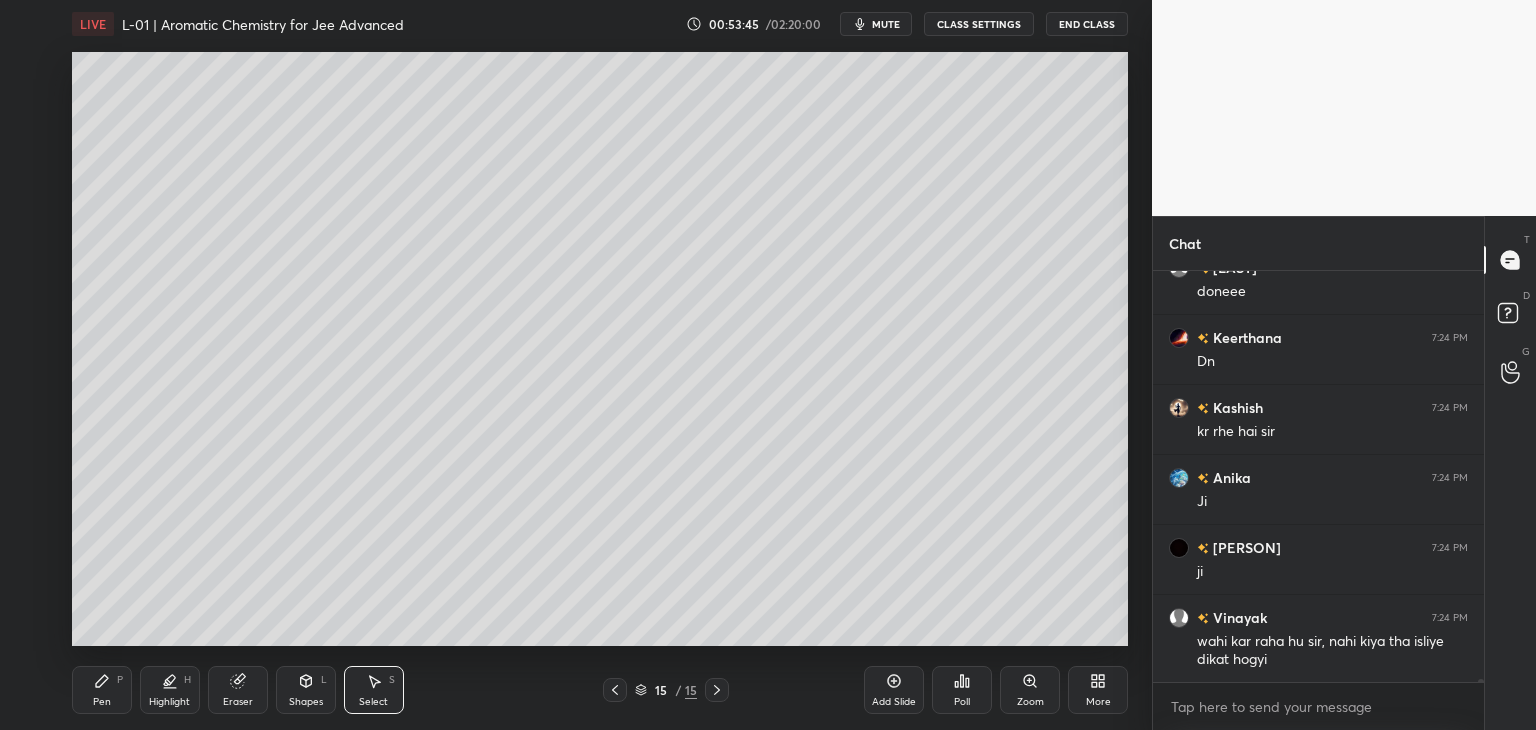 click 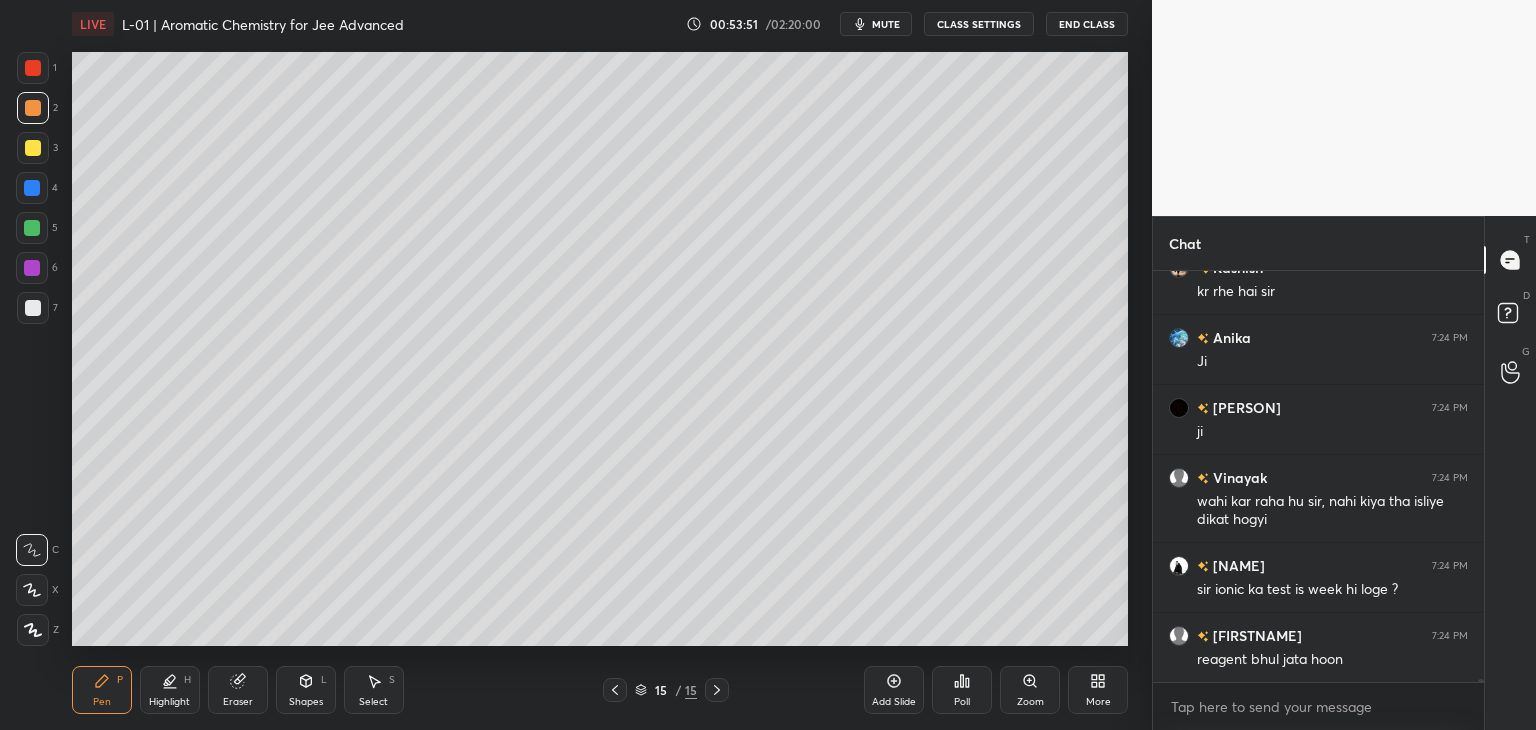 scroll, scrollTop: 51418, scrollLeft: 0, axis: vertical 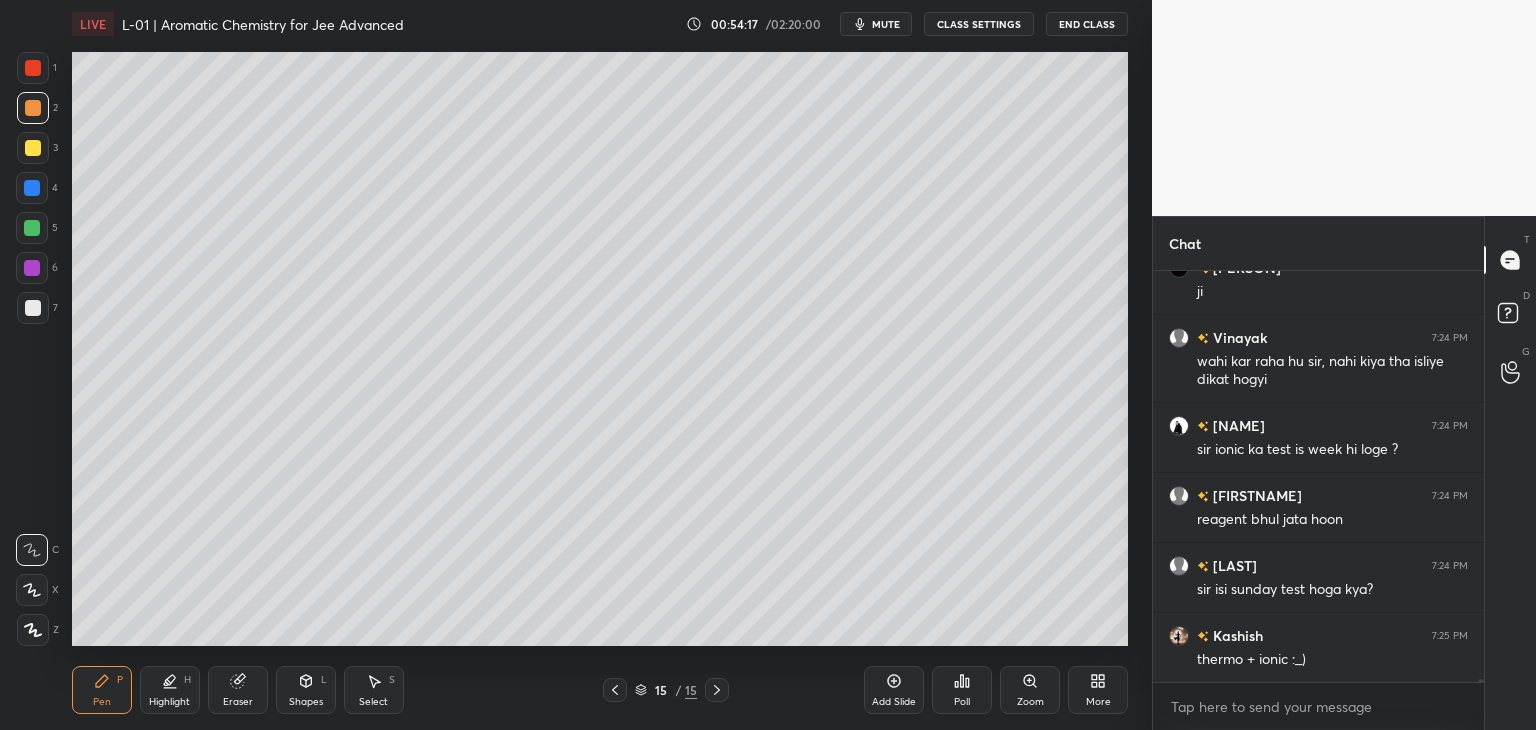 click 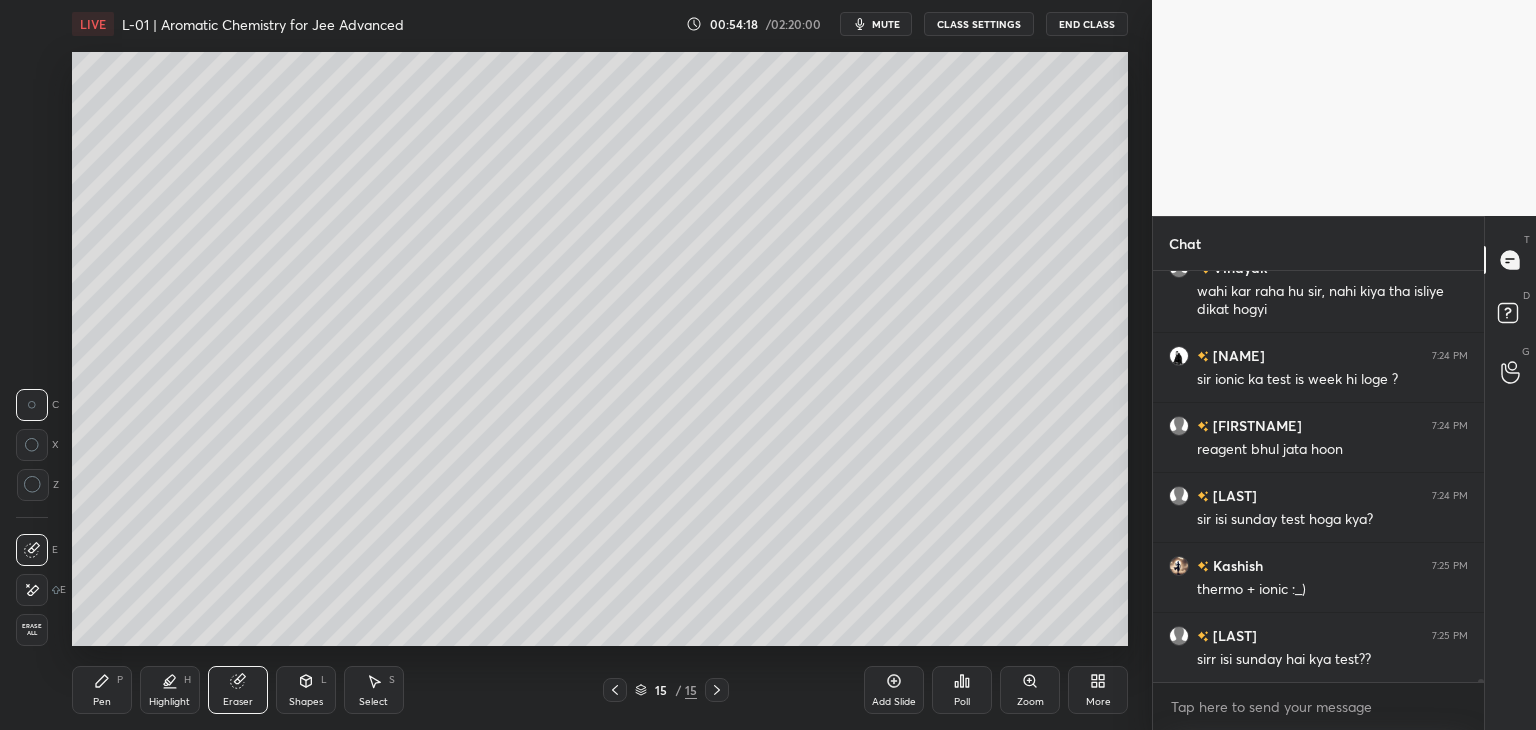 click on "E" at bounding box center (41, 586) 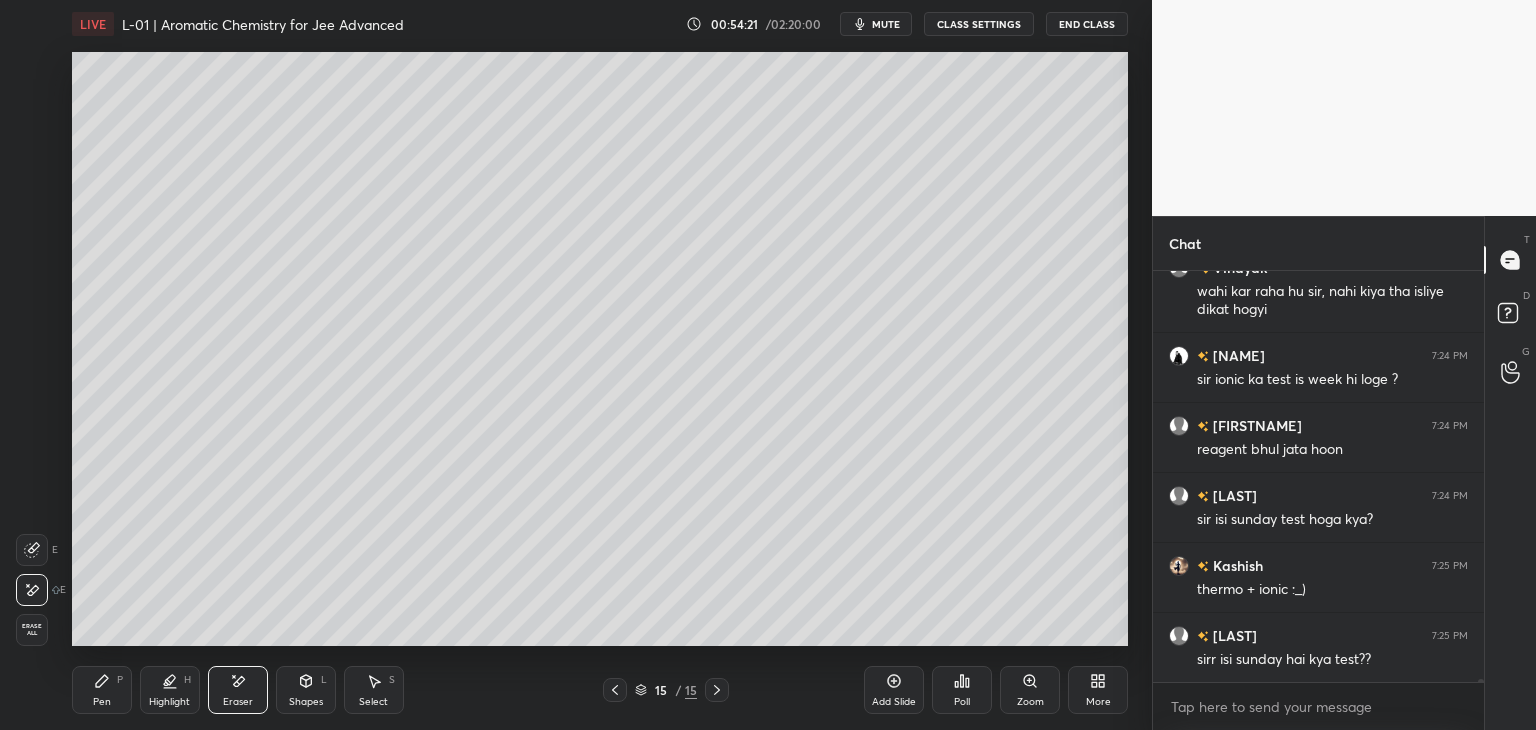 click on "Select S" at bounding box center [374, 690] 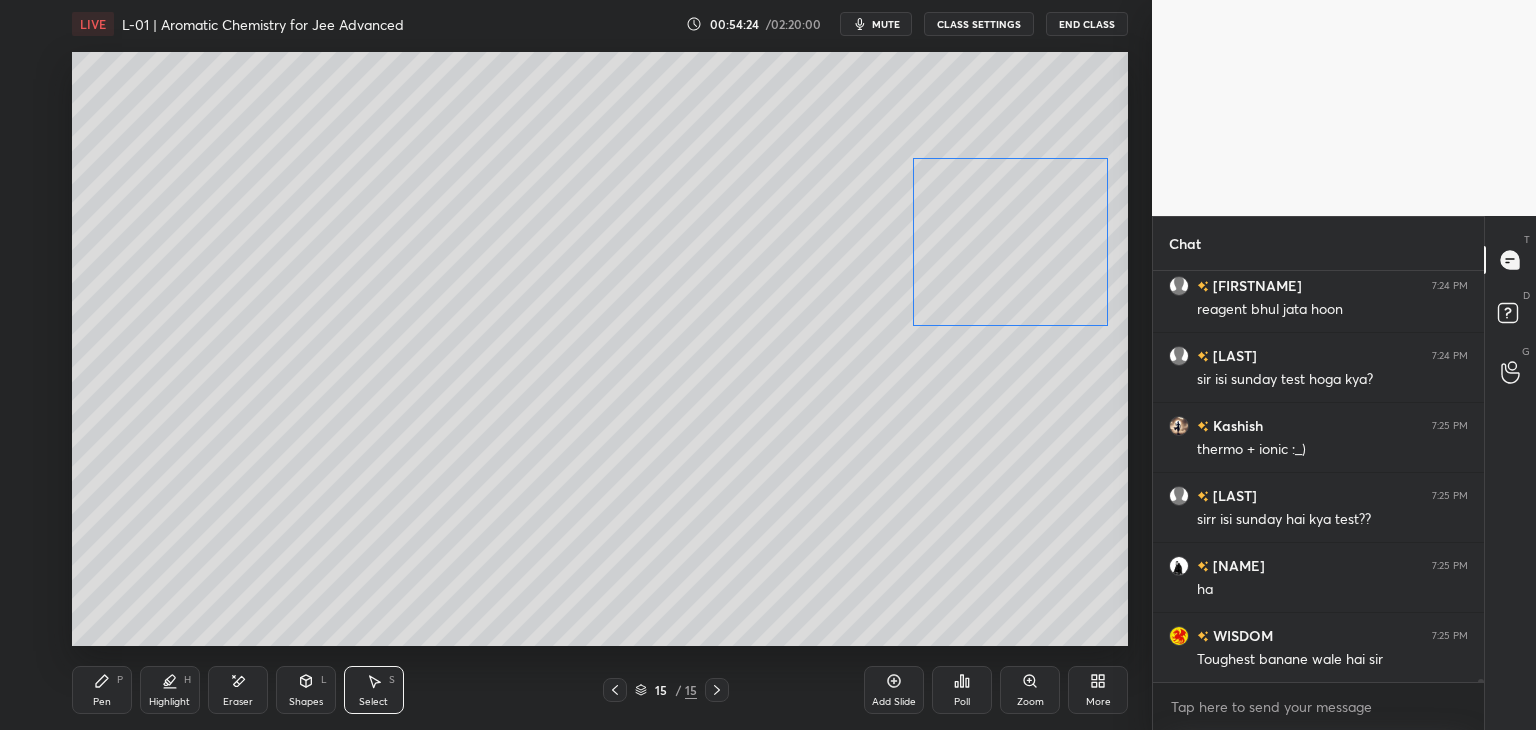 scroll, scrollTop: 51768, scrollLeft: 0, axis: vertical 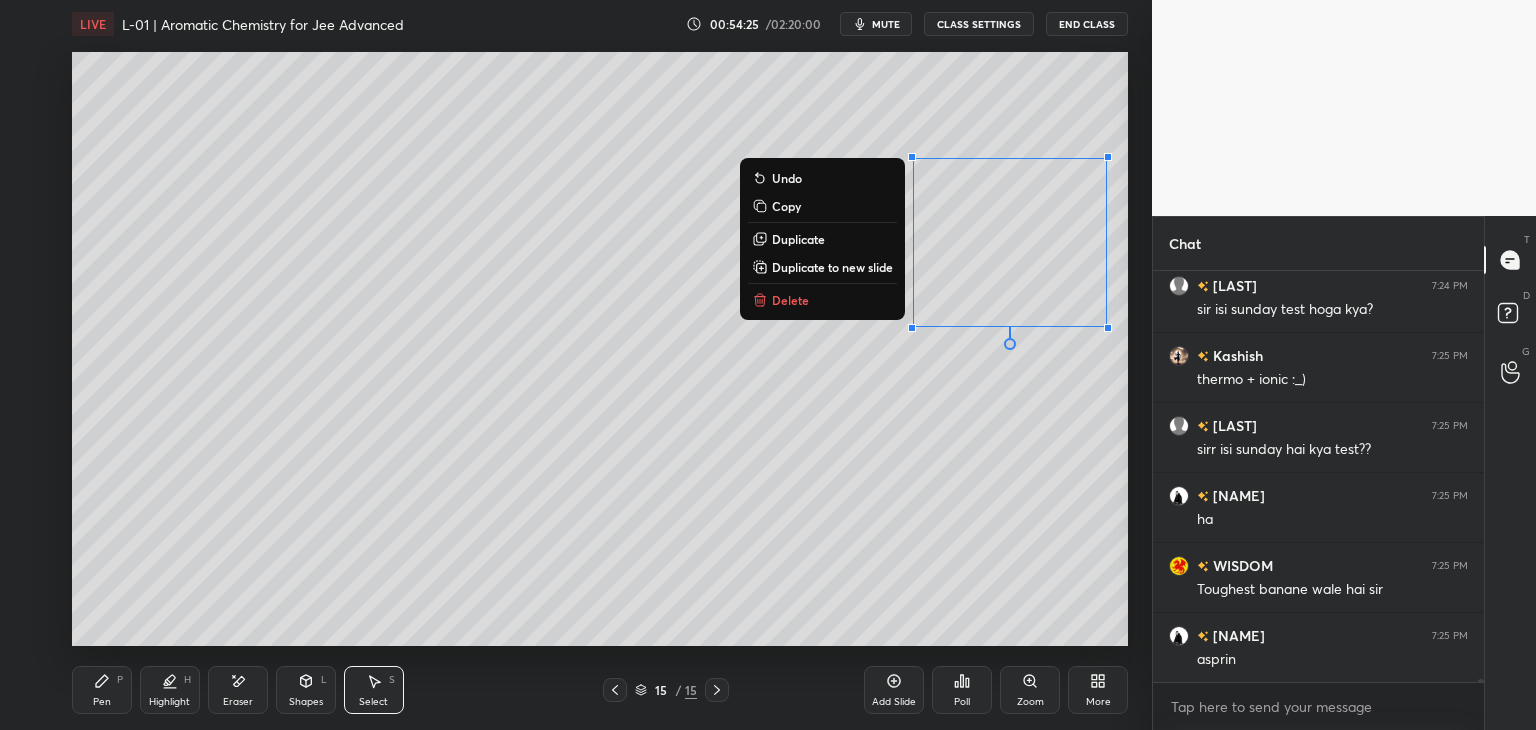 click on "0 ° Undo Copy Duplicate Duplicate to new slide Delete" at bounding box center [600, 349] 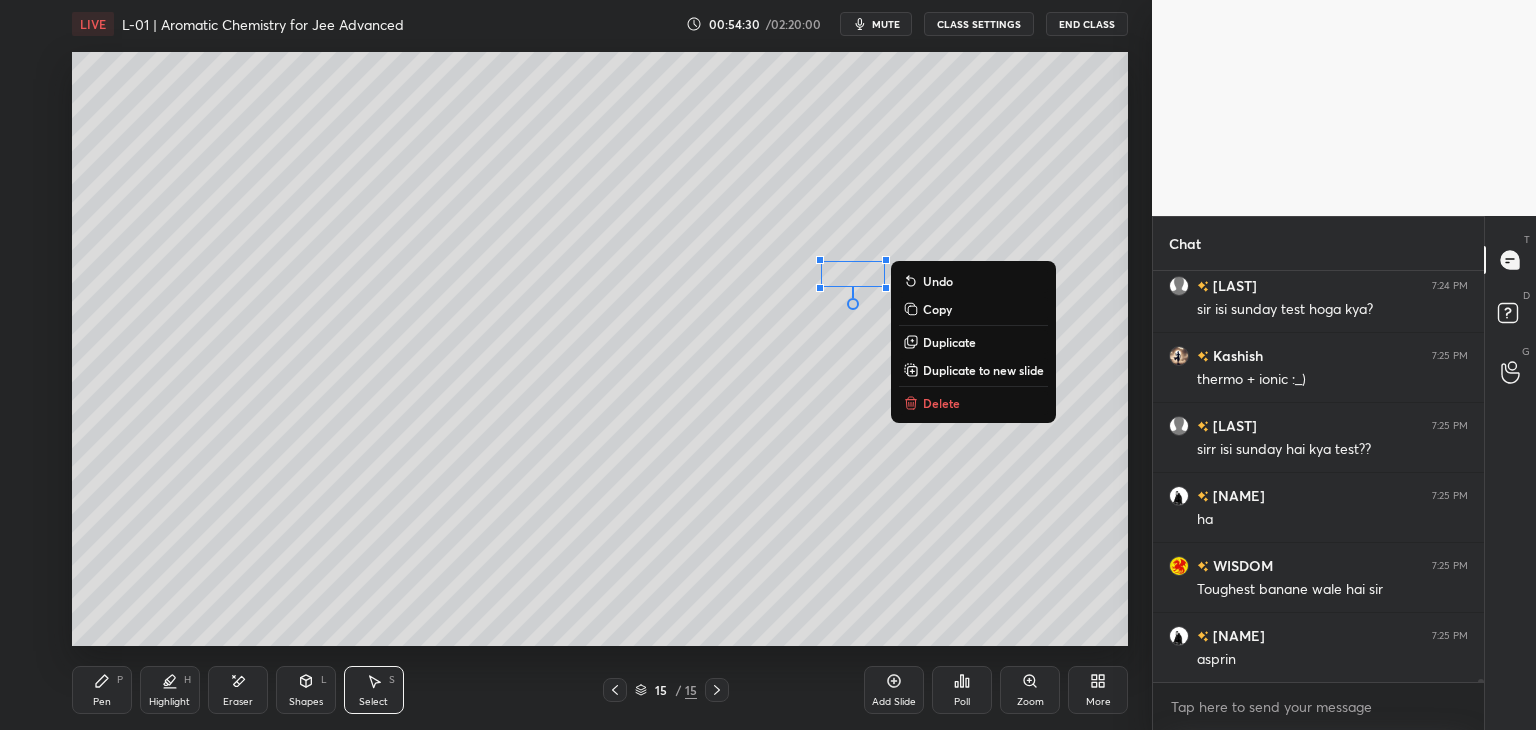 click on "0 ° Undo Copy Duplicate Duplicate to new slide Delete" at bounding box center (600, 349) 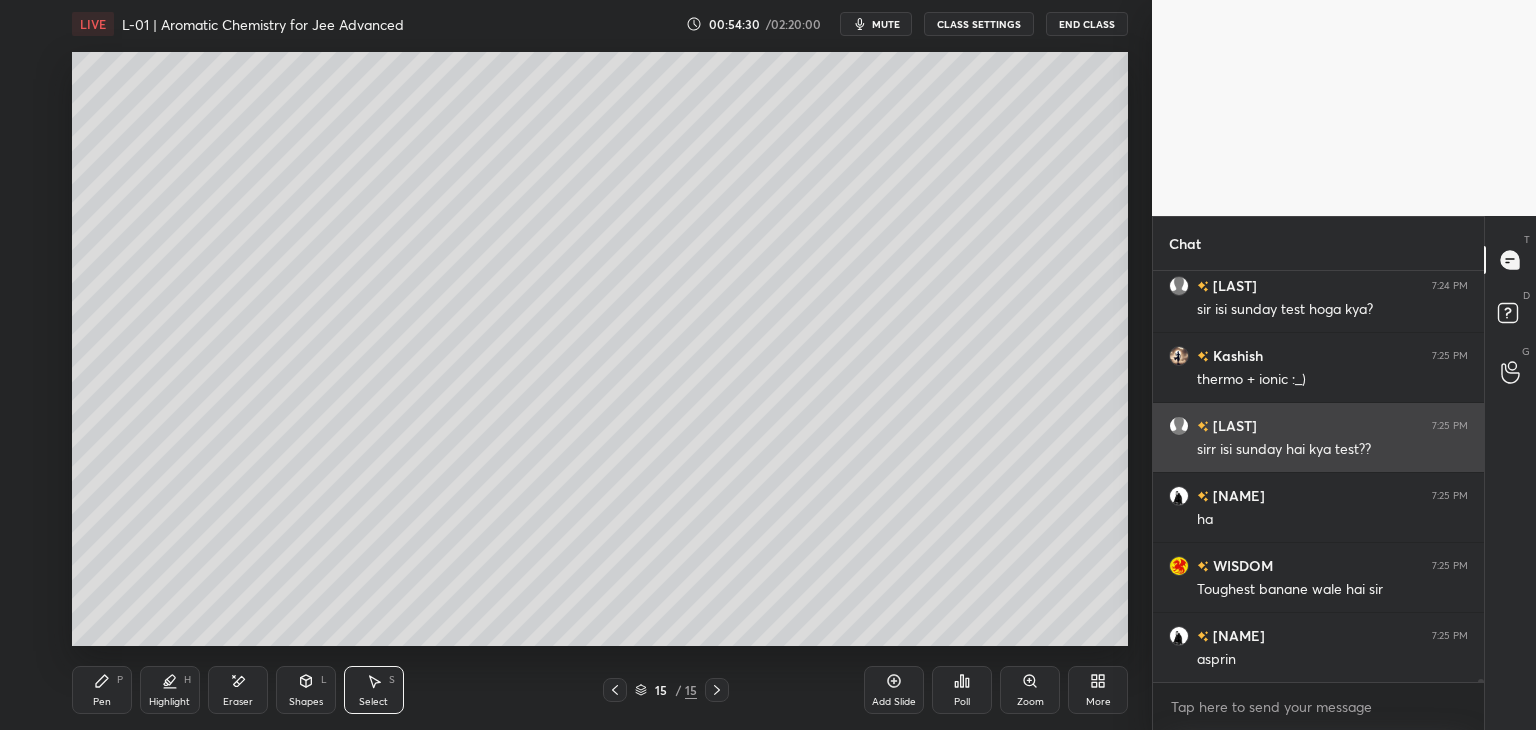 click on "Pen P" at bounding box center [102, 690] 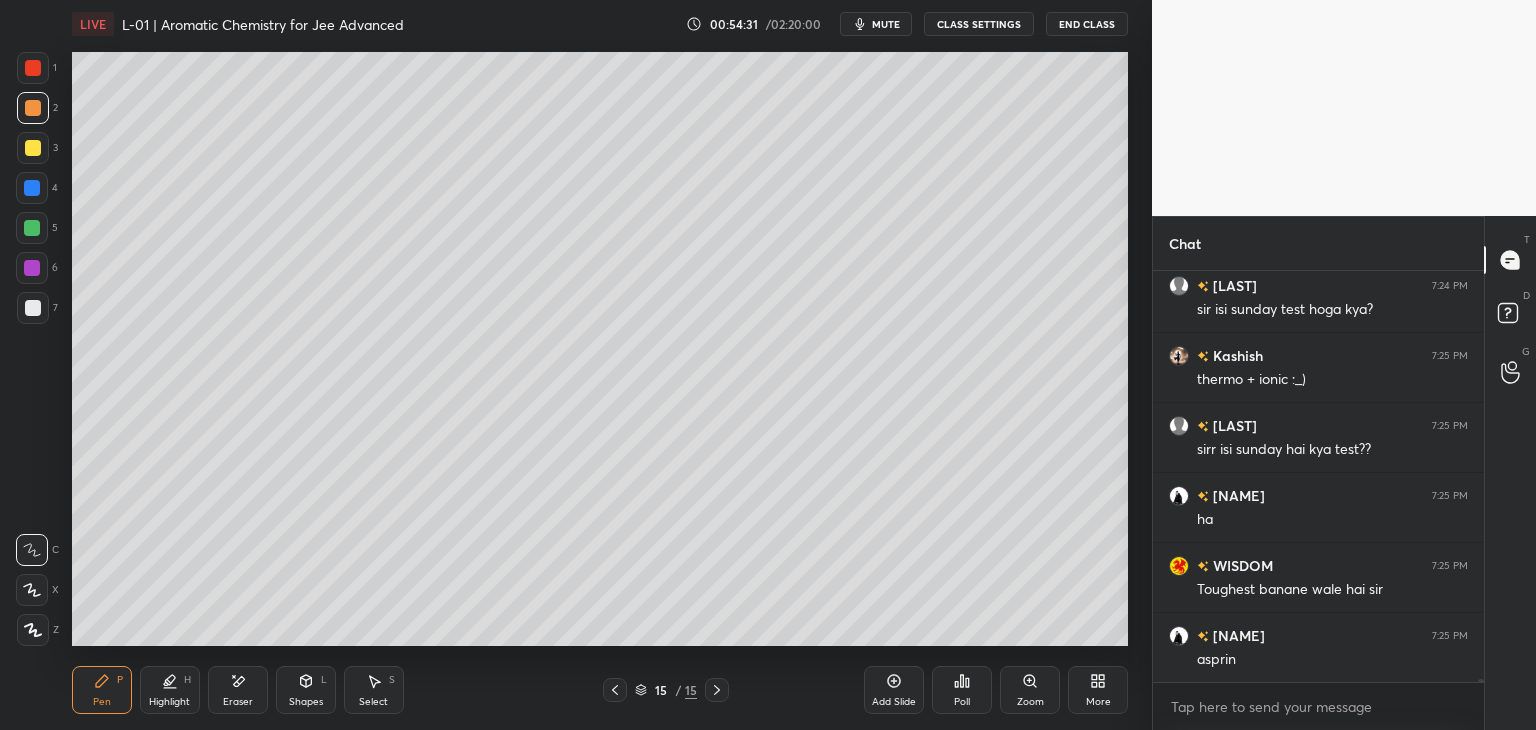 scroll, scrollTop: 51816, scrollLeft: 0, axis: vertical 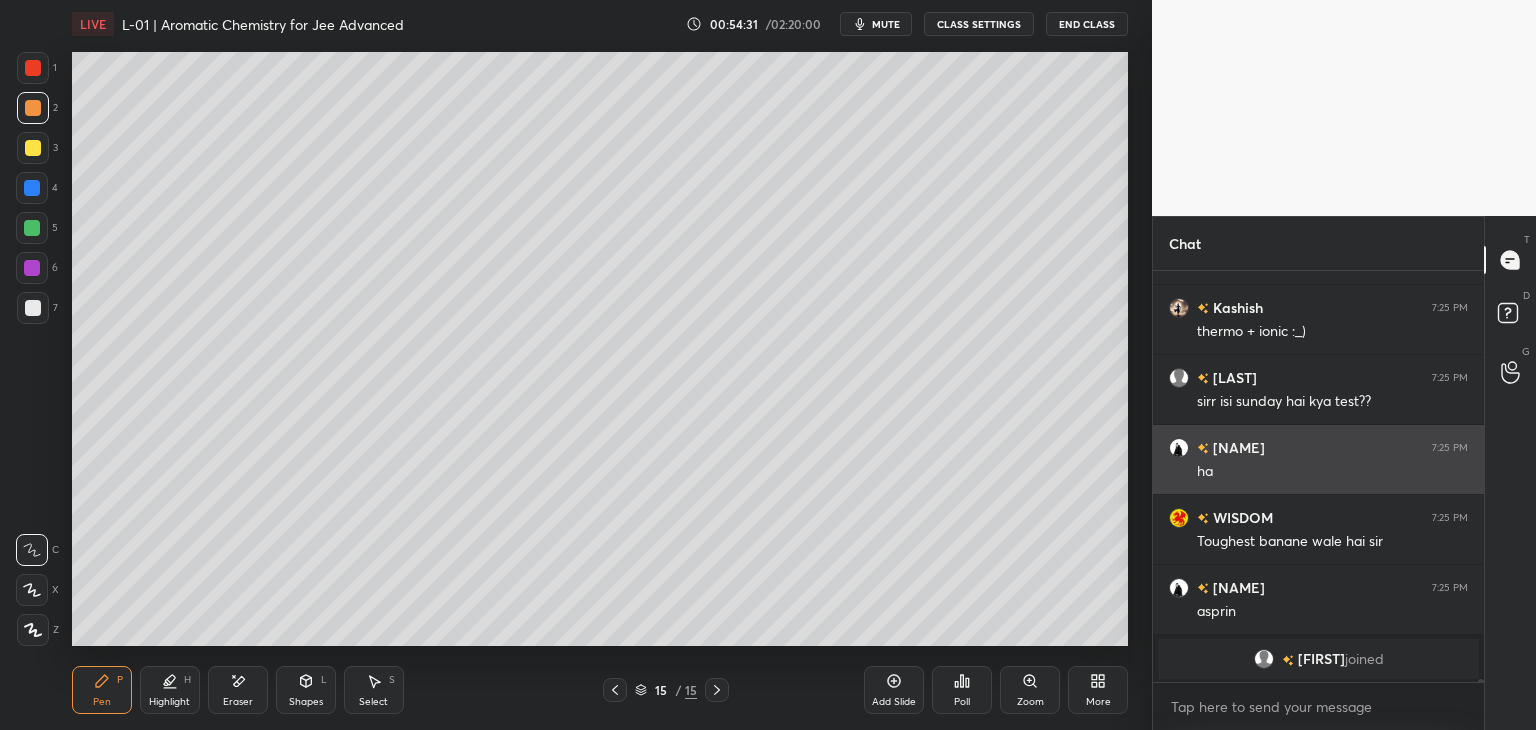 click at bounding box center (32, 188) 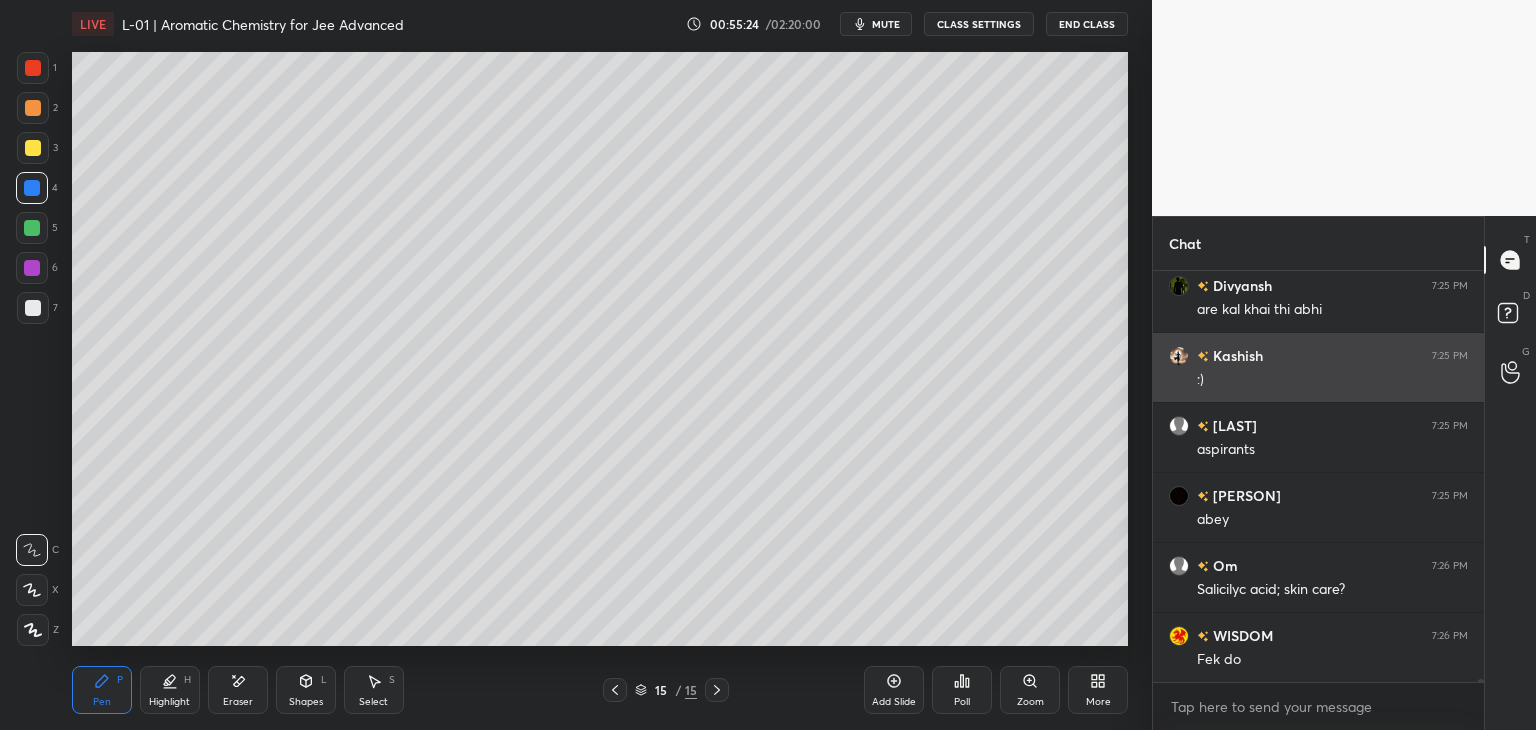 scroll, scrollTop: 51204, scrollLeft: 0, axis: vertical 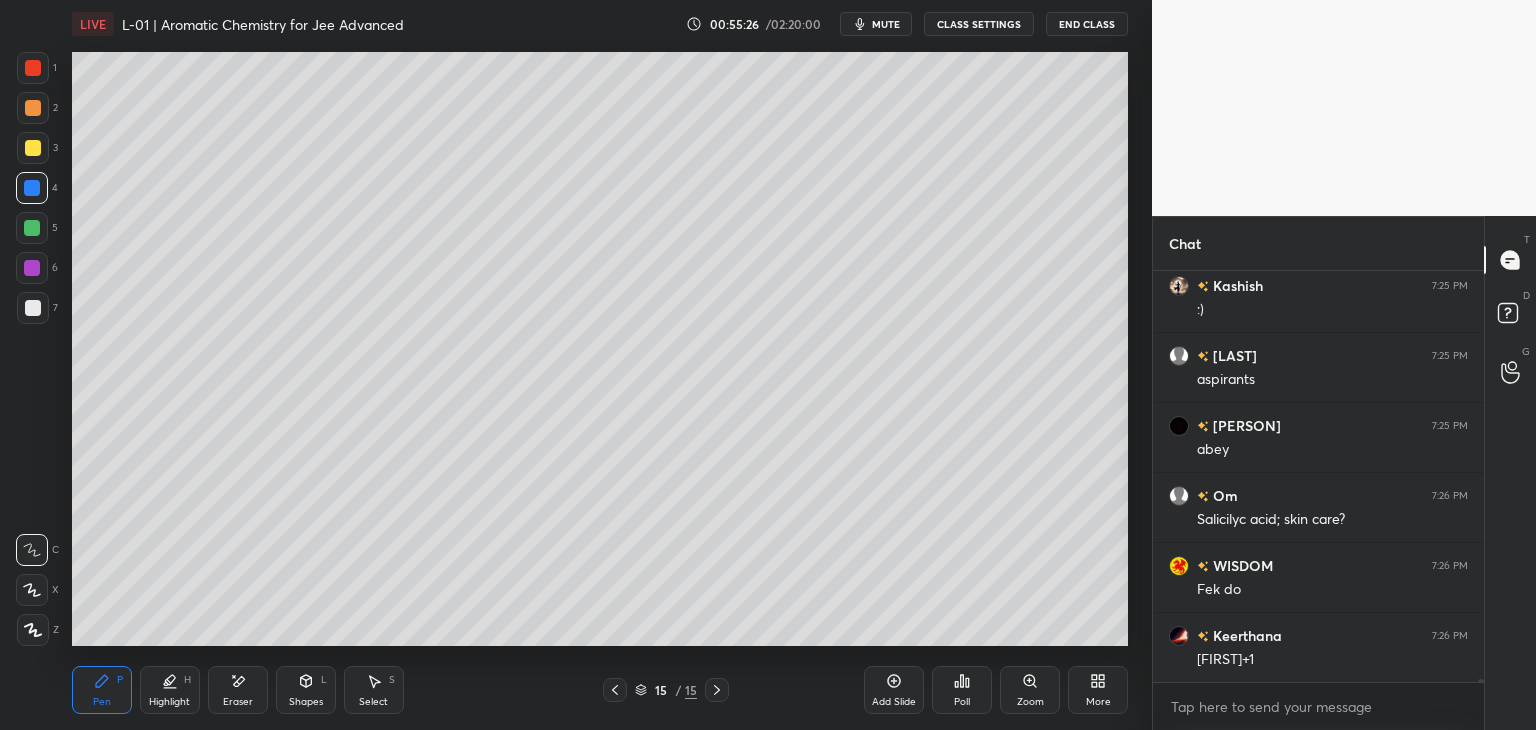 click 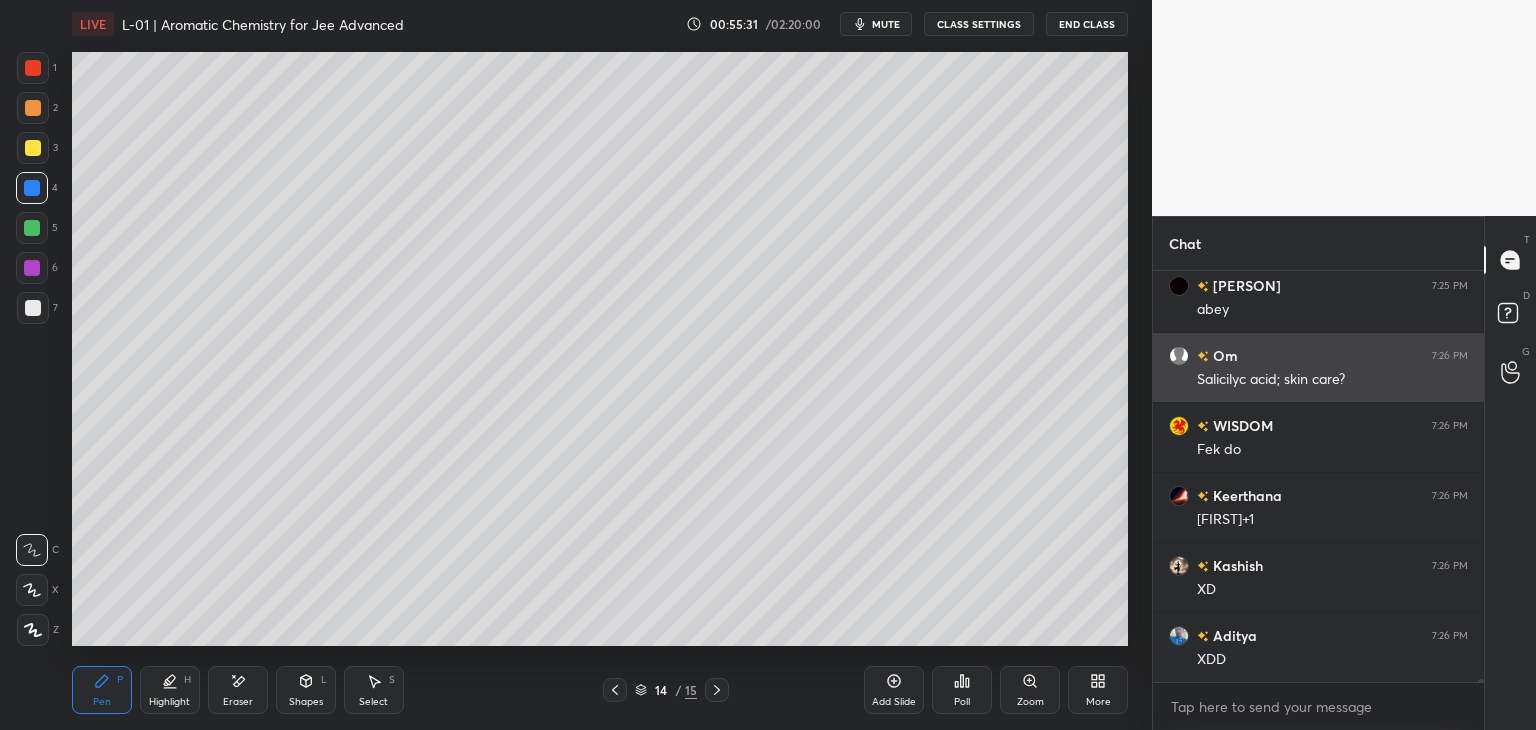 scroll, scrollTop: 51414, scrollLeft: 0, axis: vertical 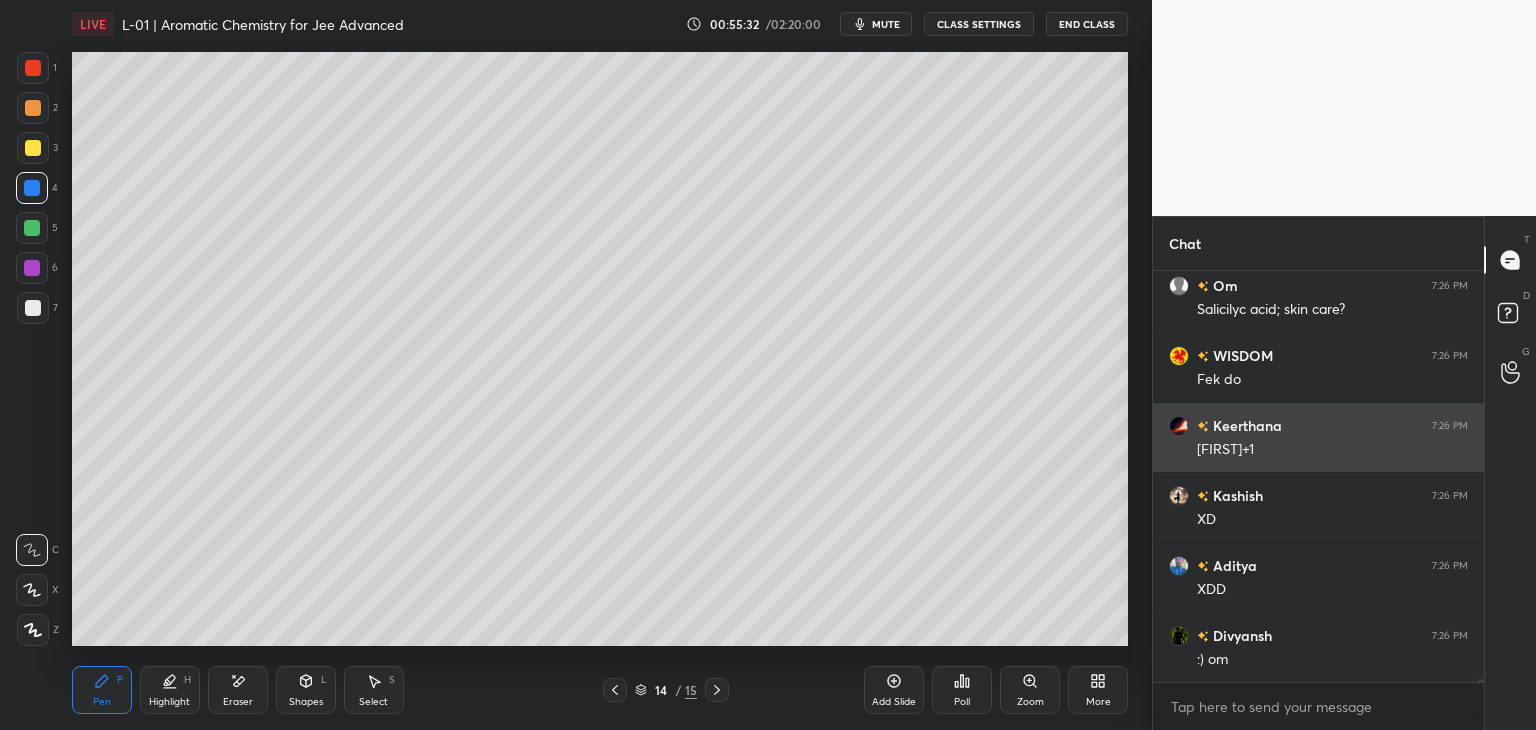 click 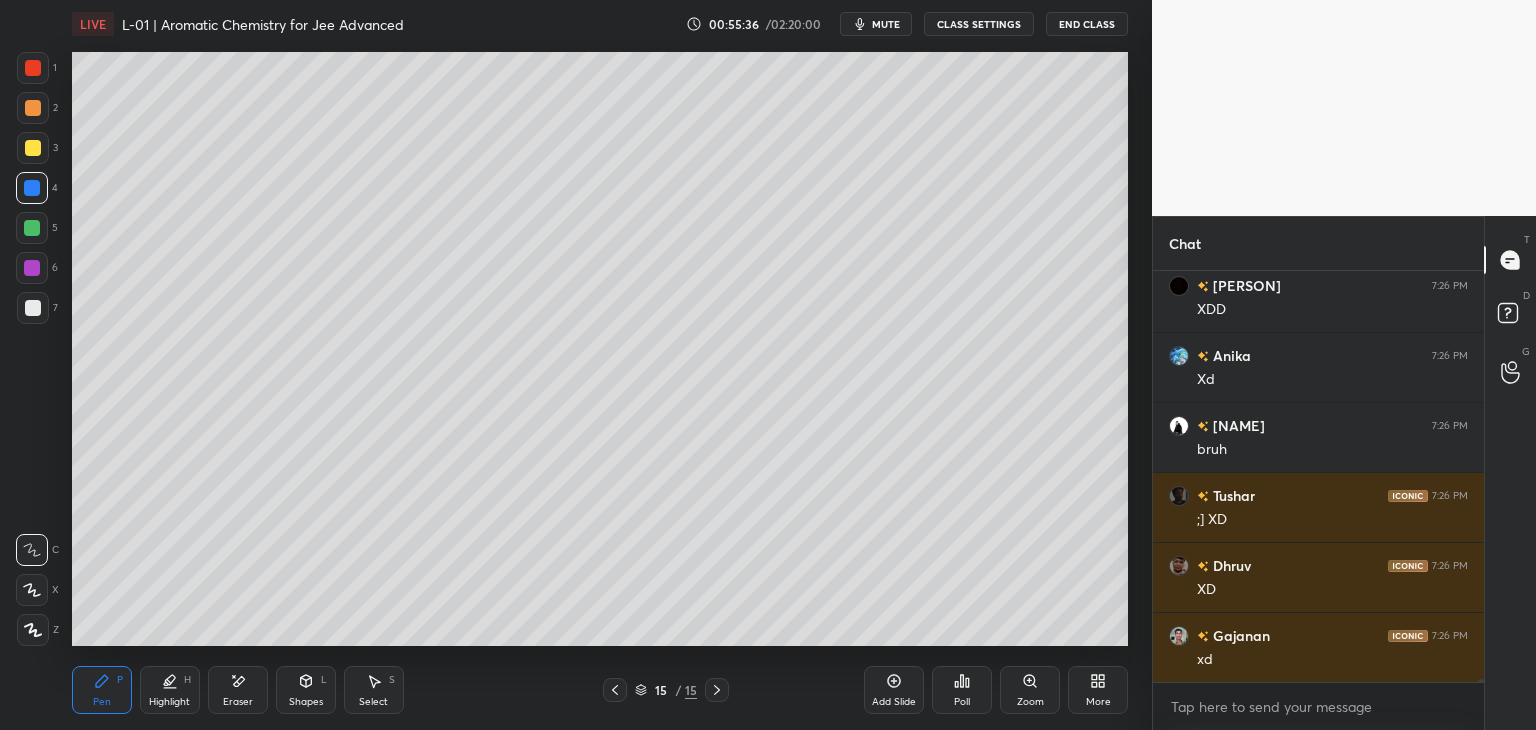 scroll, scrollTop: 52114, scrollLeft: 0, axis: vertical 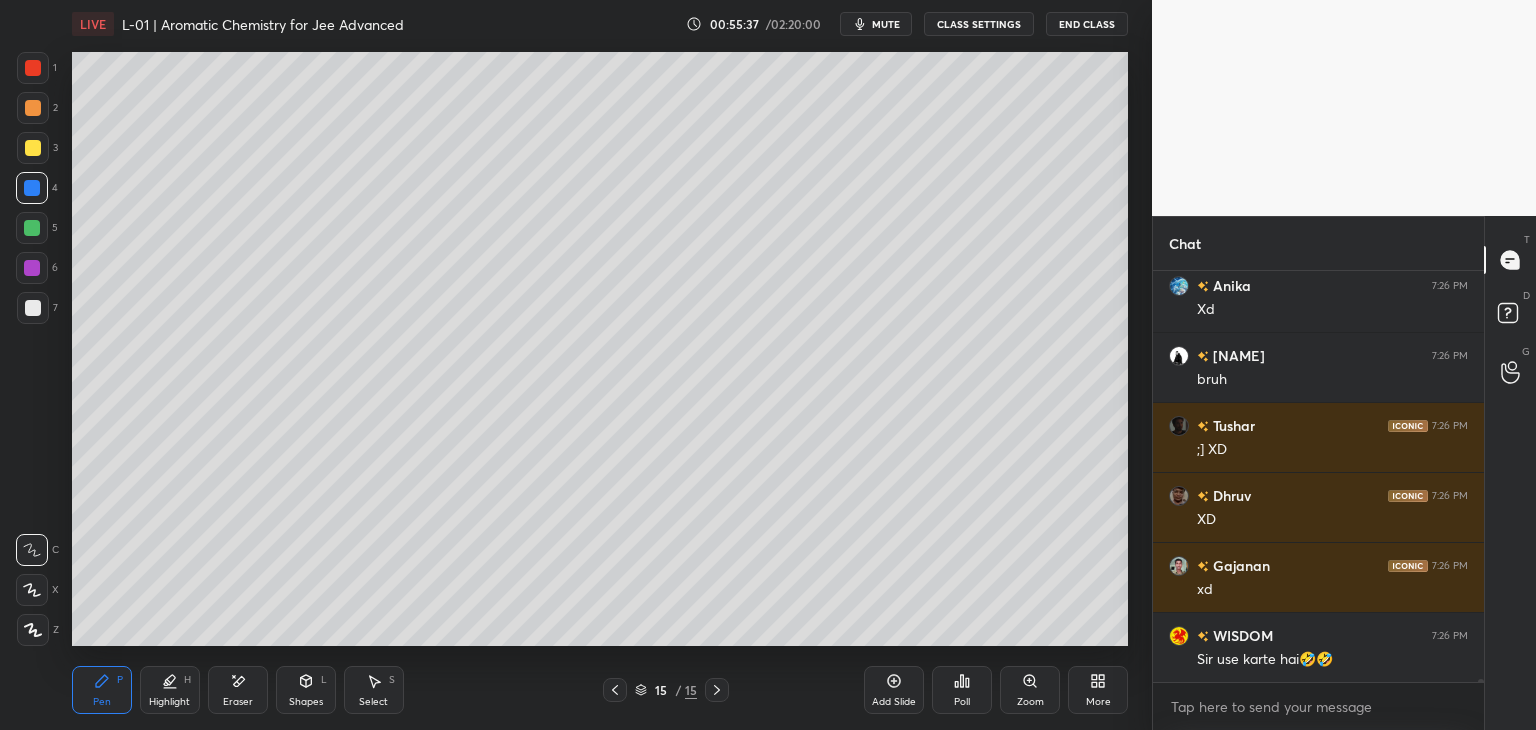 click at bounding box center (32, 228) 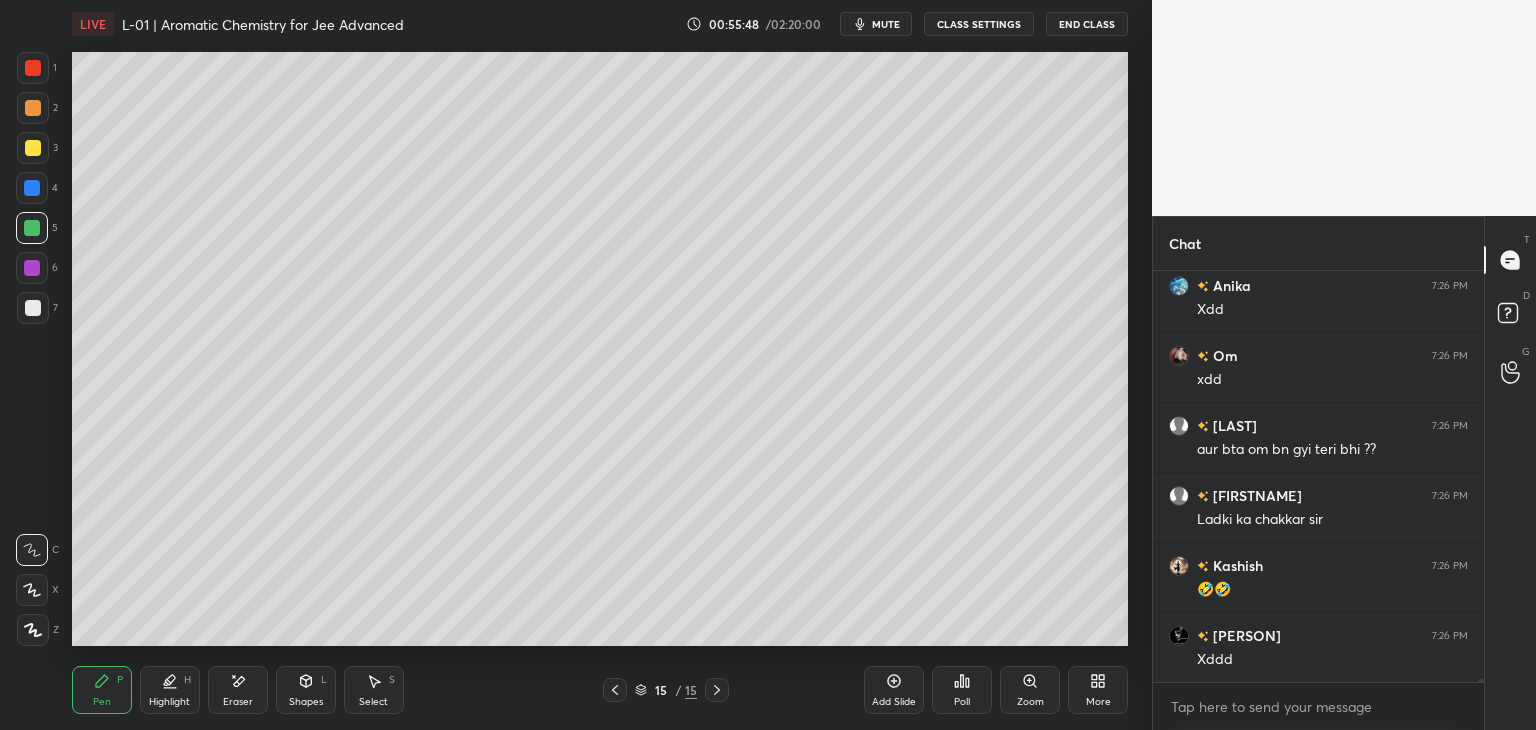 scroll, scrollTop: 53374, scrollLeft: 0, axis: vertical 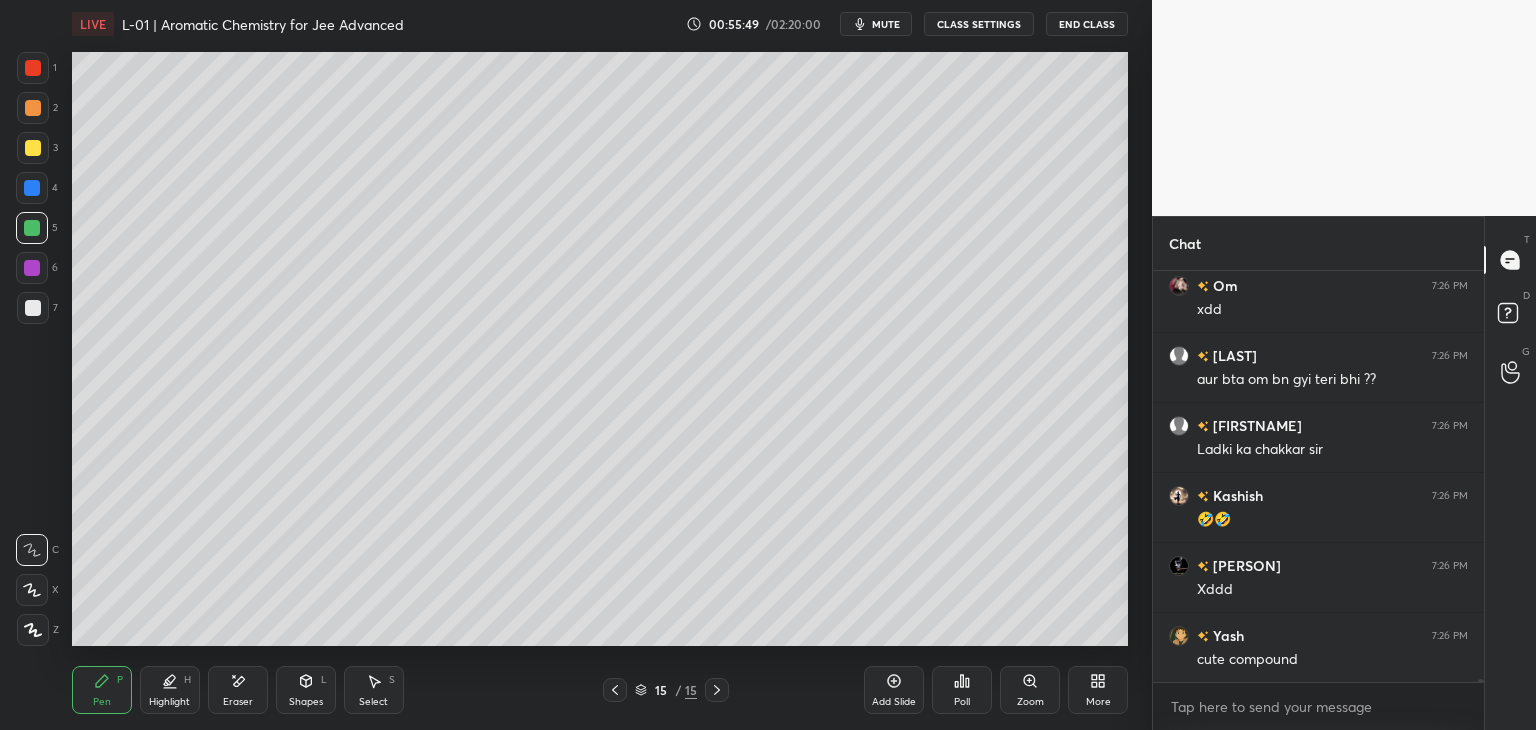 click on "Shapes" at bounding box center [306, 702] 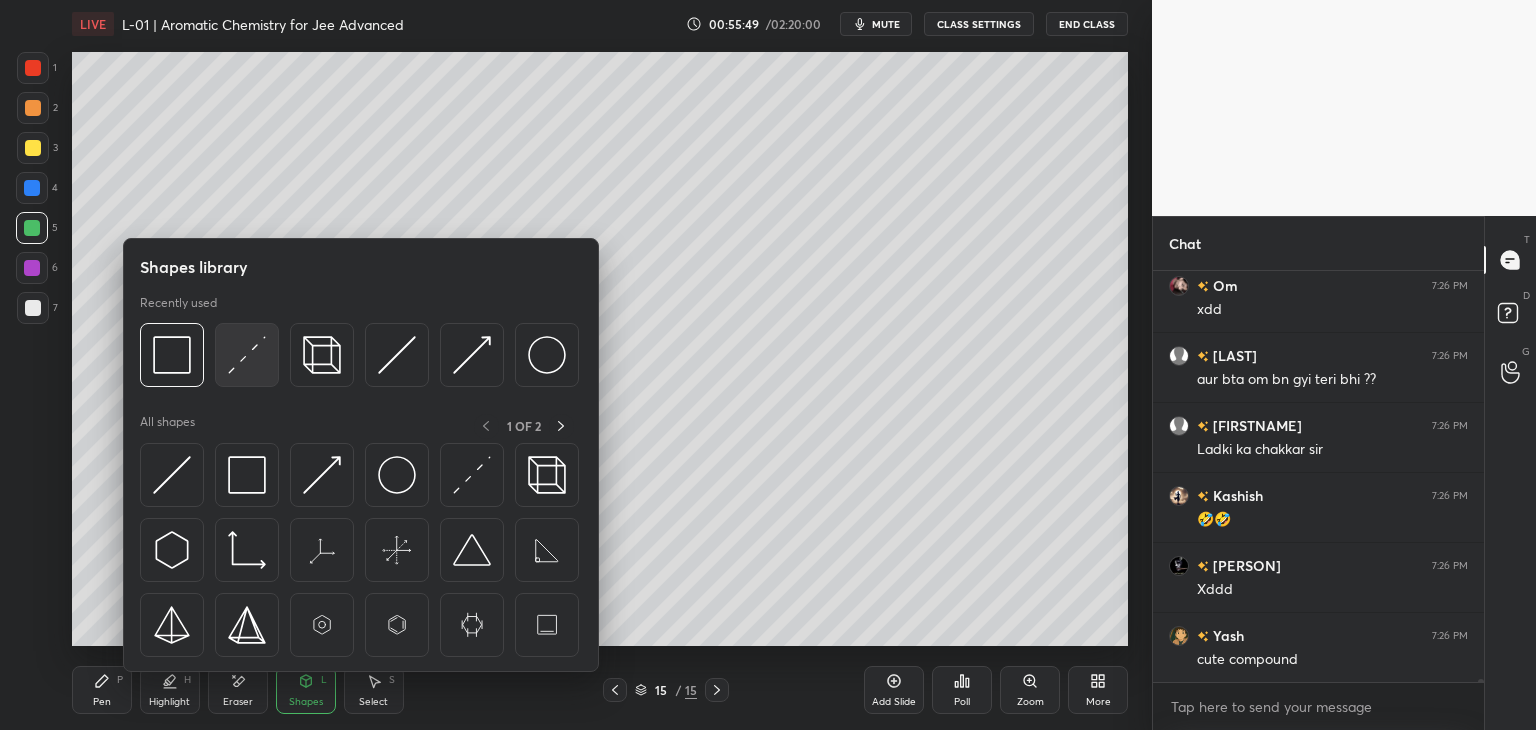 scroll, scrollTop: 53444, scrollLeft: 0, axis: vertical 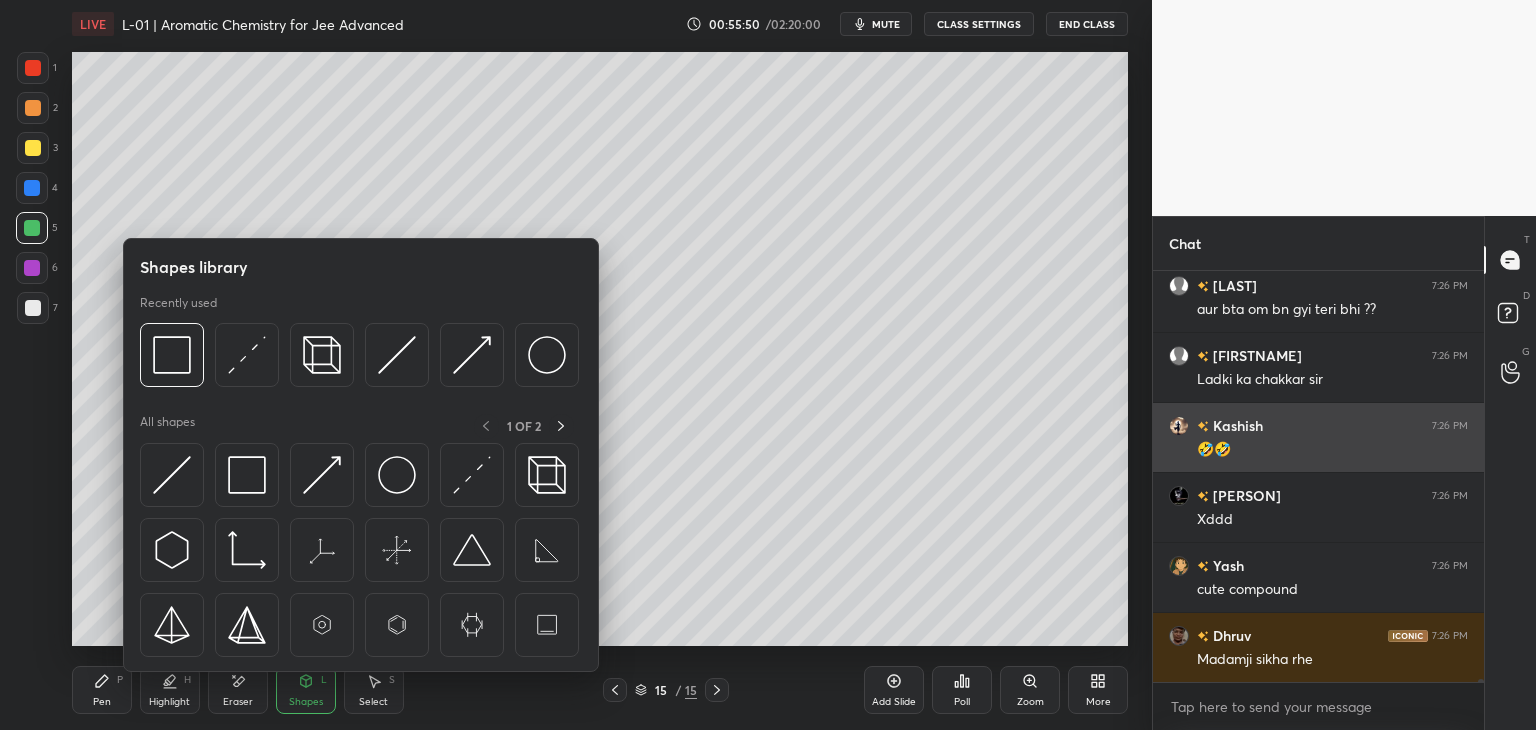 click at bounding box center [247, 355] 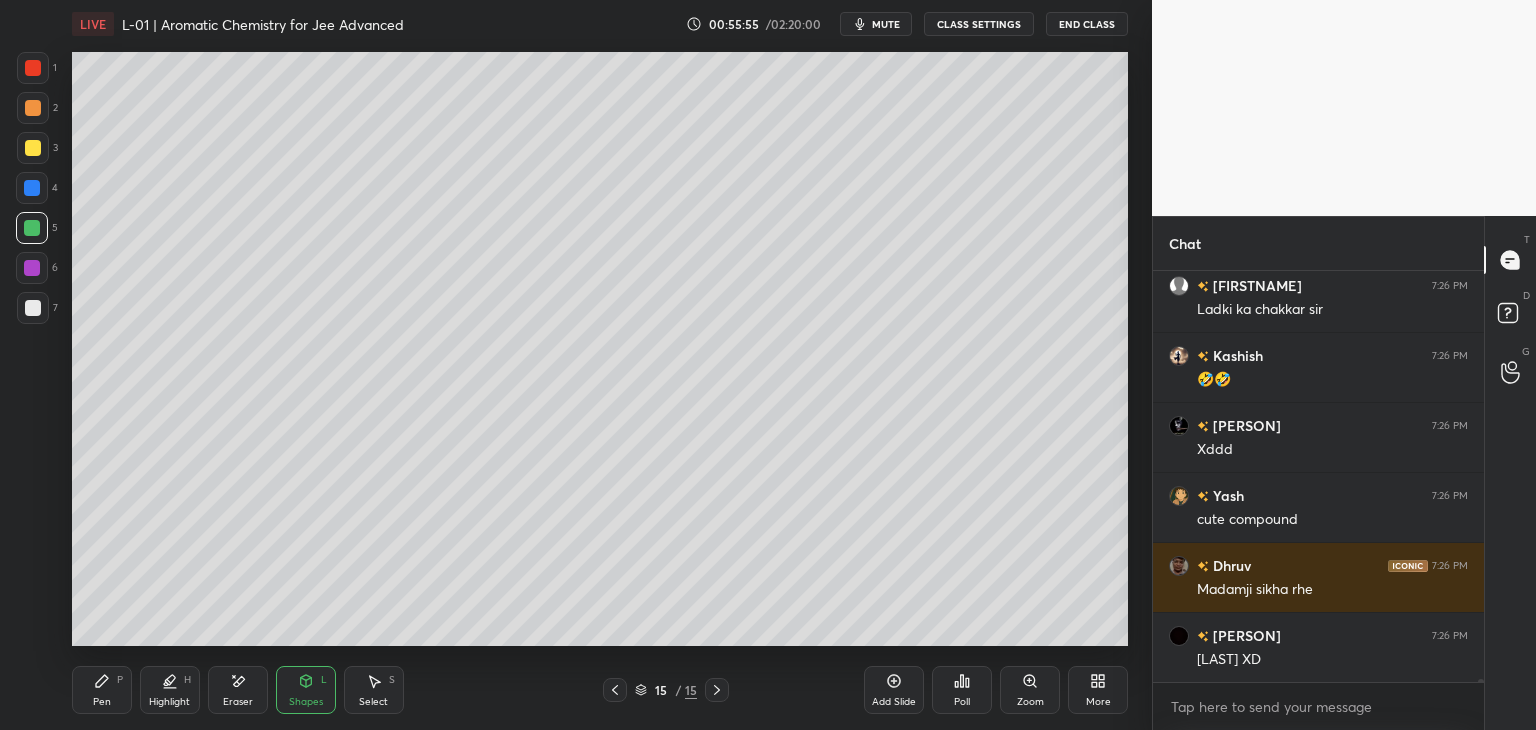scroll, scrollTop: 53584, scrollLeft: 0, axis: vertical 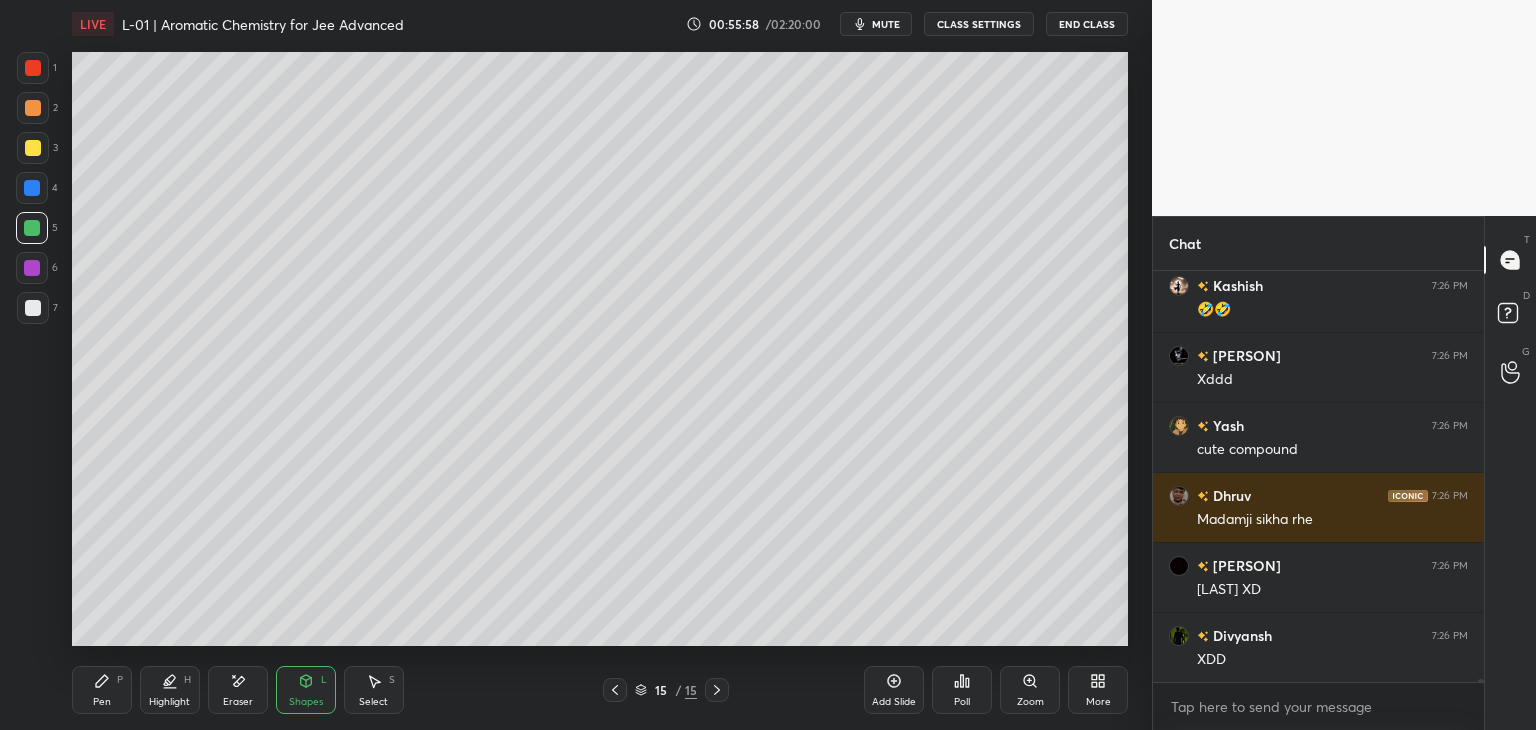 click on "Pen P" at bounding box center [102, 690] 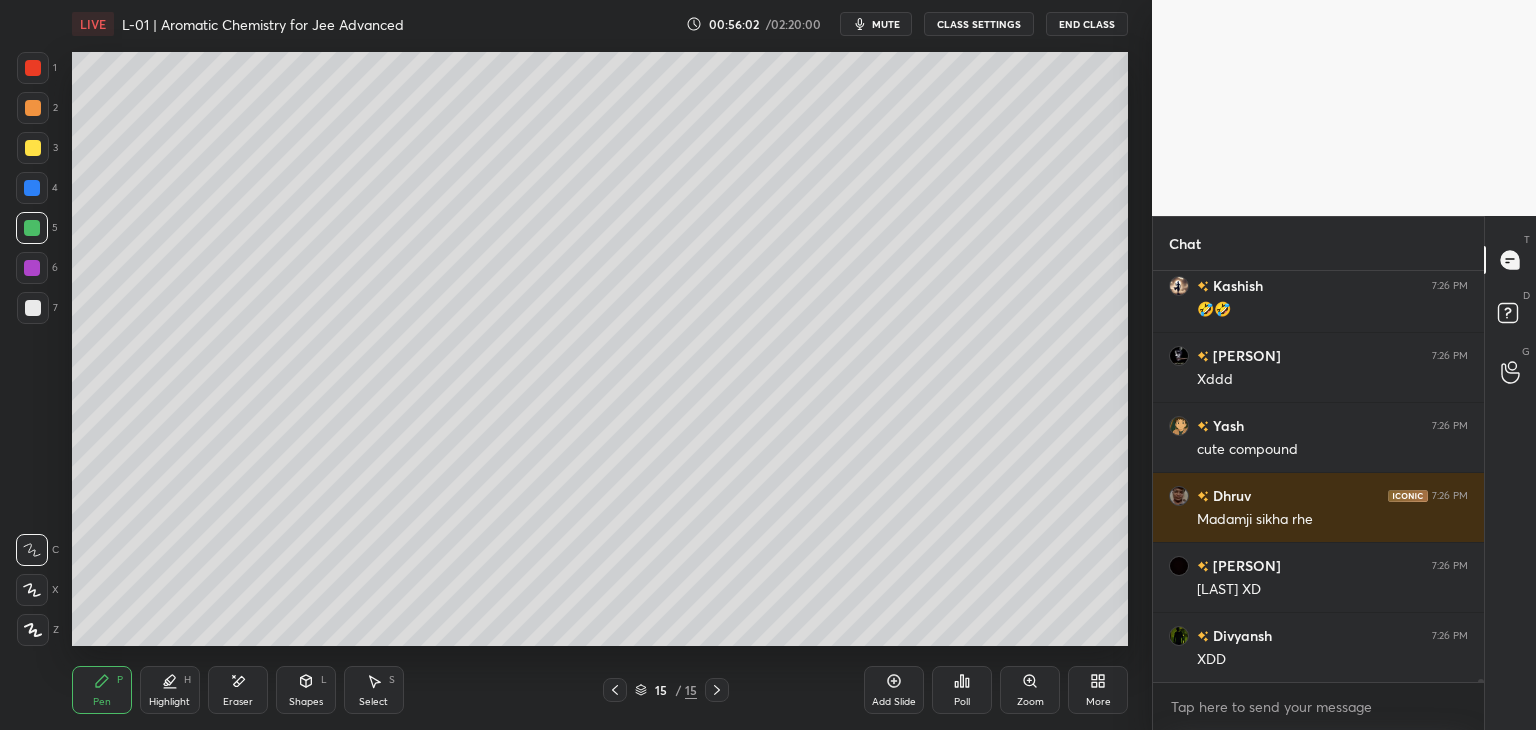 click at bounding box center [32, 188] 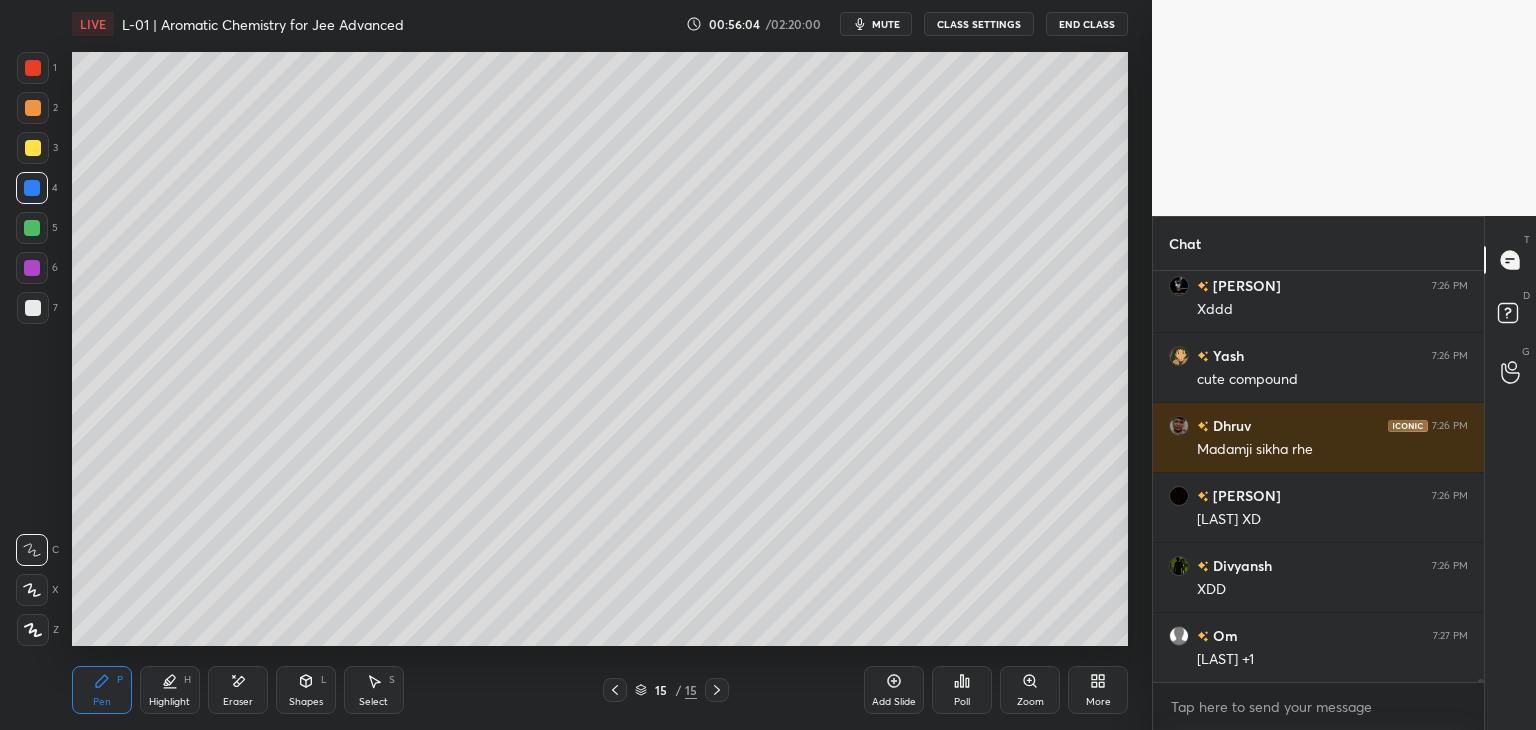 scroll, scrollTop: 53724, scrollLeft: 0, axis: vertical 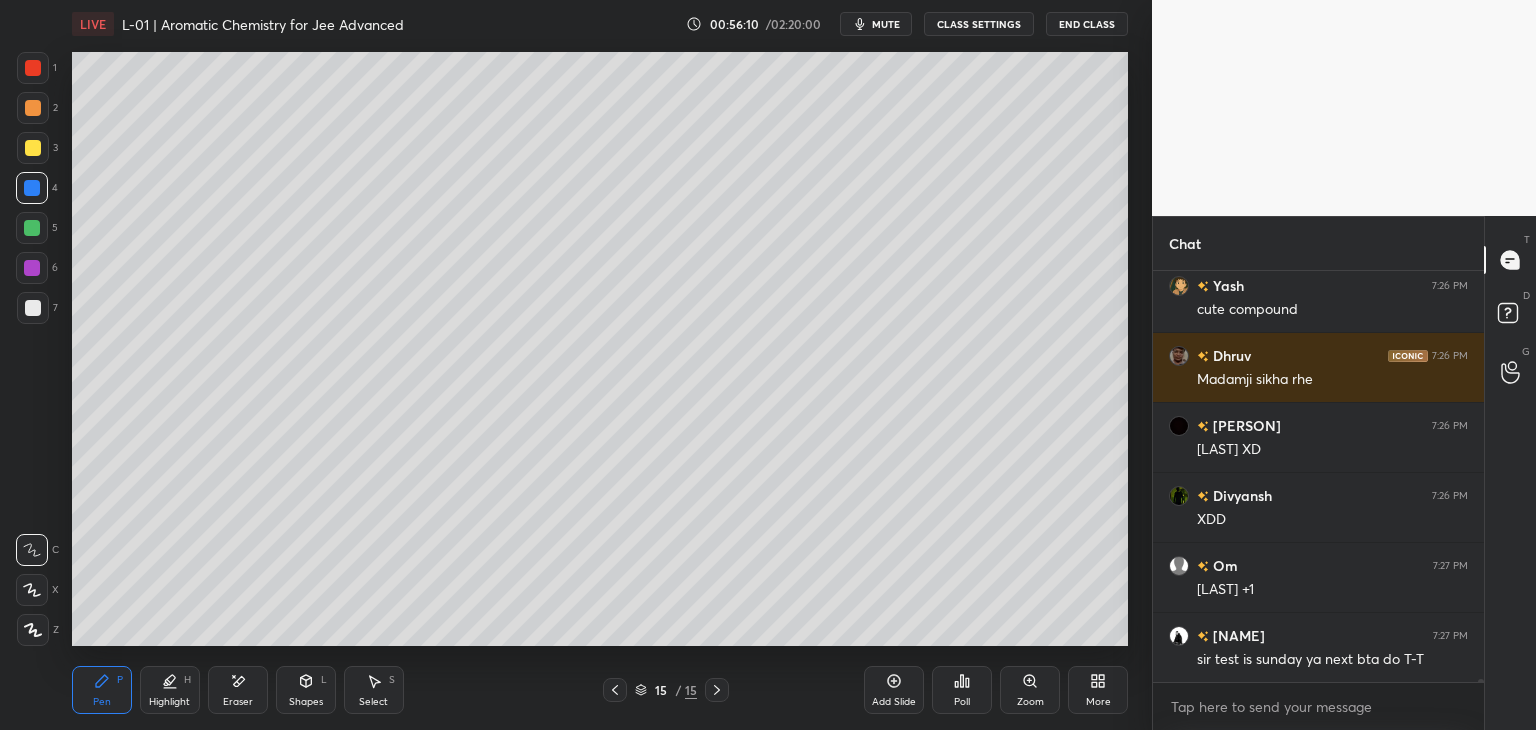 click at bounding box center (615, 690) 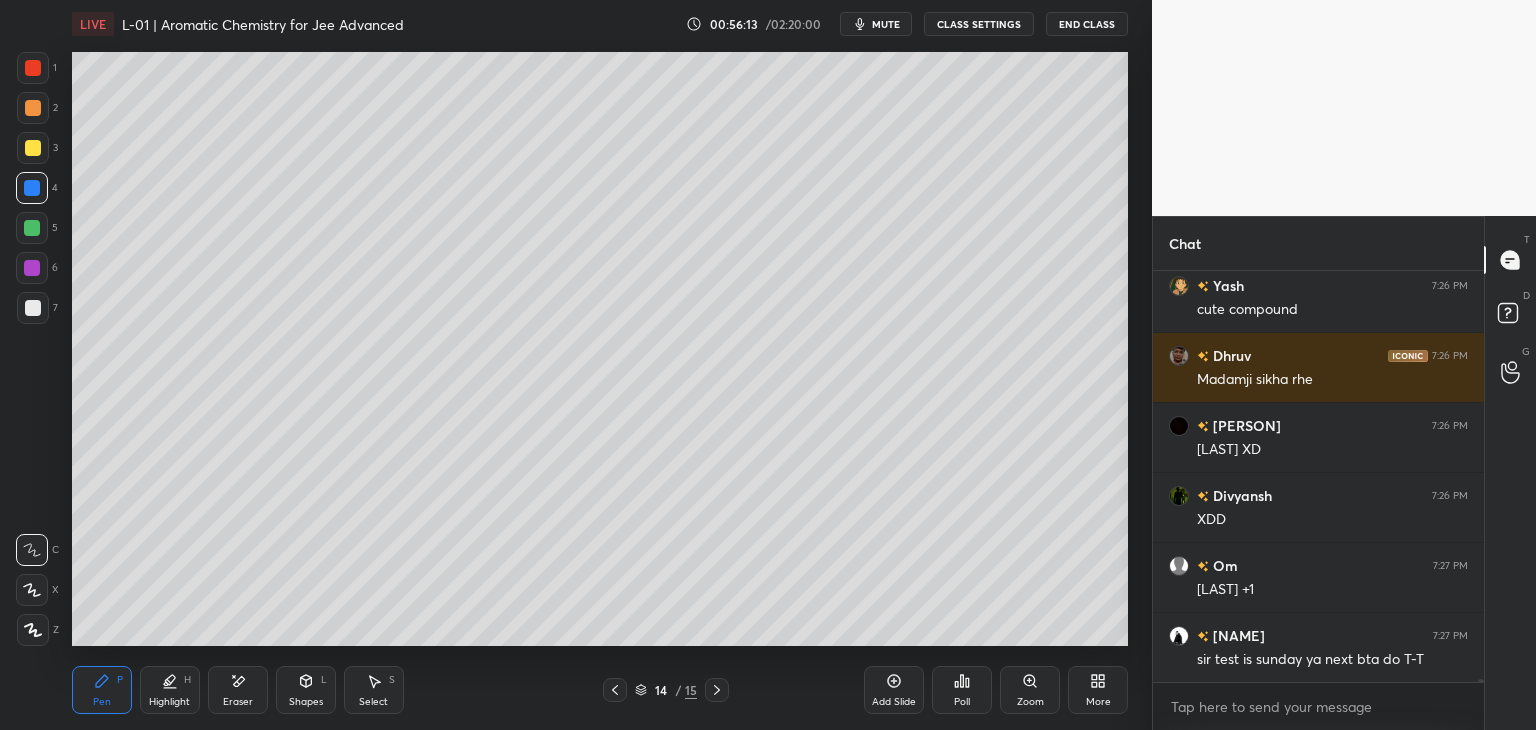 scroll, scrollTop: 53794, scrollLeft: 0, axis: vertical 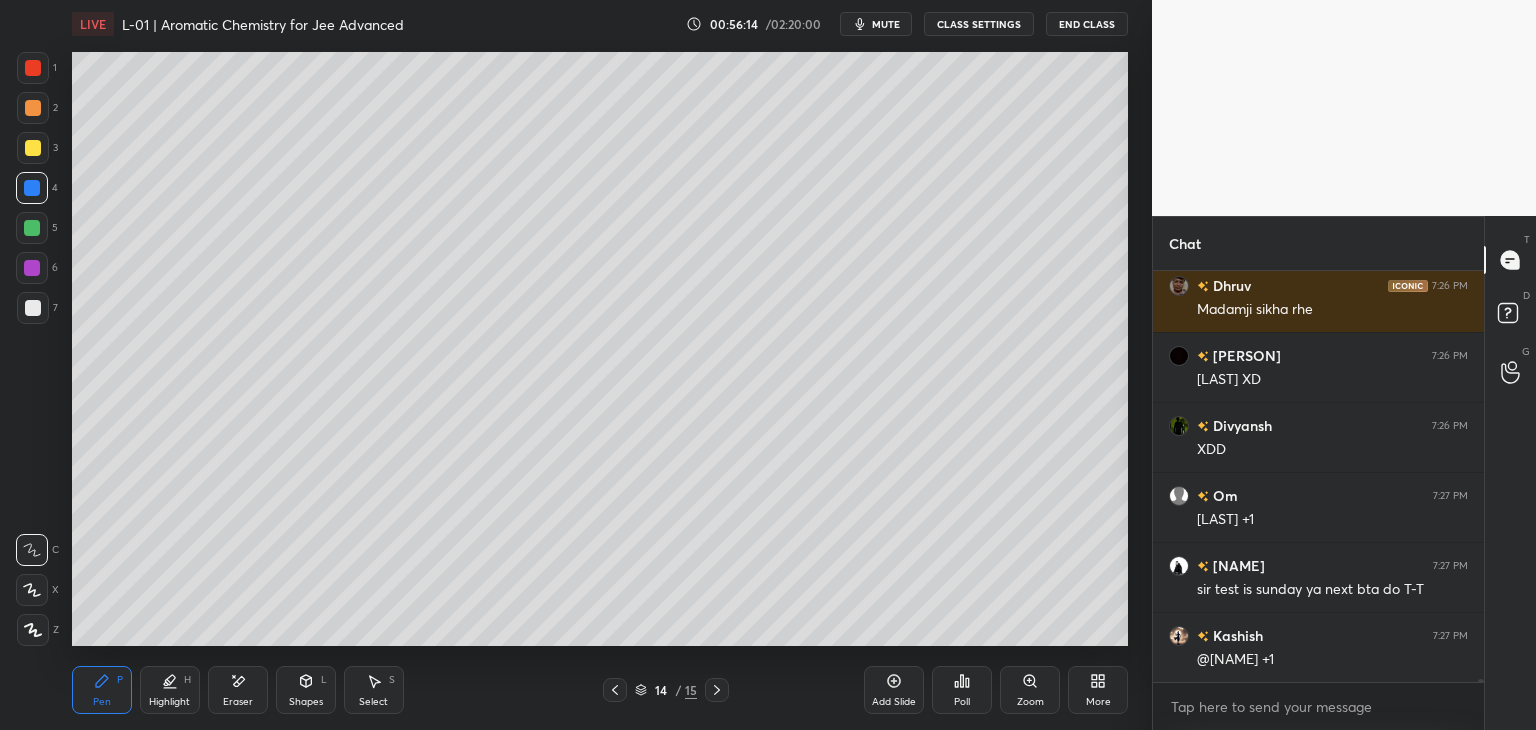 click at bounding box center (33, 148) 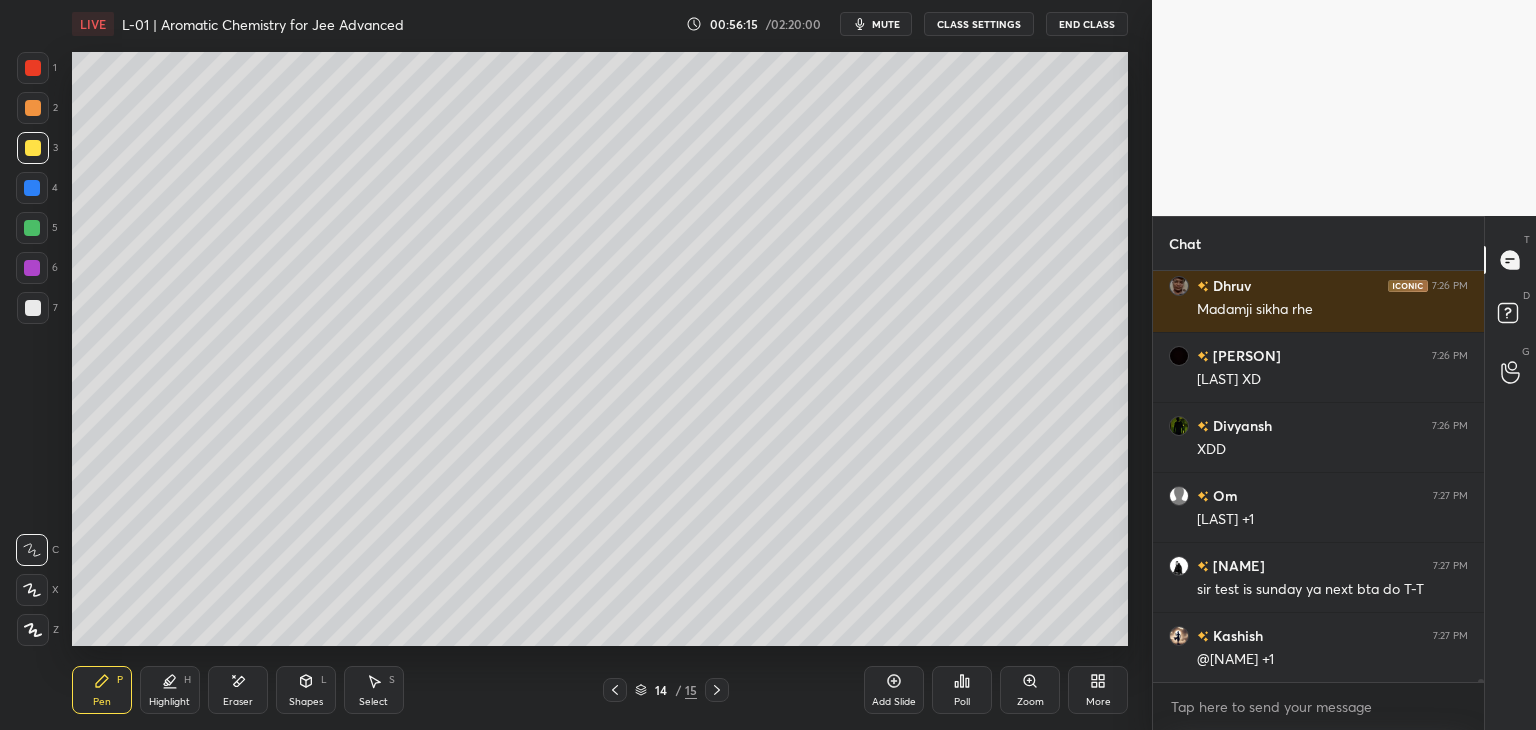 click 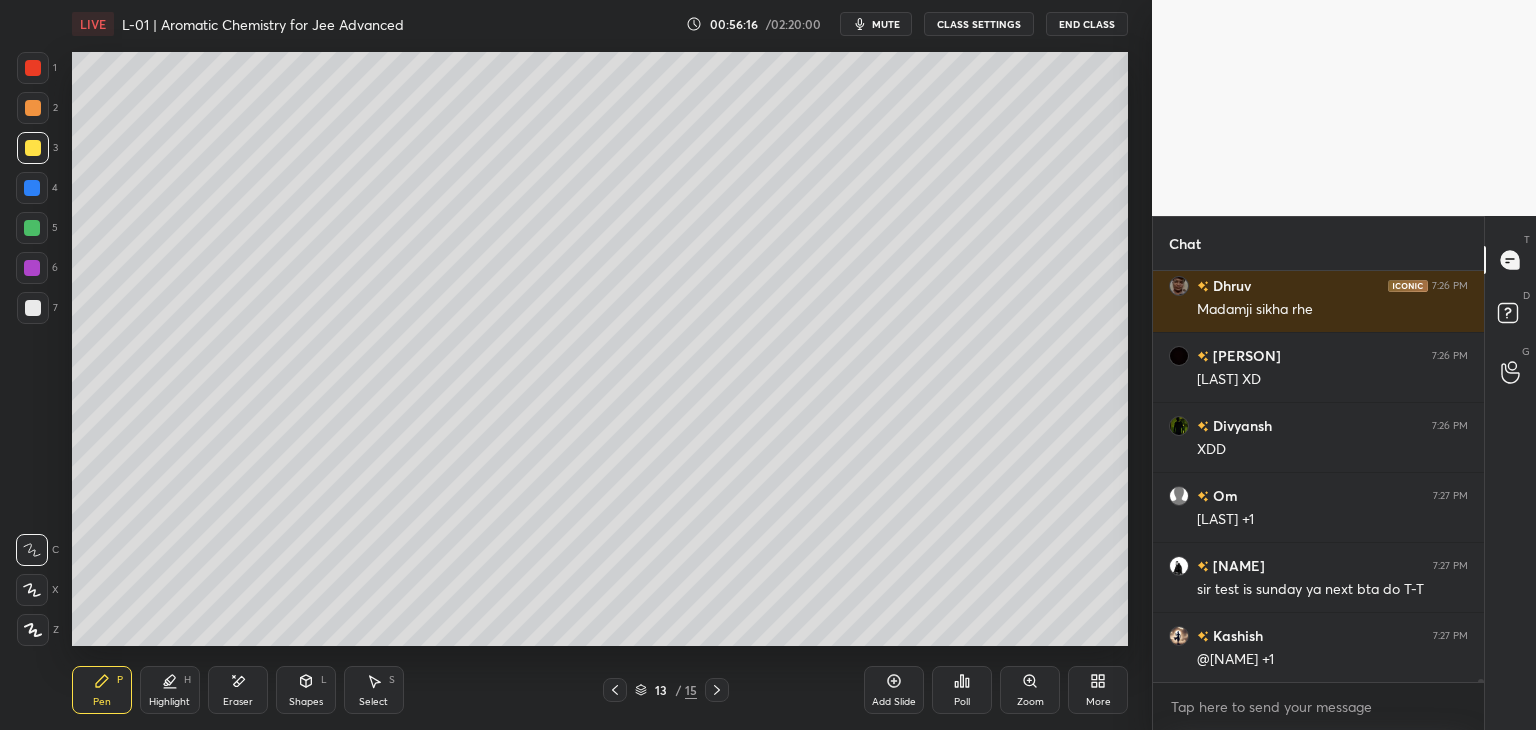 click 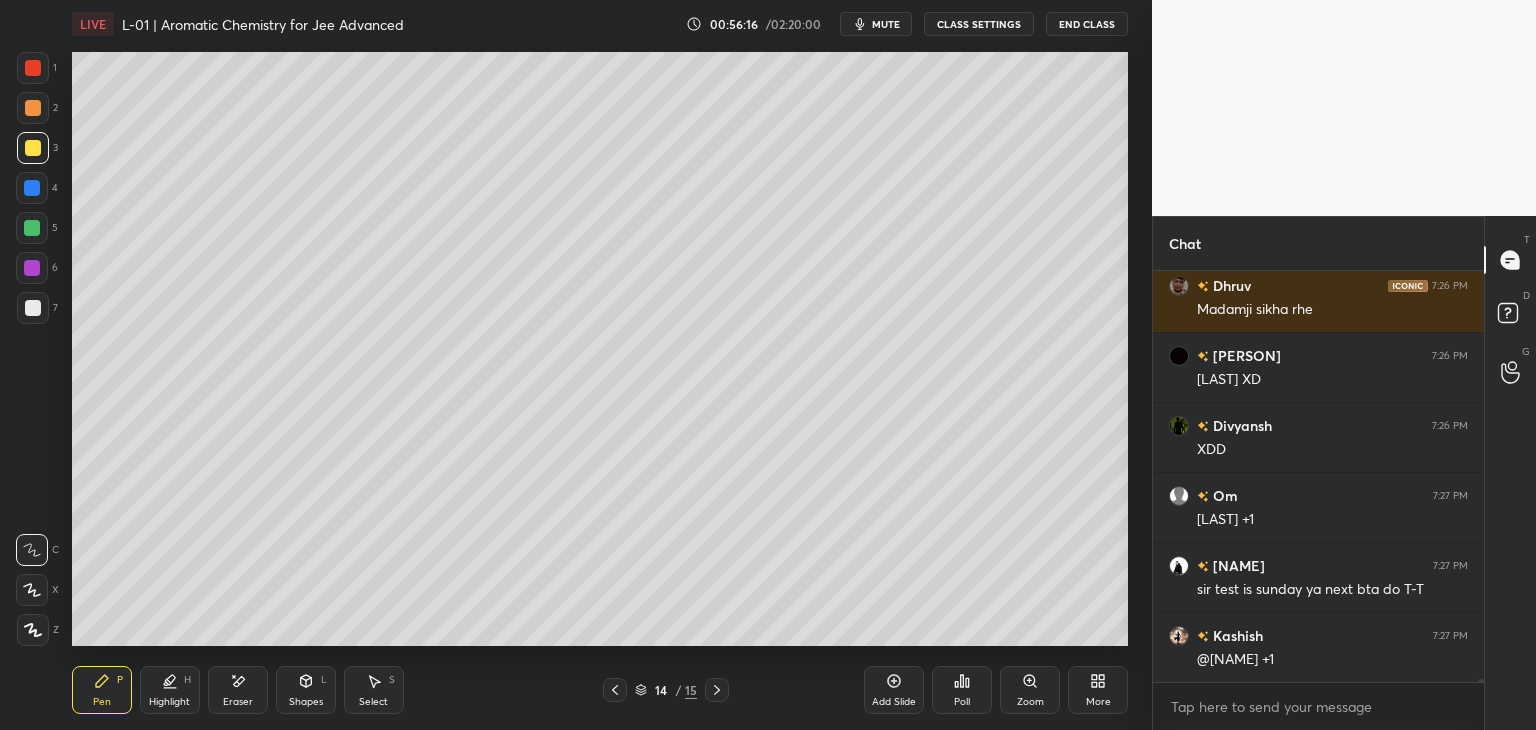 click 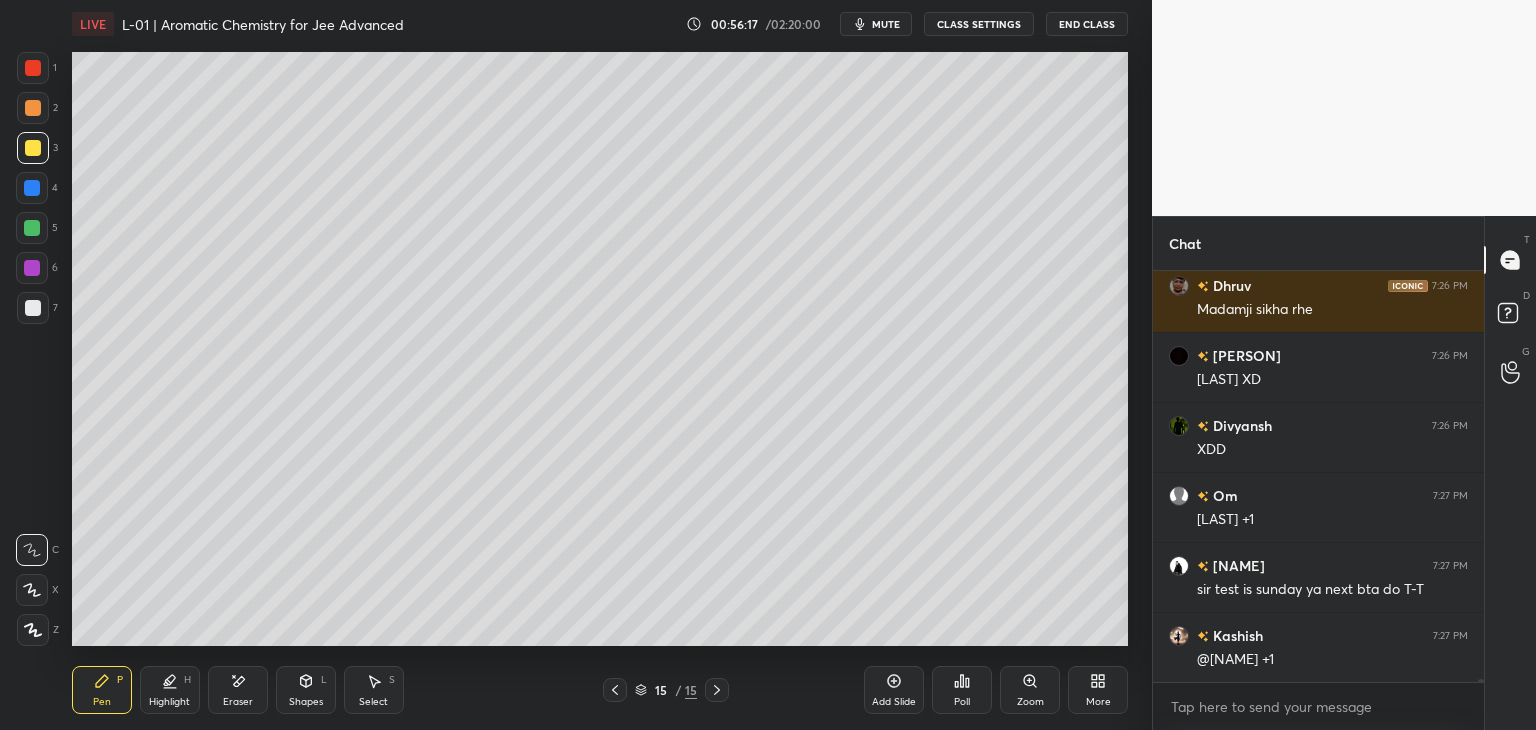 scroll, scrollTop: 53864, scrollLeft: 0, axis: vertical 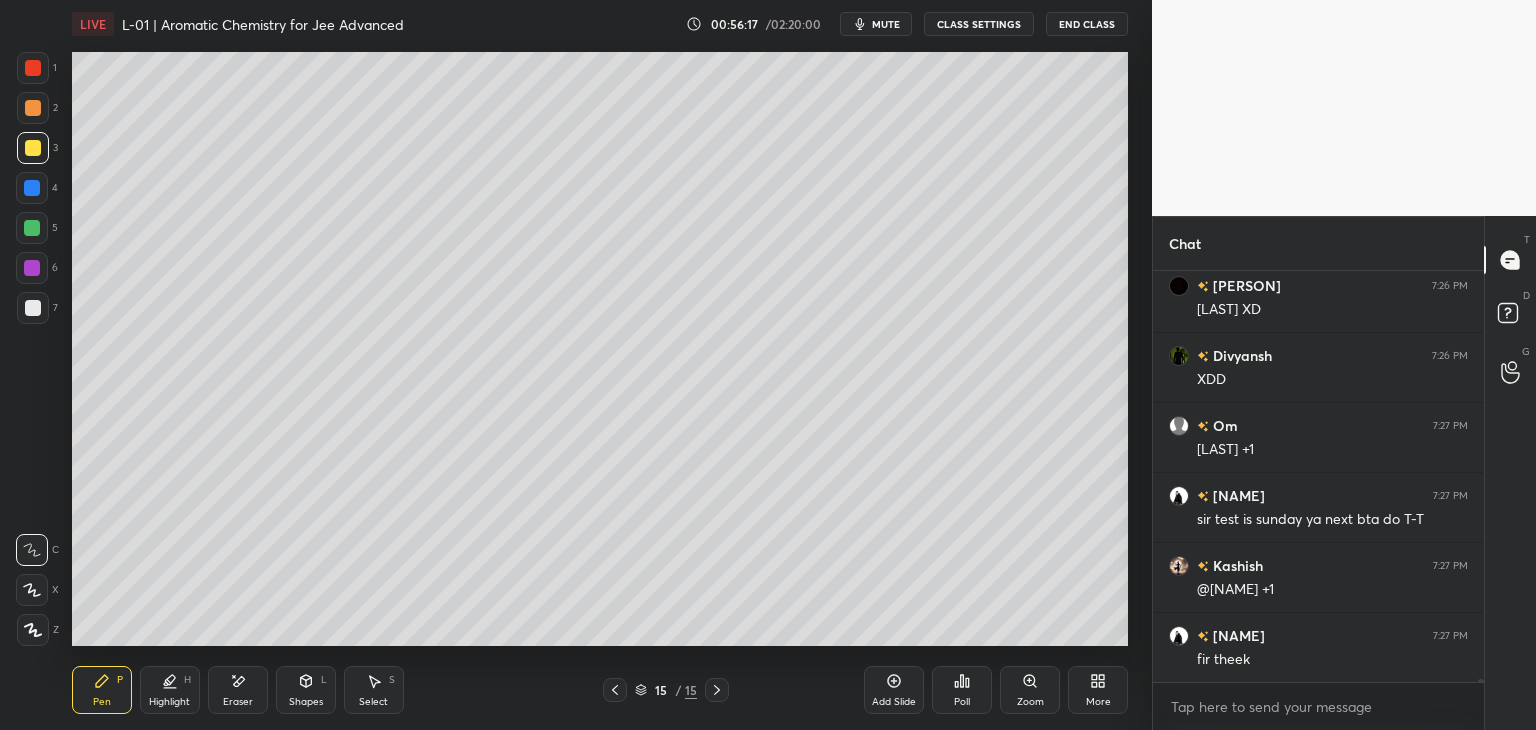 click 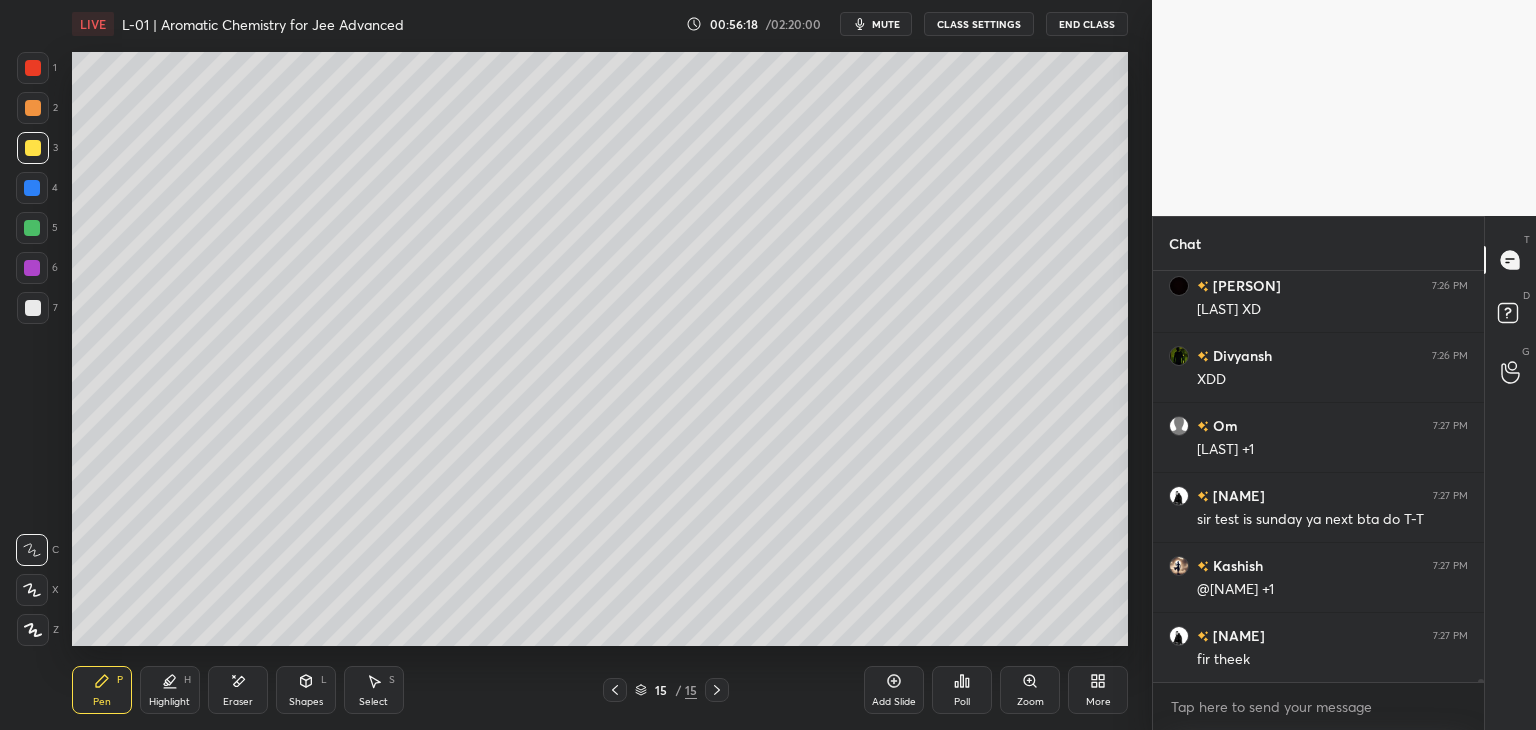 click on "Add Slide" at bounding box center (894, 690) 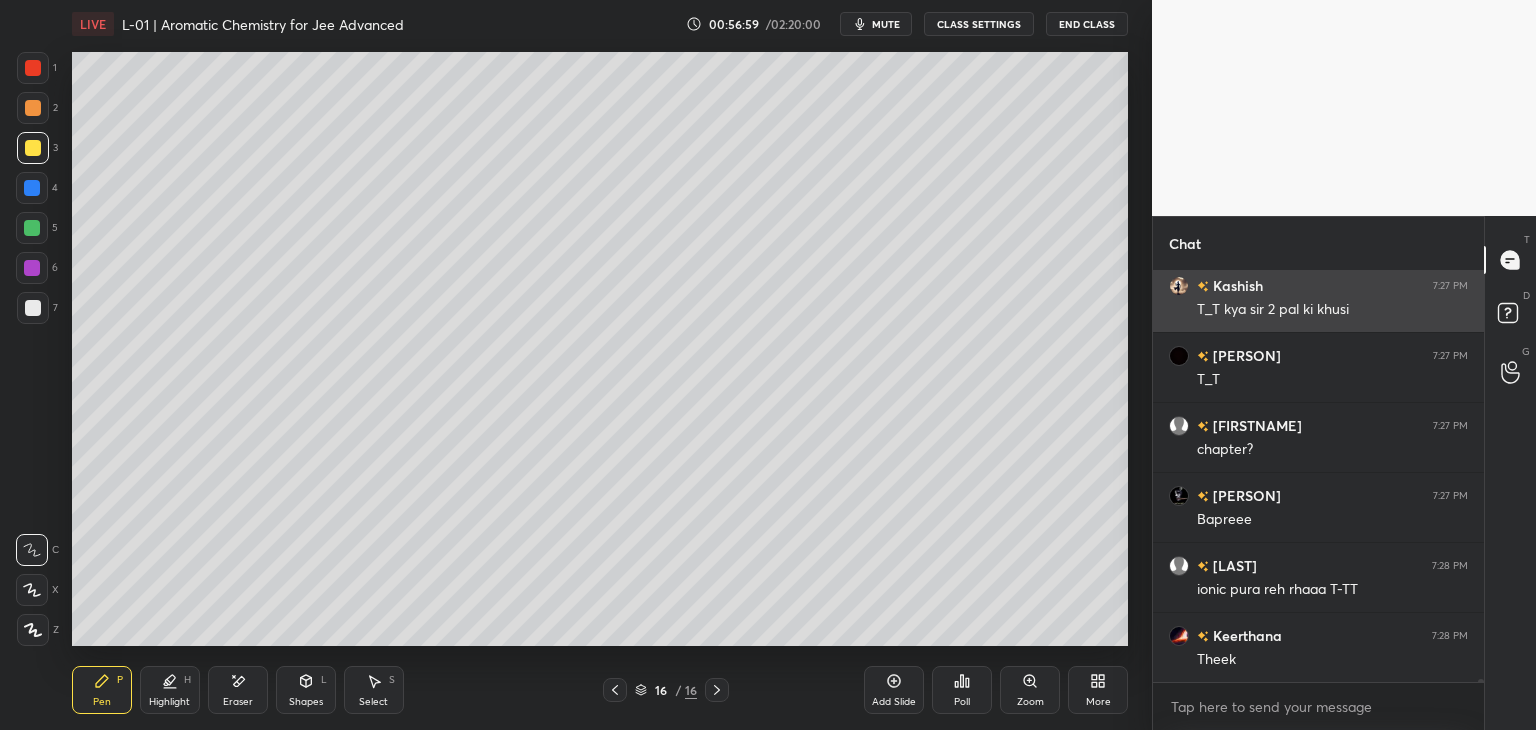 scroll, scrollTop: 55554, scrollLeft: 0, axis: vertical 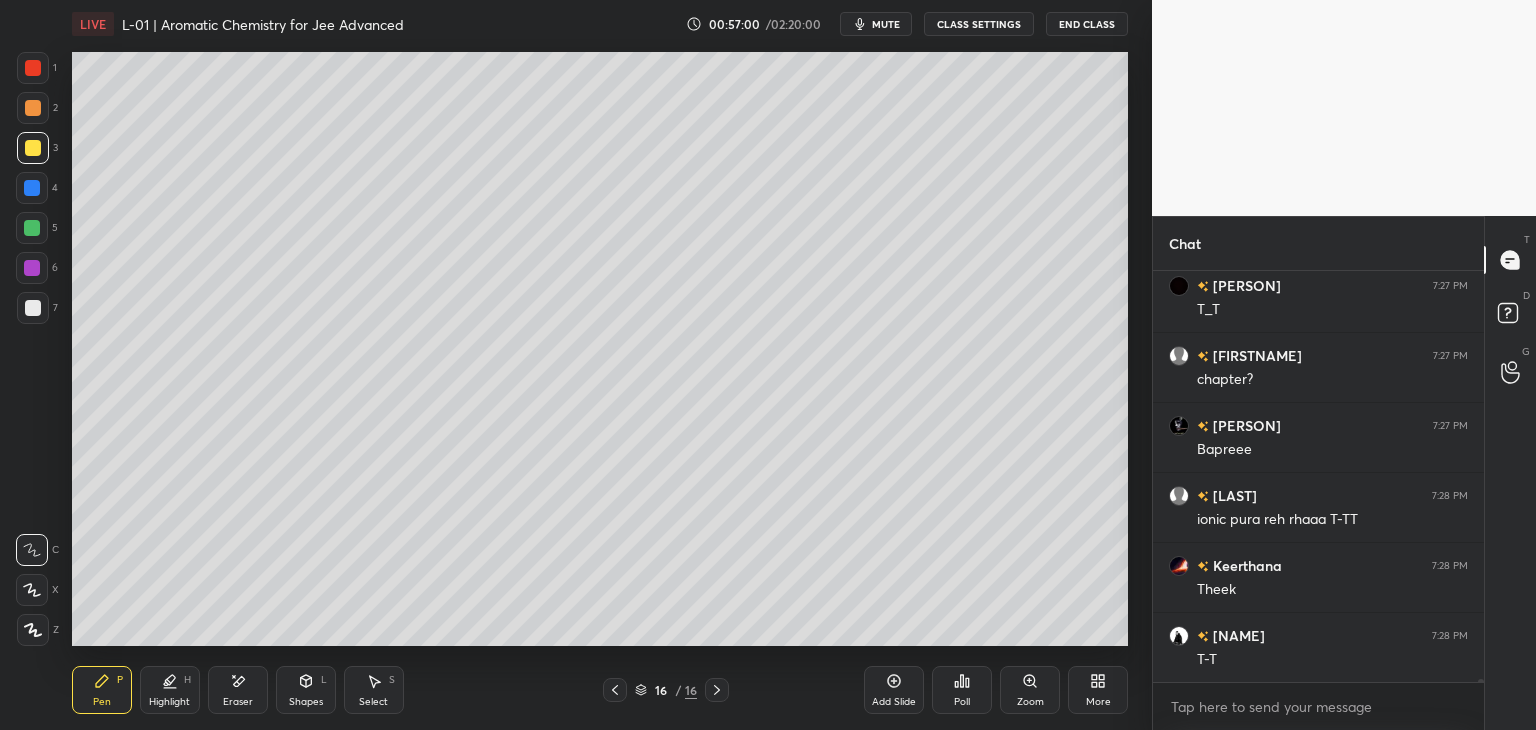click on "mute" at bounding box center (876, 24) 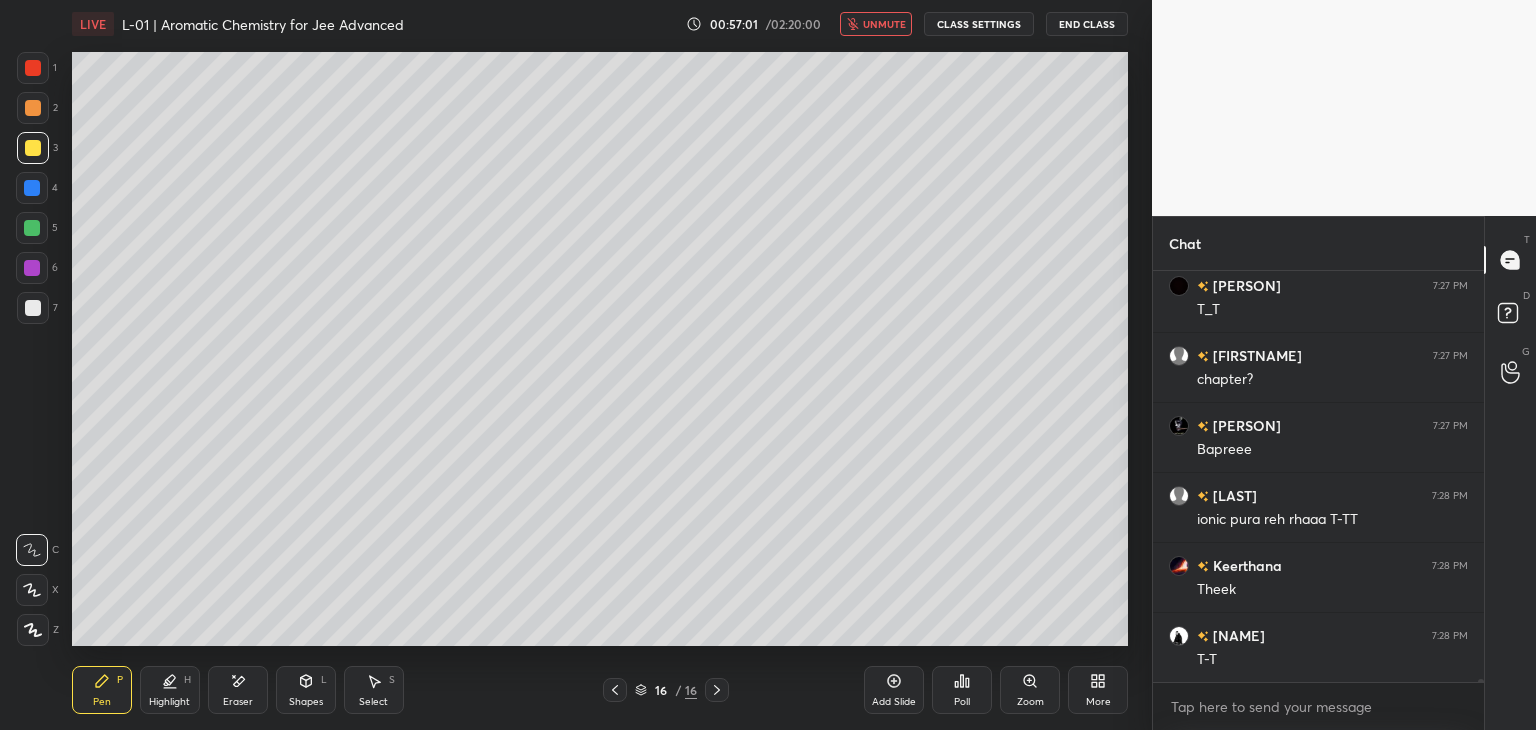 click on "unmute" at bounding box center [884, 24] 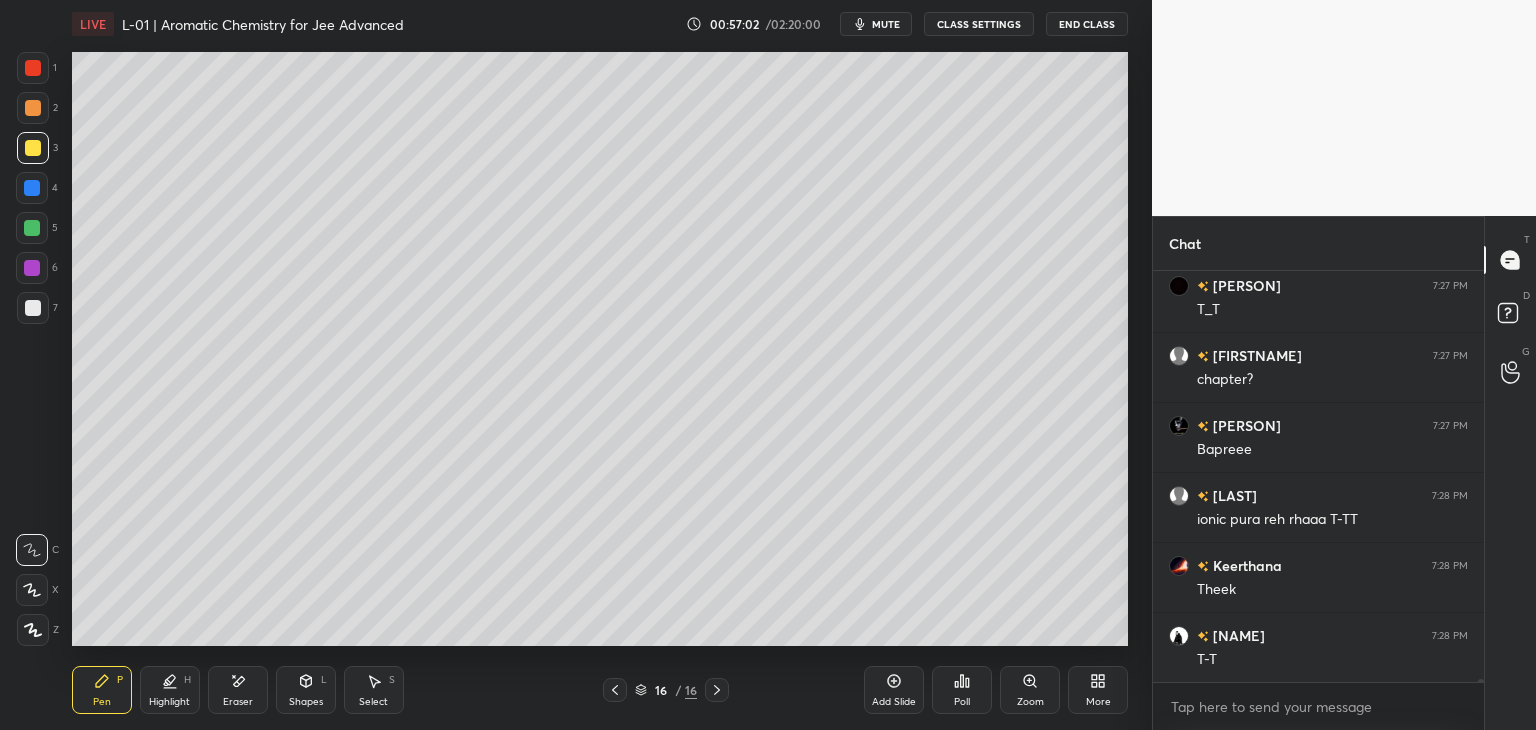 click on "mute" at bounding box center [876, 24] 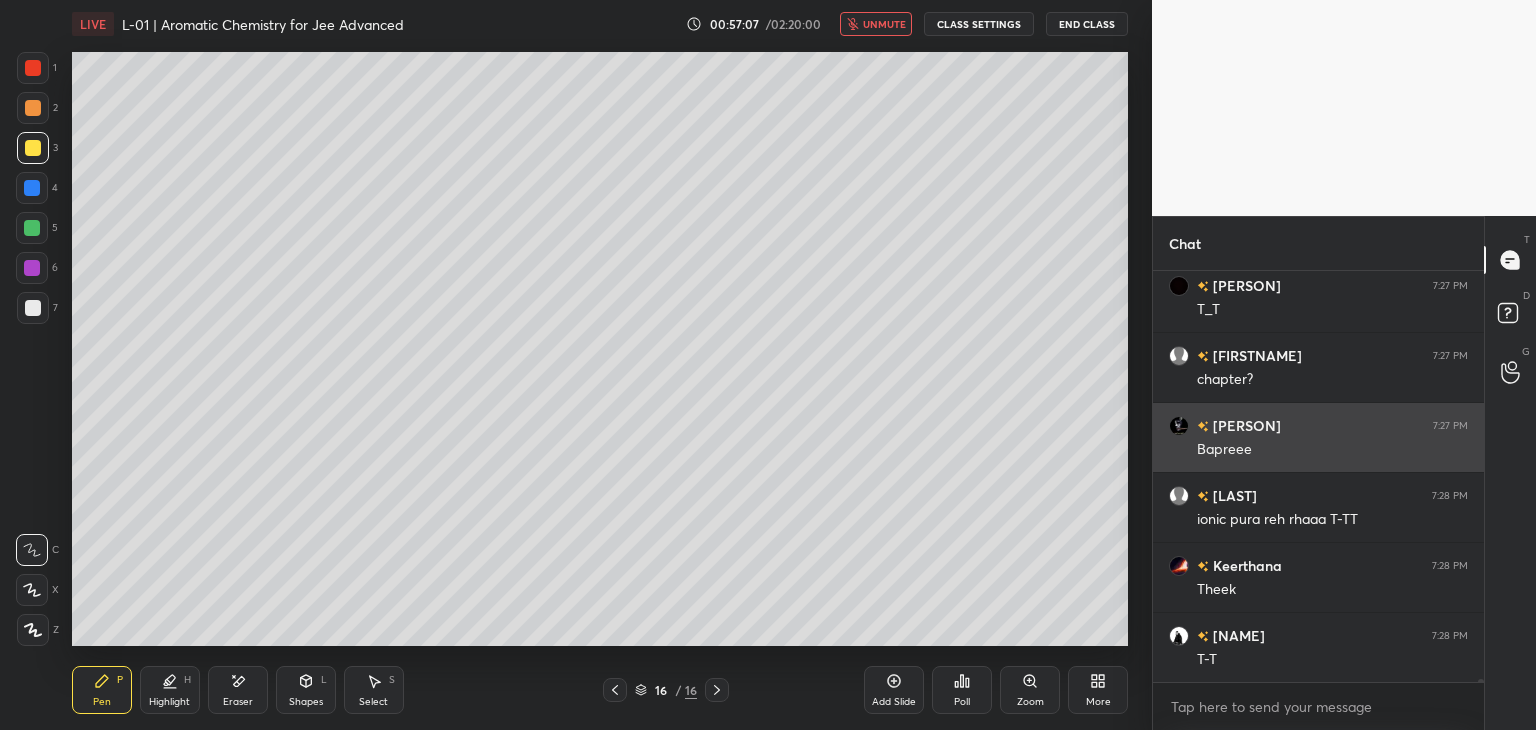 scroll, scrollTop: 55574, scrollLeft: 0, axis: vertical 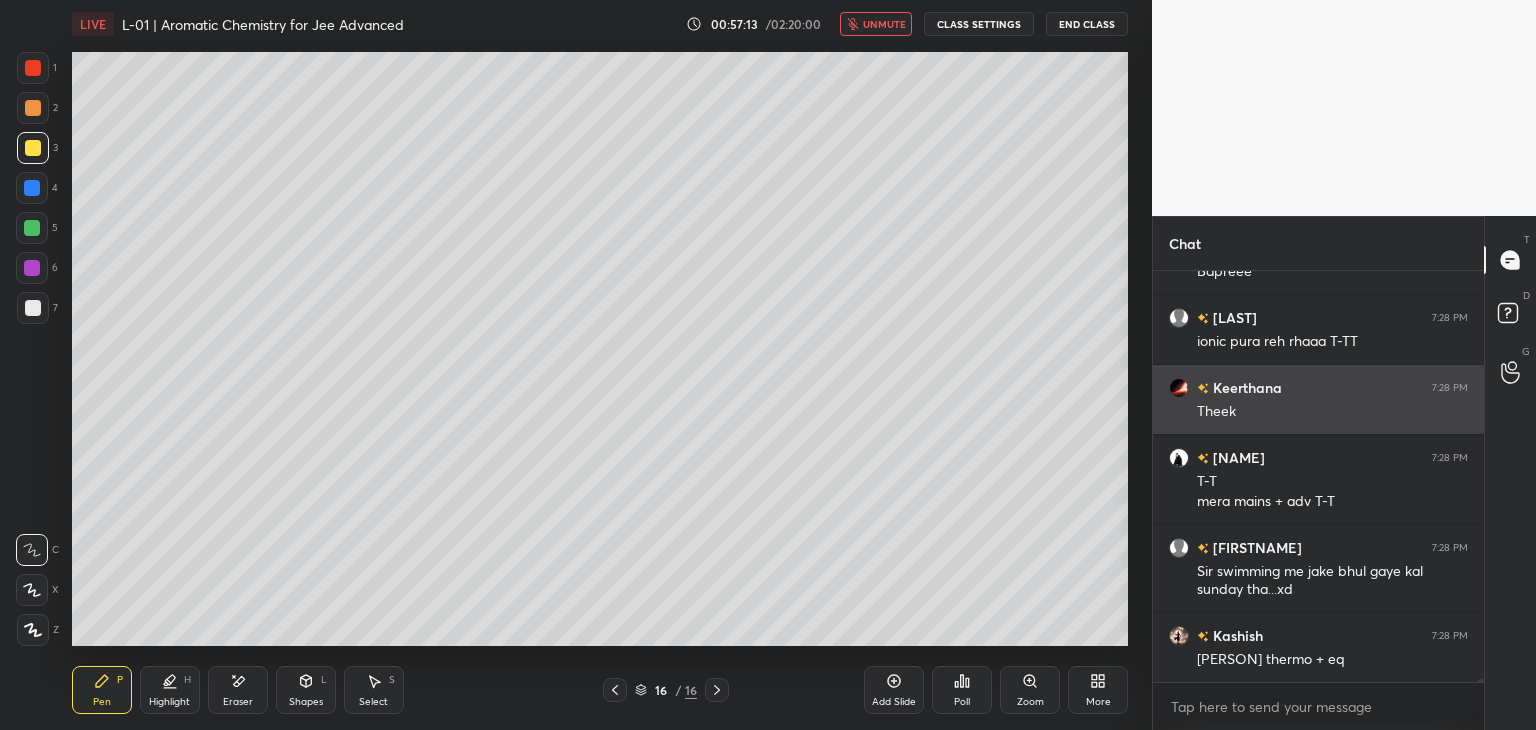 click on "unmute" at bounding box center (876, 24) 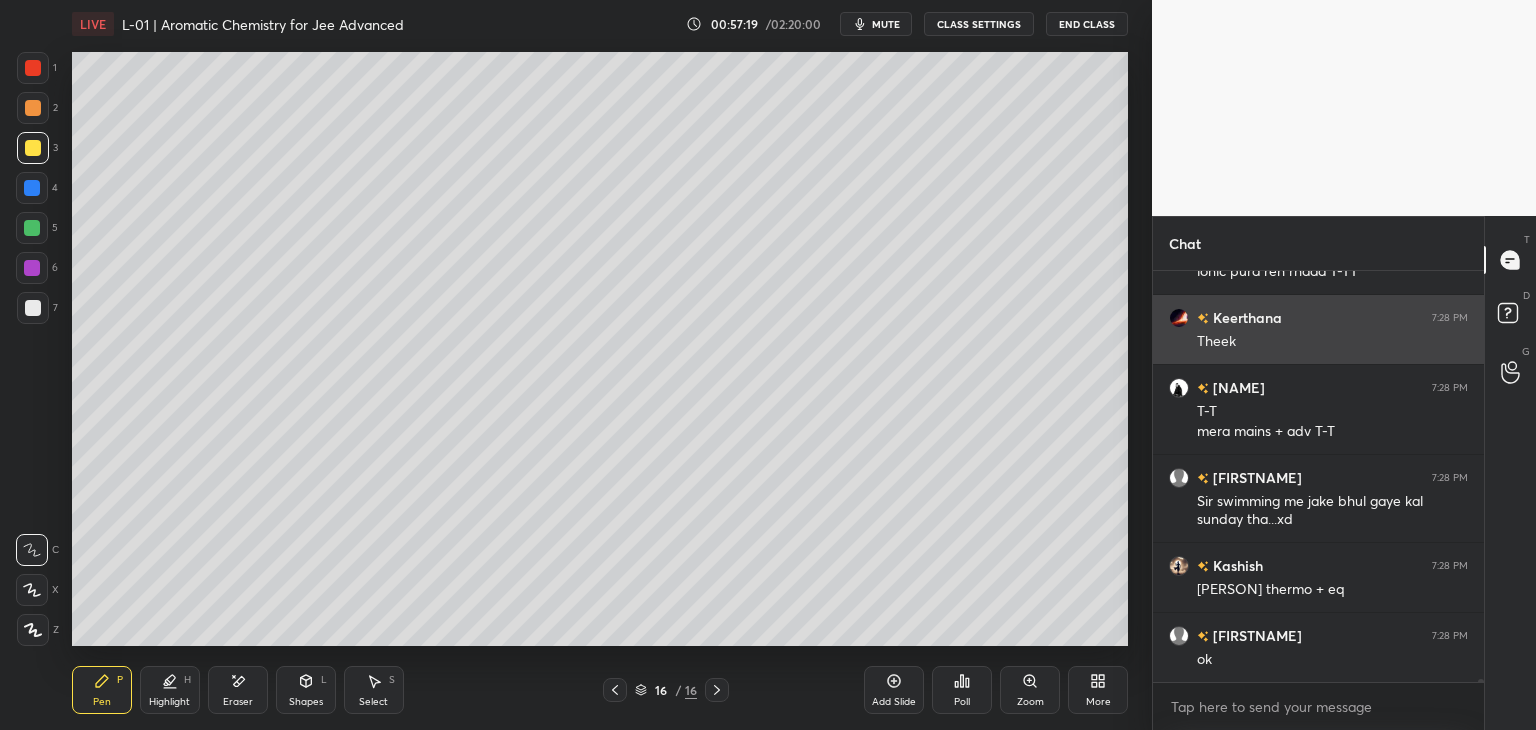 scroll, scrollTop: 55872, scrollLeft: 0, axis: vertical 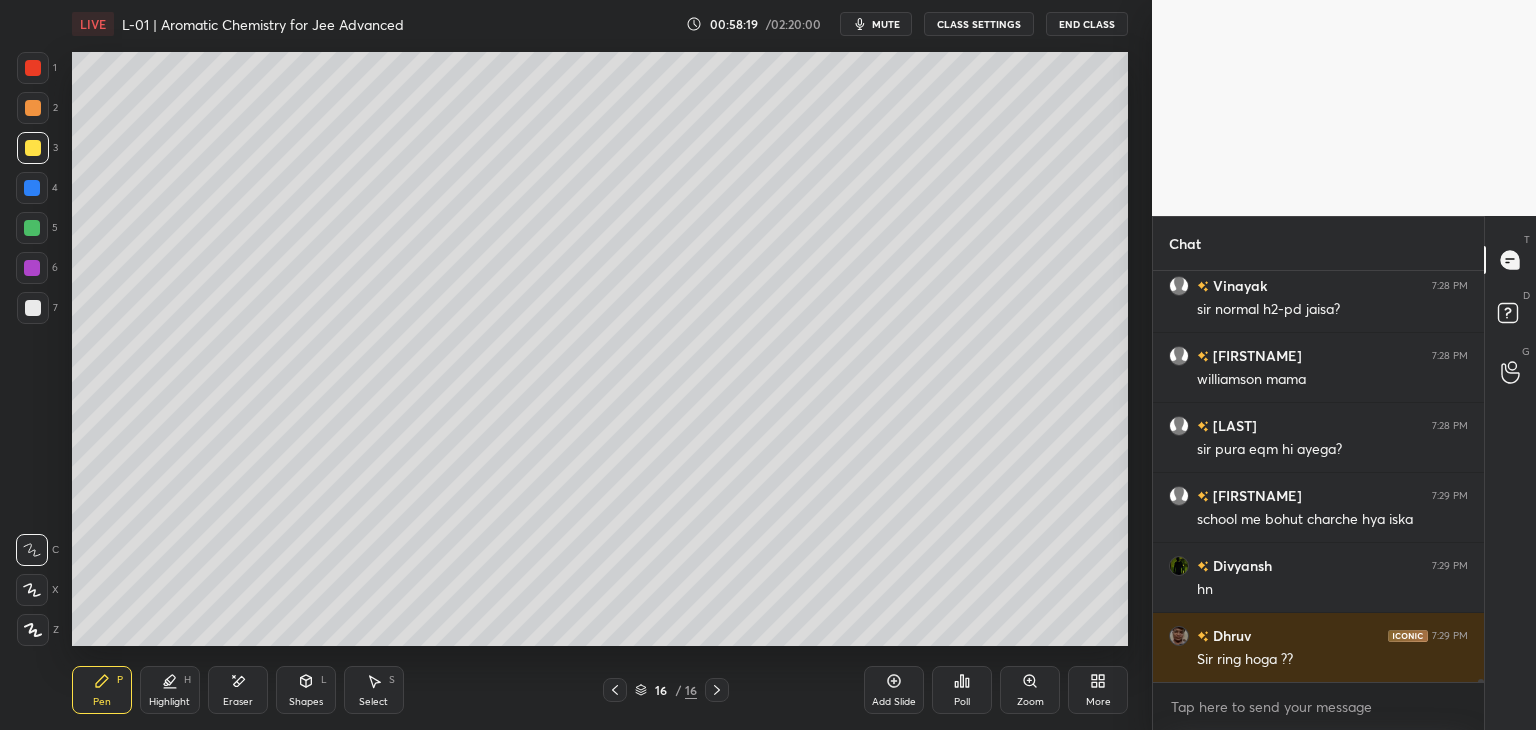 click on "Eraser" at bounding box center [238, 690] 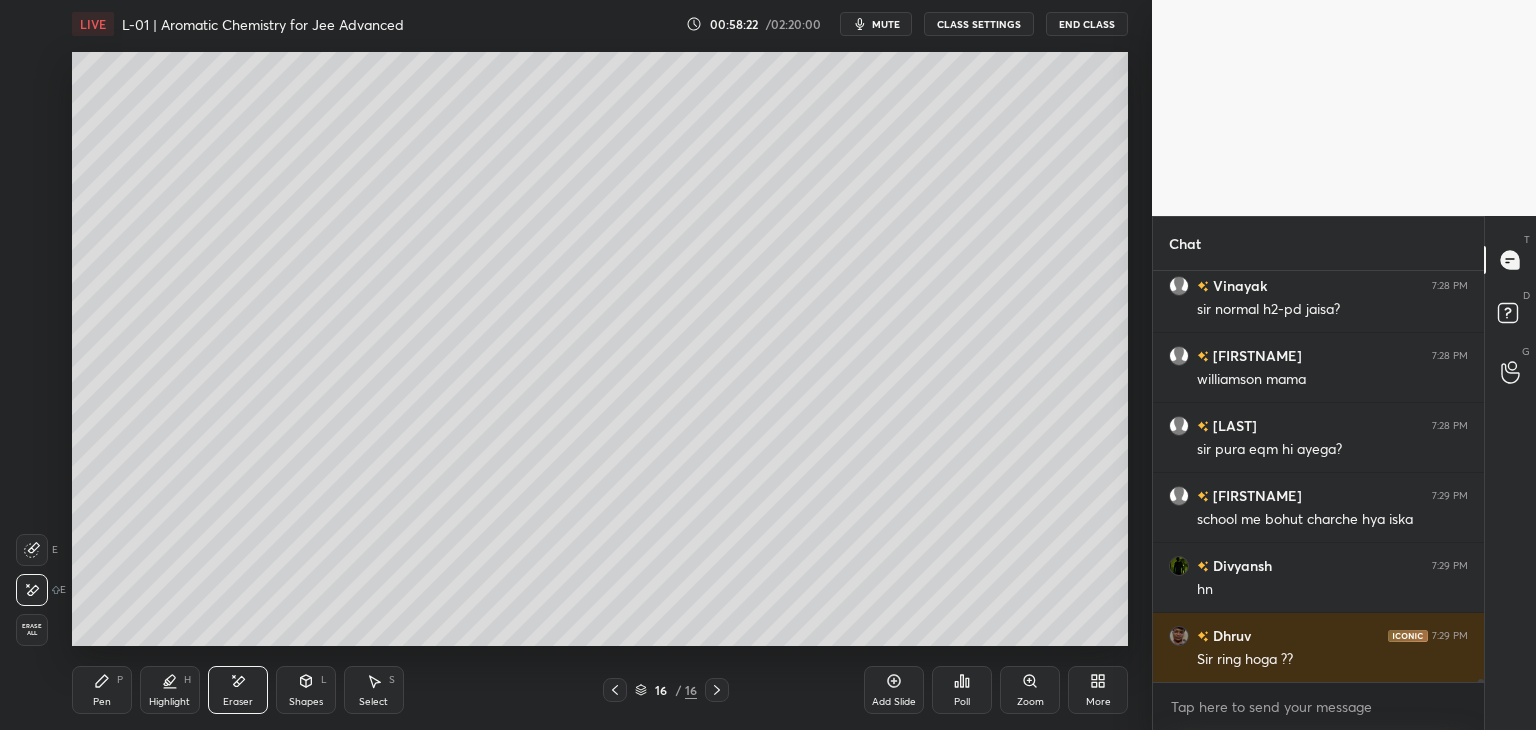 click on "P" at bounding box center [120, 680] 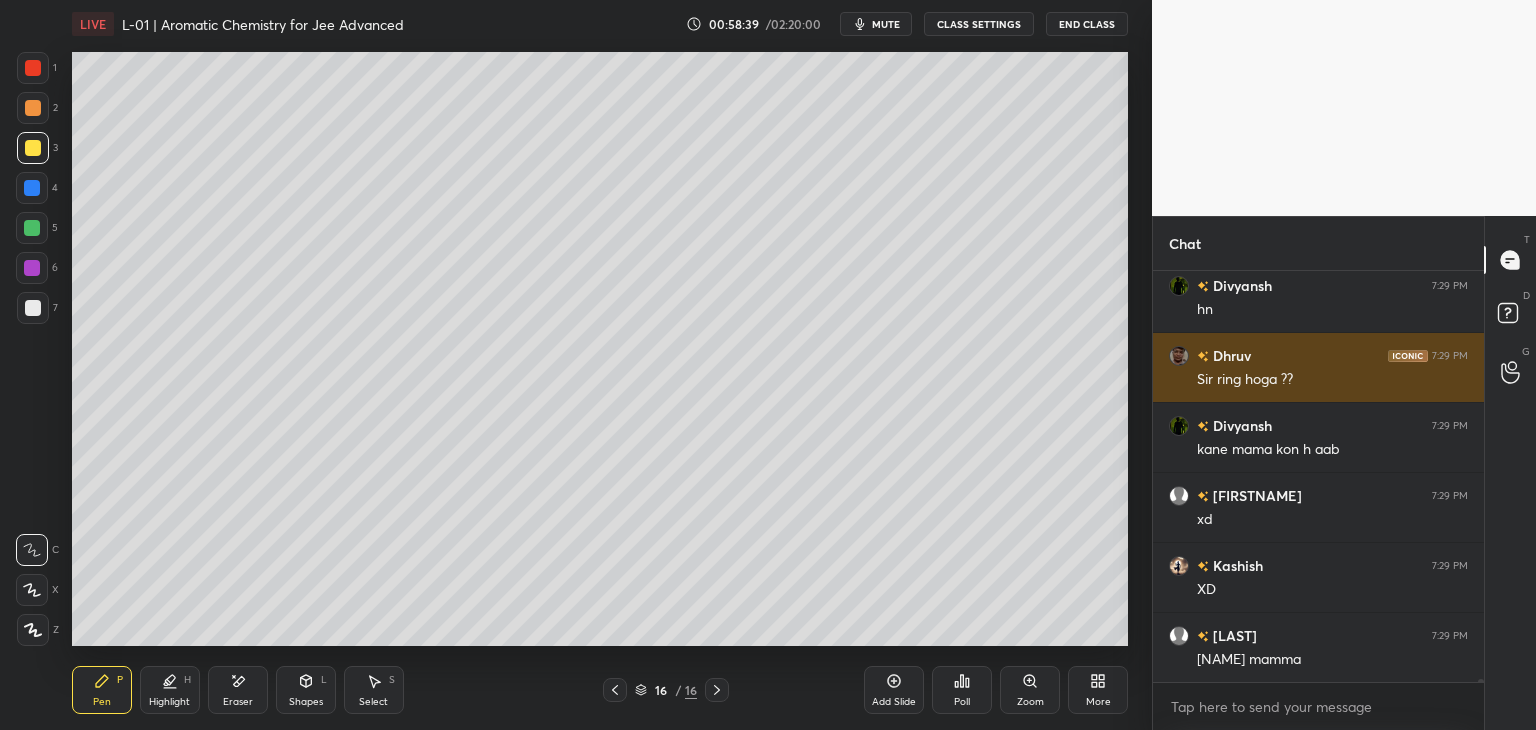 scroll, scrollTop: 56922, scrollLeft: 0, axis: vertical 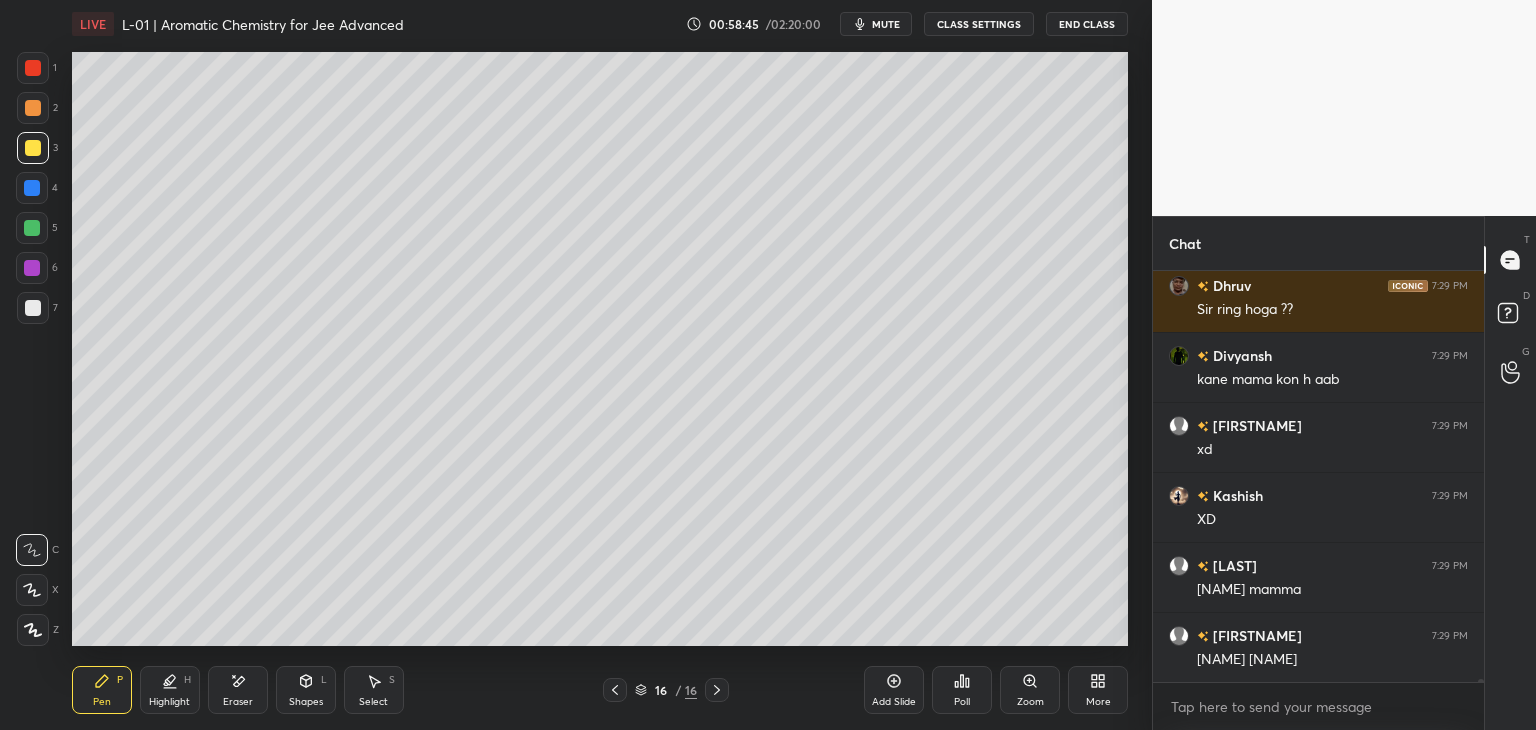 click 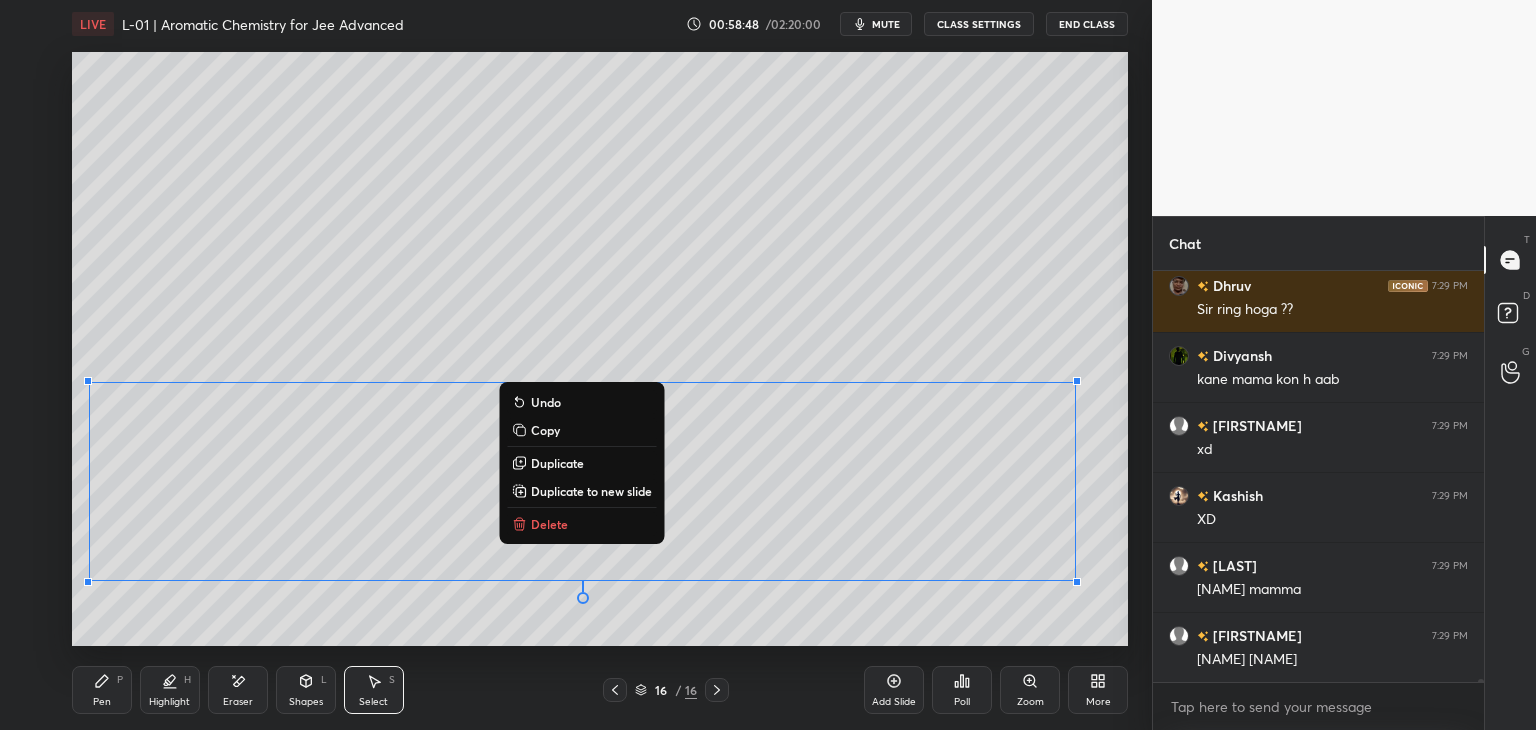 click on "0 ° Undo Copy Duplicate Duplicate to new slide Delete" at bounding box center (600, 349) 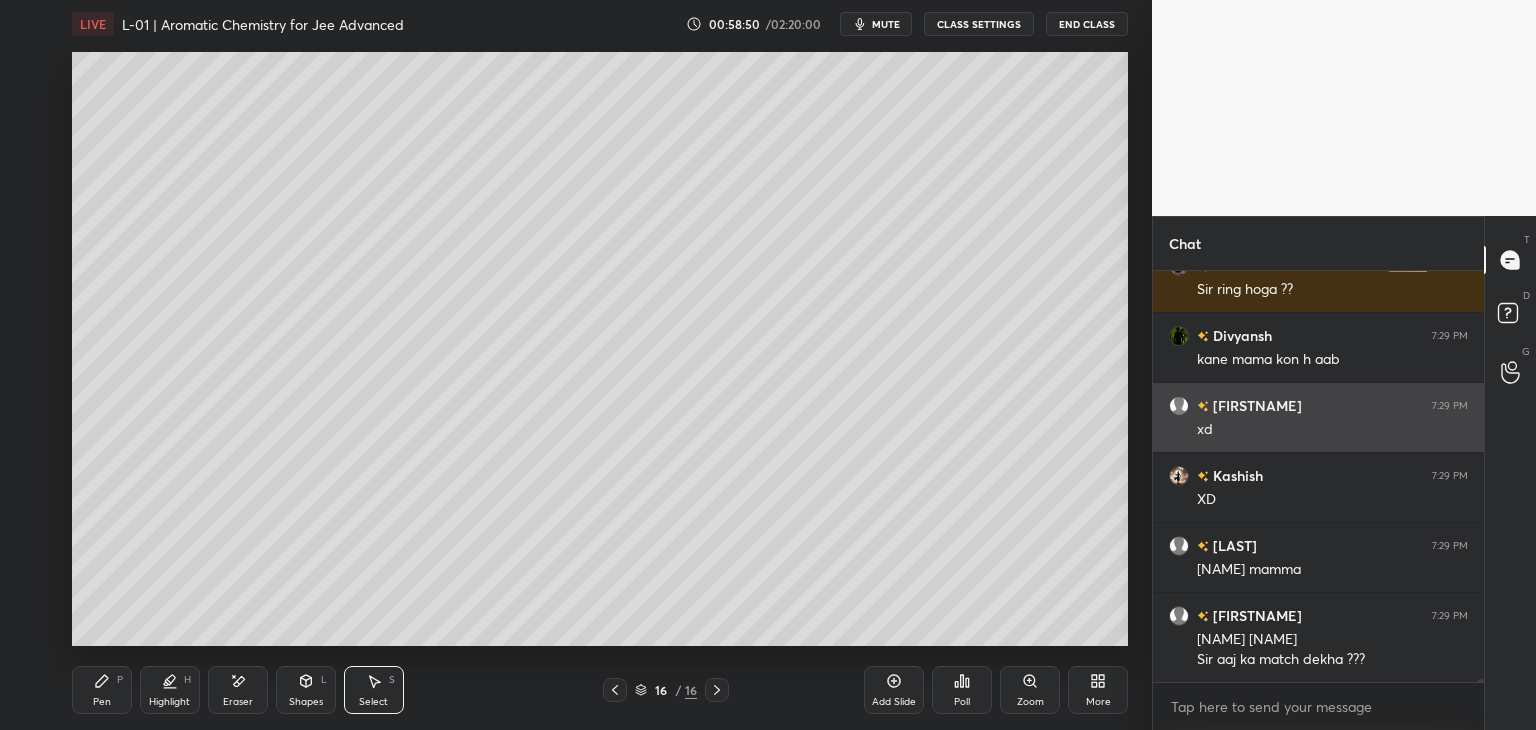 click on "Add Slide" at bounding box center [894, 690] 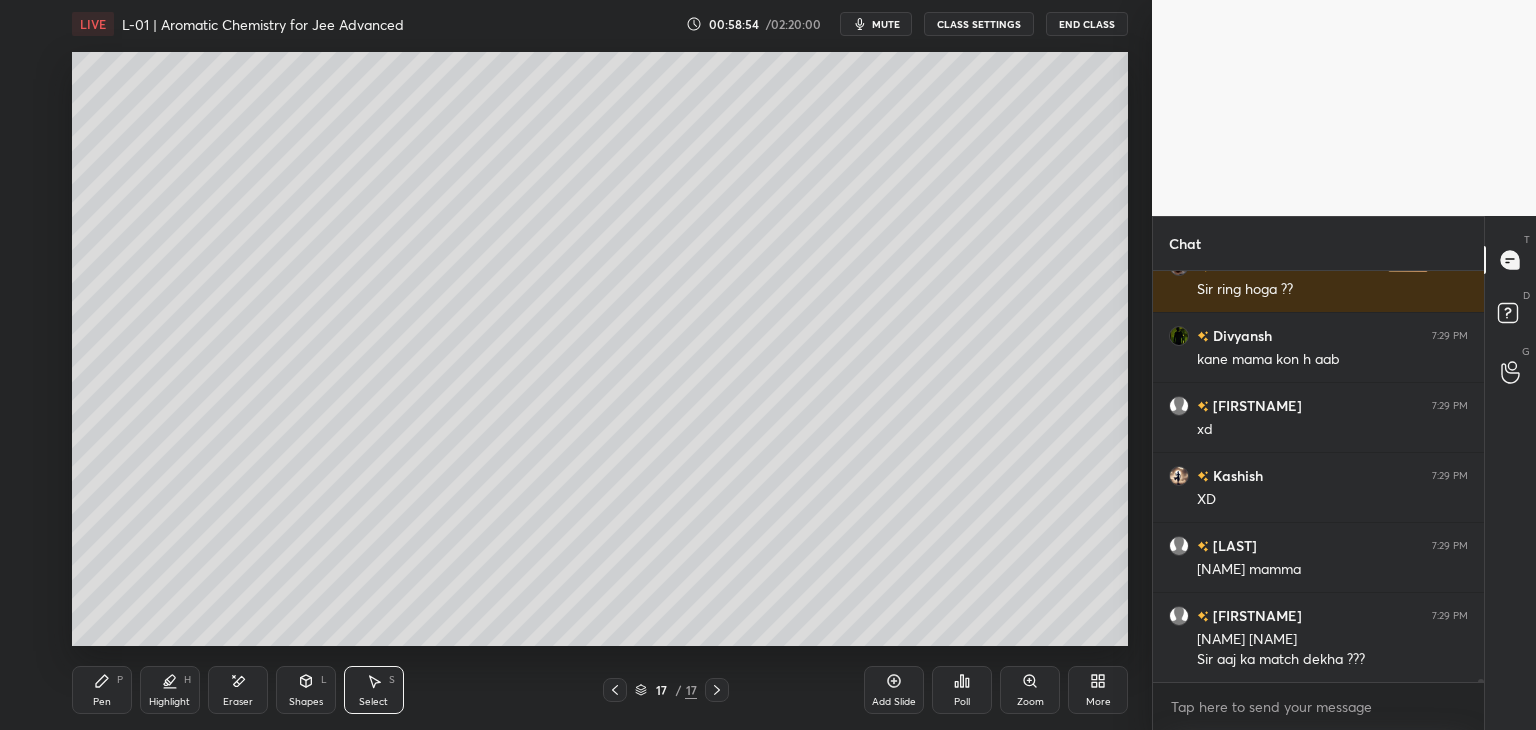 click on "Pen P" at bounding box center [102, 690] 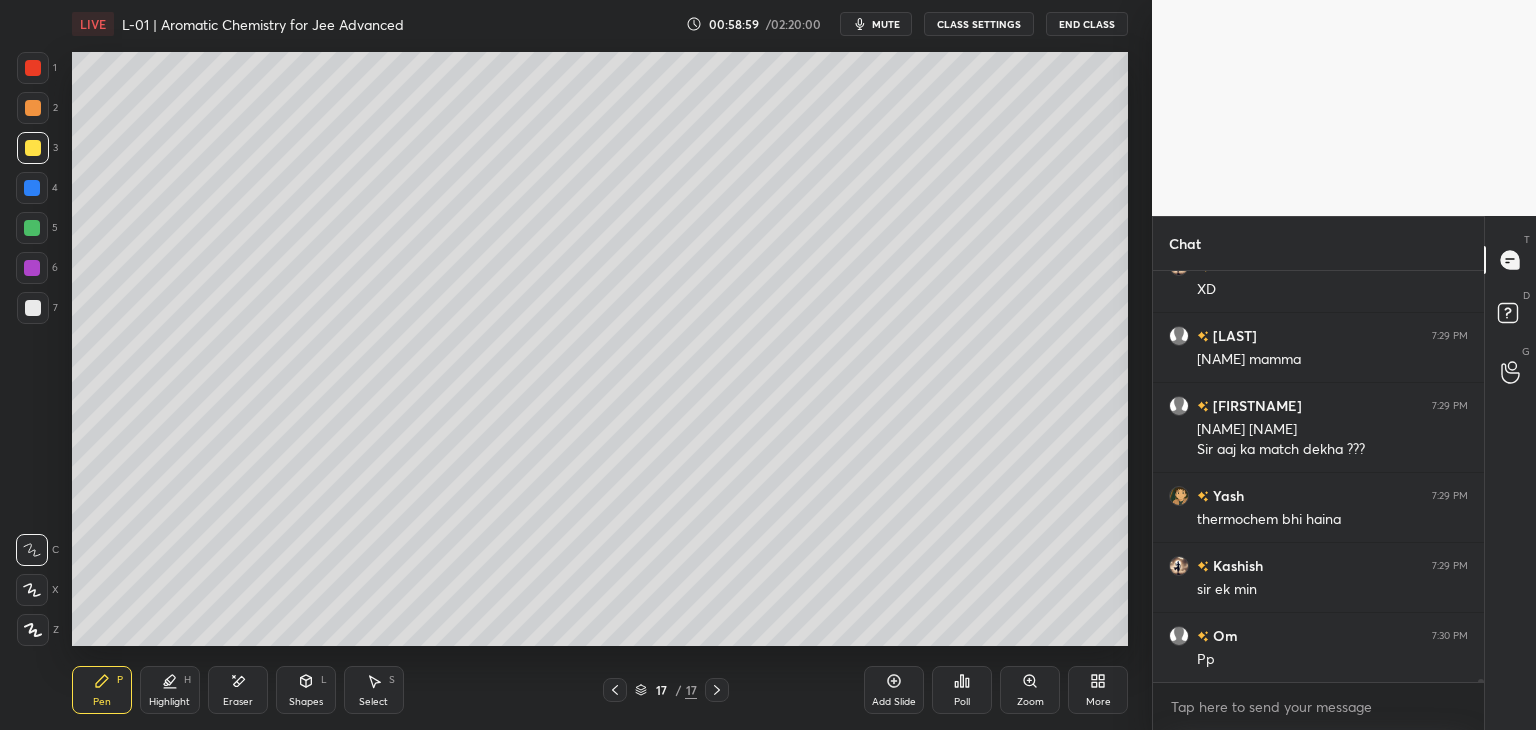 scroll, scrollTop: 57222, scrollLeft: 0, axis: vertical 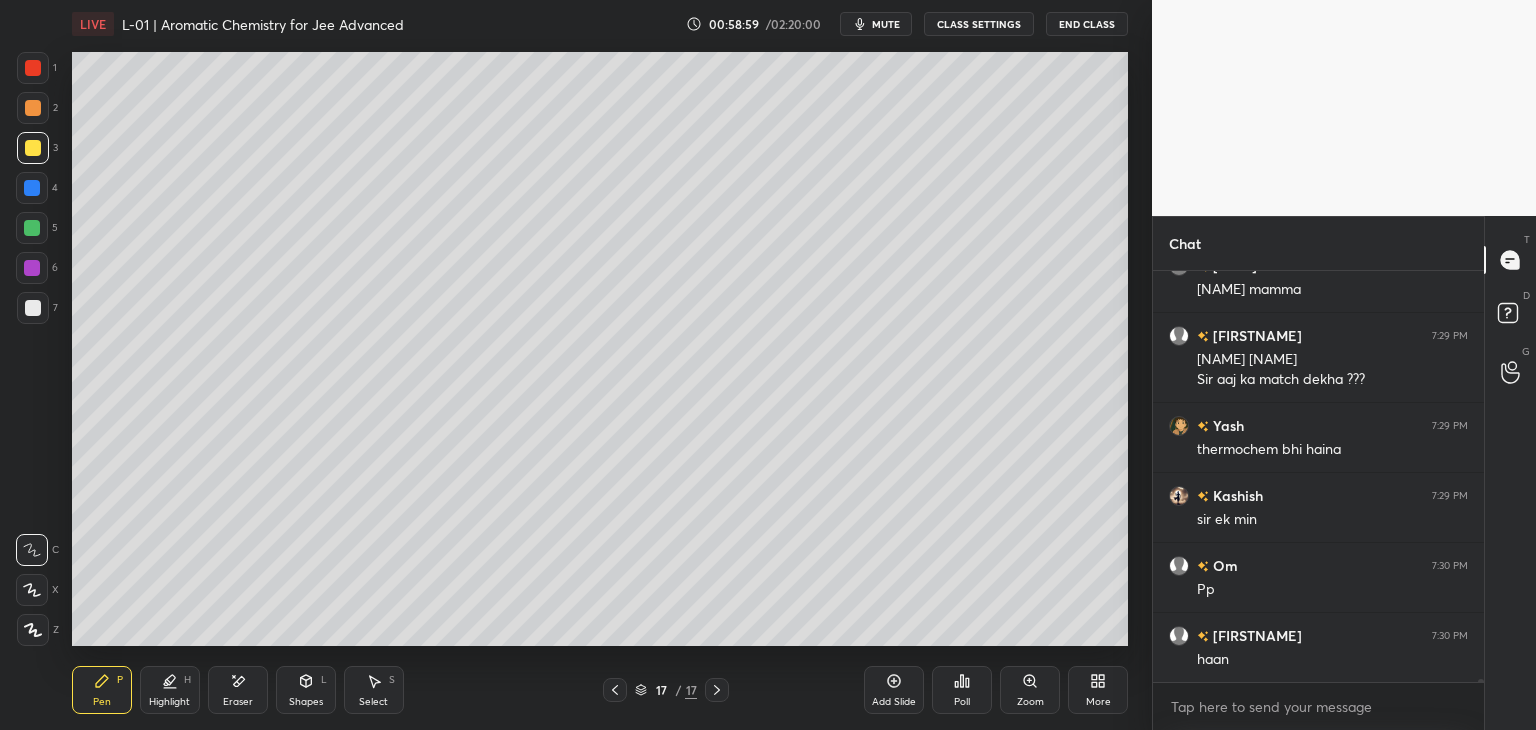 click 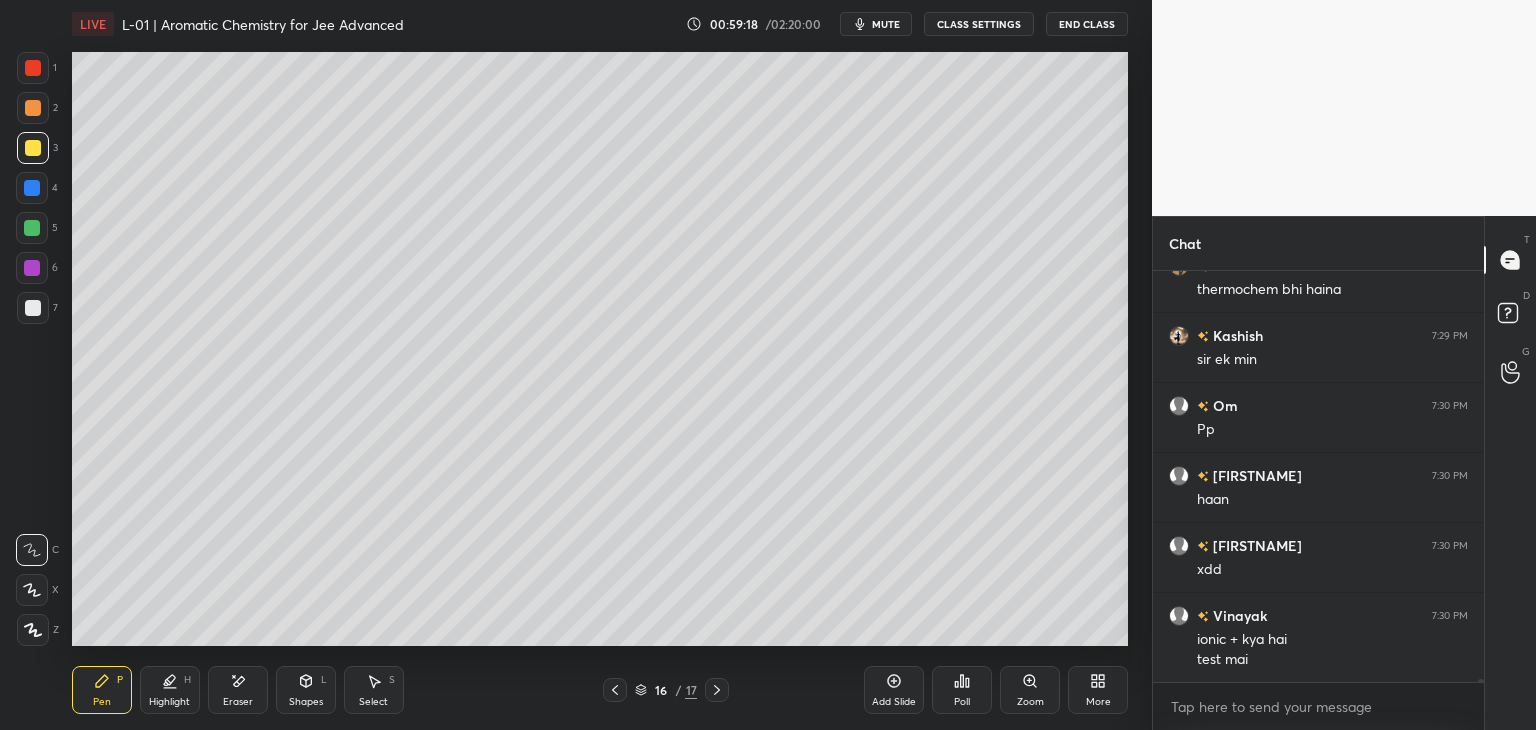 scroll, scrollTop: 57452, scrollLeft: 0, axis: vertical 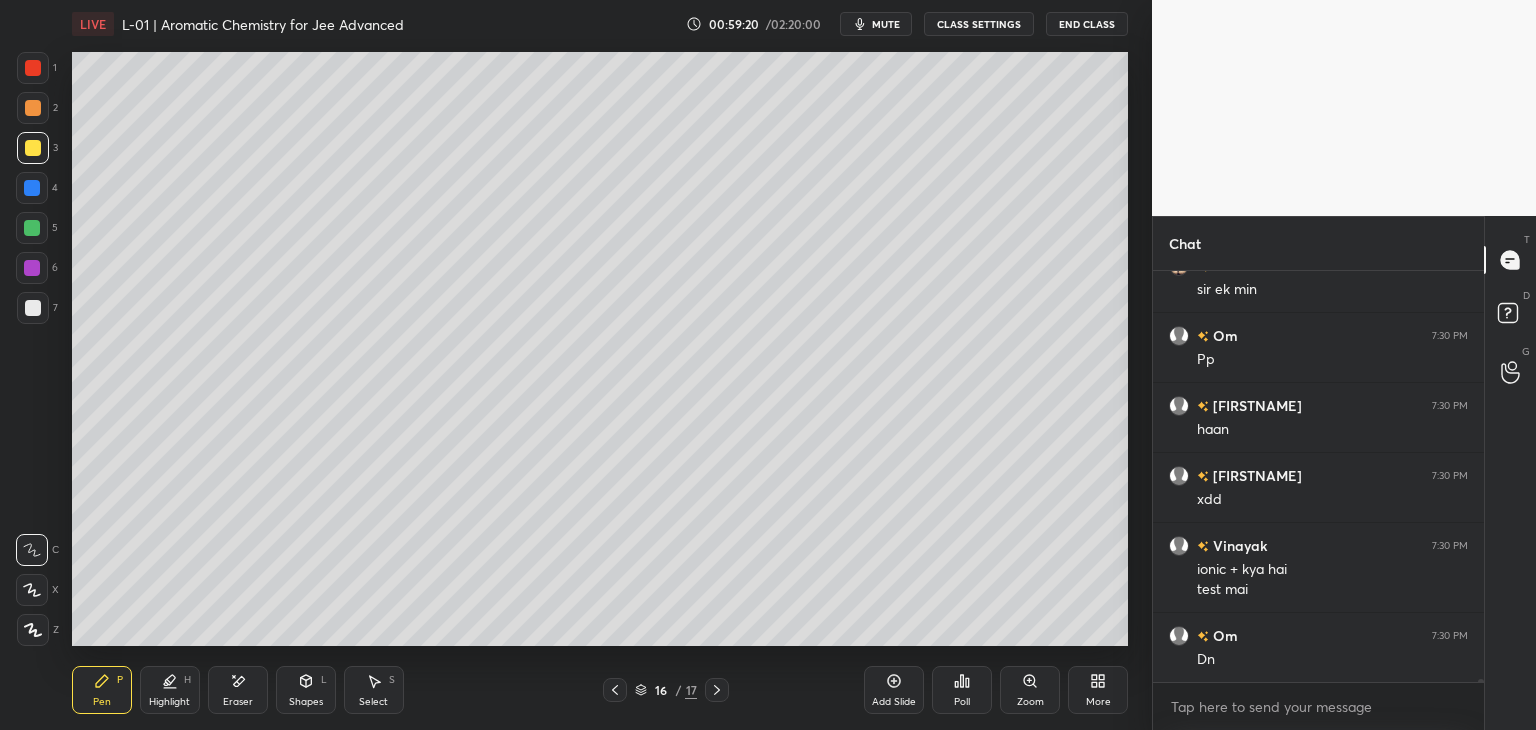click 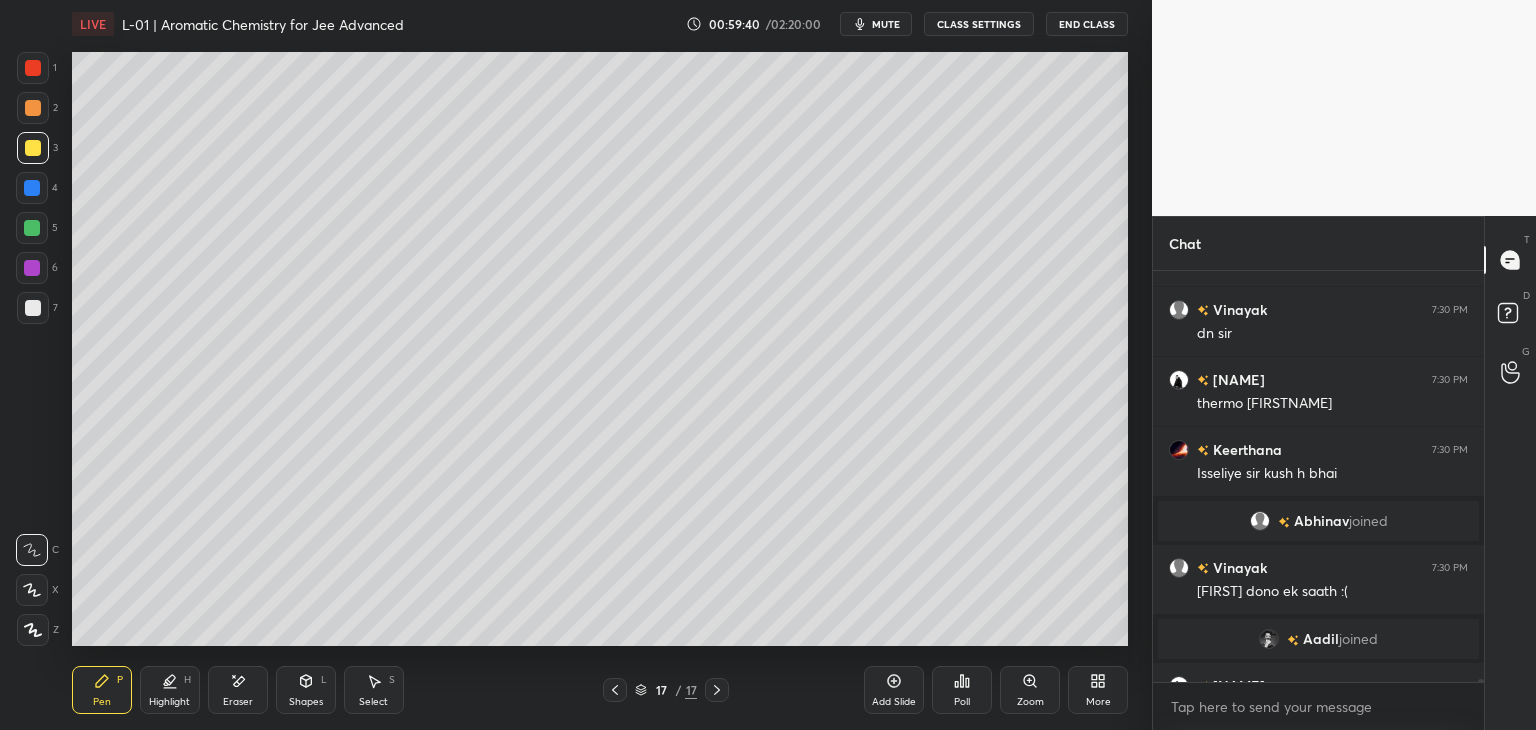 scroll, scrollTop: 56782, scrollLeft: 0, axis: vertical 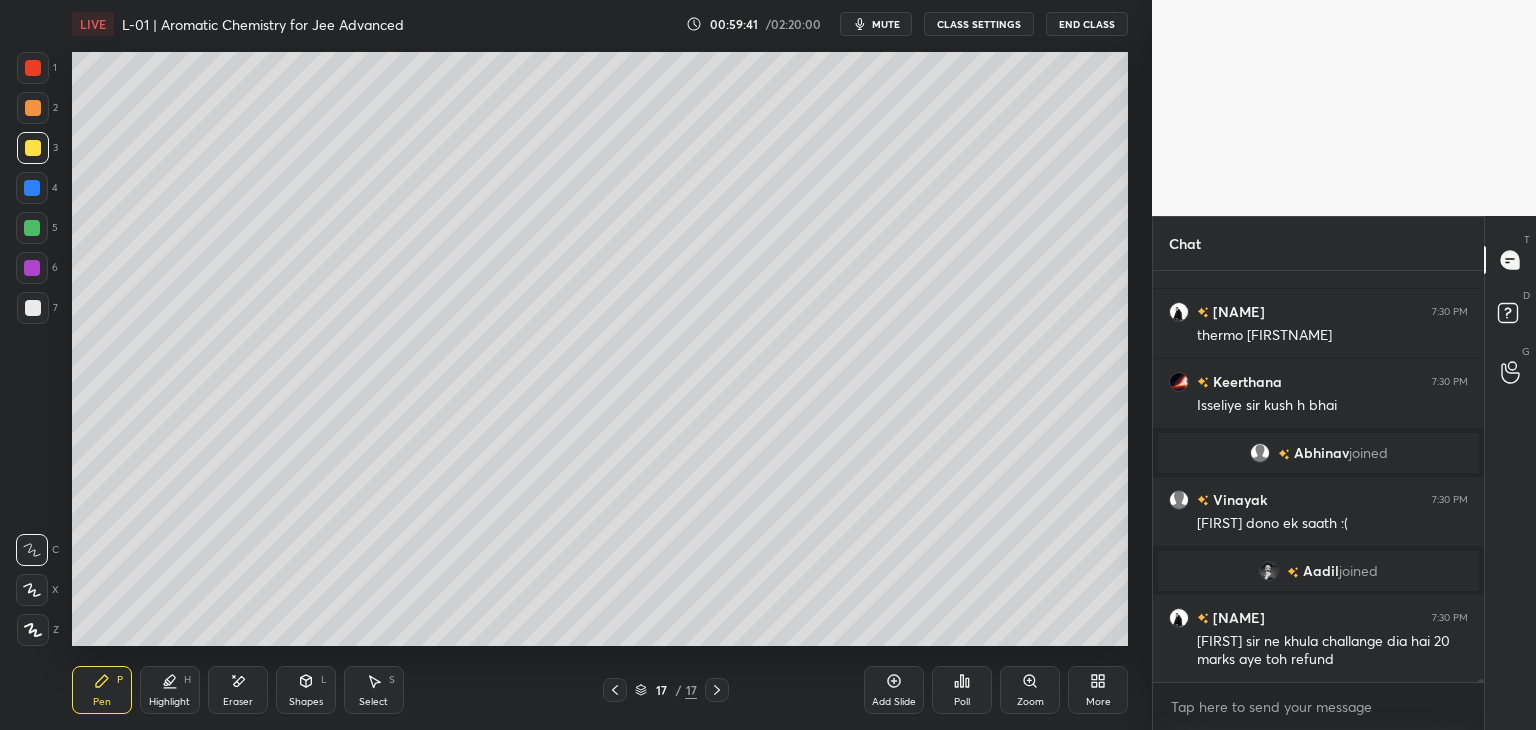 click on "1" at bounding box center [37, 72] 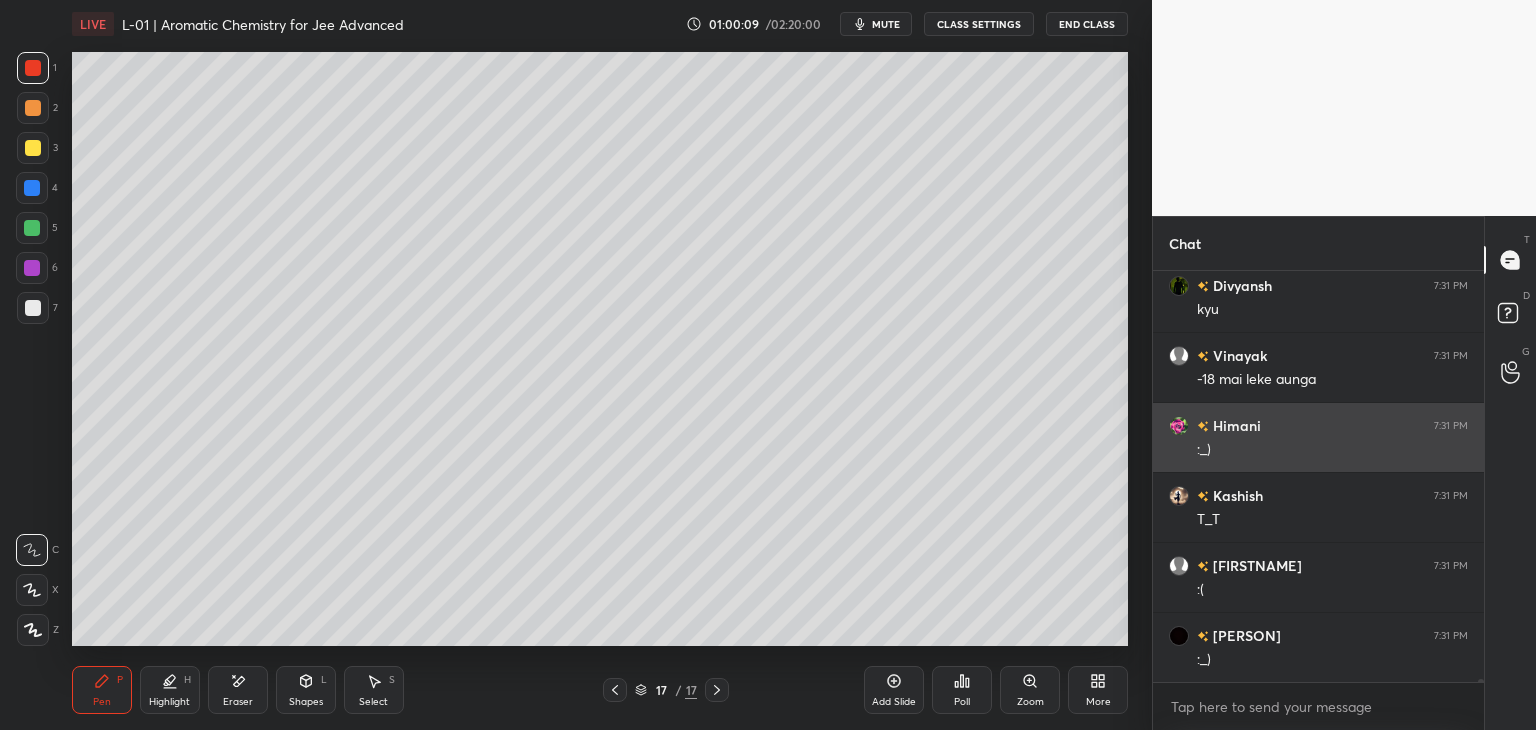 scroll, scrollTop: 57448, scrollLeft: 0, axis: vertical 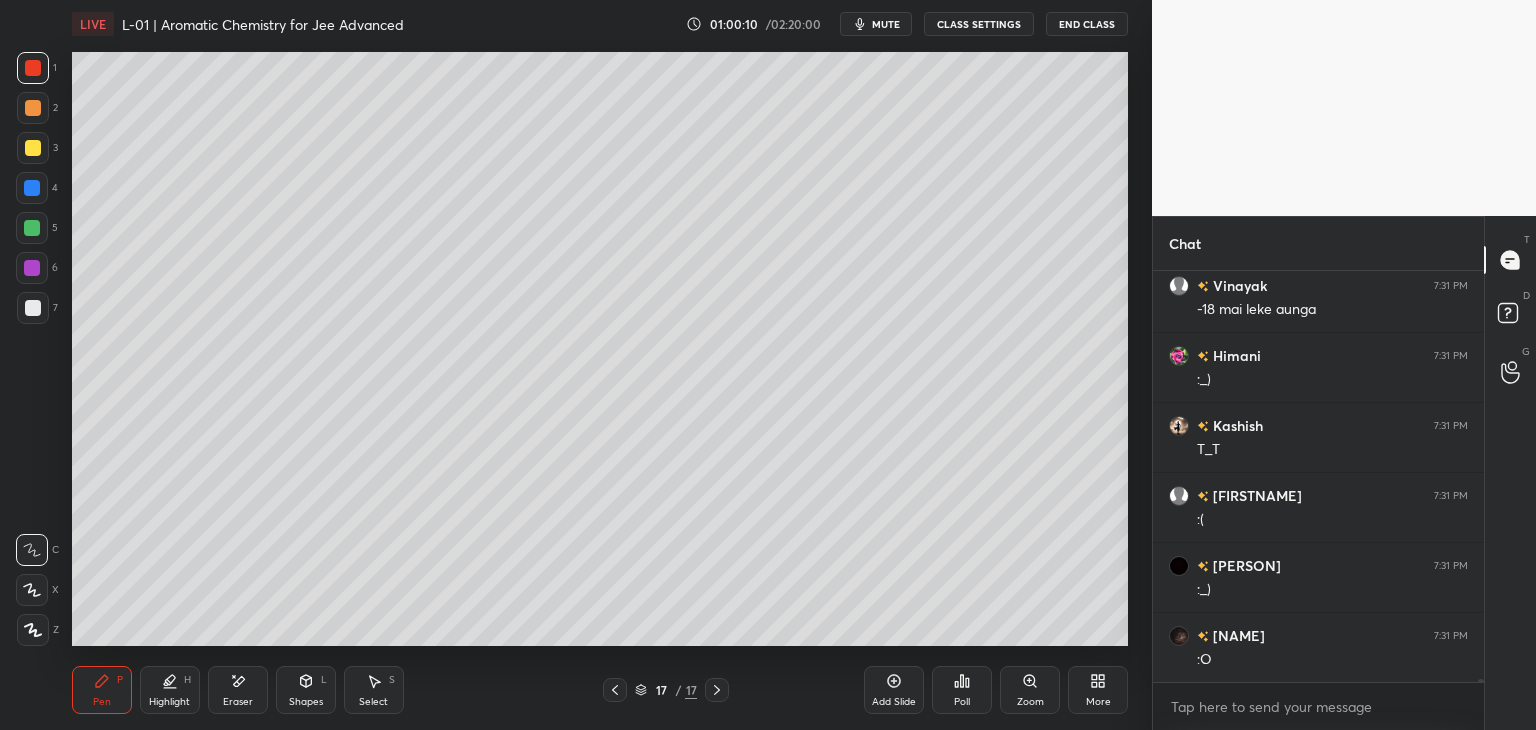 click on "Select" at bounding box center [373, 702] 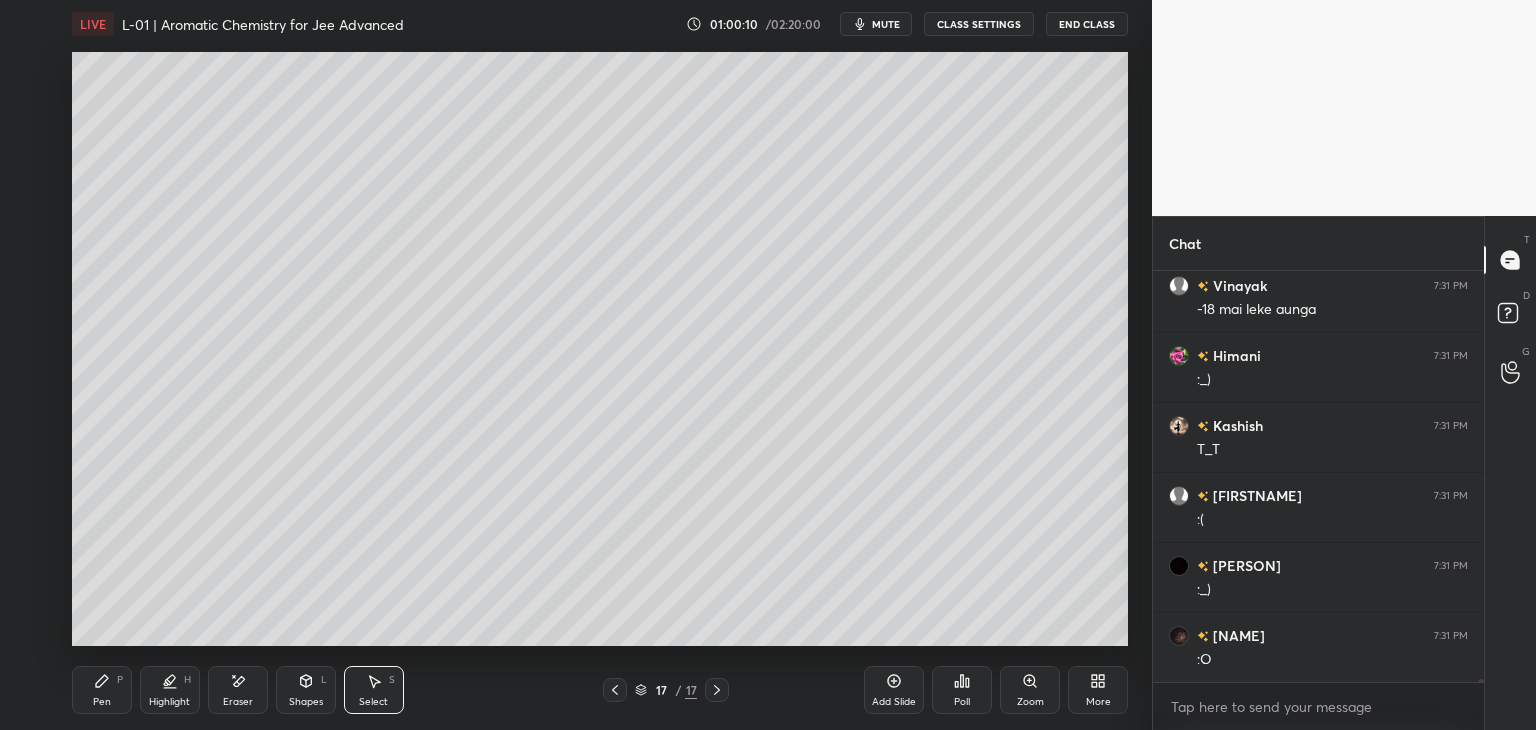 scroll, scrollTop: 57588, scrollLeft: 0, axis: vertical 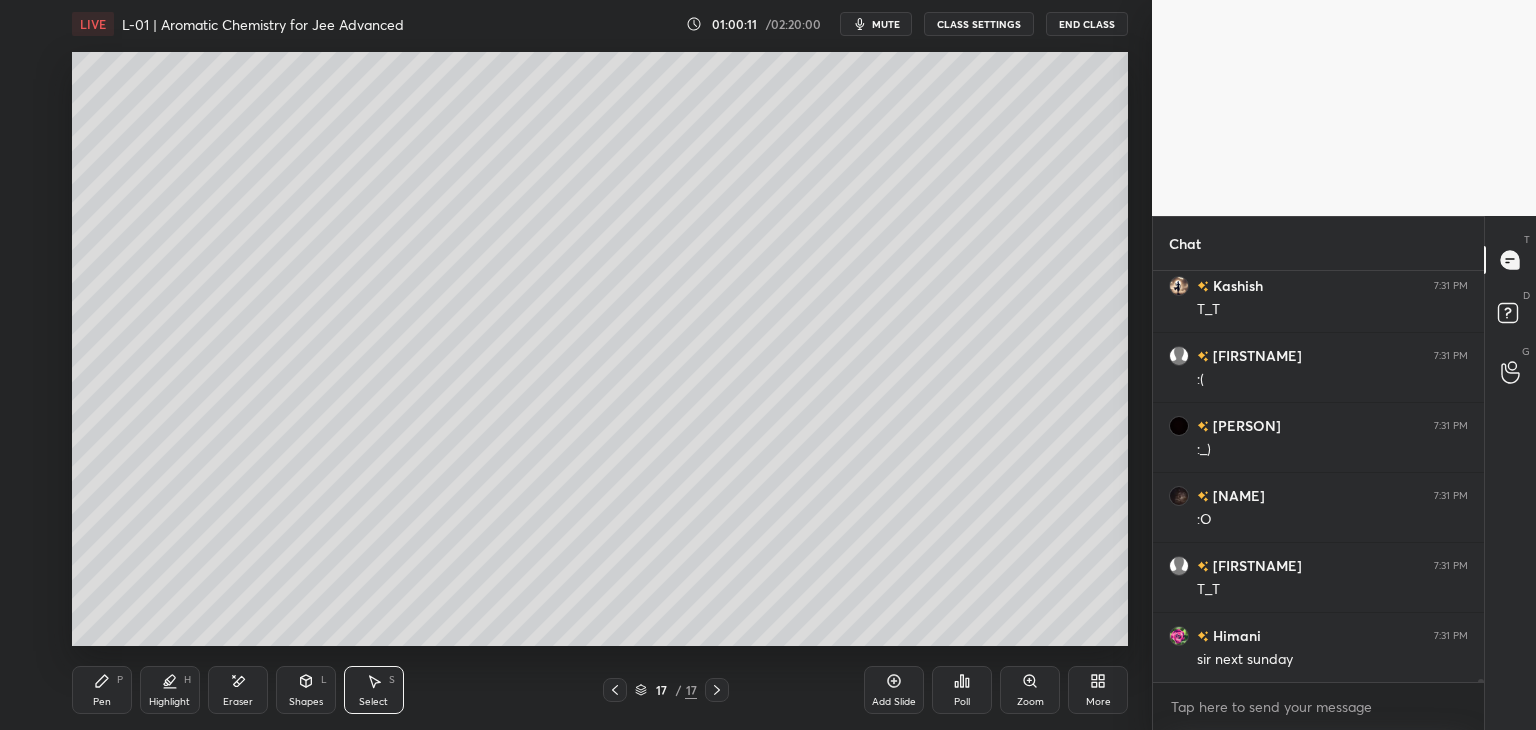 click 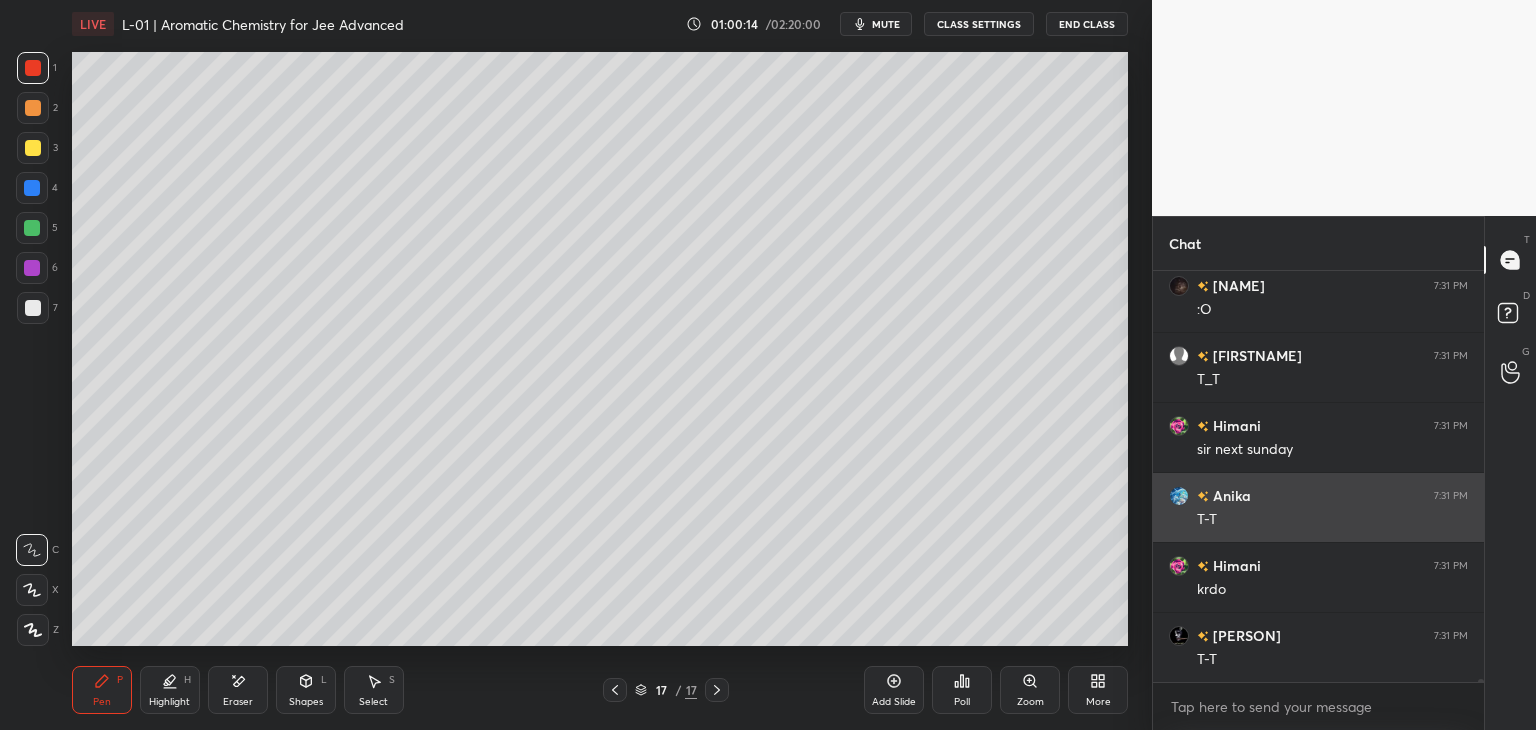 scroll, scrollTop: 57868, scrollLeft: 0, axis: vertical 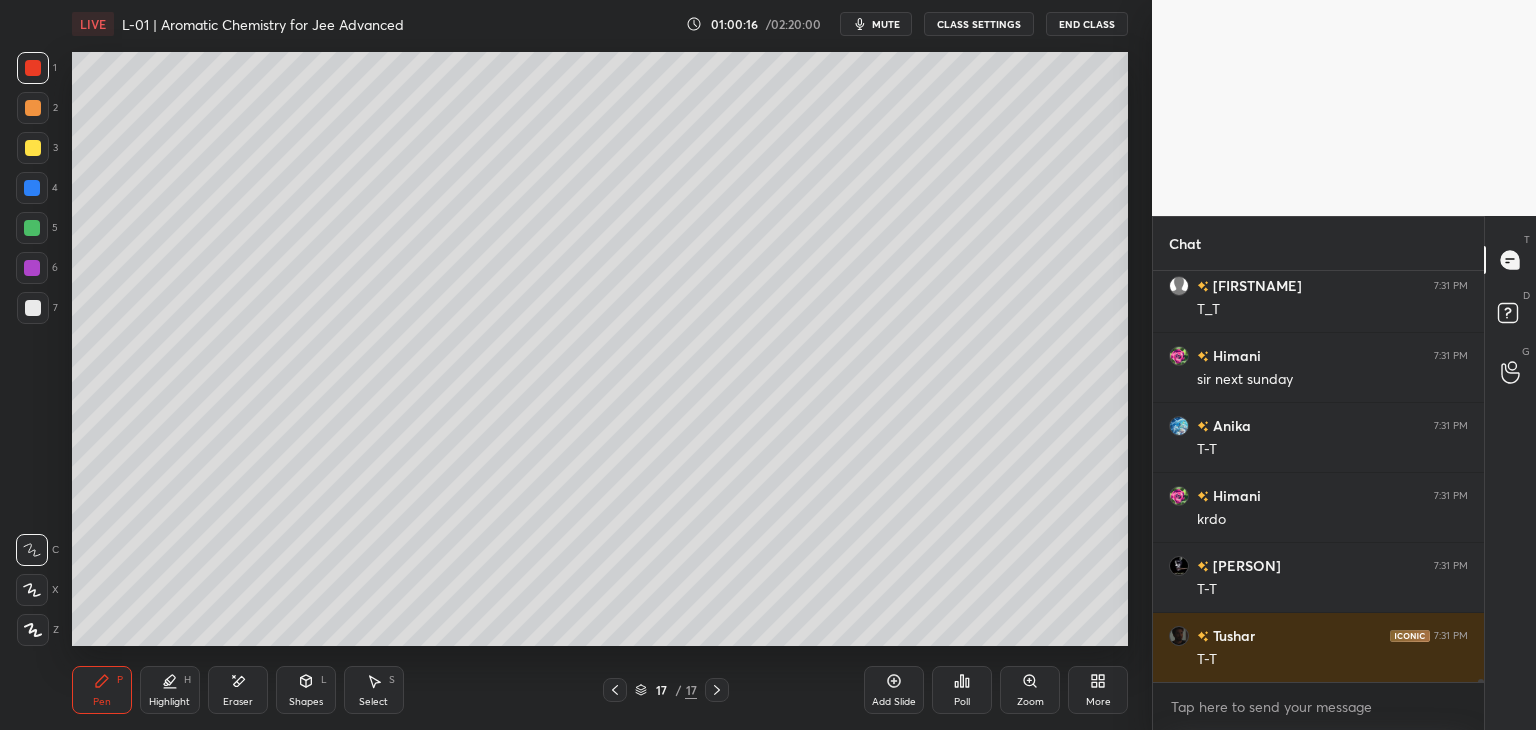 click on "Select S" at bounding box center (374, 690) 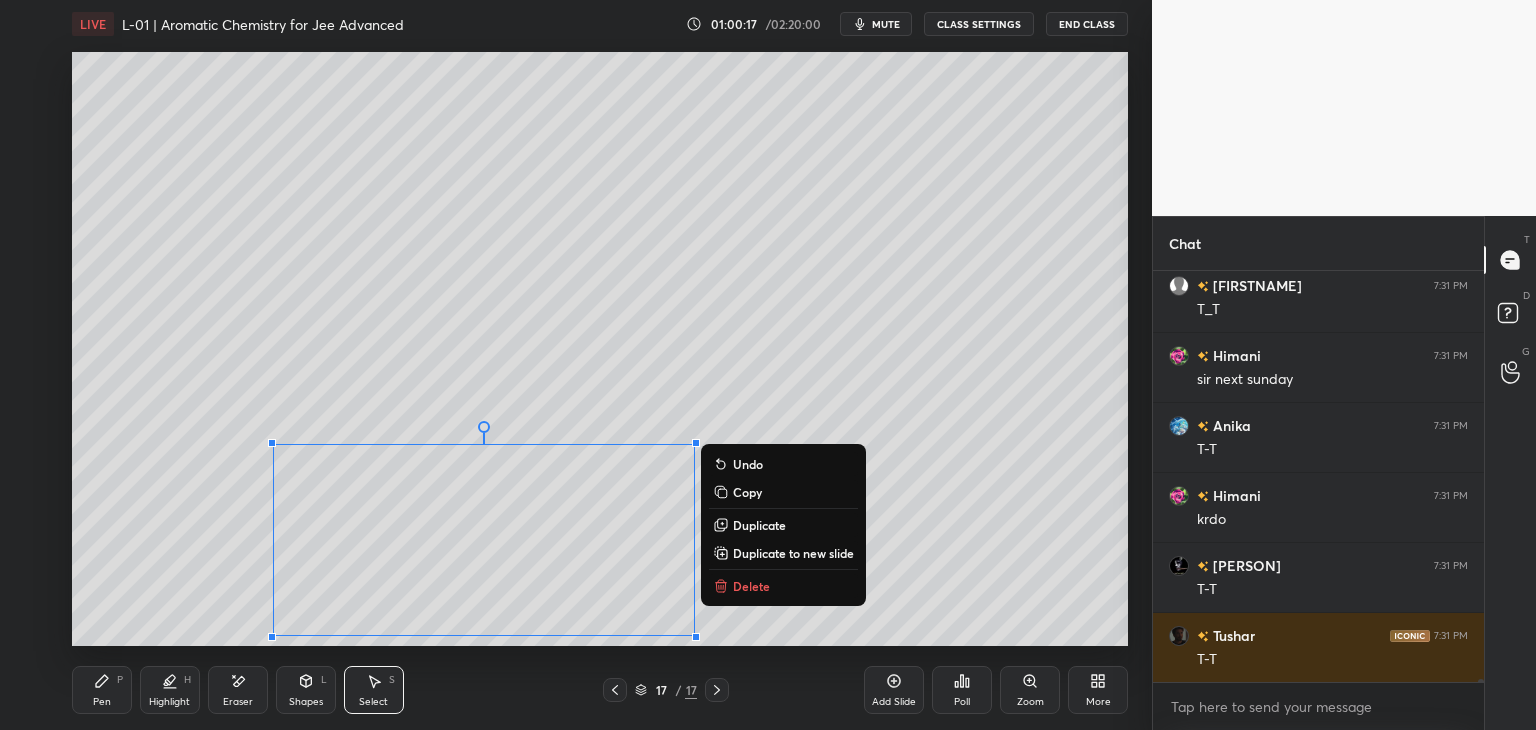 scroll, scrollTop: 57938, scrollLeft: 0, axis: vertical 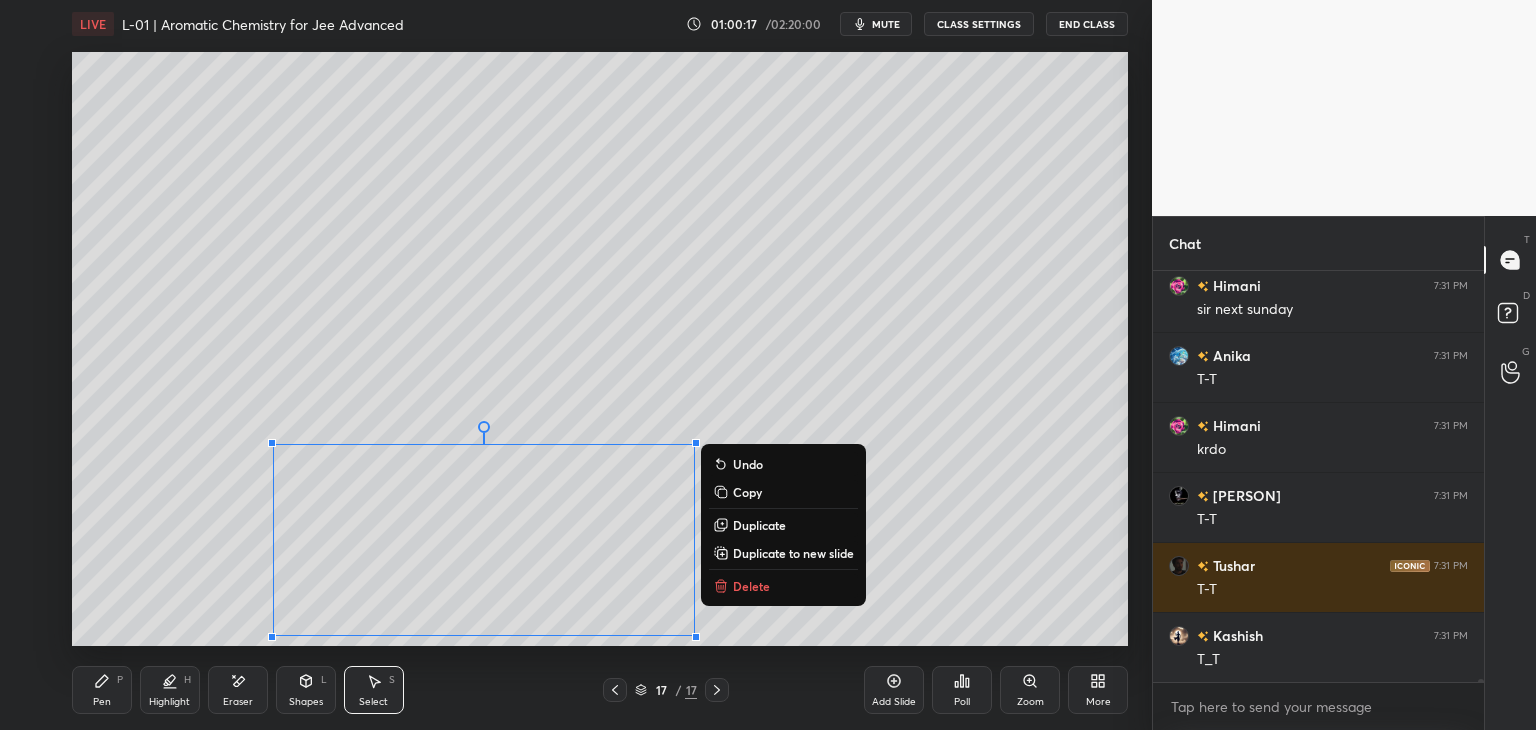 click on "Delete" at bounding box center (783, 586) 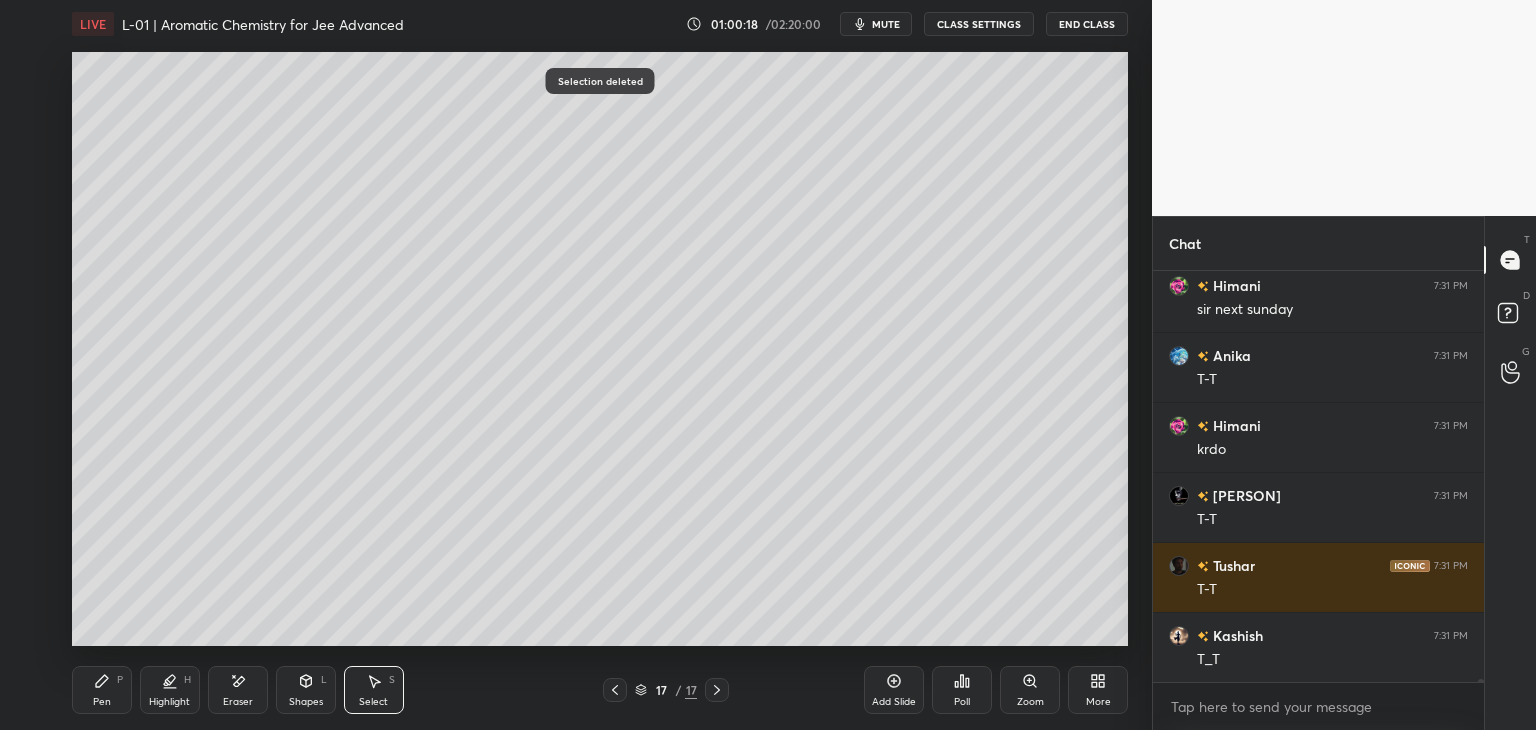 click 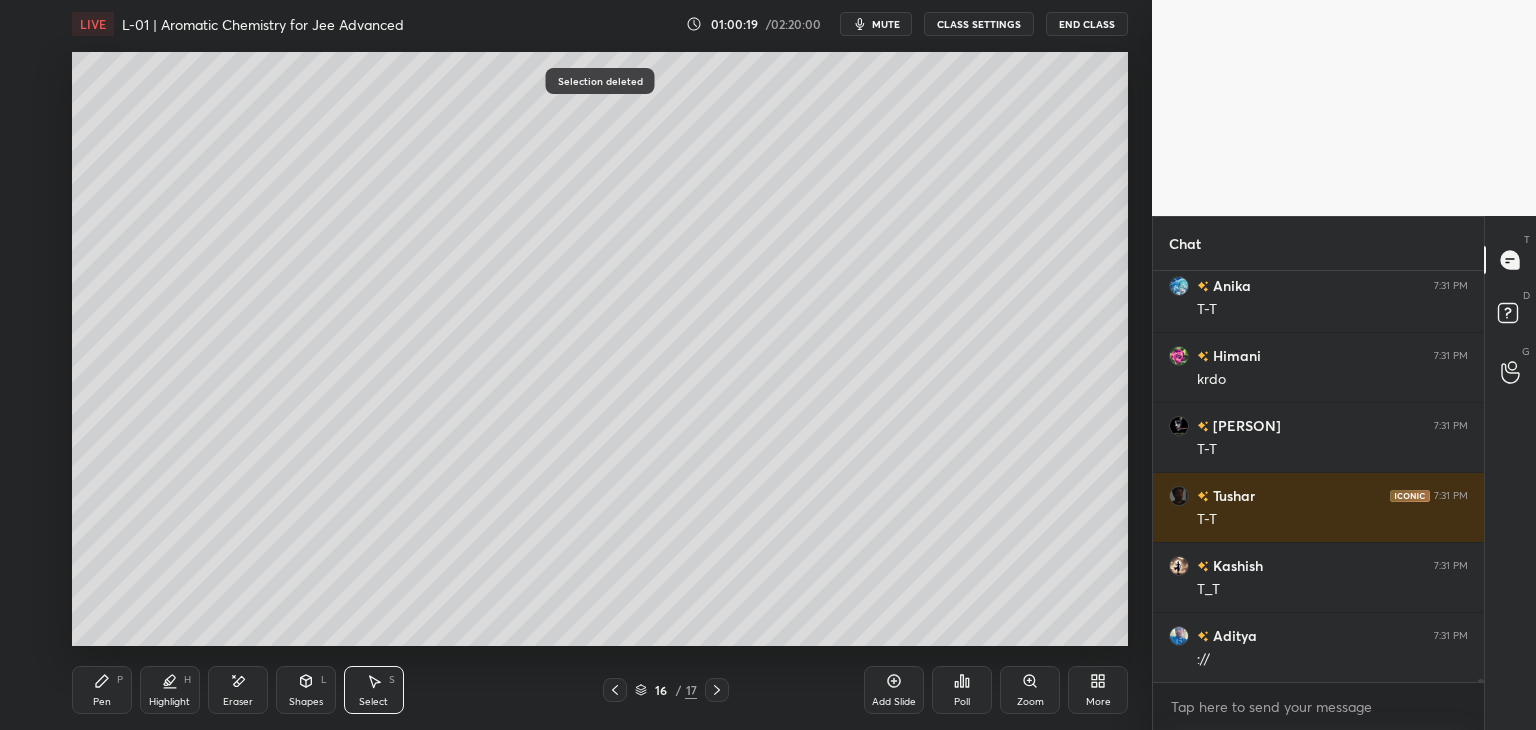 click 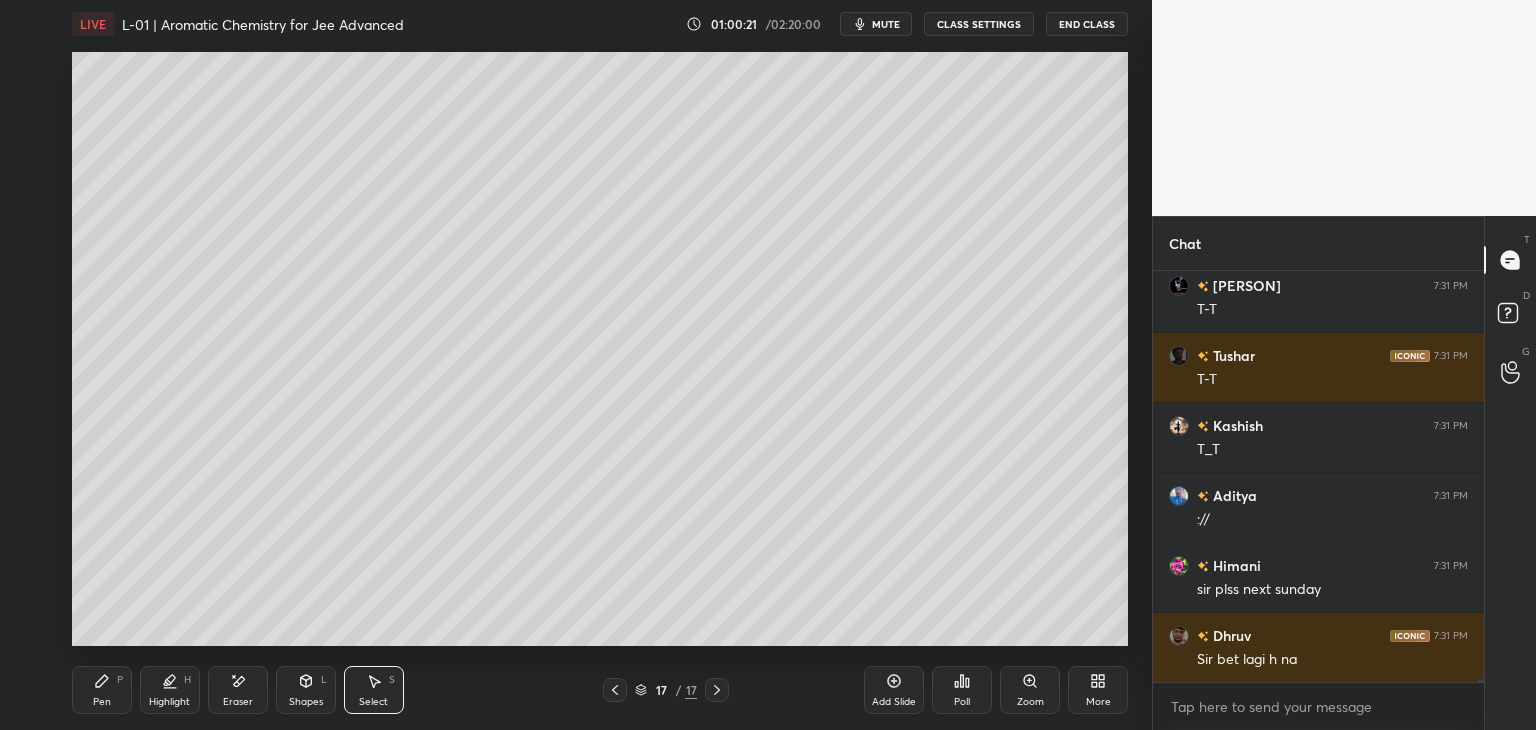 scroll, scrollTop: 58376, scrollLeft: 0, axis: vertical 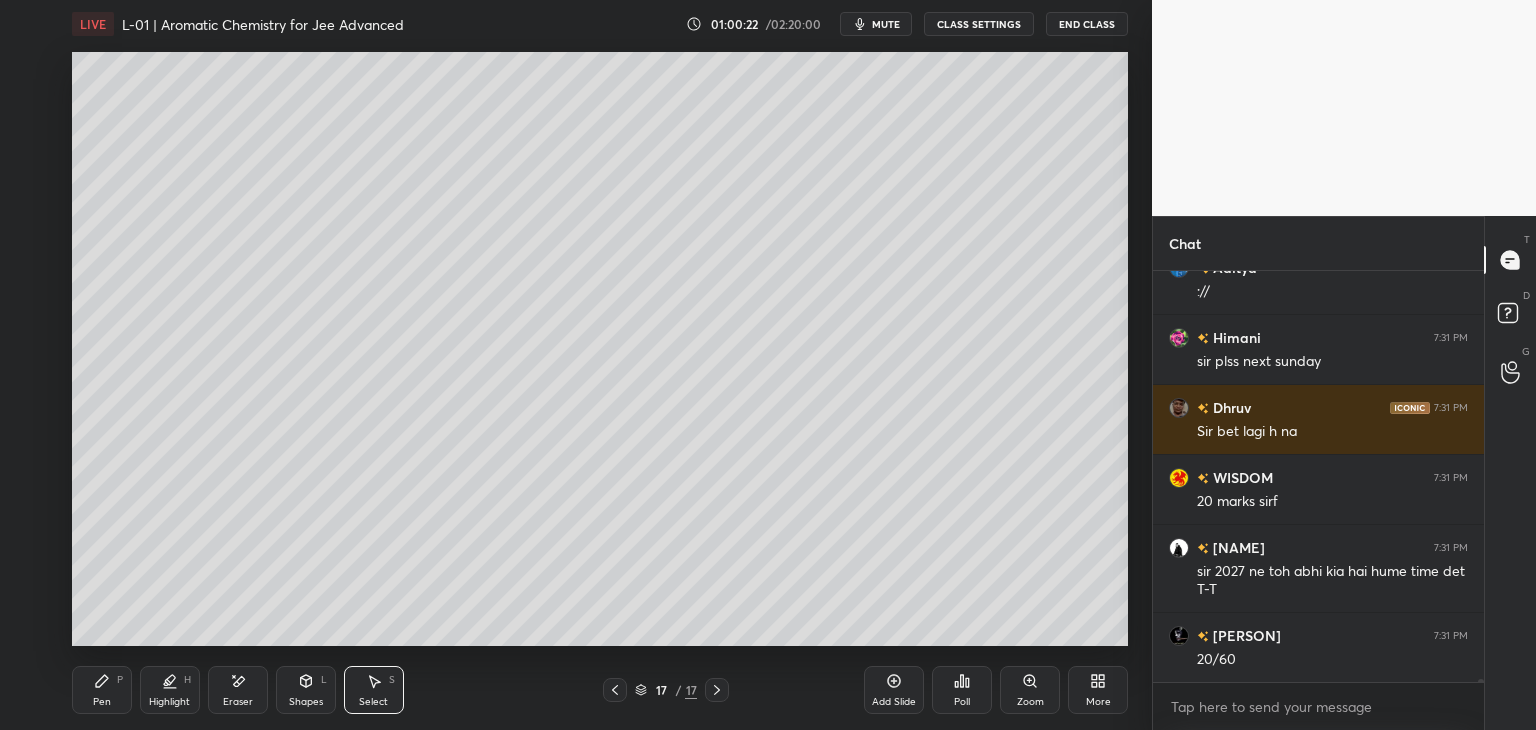 click on "Pen" at bounding box center [102, 702] 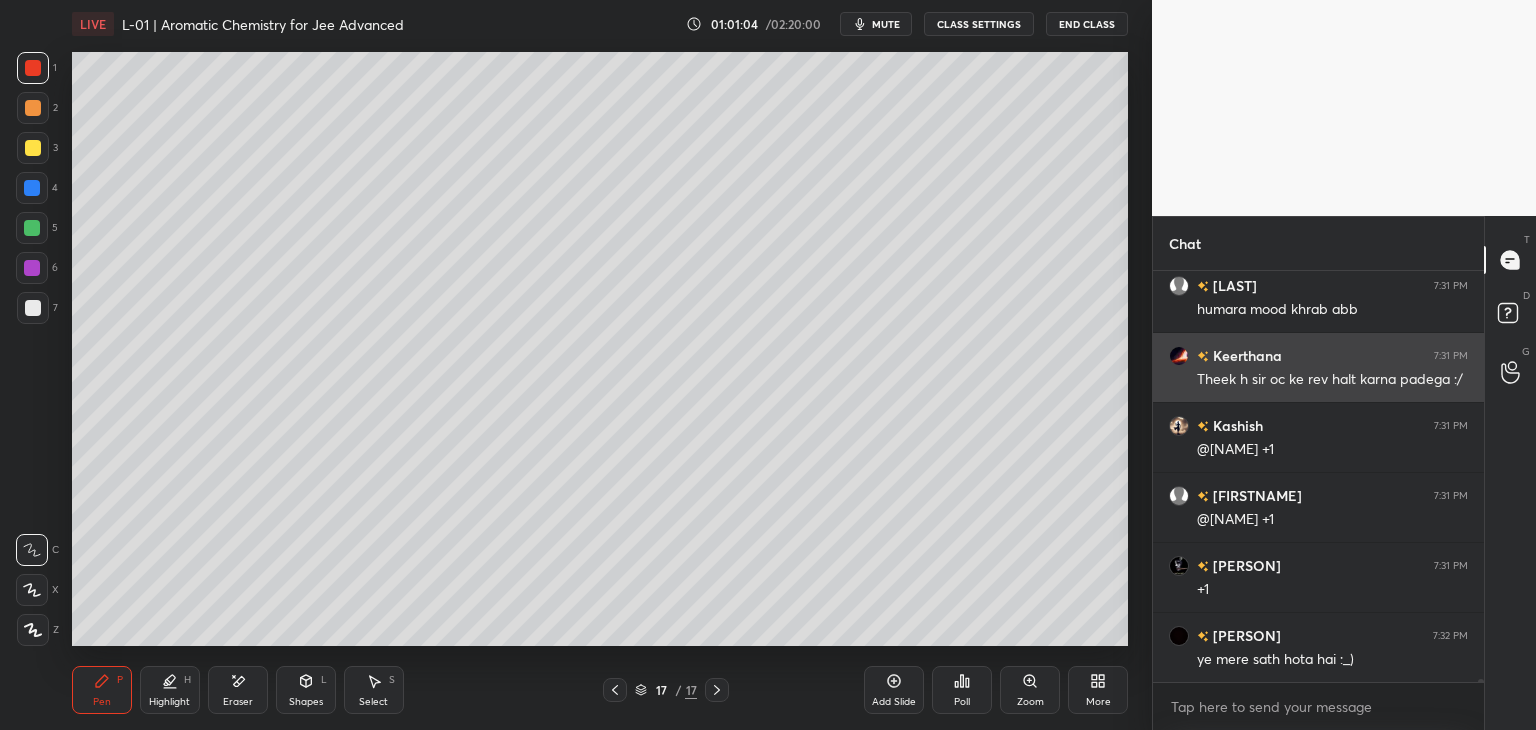 scroll, scrollTop: 59076, scrollLeft: 0, axis: vertical 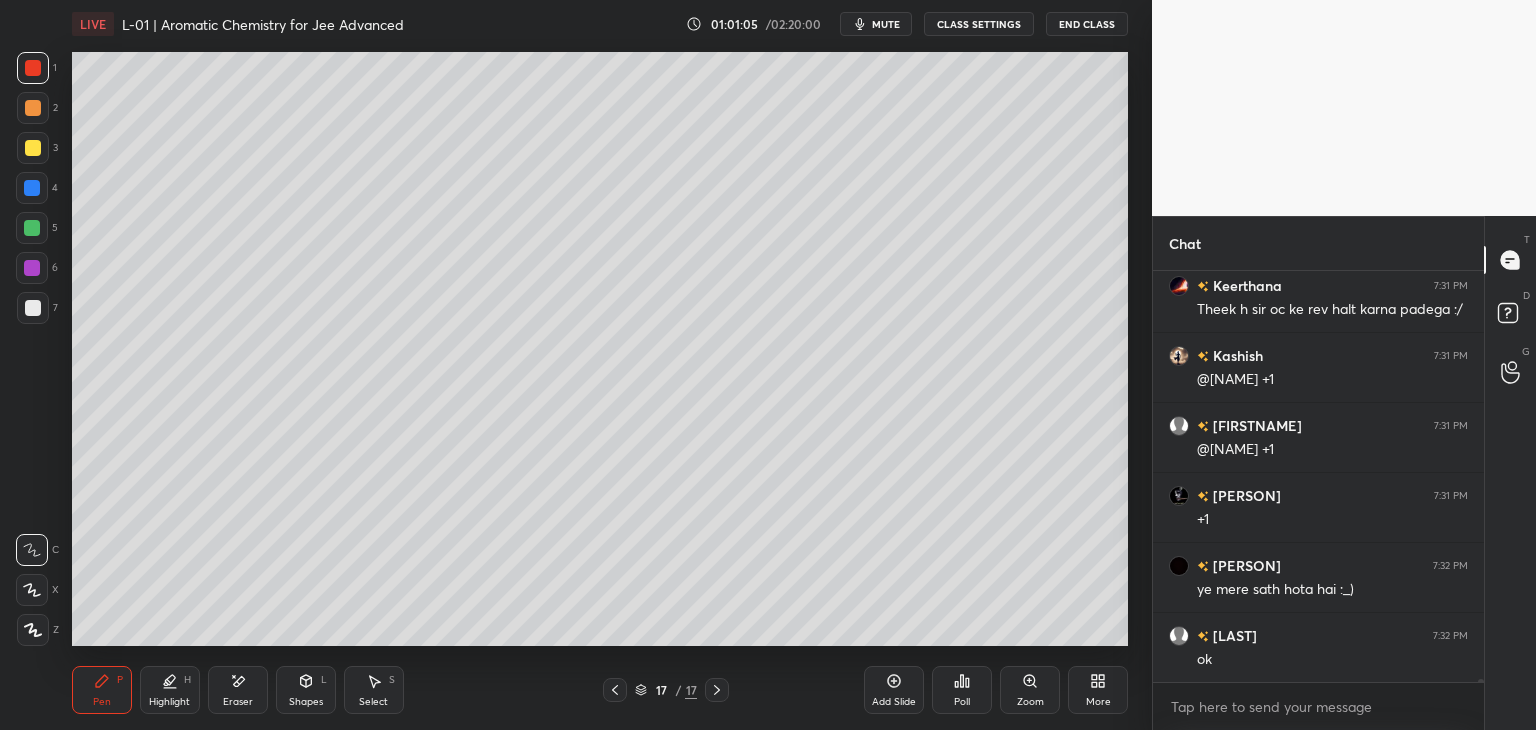click at bounding box center [33, 148] 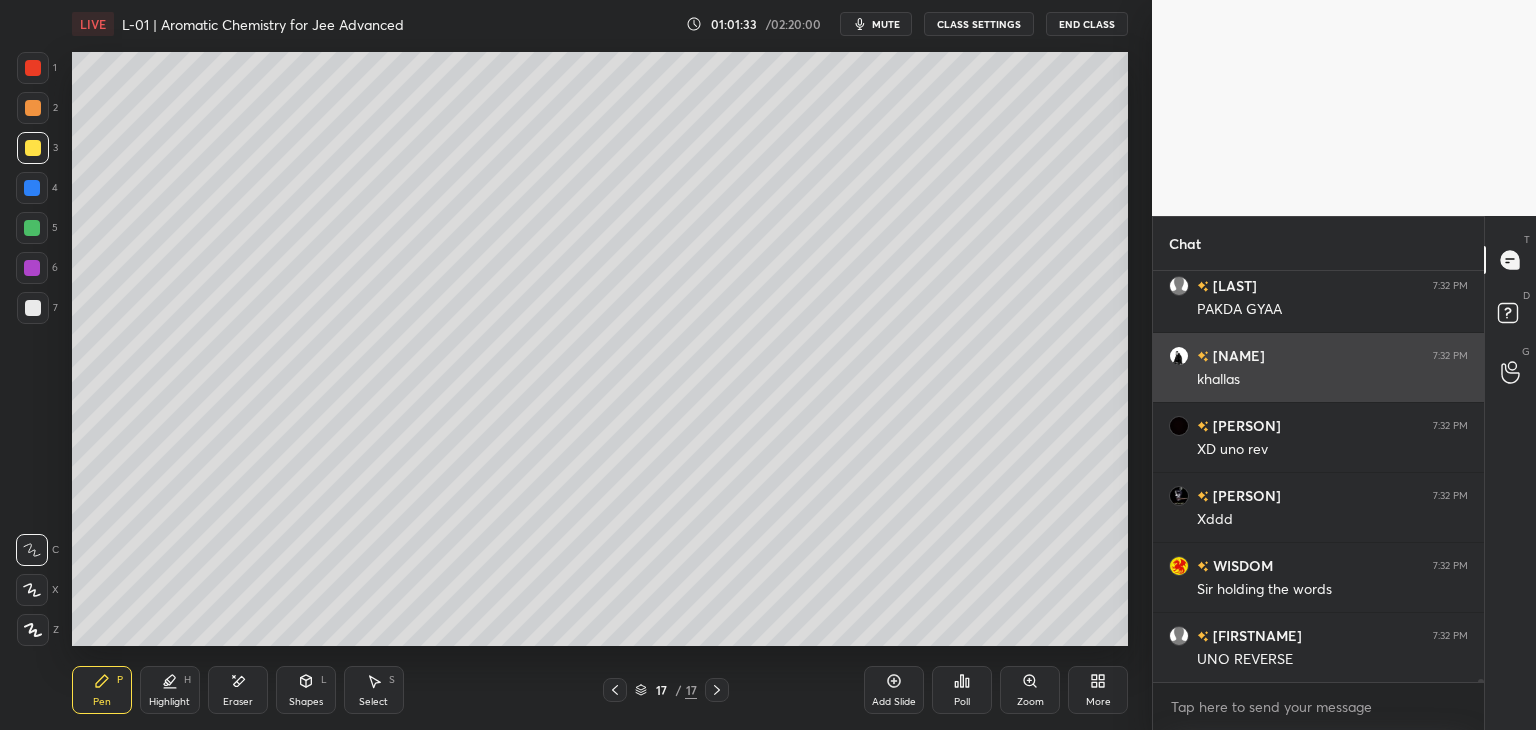 scroll, scrollTop: 60986, scrollLeft: 0, axis: vertical 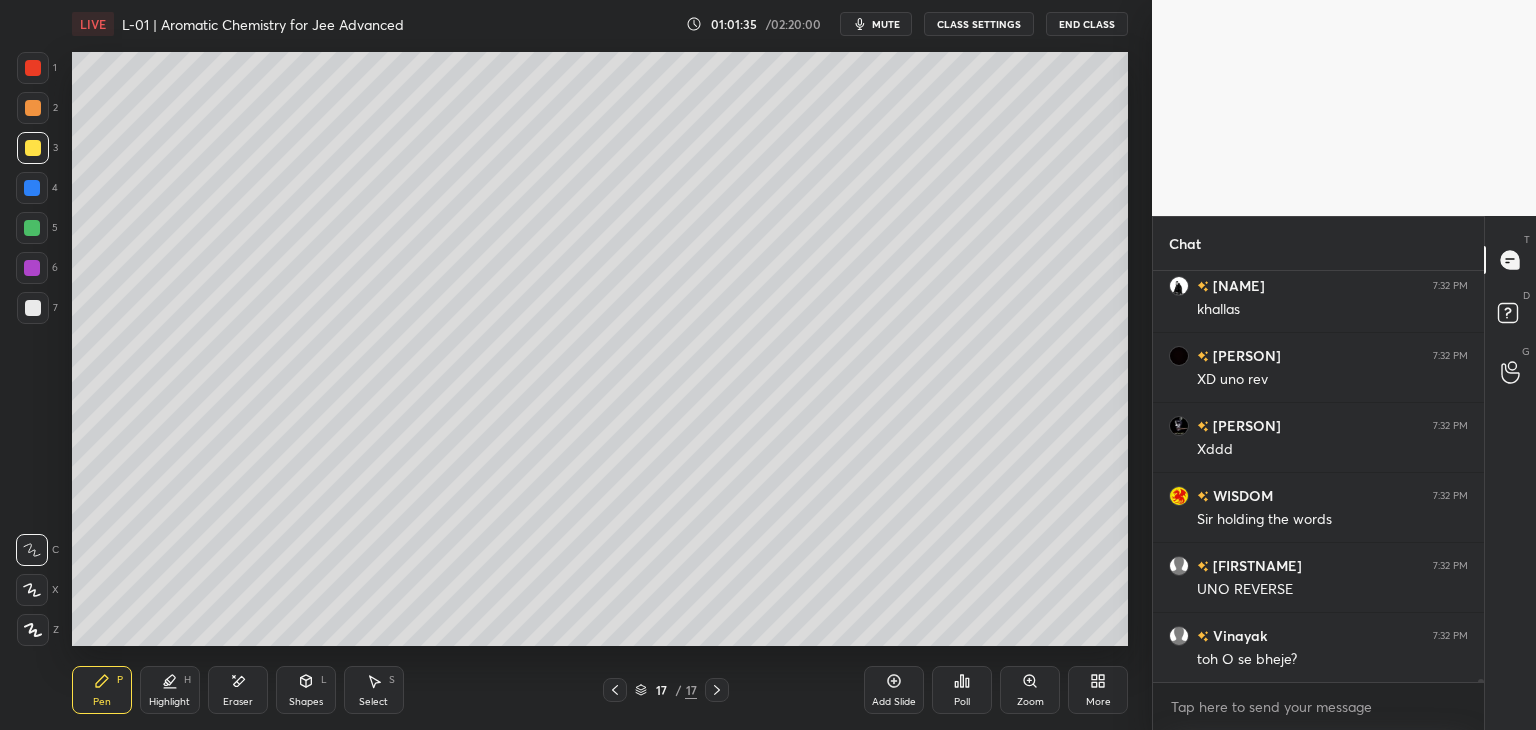 click at bounding box center [33, 68] 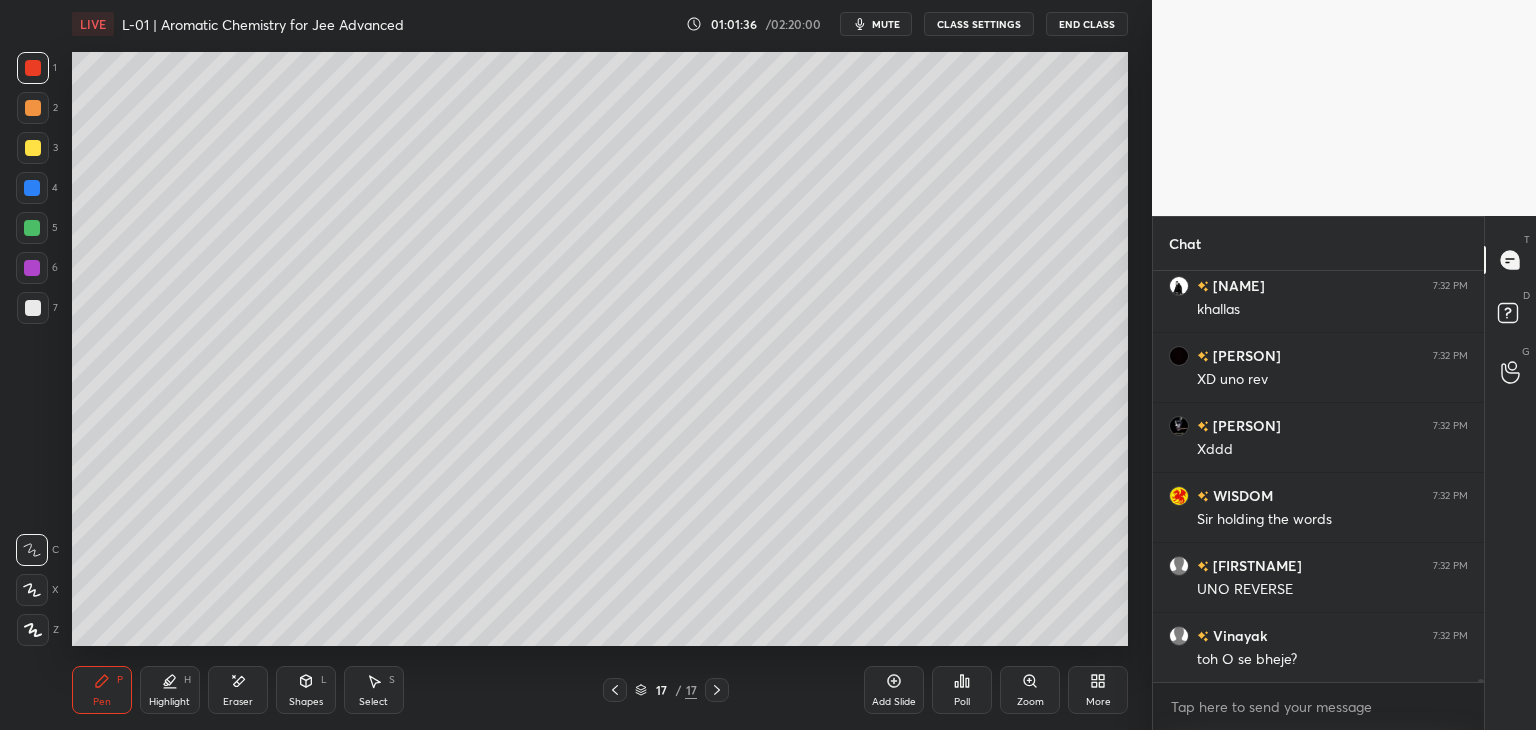 click at bounding box center [32, 188] 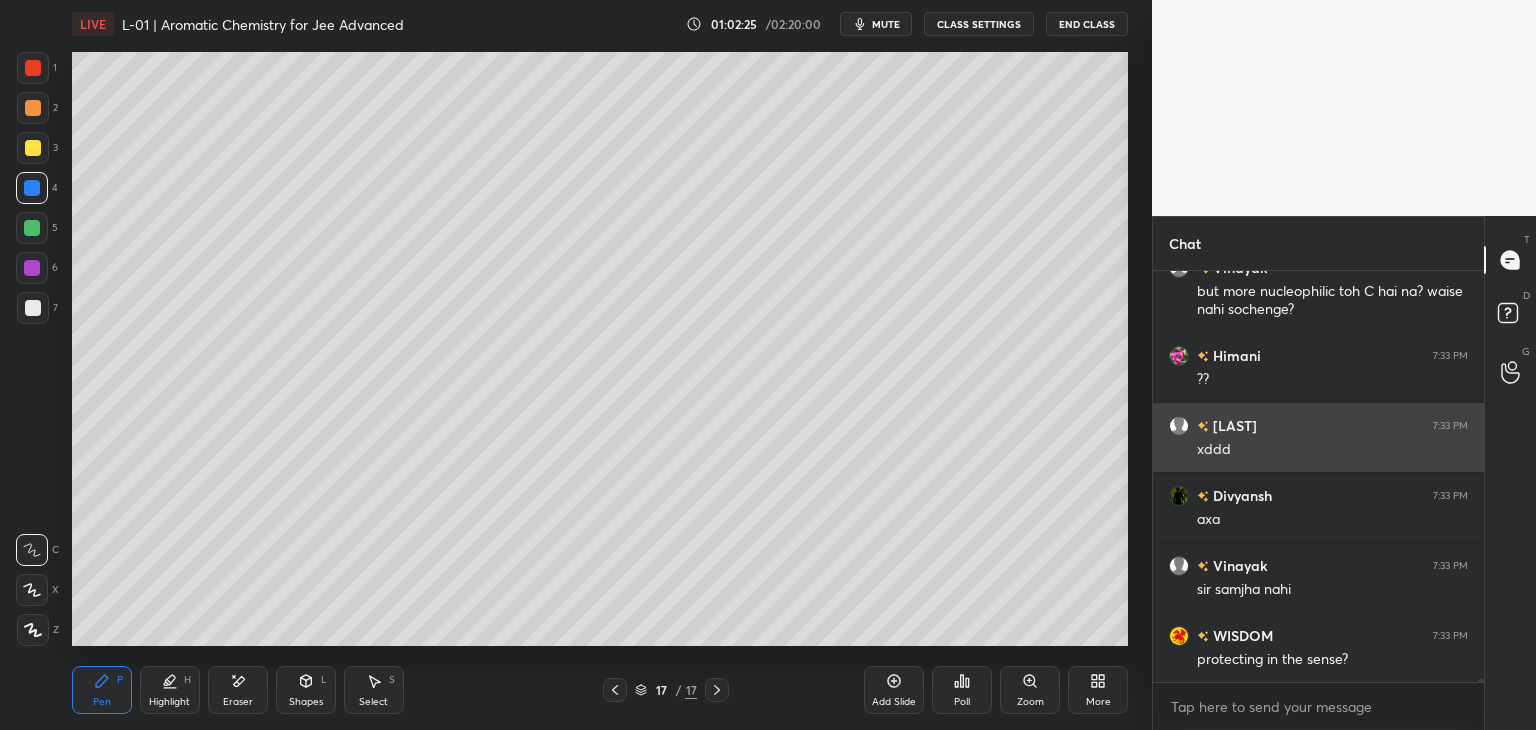 scroll, scrollTop: 62372, scrollLeft: 0, axis: vertical 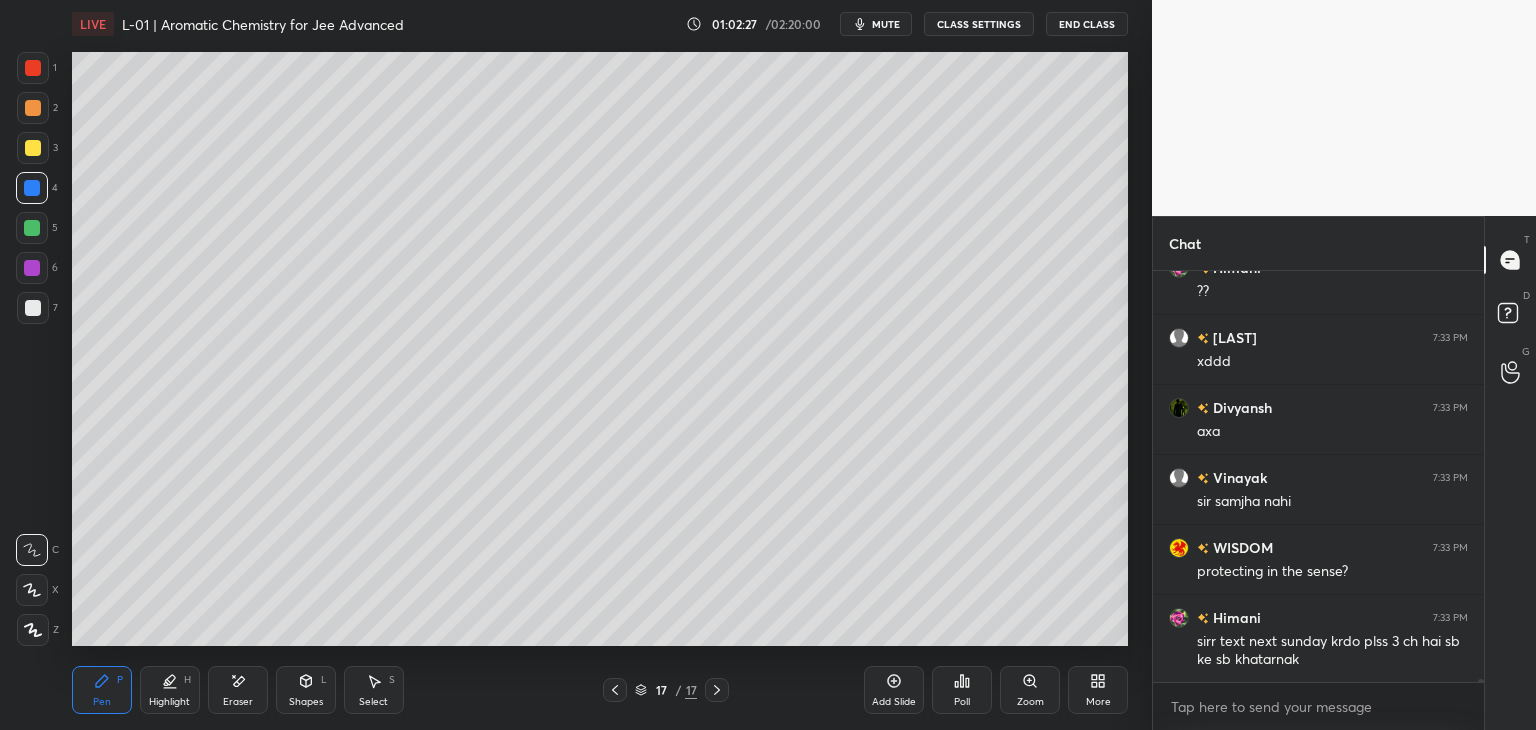 click on "mute" at bounding box center (876, 24) 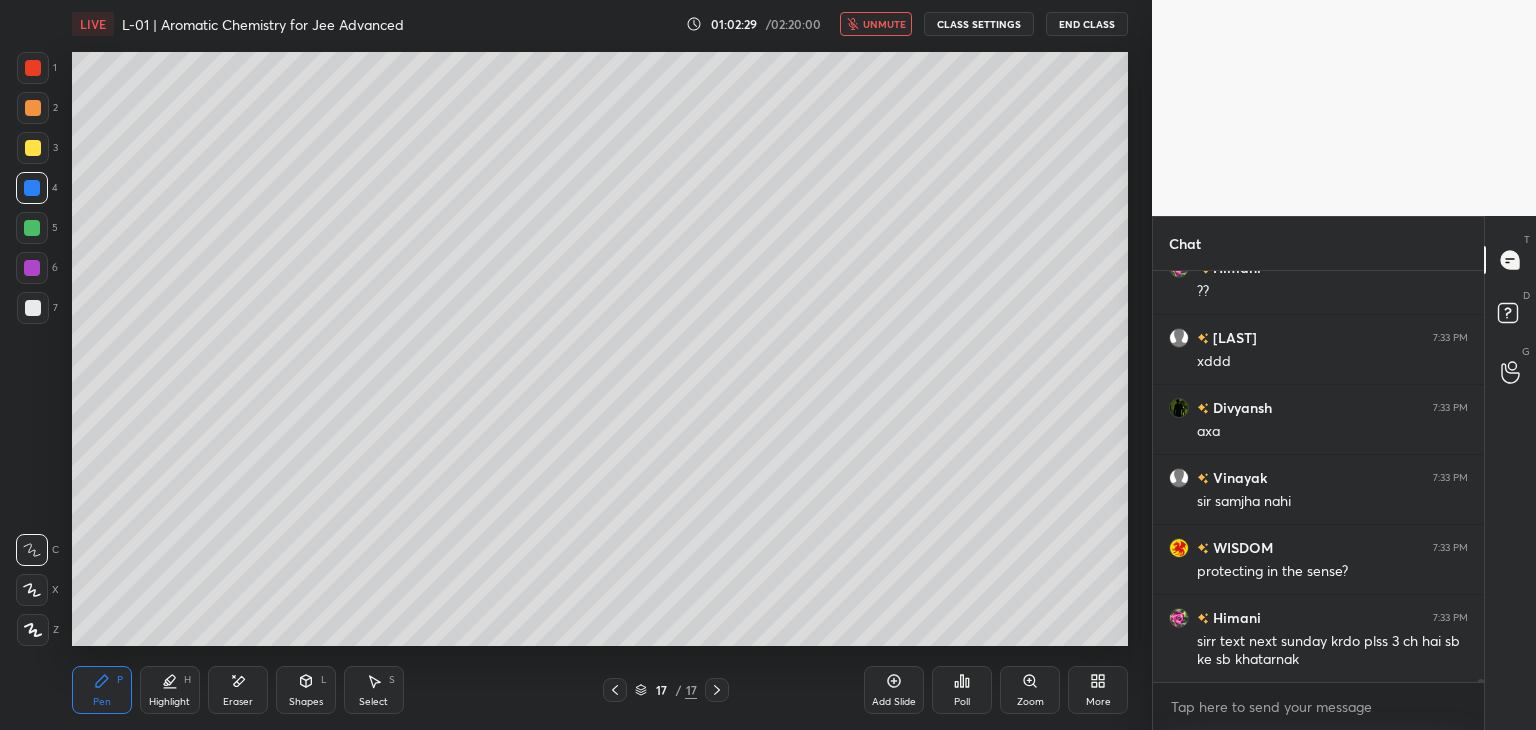 scroll, scrollTop: 62442, scrollLeft: 0, axis: vertical 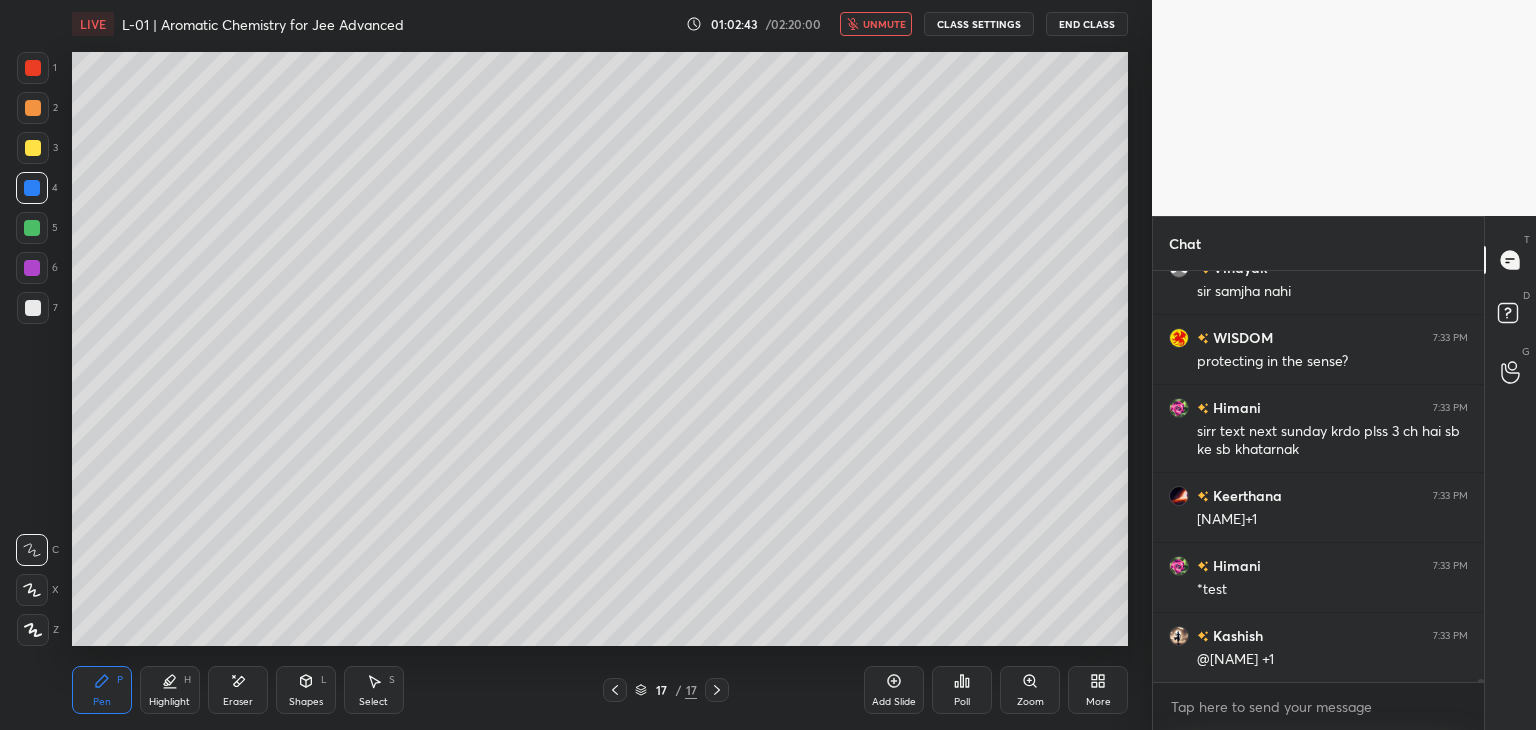 click at bounding box center [33, 148] 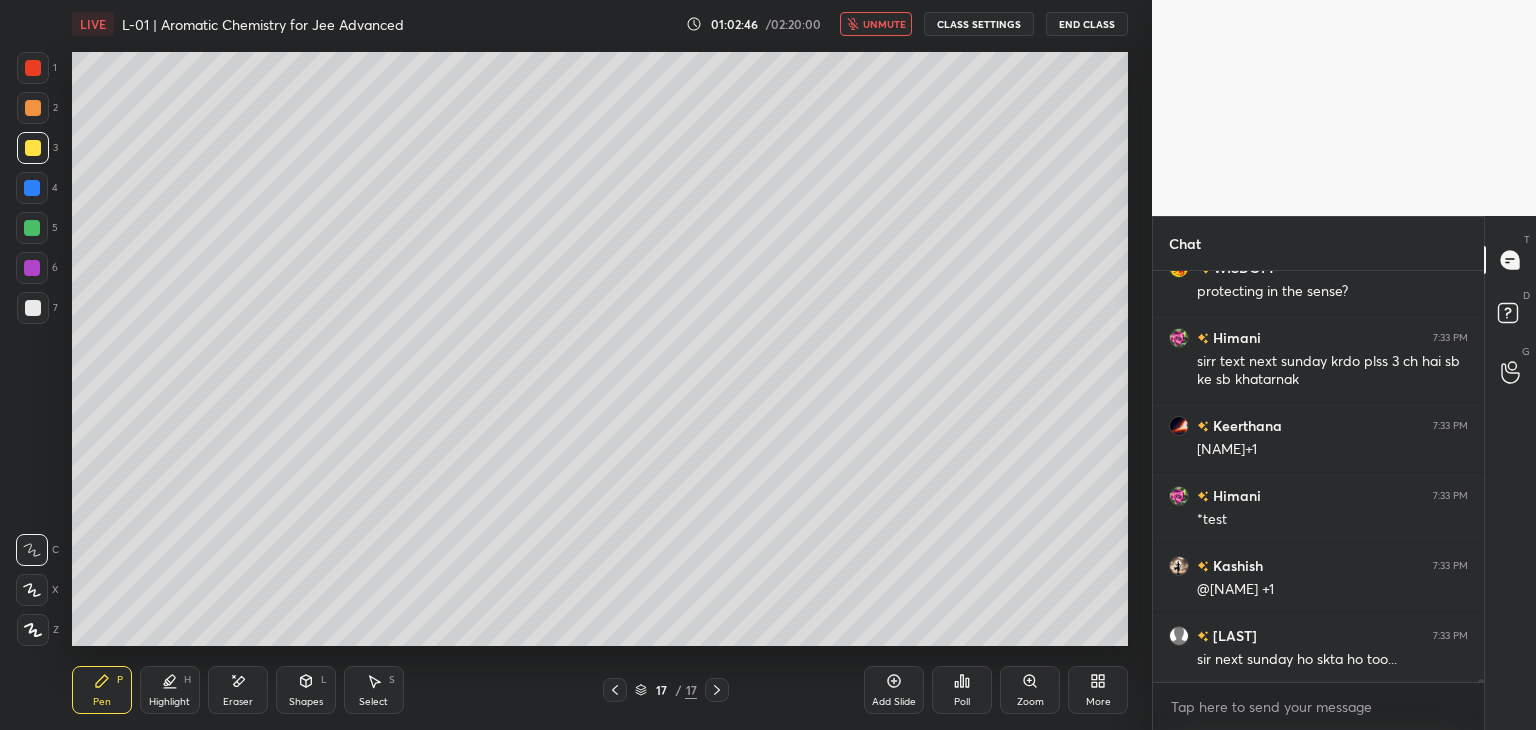 scroll, scrollTop: 62722, scrollLeft: 0, axis: vertical 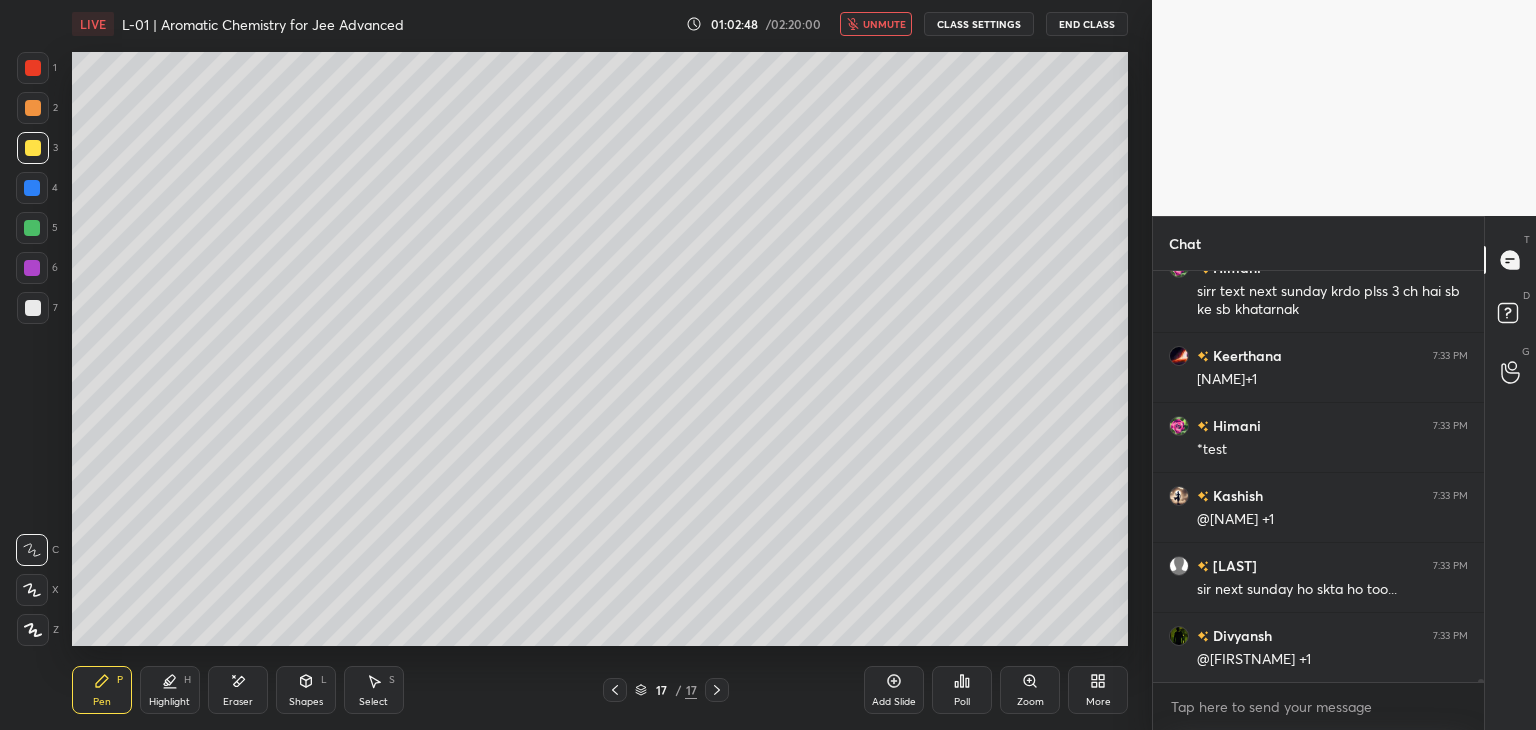 click on "unmute" at bounding box center (884, 24) 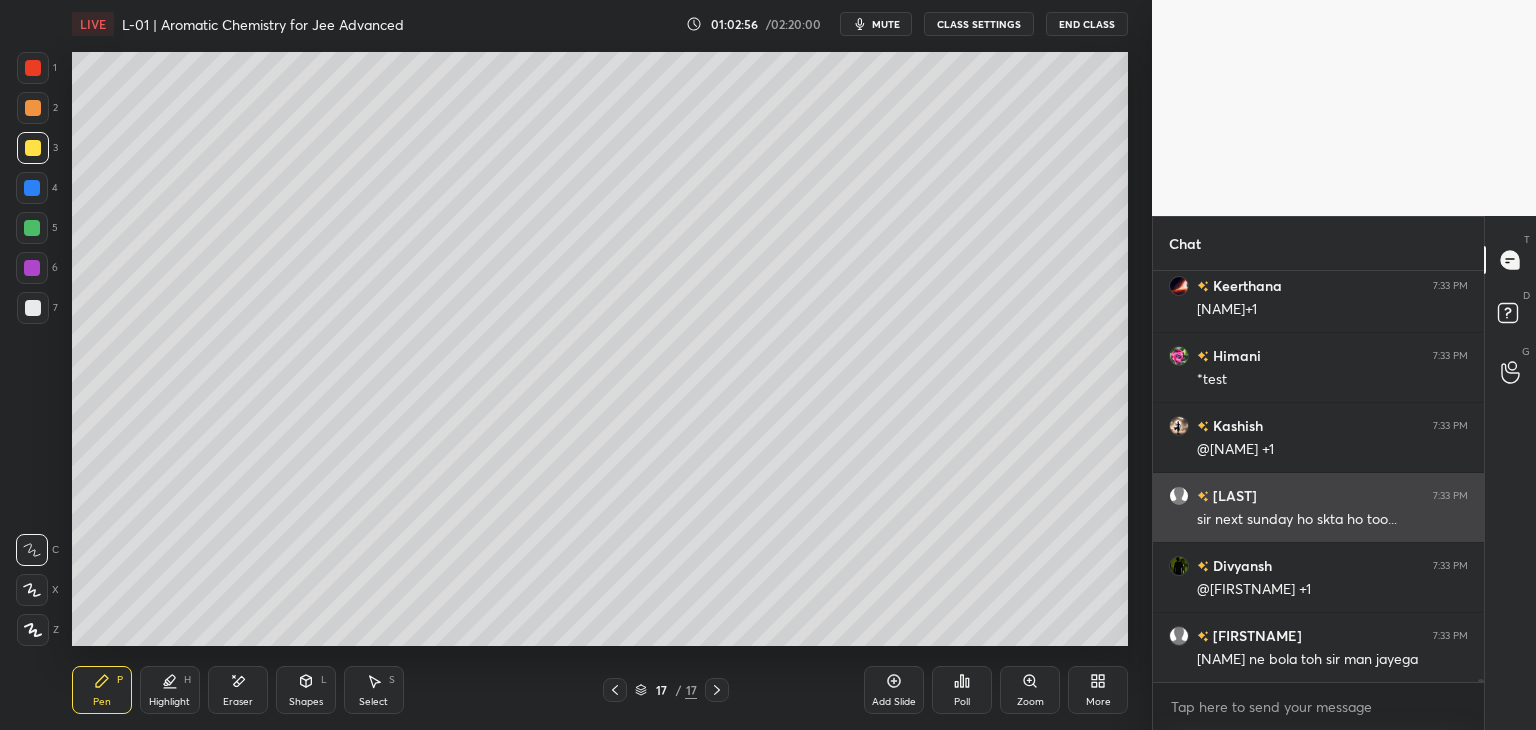 scroll, scrollTop: 62880, scrollLeft: 0, axis: vertical 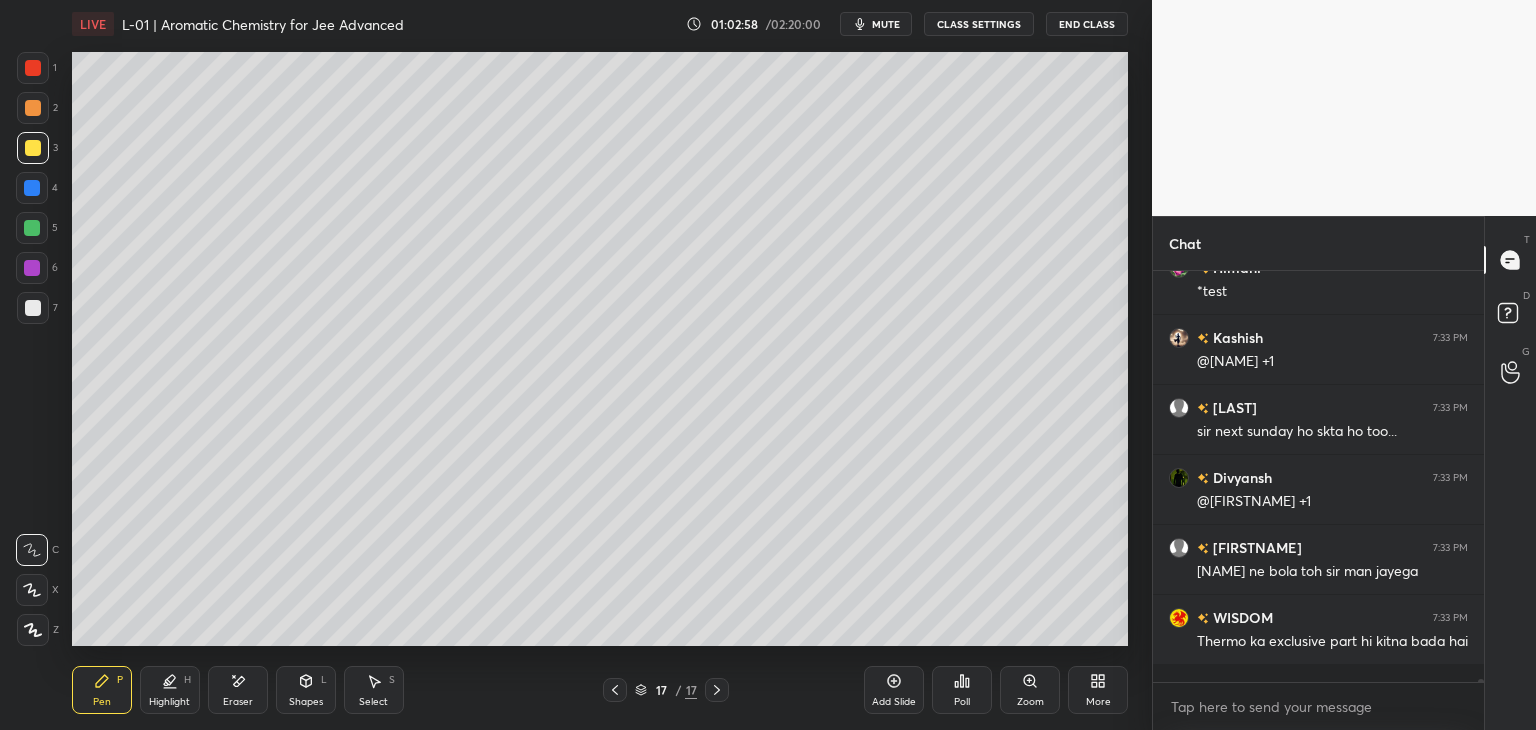 click on "Shapes L" at bounding box center (306, 690) 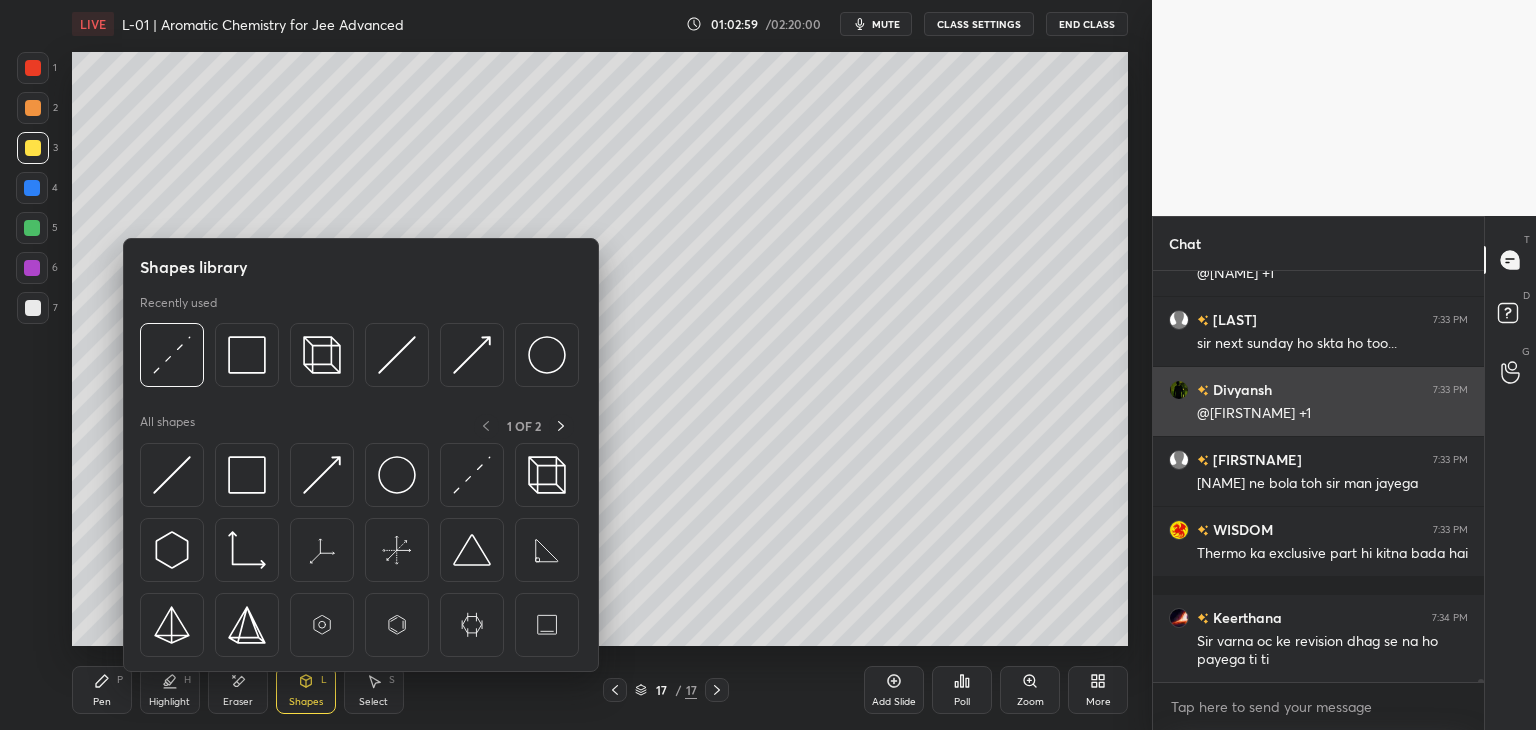 click at bounding box center [172, 355] 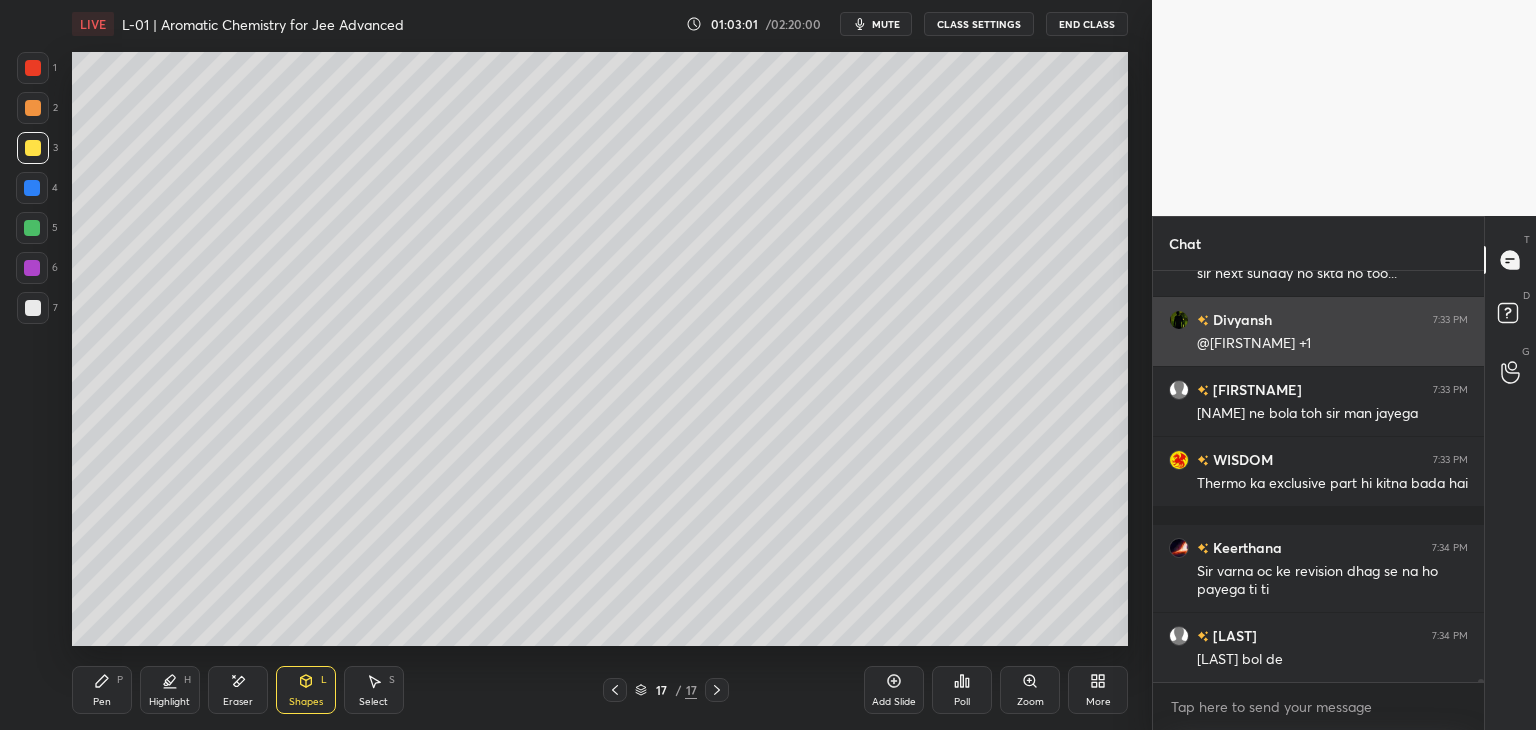 scroll, scrollTop: 63108, scrollLeft: 0, axis: vertical 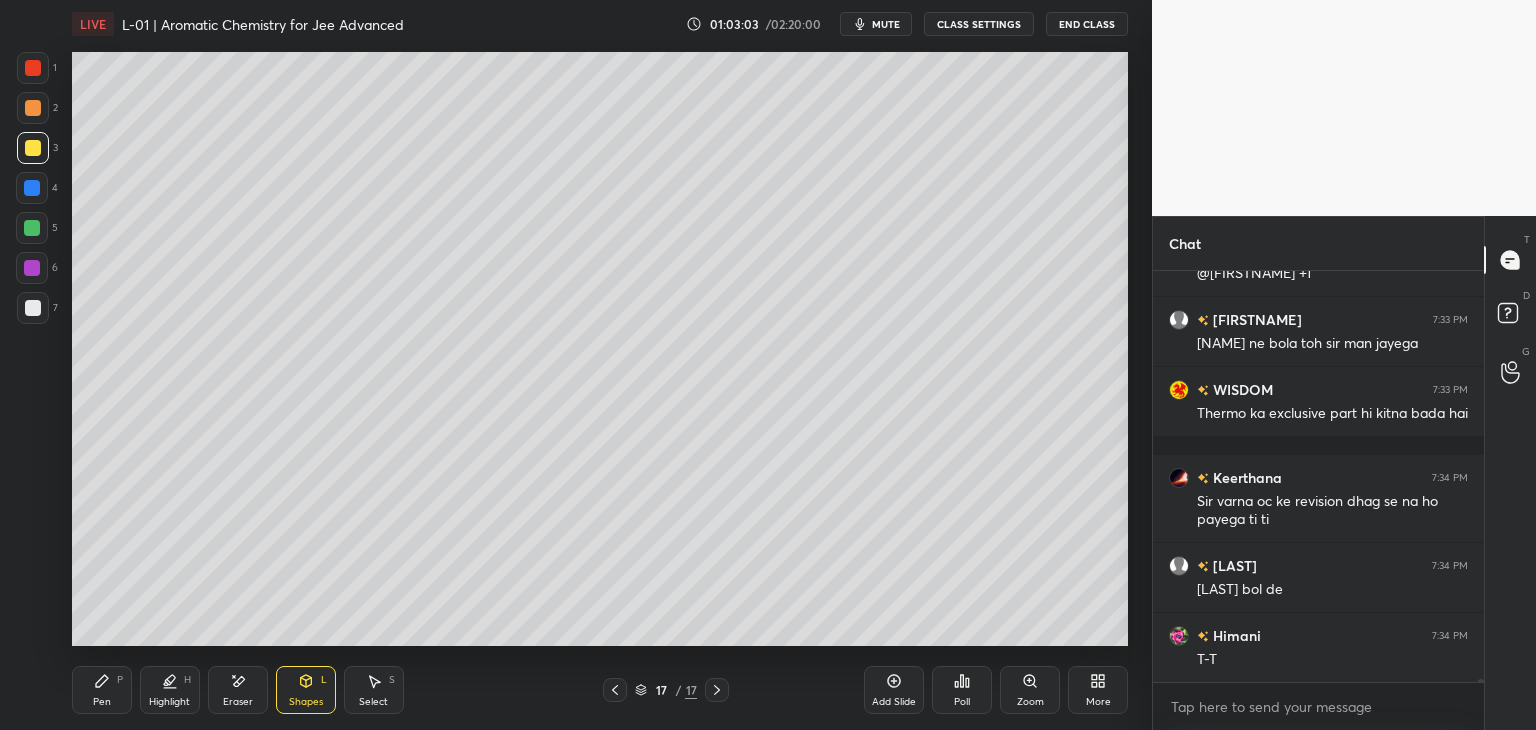 click on "Pen P" at bounding box center (102, 690) 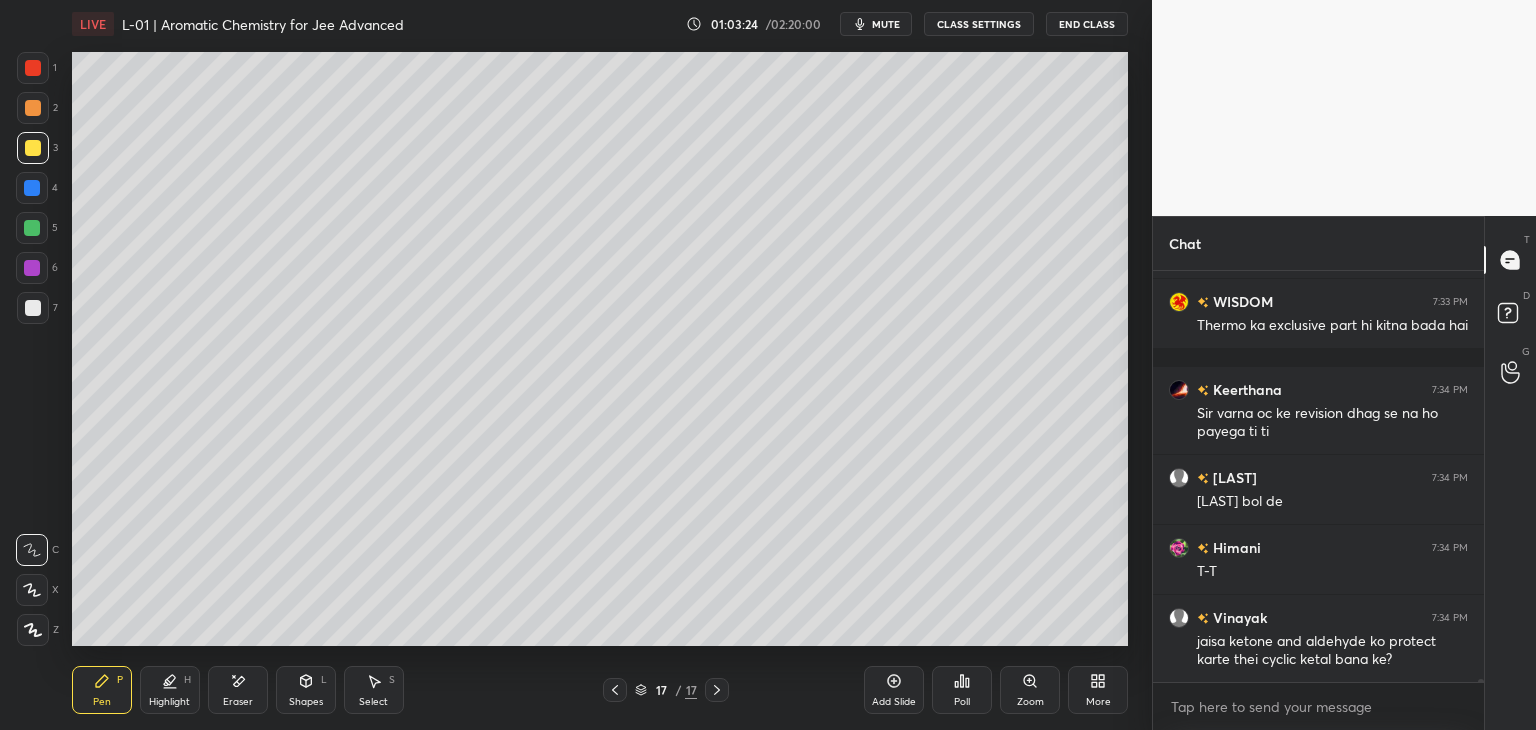 scroll, scrollTop: 63266, scrollLeft: 0, axis: vertical 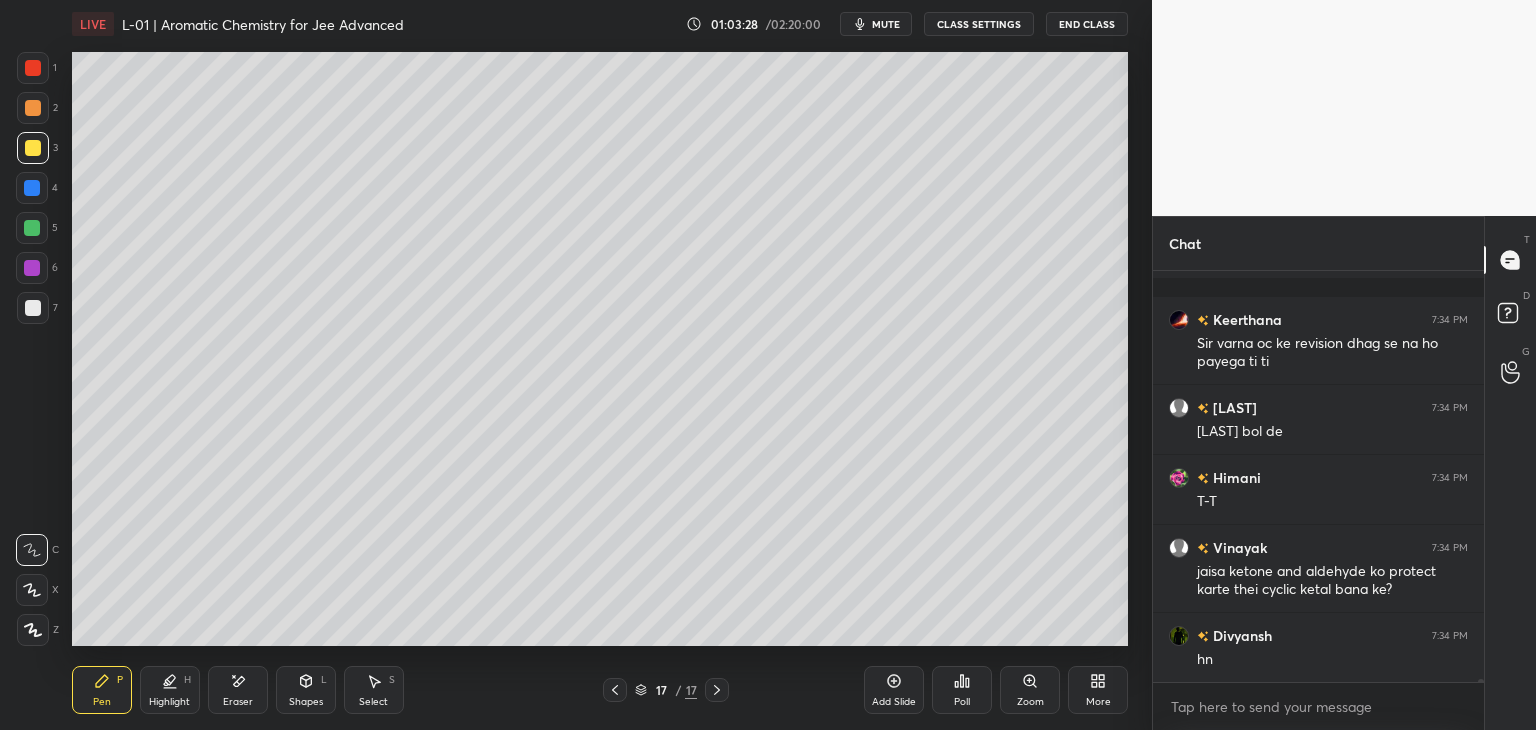 click 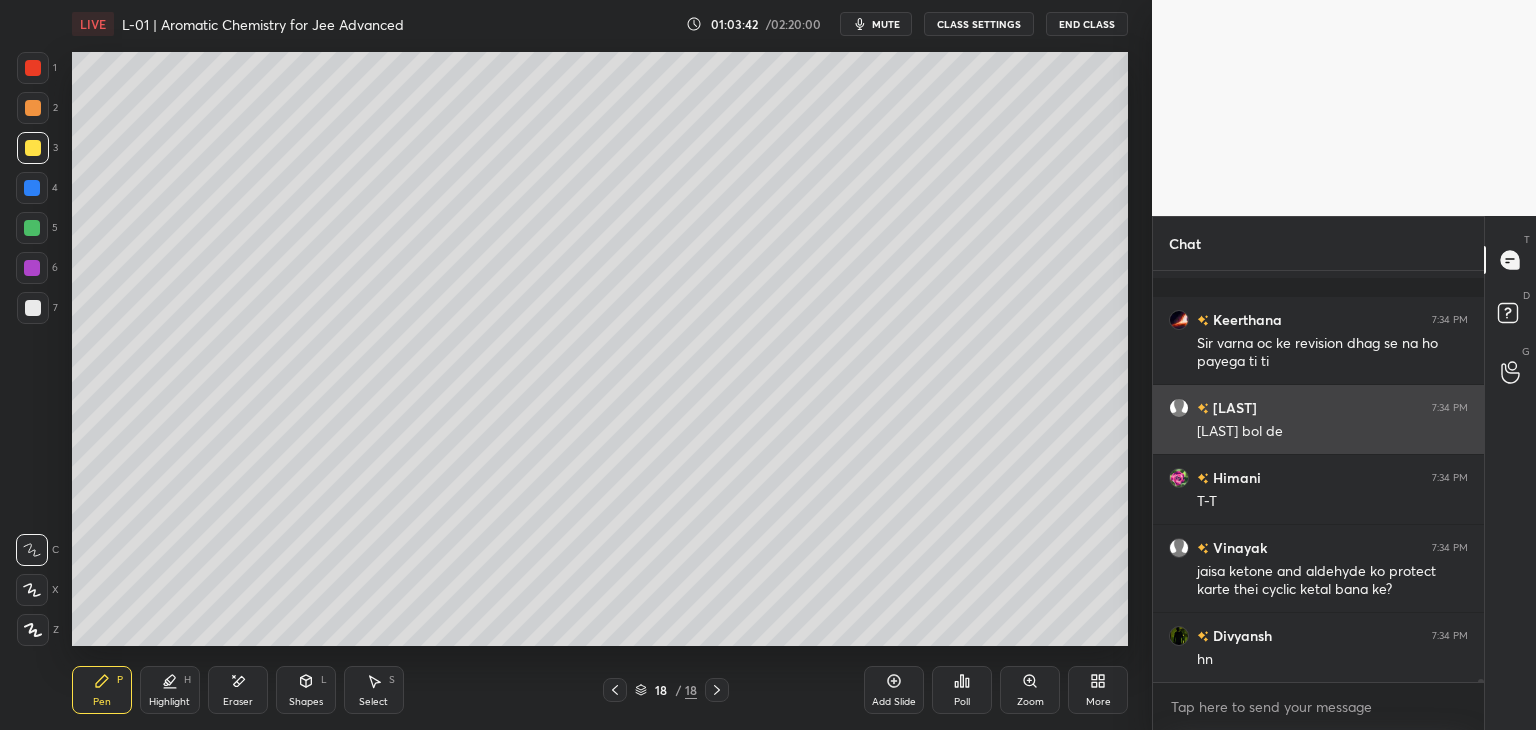 scroll, scrollTop: 63336, scrollLeft: 0, axis: vertical 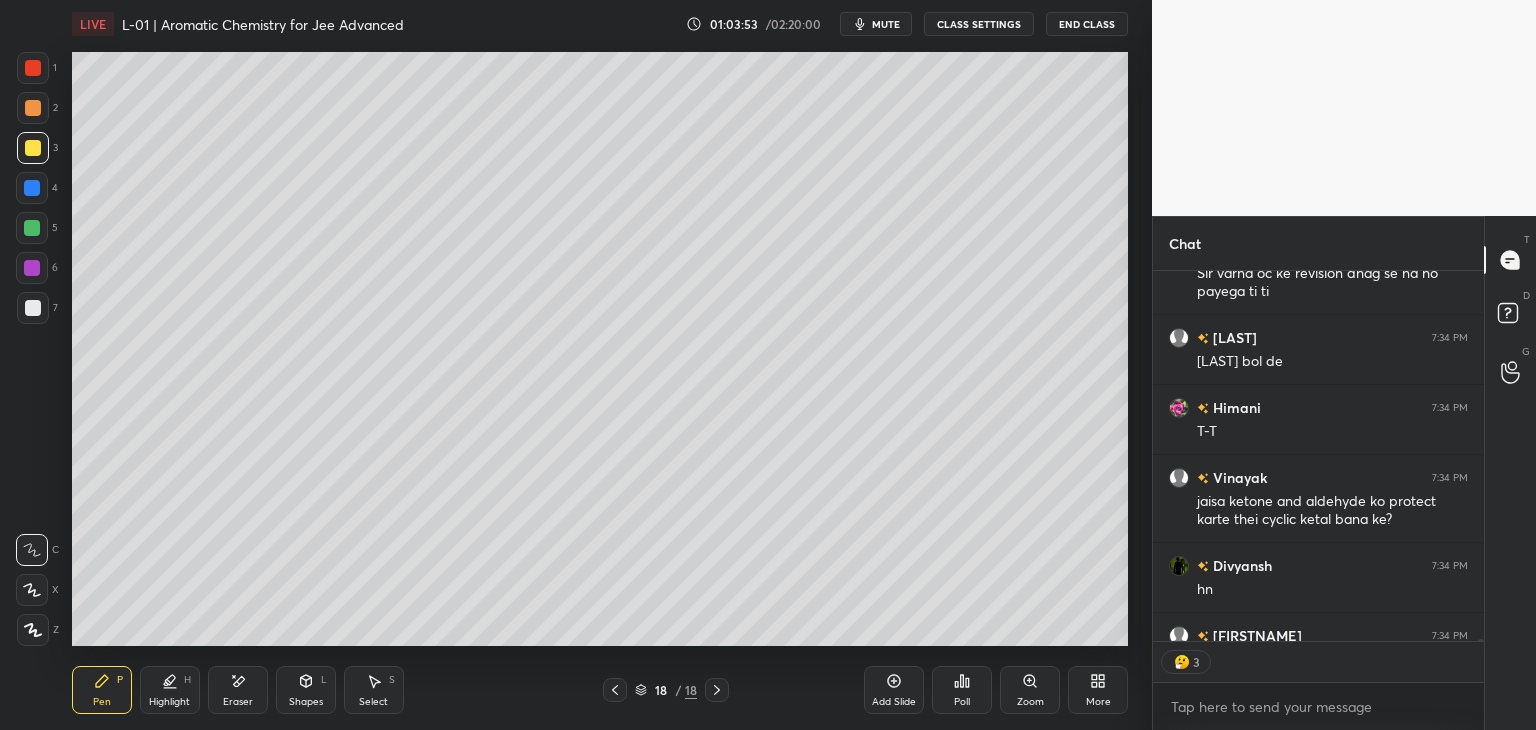 click at bounding box center (33, 68) 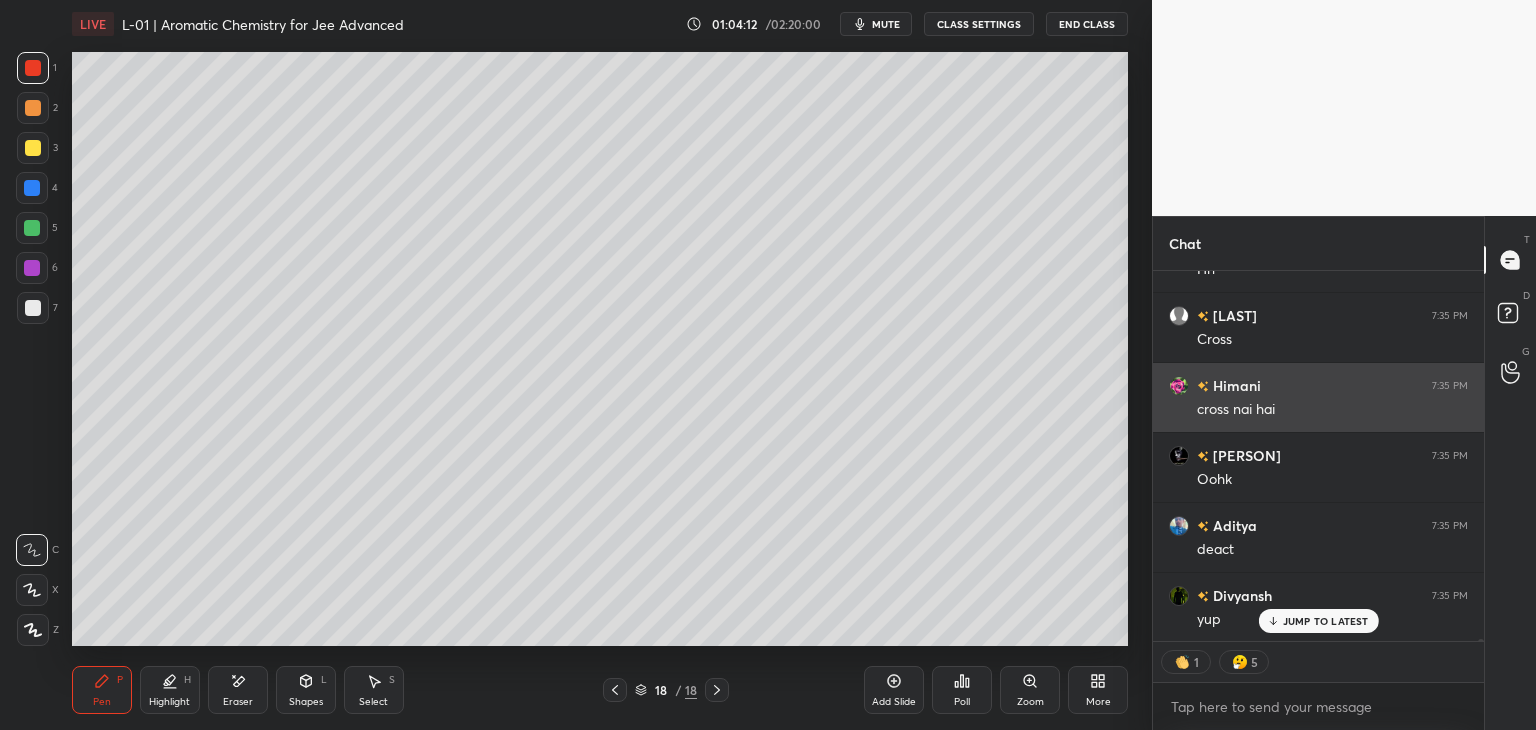 scroll, scrollTop: 62219, scrollLeft: 0, axis: vertical 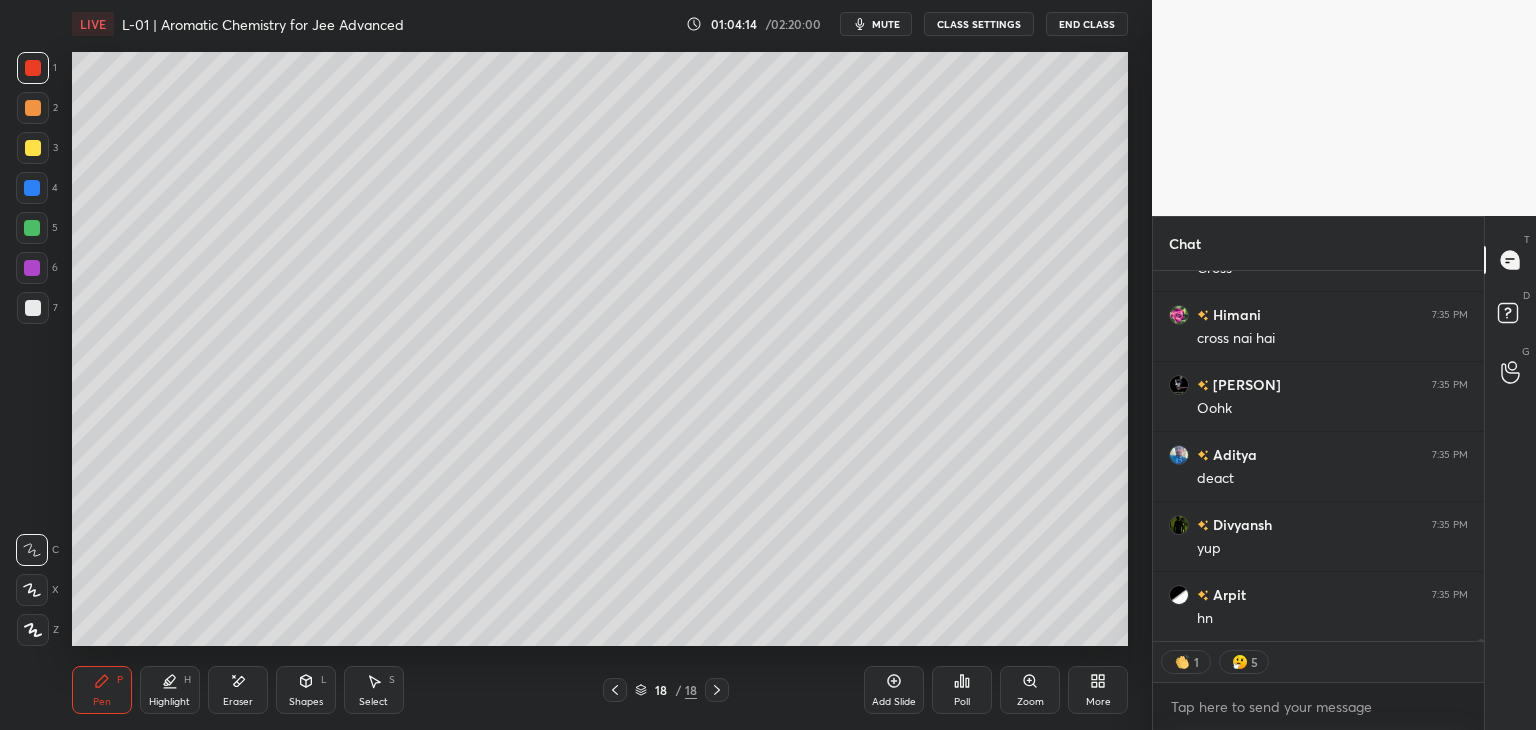 click 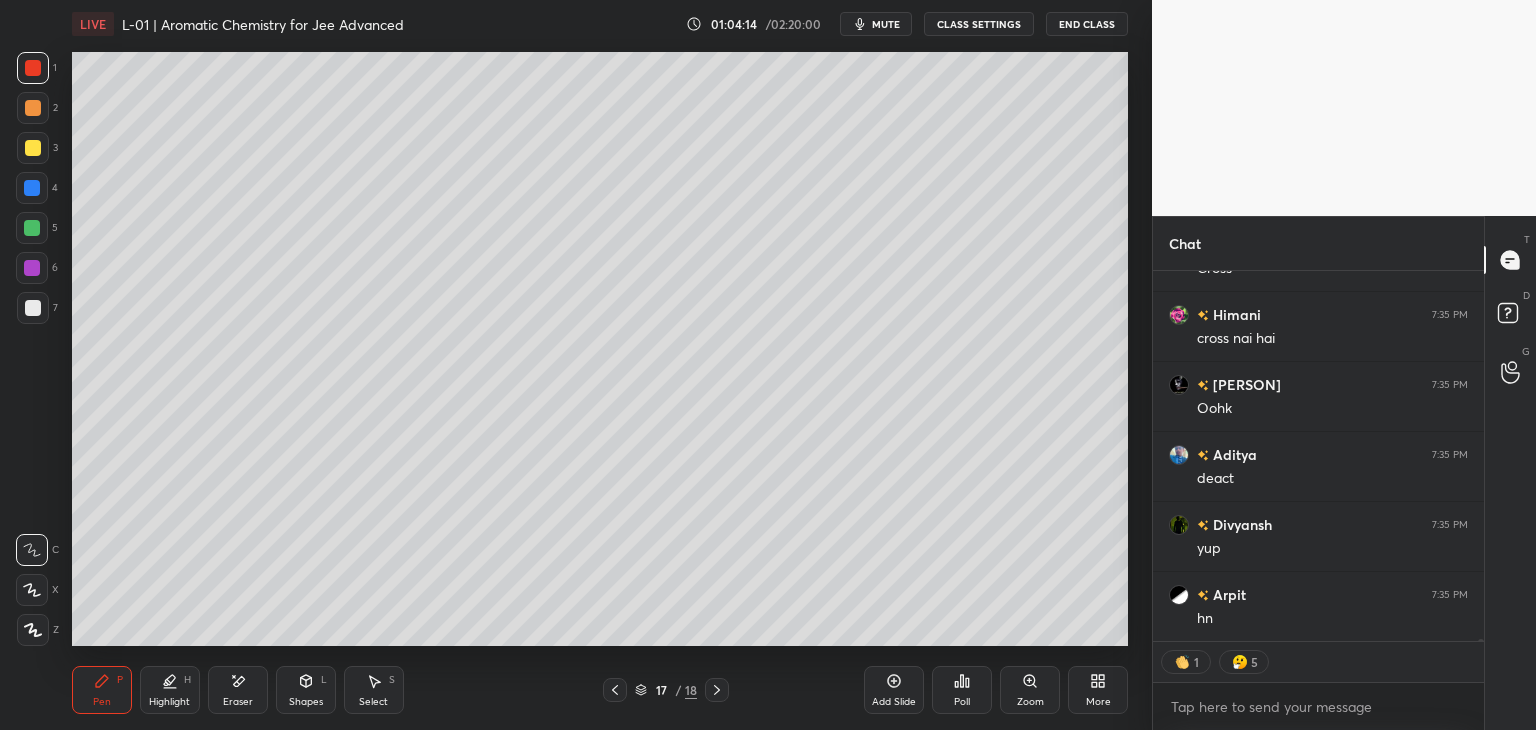 scroll, scrollTop: 62288, scrollLeft: 0, axis: vertical 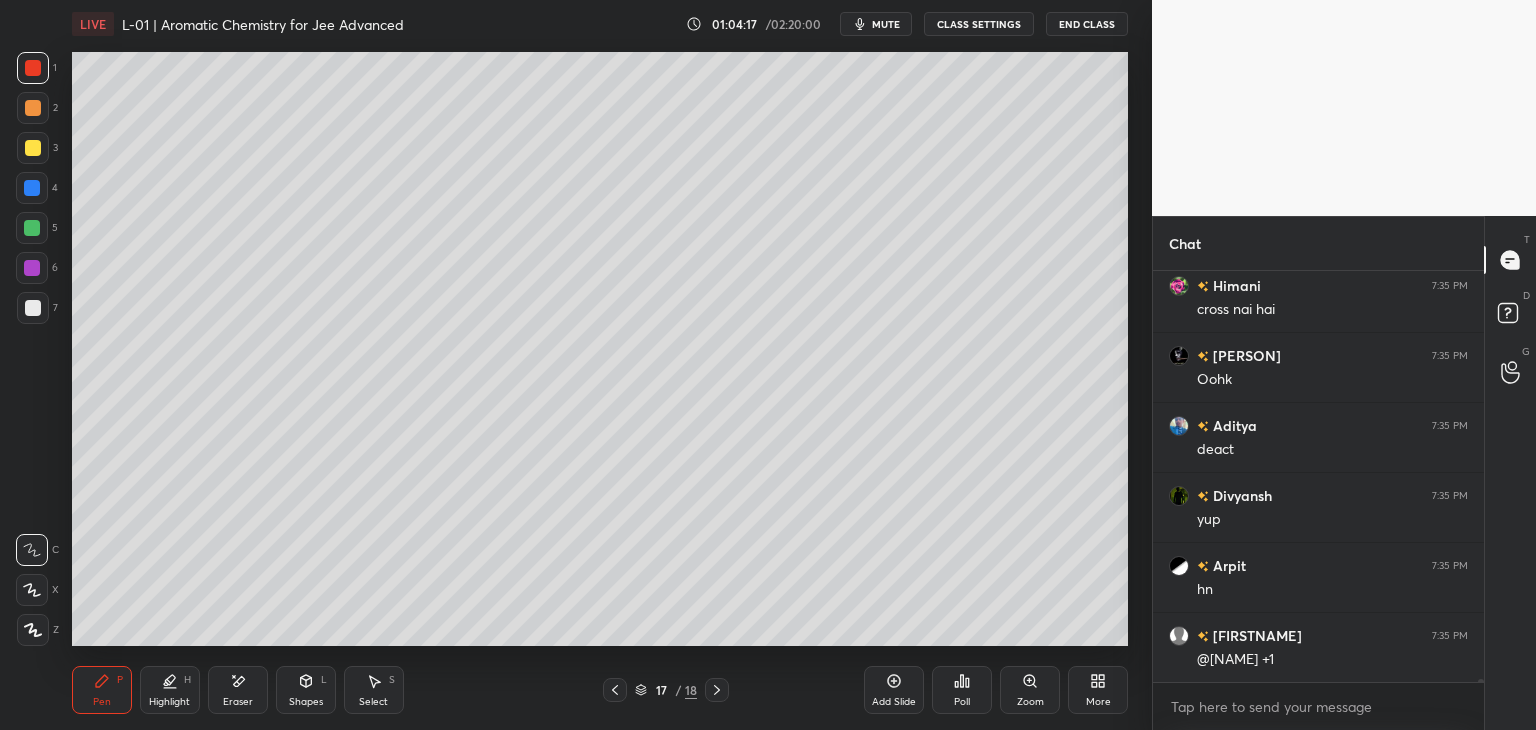 click 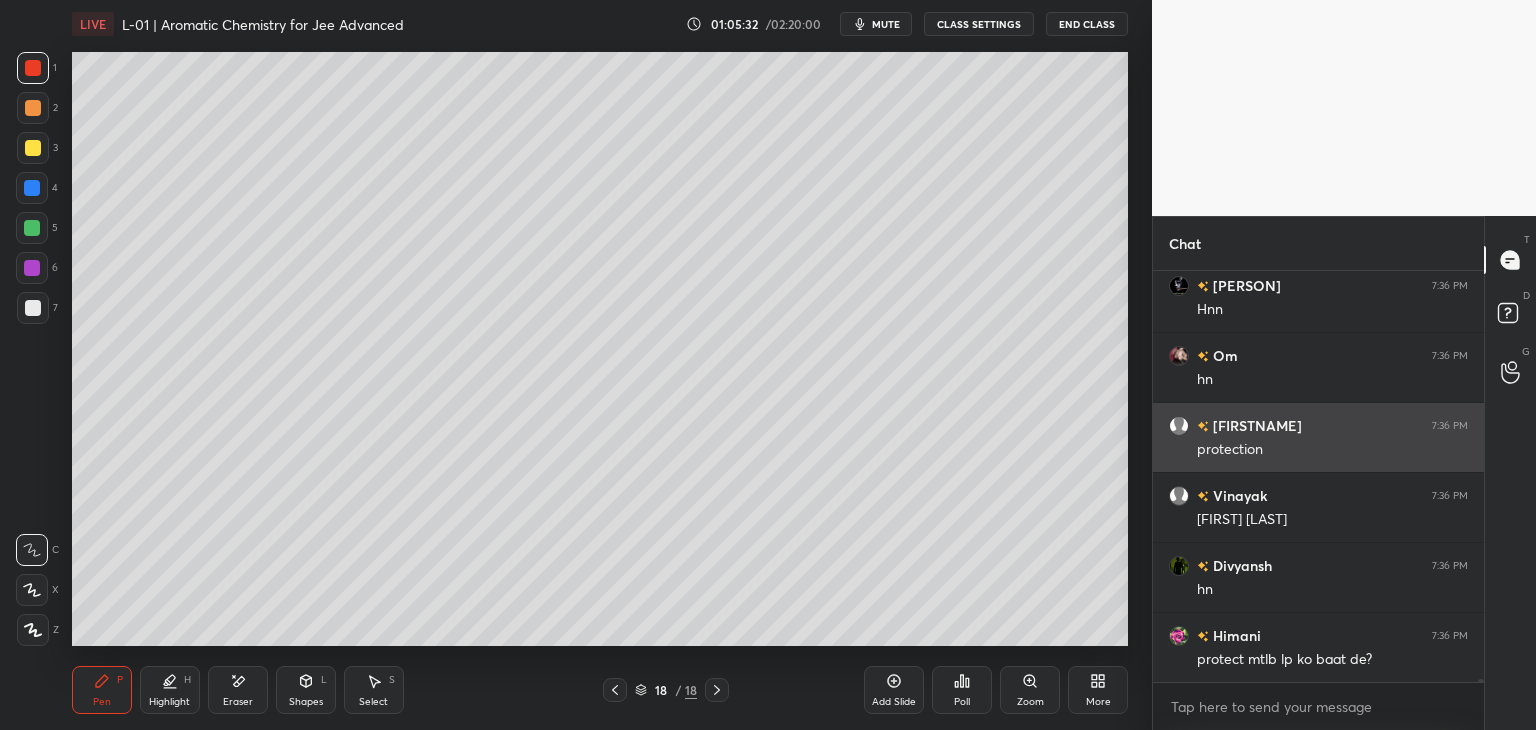 scroll, scrollTop: 63568, scrollLeft: 0, axis: vertical 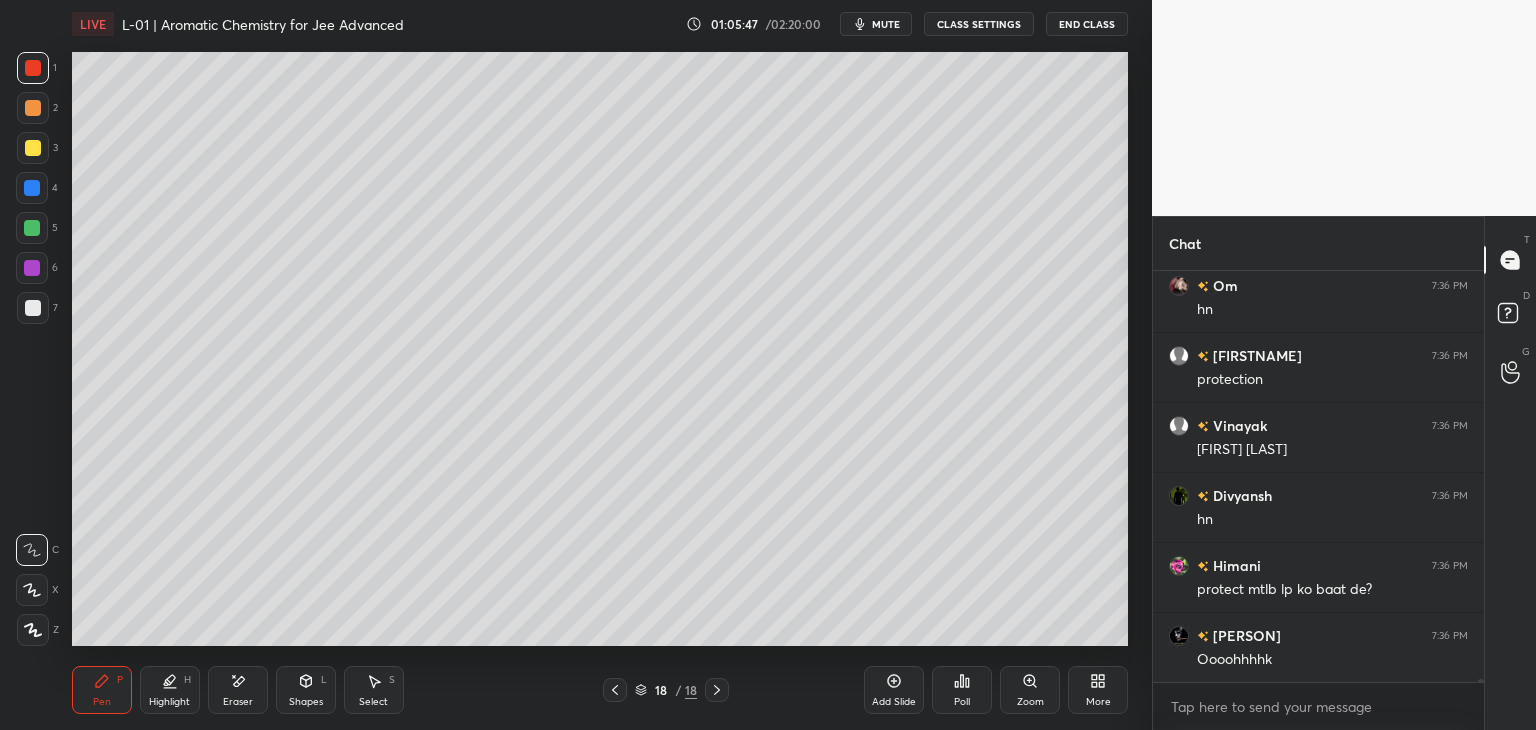 click on "Eraser" at bounding box center [238, 690] 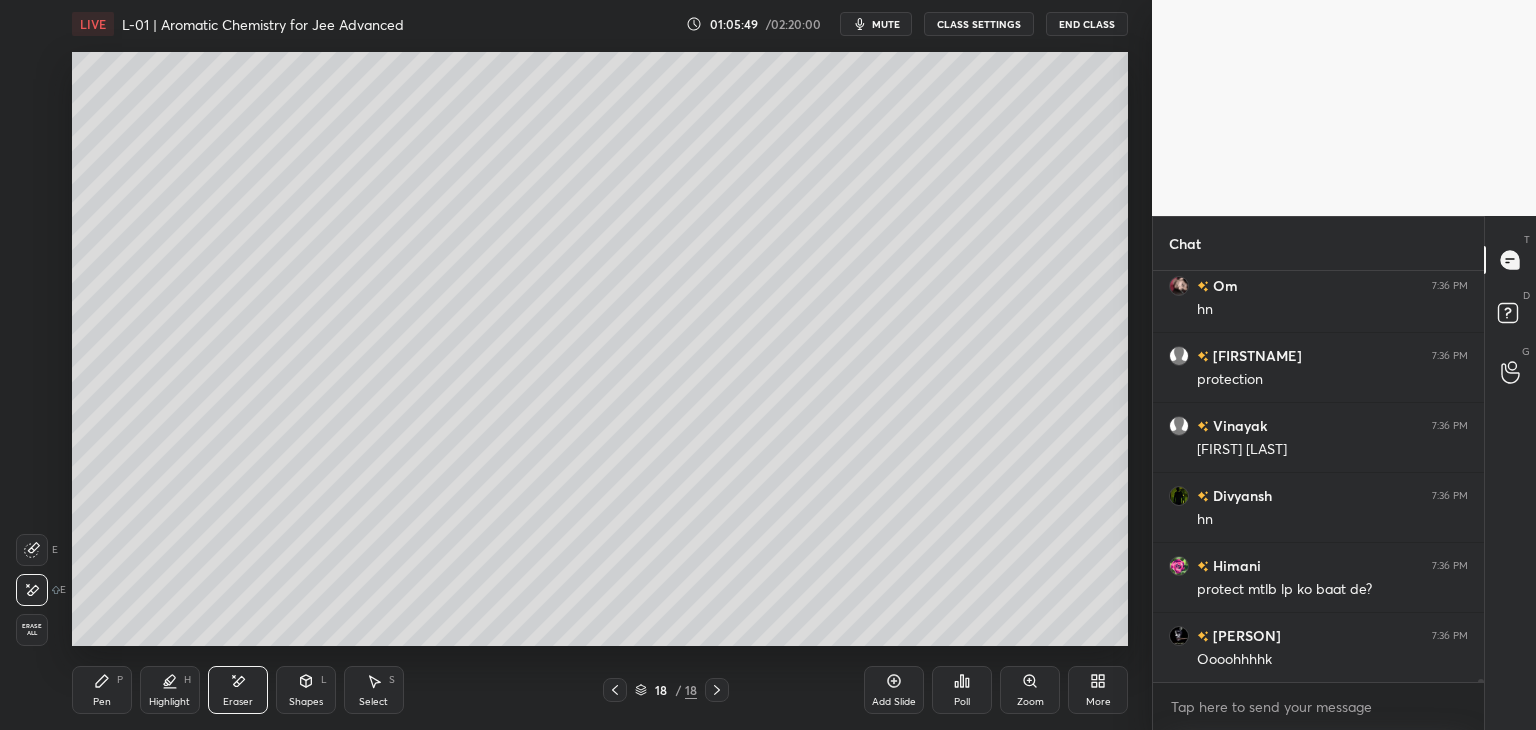 click on "Pen P" at bounding box center [102, 690] 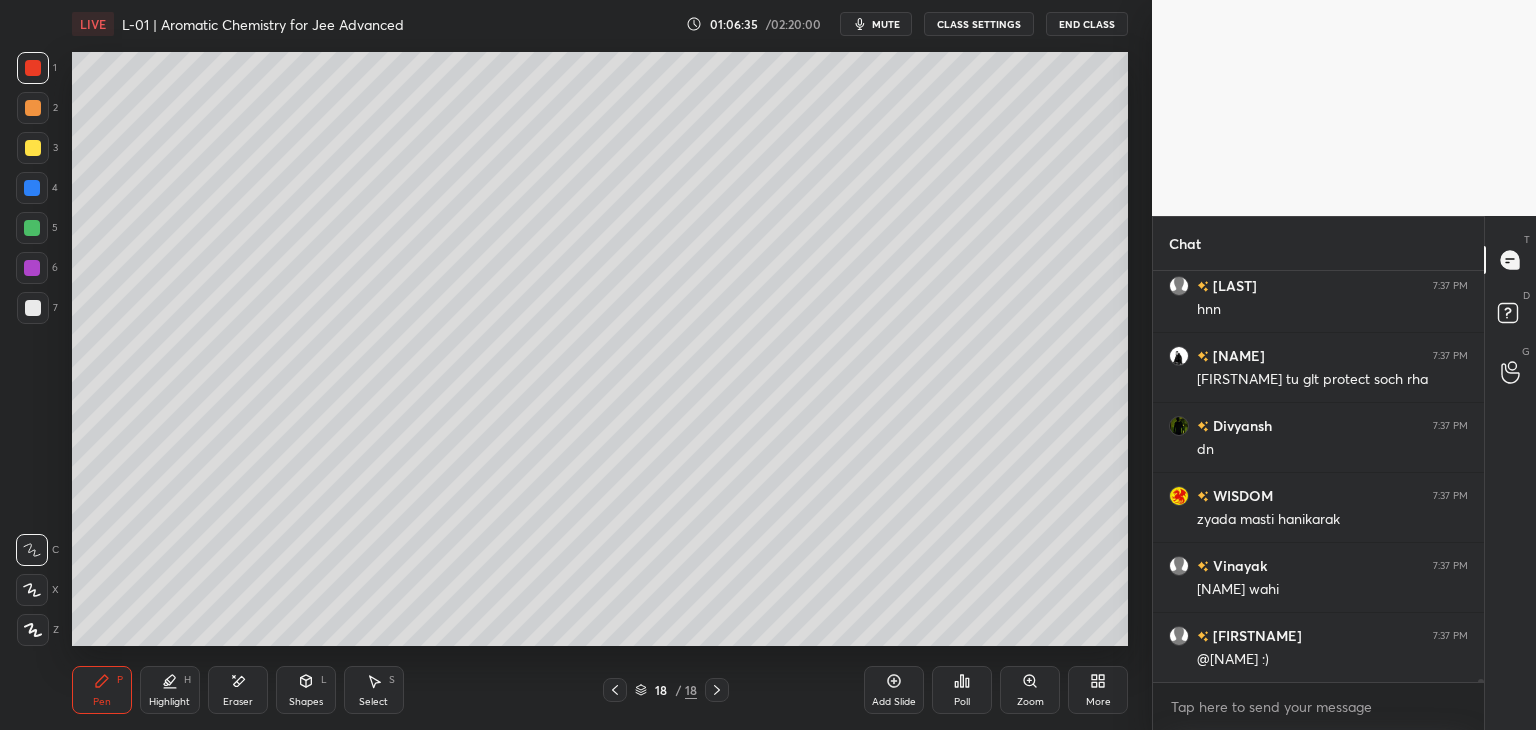 scroll, scrollTop: 64286, scrollLeft: 0, axis: vertical 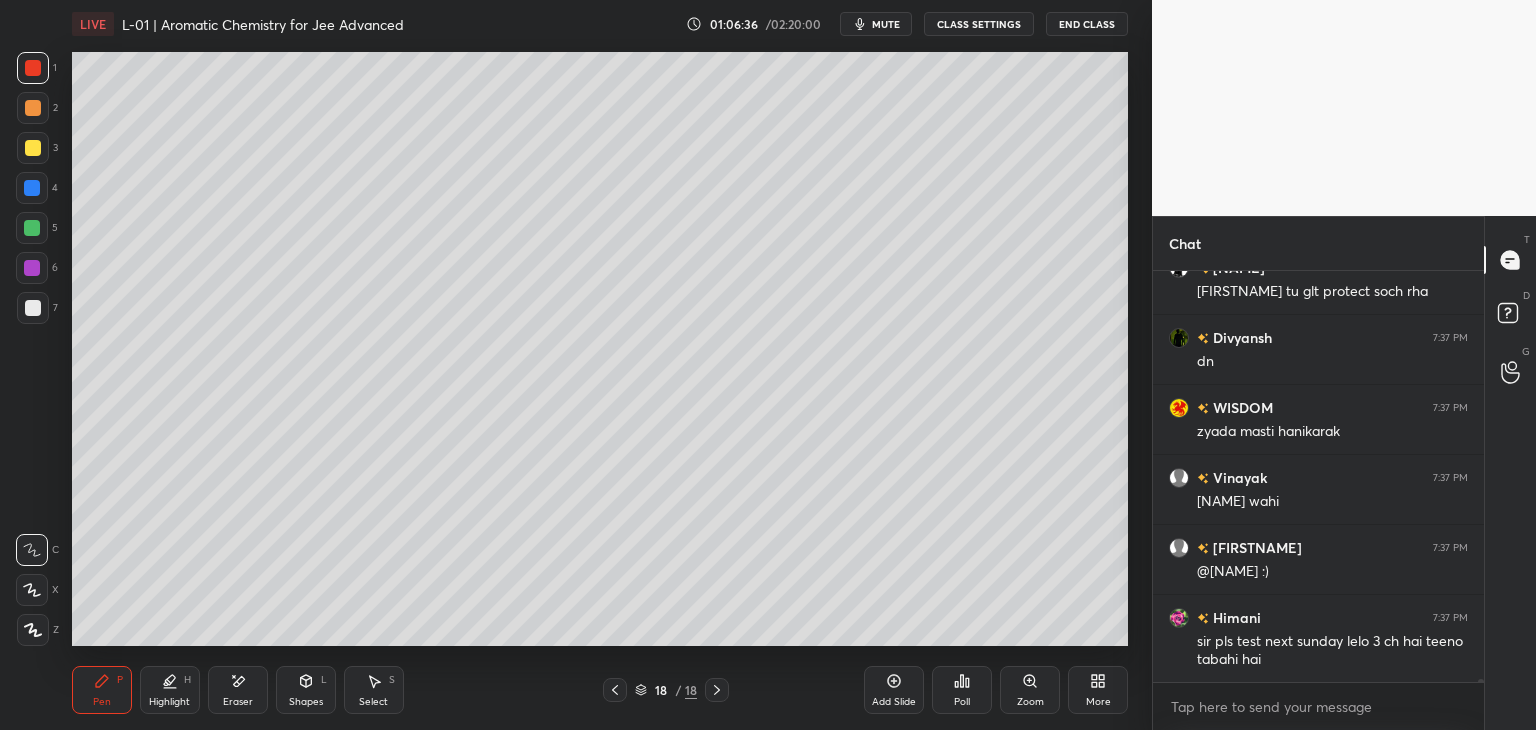 click at bounding box center [615, 690] 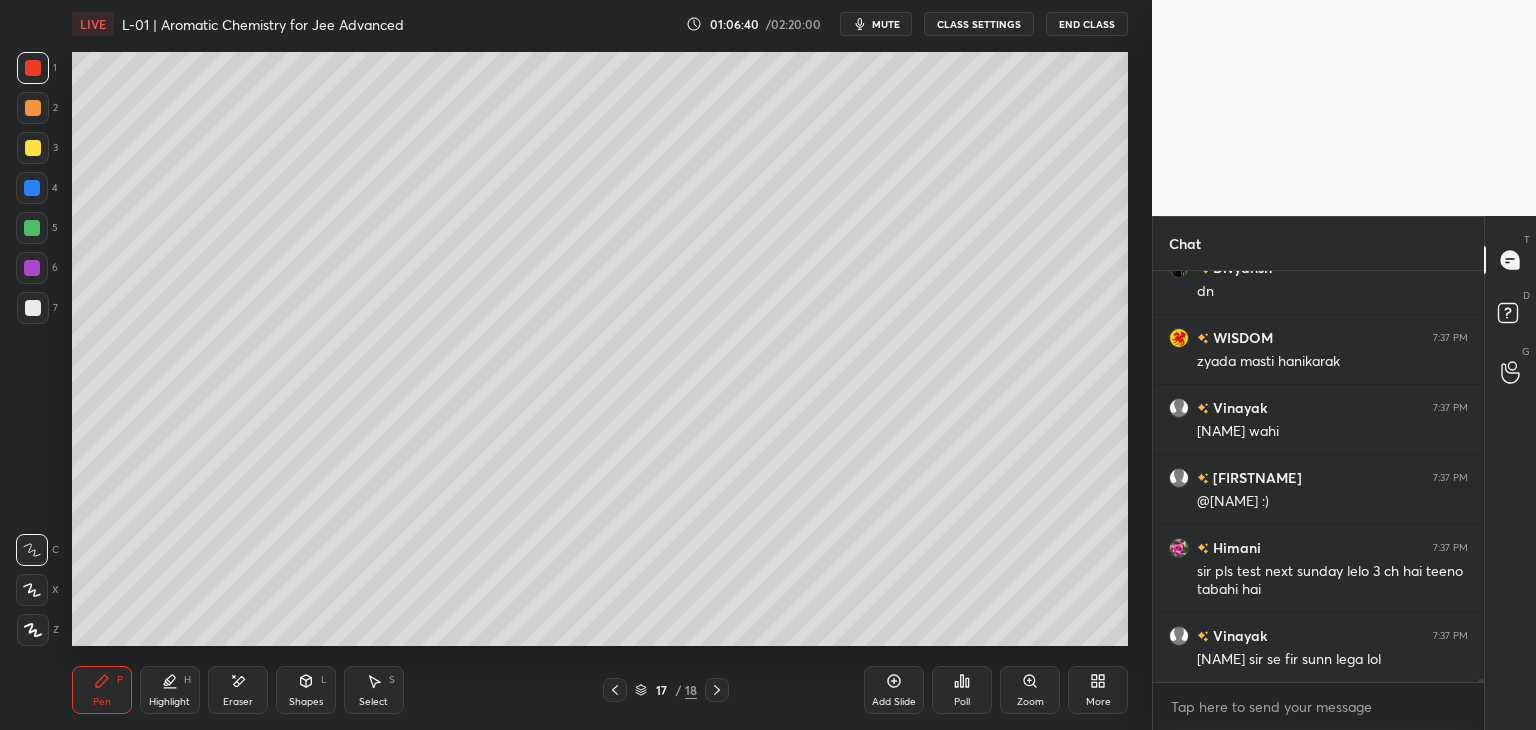 scroll, scrollTop: 64426, scrollLeft: 0, axis: vertical 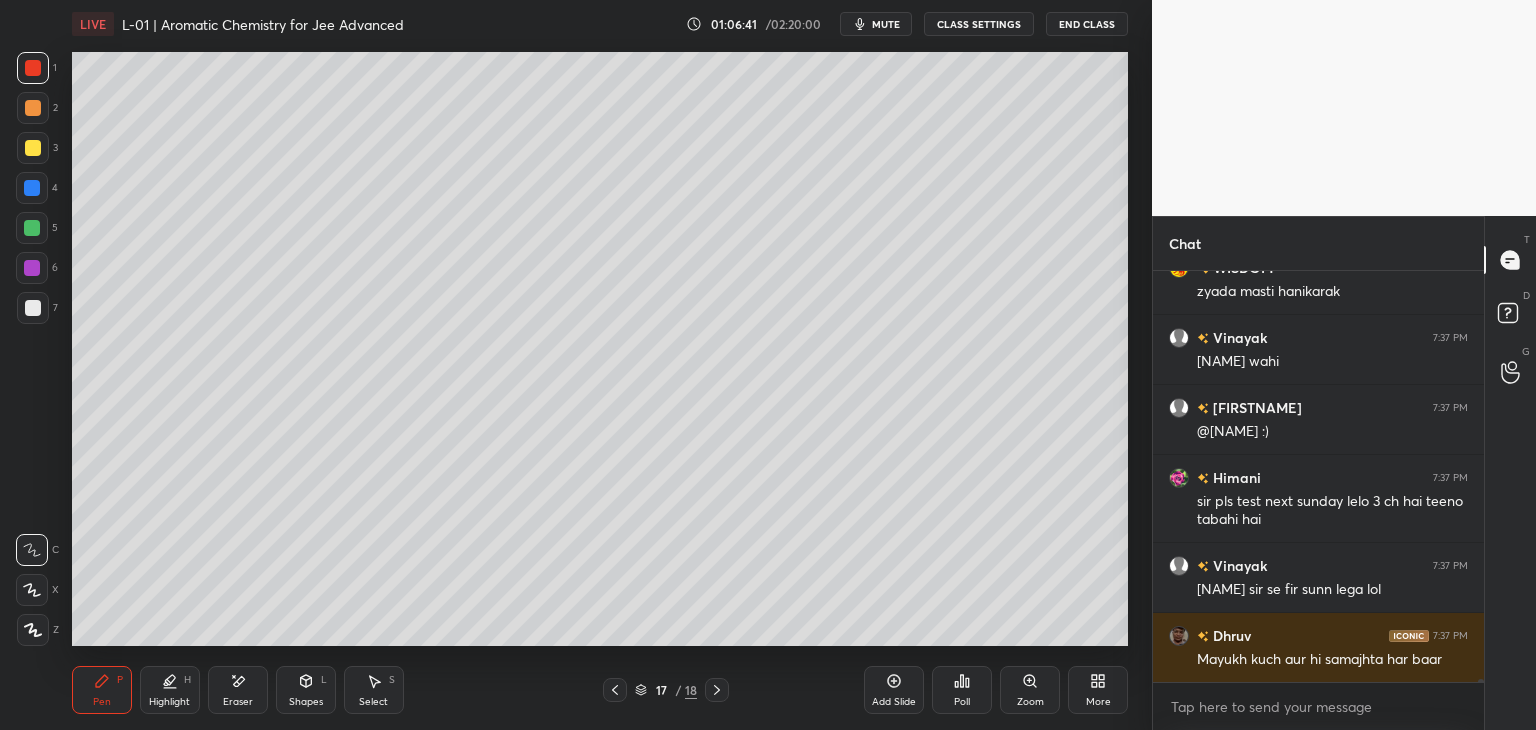 click 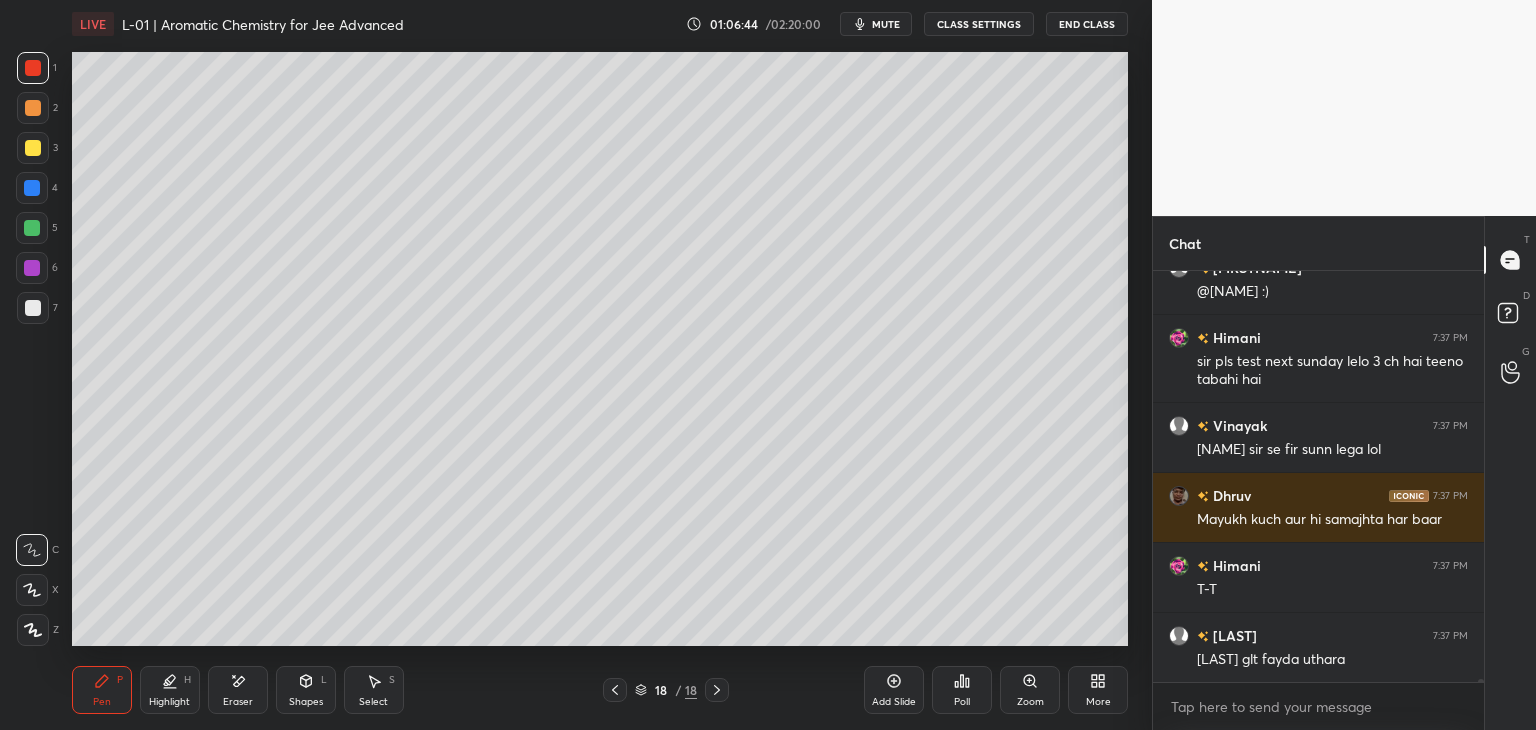 scroll, scrollTop: 64636, scrollLeft: 0, axis: vertical 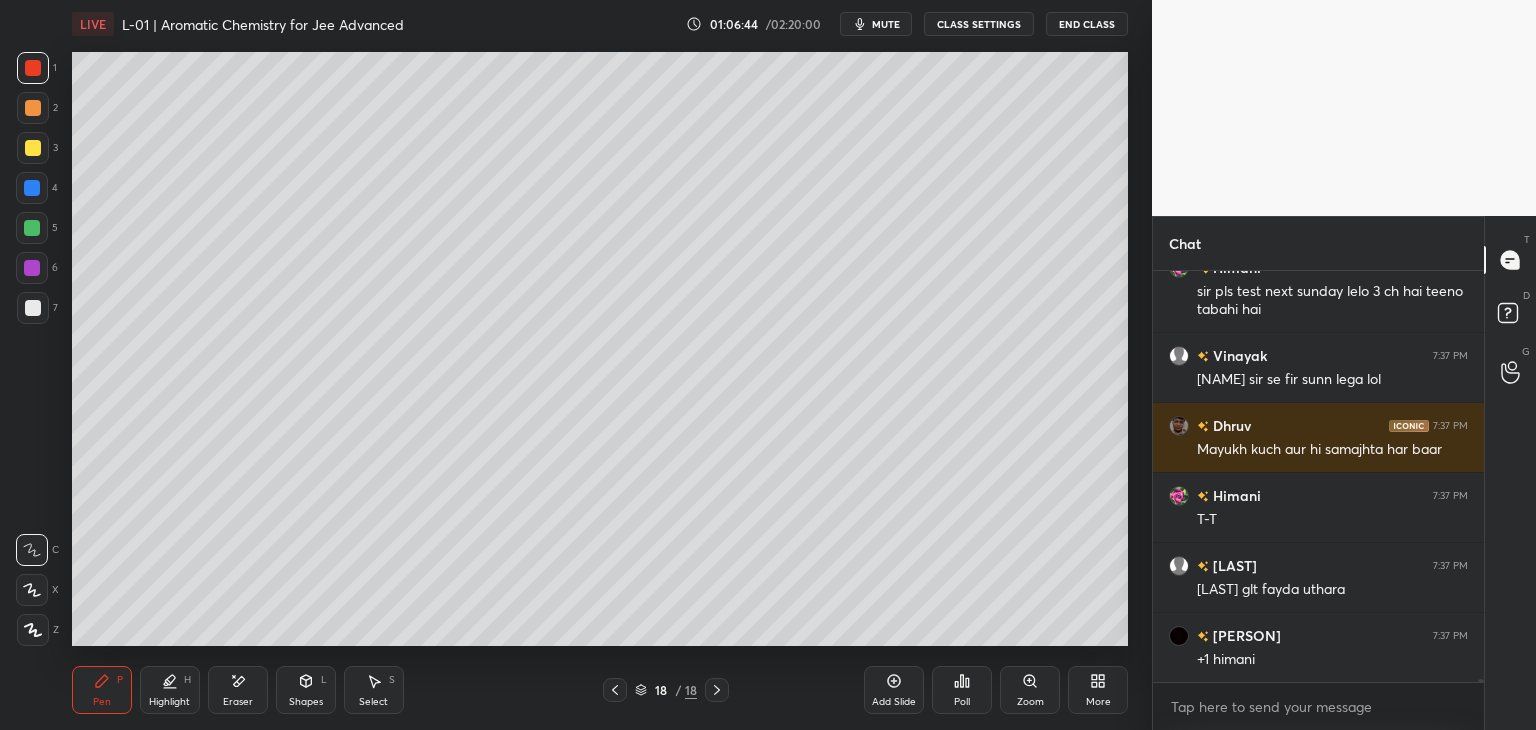 click 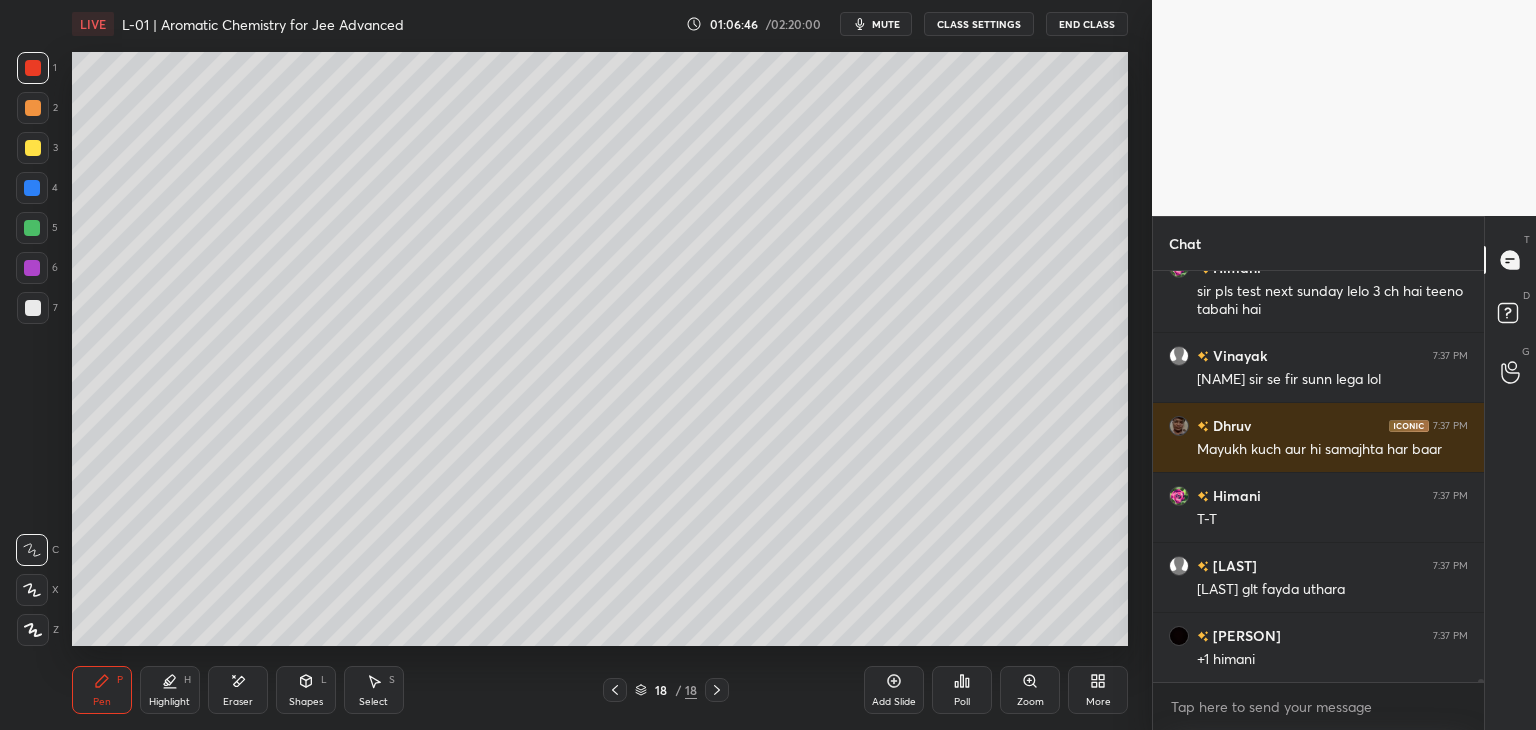 click on "Add Slide" at bounding box center (894, 690) 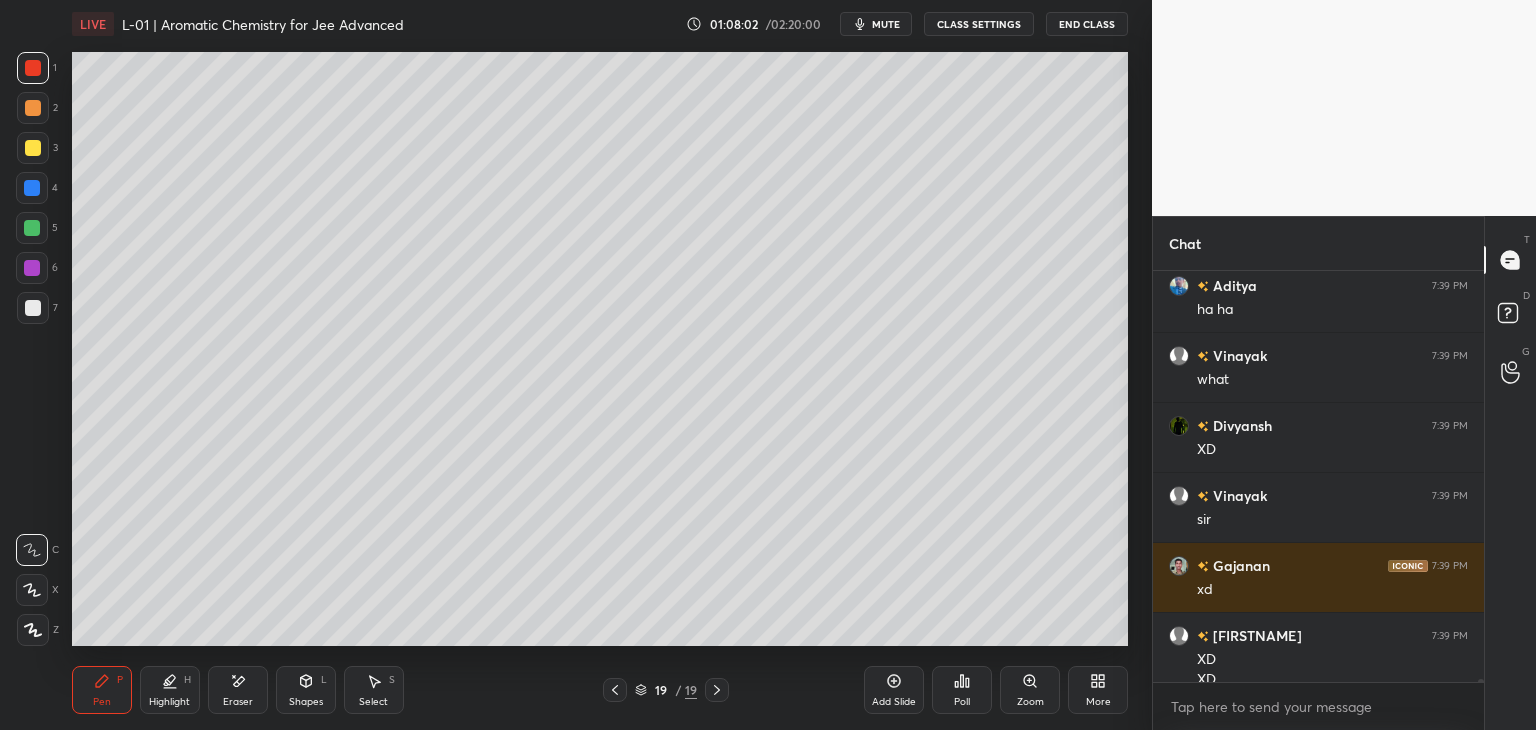 scroll, scrollTop: 66934, scrollLeft: 0, axis: vertical 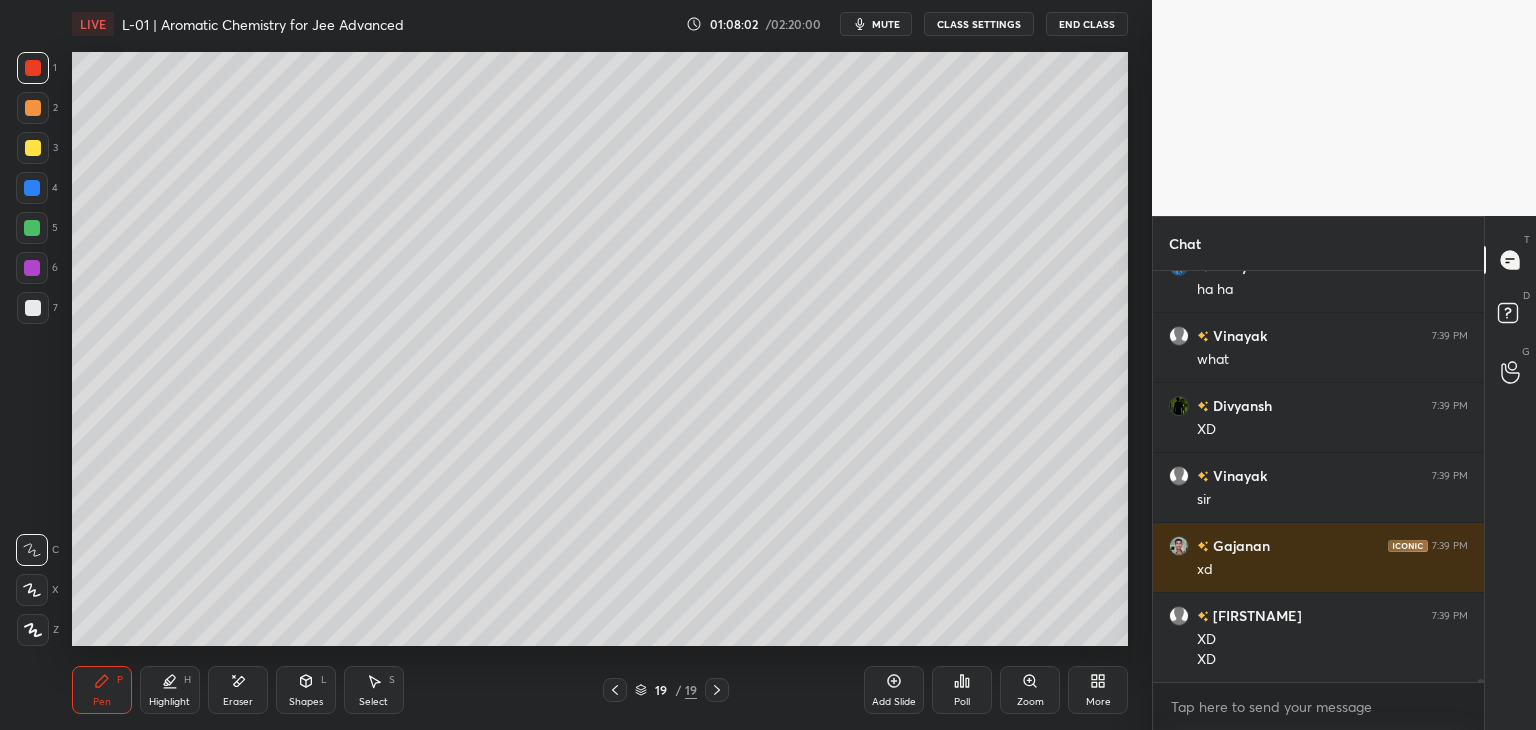 click at bounding box center (33, 108) 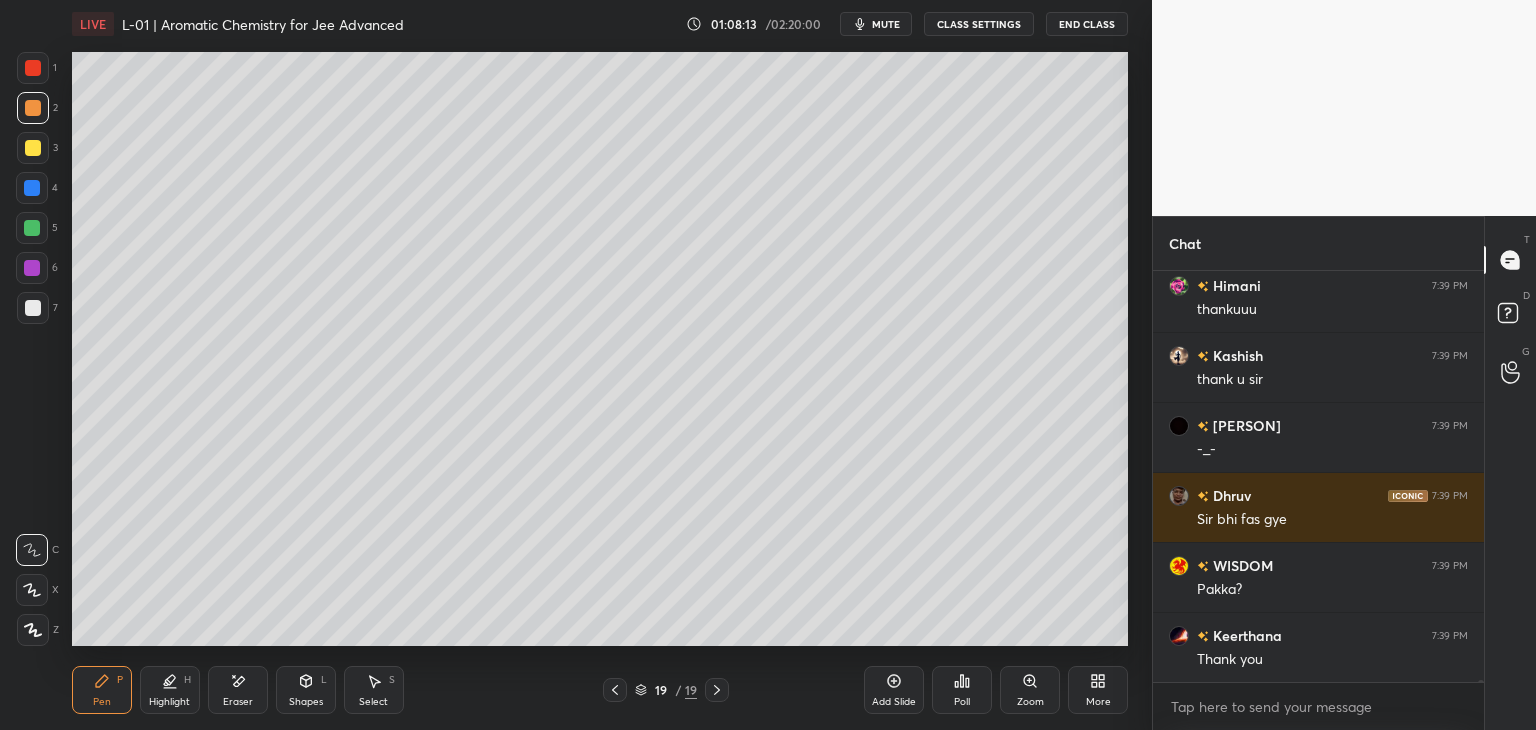 scroll, scrollTop: 67984, scrollLeft: 0, axis: vertical 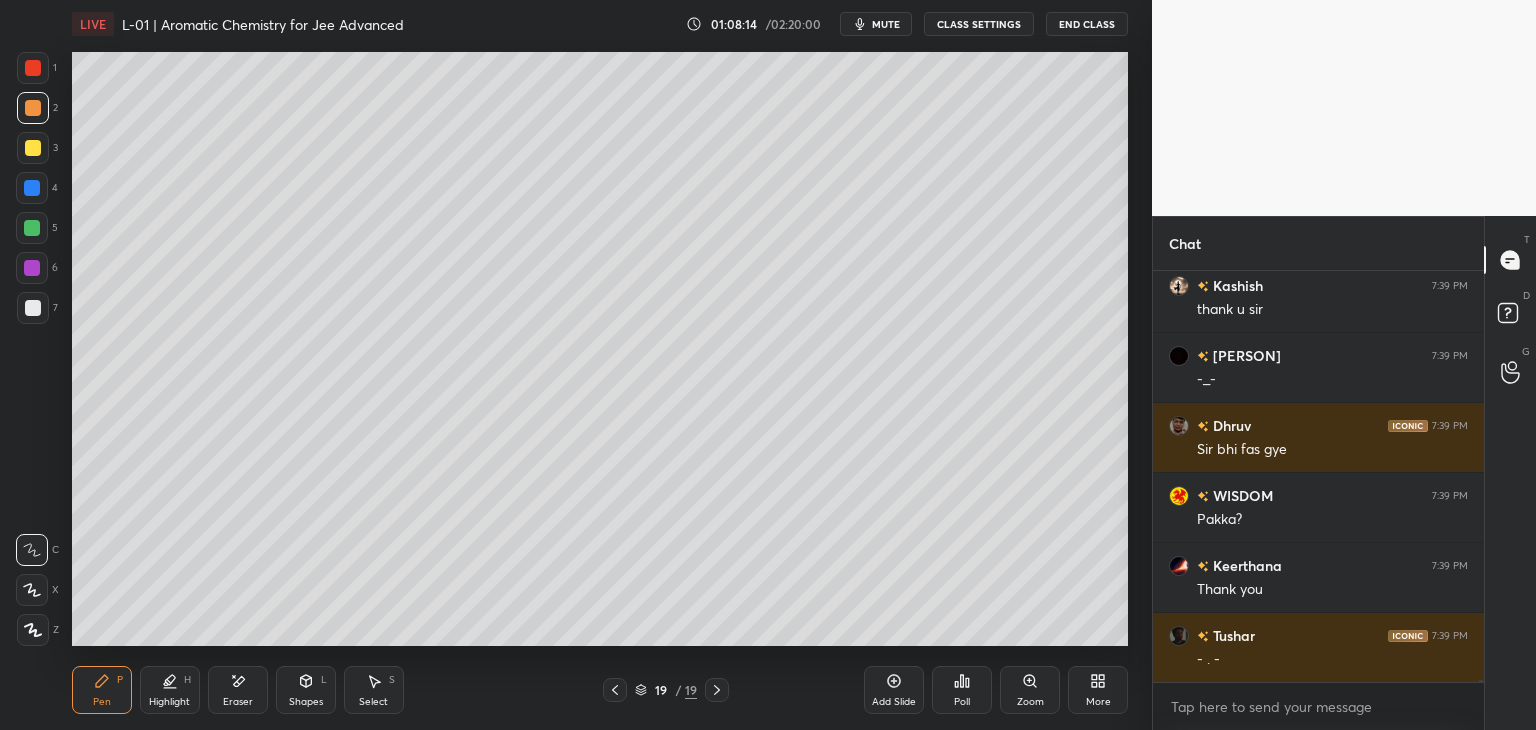 click 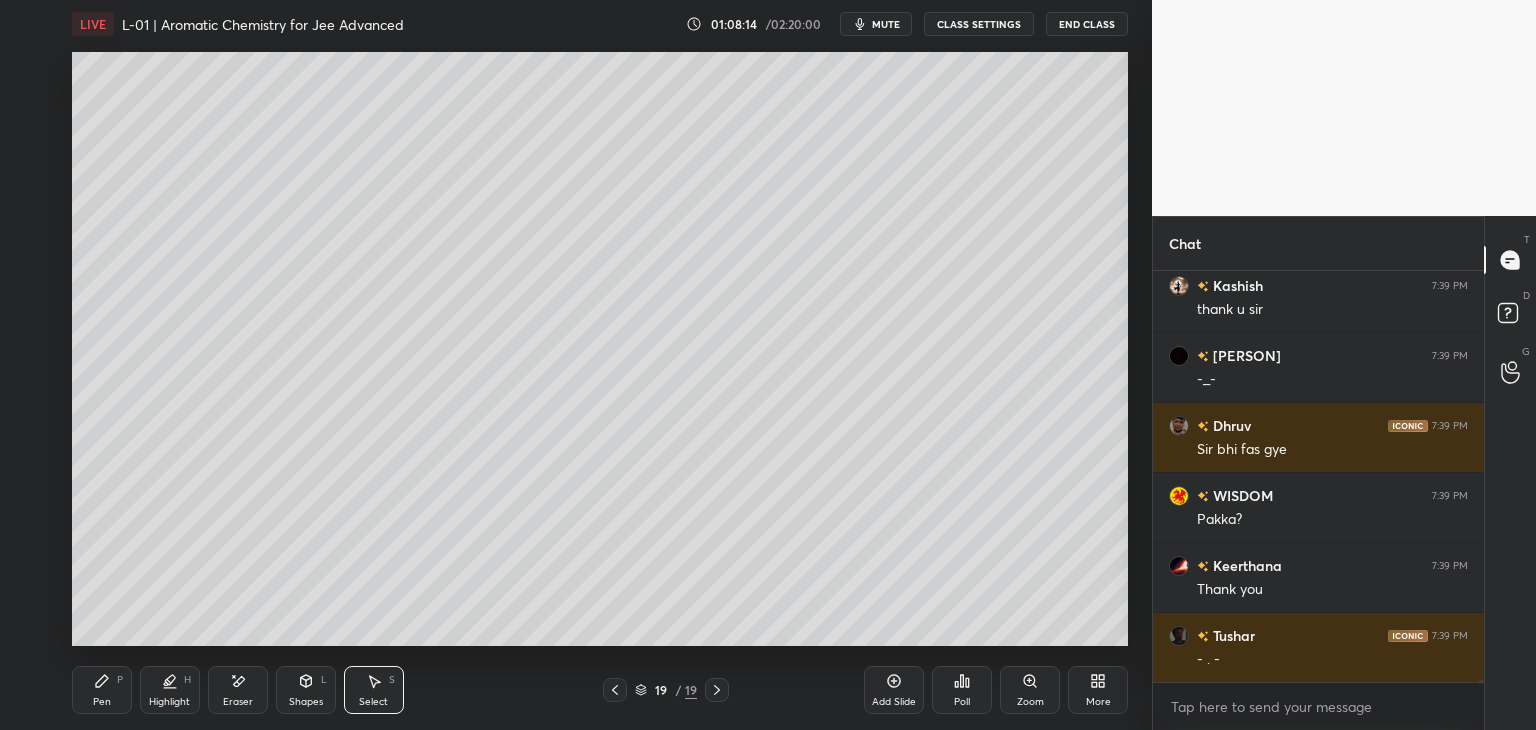 scroll, scrollTop: 68054, scrollLeft: 0, axis: vertical 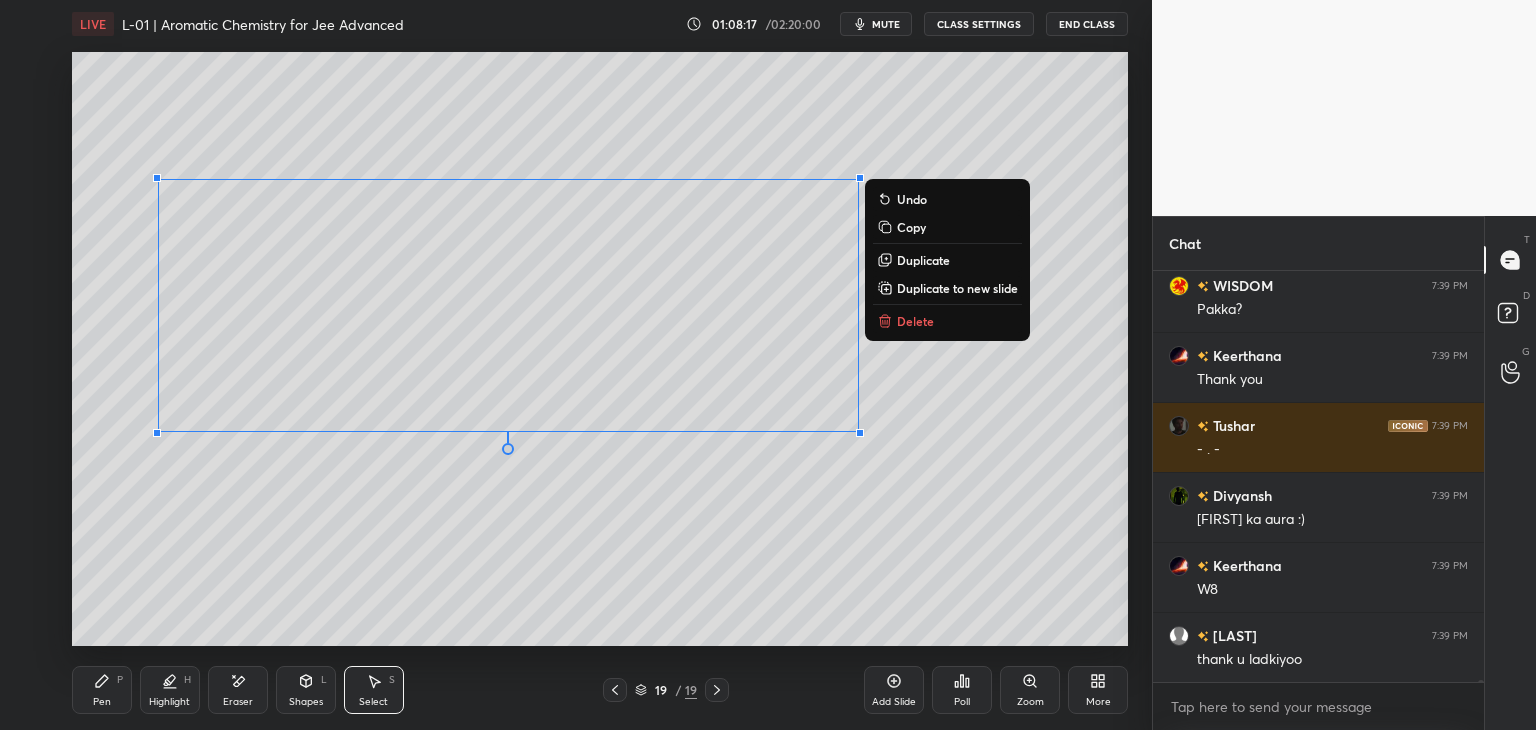 click on "0 ° Undo Copy Duplicate Duplicate to new slide Delete" at bounding box center [600, 349] 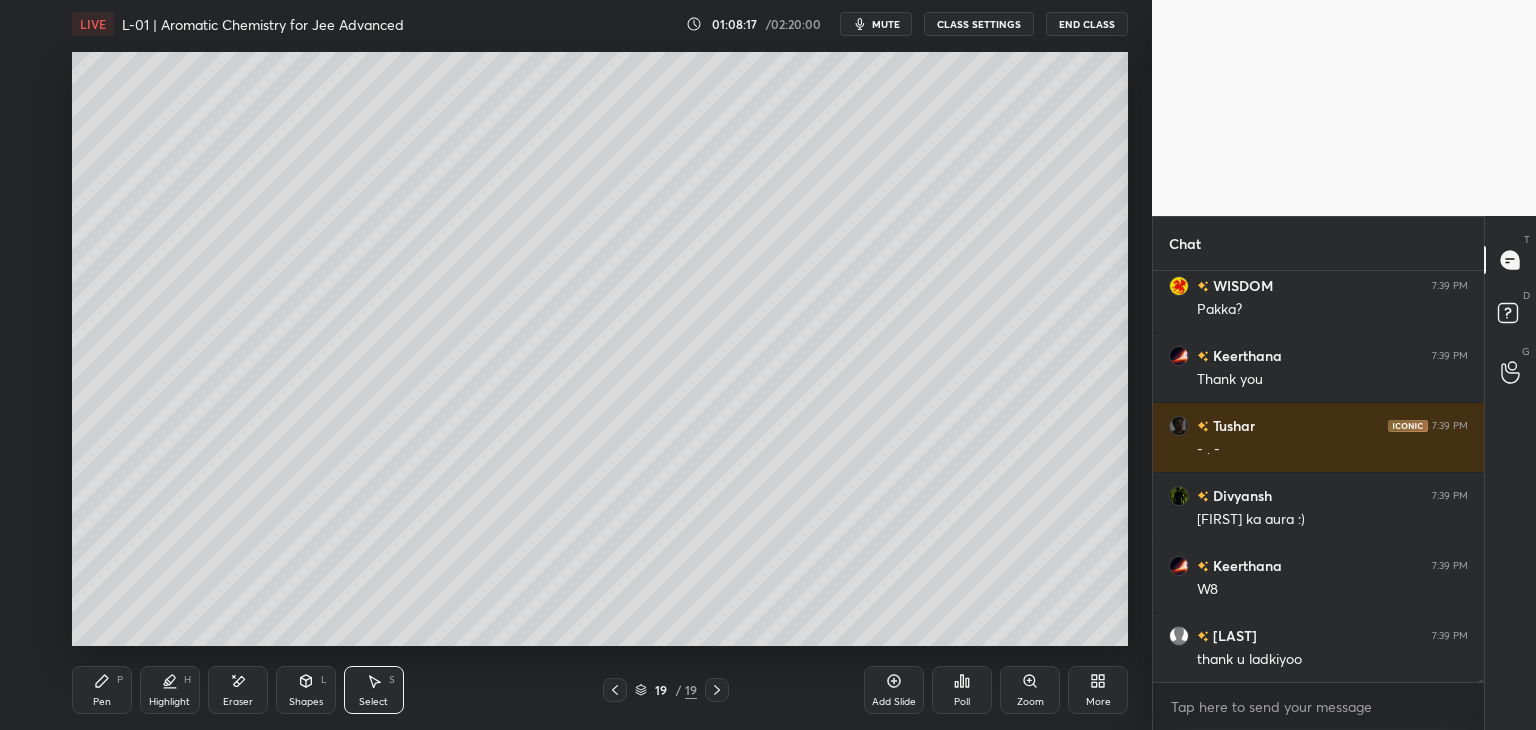 scroll, scrollTop: 68282, scrollLeft: 0, axis: vertical 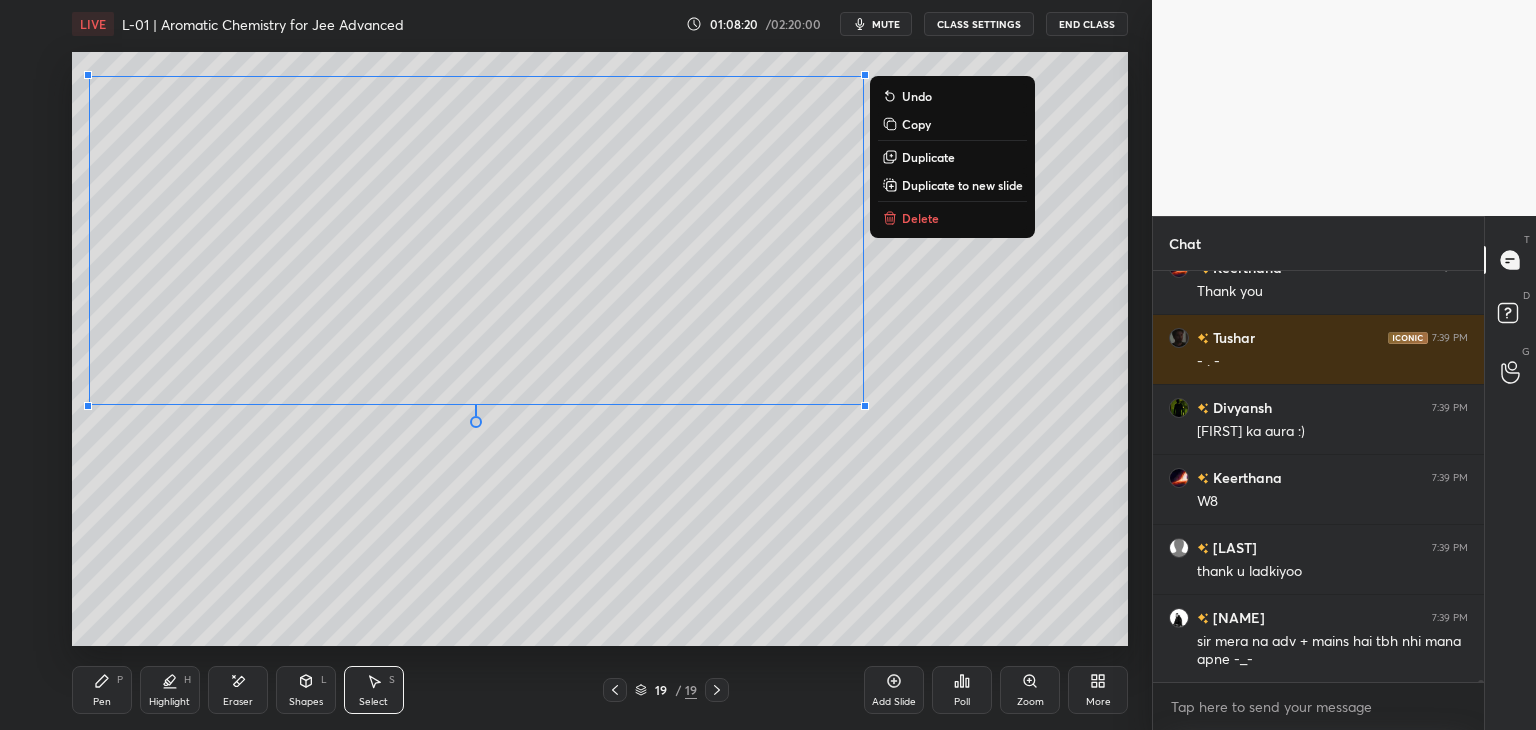 click on "0 ° Undo Copy Duplicate Duplicate to new slide Delete" at bounding box center (600, 349) 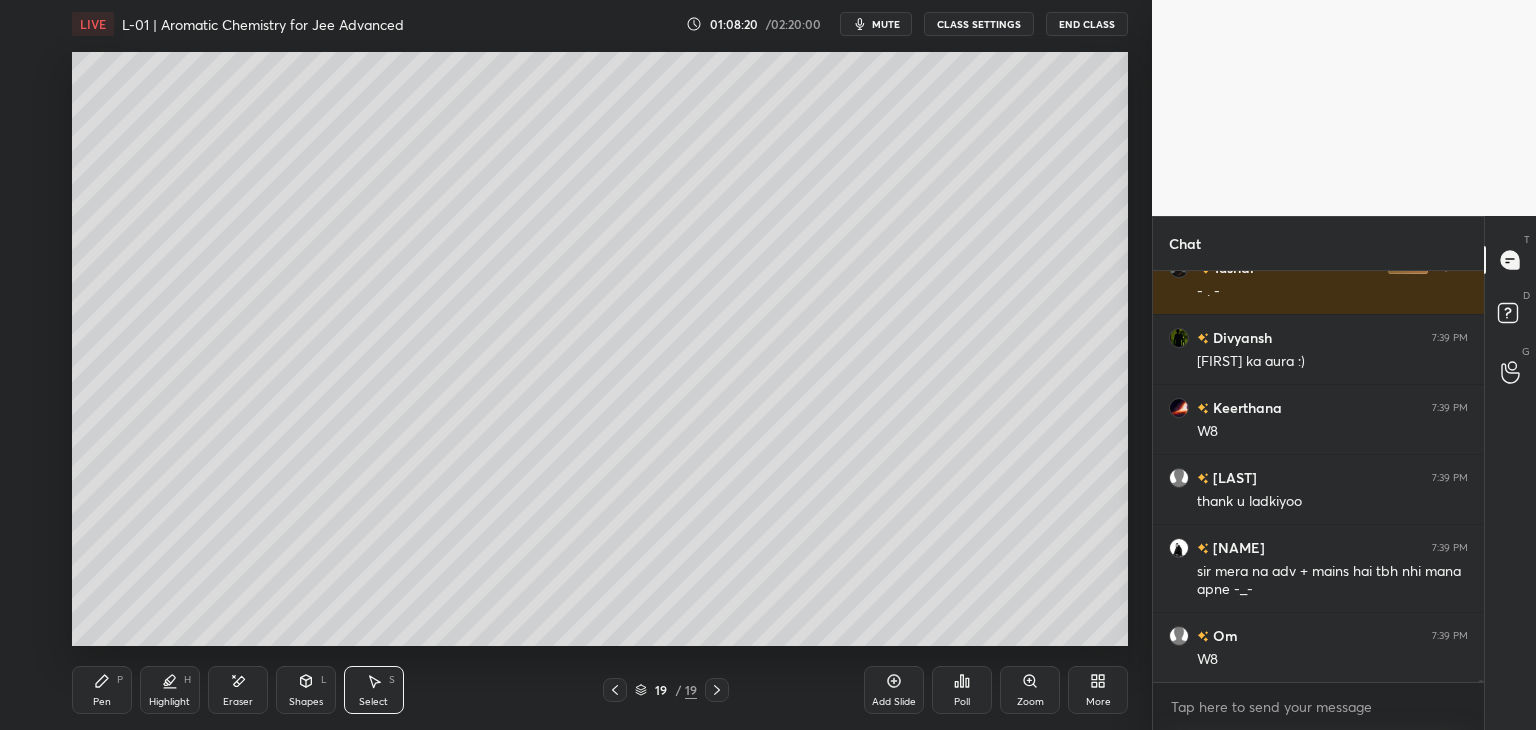 click on "Pen P" at bounding box center [102, 690] 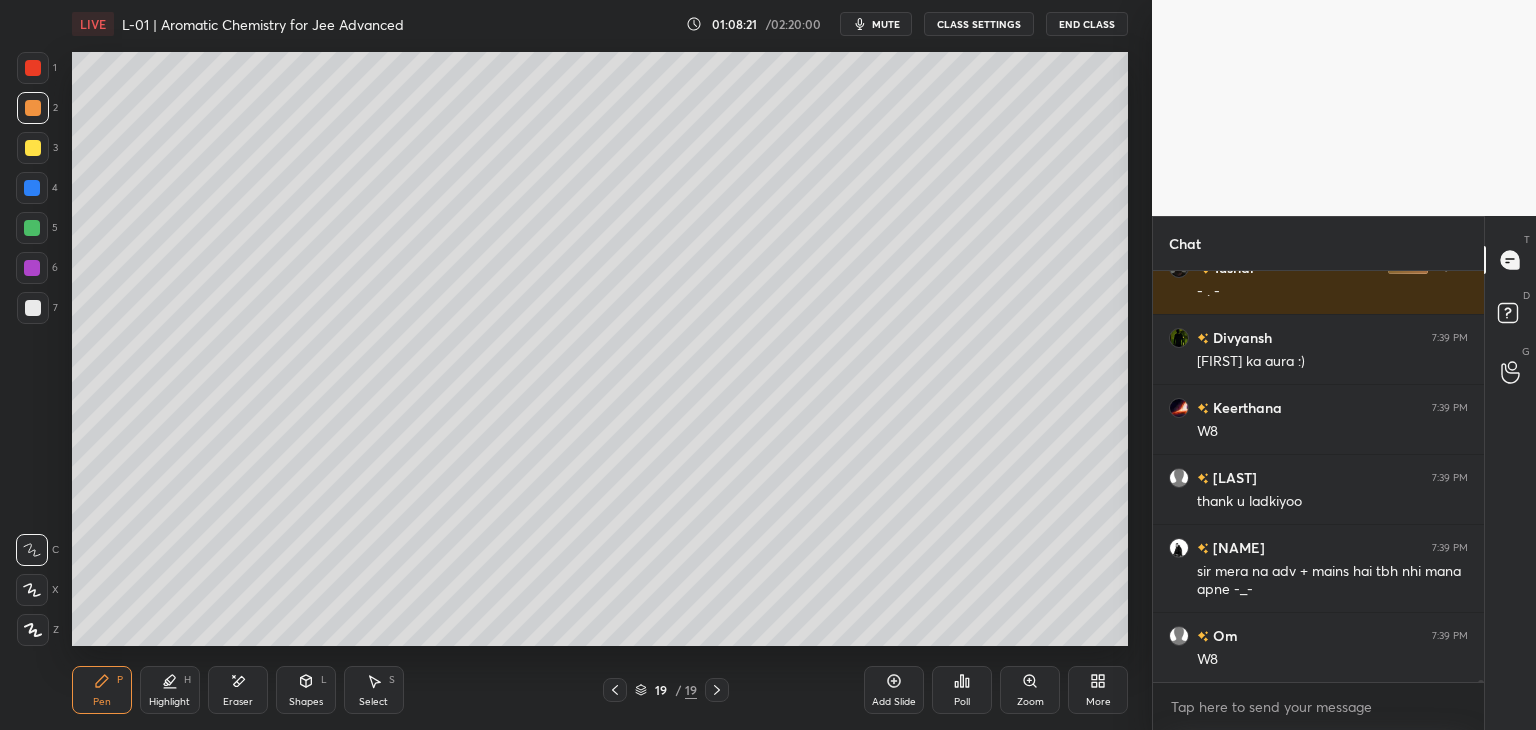 scroll, scrollTop: 68422, scrollLeft: 0, axis: vertical 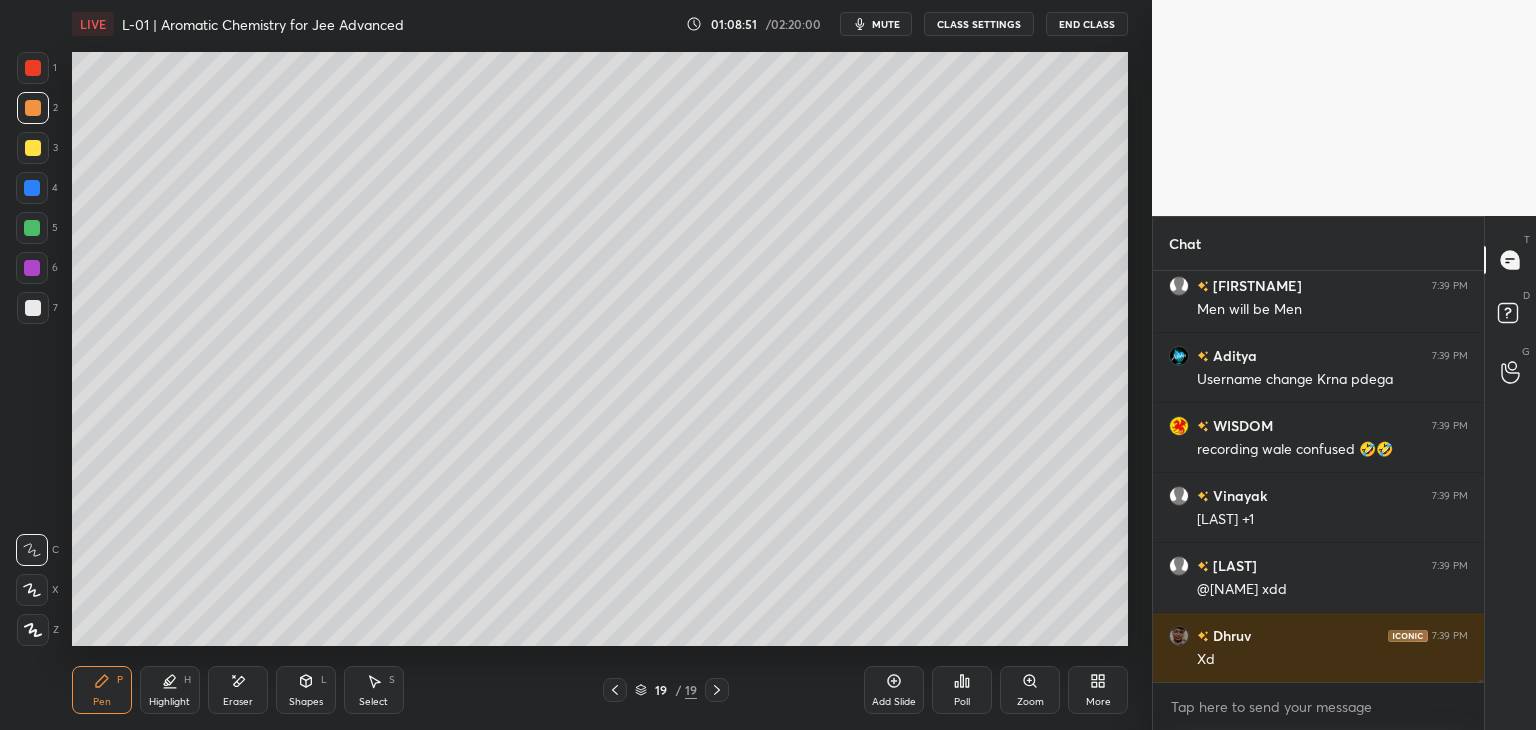 click 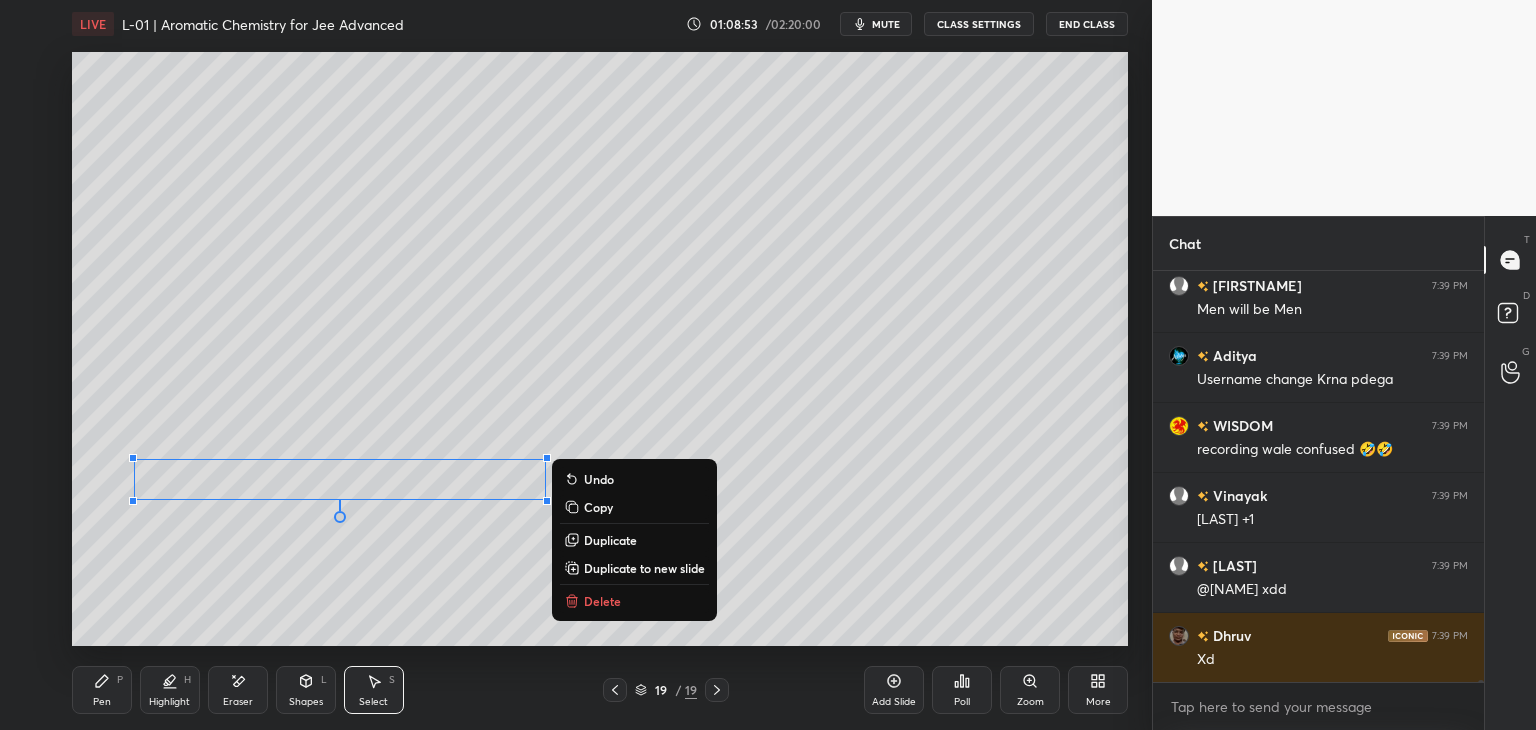 click on "Delete" at bounding box center [602, 601] 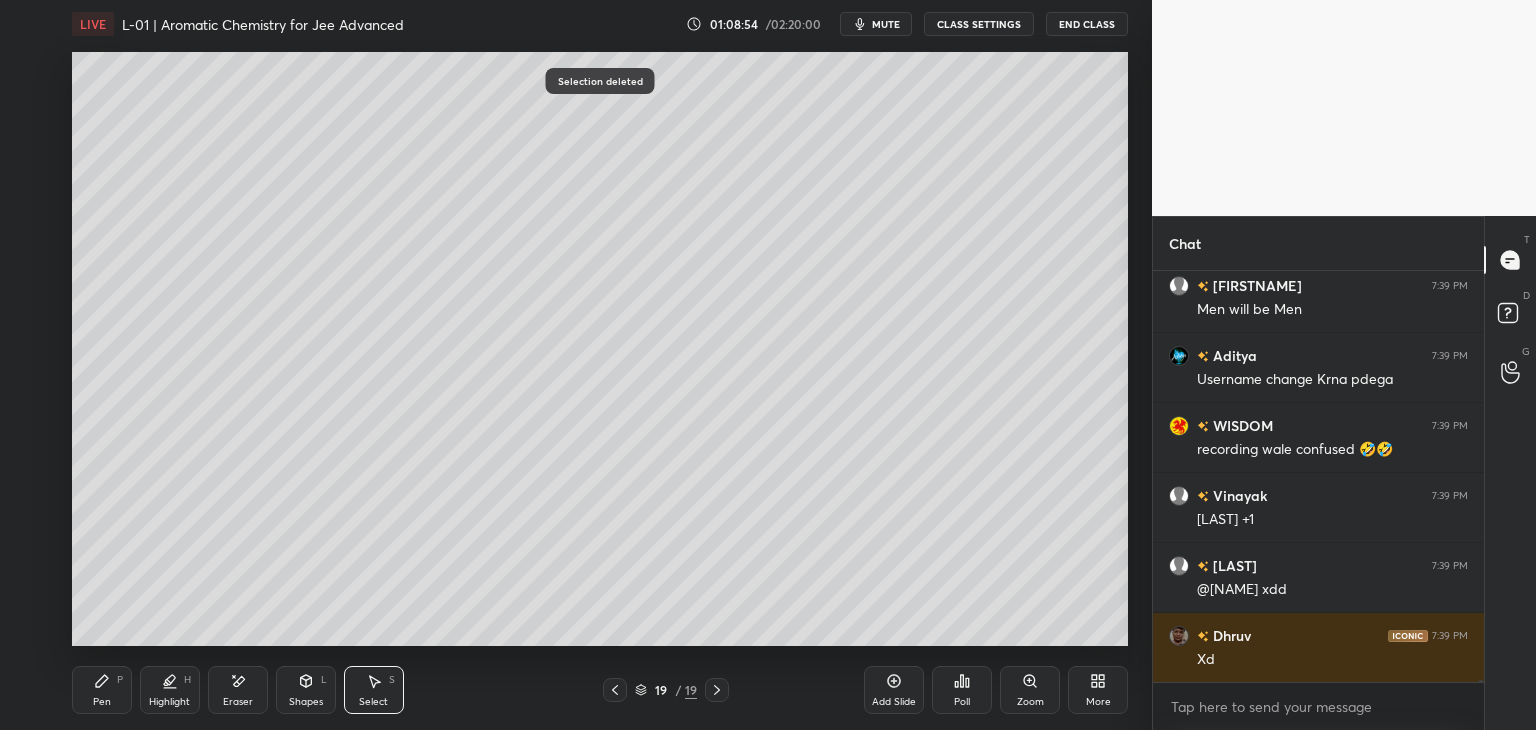 click 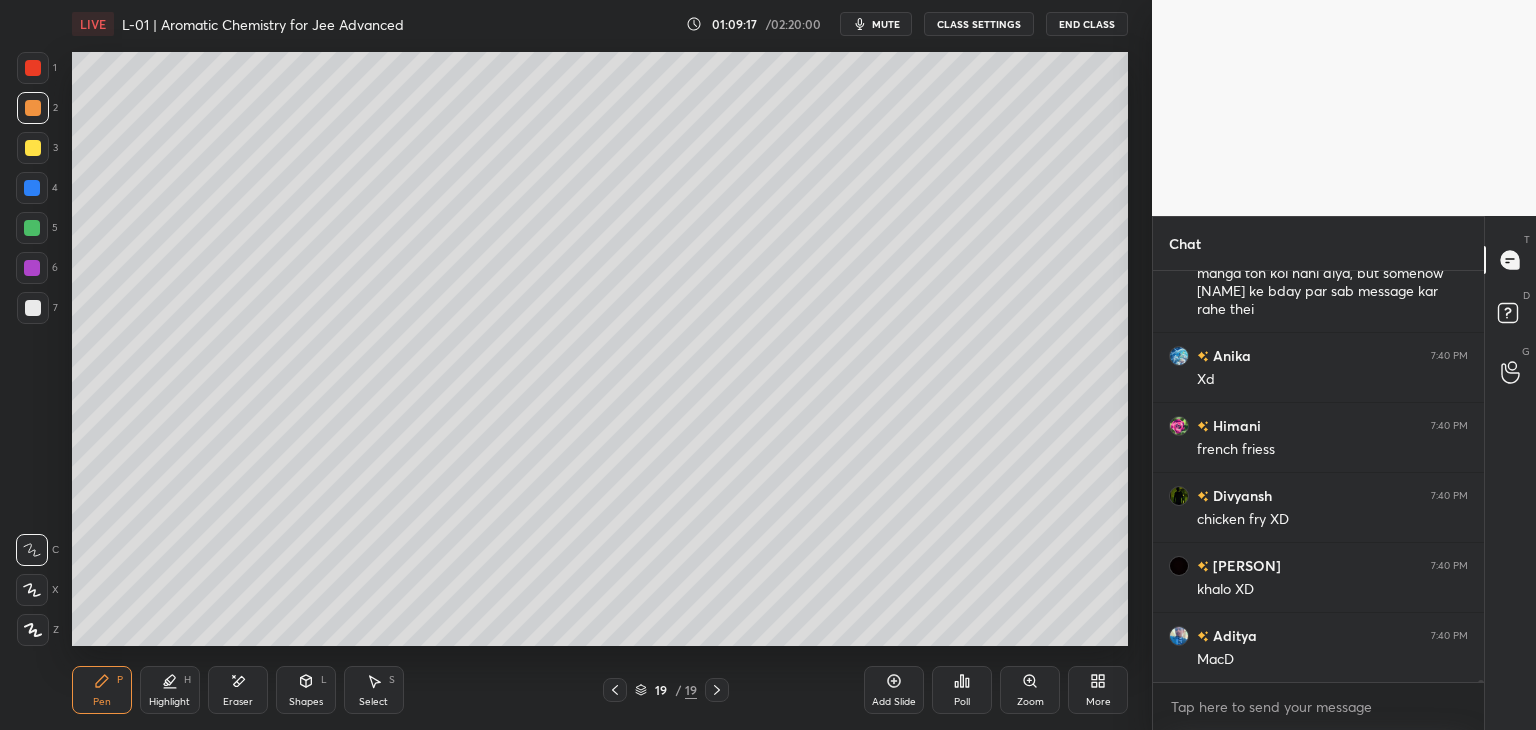 scroll, scrollTop: 69544, scrollLeft: 0, axis: vertical 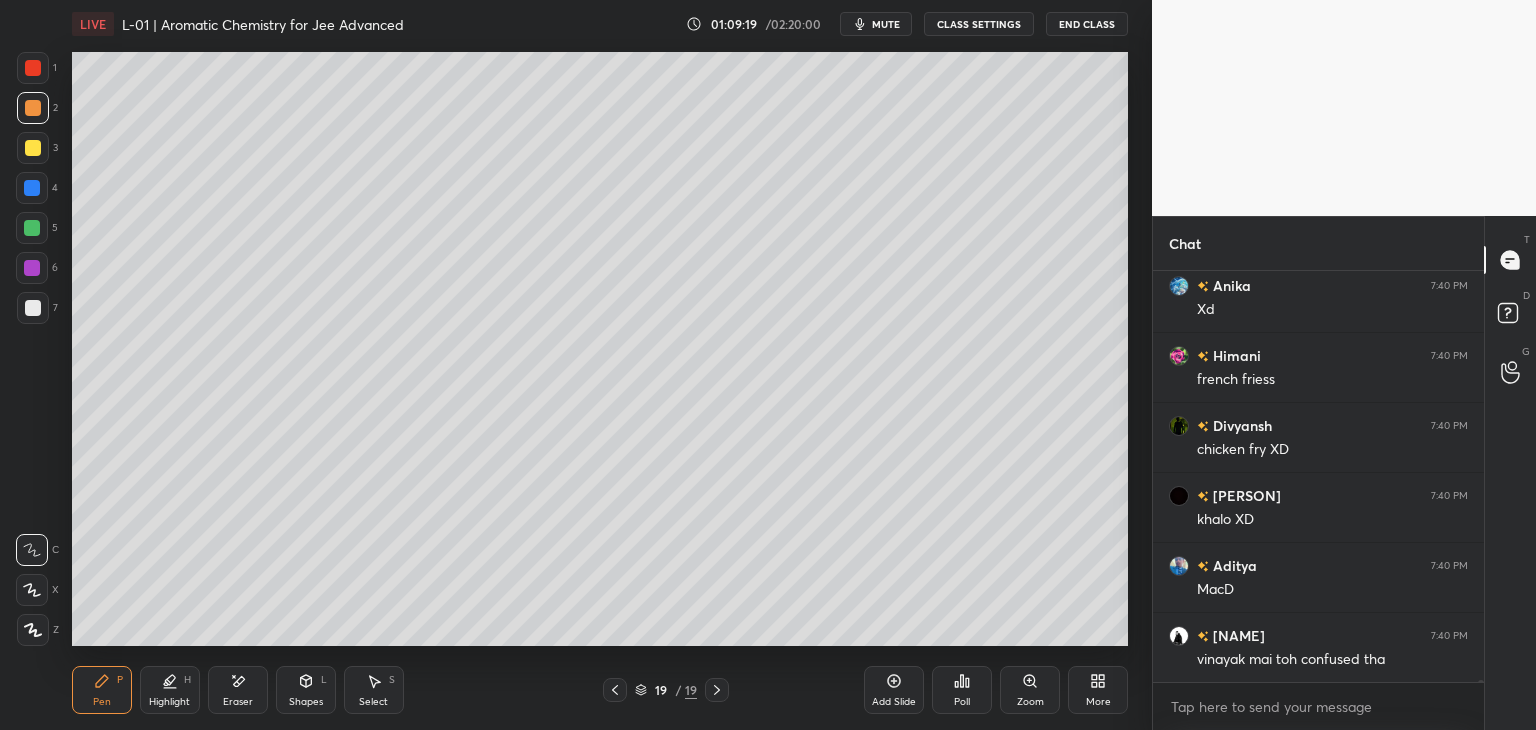 click on "Select S" at bounding box center [374, 690] 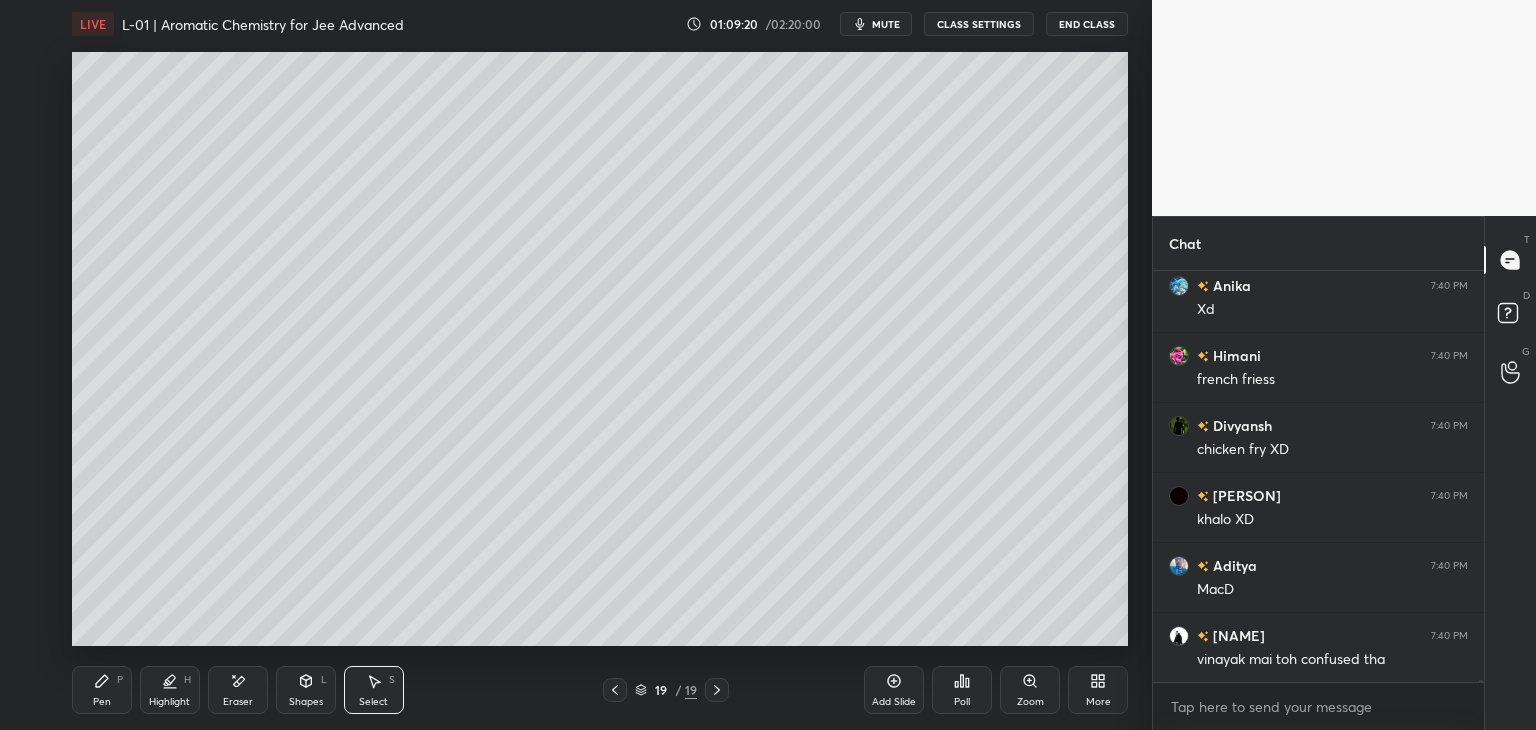 click on "Shapes L" at bounding box center [306, 690] 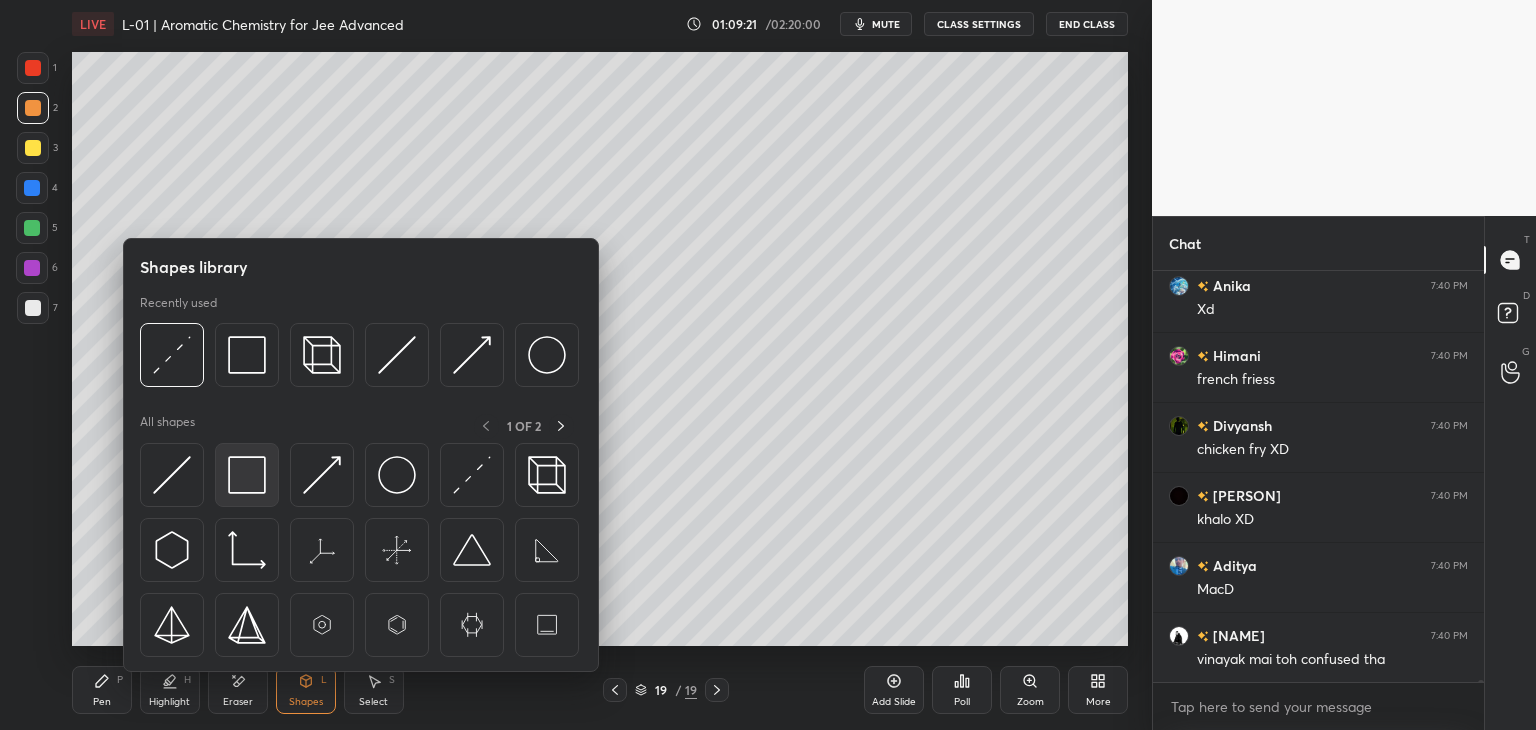 click at bounding box center (247, 475) 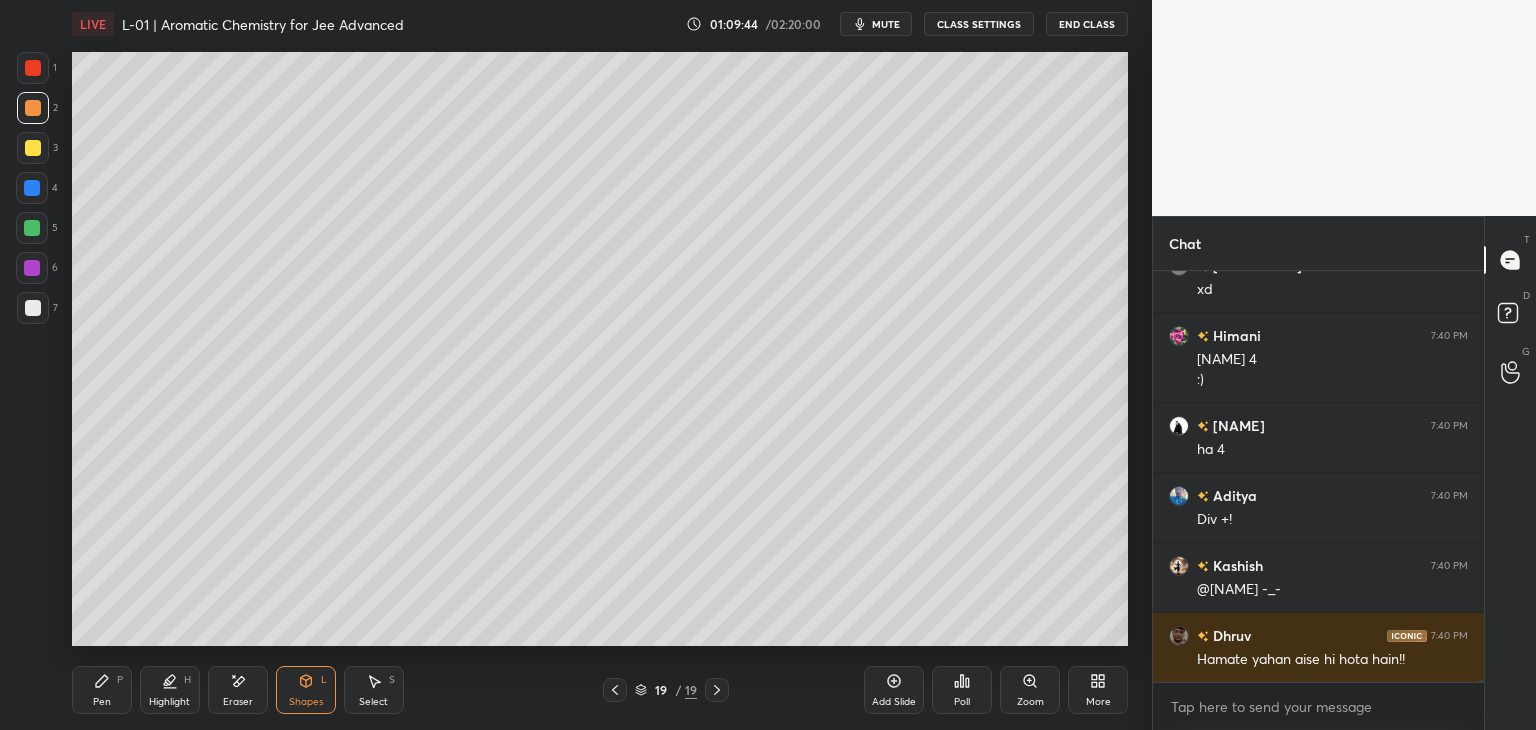 scroll, scrollTop: 70264, scrollLeft: 0, axis: vertical 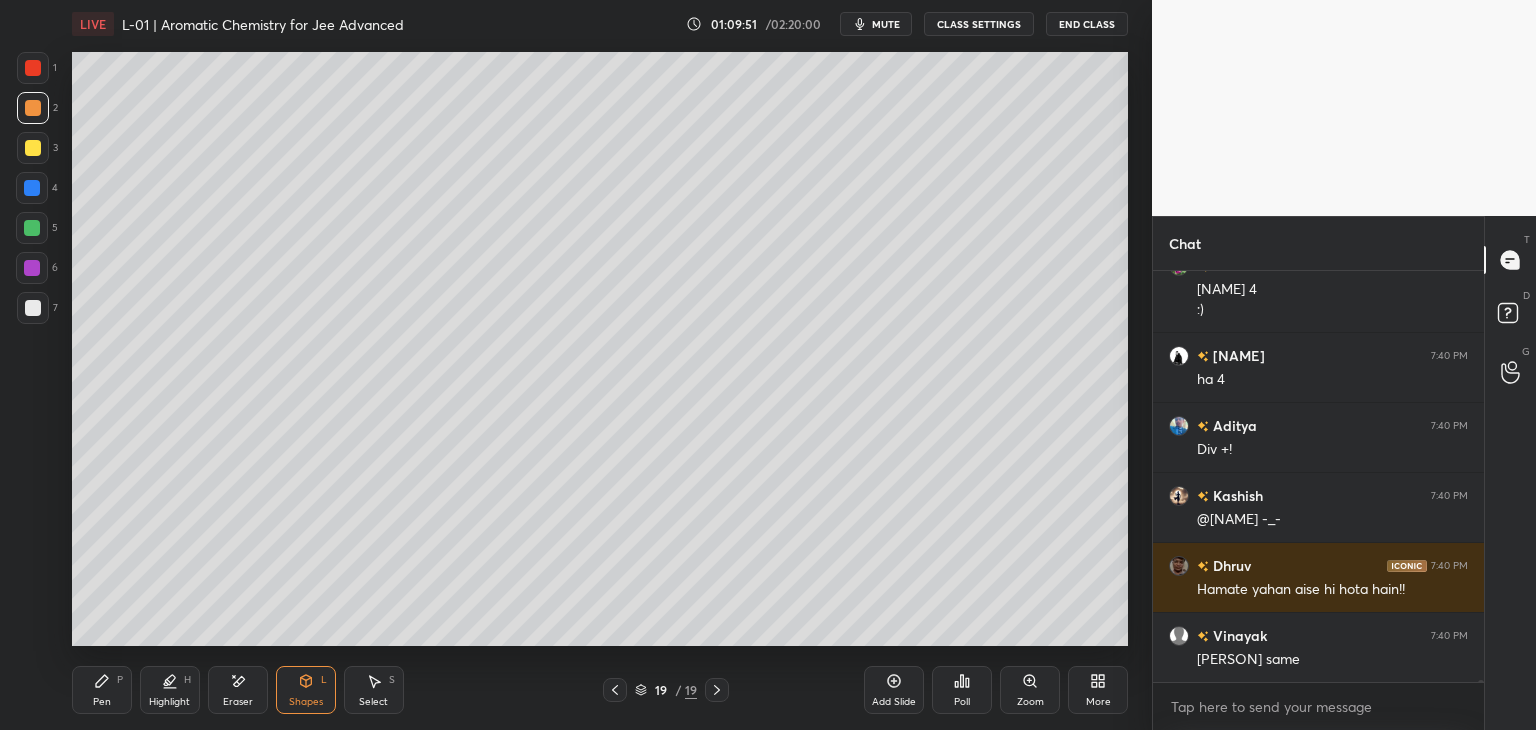 click 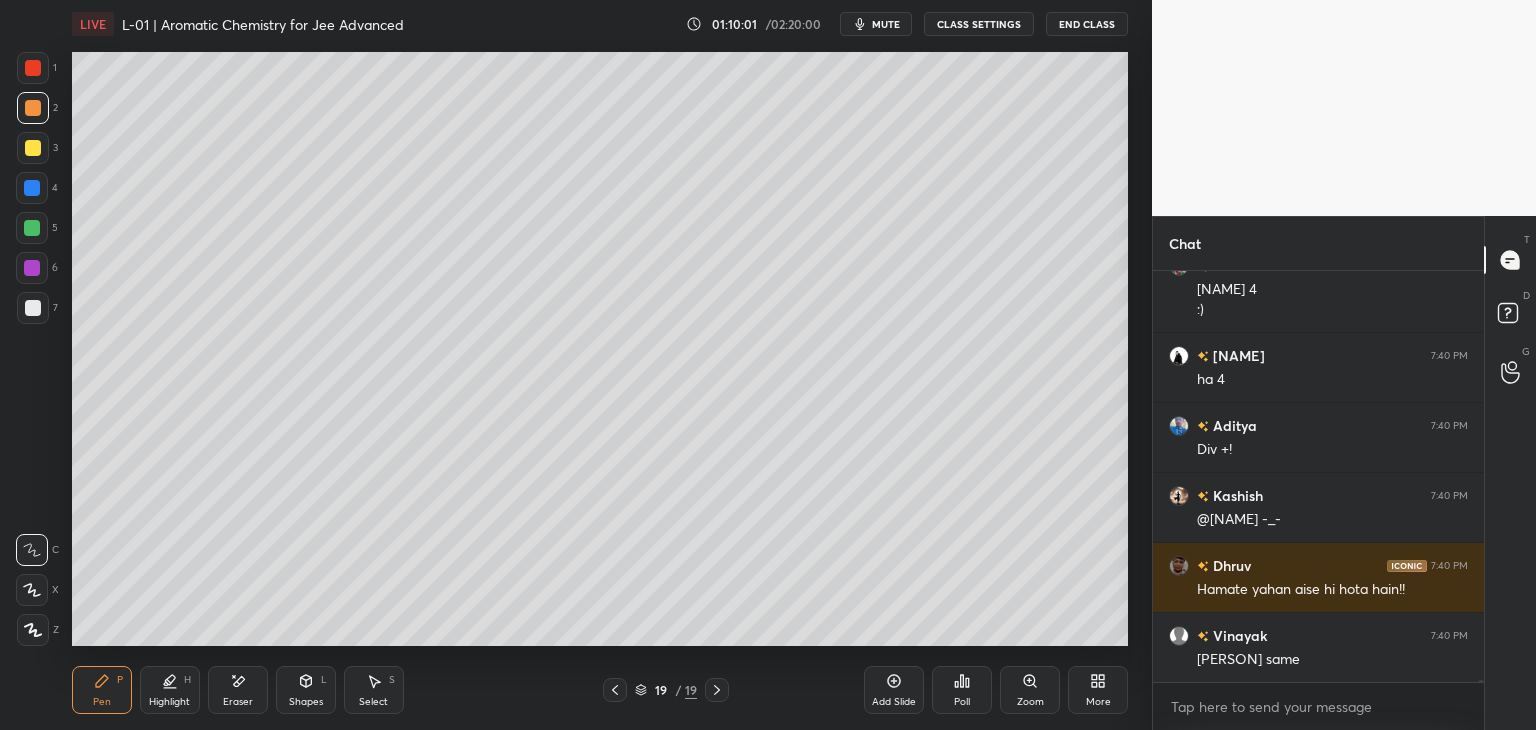 click on "Select S" at bounding box center (374, 690) 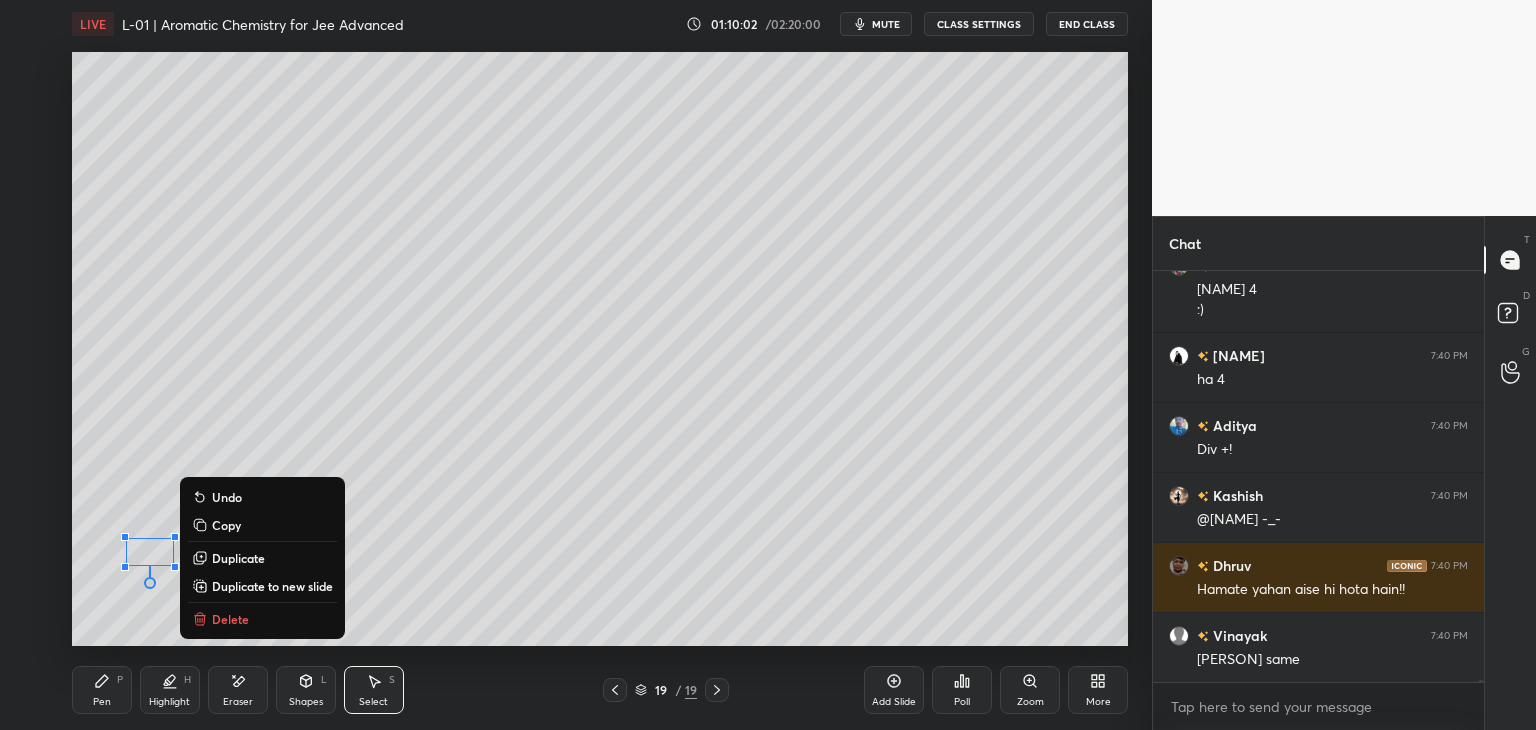 click on "Delete" at bounding box center (262, 619) 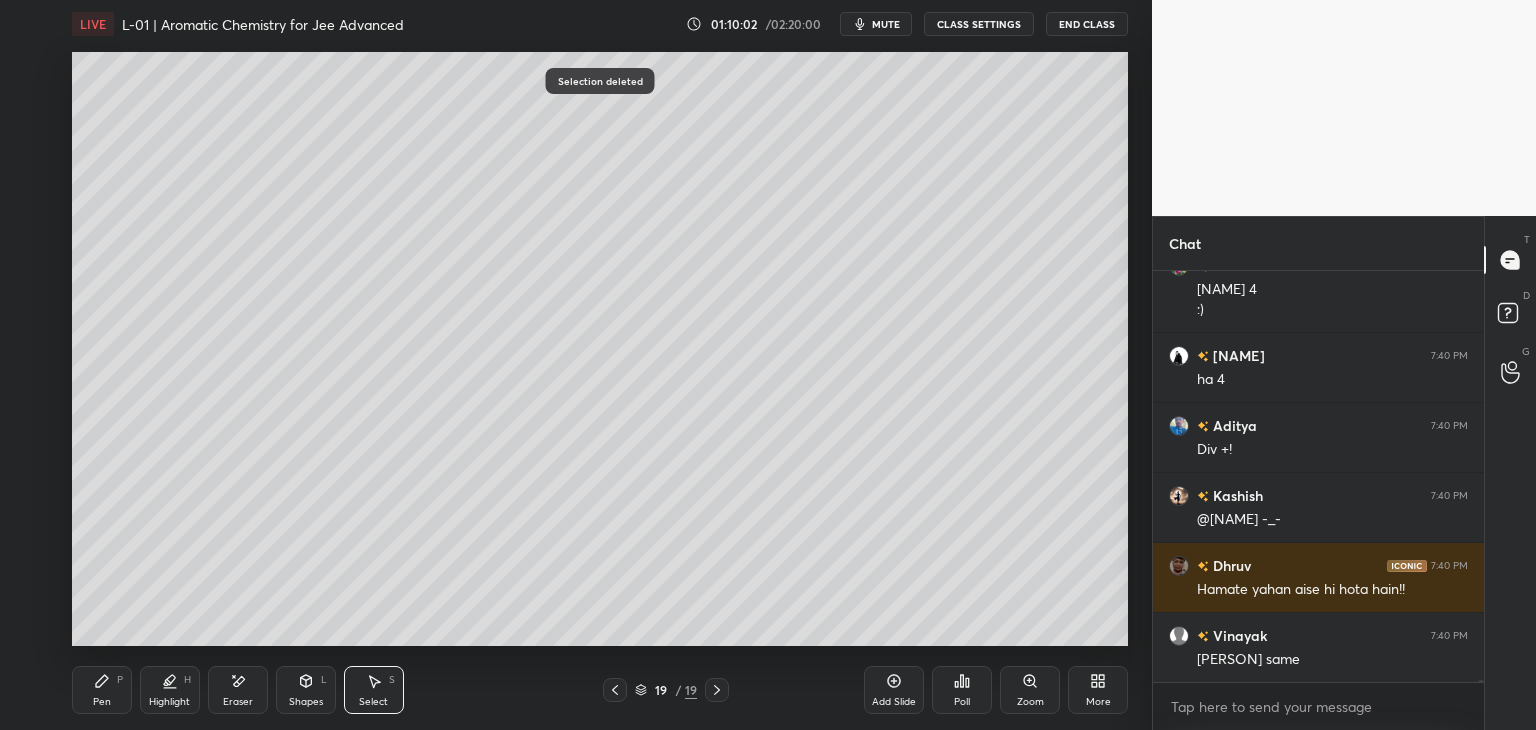 click 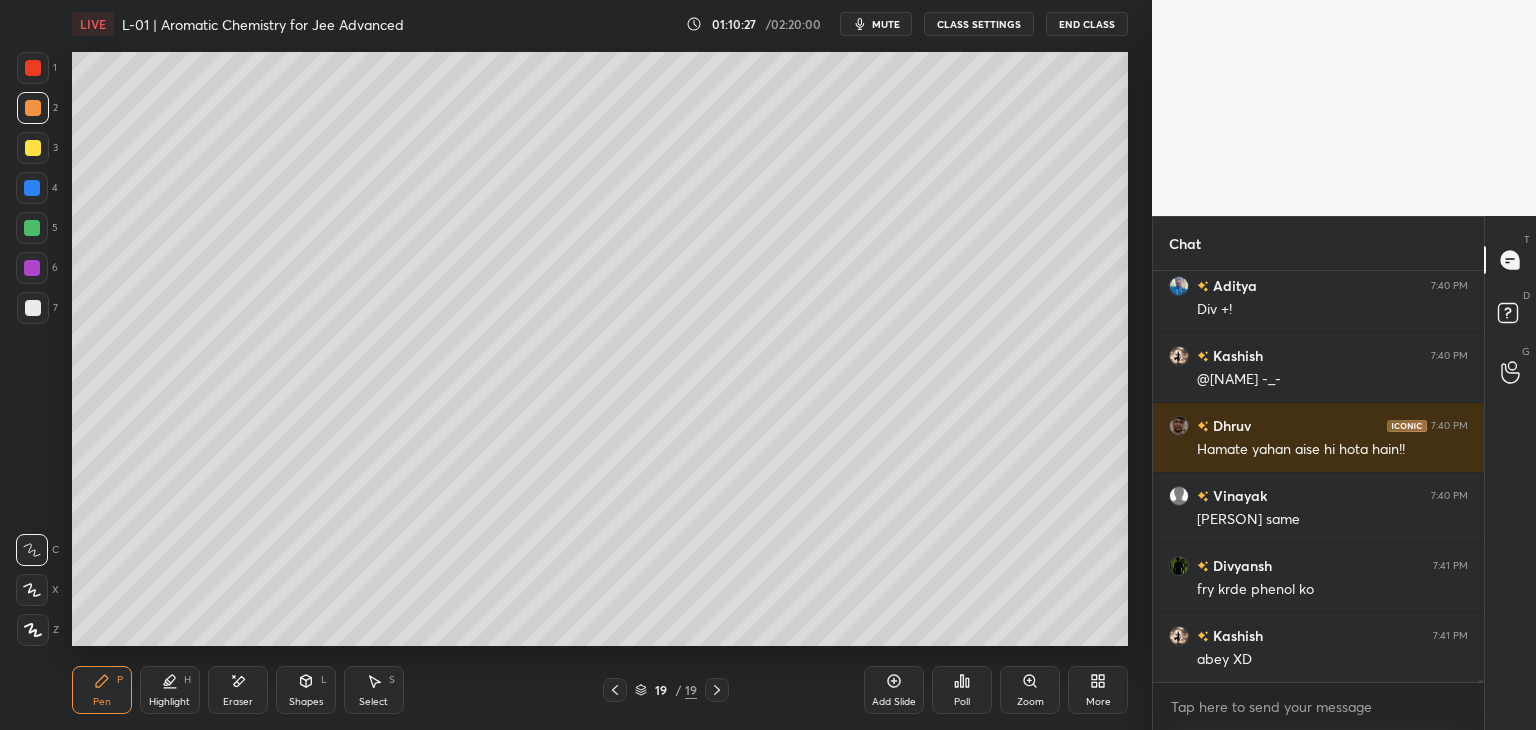 scroll, scrollTop: 70474, scrollLeft: 0, axis: vertical 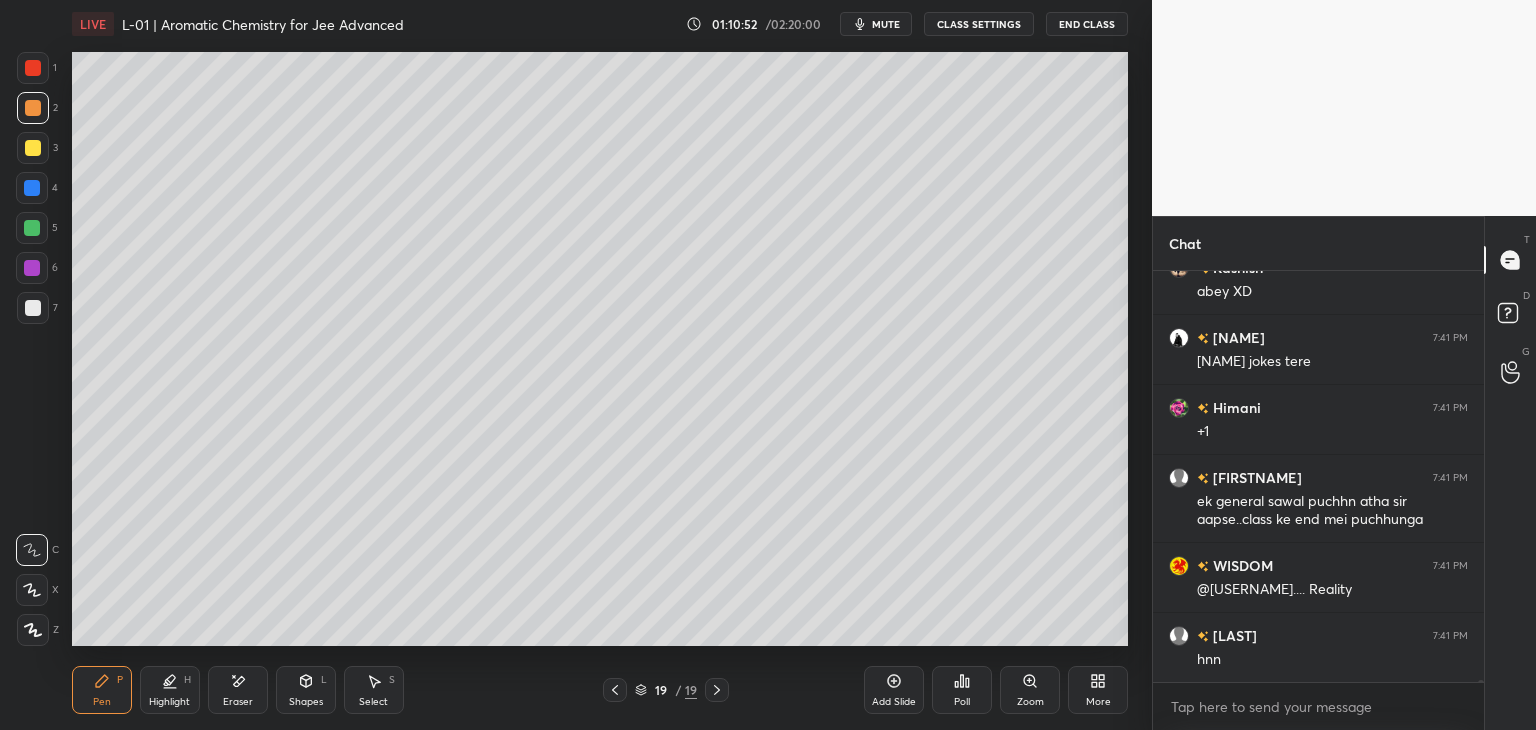 click on "Add Slide" at bounding box center [894, 690] 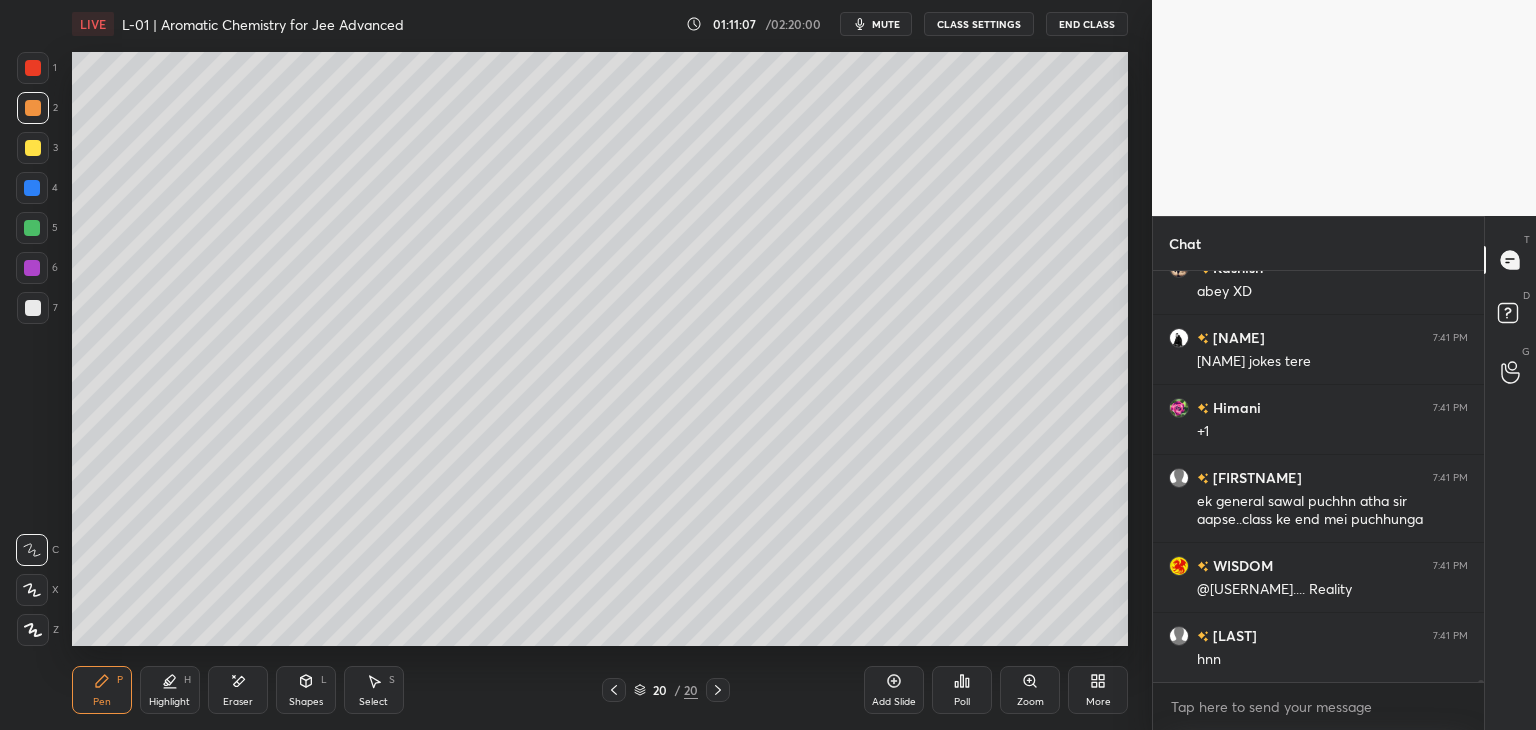 click on "Select S" at bounding box center (374, 690) 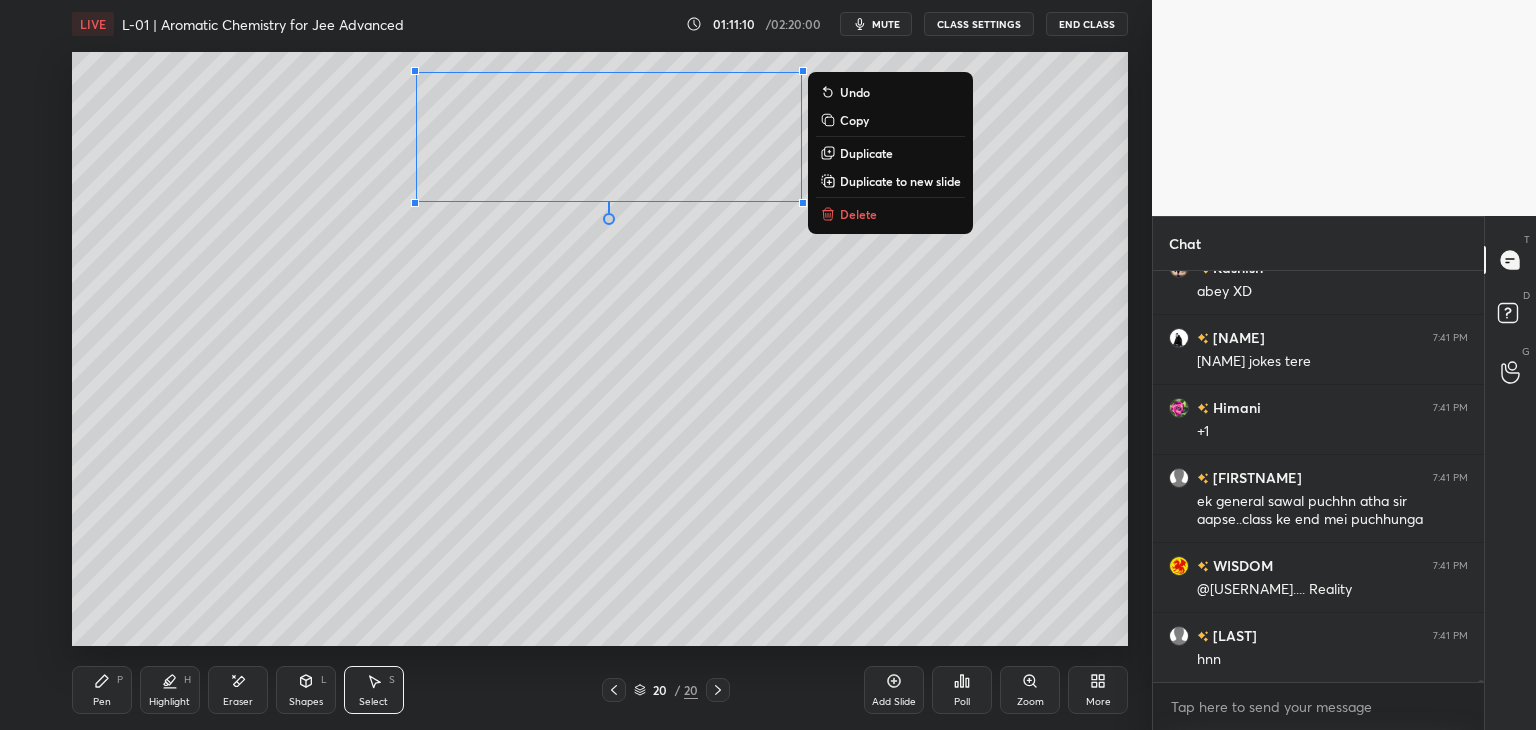 click on "0 ° Undo Copy Duplicate Duplicate to new slide Delete" at bounding box center [600, 349] 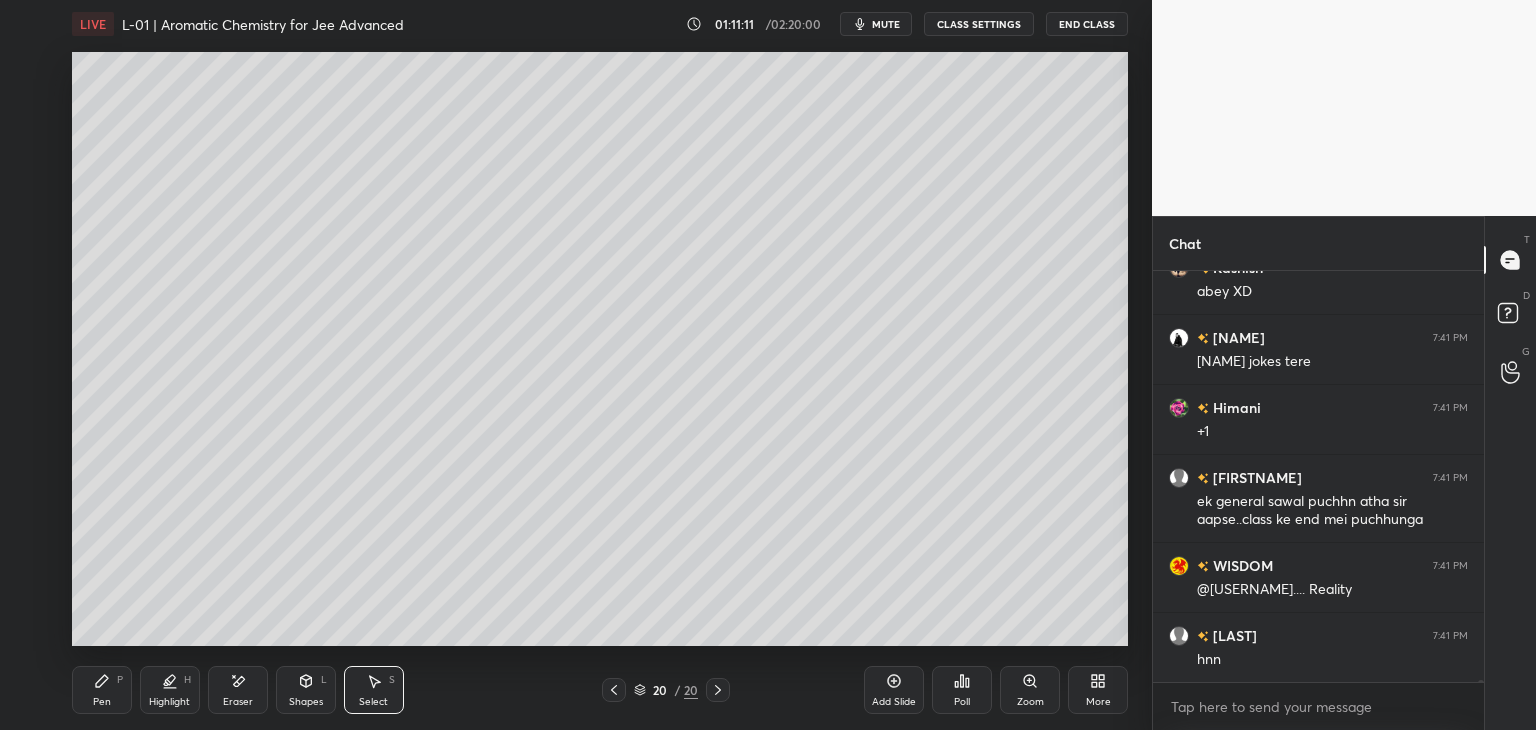 click 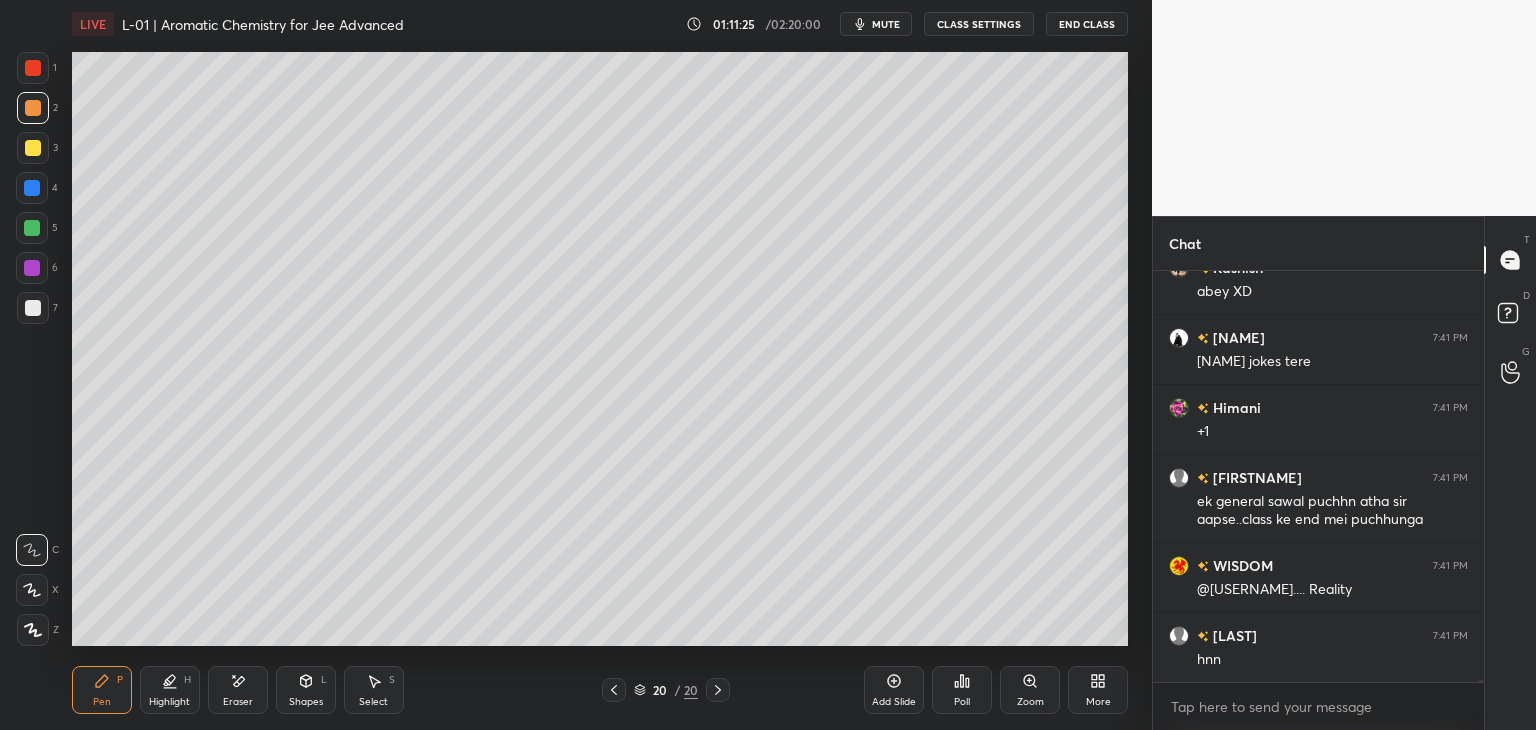 click 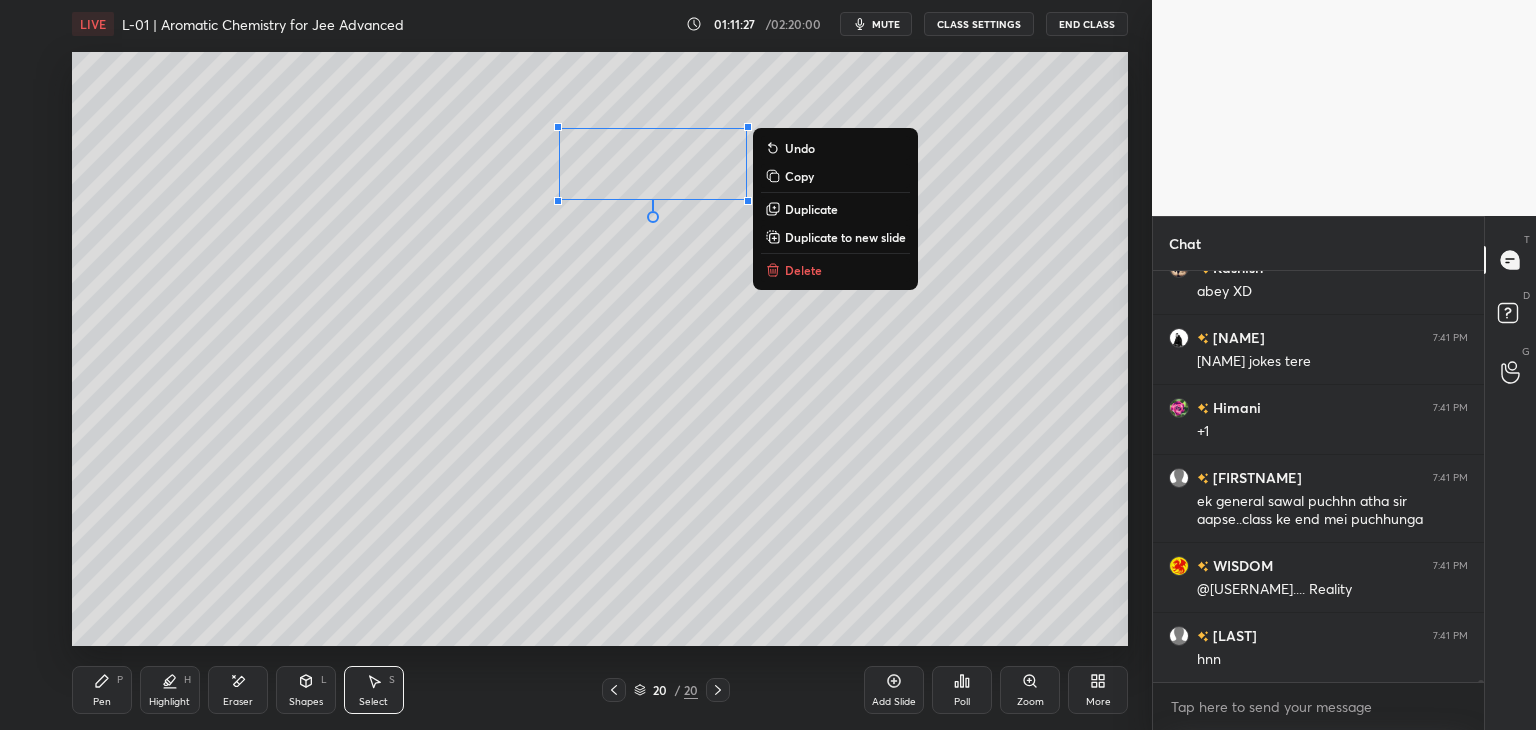 click on "0 ° Undo Copy Duplicate Duplicate to new slide Delete" at bounding box center [600, 349] 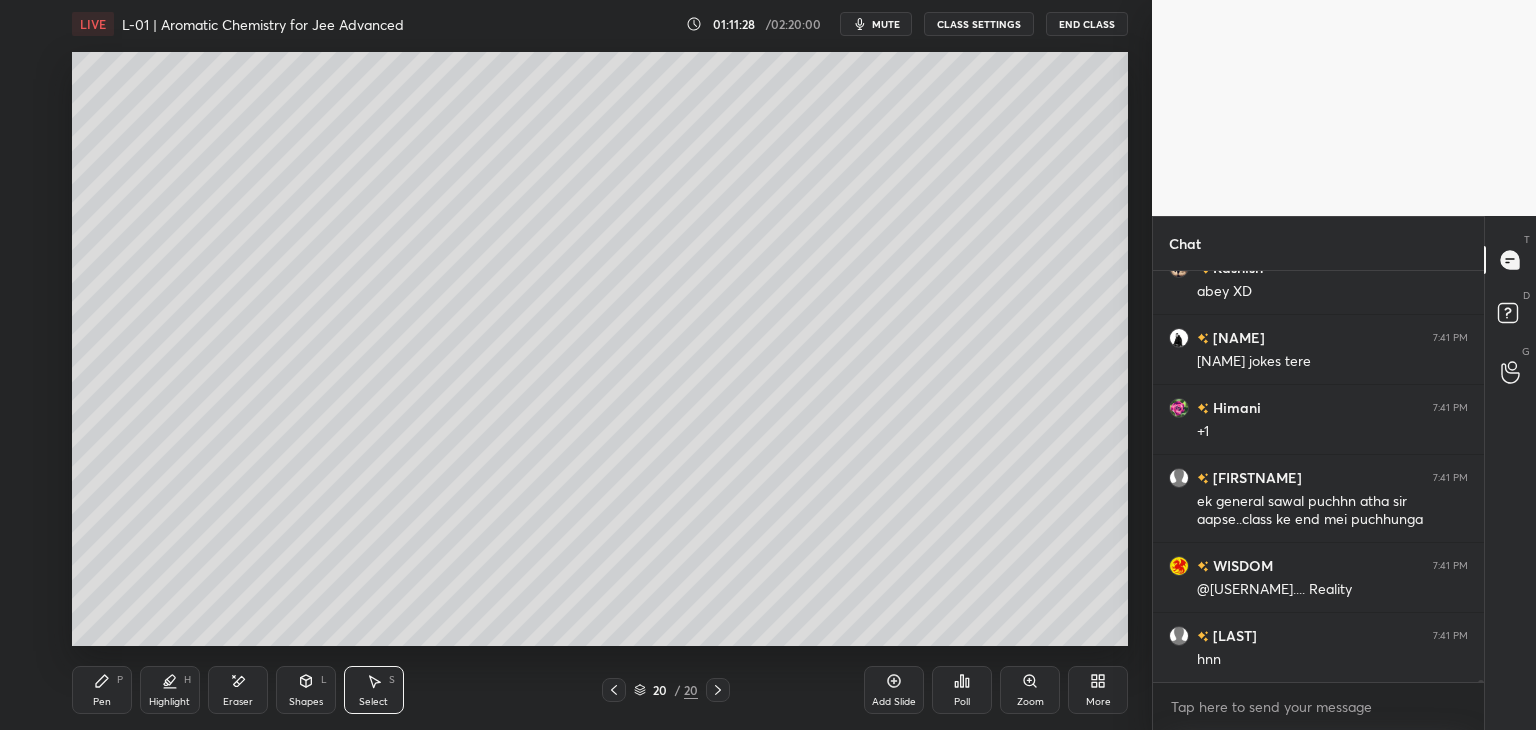 click on "Highlight H" at bounding box center [170, 690] 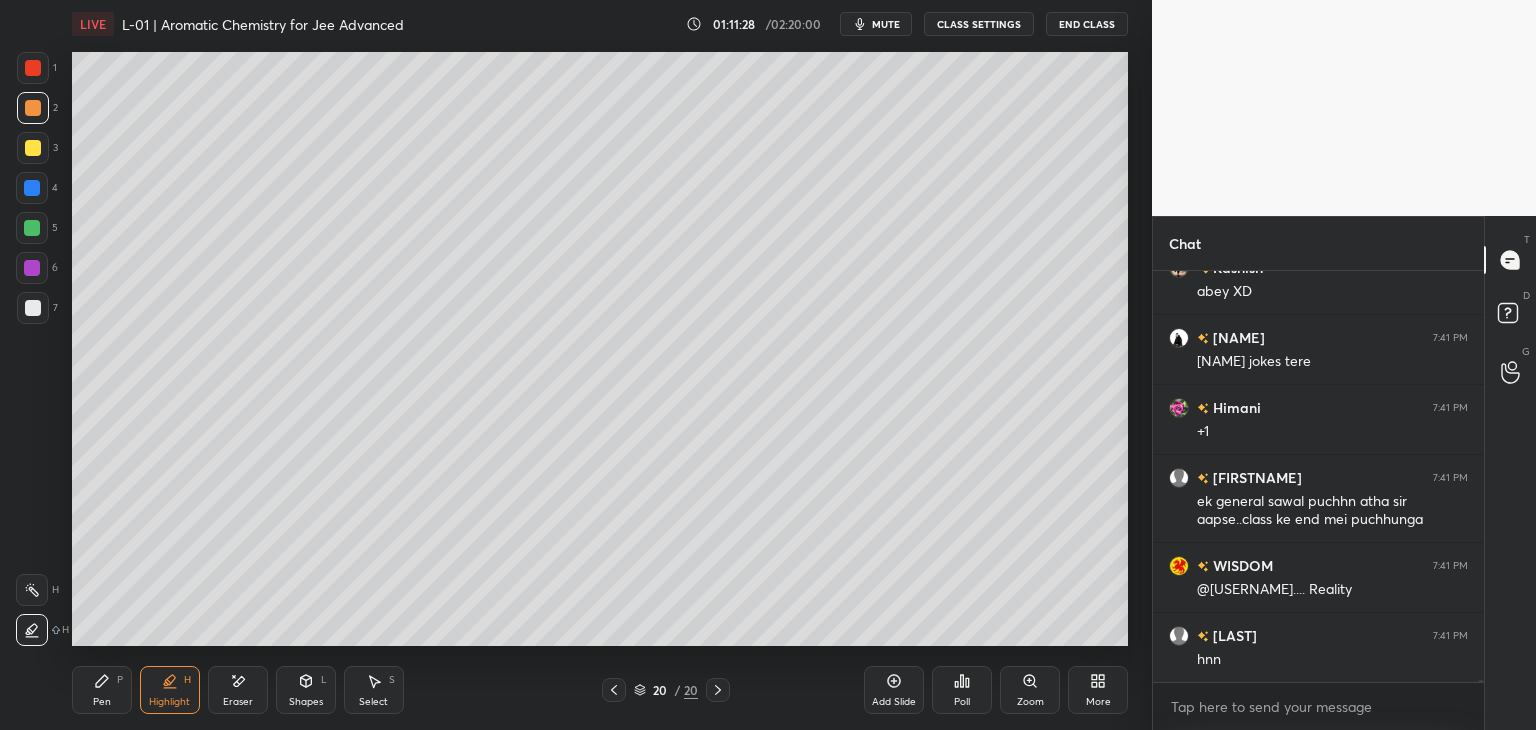 click 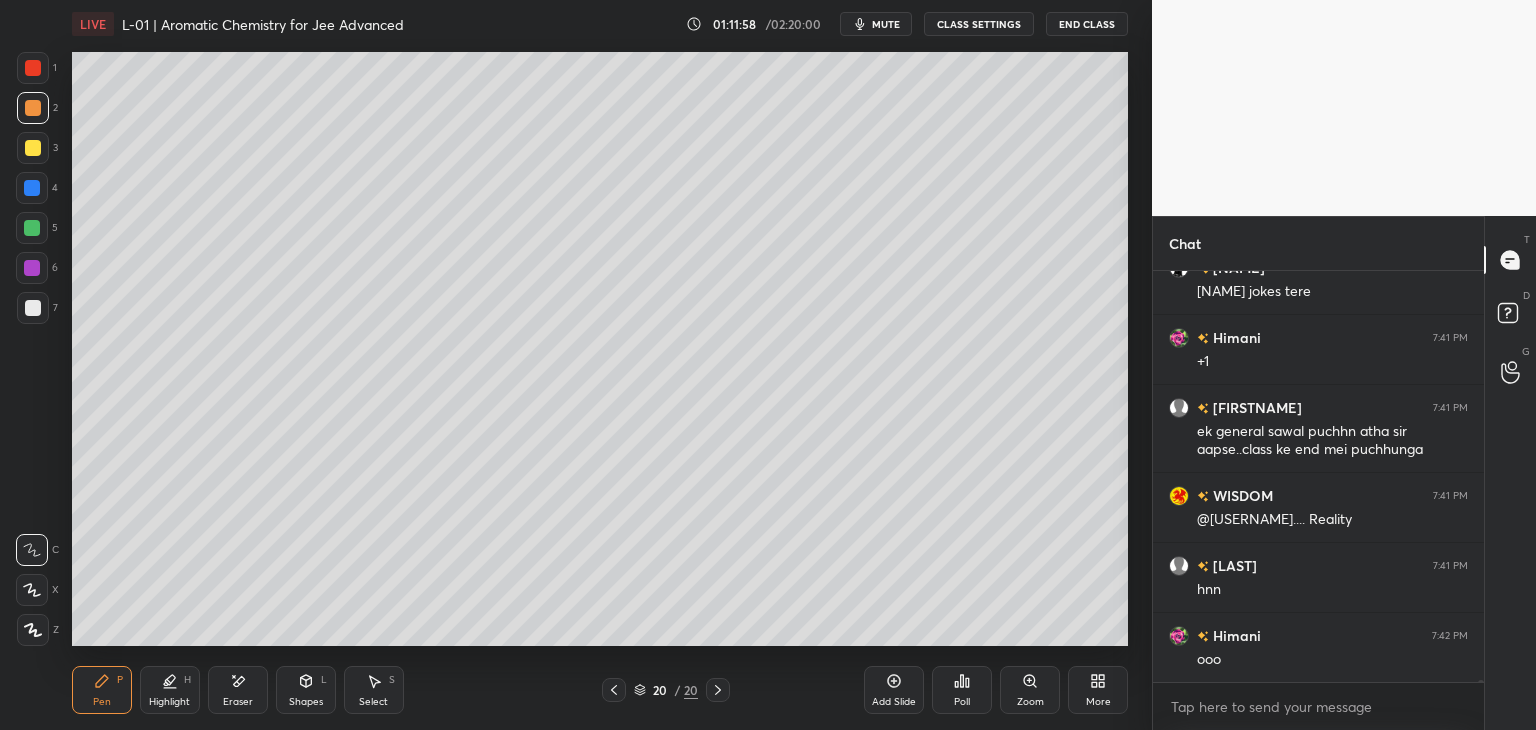 scroll, scrollTop: 70912, scrollLeft: 0, axis: vertical 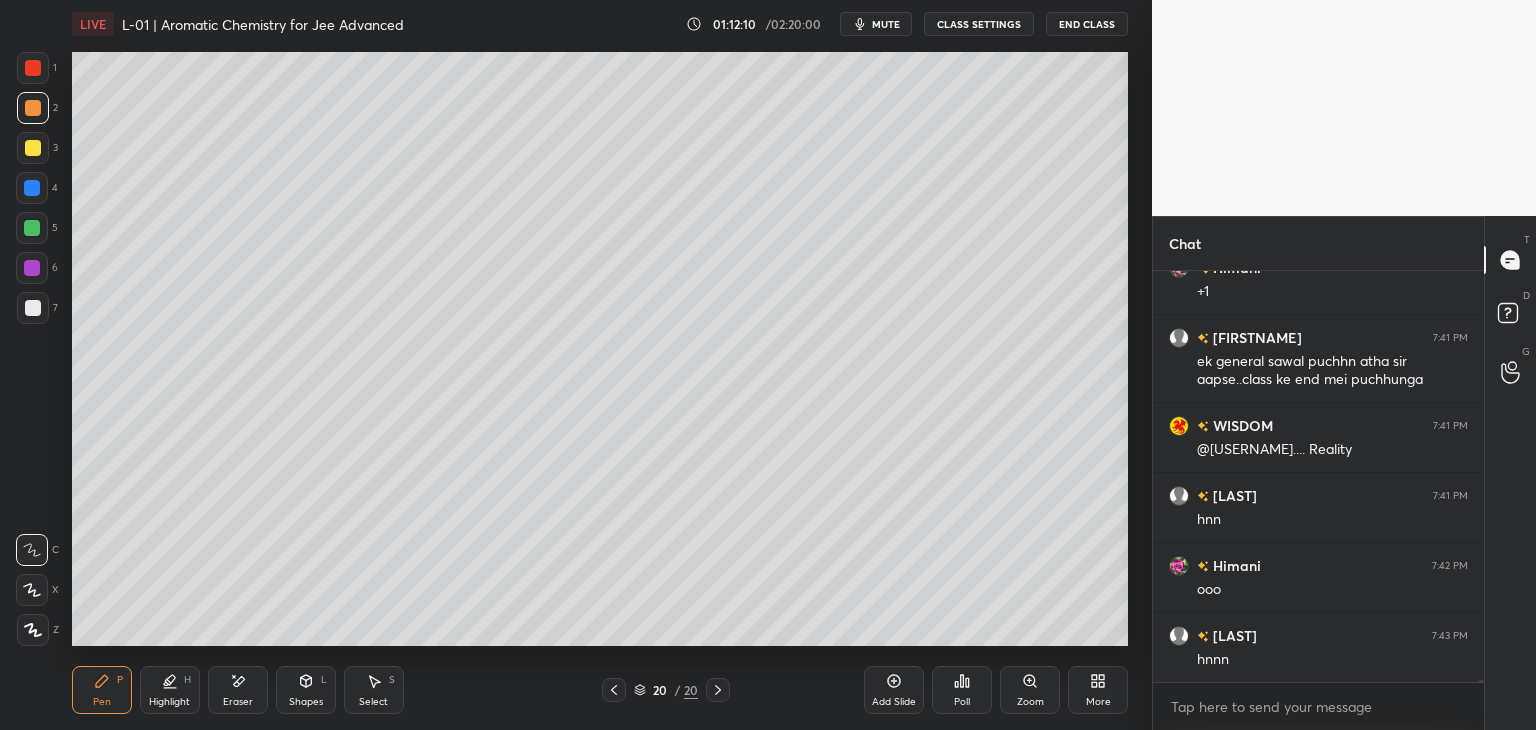 click at bounding box center (33, 68) 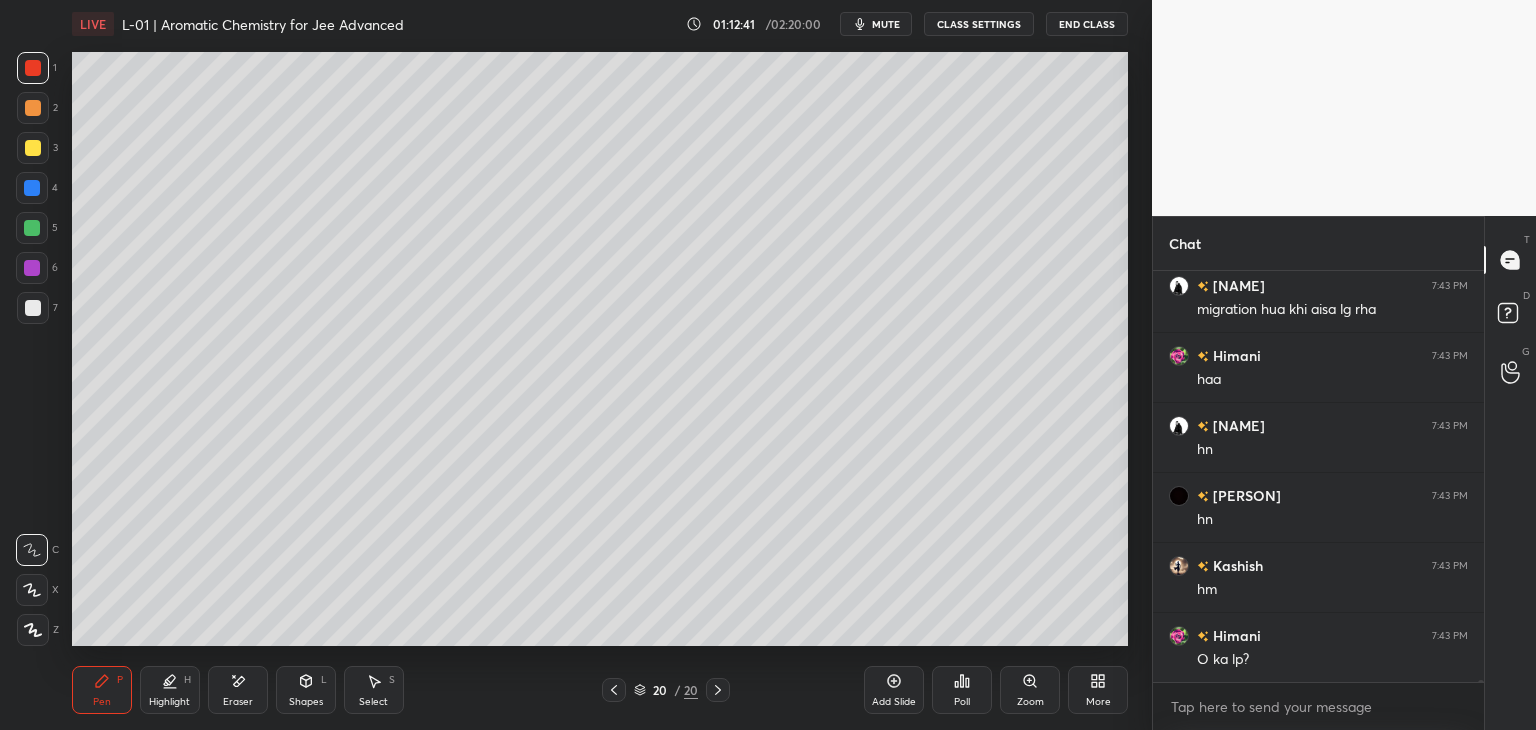 scroll, scrollTop: 71352, scrollLeft: 0, axis: vertical 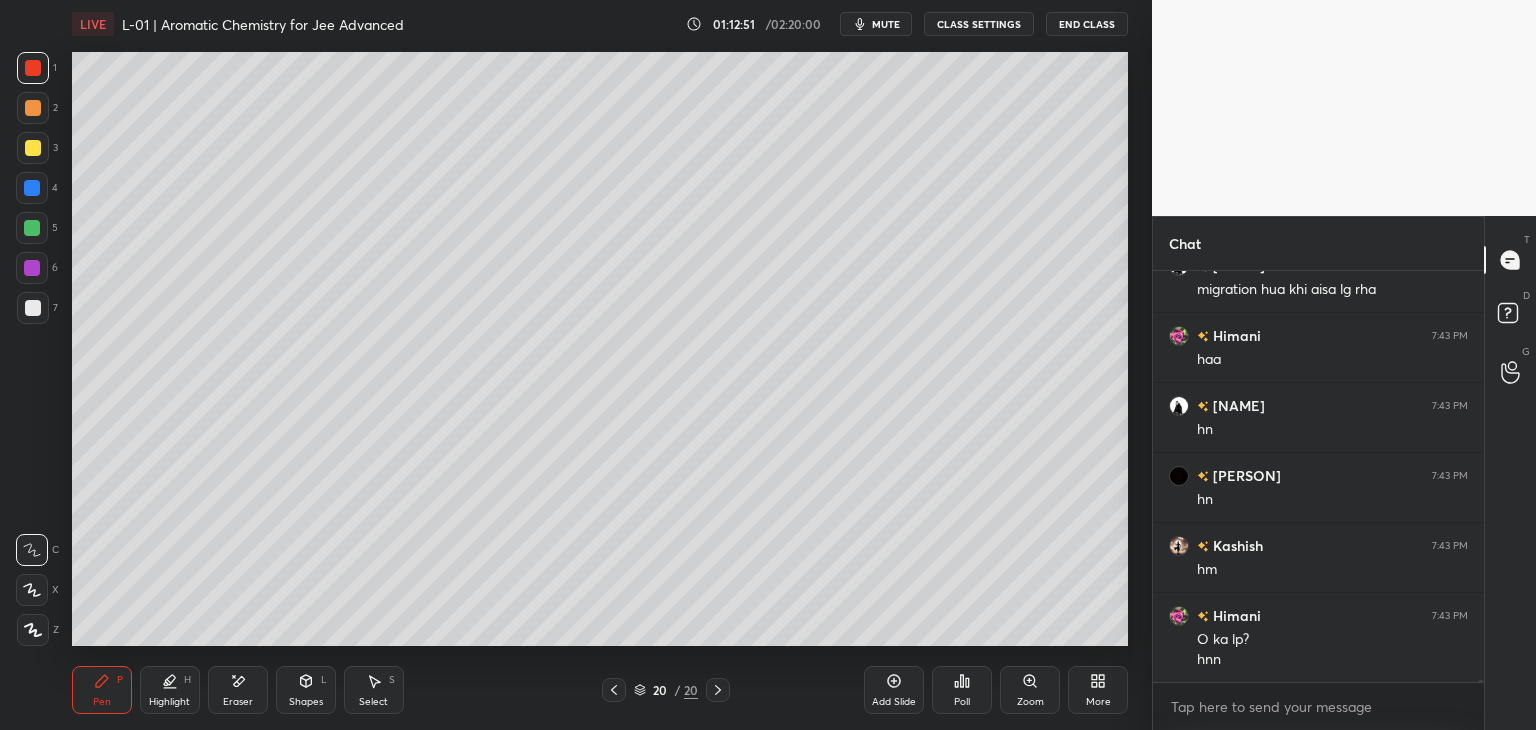 click 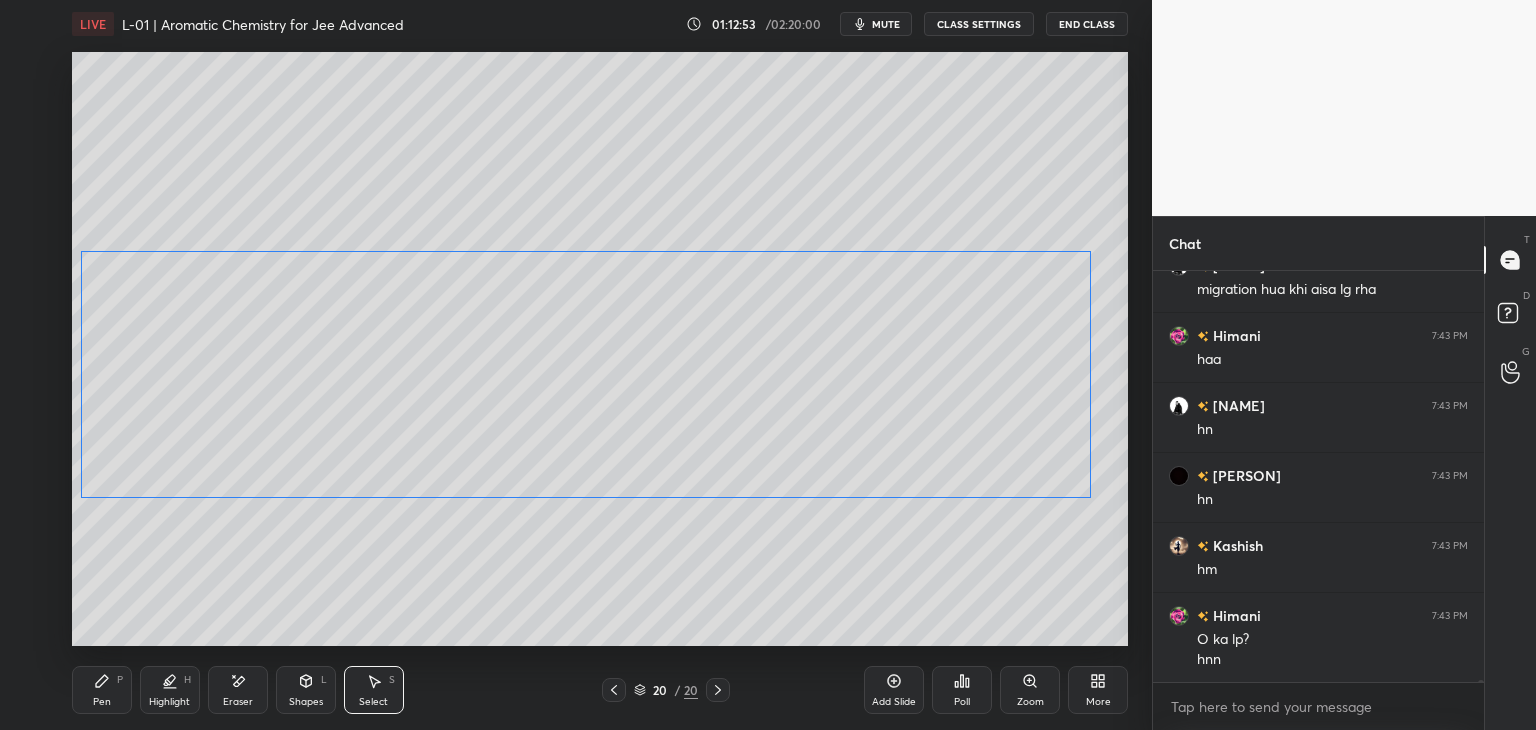 click on "0 ° Undo Copy Duplicate Duplicate to new slide Delete" at bounding box center [600, 349] 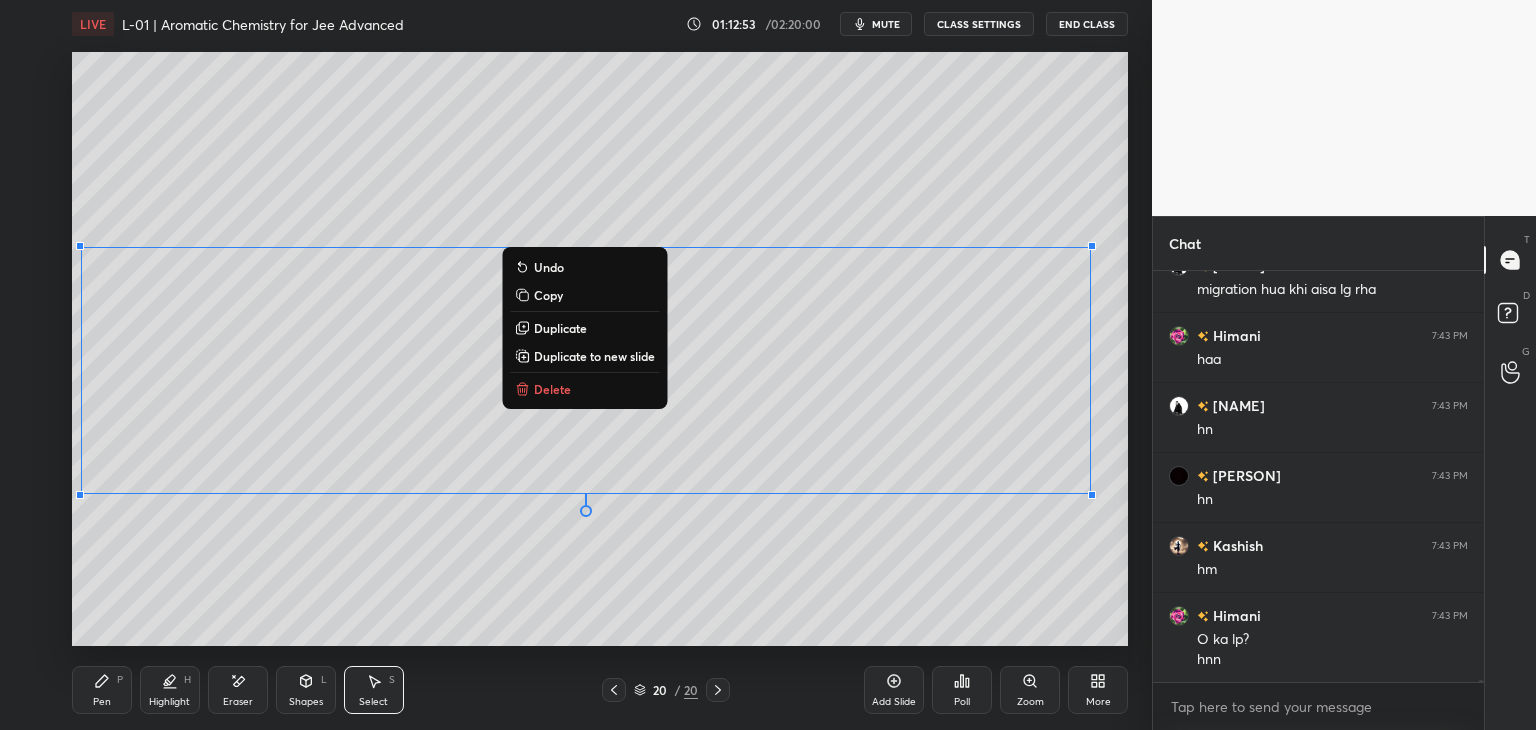 click on "0 ° Undo Copy Duplicate Duplicate to new slide Delete" at bounding box center [600, 349] 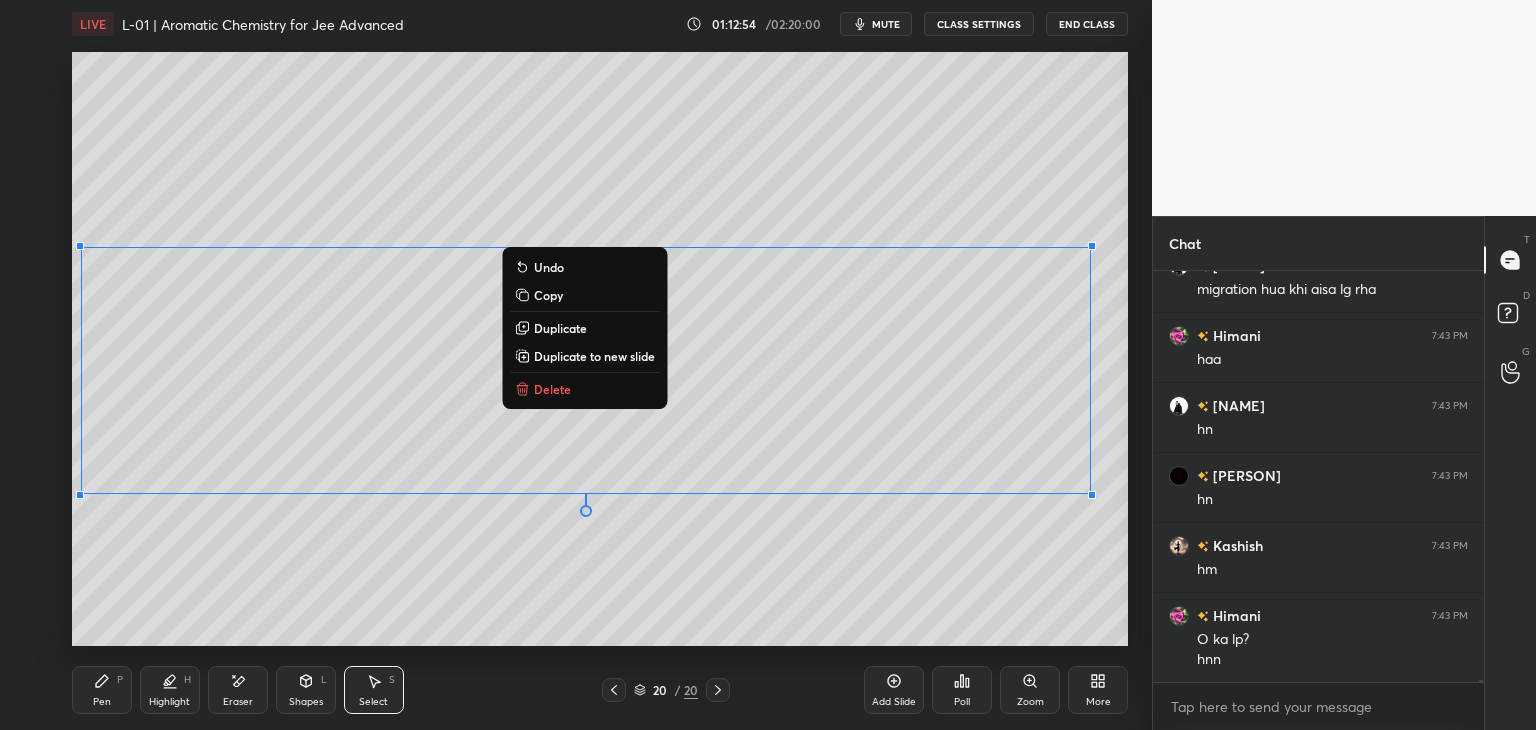 click on "0 ° Undo Copy Duplicate Duplicate to new slide Delete" at bounding box center (600, 349) 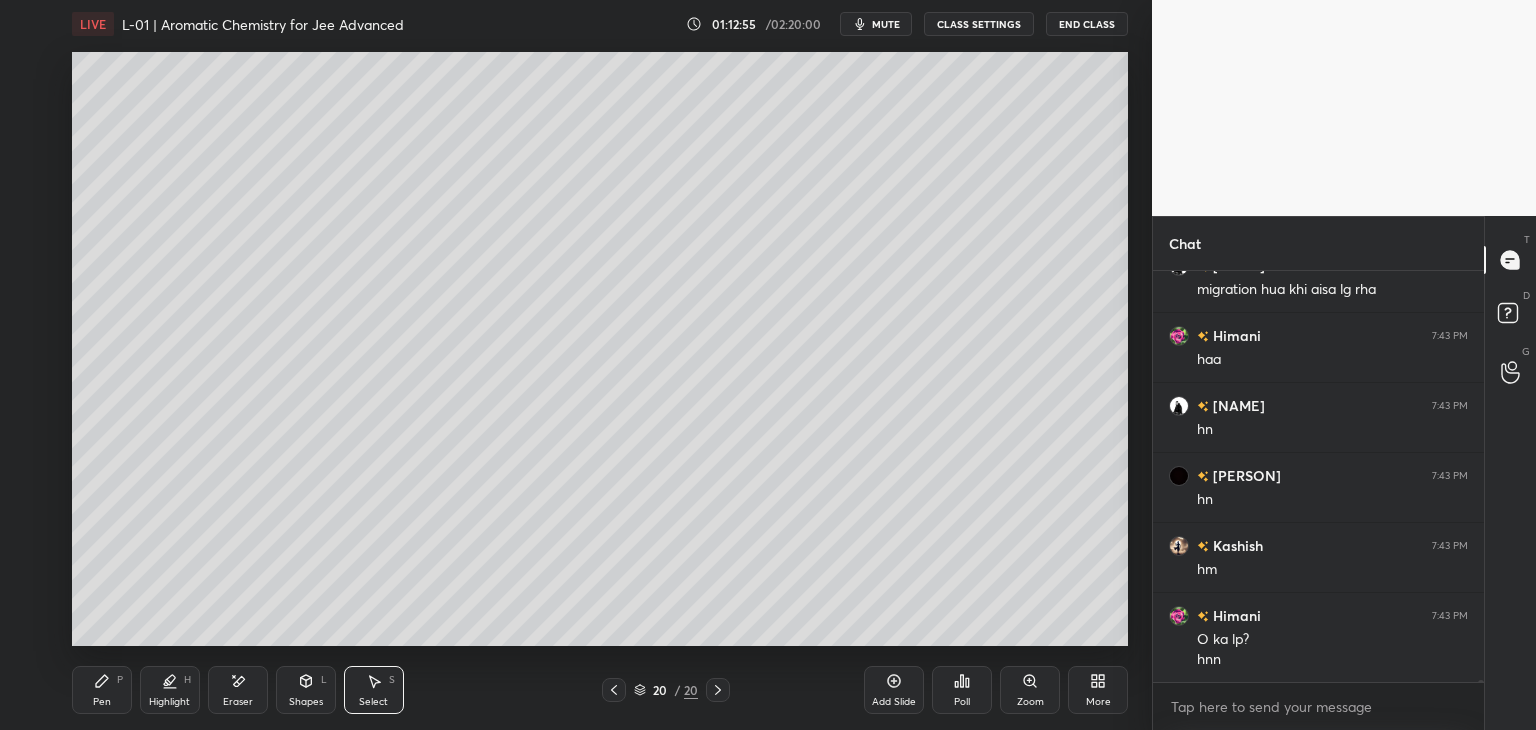 click on "Pen P" at bounding box center (102, 690) 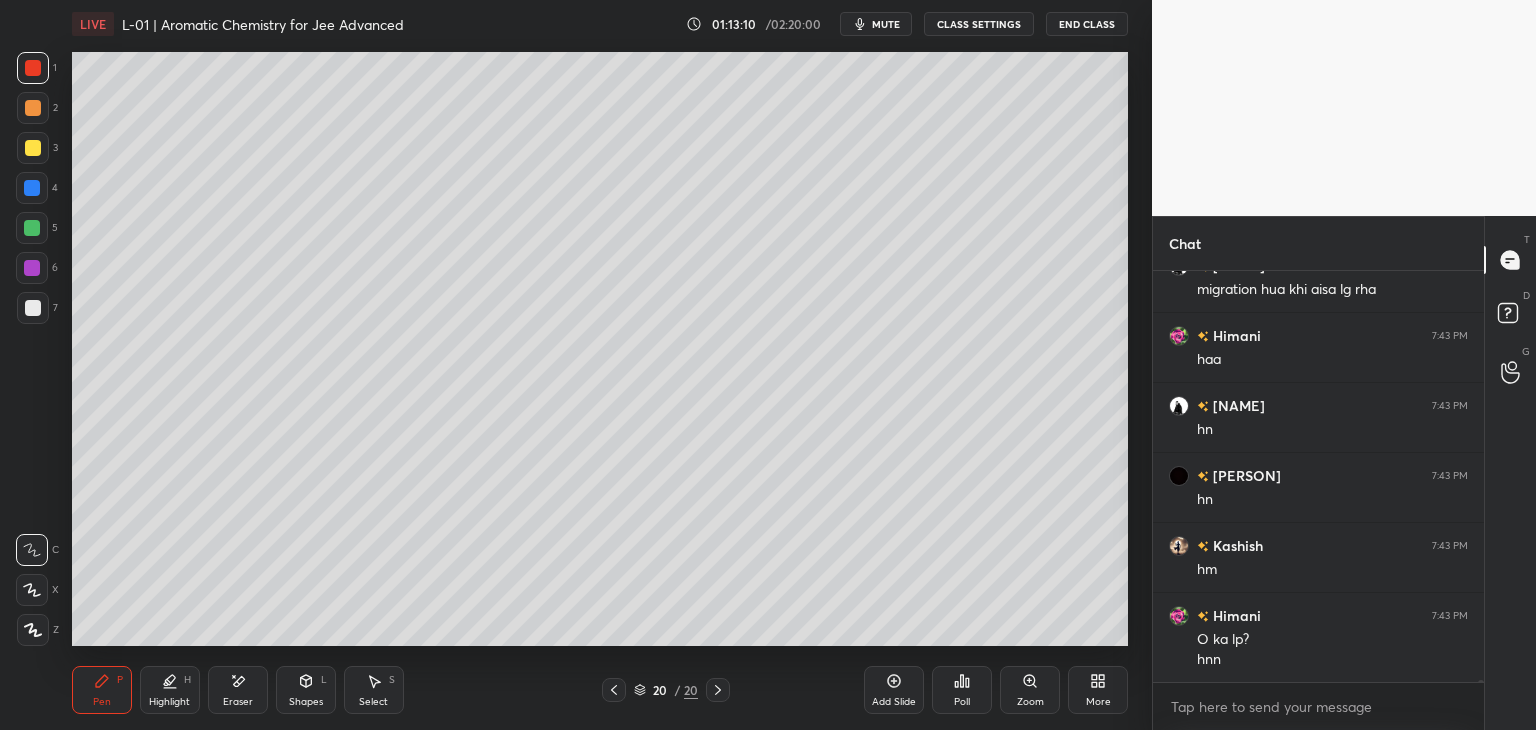 scroll, scrollTop: 71400, scrollLeft: 0, axis: vertical 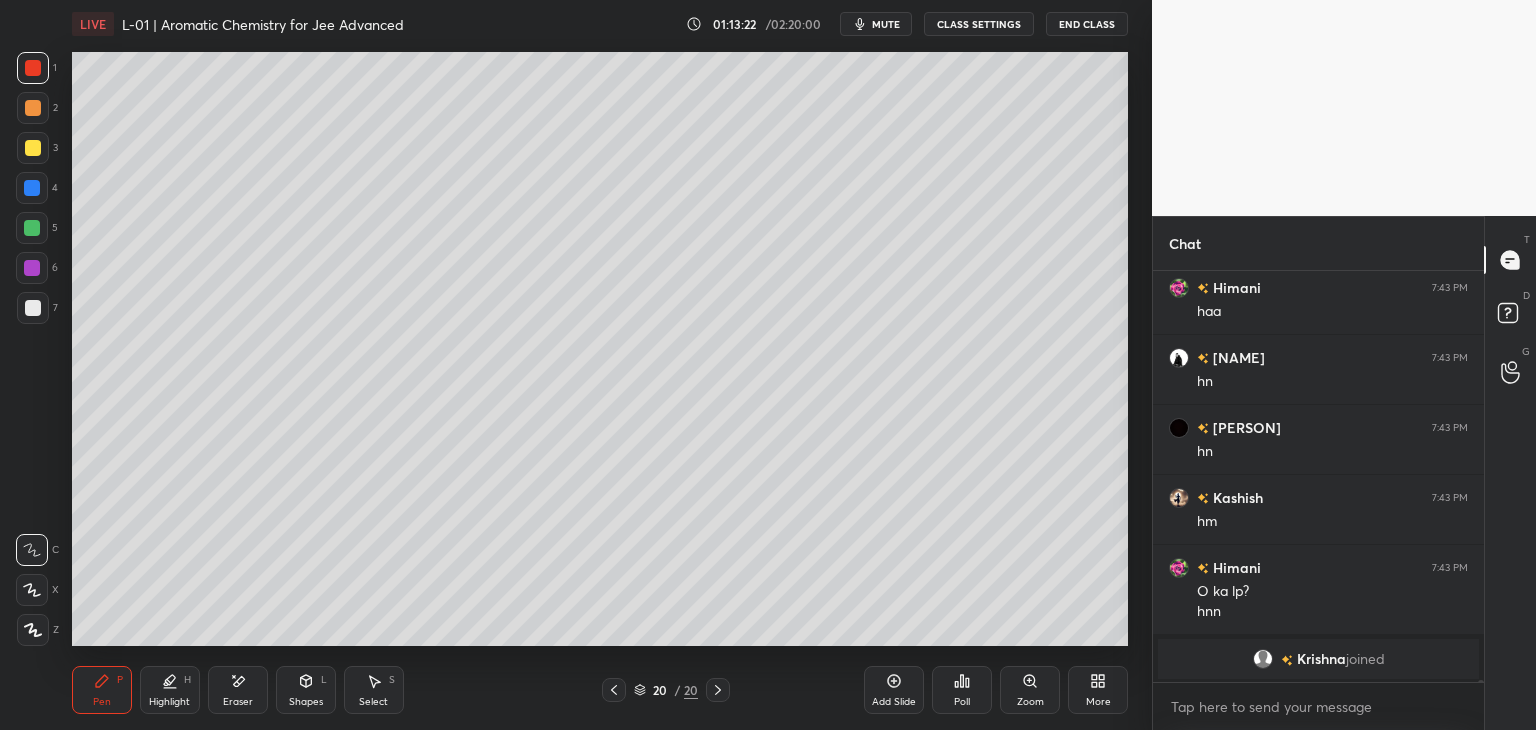 click at bounding box center [33, 108] 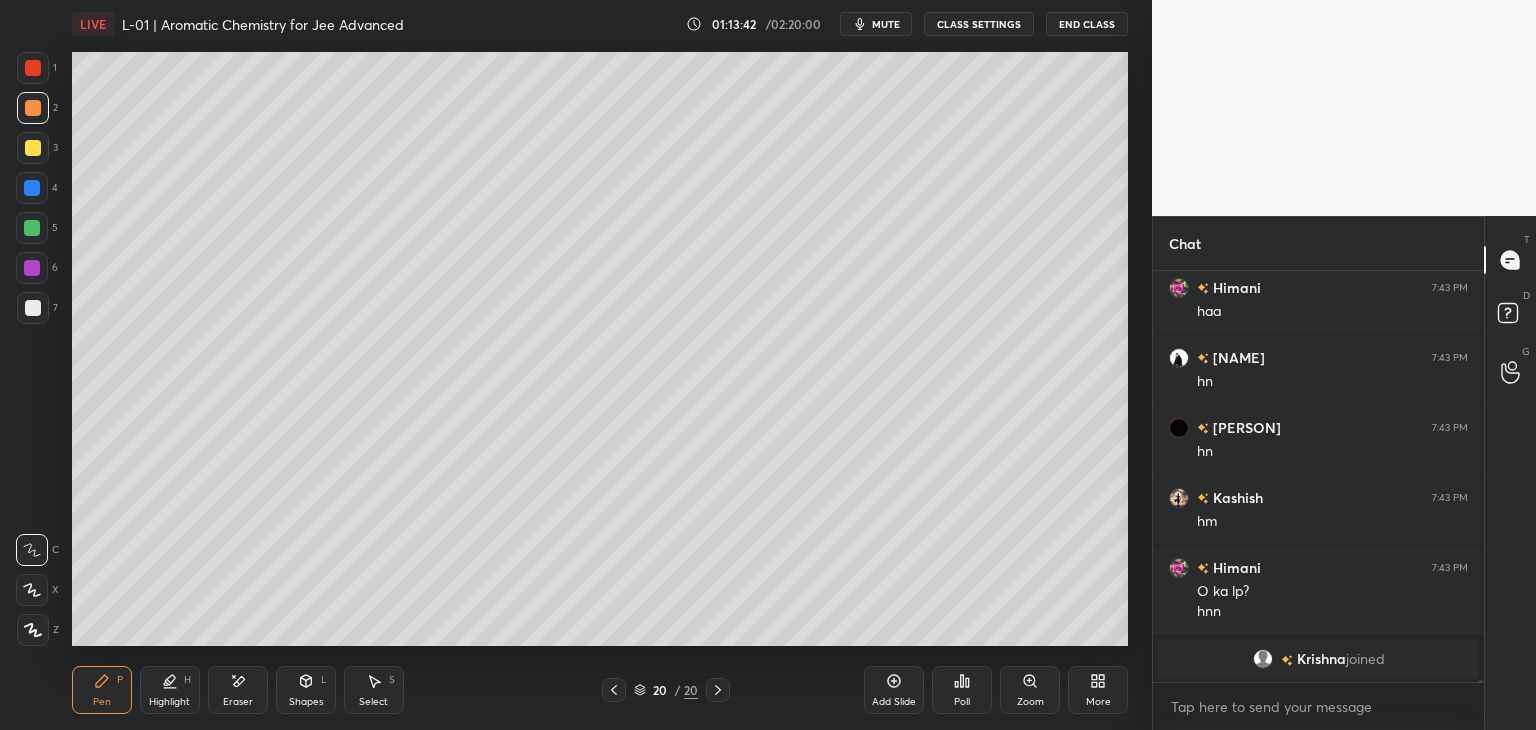 click on "Eraser" at bounding box center [238, 690] 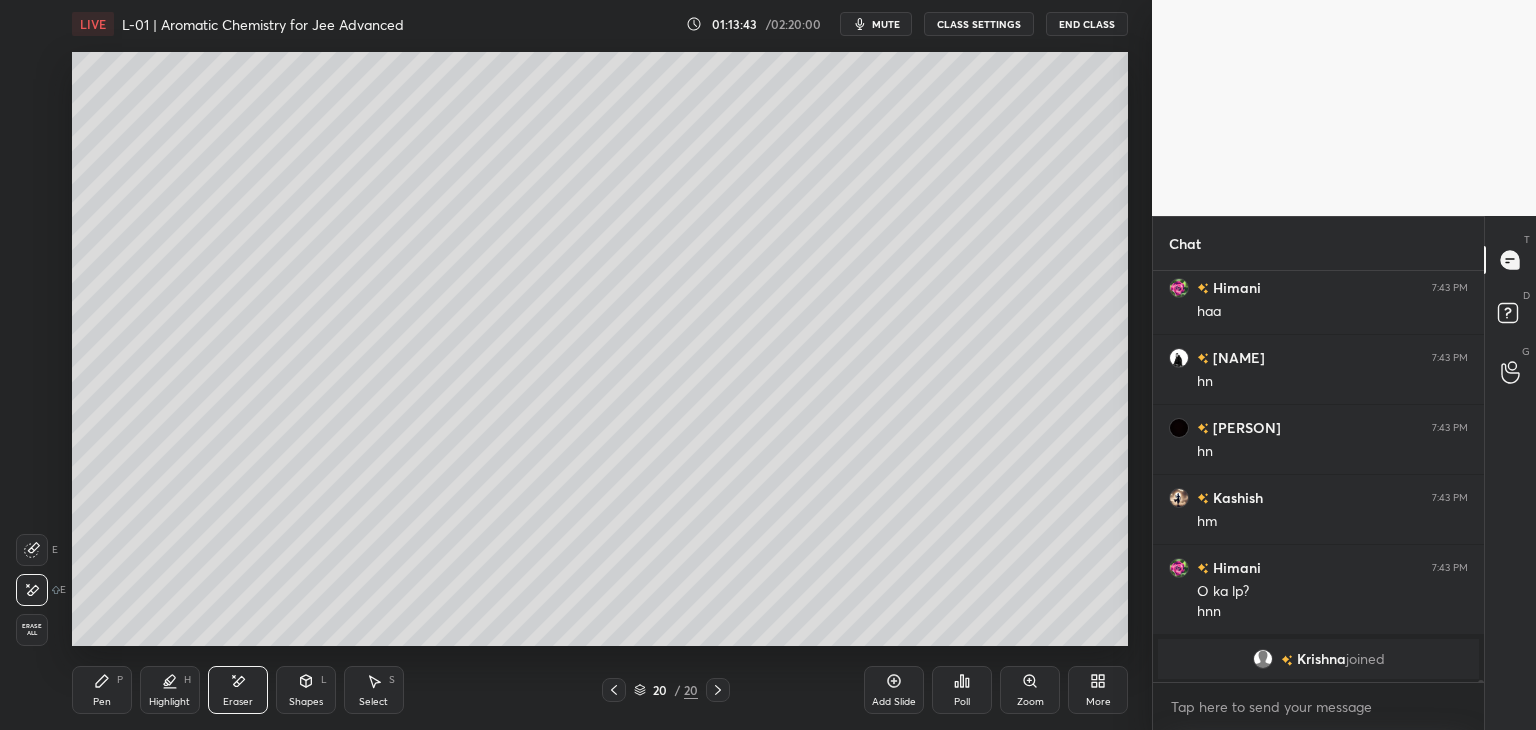 scroll, scrollTop: 68454, scrollLeft: 0, axis: vertical 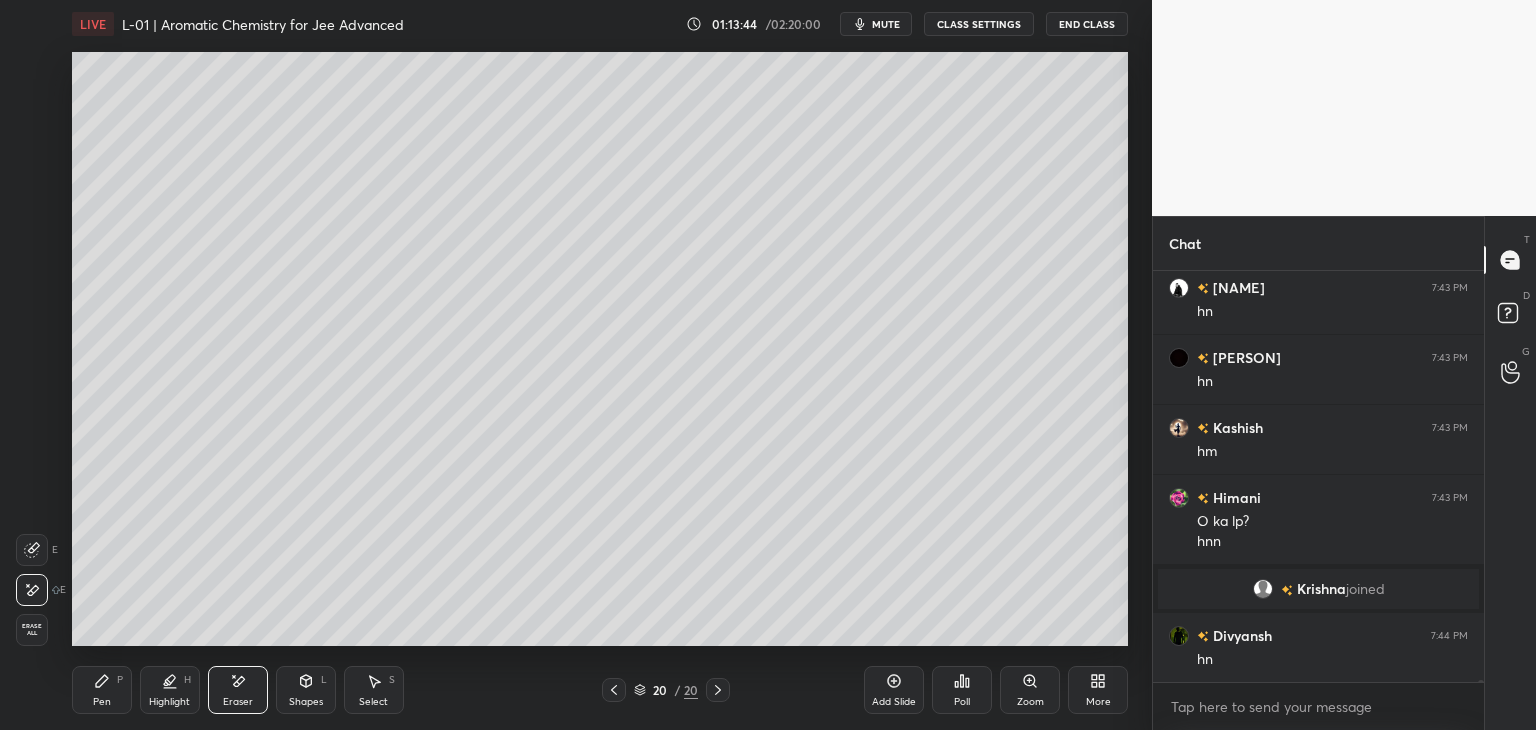 click 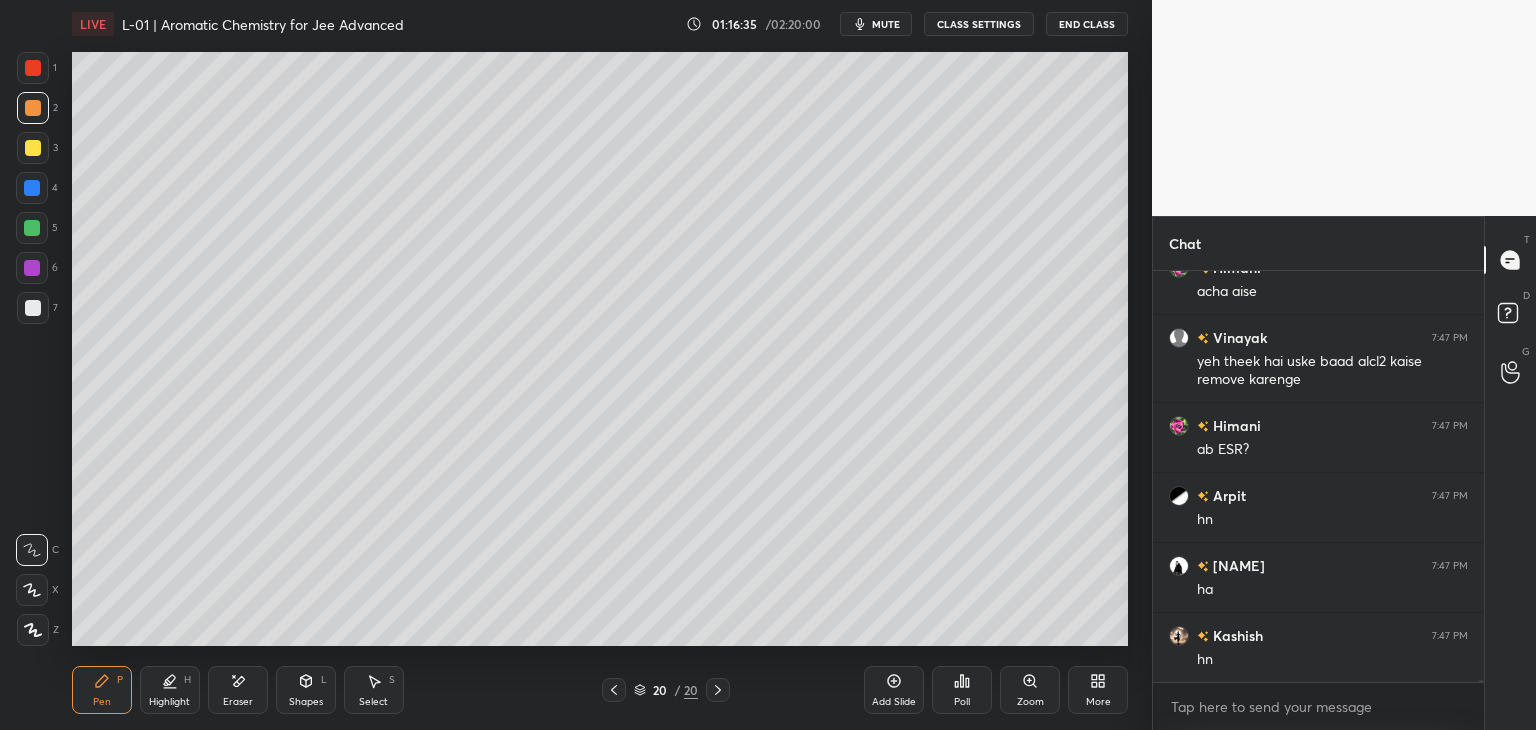 scroll, scrollTop: 71228, scrollLeft: 0, axis: vertical 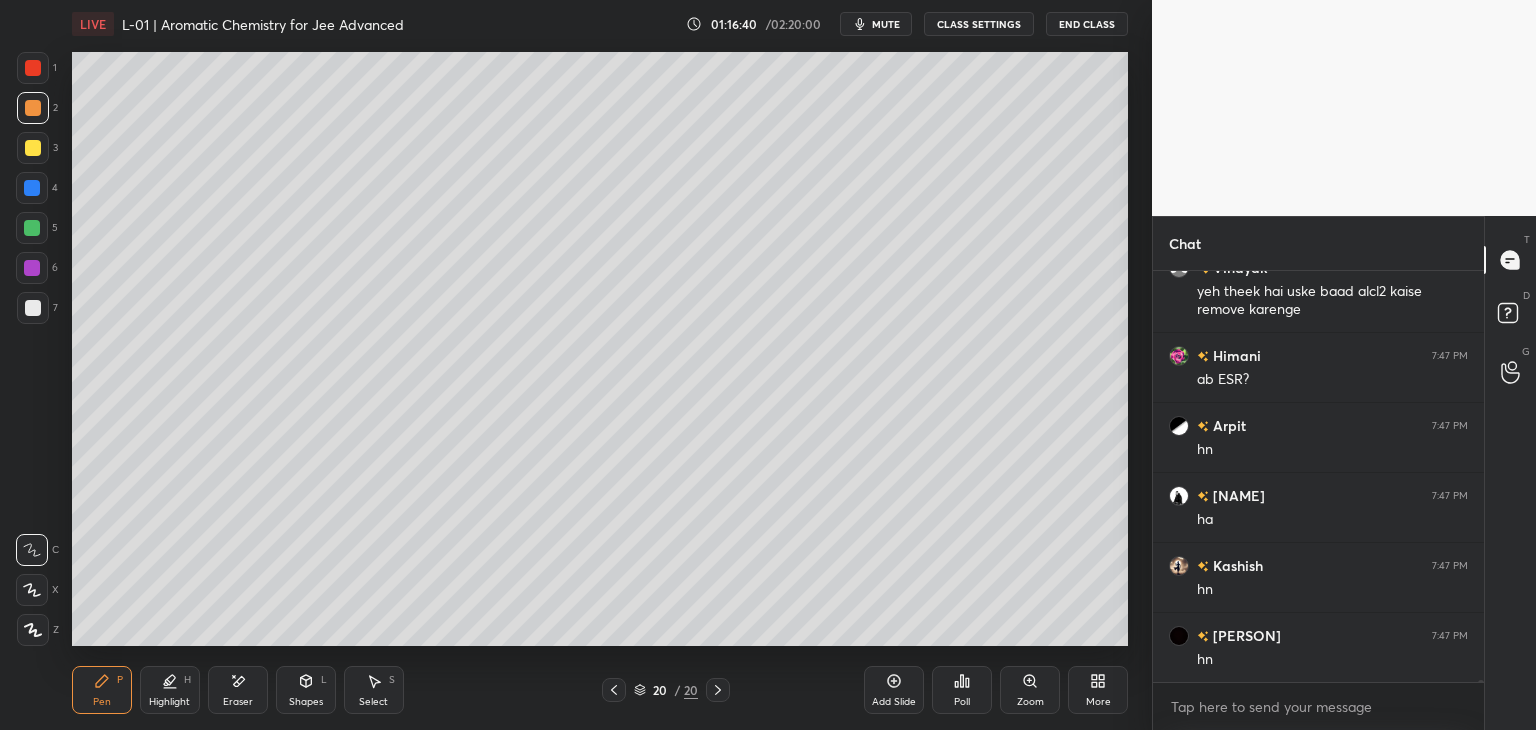 click on "Add Slide" at bounding box center (894, 690) 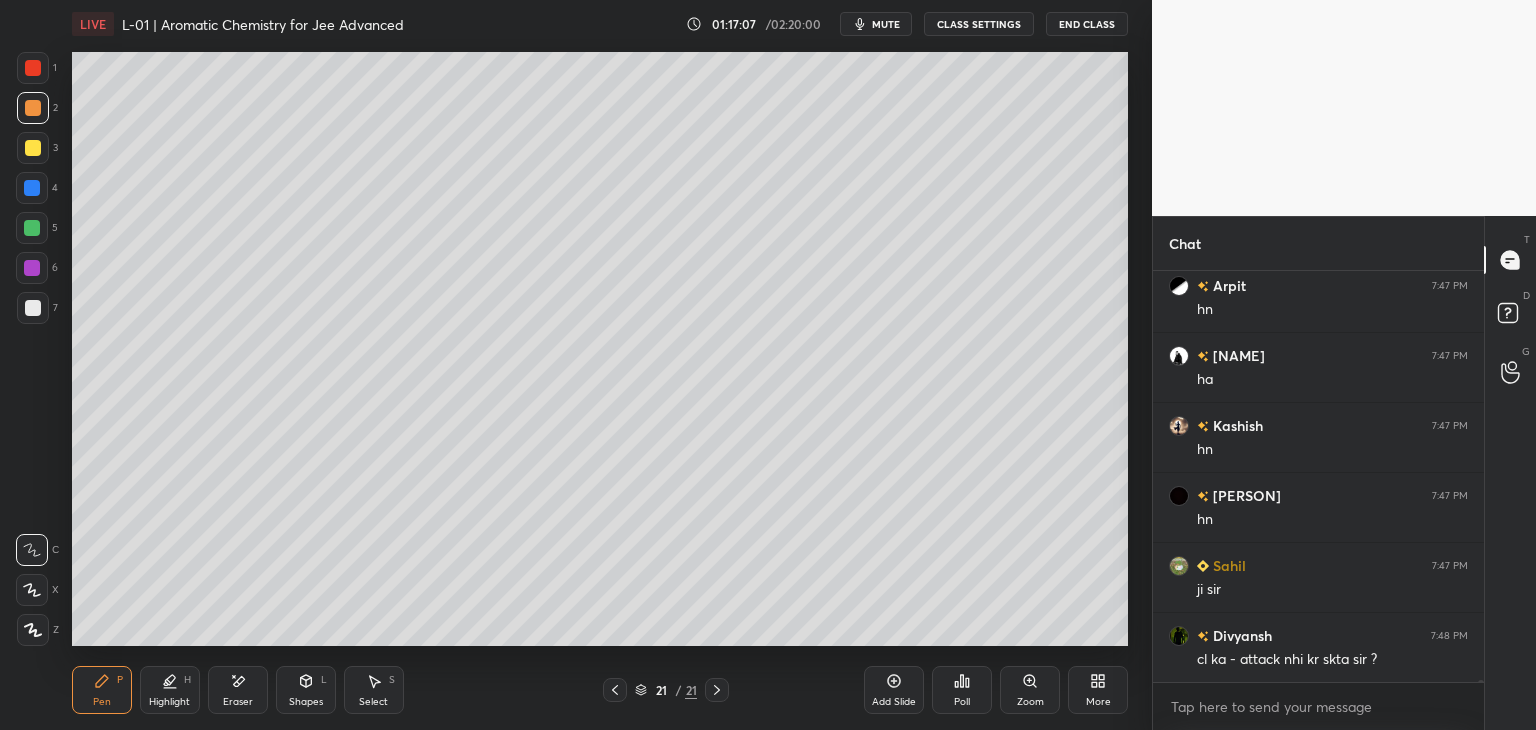 scroll, scrollTop: 71456, scrollLeft: 0, axis: vertical 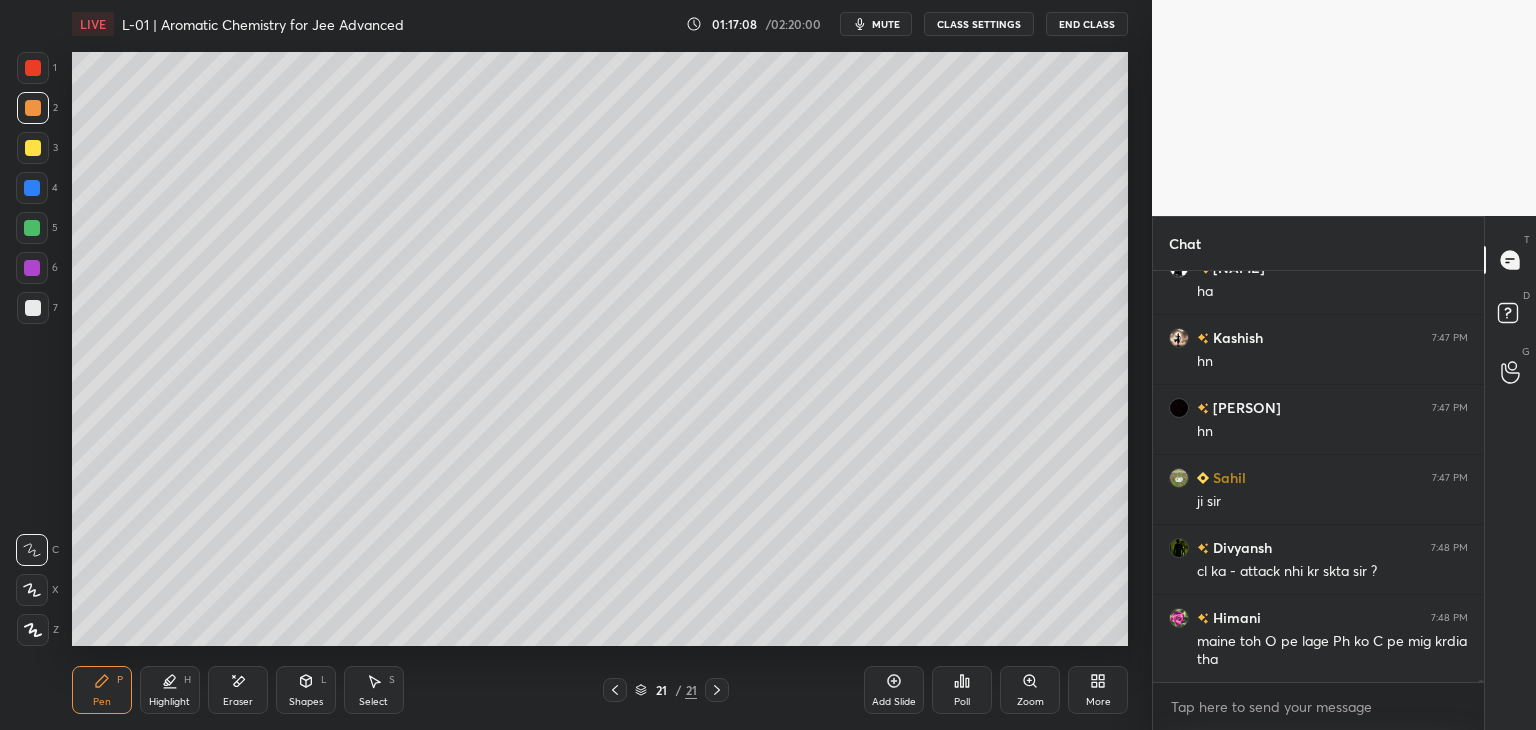 click on "Select" at bounding box center (373, 702) 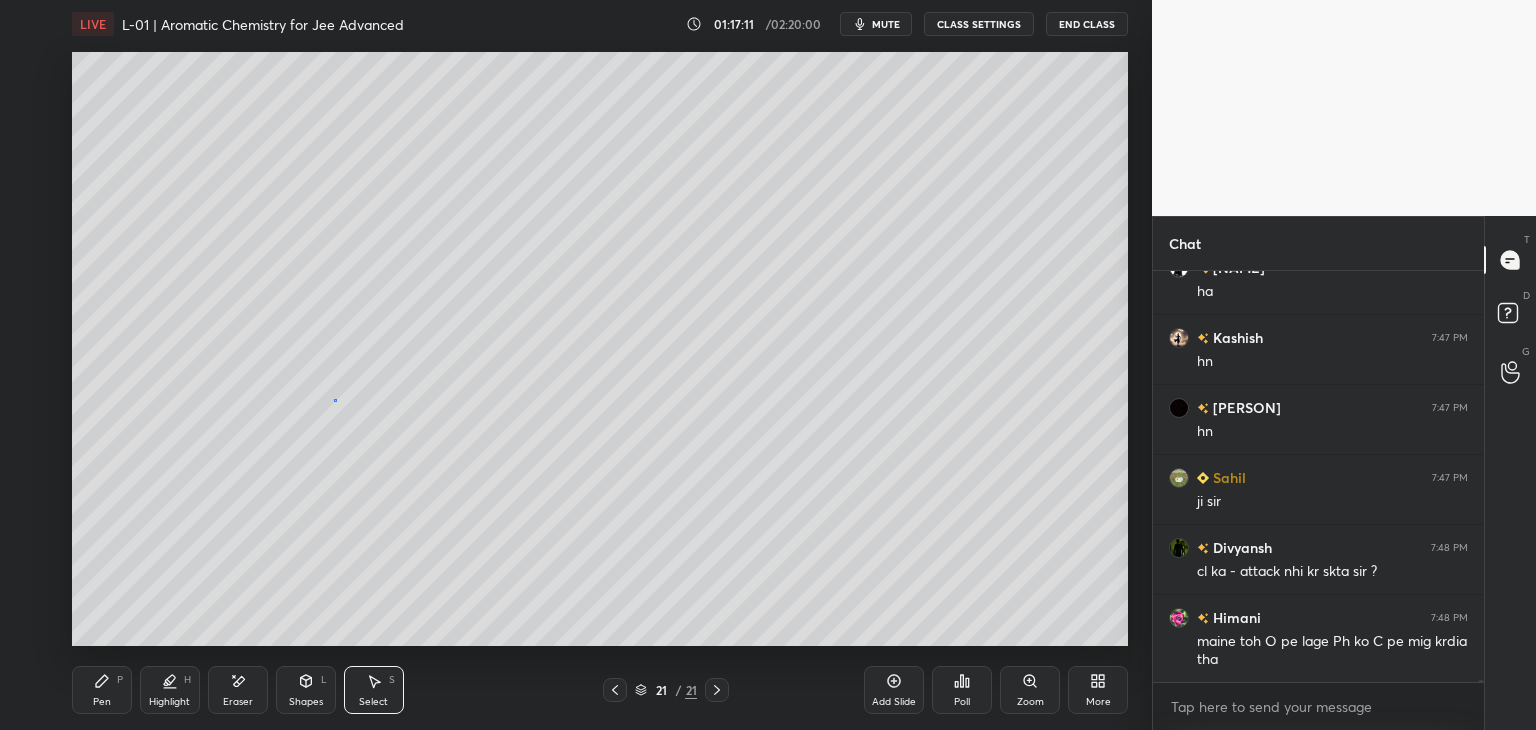 click on "0 ° Undo Copy Duplicate Duplicate to new slide Delete" at bounding box center [600, 349] 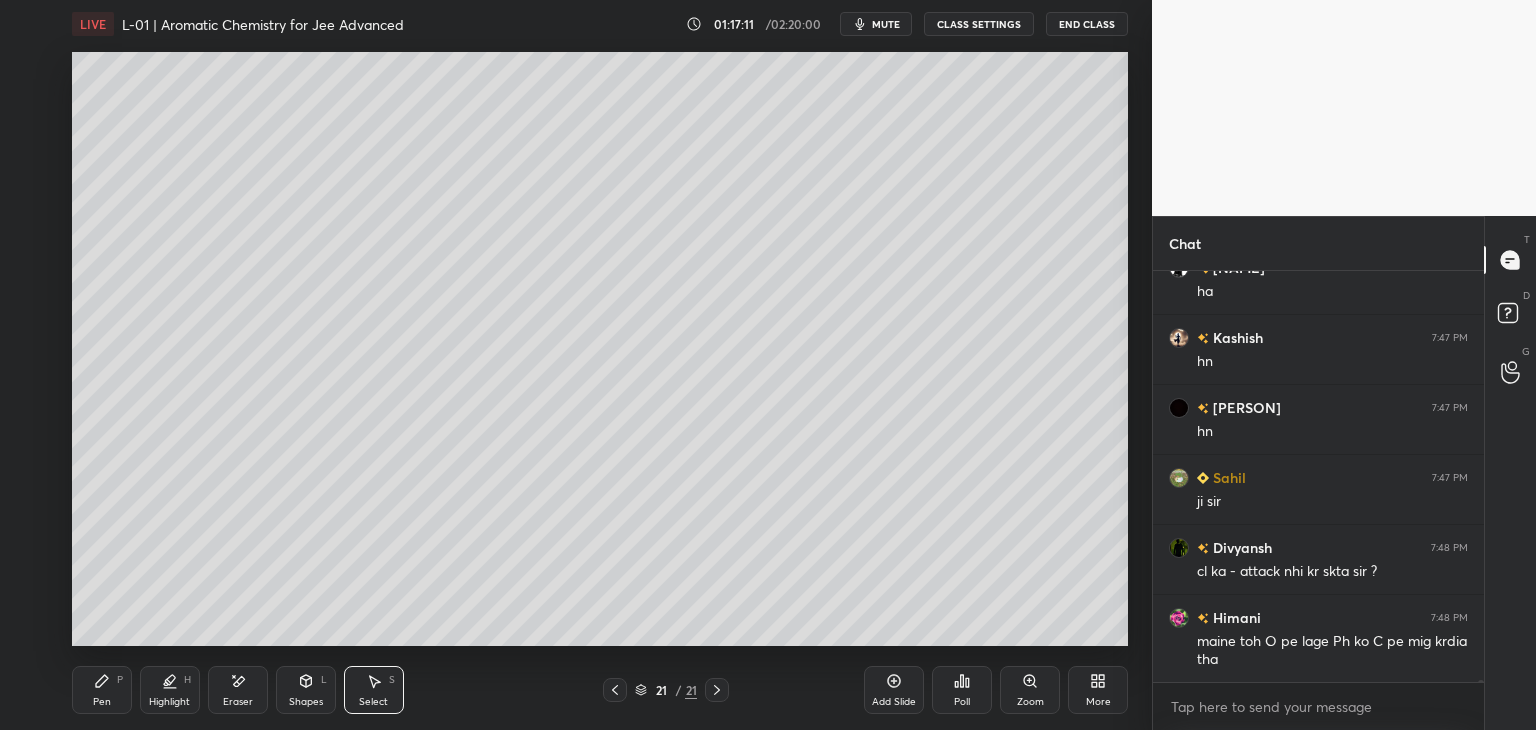 click on "Pen P" at bounding box center [102, 690] 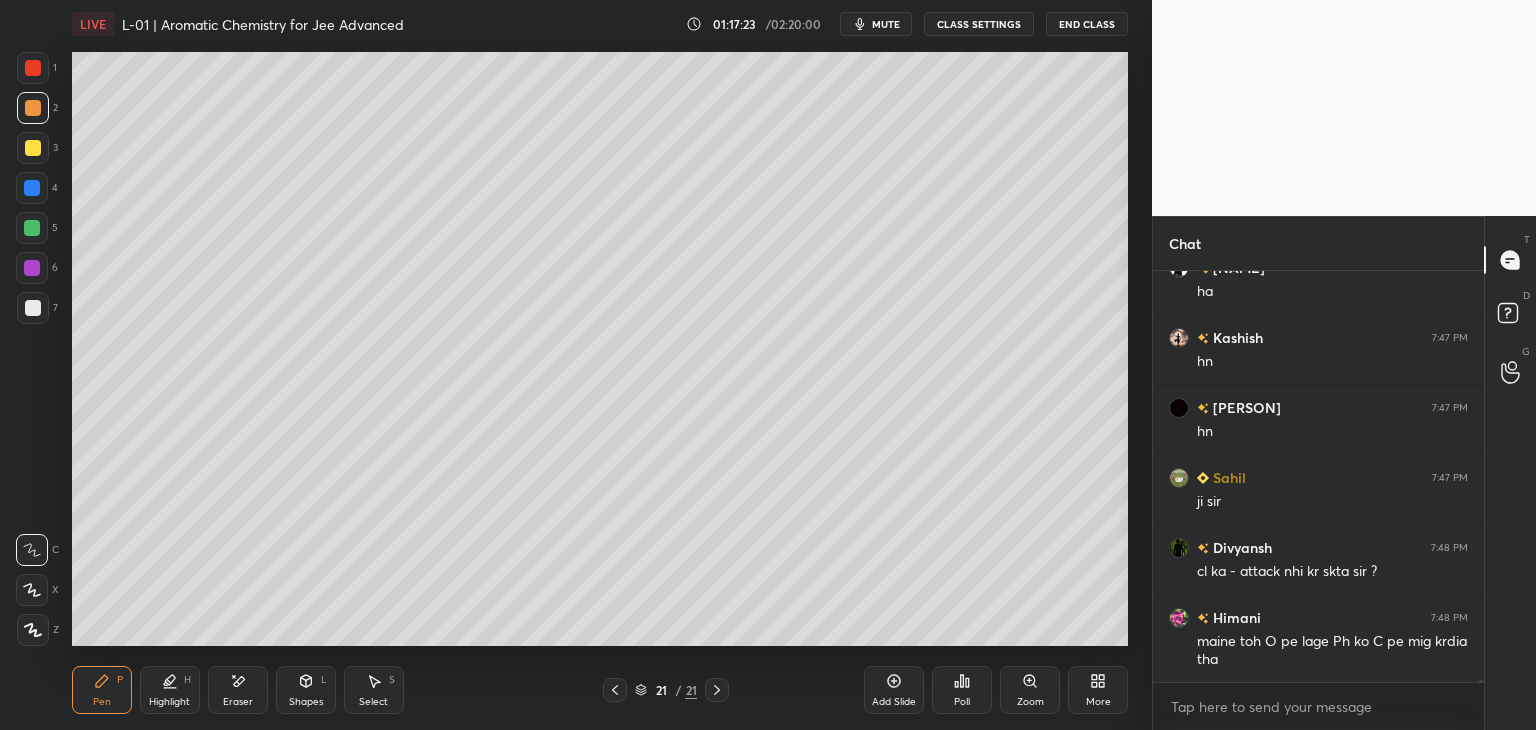 scroll, scrollTop: 71526, scrollLeft: 0, axis: vertical 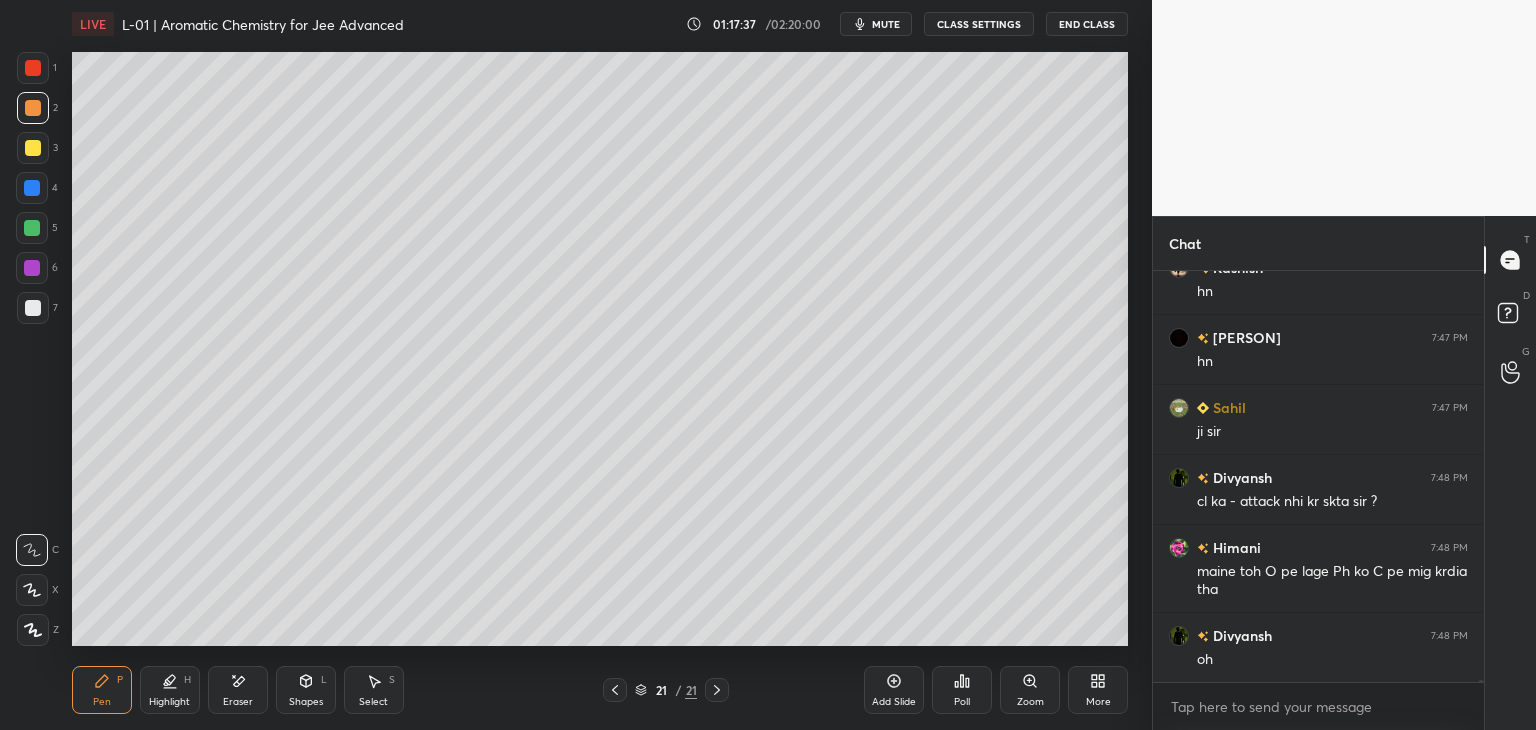 click at bounding box center (33, 68) 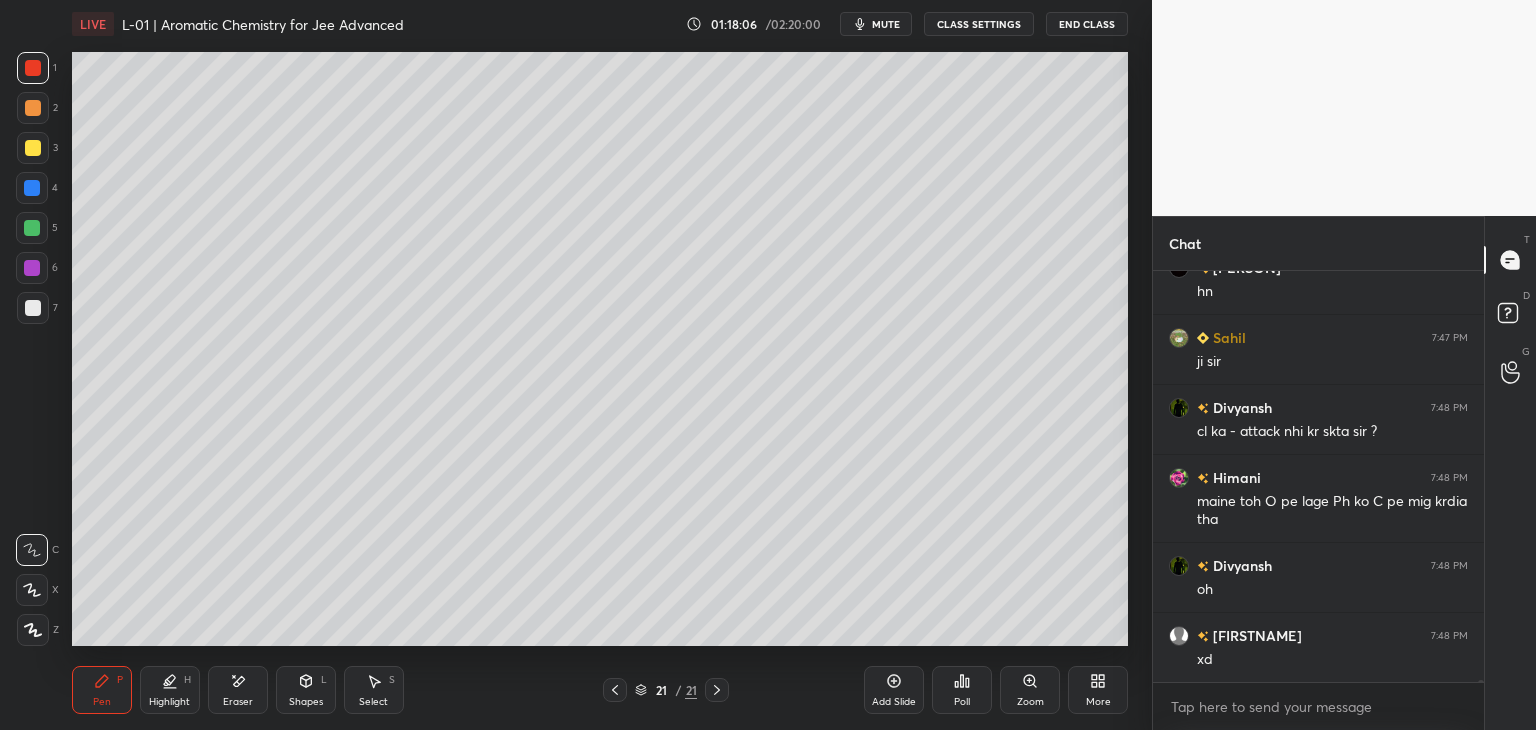 scroll, scrollTop: 71666, scrollLeft: 0, axis: vertical 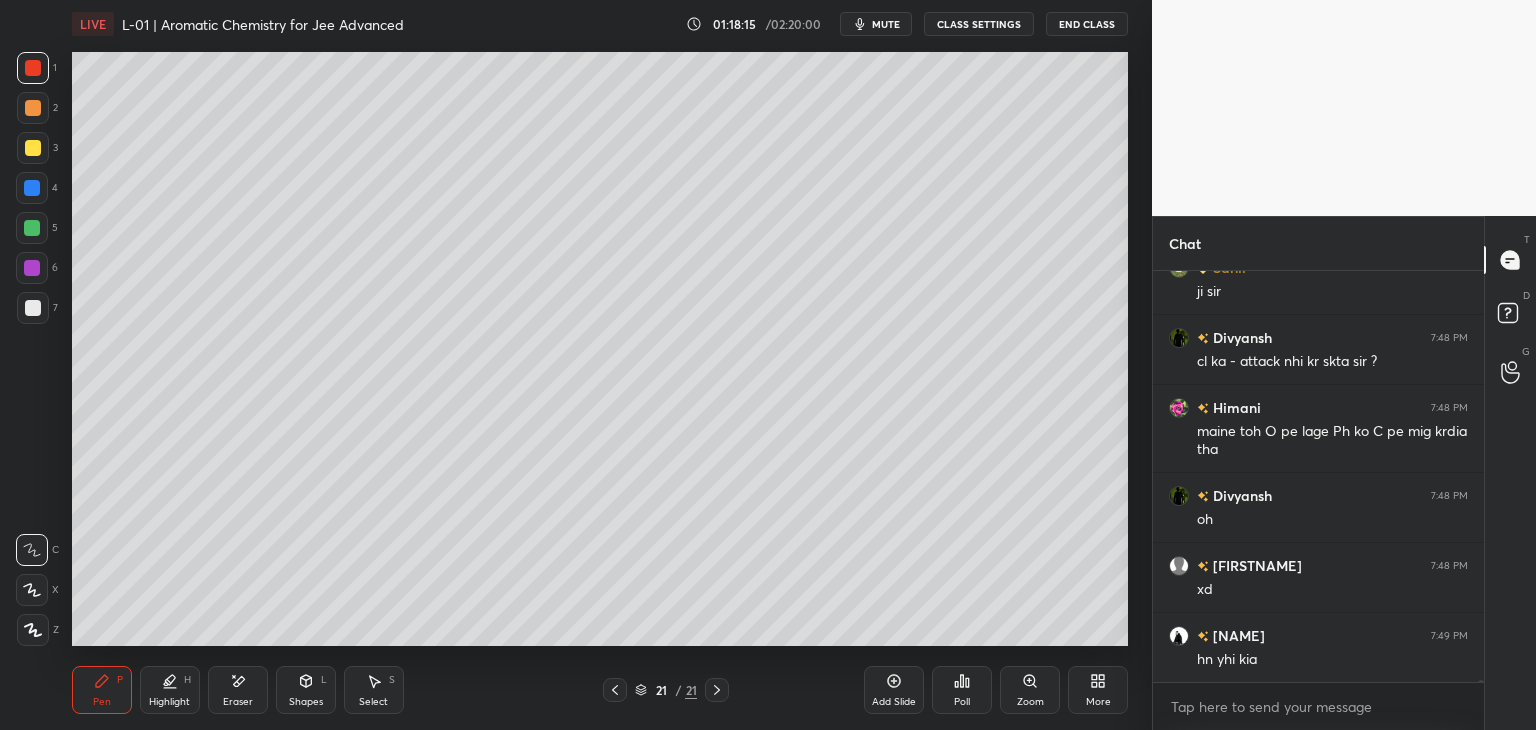 click 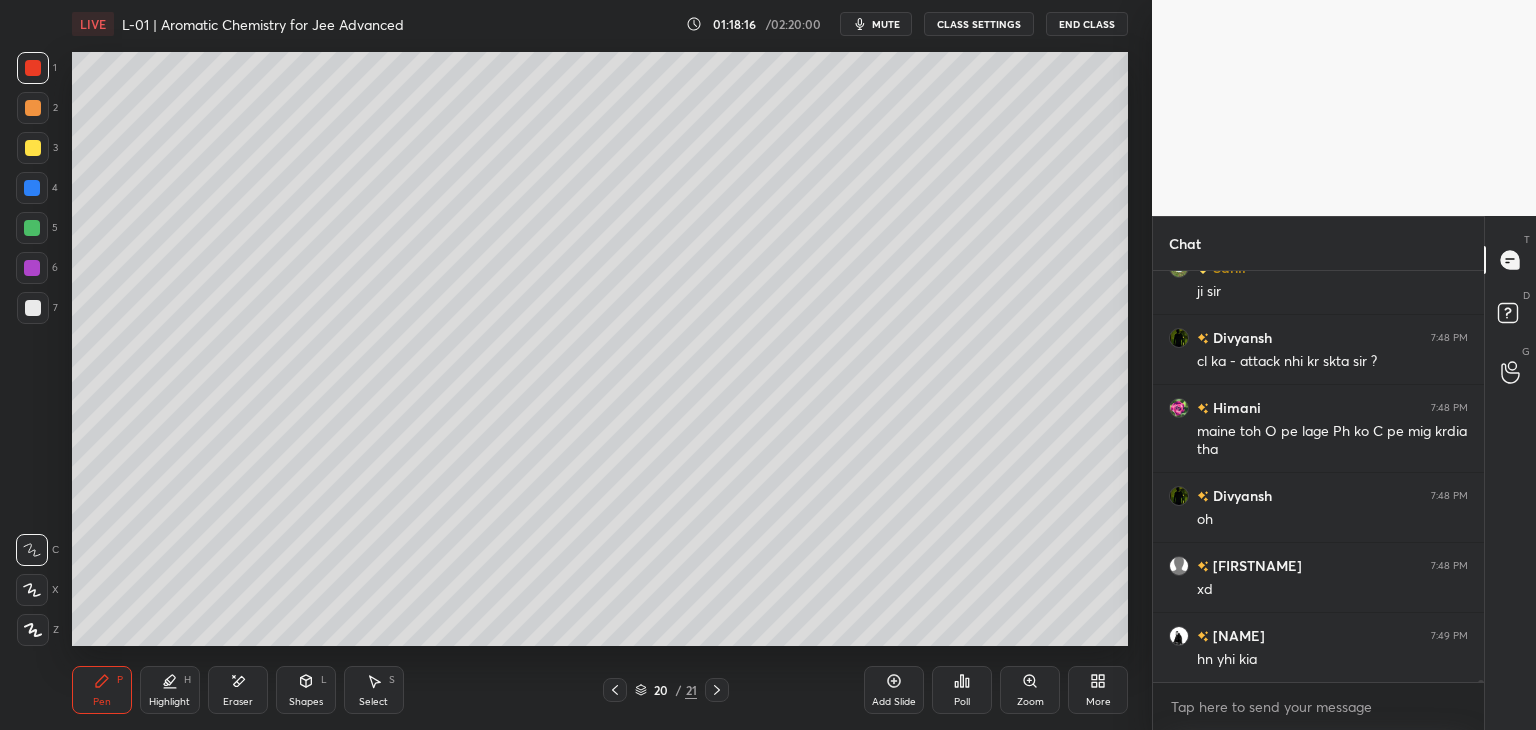 click at bounding box center [33, 108] 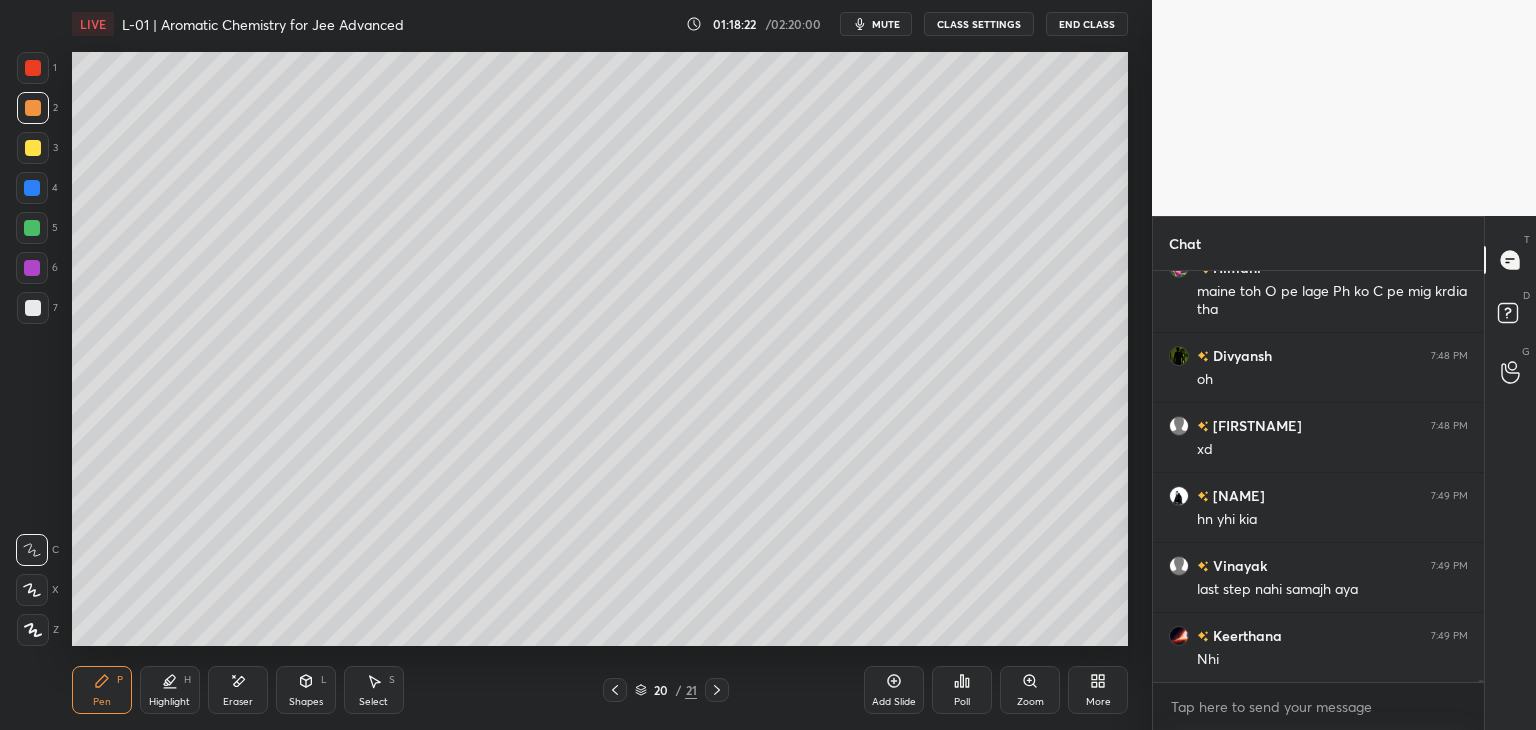 scroll, scrollTop: 71876, scrollLeft: 0, axis: vertical 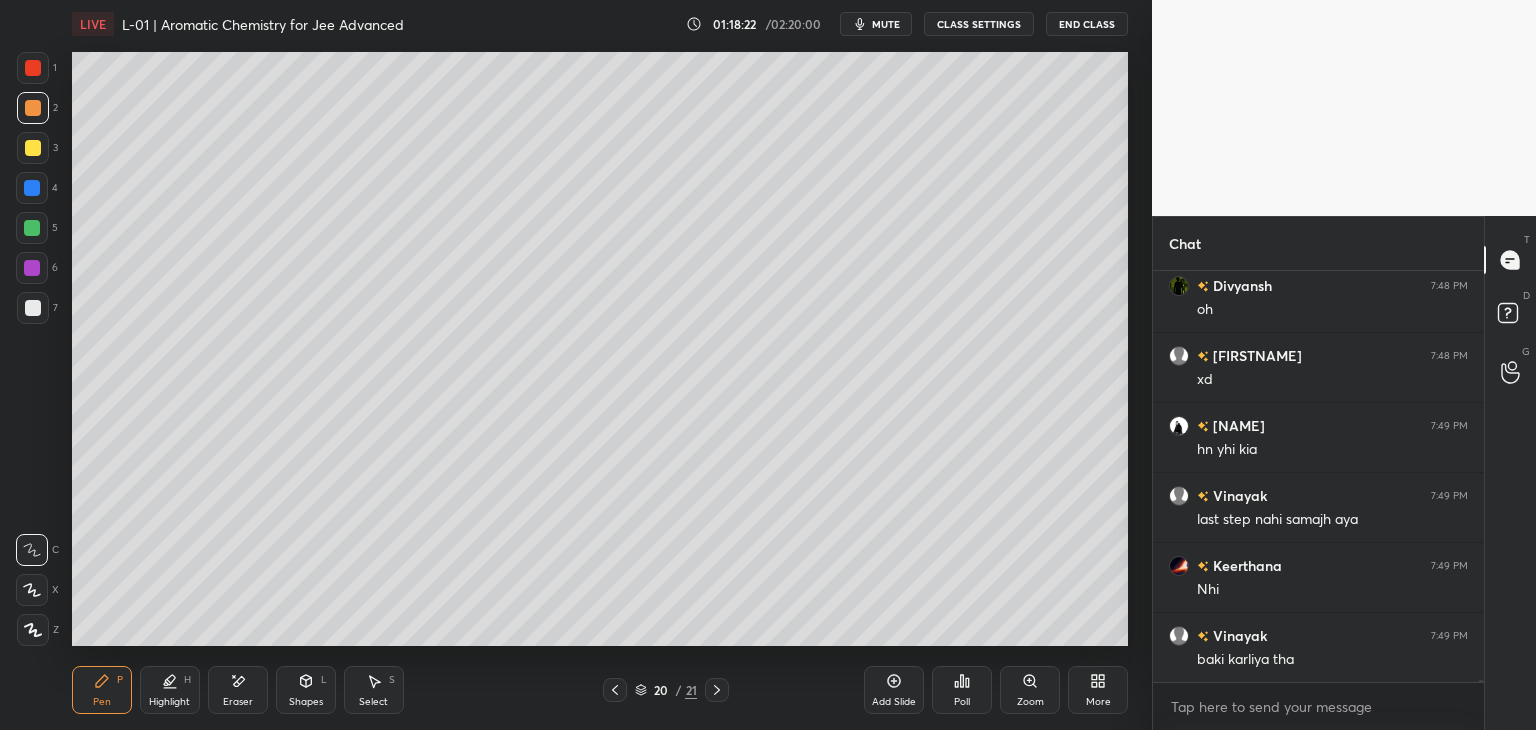 click 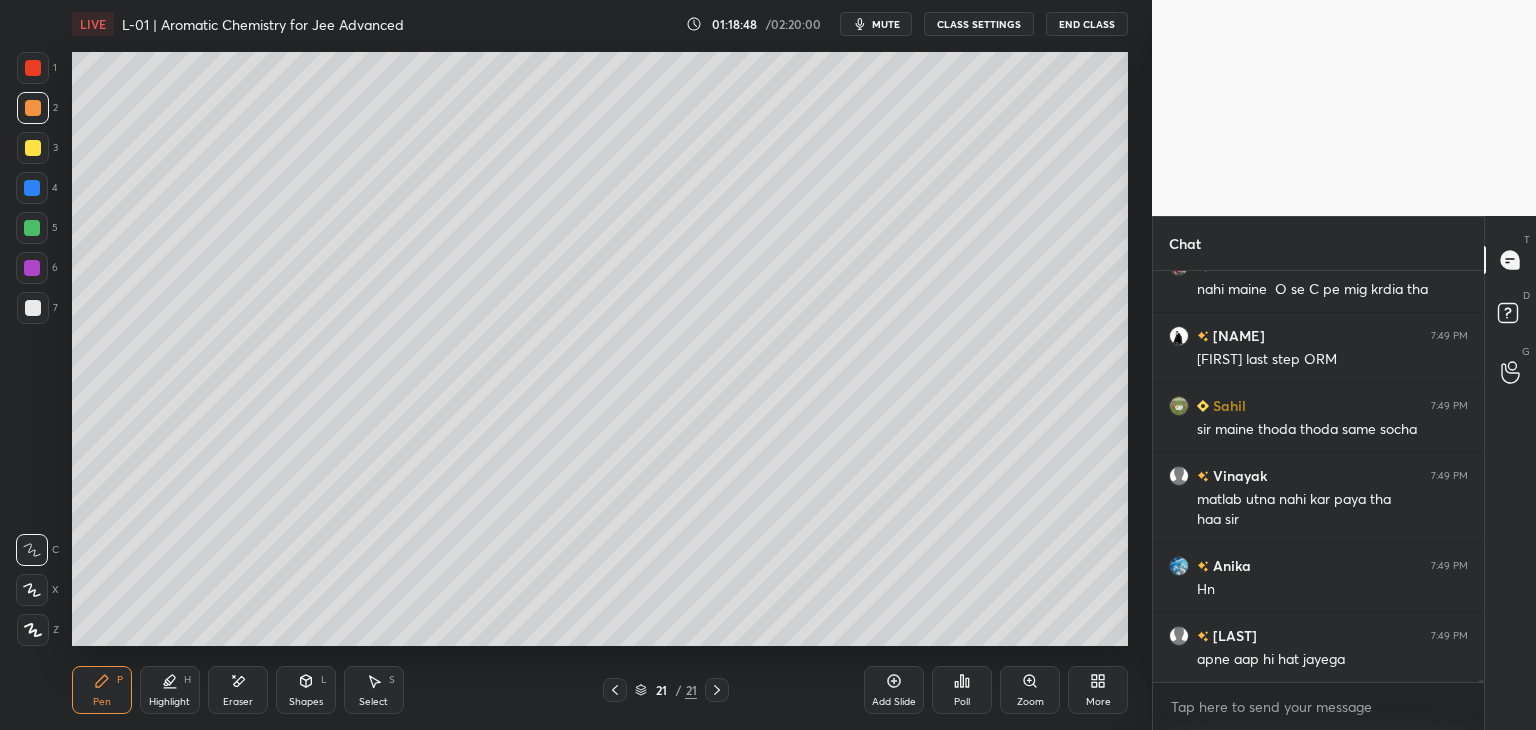 scroll, scrollTop: 72526, scrollLeft: 0, axis: vertical 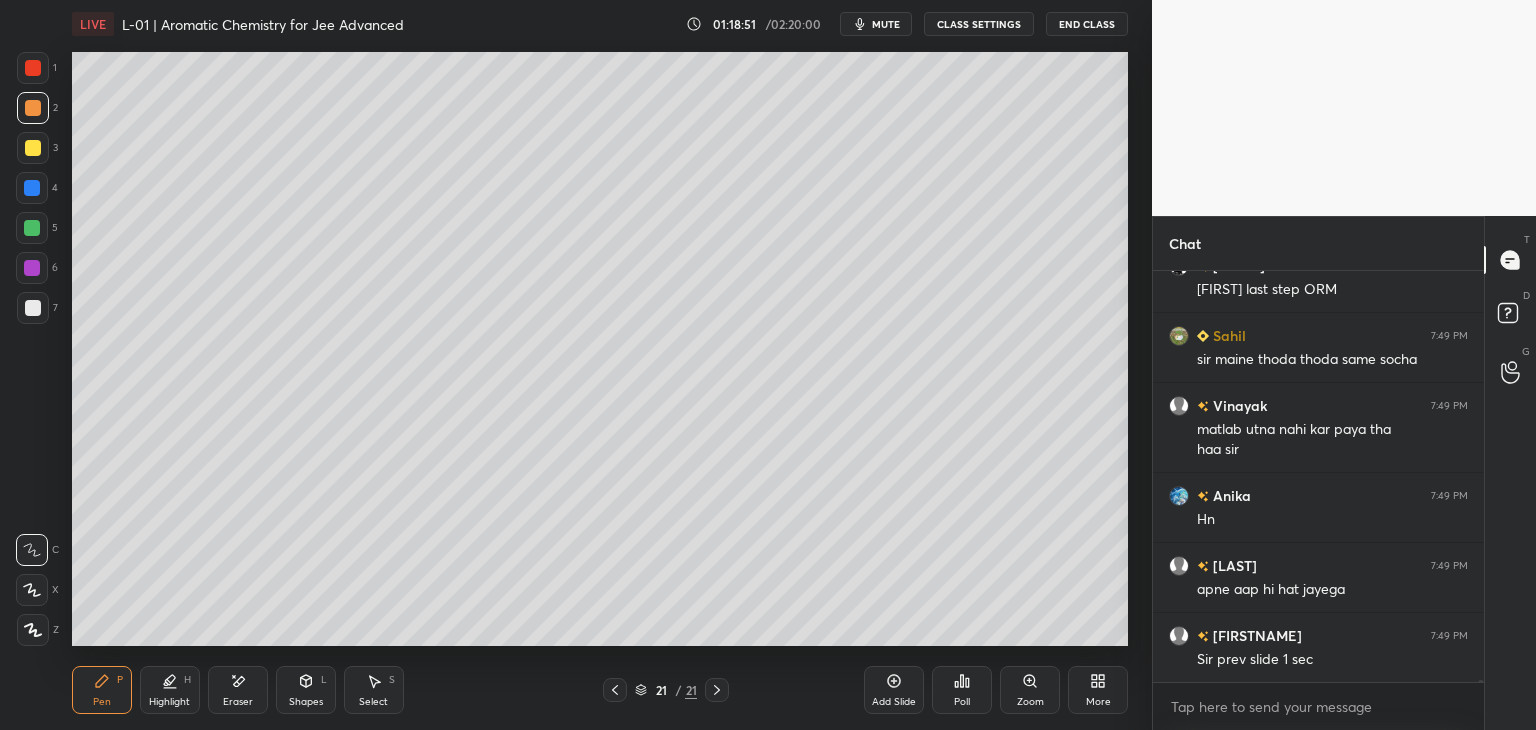 click at bounding box center [33, 68] 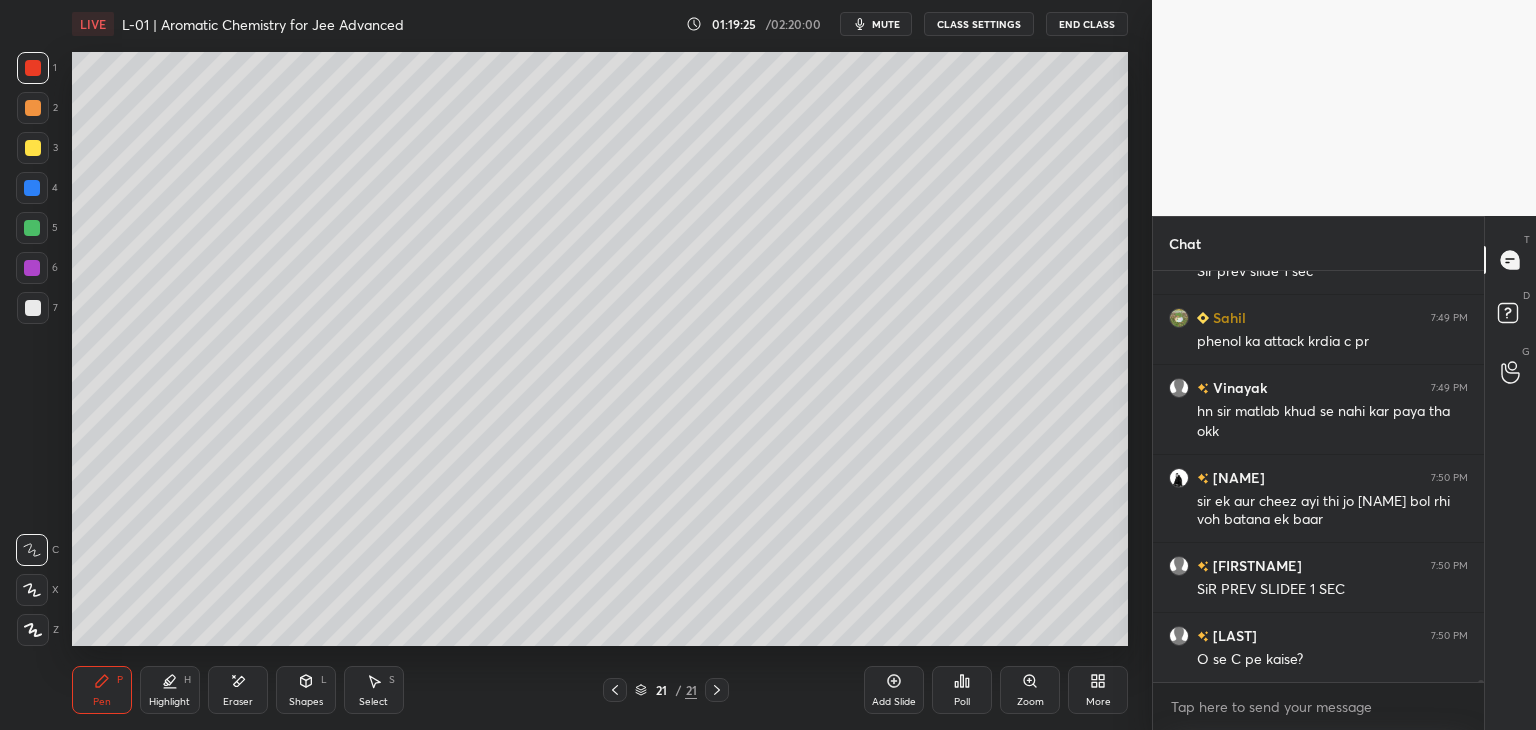 scroll, scrollTop: 72984, scrollLeft: 0, axis: vertical 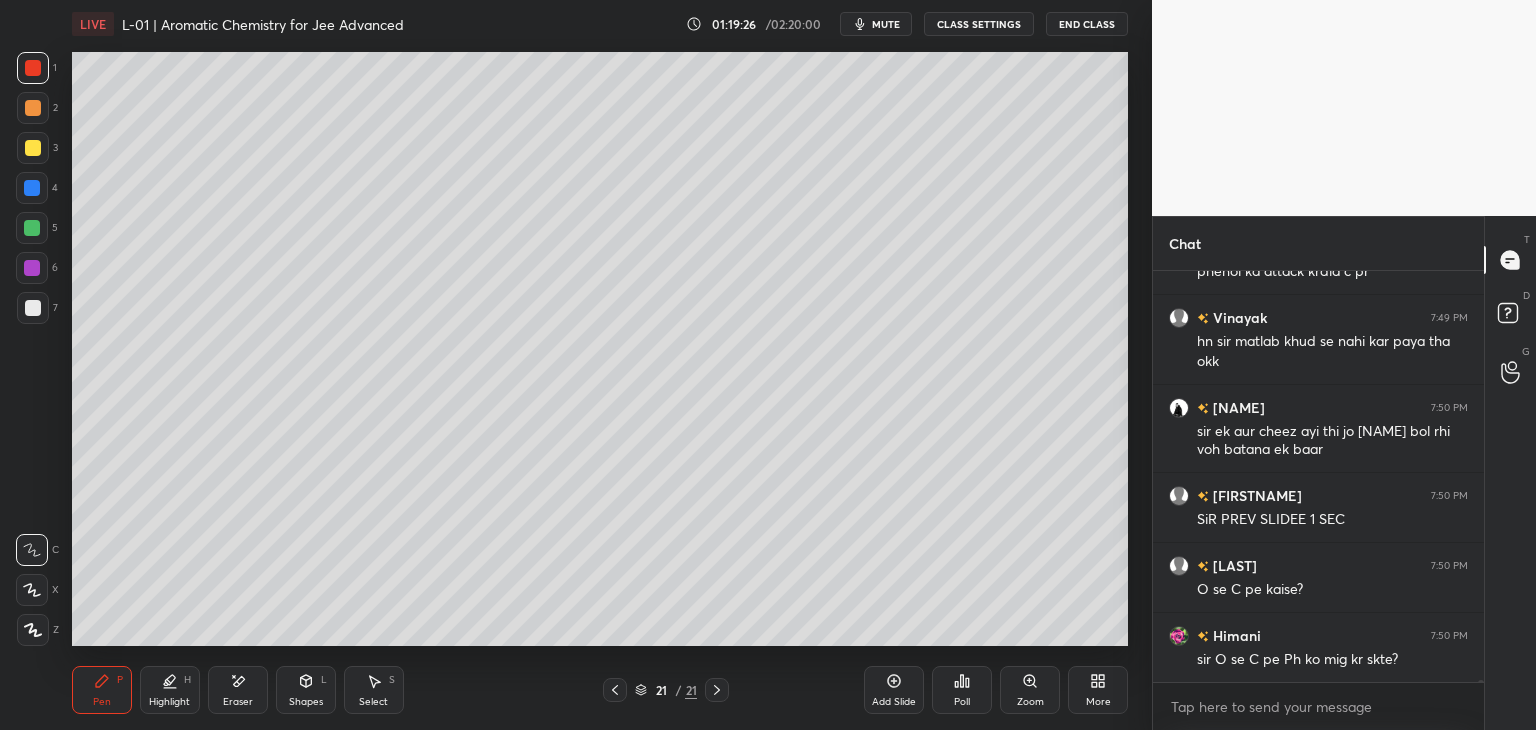 click 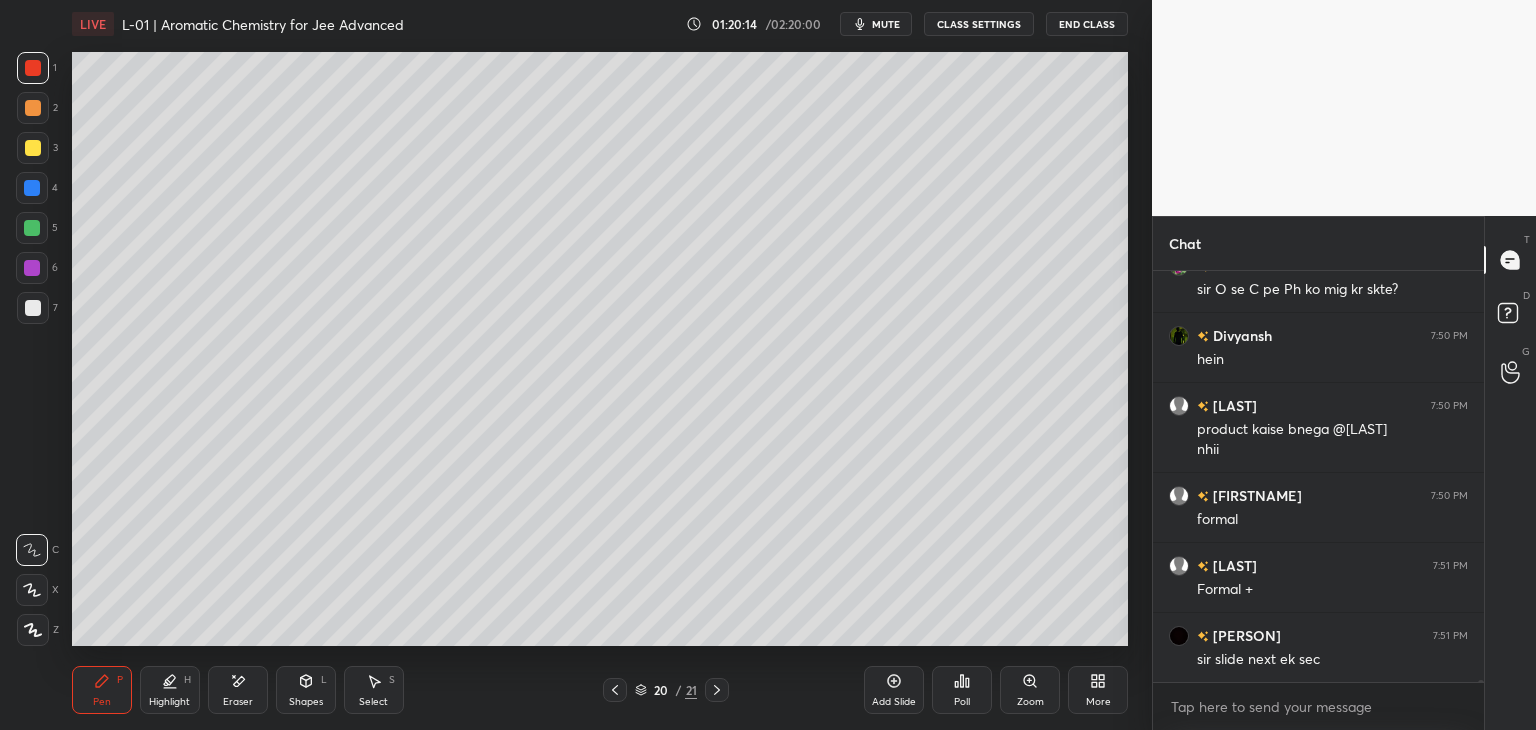 scroll, scrollTop: 73424, scrollLeft: 0, axis: vertical 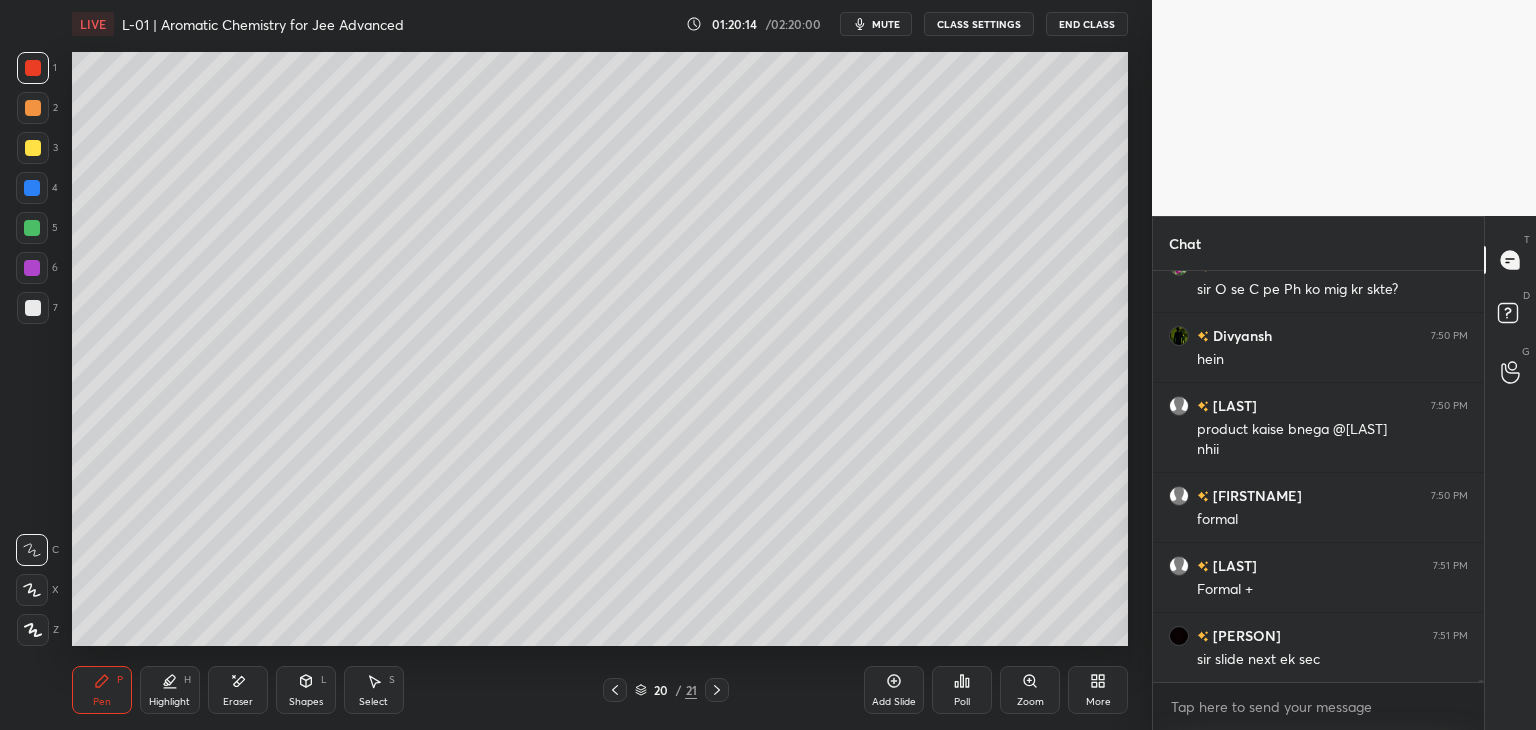 click 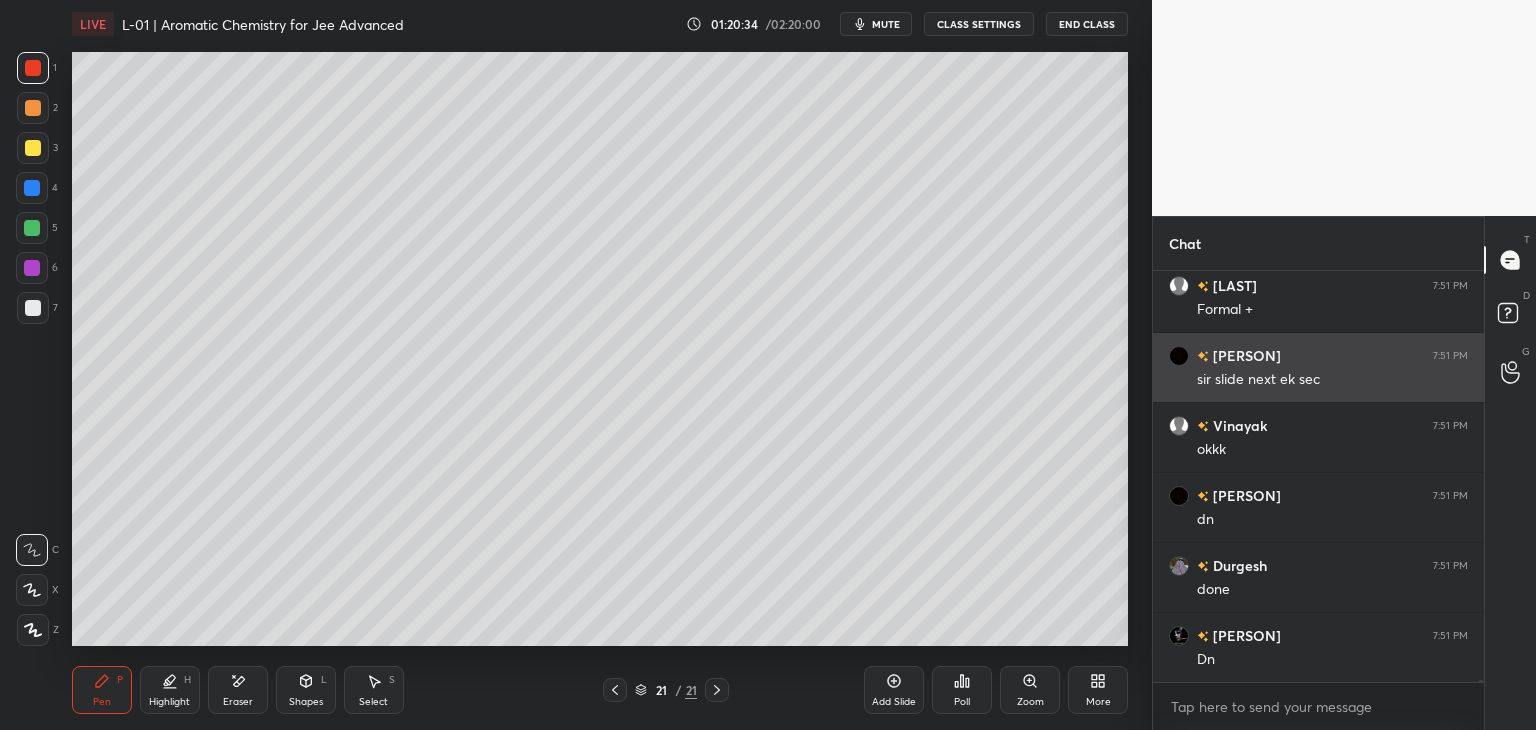 scroll, scrollTop: 73704, scrollLeft: 0, axis: vertical 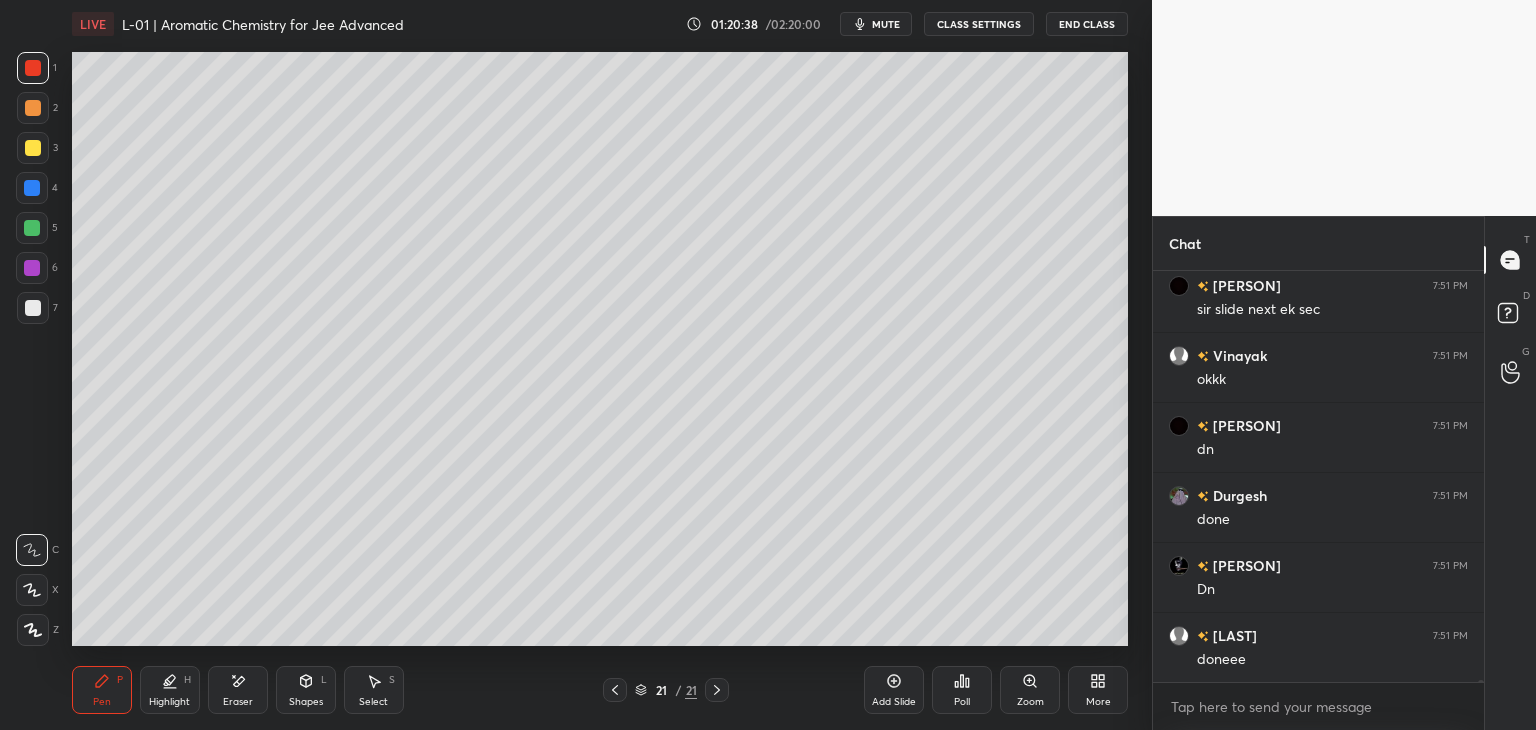 click 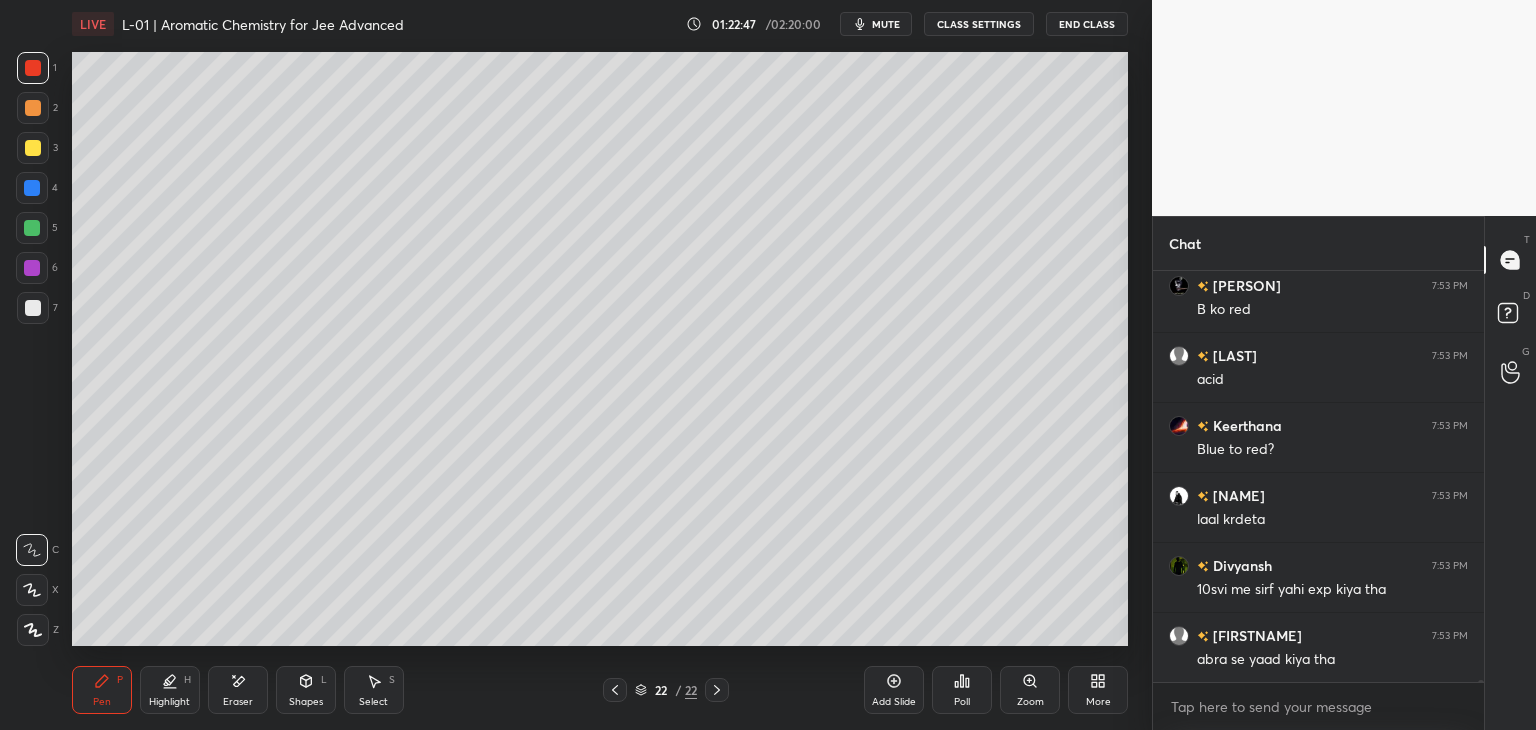 scroll, scrollTop: 75494, scrollLeft: 0, axis: vertical 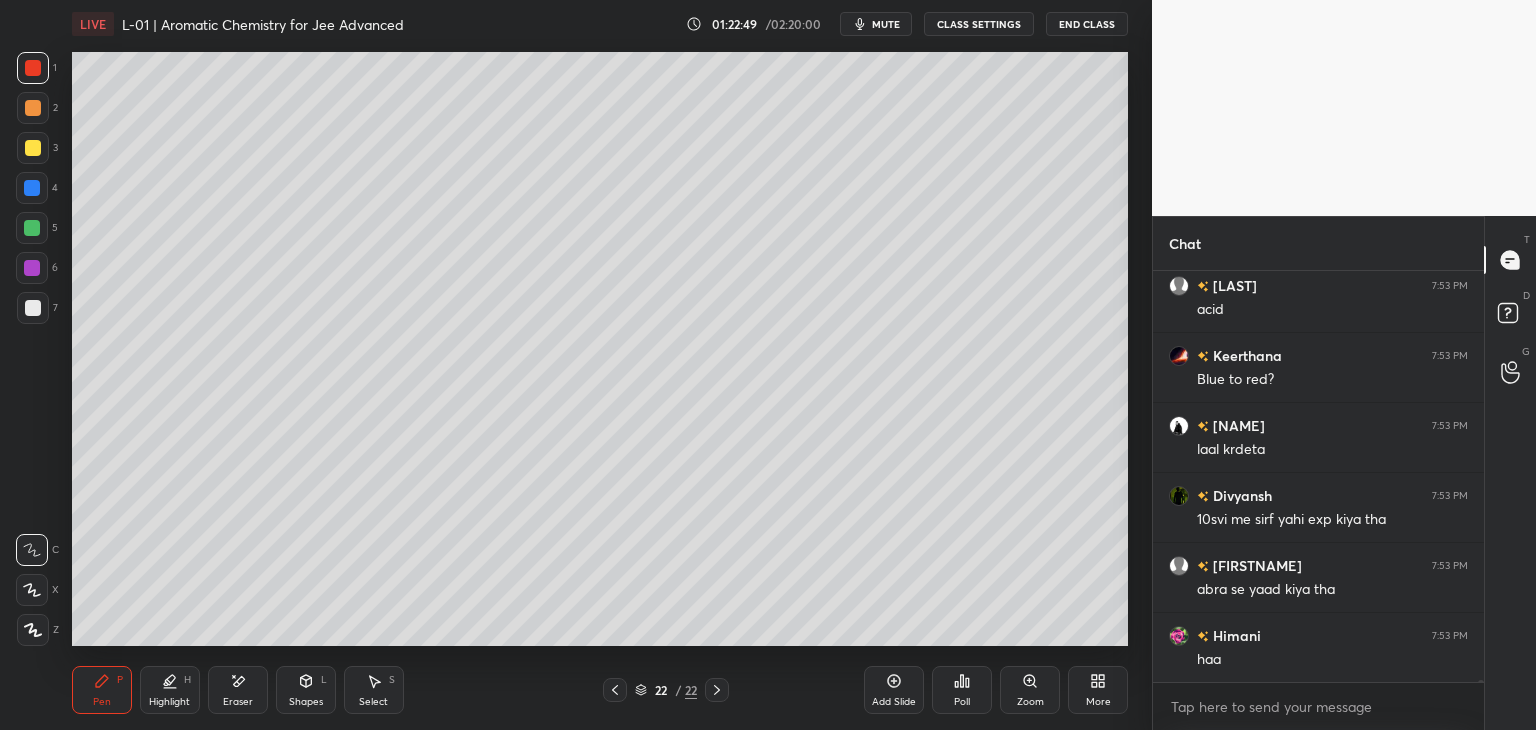 click at bounding box center (33, 148) 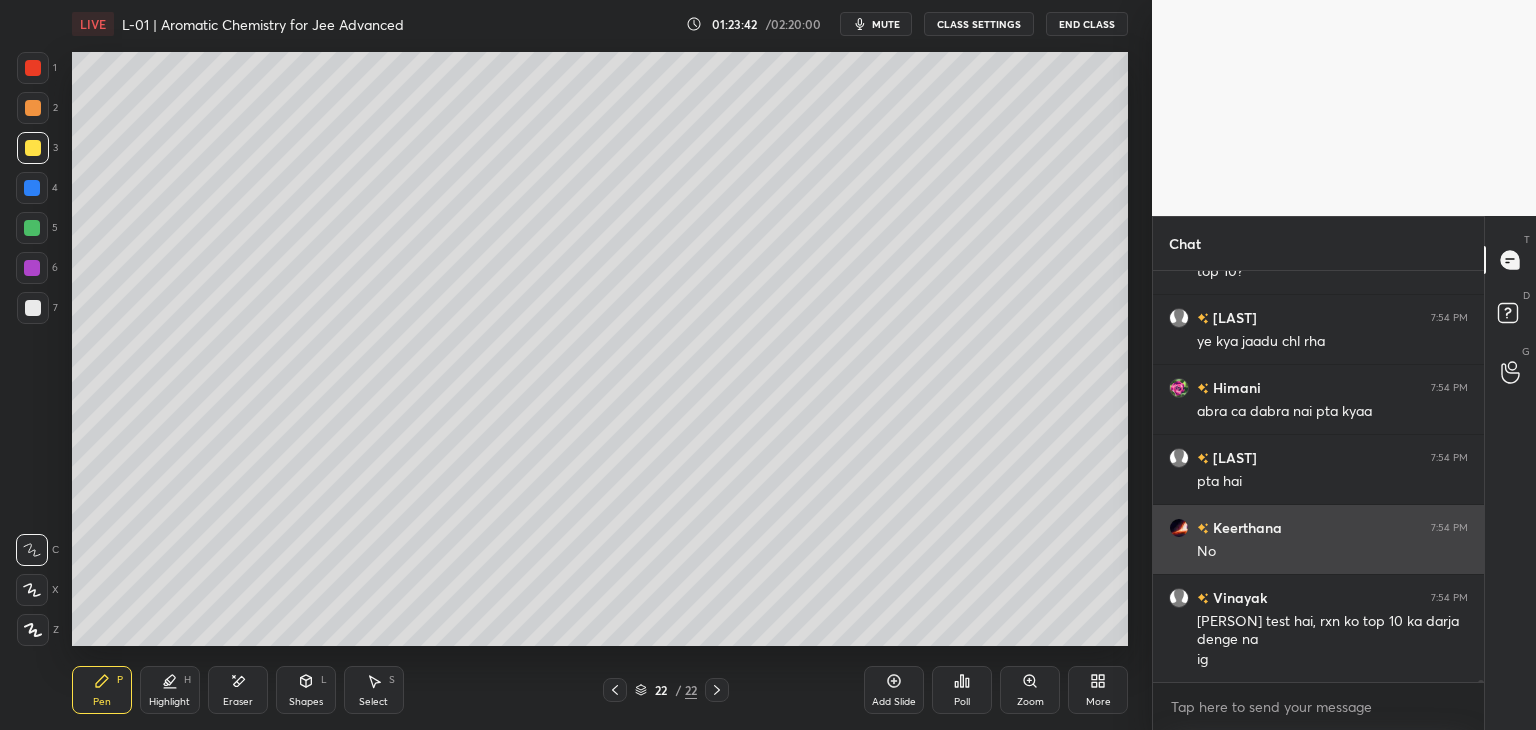 scroll, scrollTop: 74514, scrollLeft: 0, axis: vertical 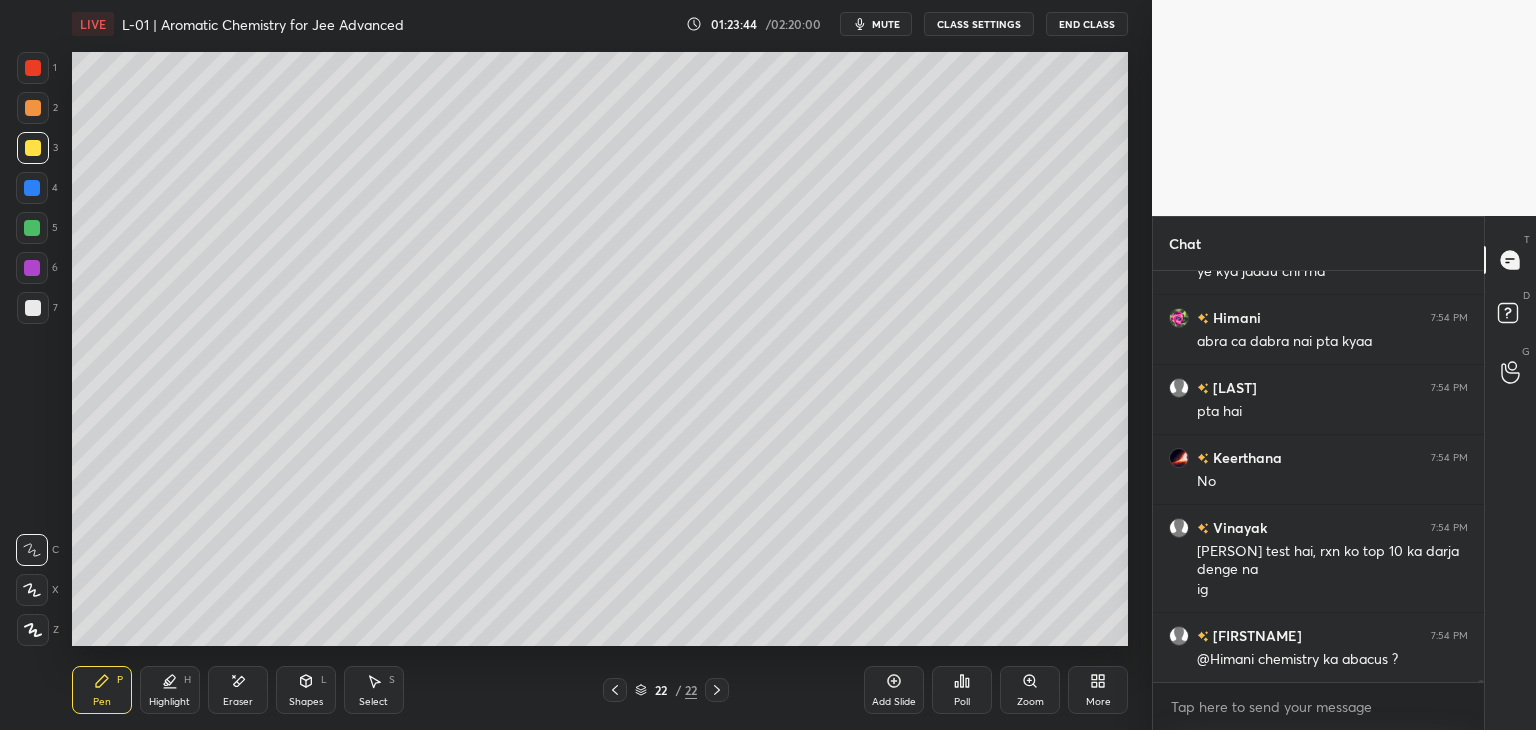 click 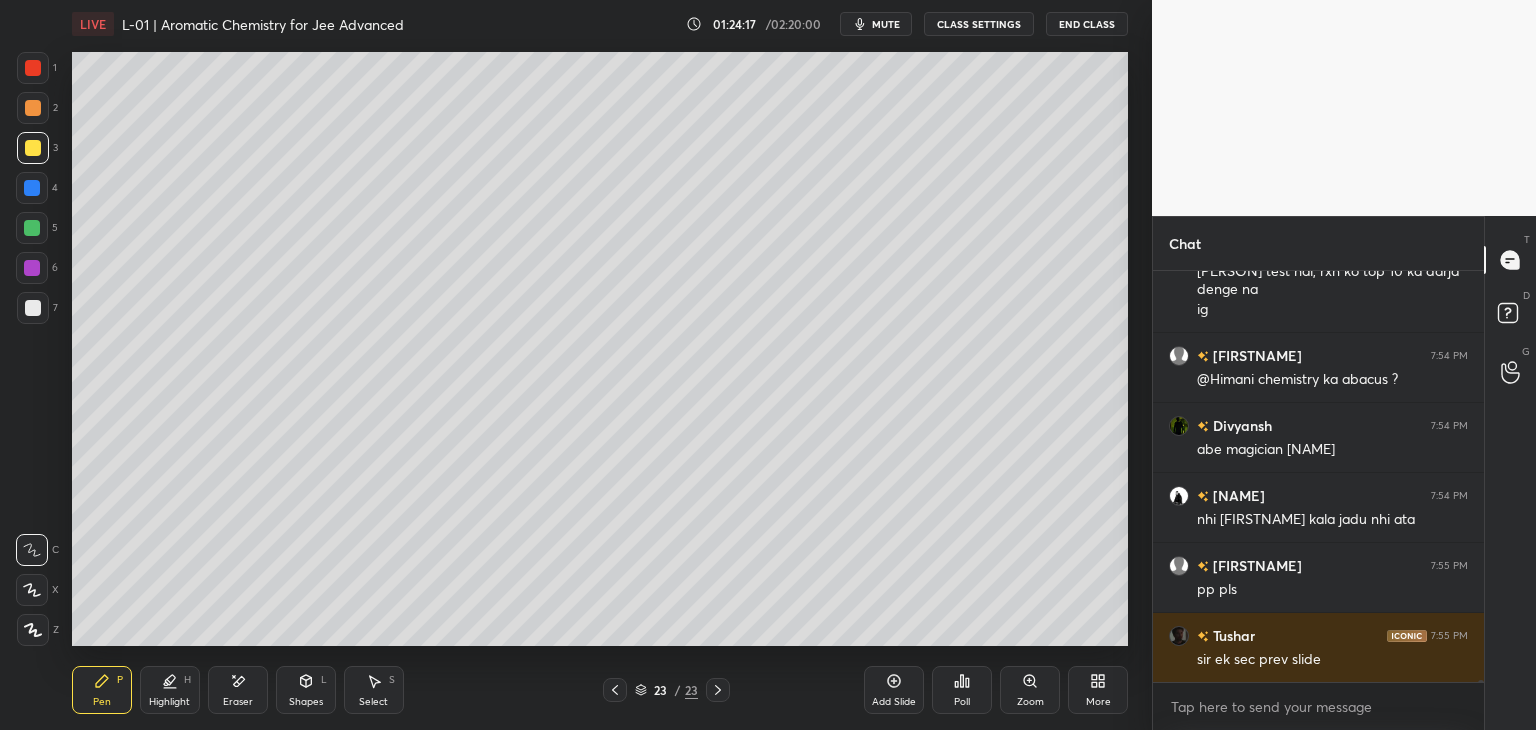 scroll, scrollTop: 74864, scrollLeft: 0, axis: vertical 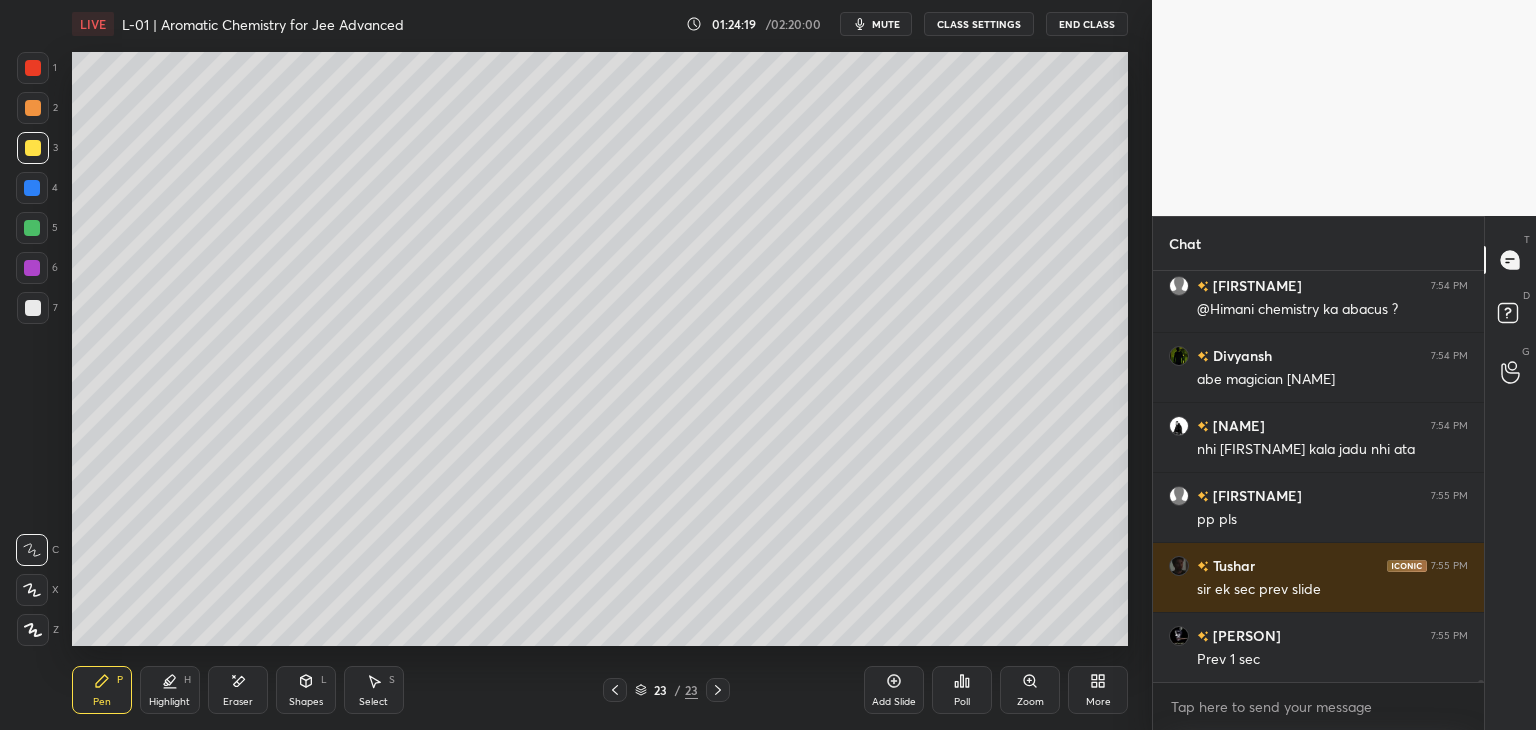 click at bounding box center [615, 690] 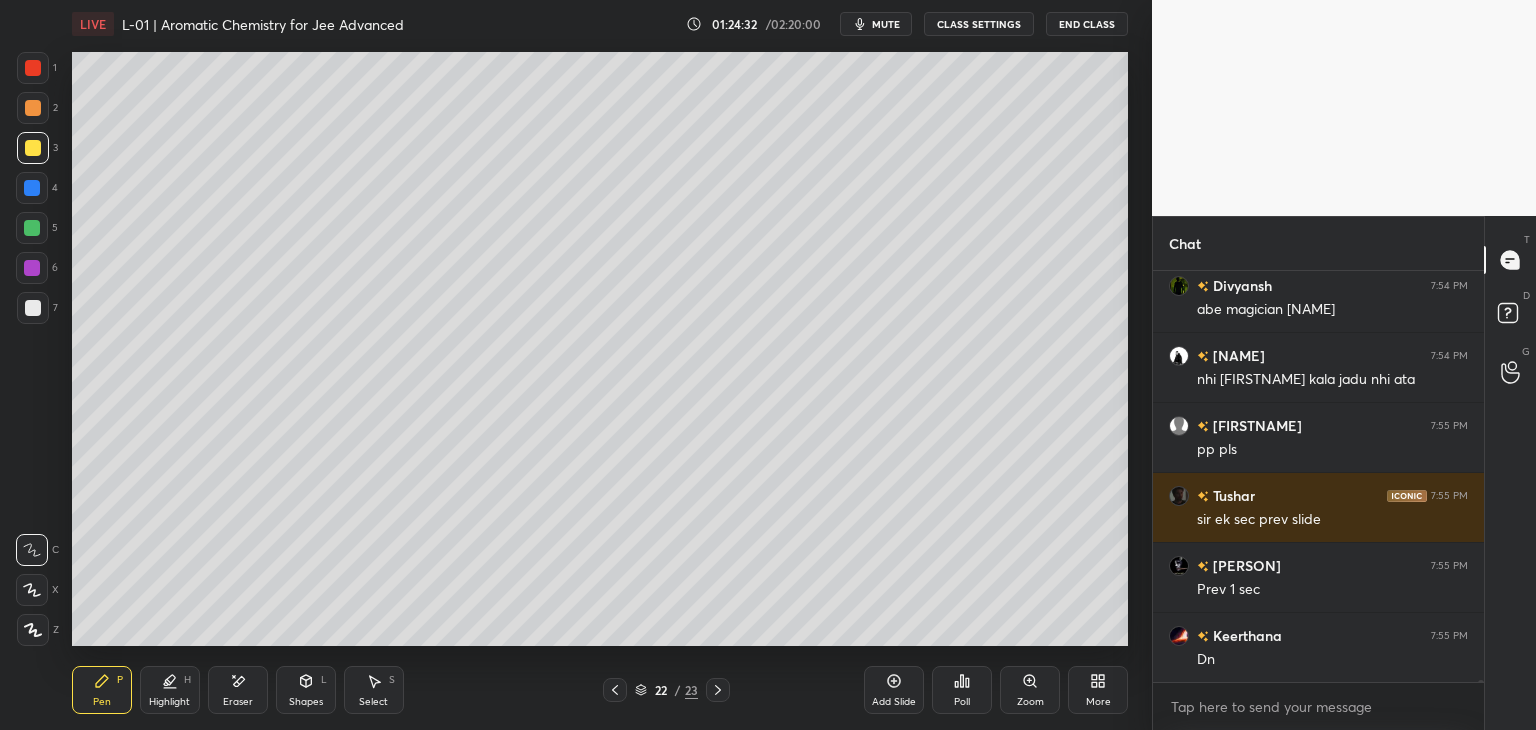 scroll, scrollTop: 75004, scrollLeft: 0, axis: vertical 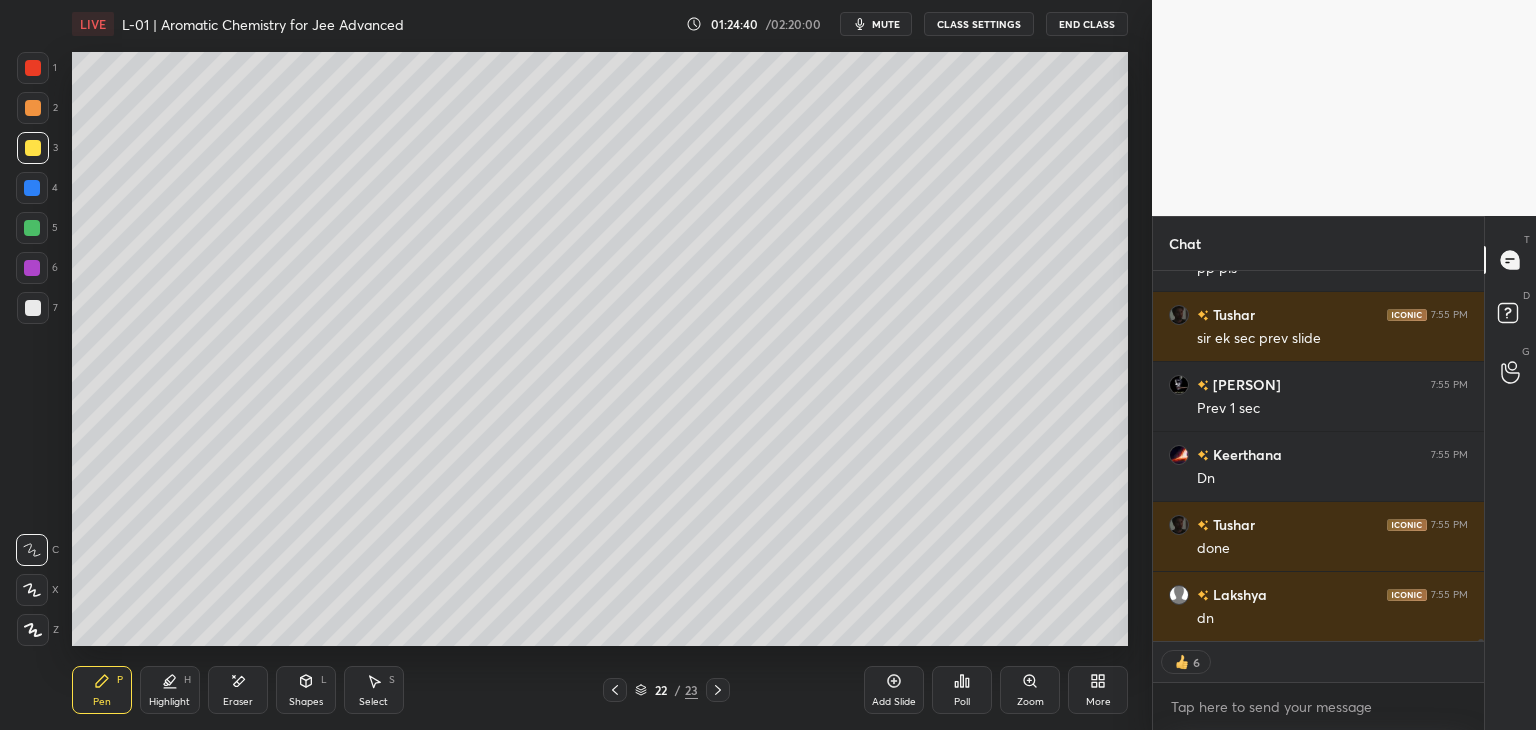 click at bounding box center (718, 690) 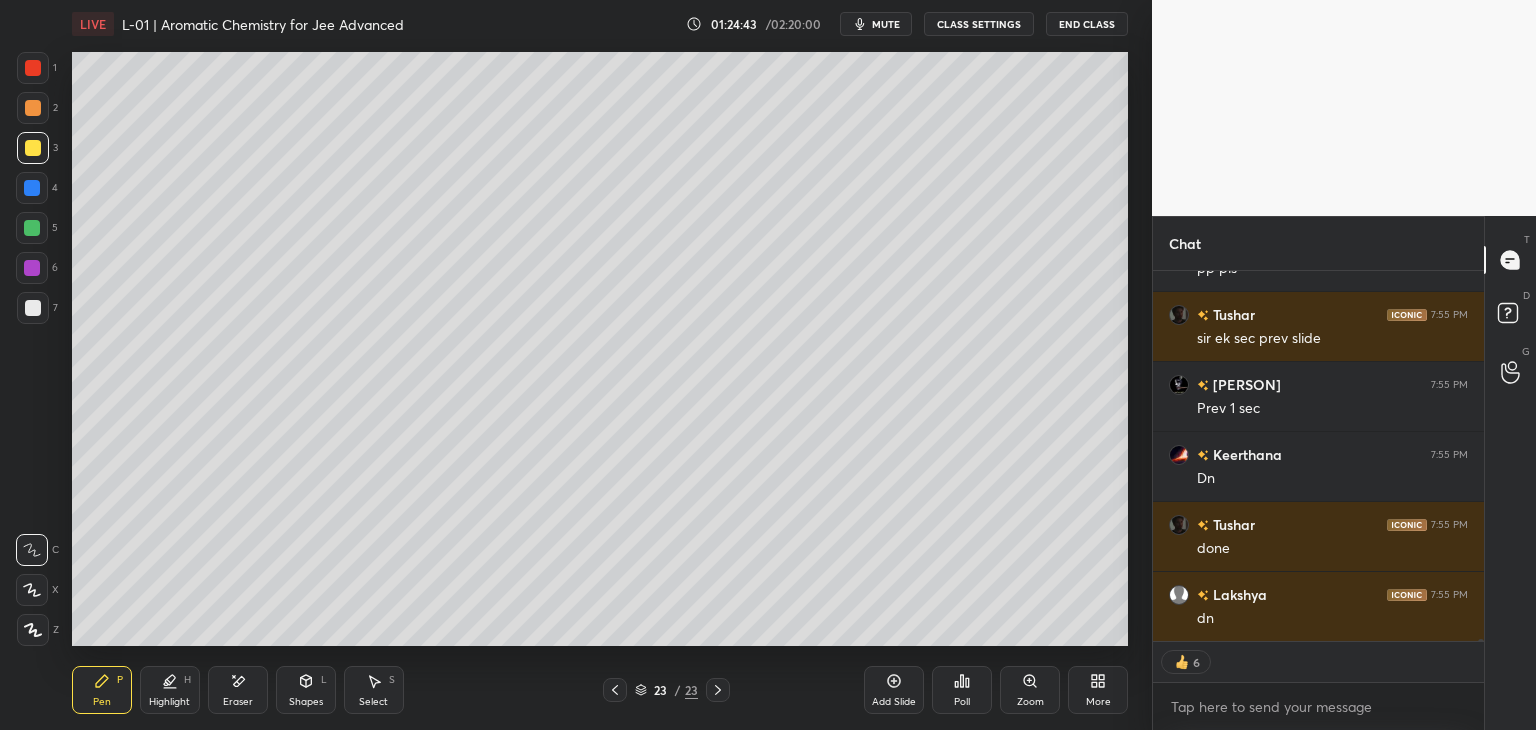 scroll, scrollTop: 75184, scrollLeft: 0, axis: vertical 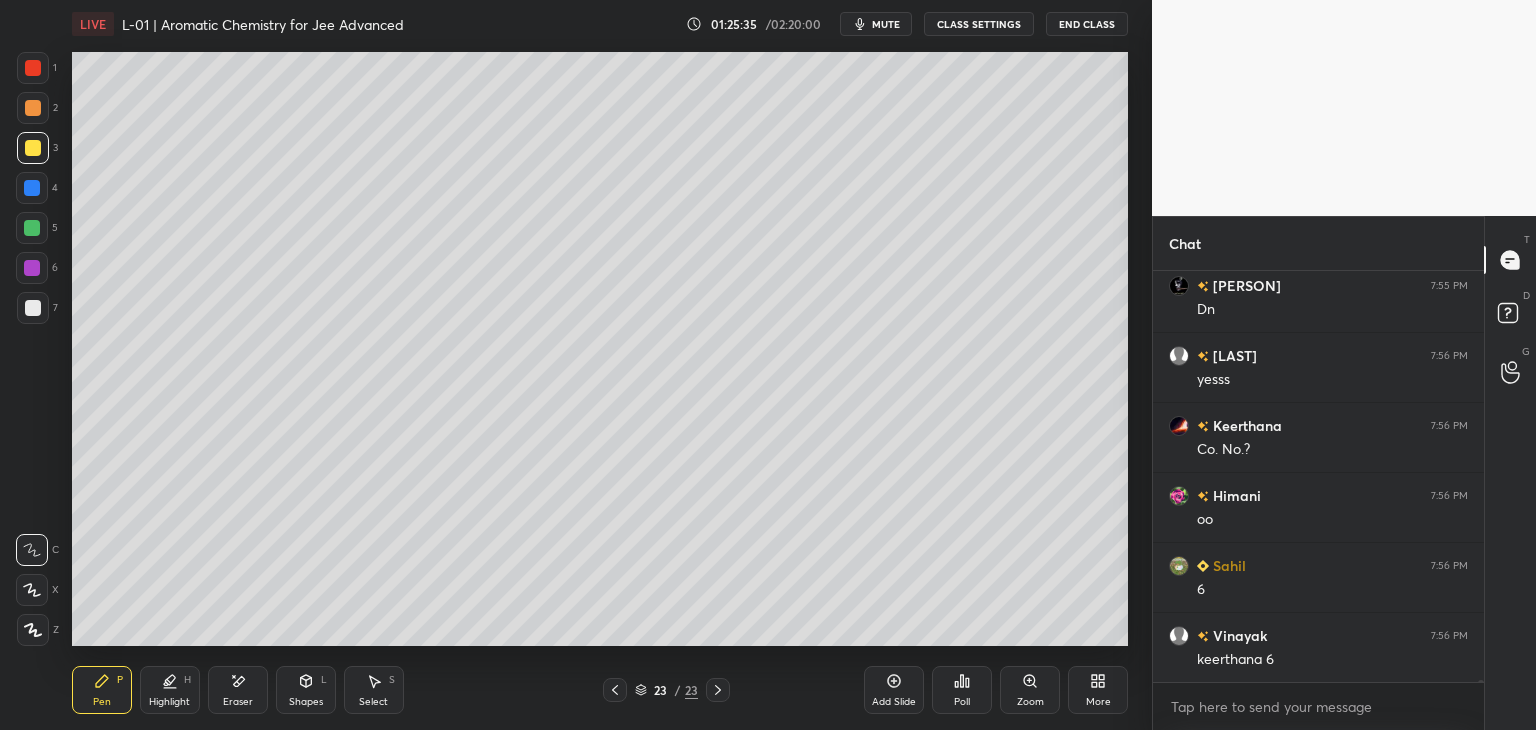 click on "Eraser" at bounding box center (238, 690) 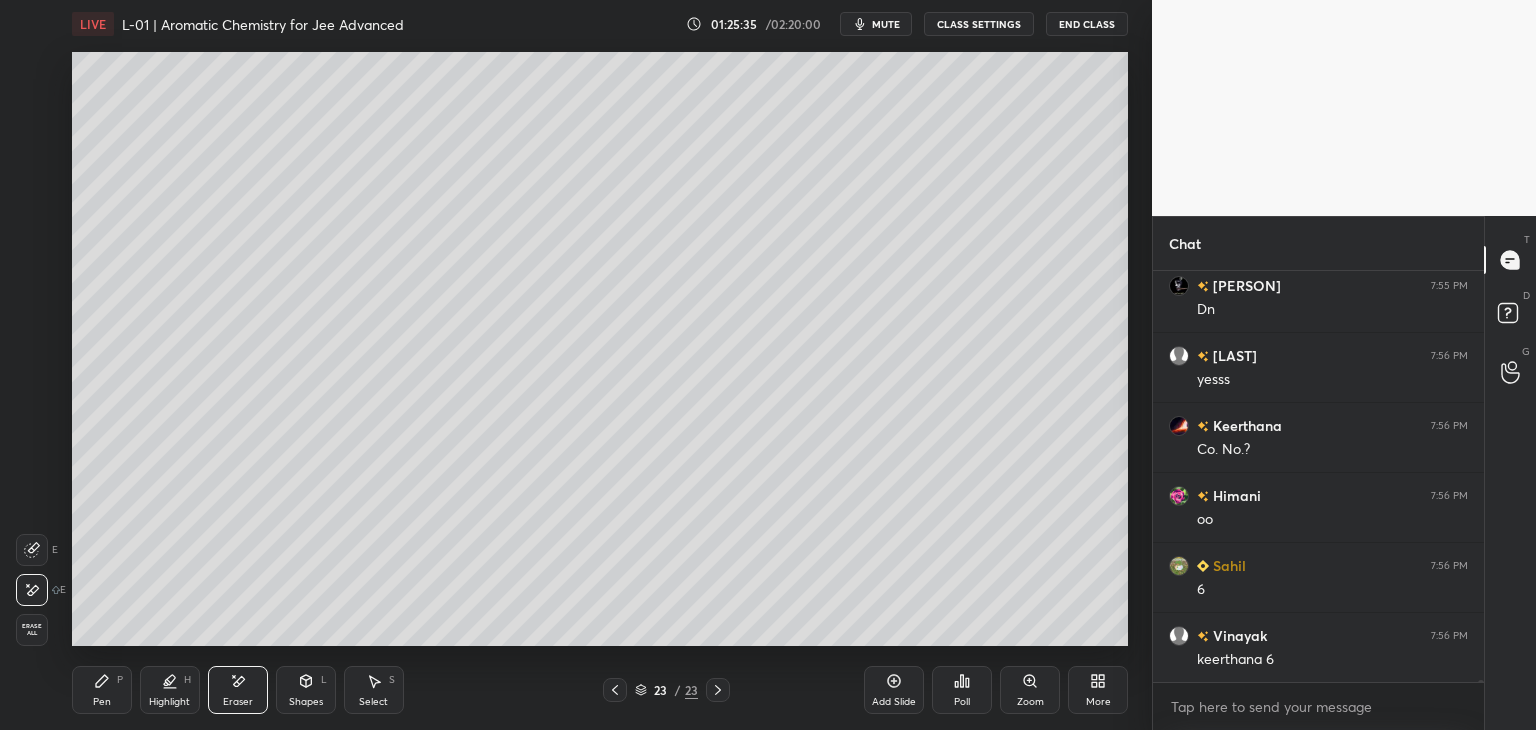 scroll, scrollTop: 75542, scrollLeft: 0, axis: vertical 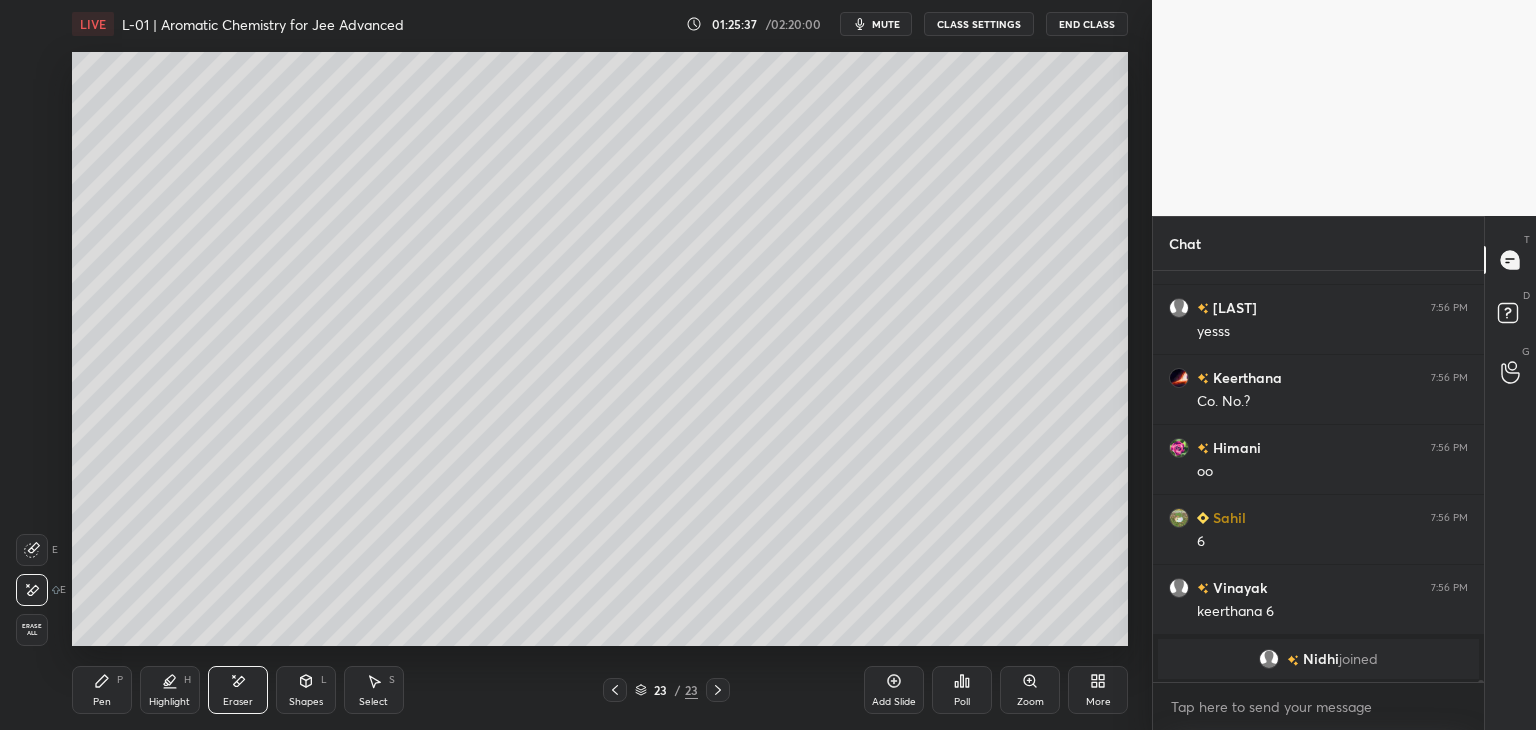 click on "Pen" at bounding box center [102, 702] 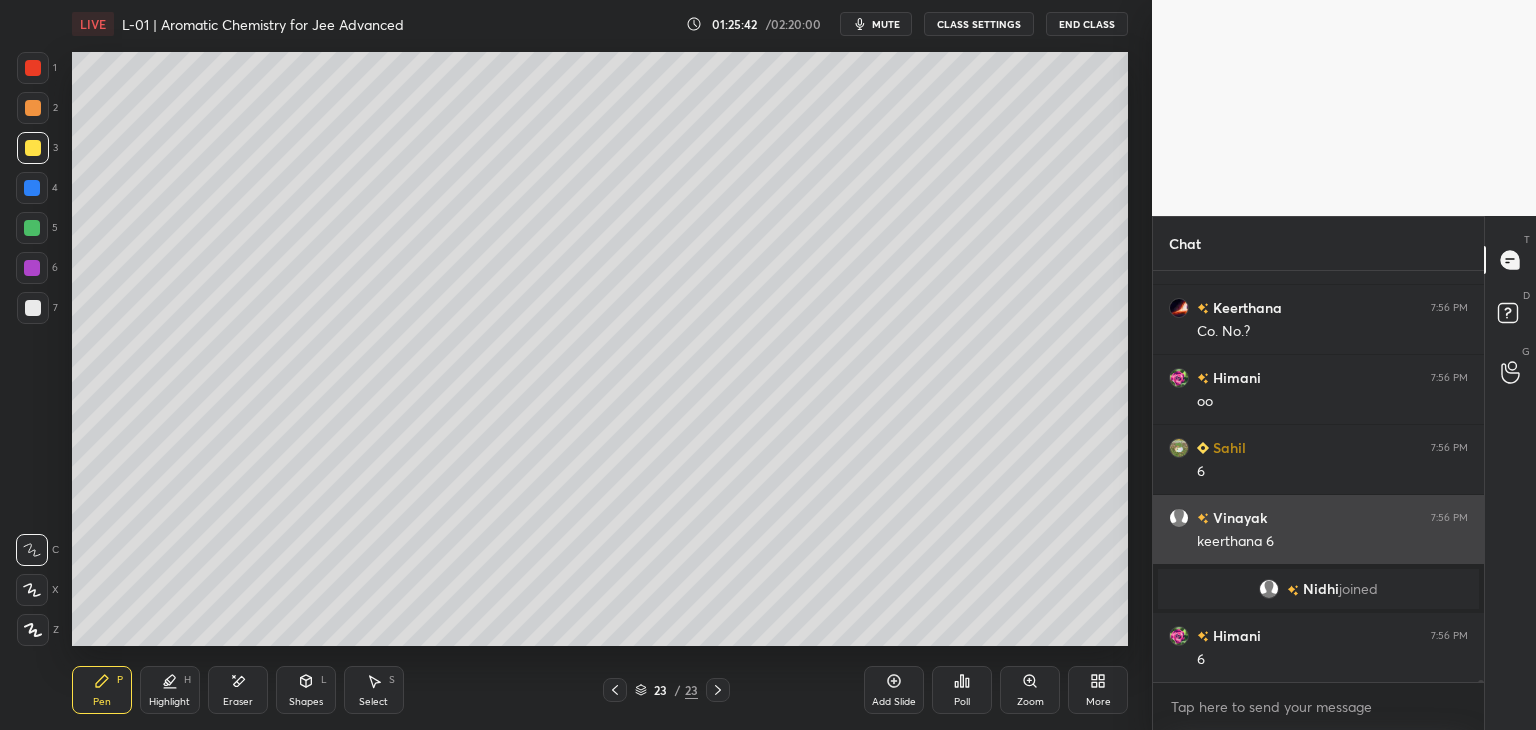 scroll, scrollTop: 75084, scrollLeft: 0, axis: vertical 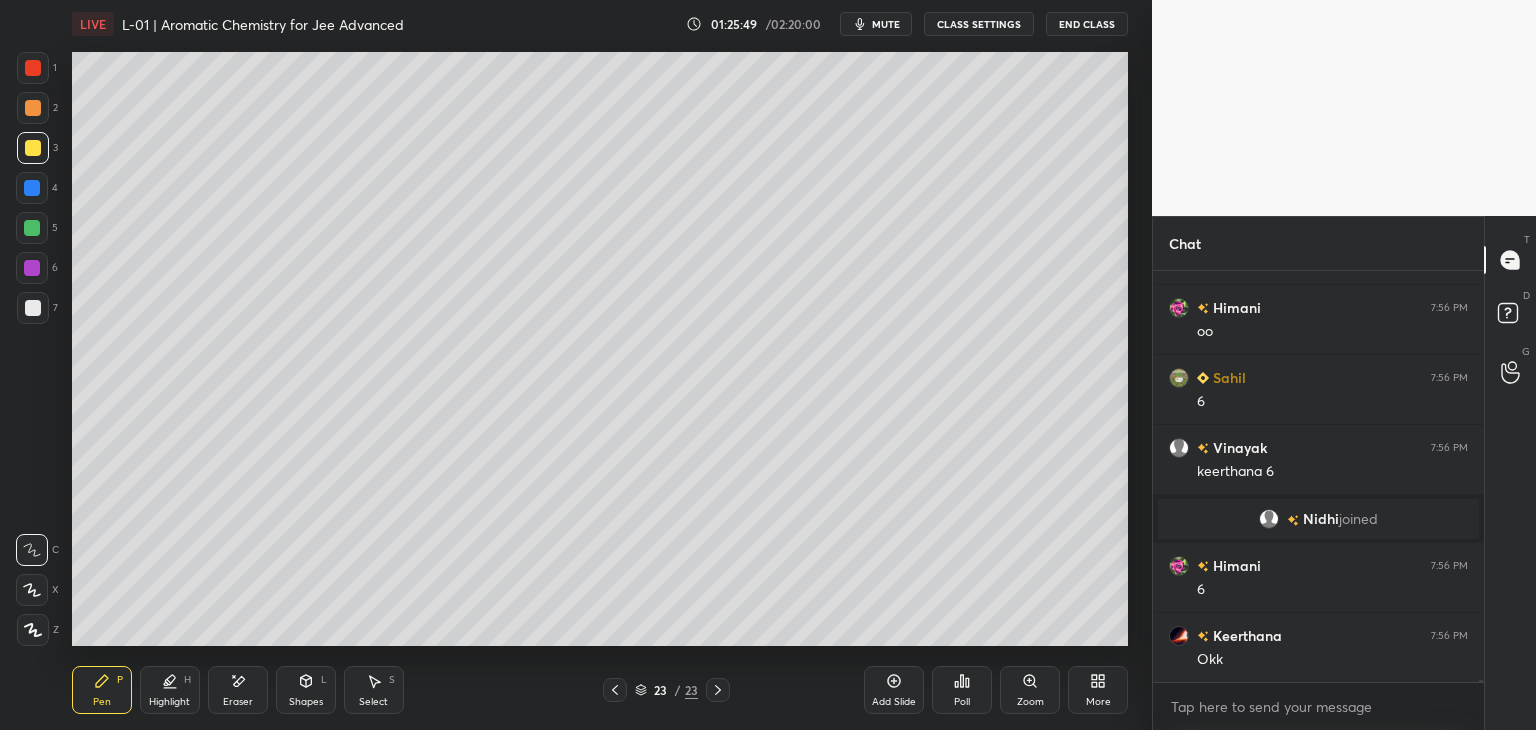 click at bounding box center [615, 690] 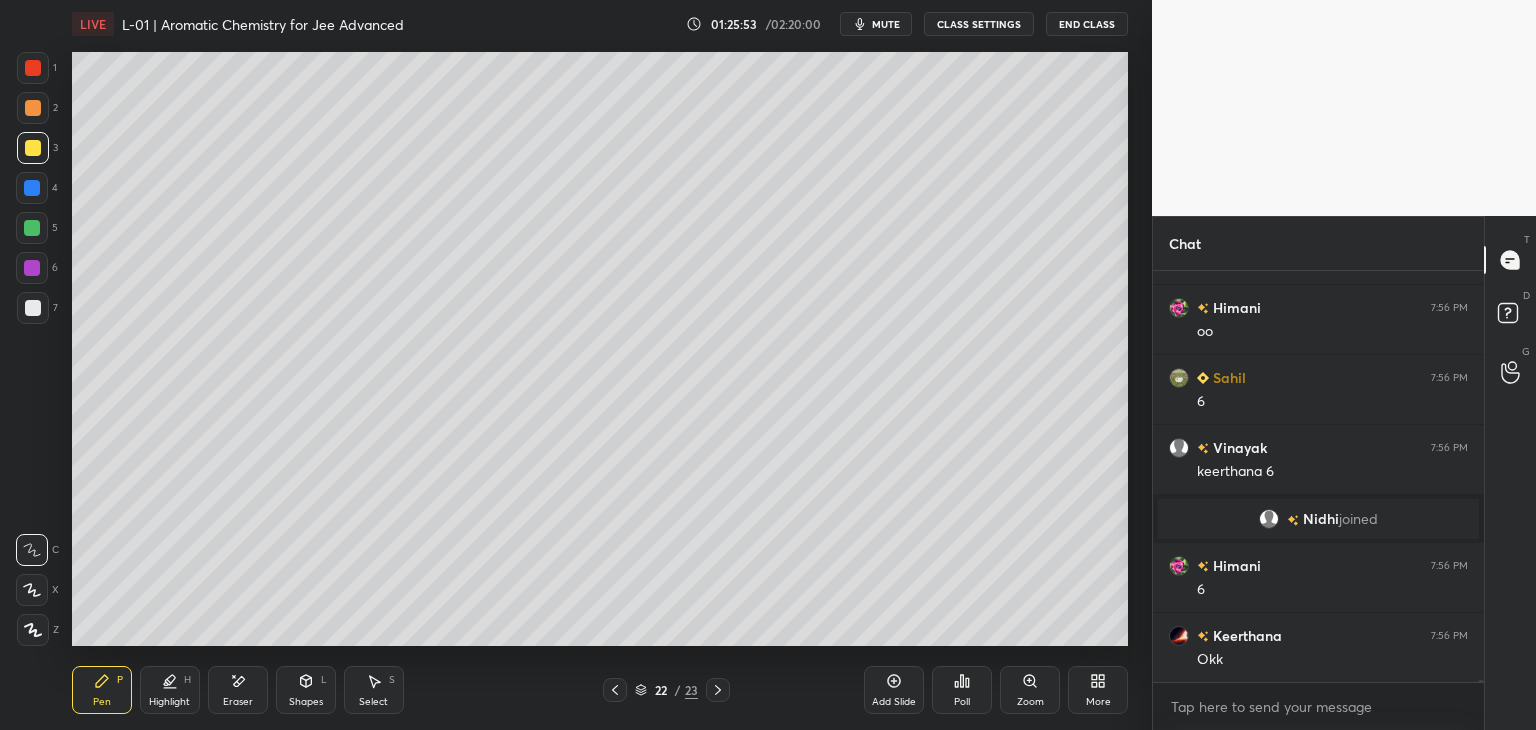 click at bounding box center [718, 690] 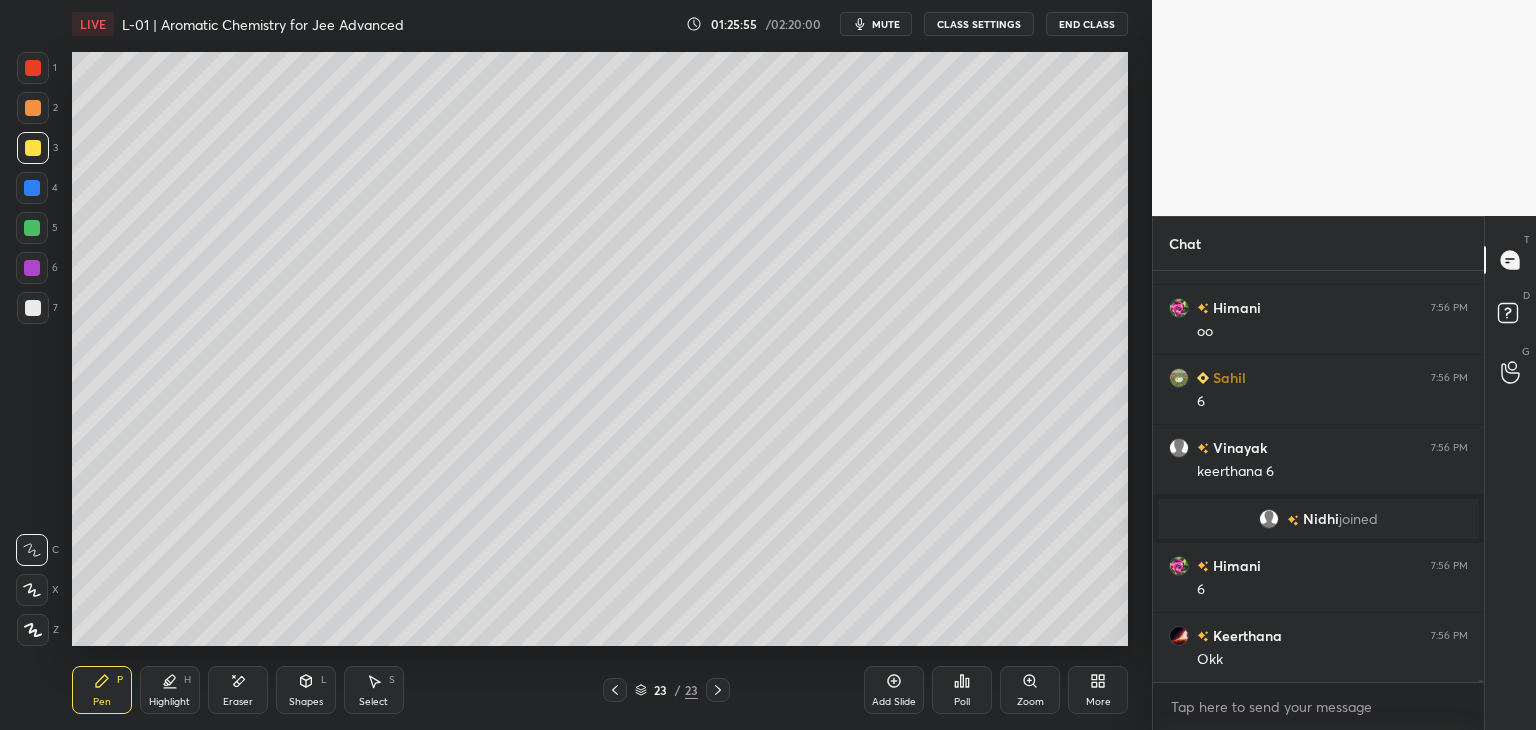 click on "Add Slide" at bounding box center [894, 690] 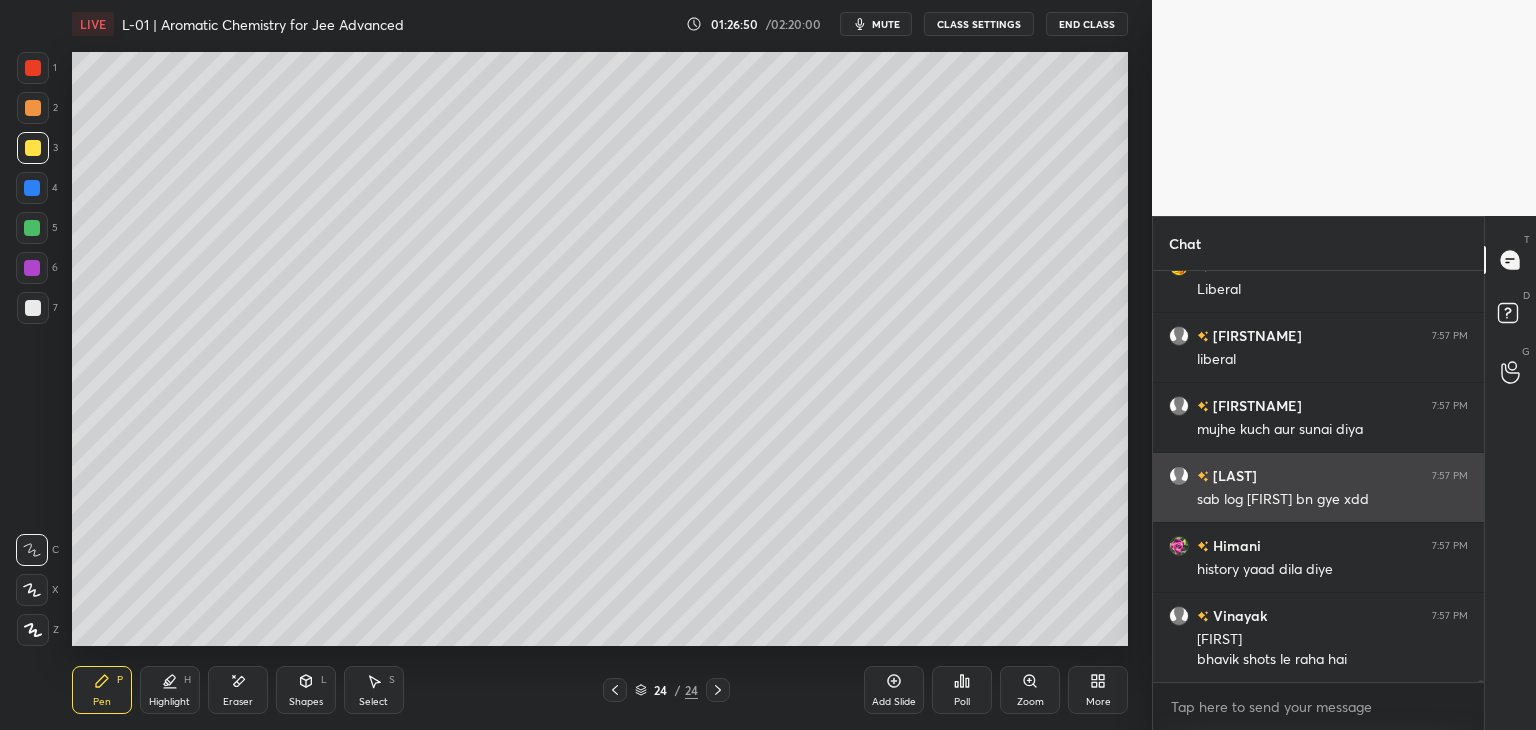 scroll, scrollTop: 76014, scrollLeft: 0, axis: vertical 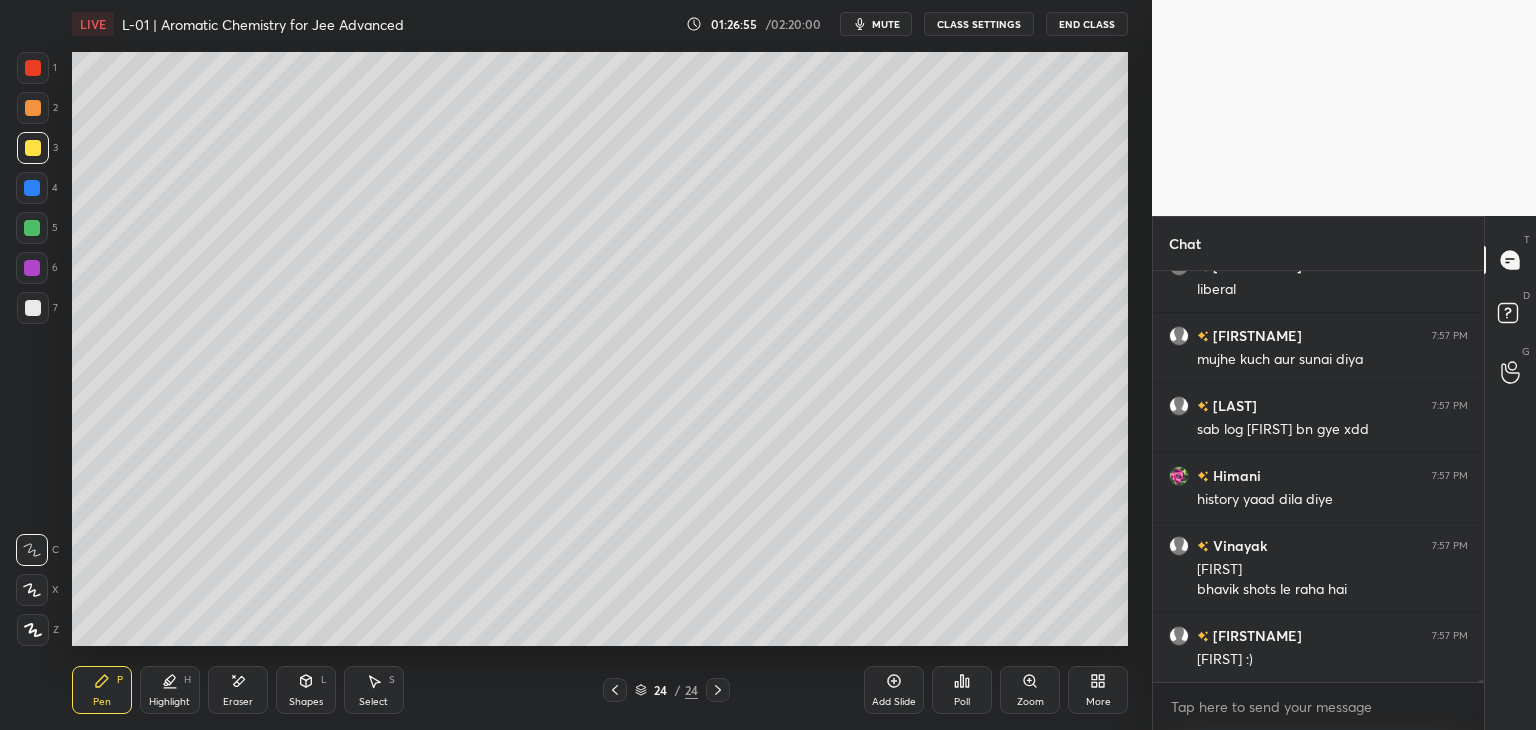 click 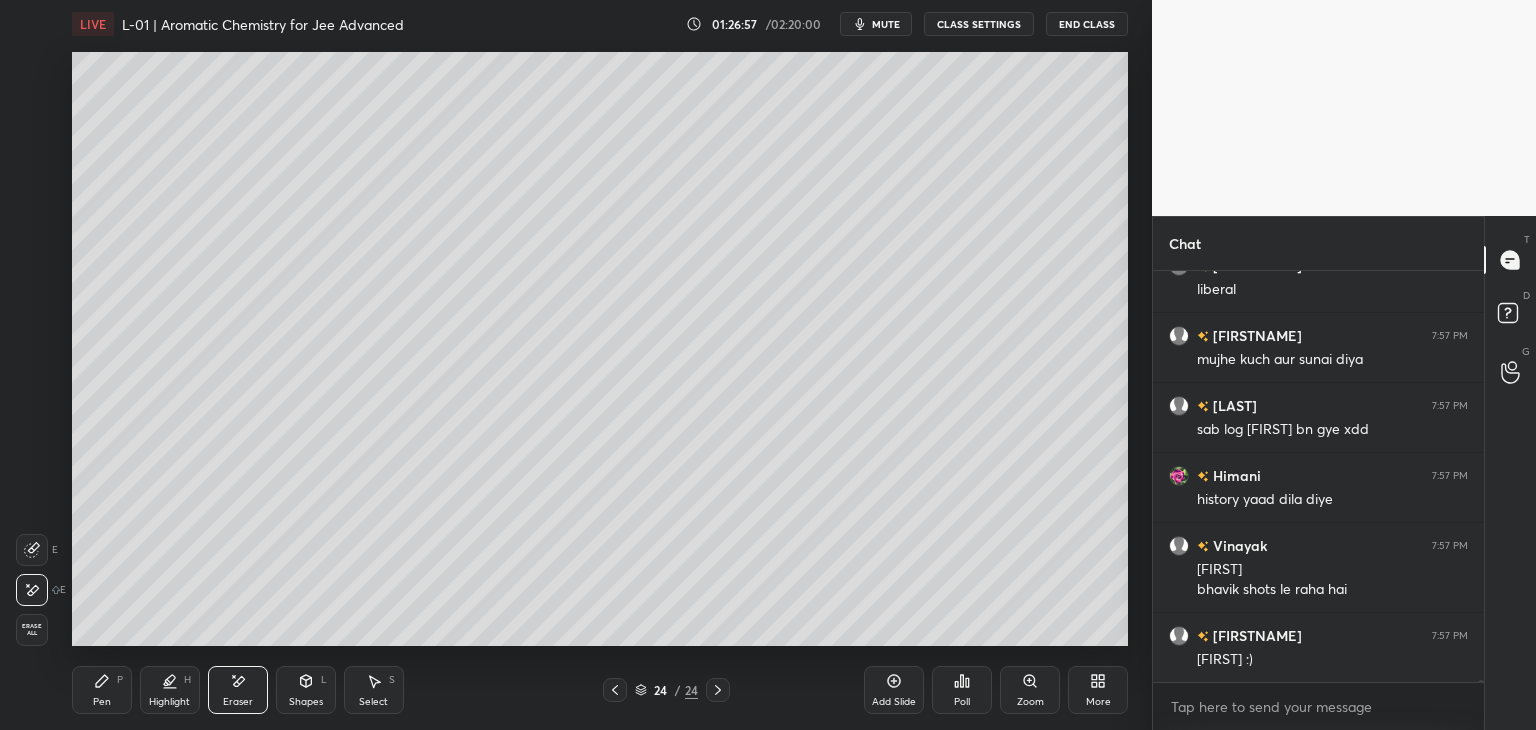 click 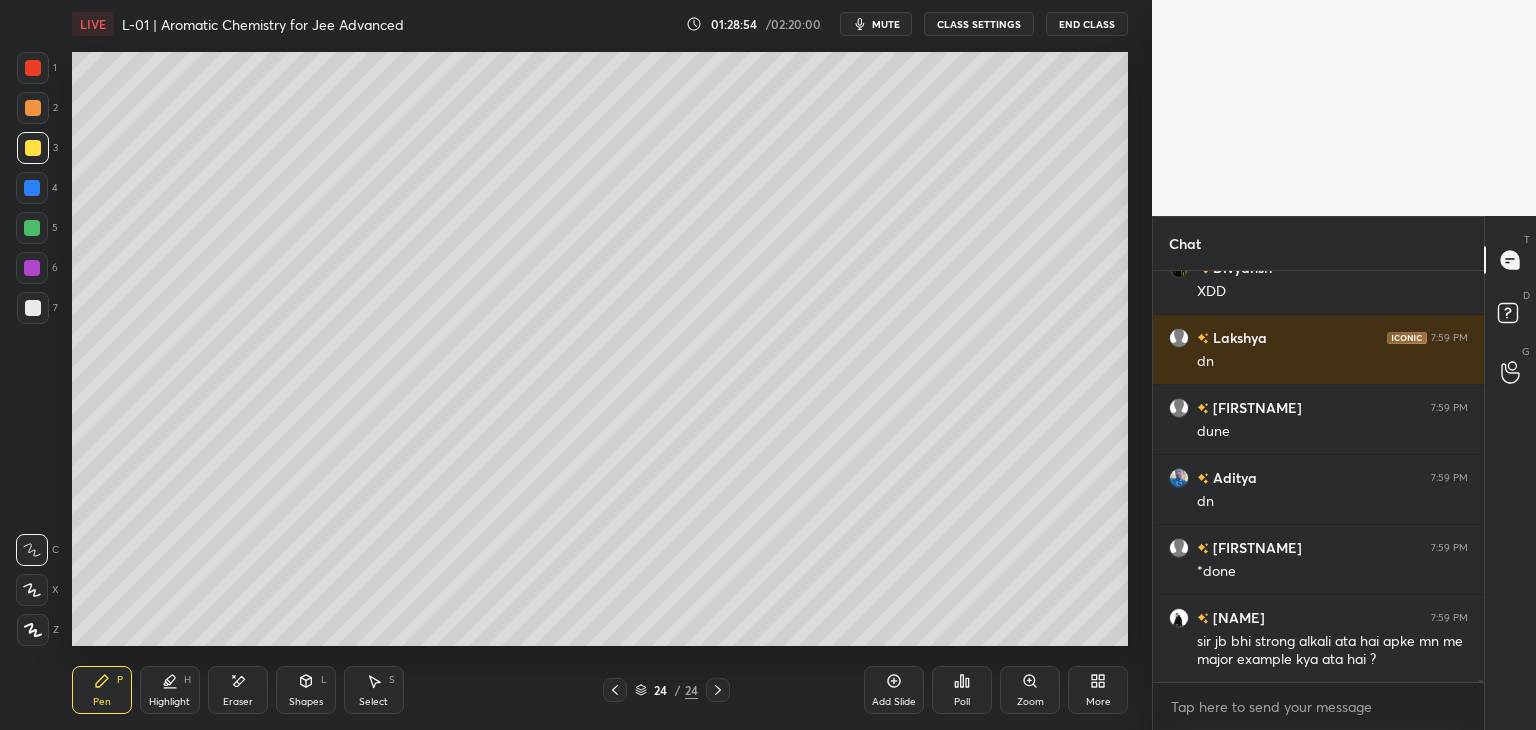 scroll, scrollTop: 76732, scrollLeft: 0, axis: vertical 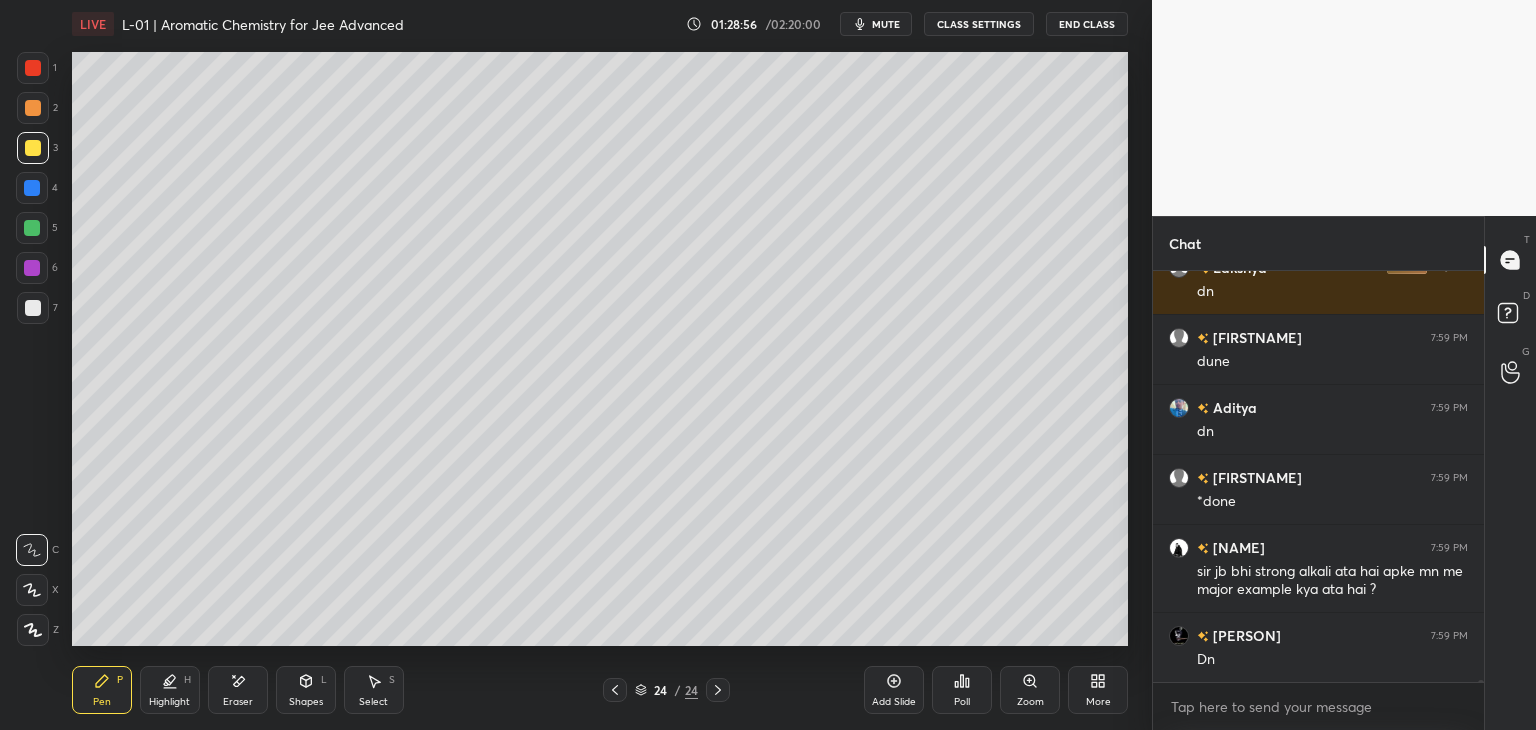 click 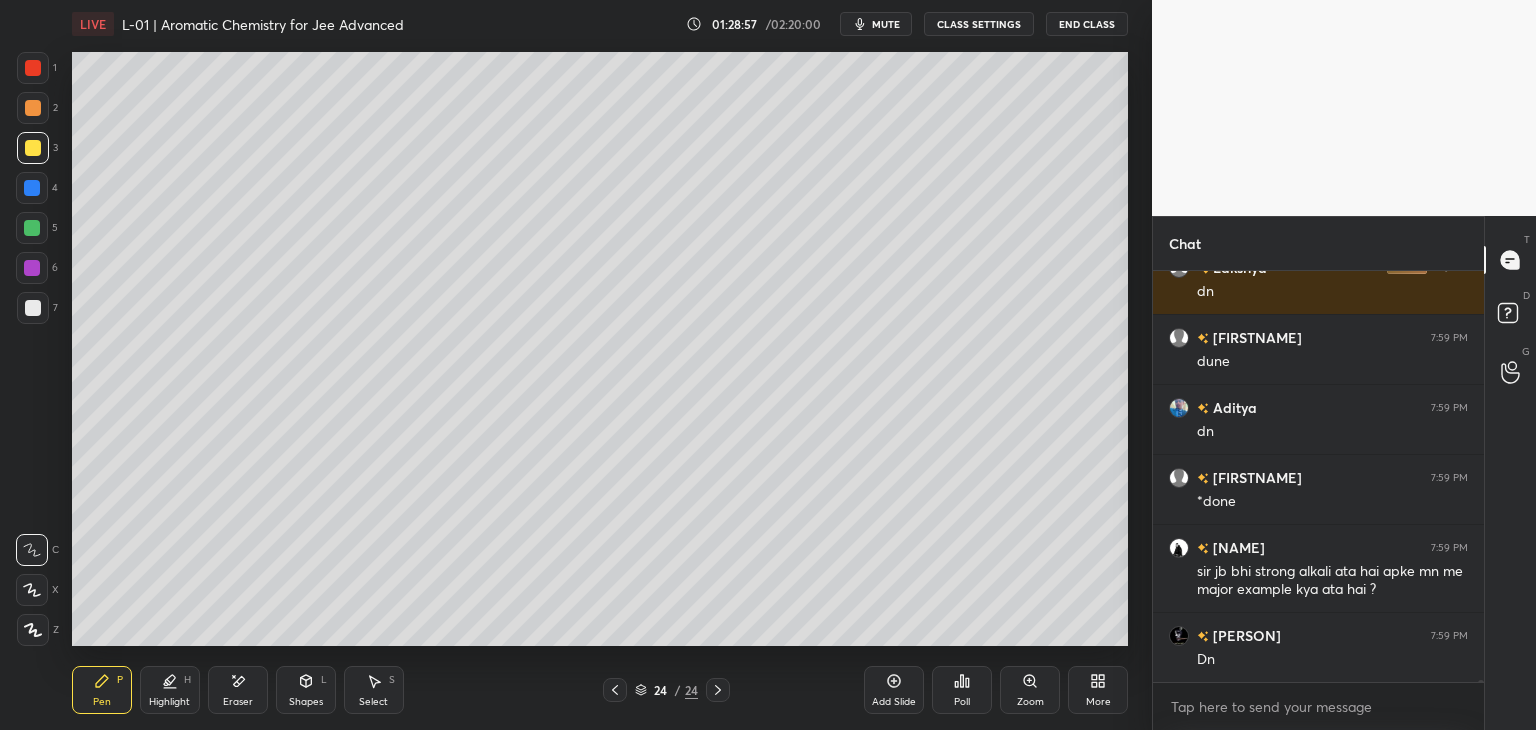 click at bounding box center [33, 68] 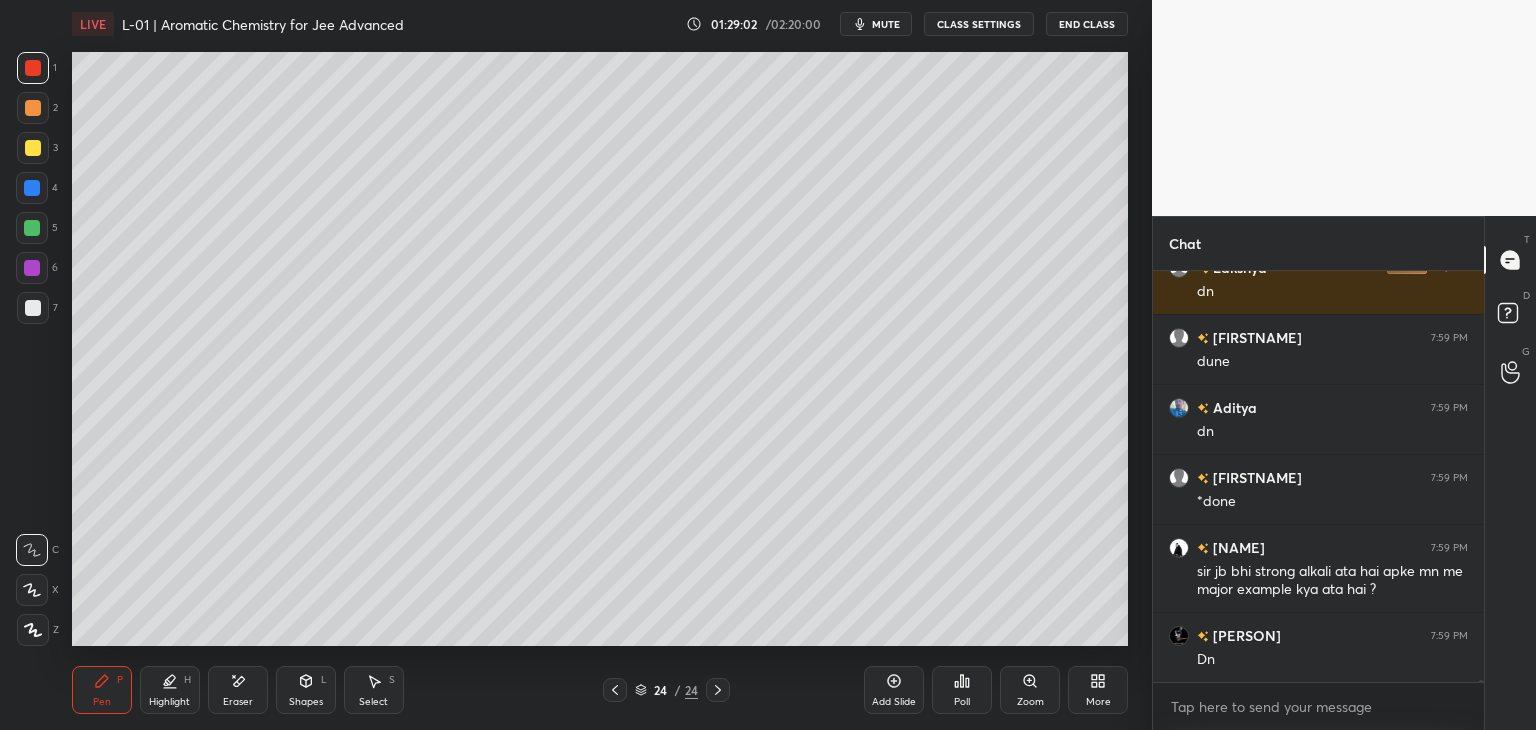 scroll, scrollTop: 76802, scrollLeft: 0, axis: vertical 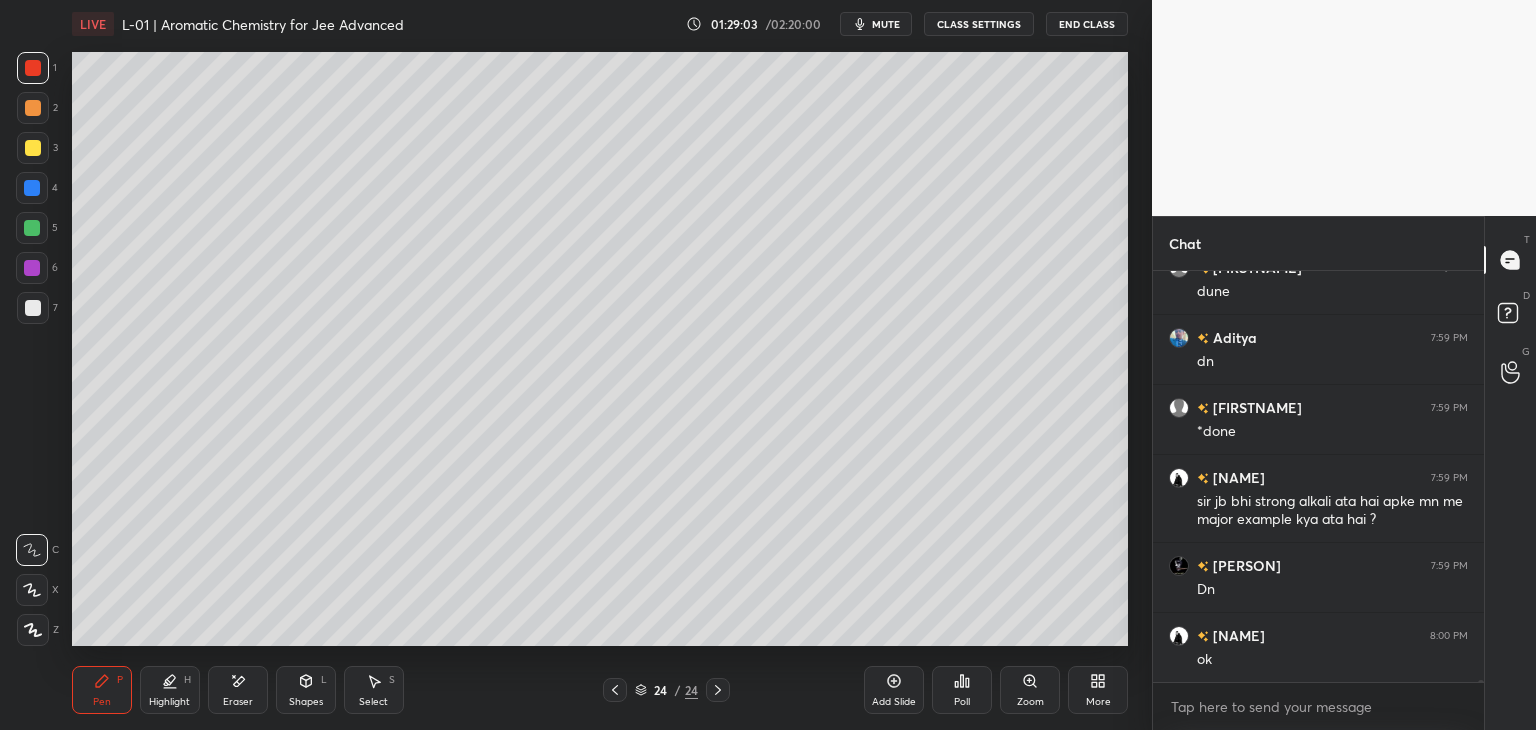 click on "Add Slide" at bounding box center (894, 690) 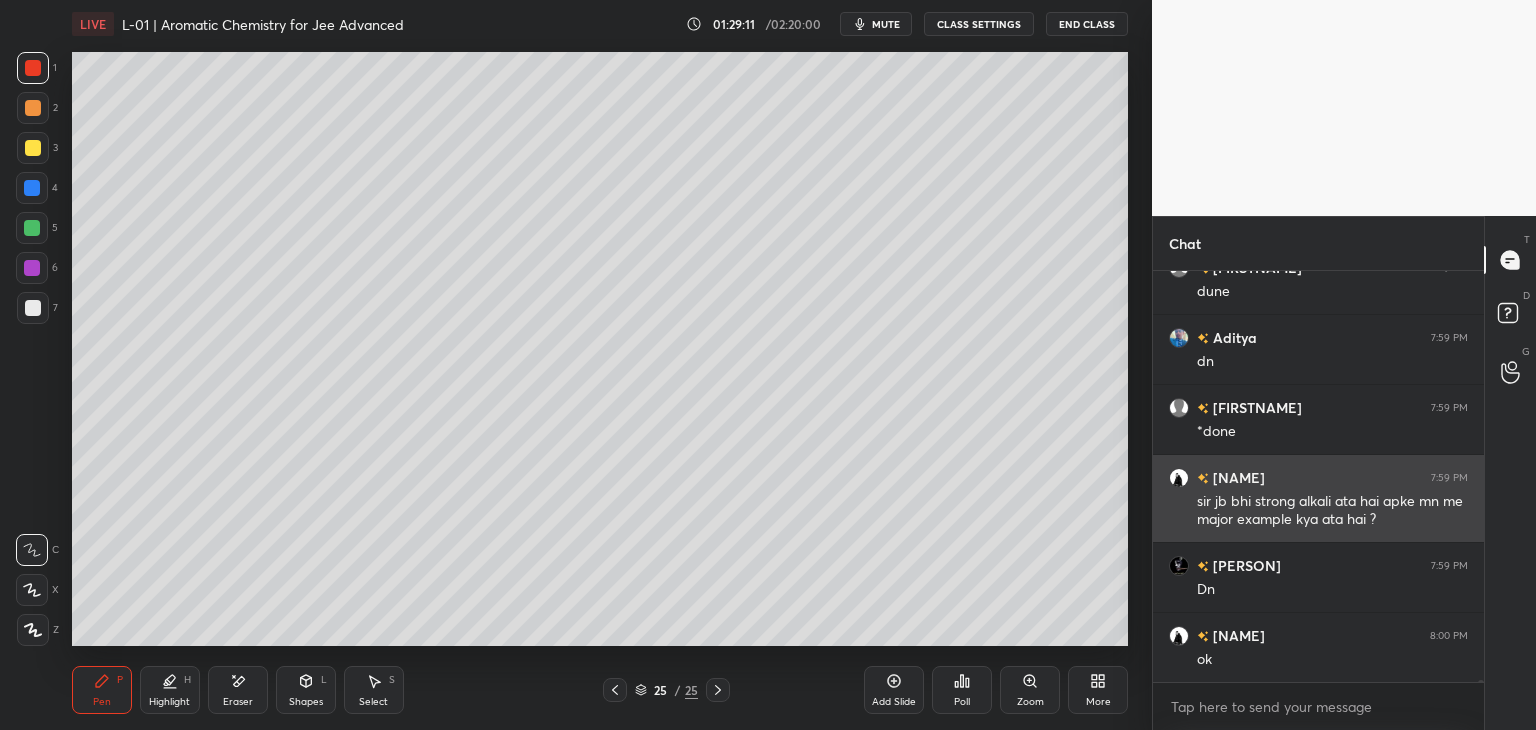 scroll, scrollTop: 76872, scrollLeft: 0, axis: vertical 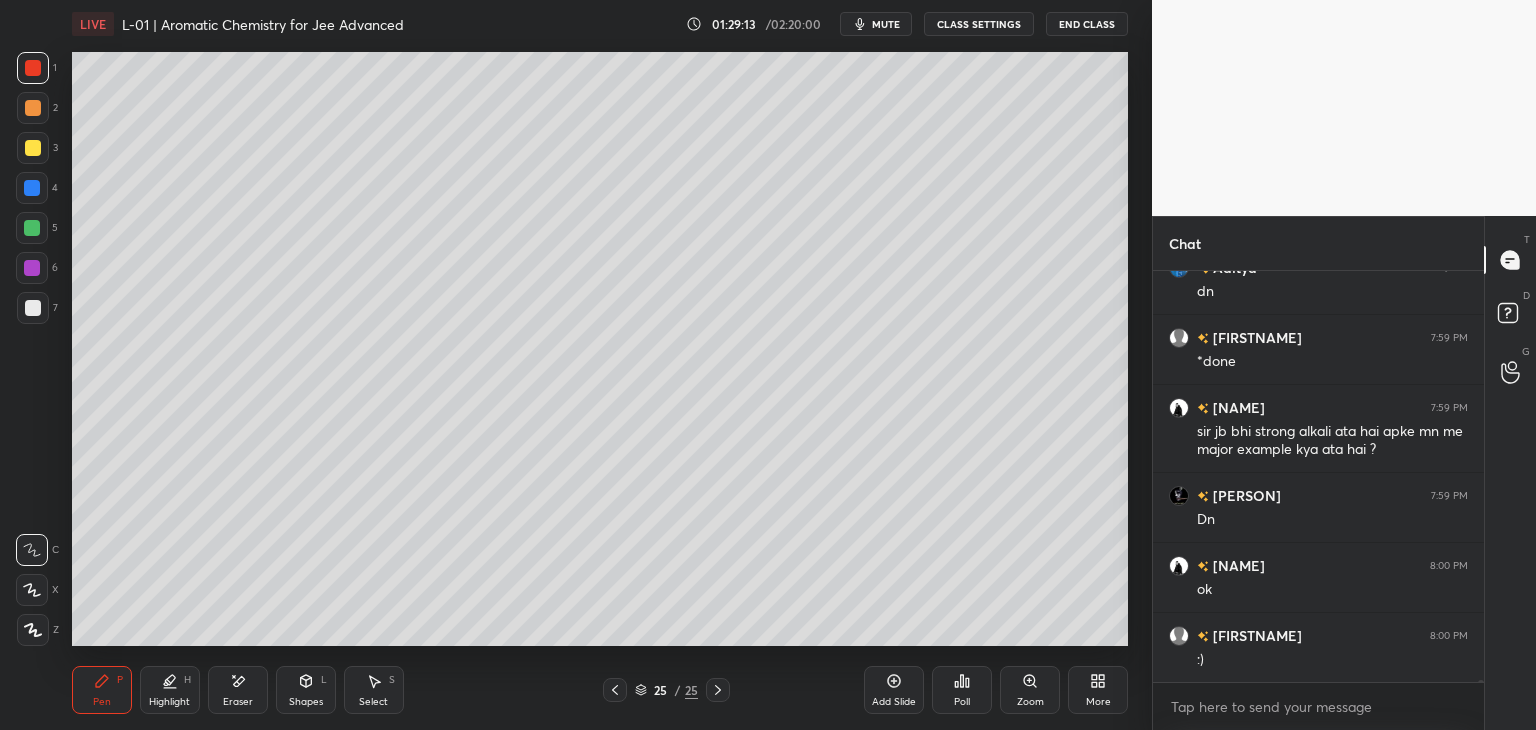 click on "Select S" at bounding box center [374, 690] 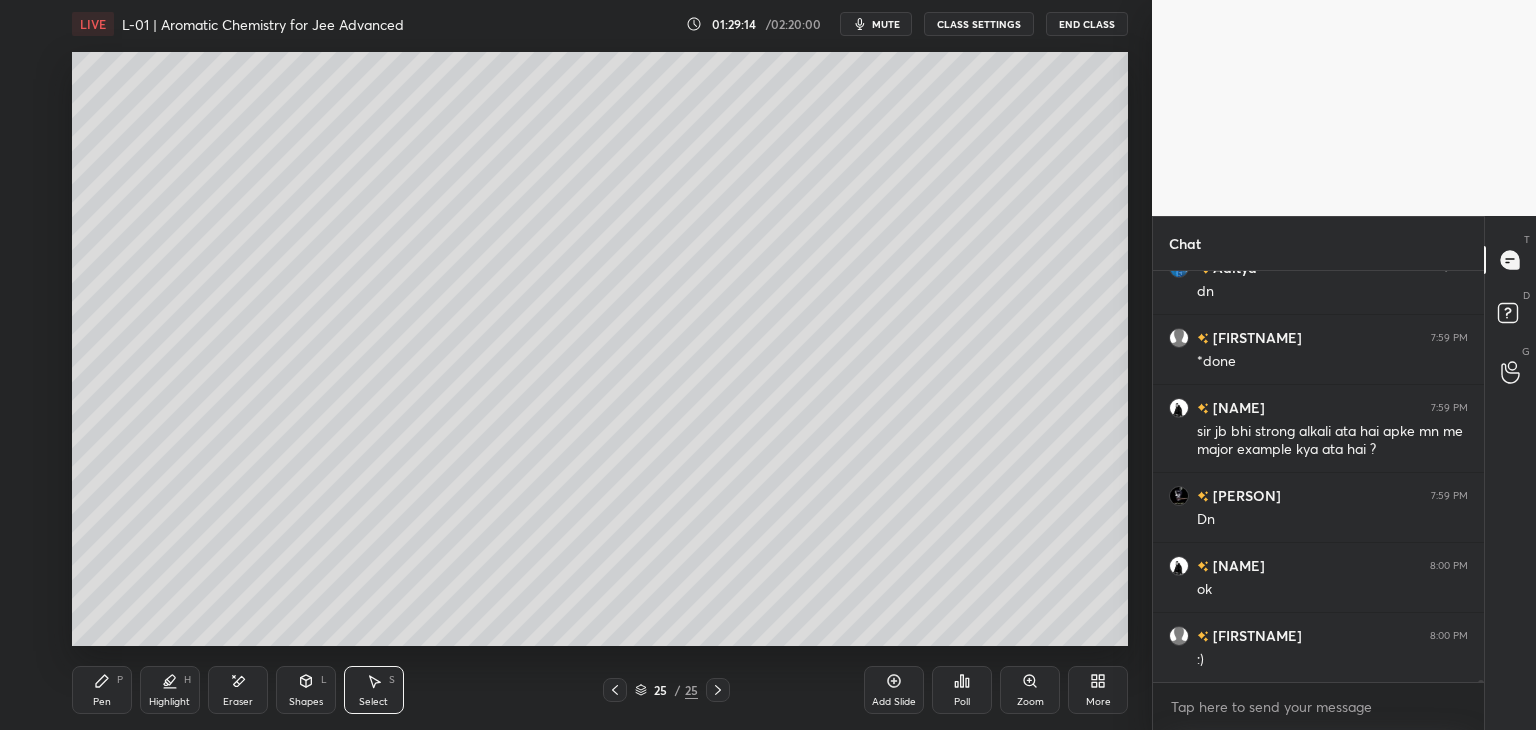 click on "0 ° Undo Copy Duplicate Duplicate to new slide Delete" at bounding box center [600, 349] 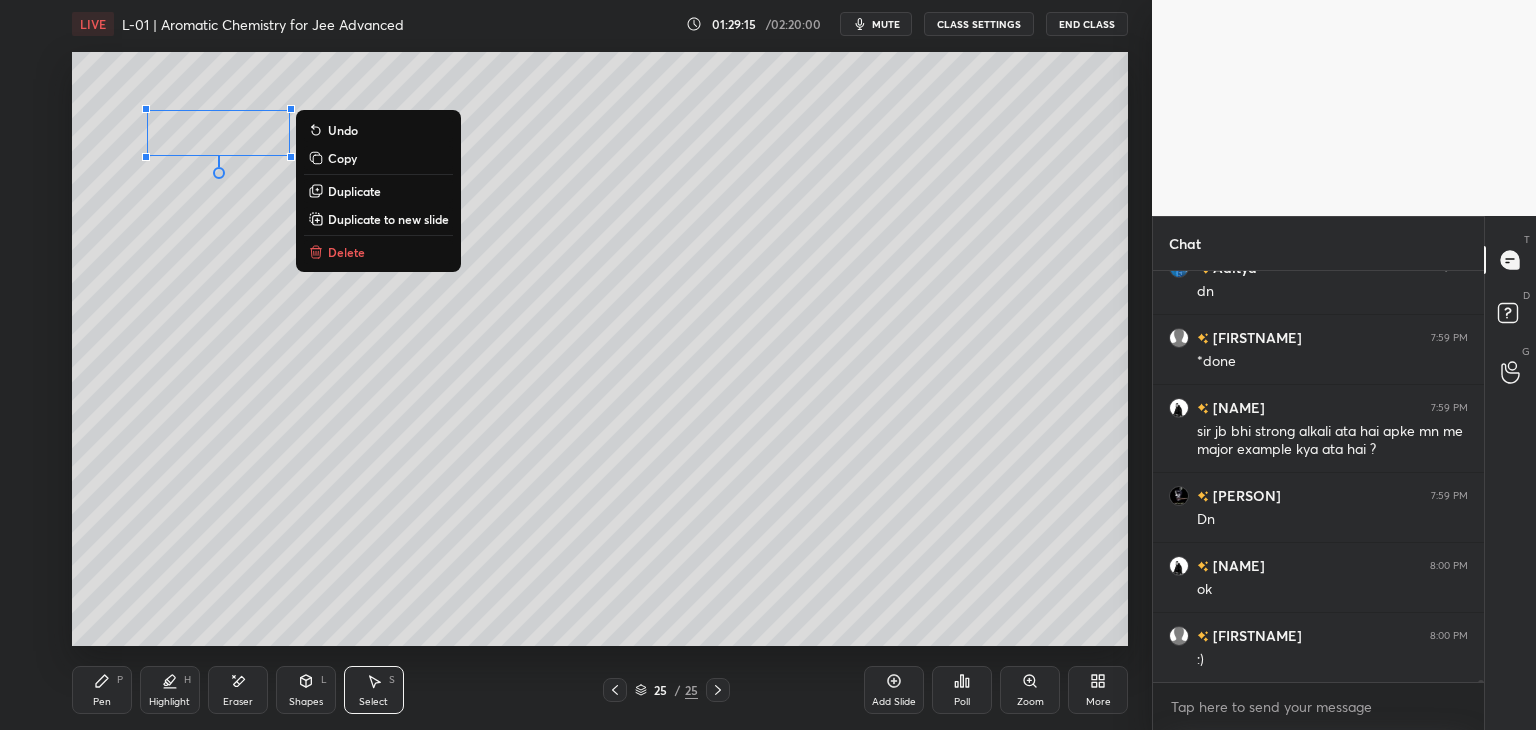 click on "Delete" at bounding box center [378, 252] 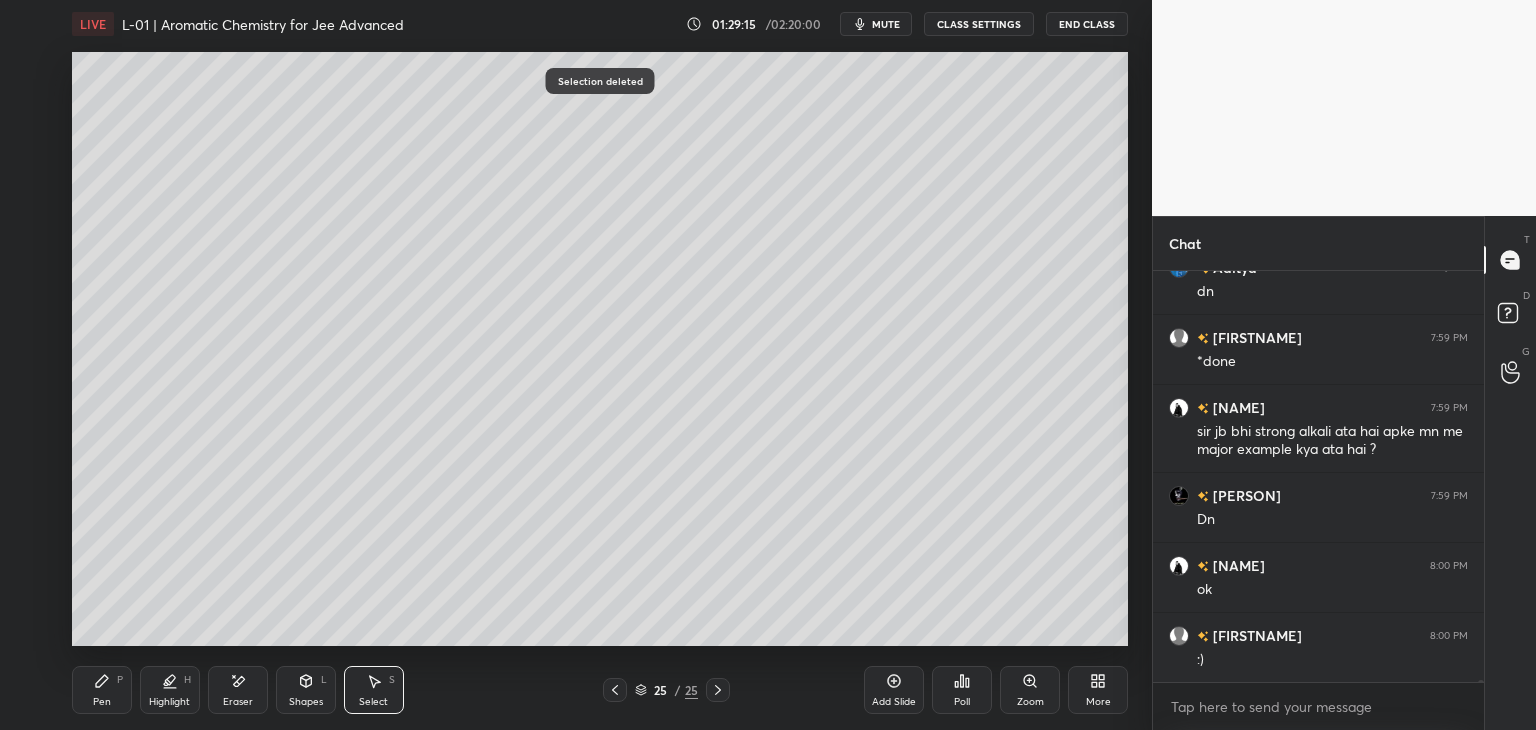 click 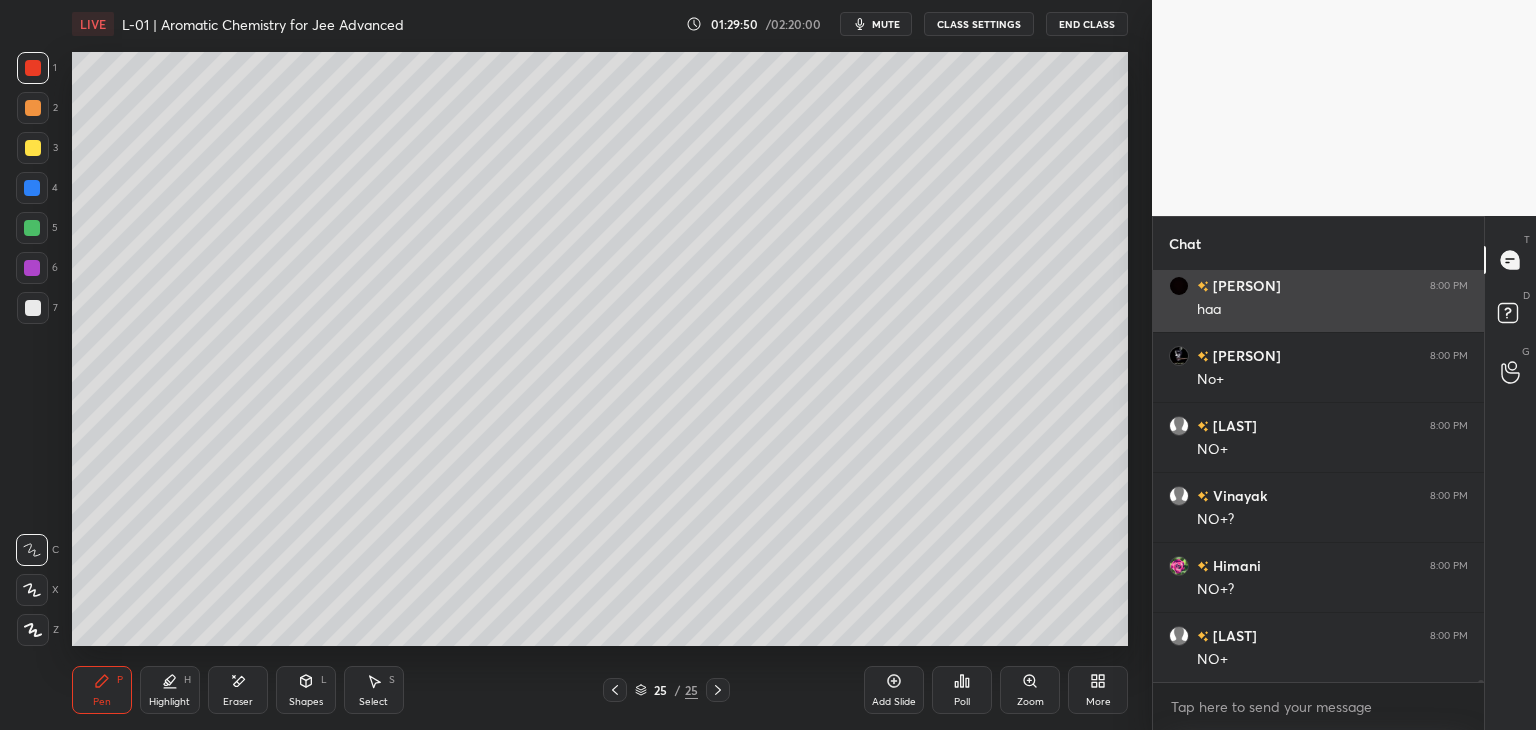 scroll, scrollTop: 77852, scrollLeft: 0, axis: vertical 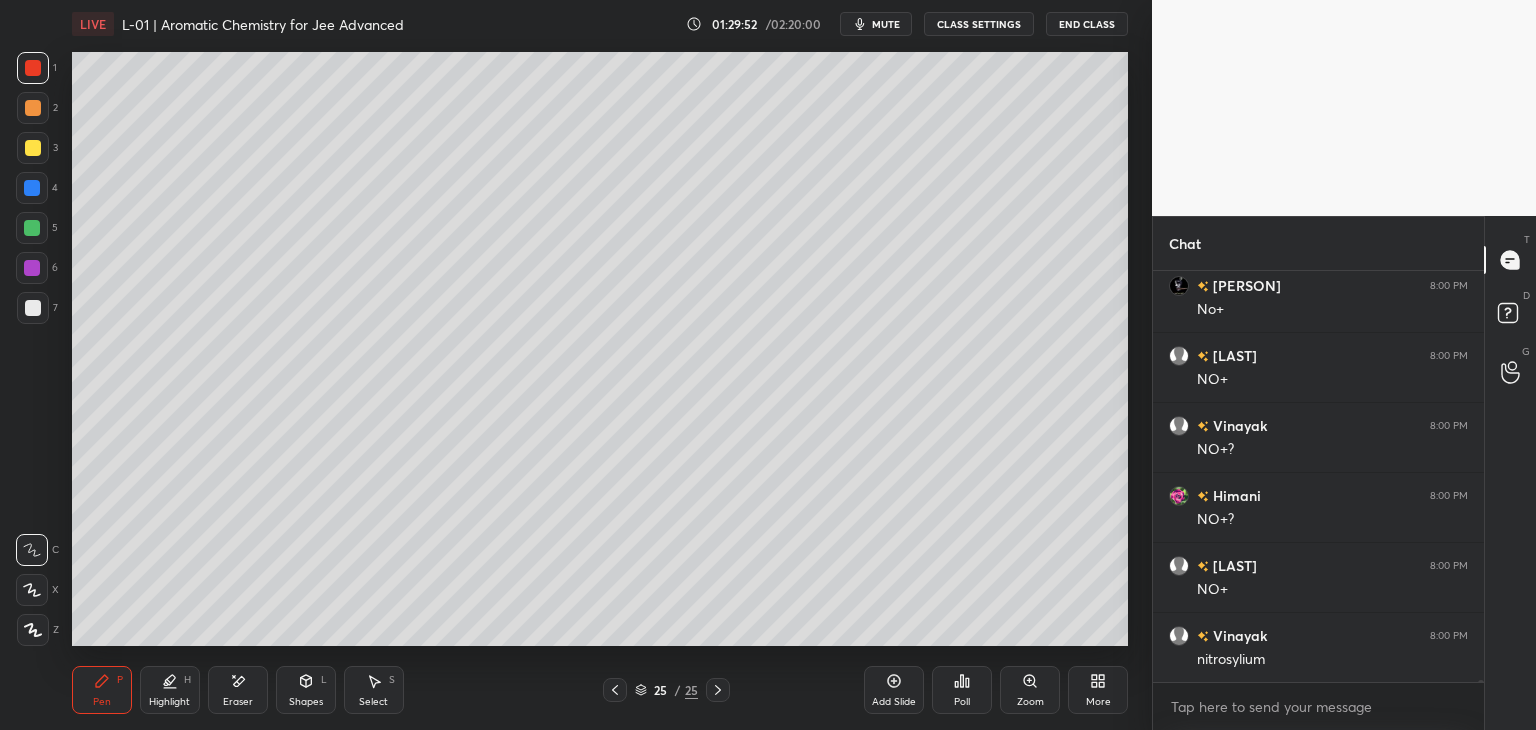 click 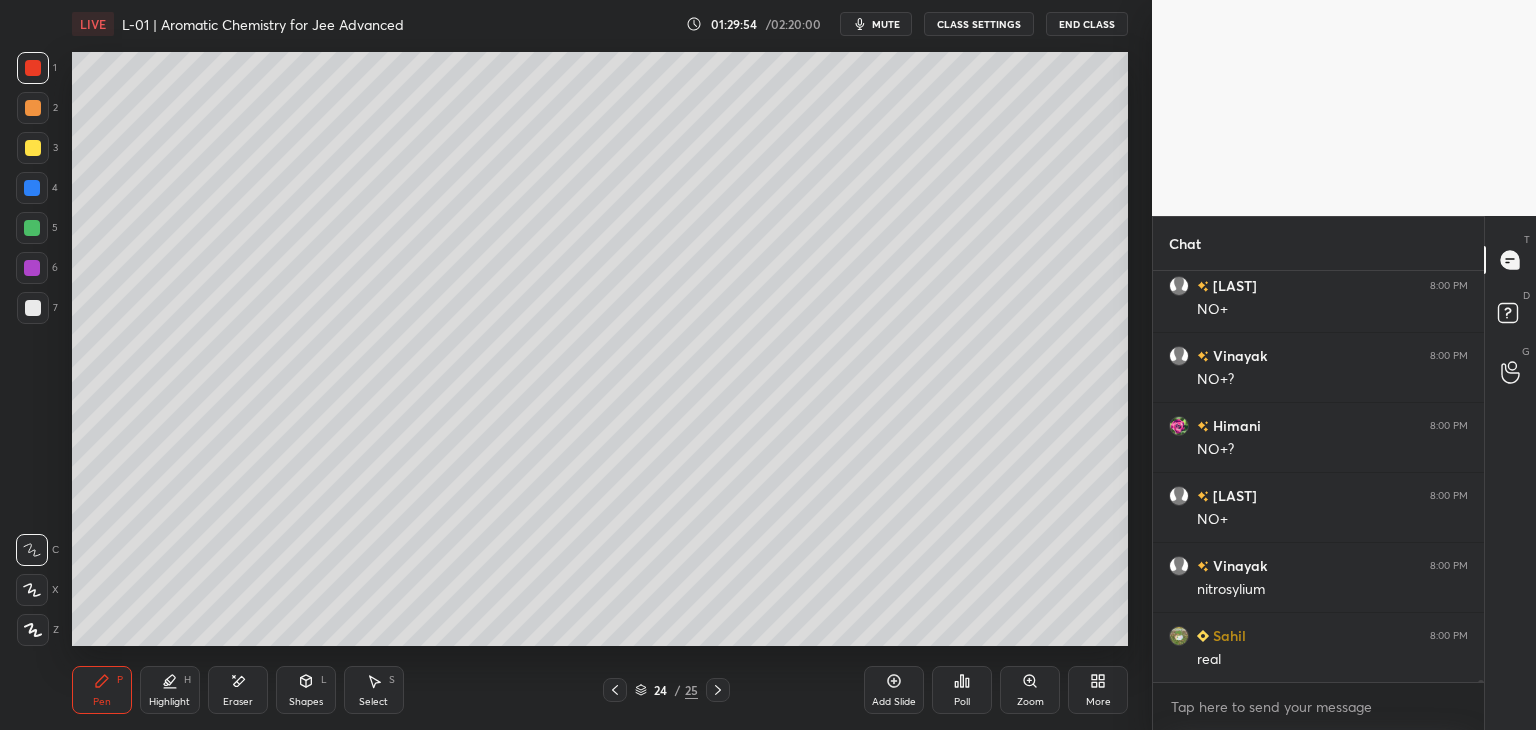 click 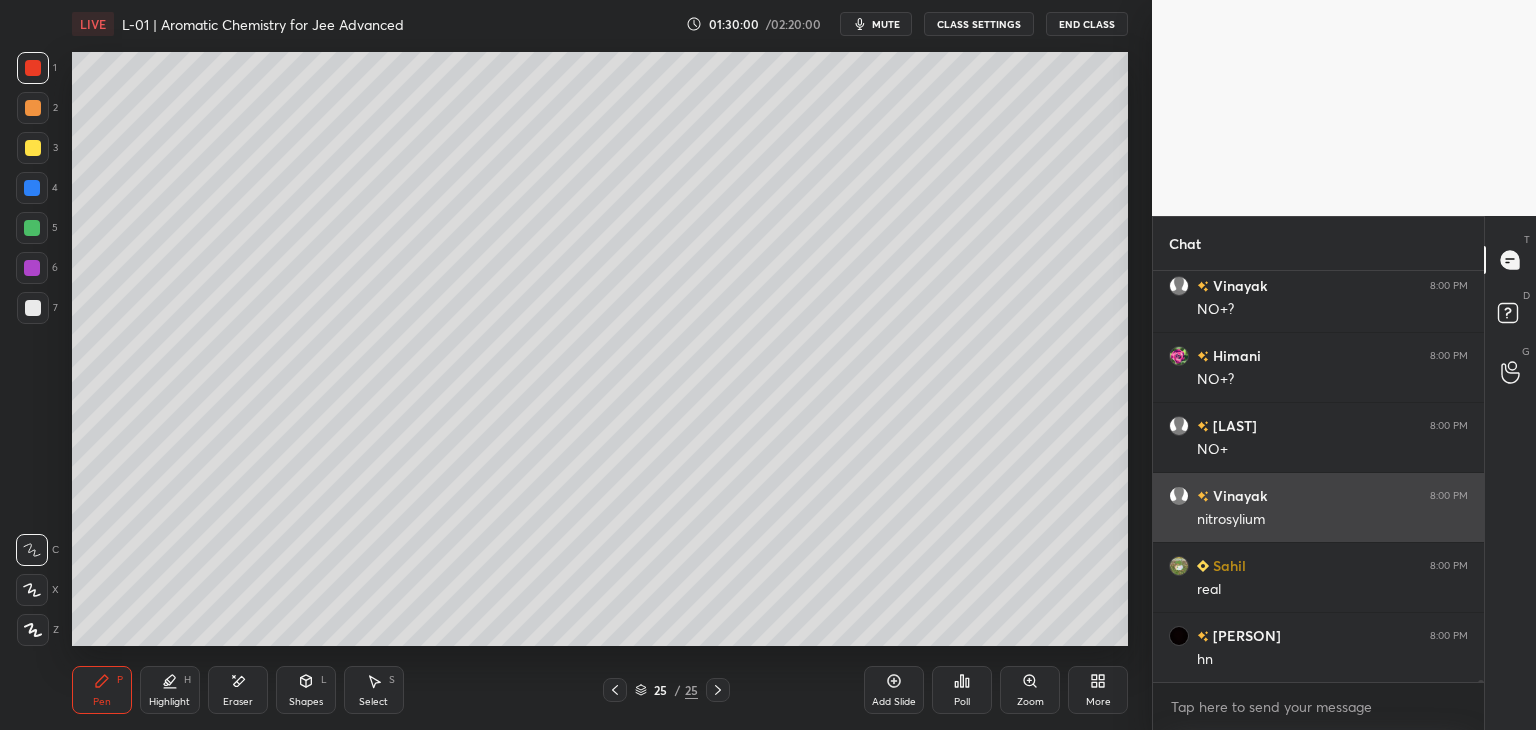 scroll, scrollTop: 78062, scrollLeft: 0, axis: vertical 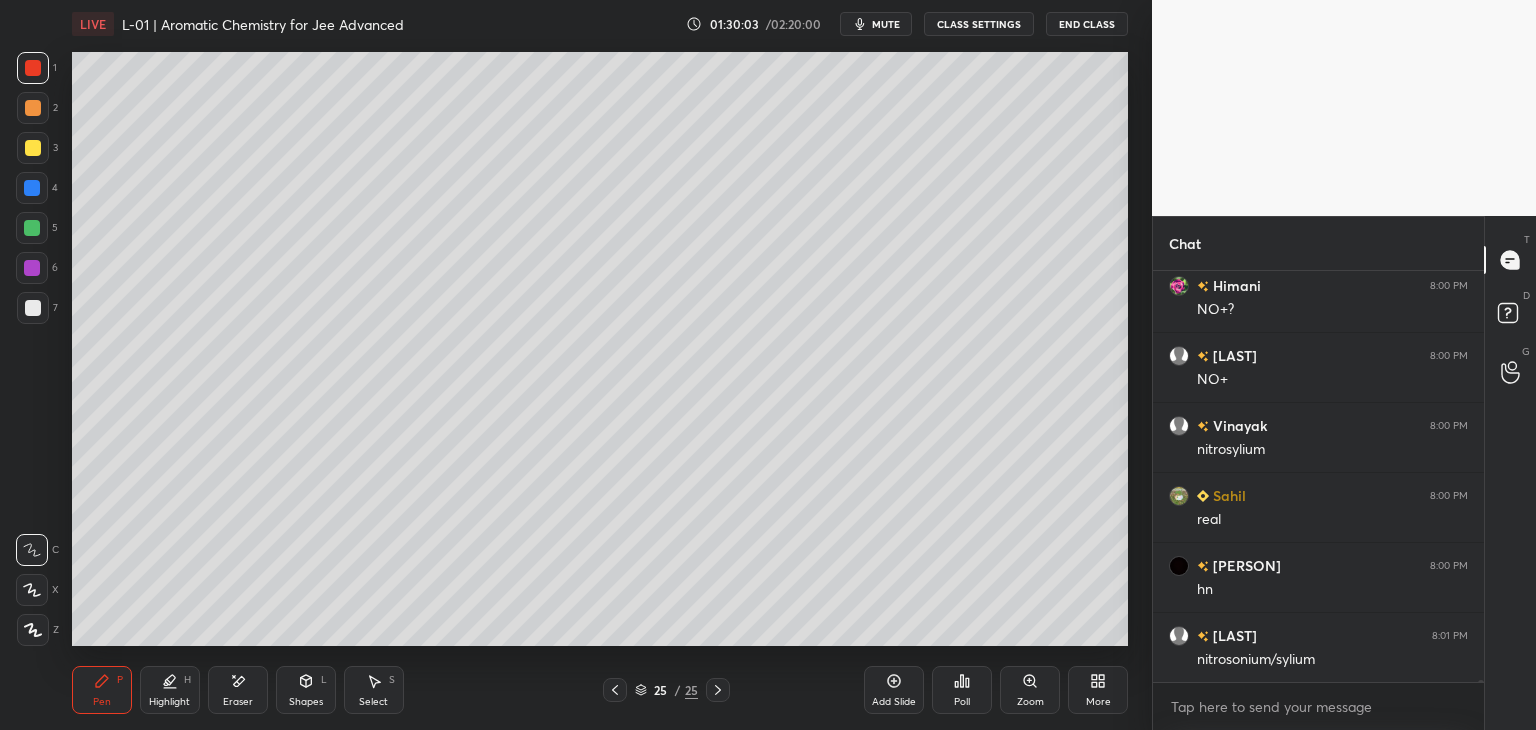 click at bounding box center [33, 148] 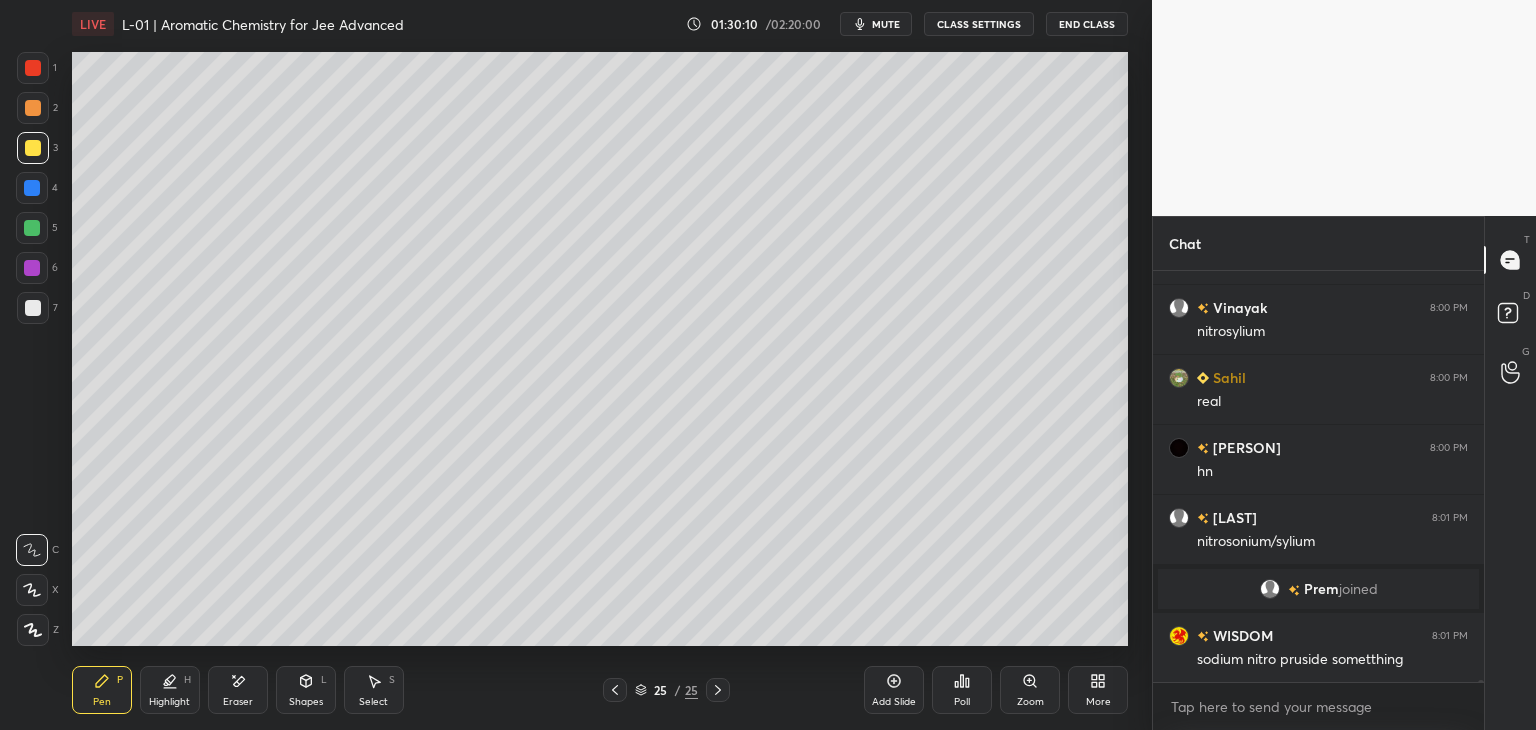 scroll, scrollTop: 77266, scrollLeft: 0, axis: vertical 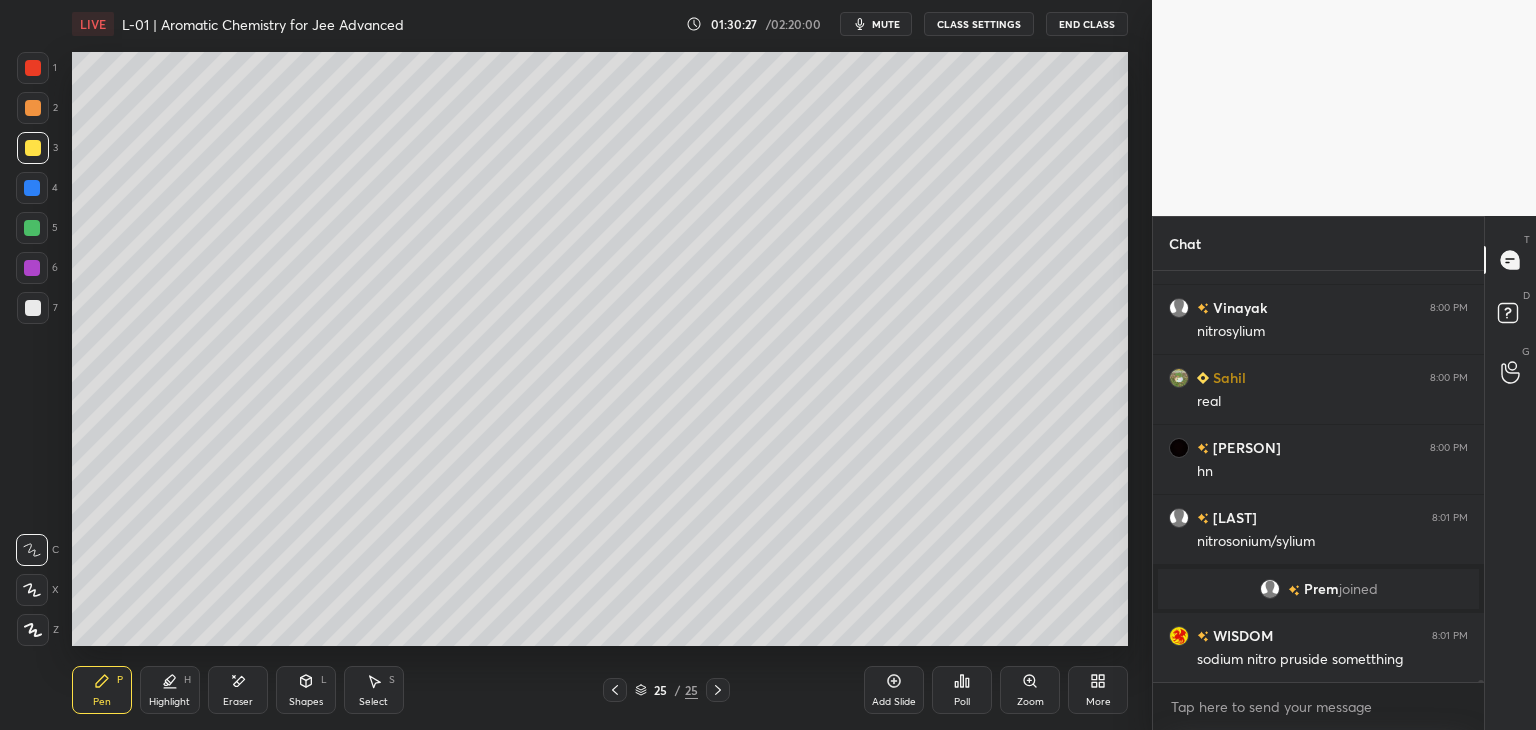 click on "Add Slide" at bounding box center (894, 690) 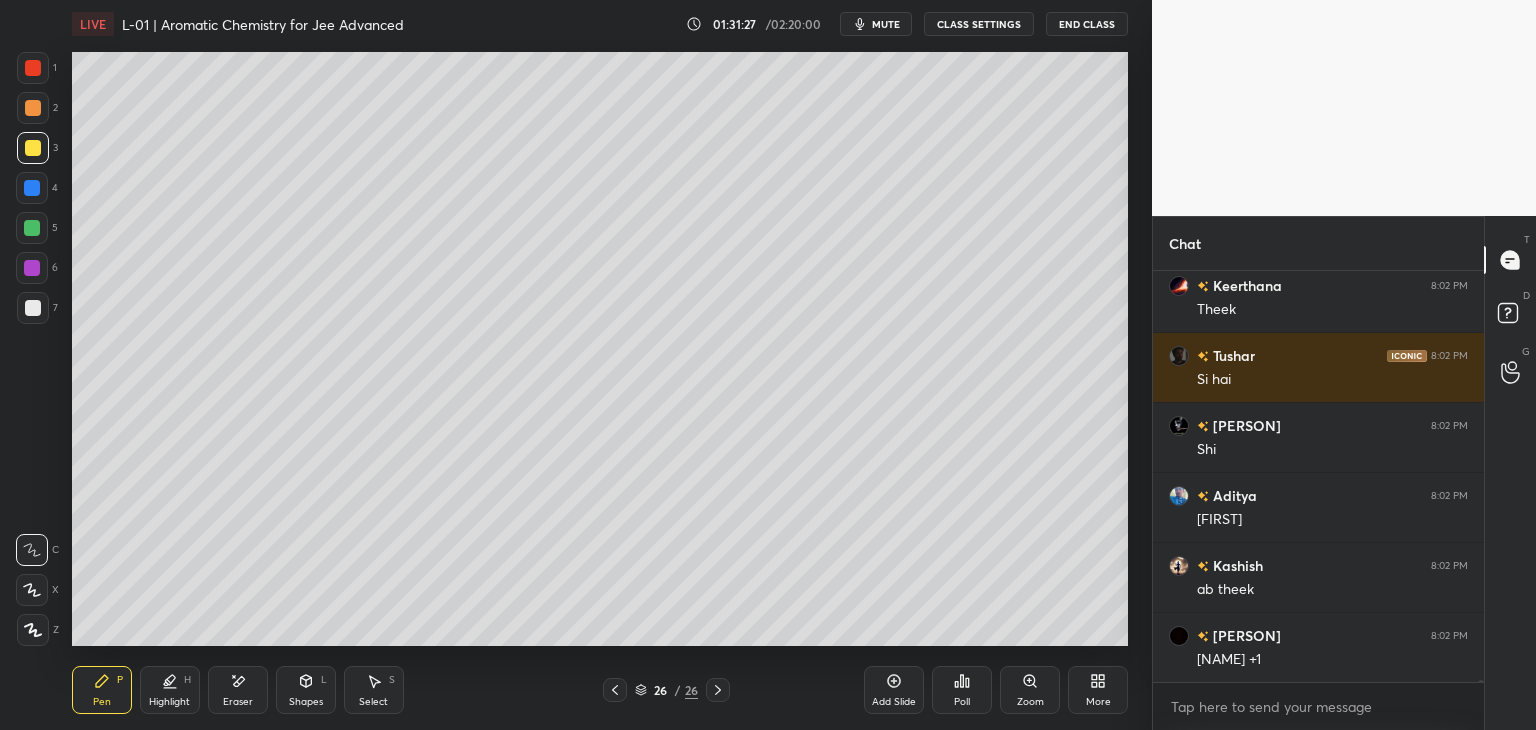 scroll, scrollTop: 78526, scrollLeft: 0, axis: vertical 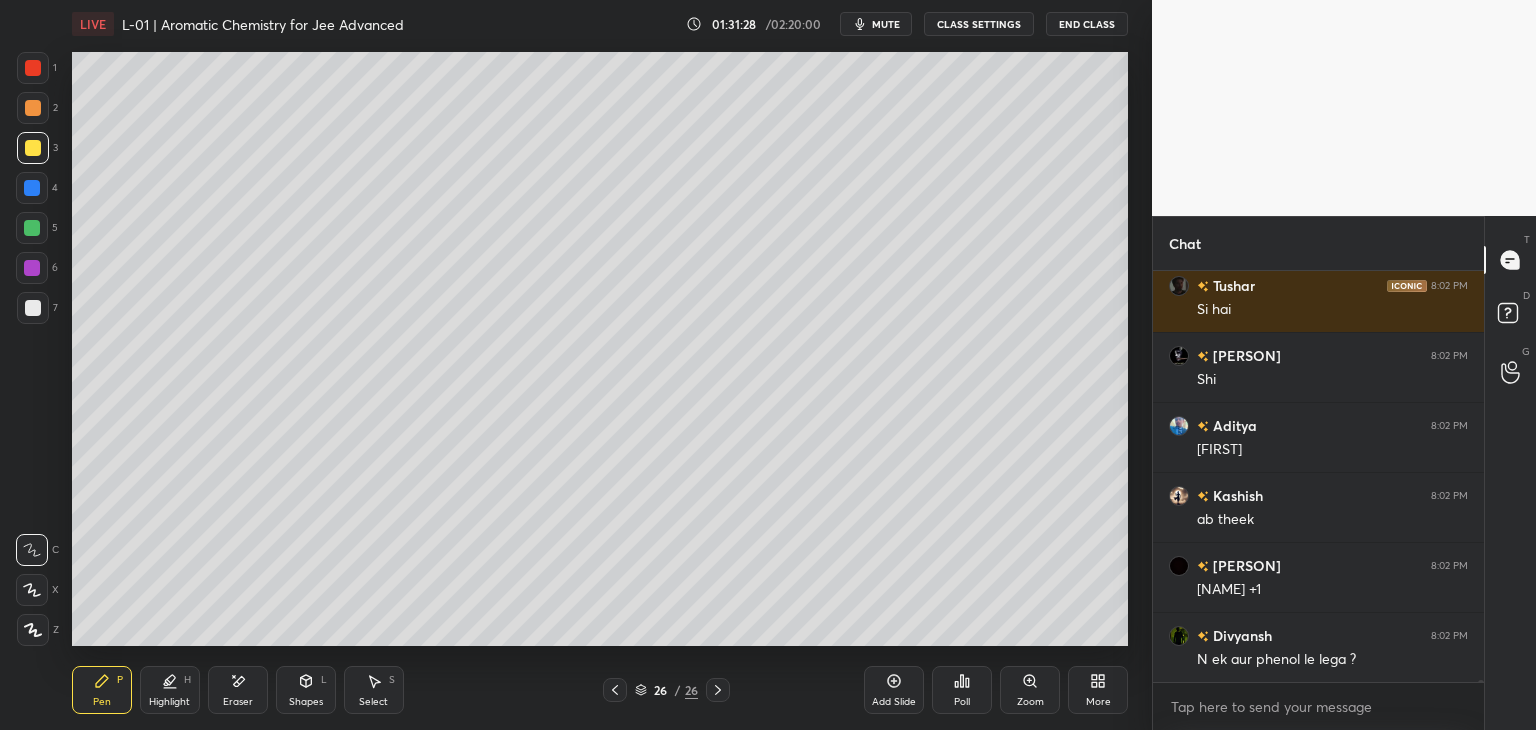 click on "Pen P" at bounding box center [102, 690] 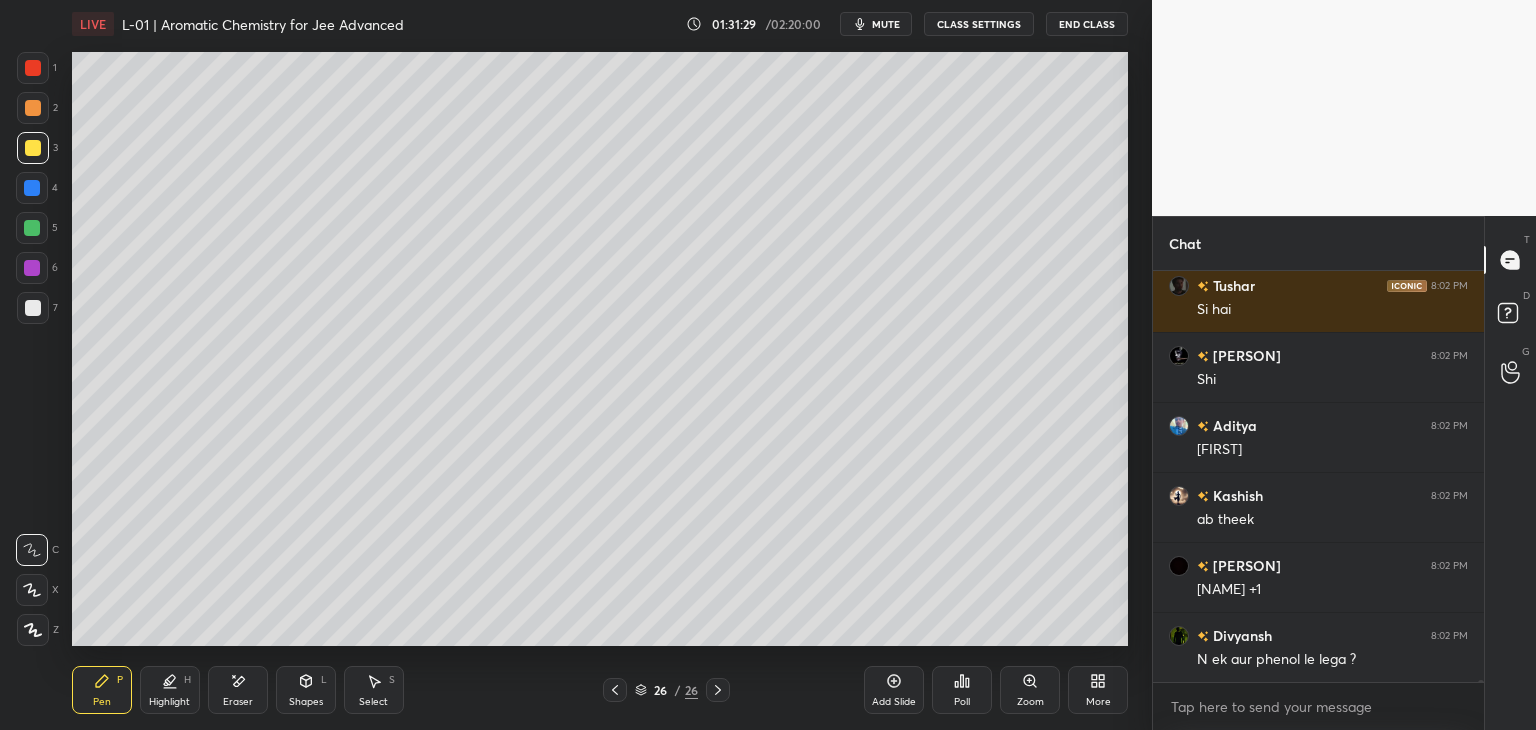 click at bounding box center [32, 228] 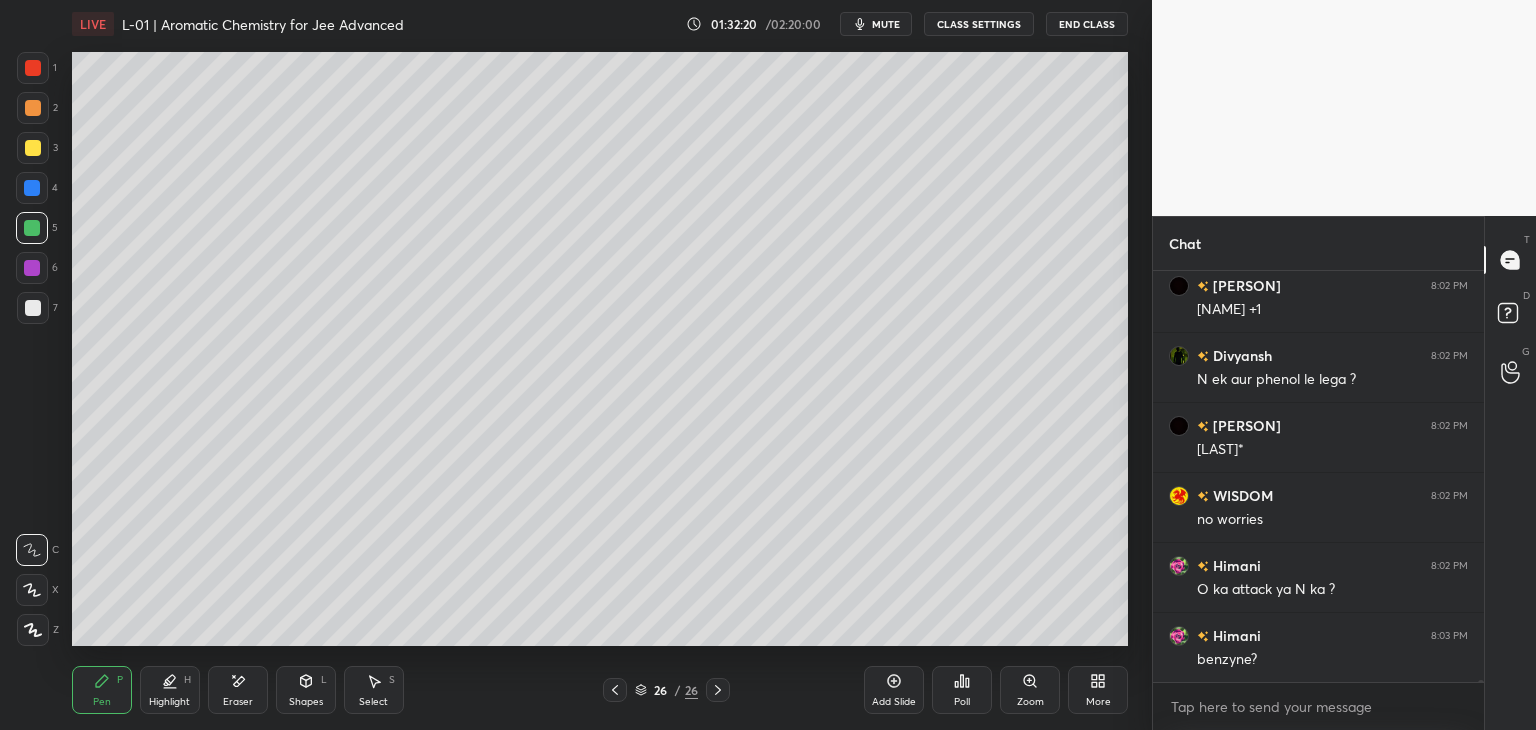 scroll, scrollTop: 78876, scrollLeft: 0, axis: vertical 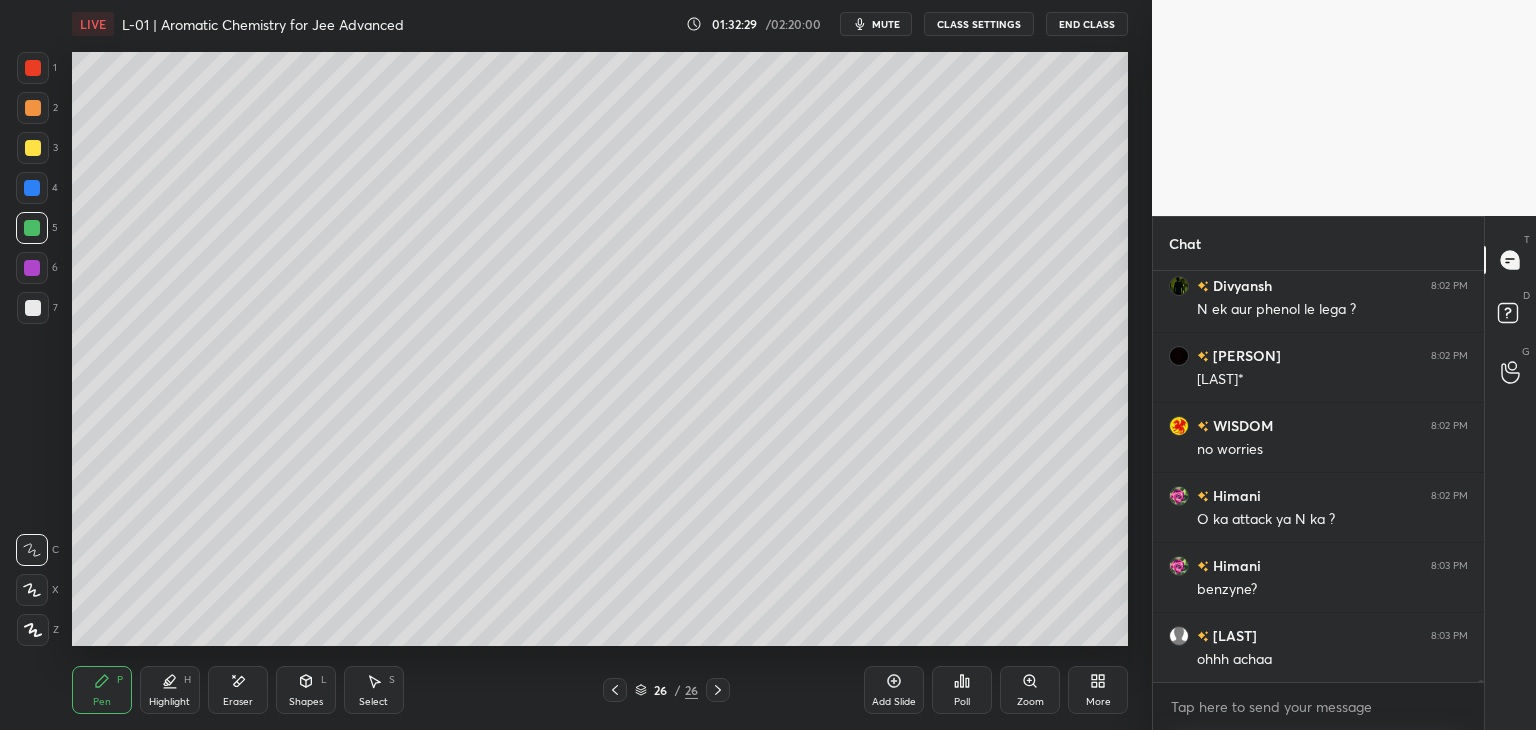 click 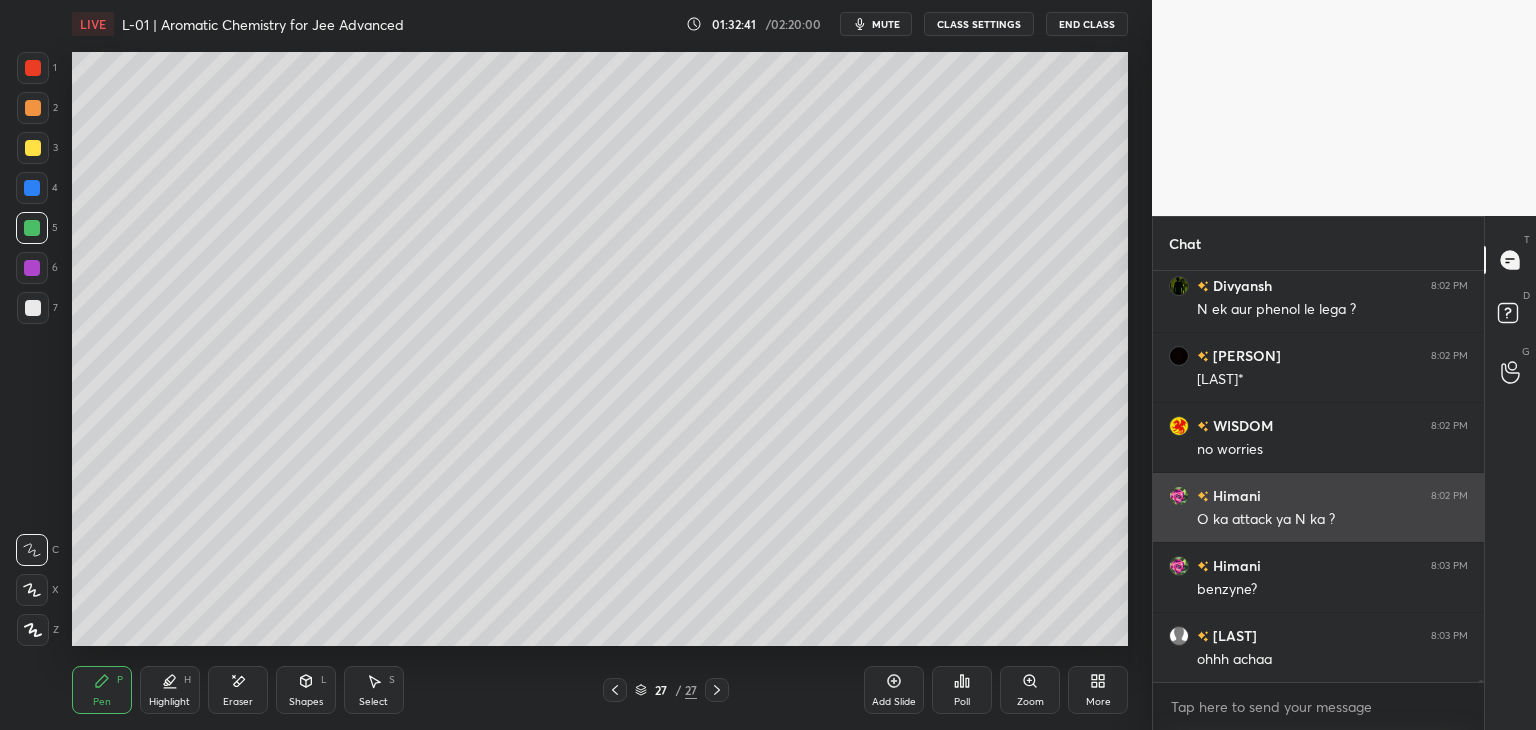 scroll, scrollTop: 78946, scrollLeft: 0, axis: vertical 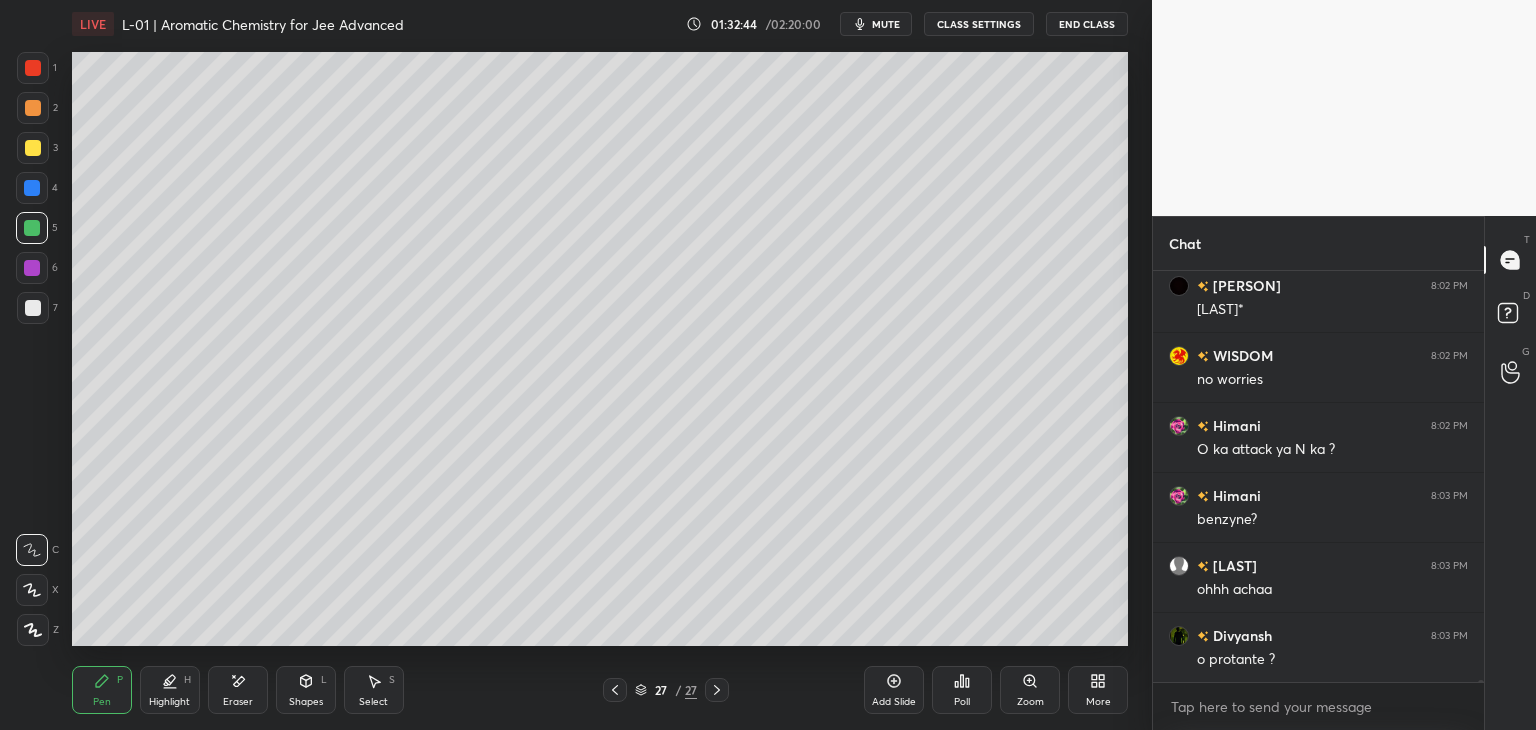 click 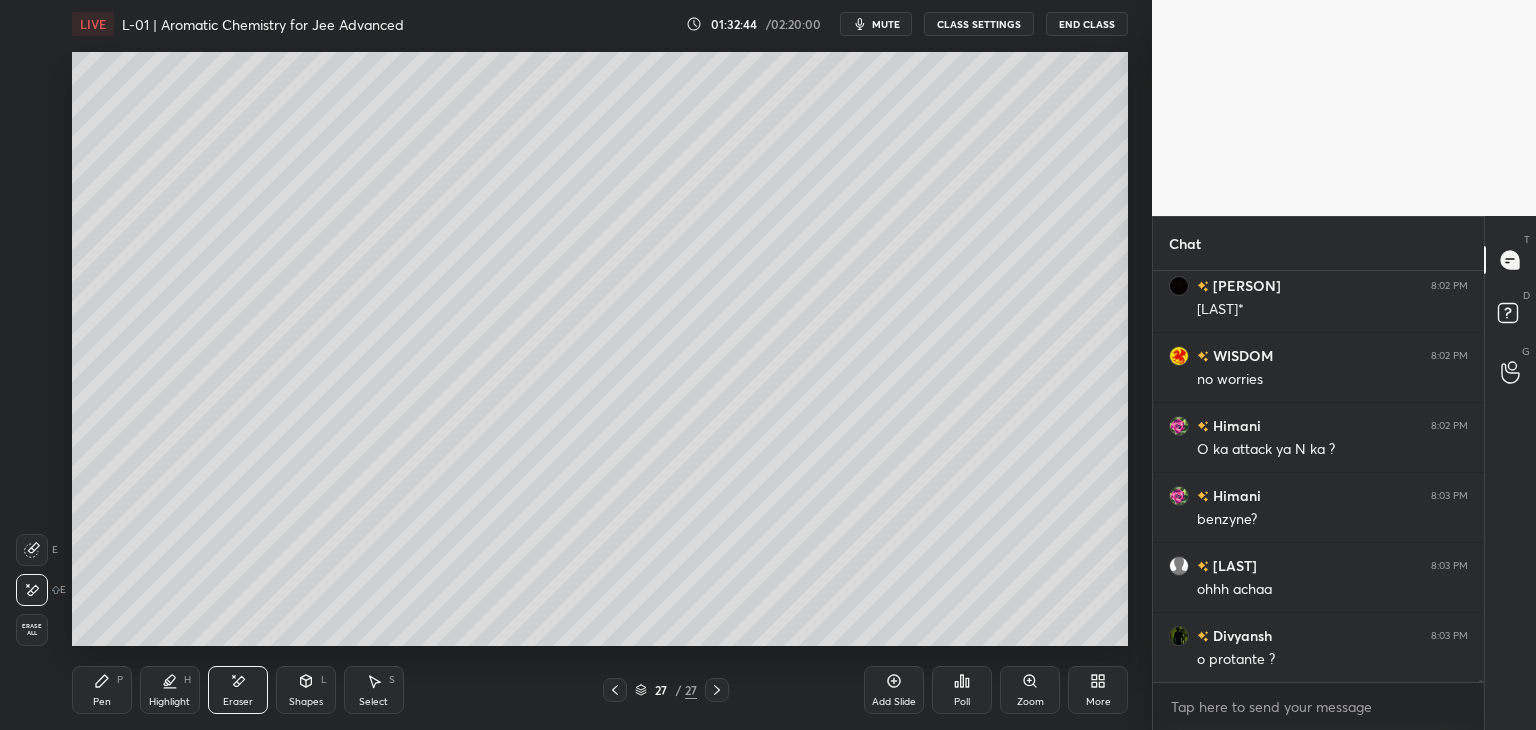 scroll, scrollTop: 78966, scrollLeft: 0, axis: vertical 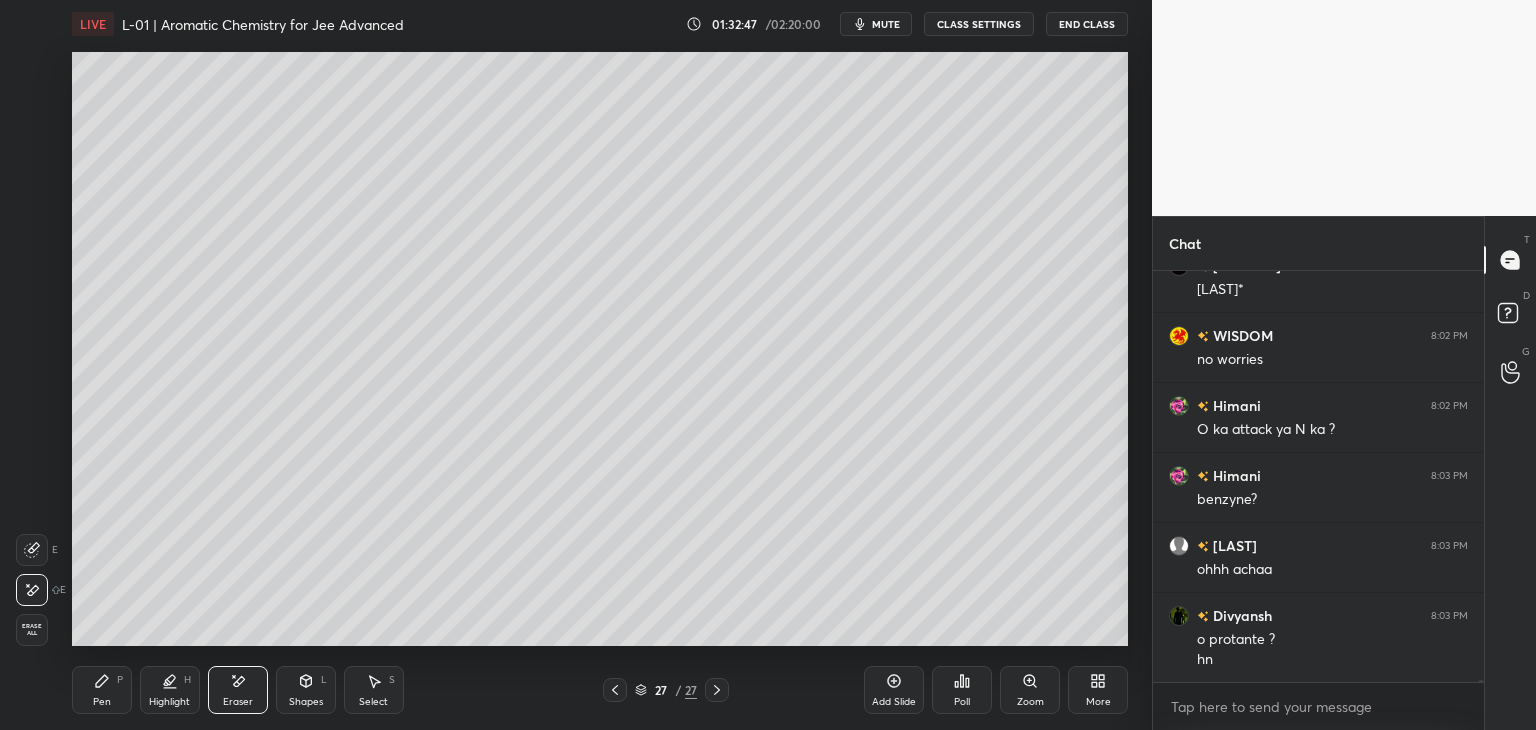 click on "P" at bounding box center [120, 680] 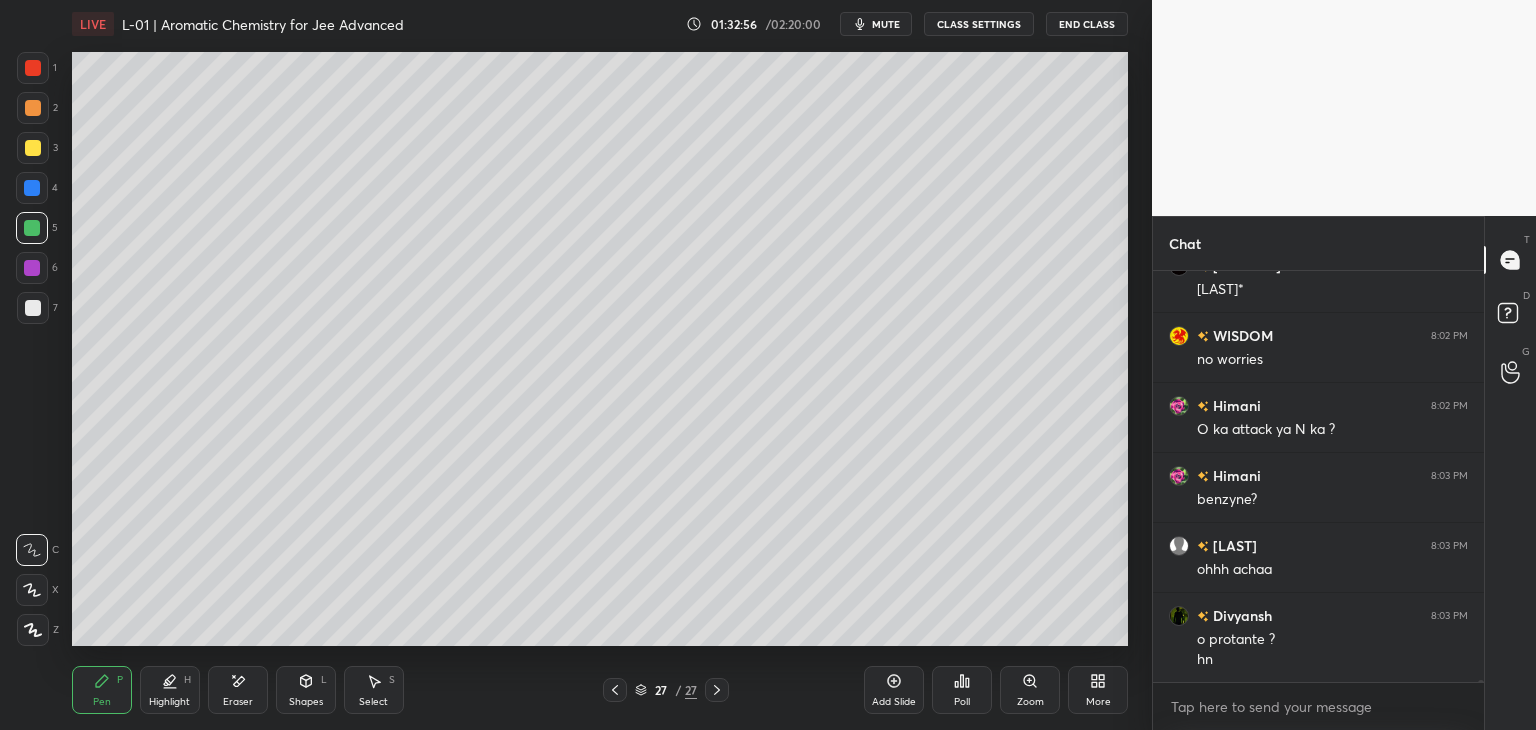 click at bounding box center [615, 690] 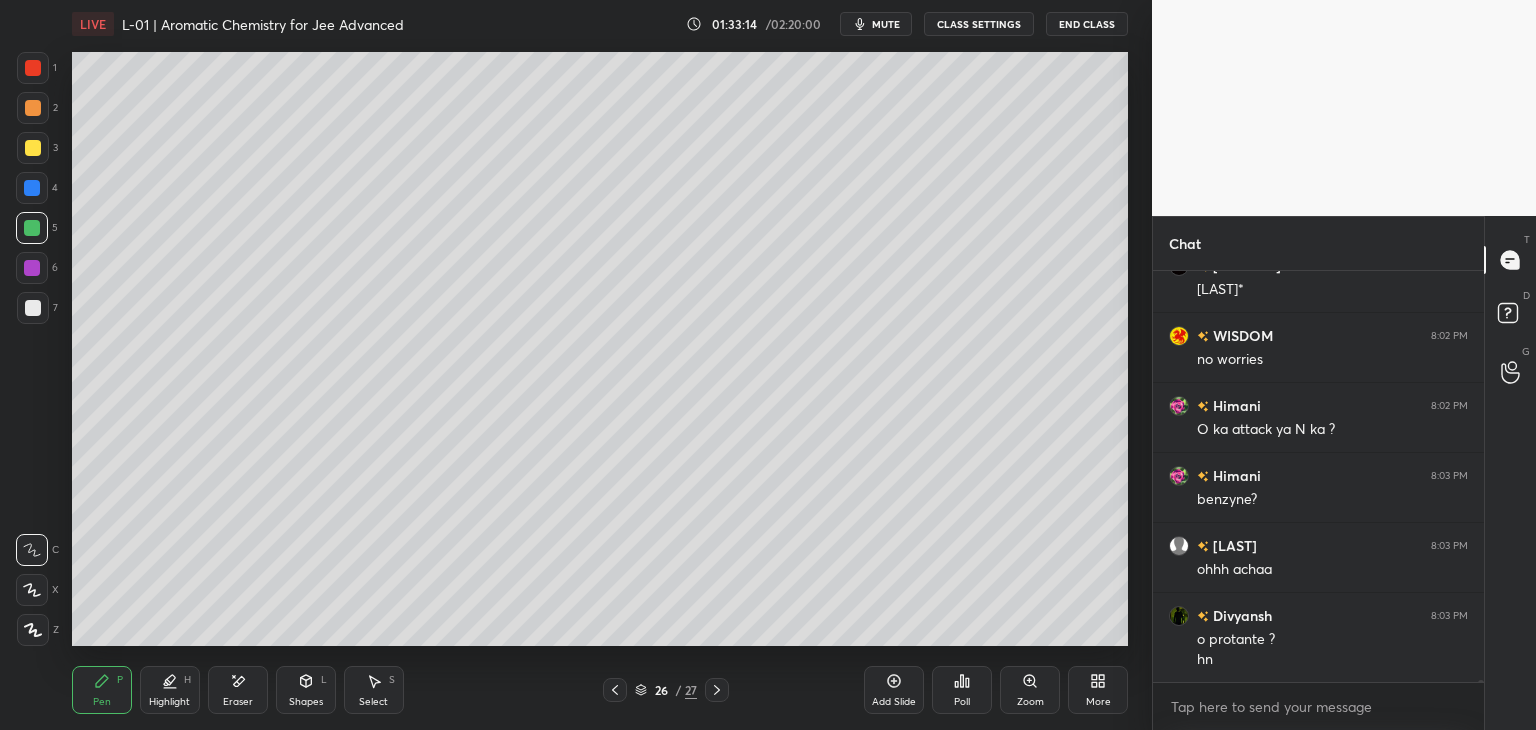 click 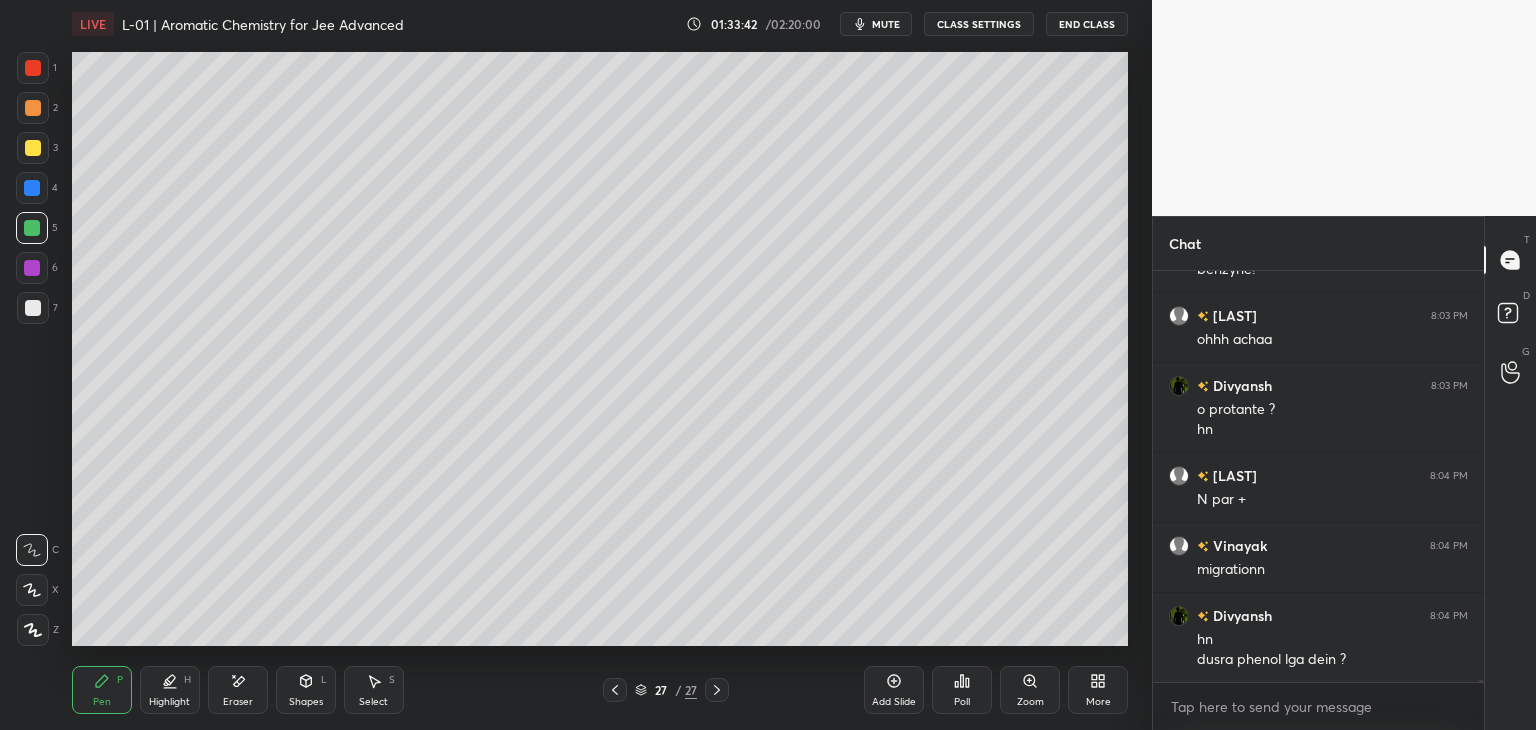 scroll, scrollTop: 79266, scrollLeft: 0, axis: vertical 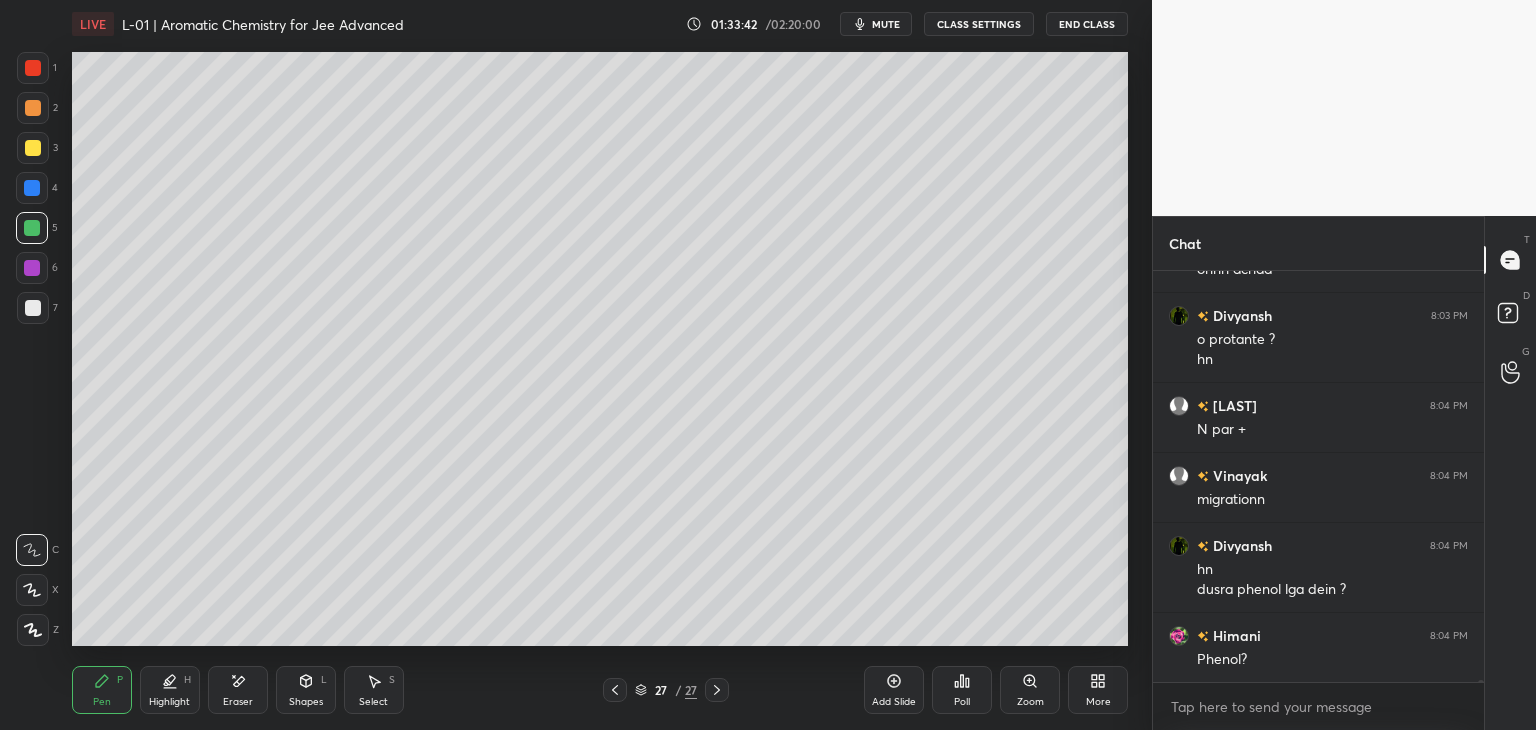 click 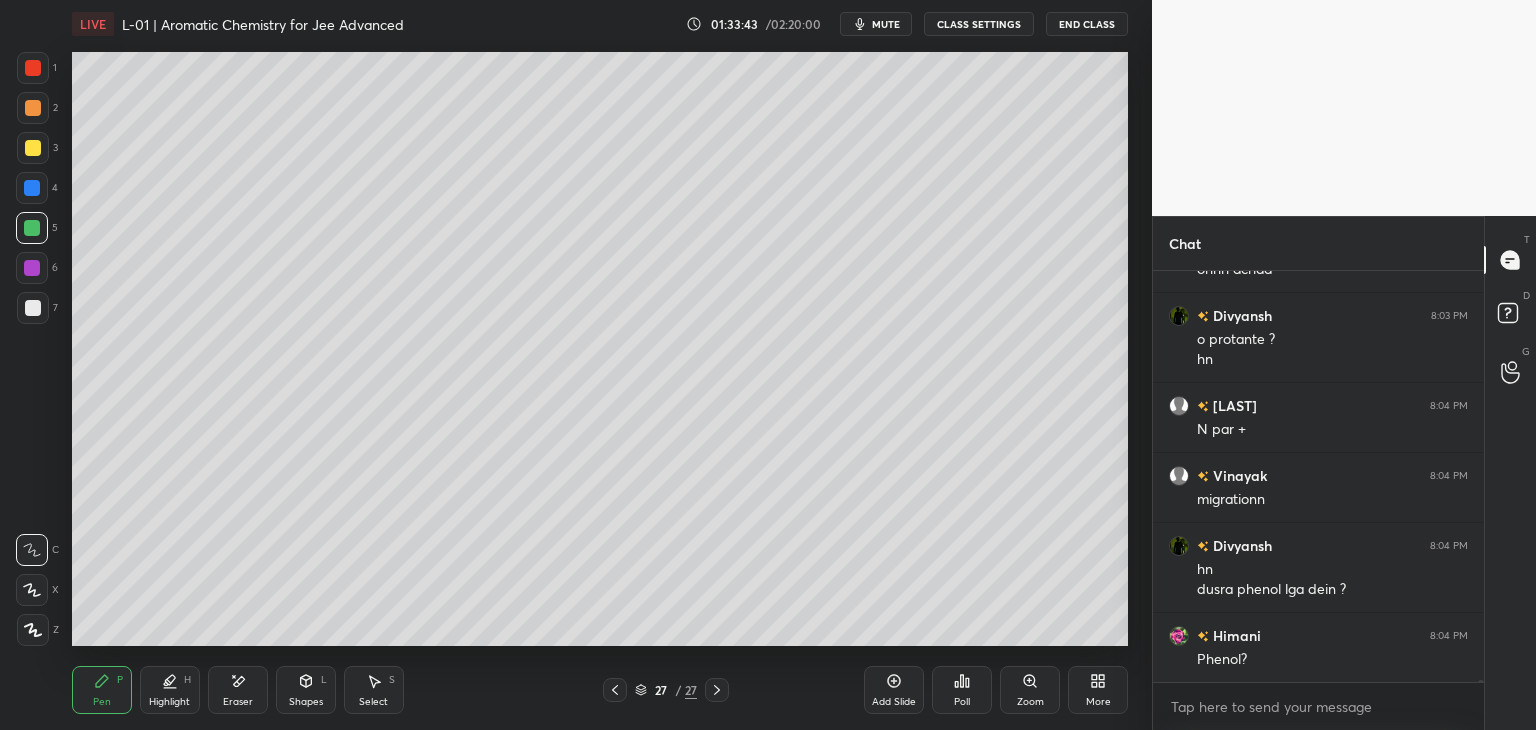 click at bounding box center (615, 690) 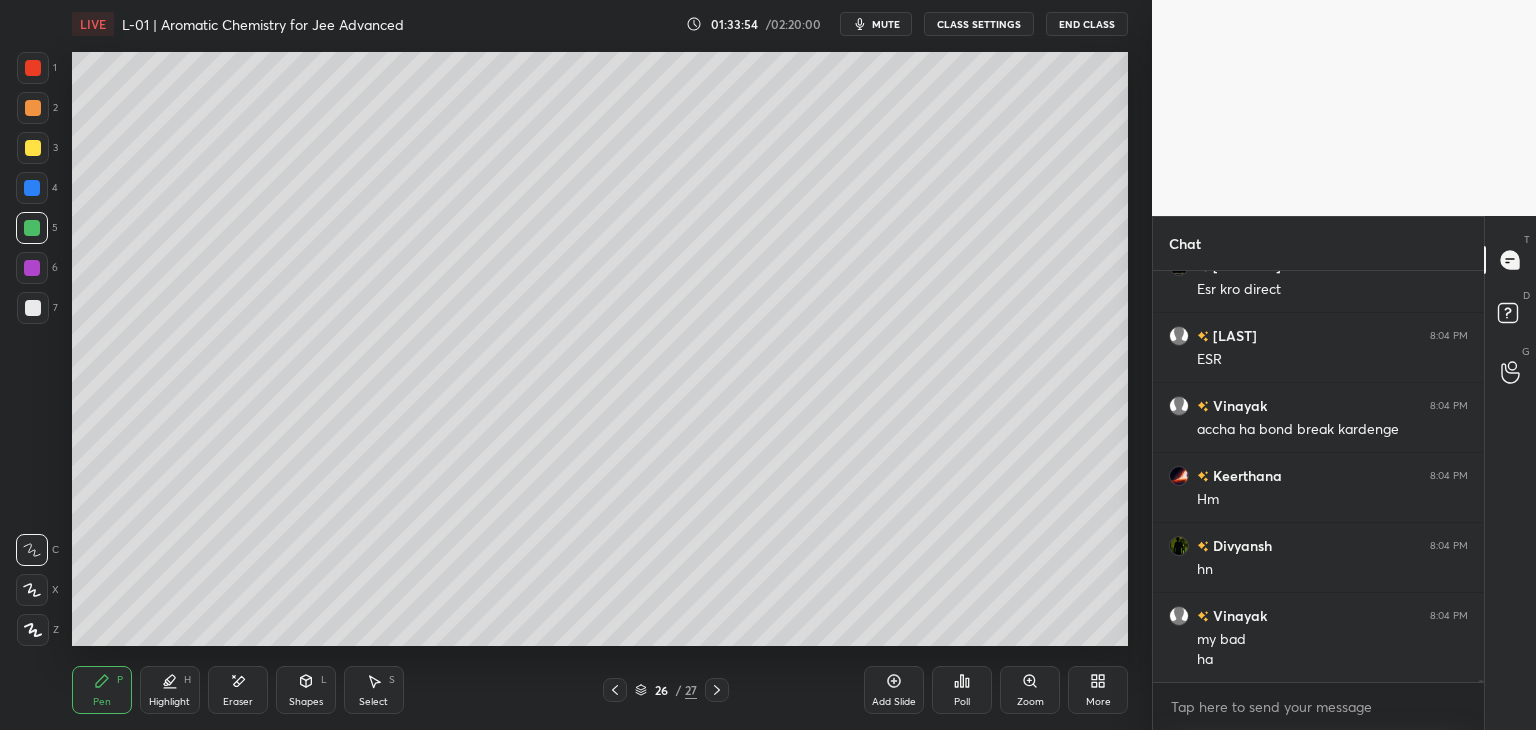 scroll, scrollTop: 79846, scrollLeft: 0, axis: vertical 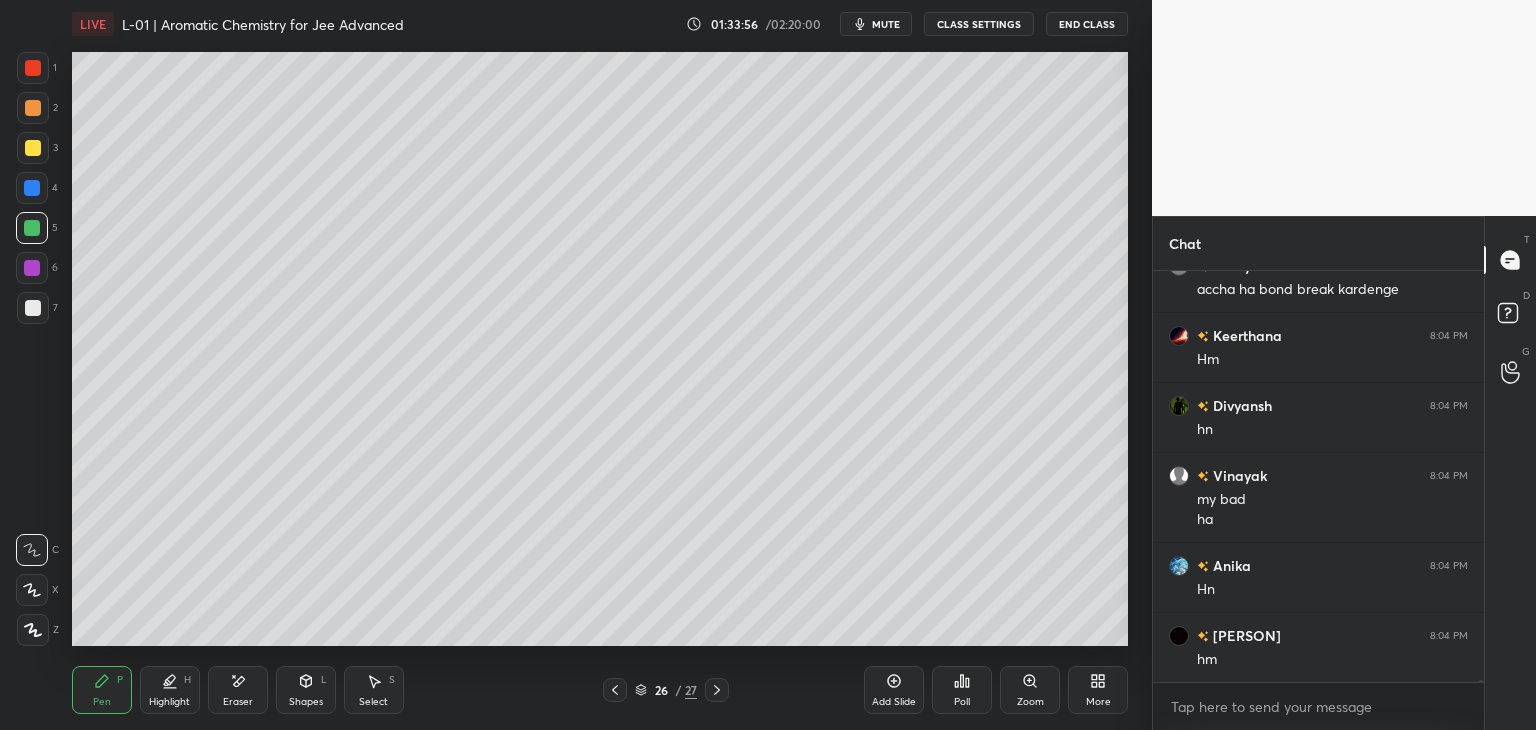 click 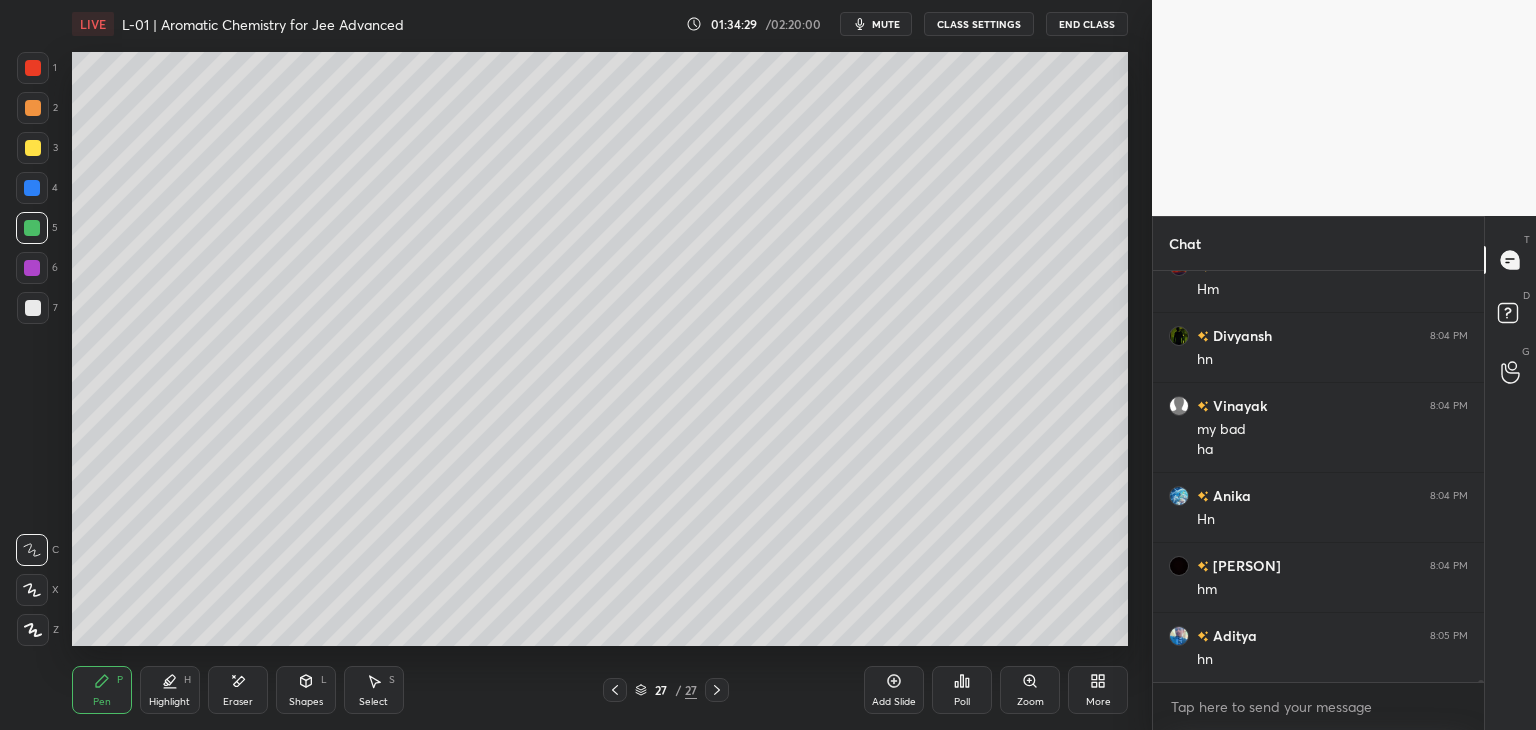 scroll, scrollTop: 79986, scrollLeft: 0, axis: vertical 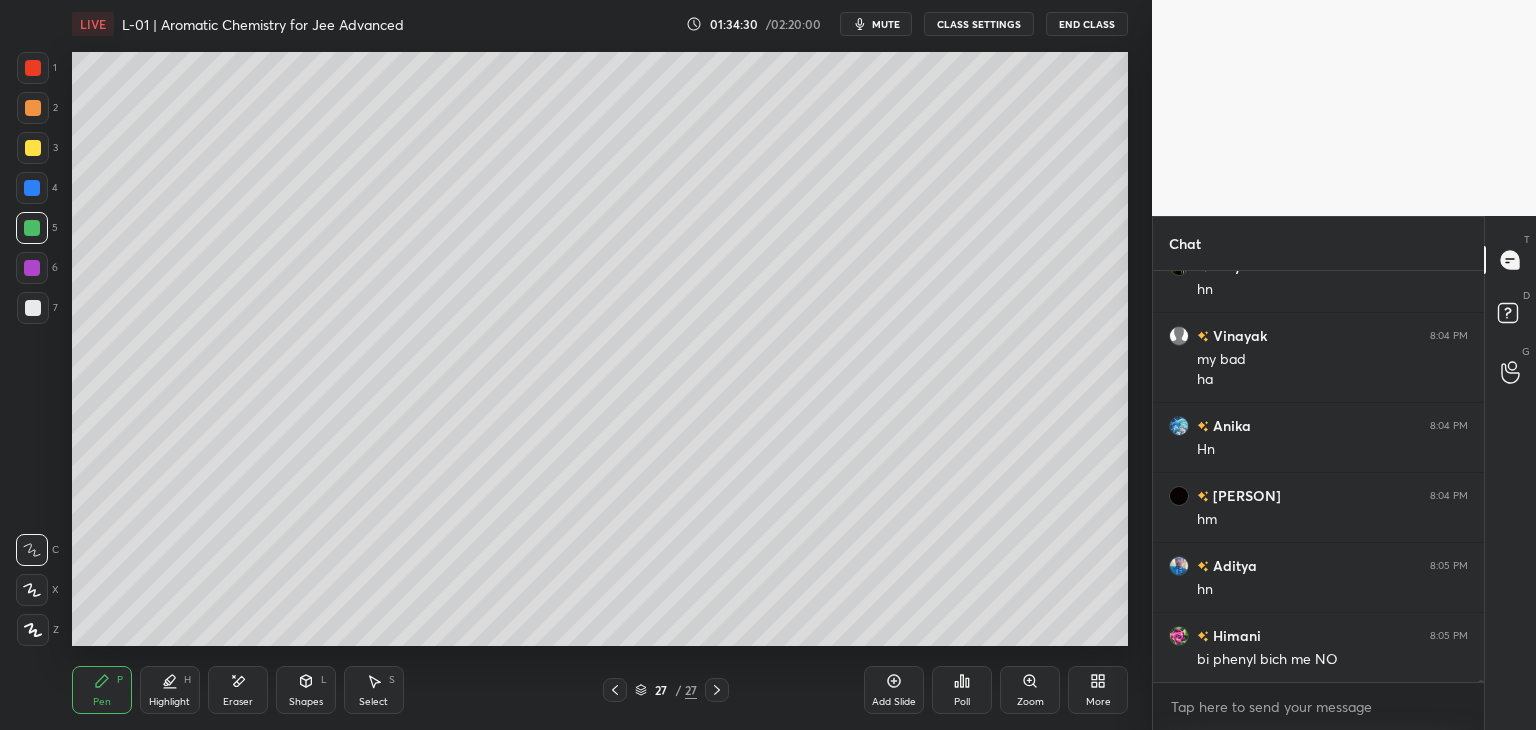 click 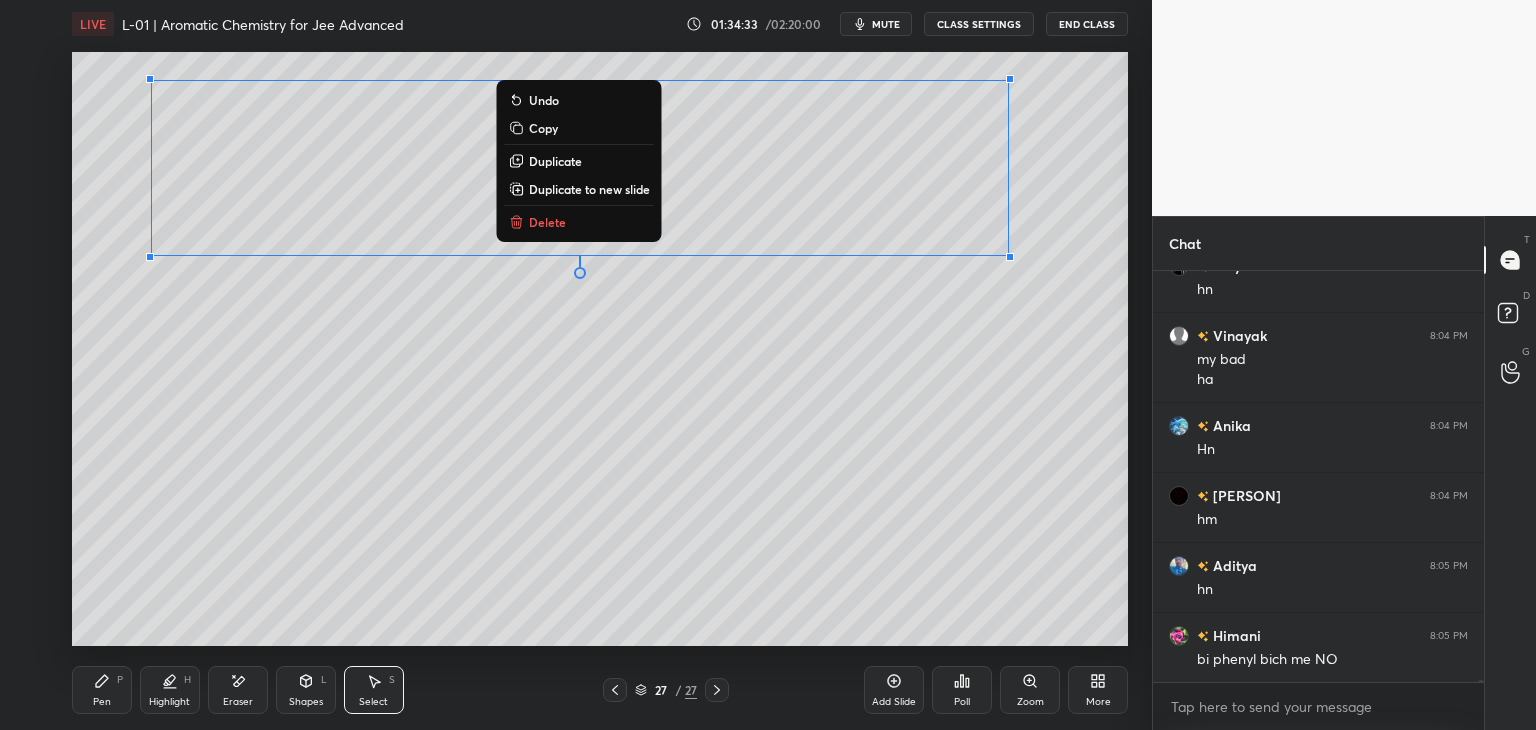 scroll, scrollTop: 80056, scrollLeft: 0, axis: vertical 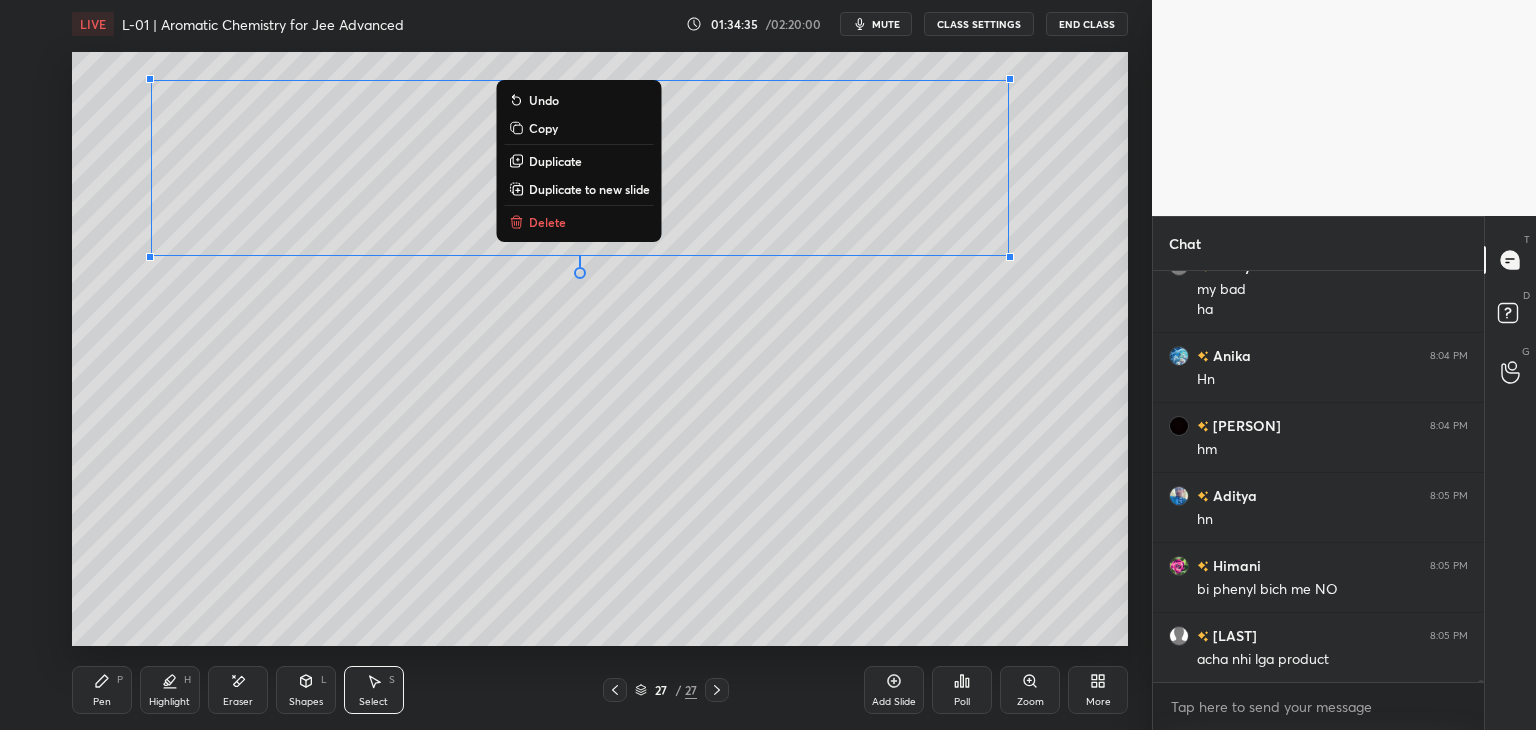 click on "Delete" at bounding box center (547, 222) 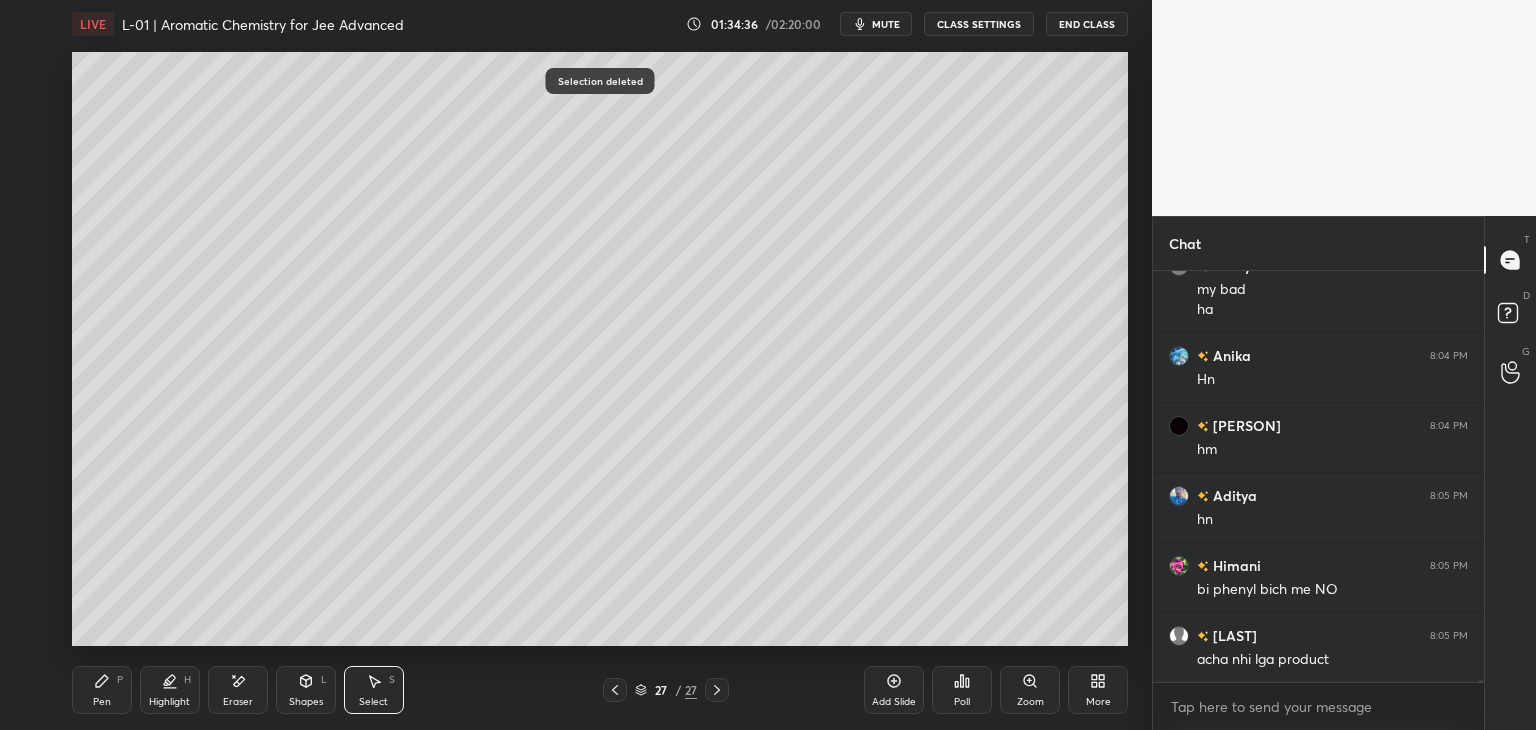 click 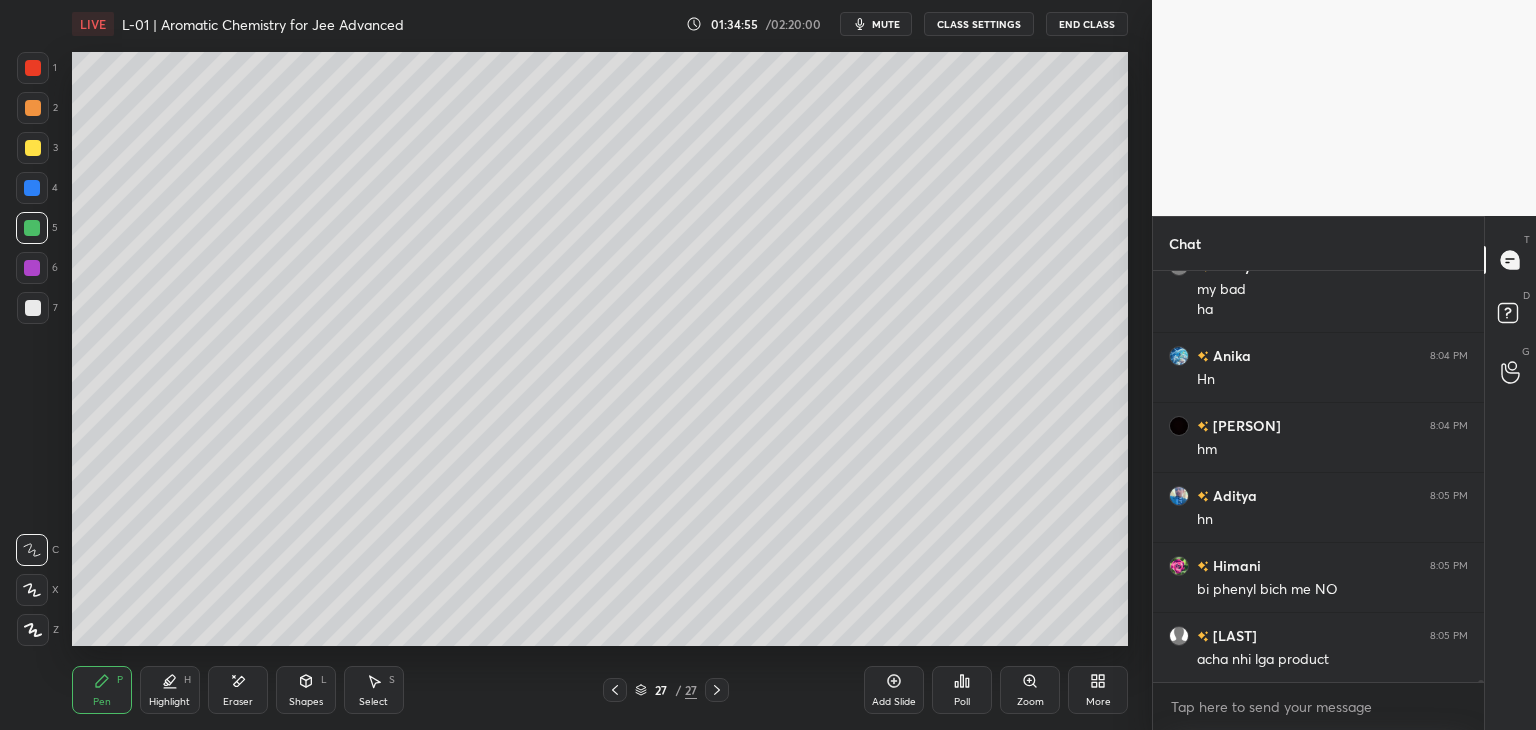 click 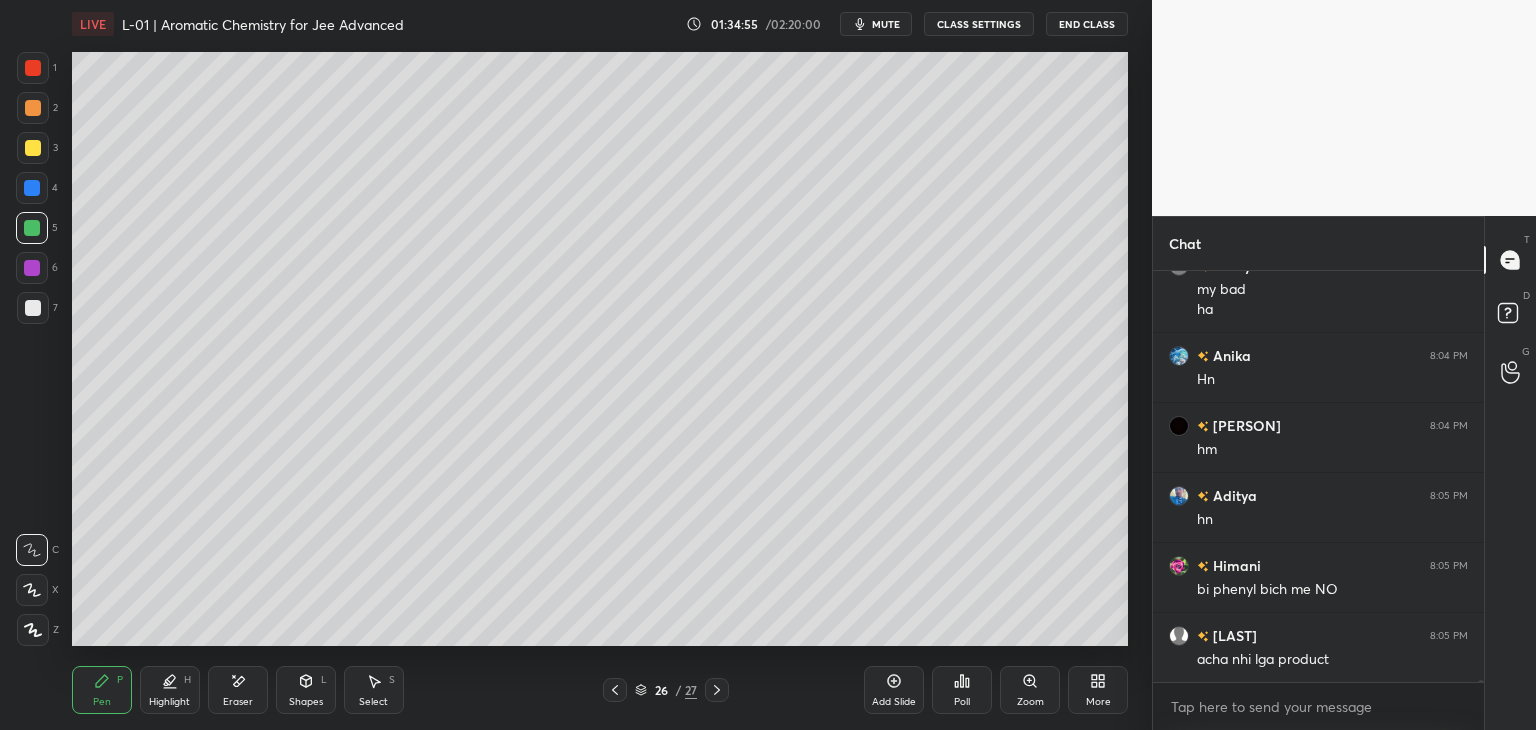 click 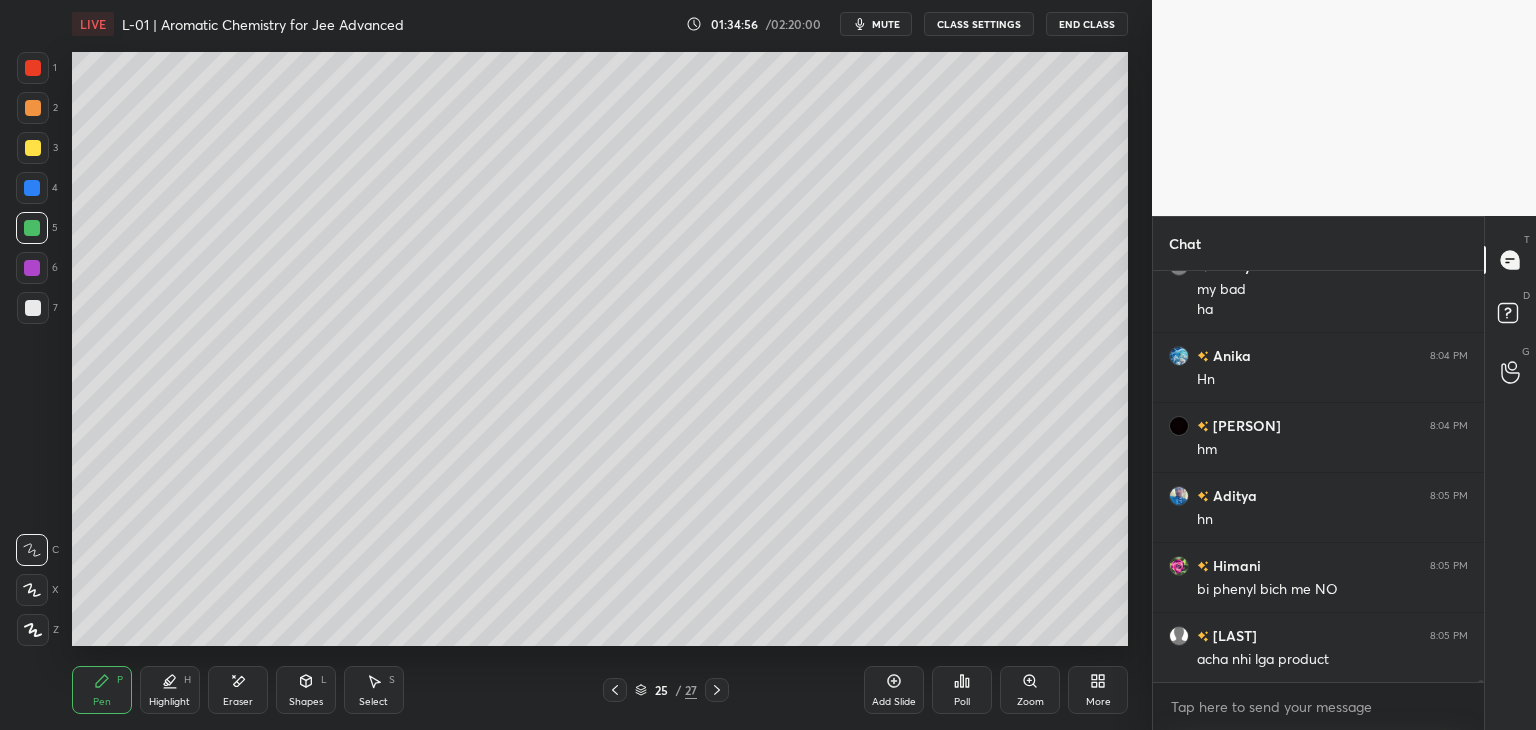 click on "25 / 27" at bounding box center (666, 690) 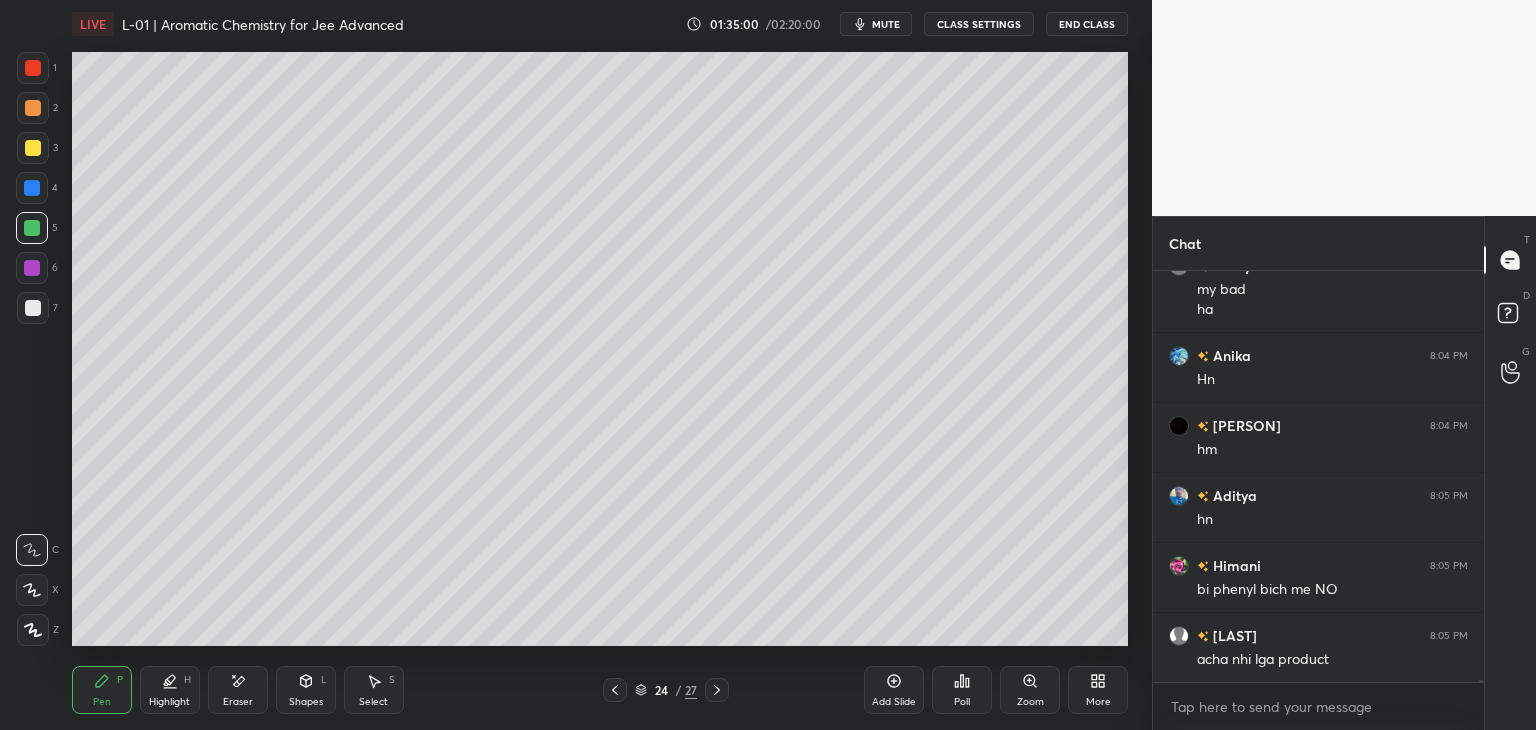 click 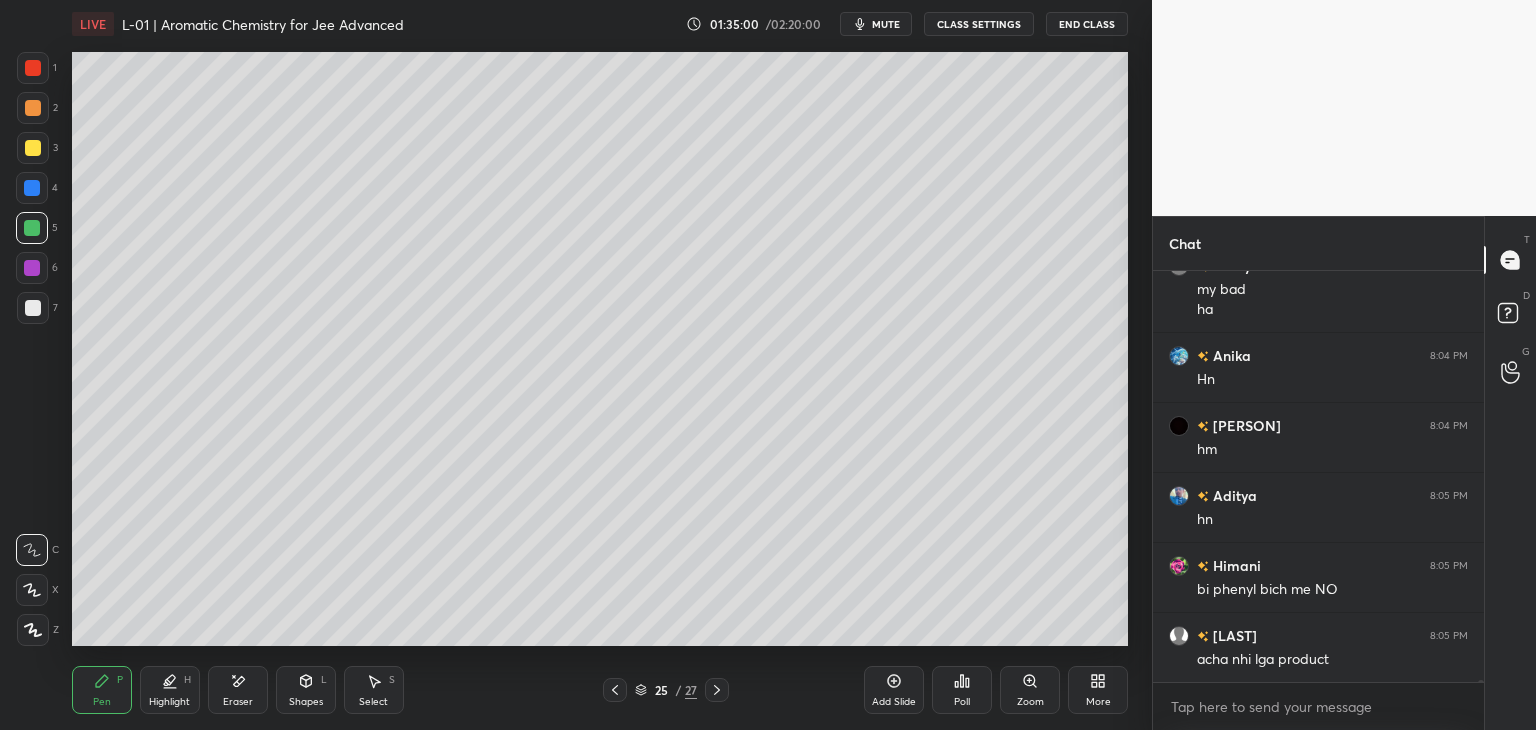 click 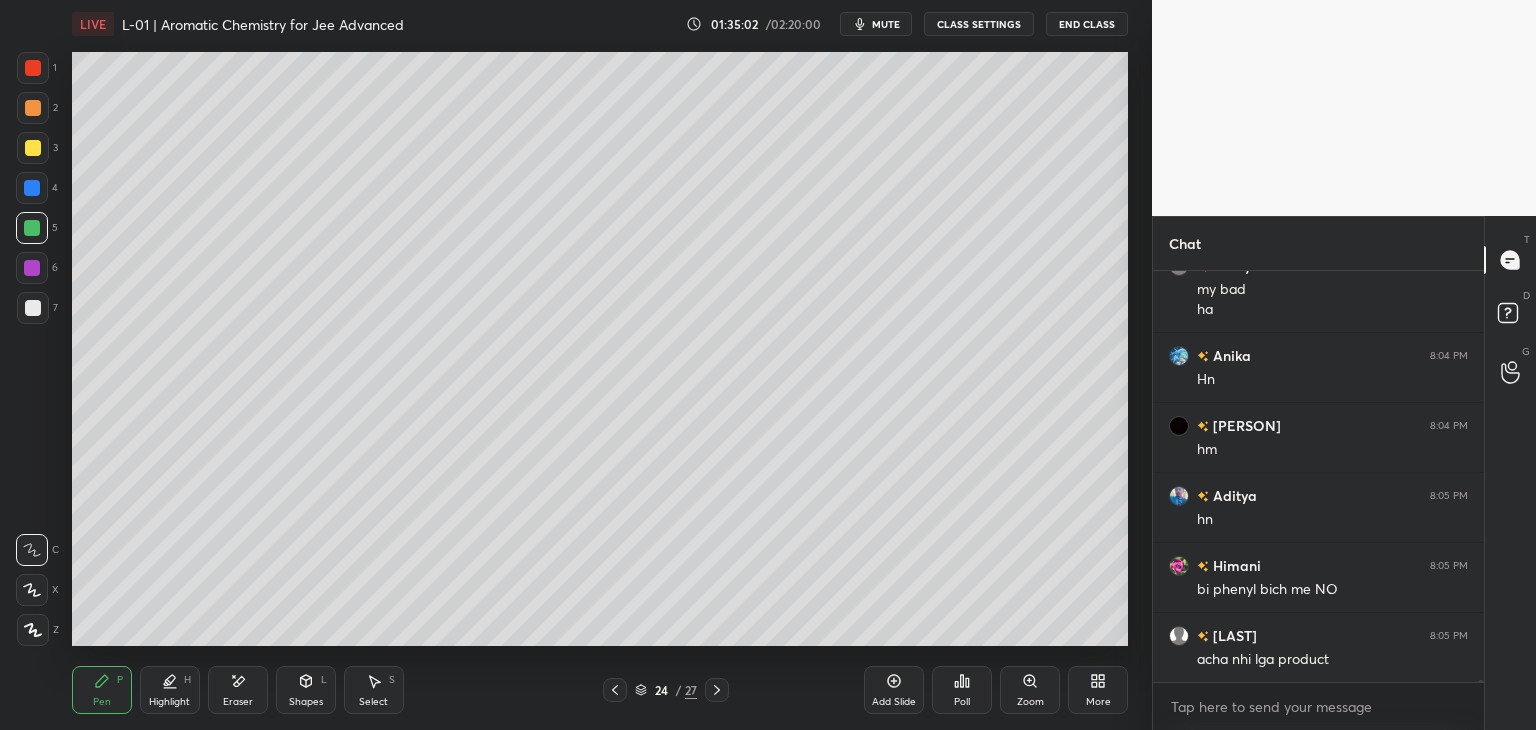 click 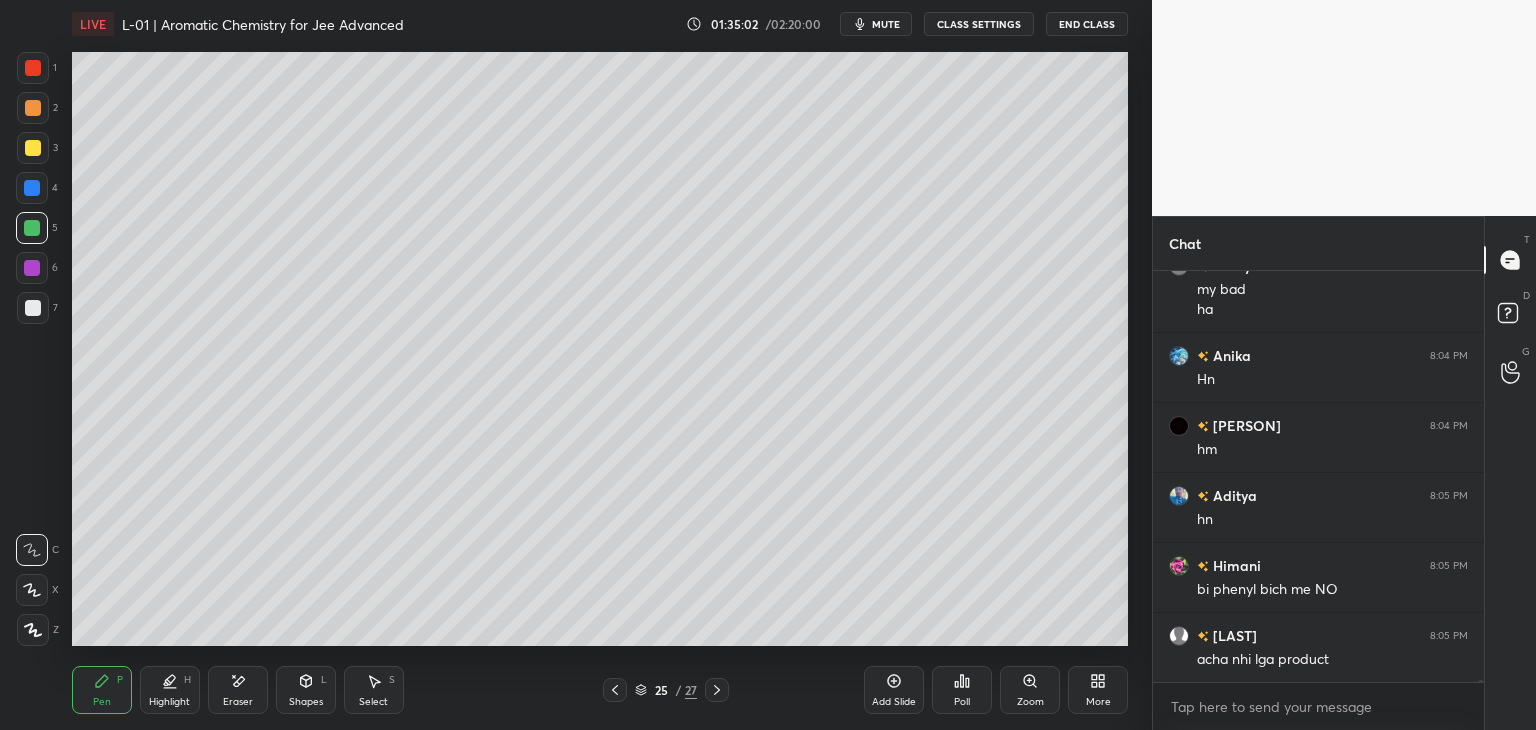 click 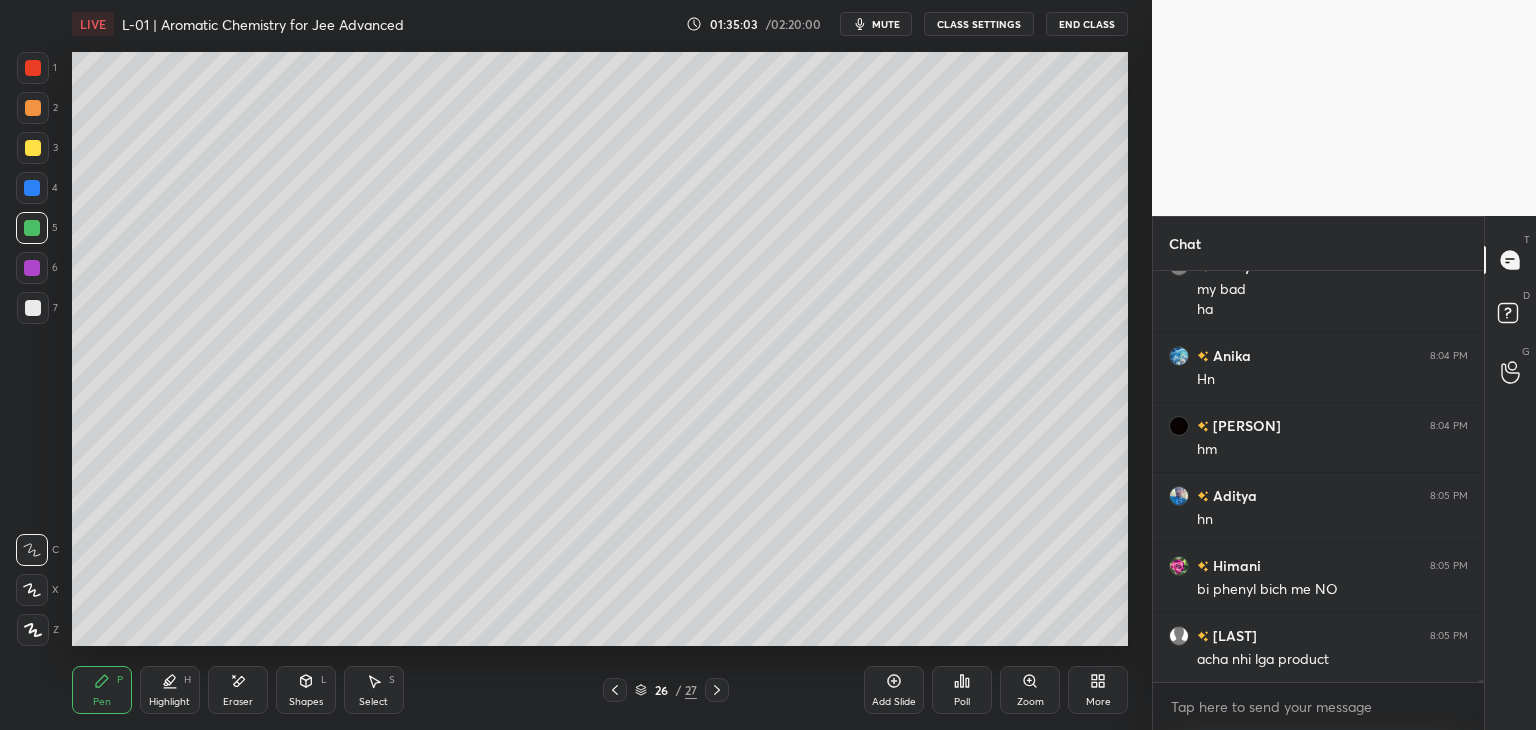 click 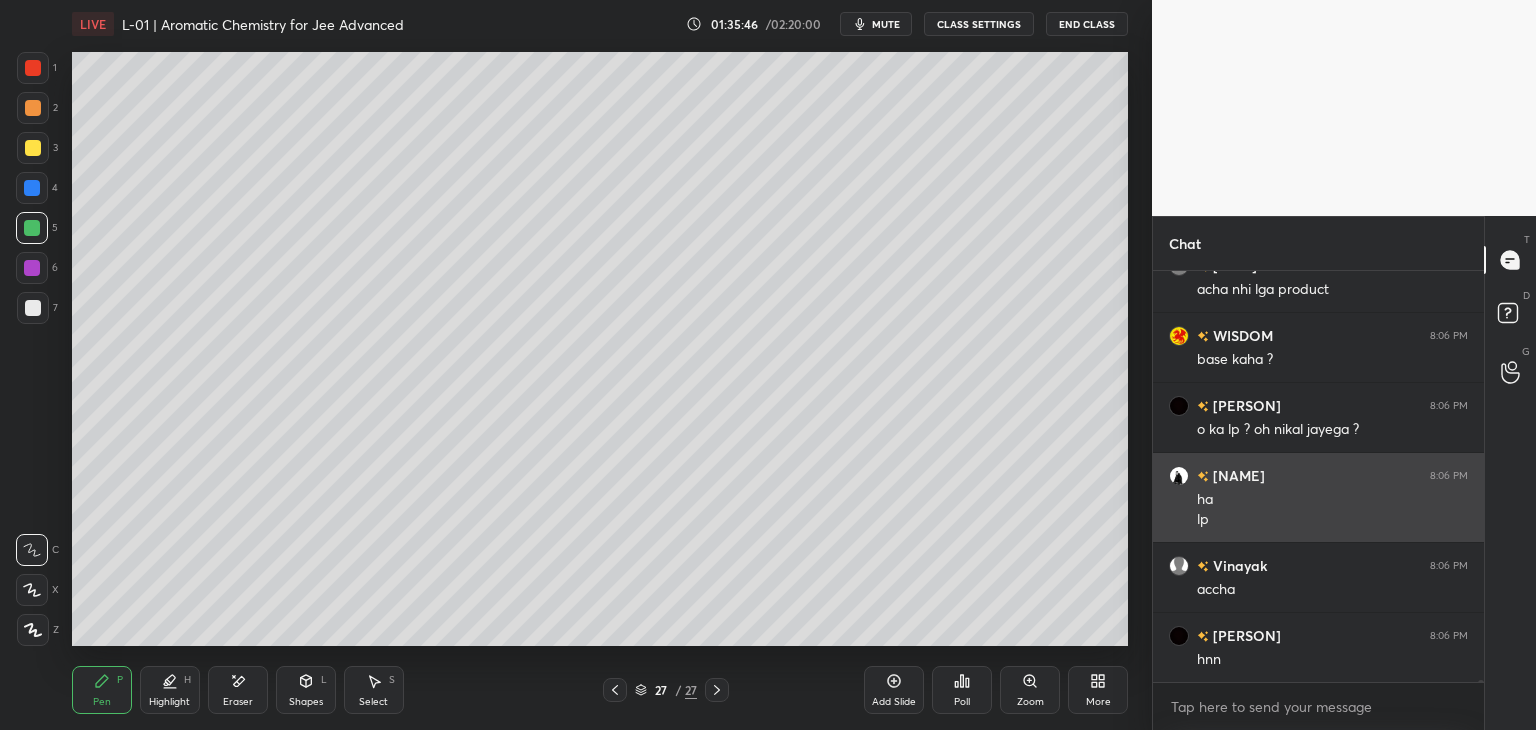 scroll, scrollTop: 80496, scrollLeft: 0, axis: vertical 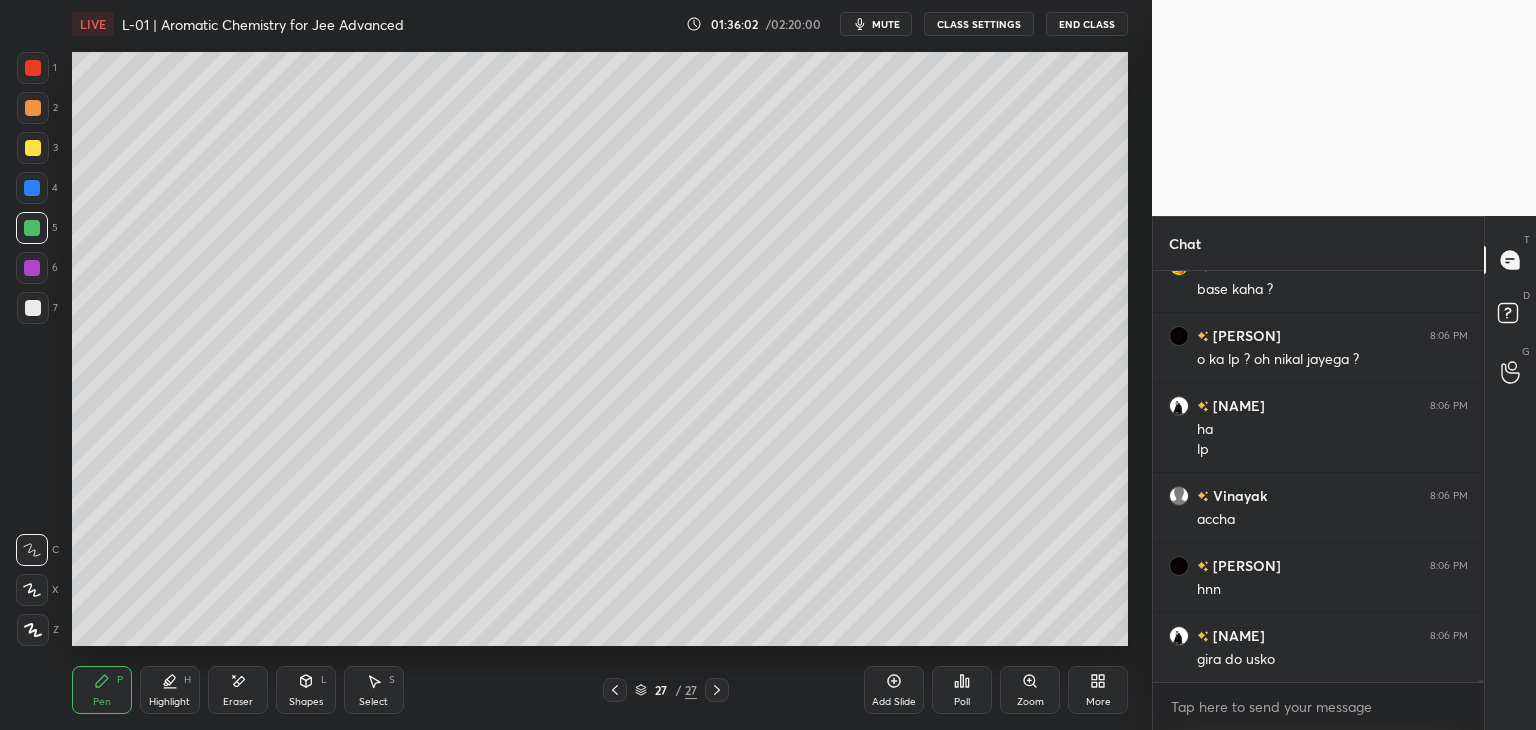 click on "Eraser" at bounding box center [238, 690] 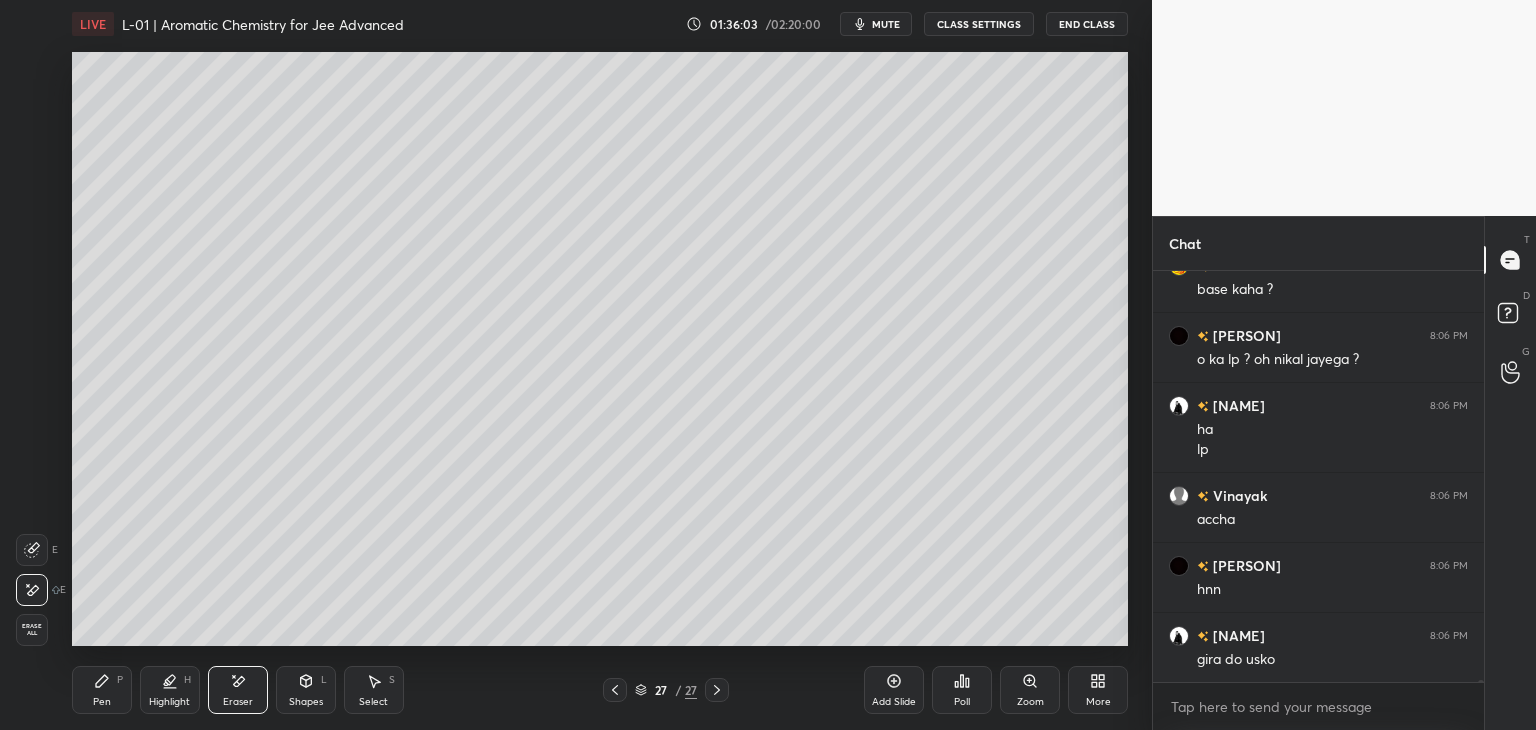 click on "Pen" at bounding box center [102, 702] 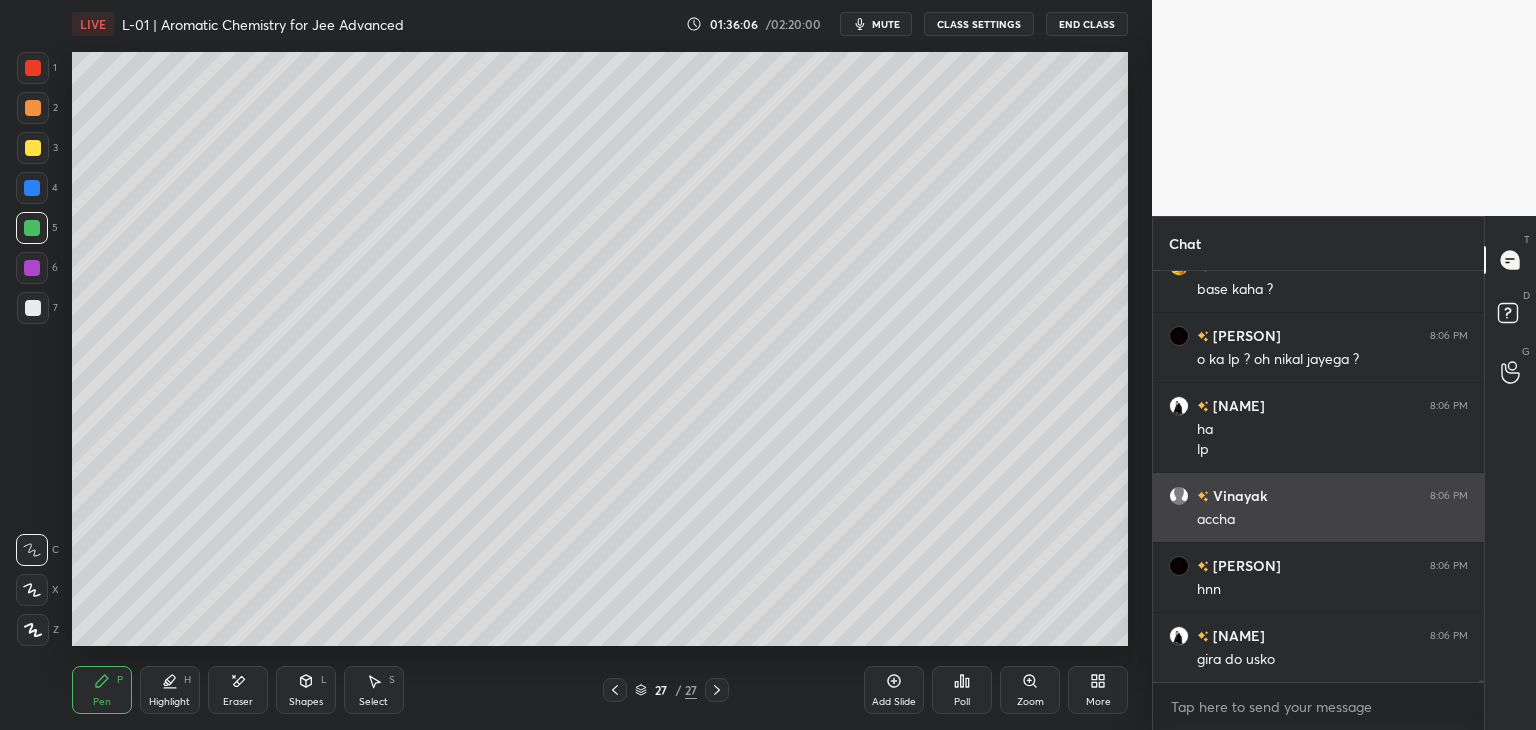 scroll, scrollTop: 80566, scrollLeft: 0, axis: vertical 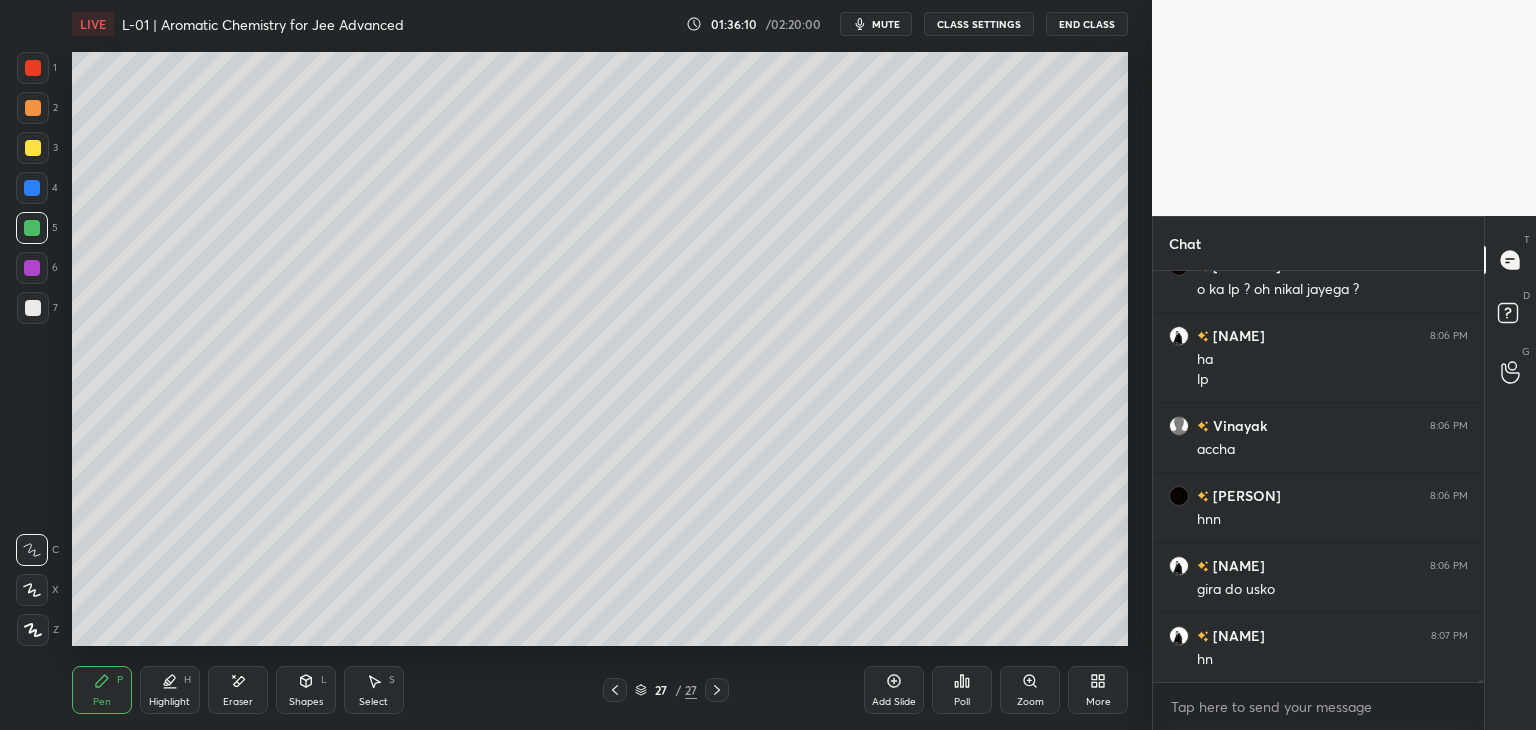 click on "Eraser" at bounding box center [238, 690] 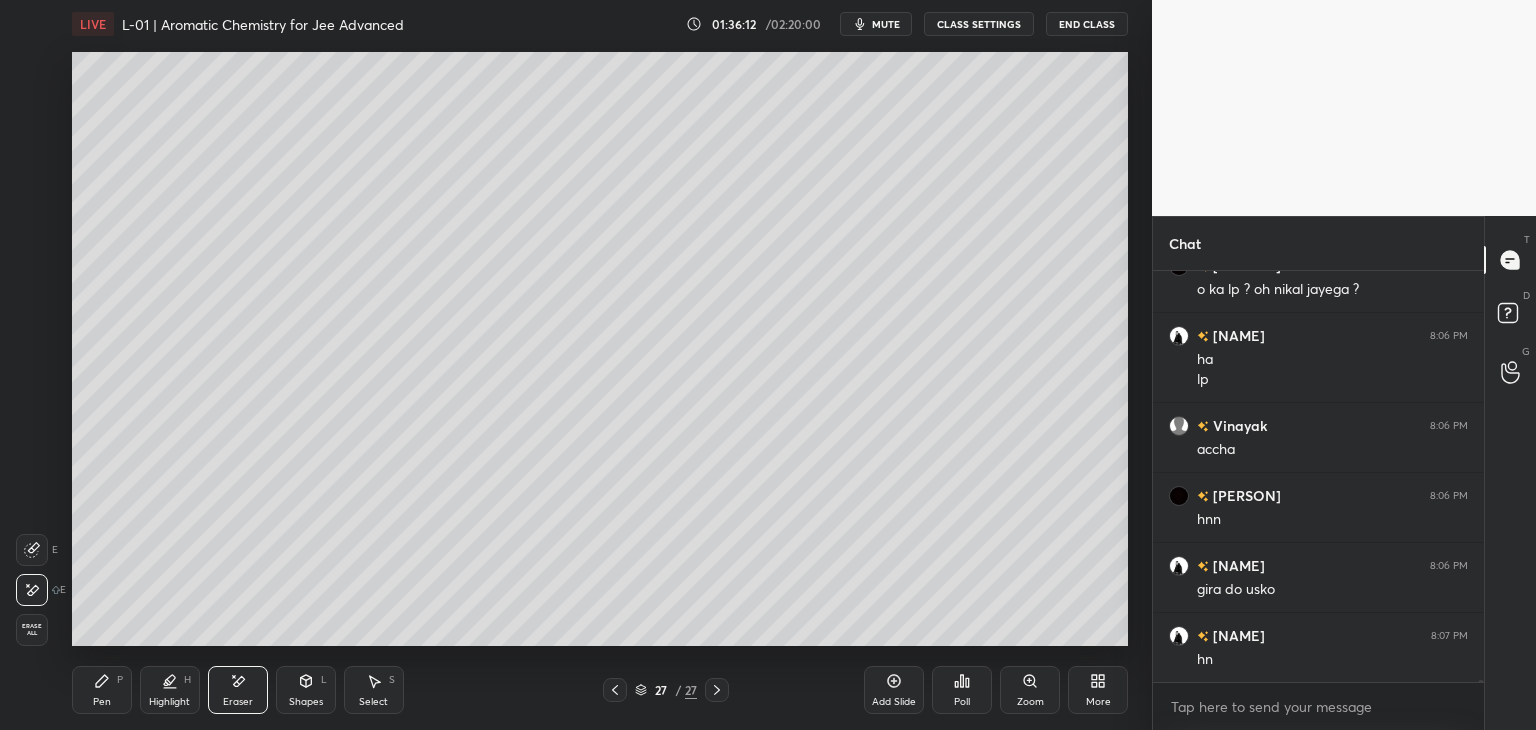 click 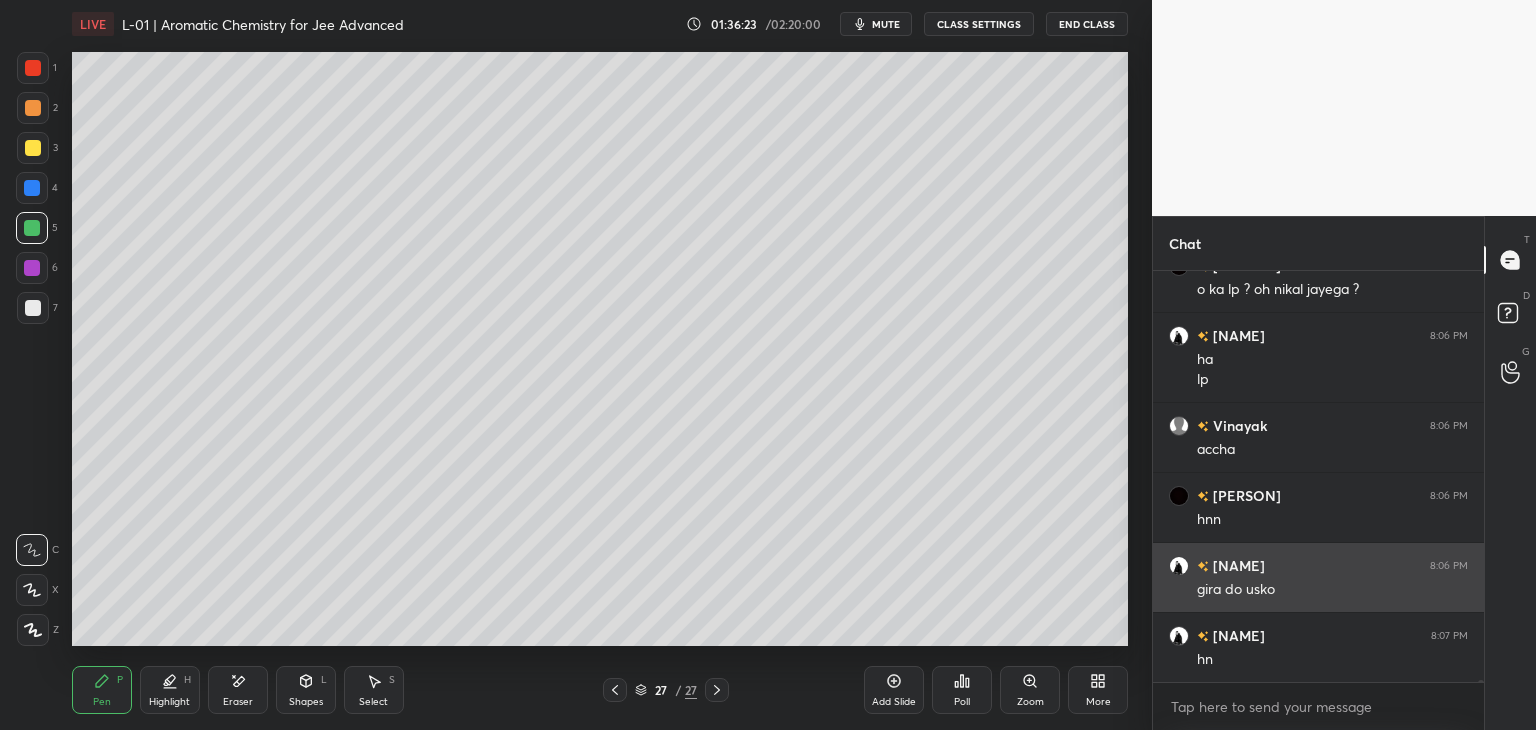 scroll, scrollTop: 80636, scrollLeft: 0, axis: vertical 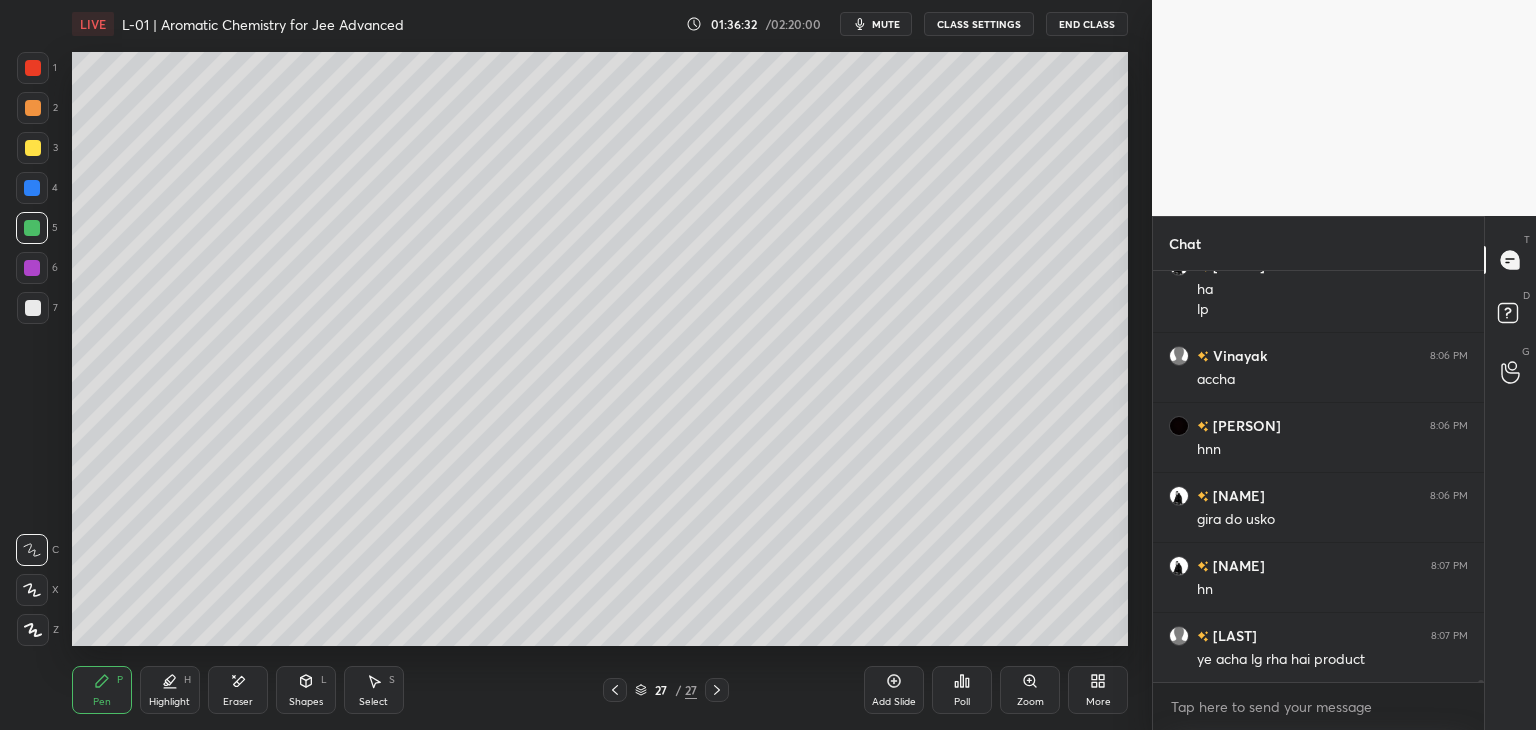 click at bounding box center (33, 68) 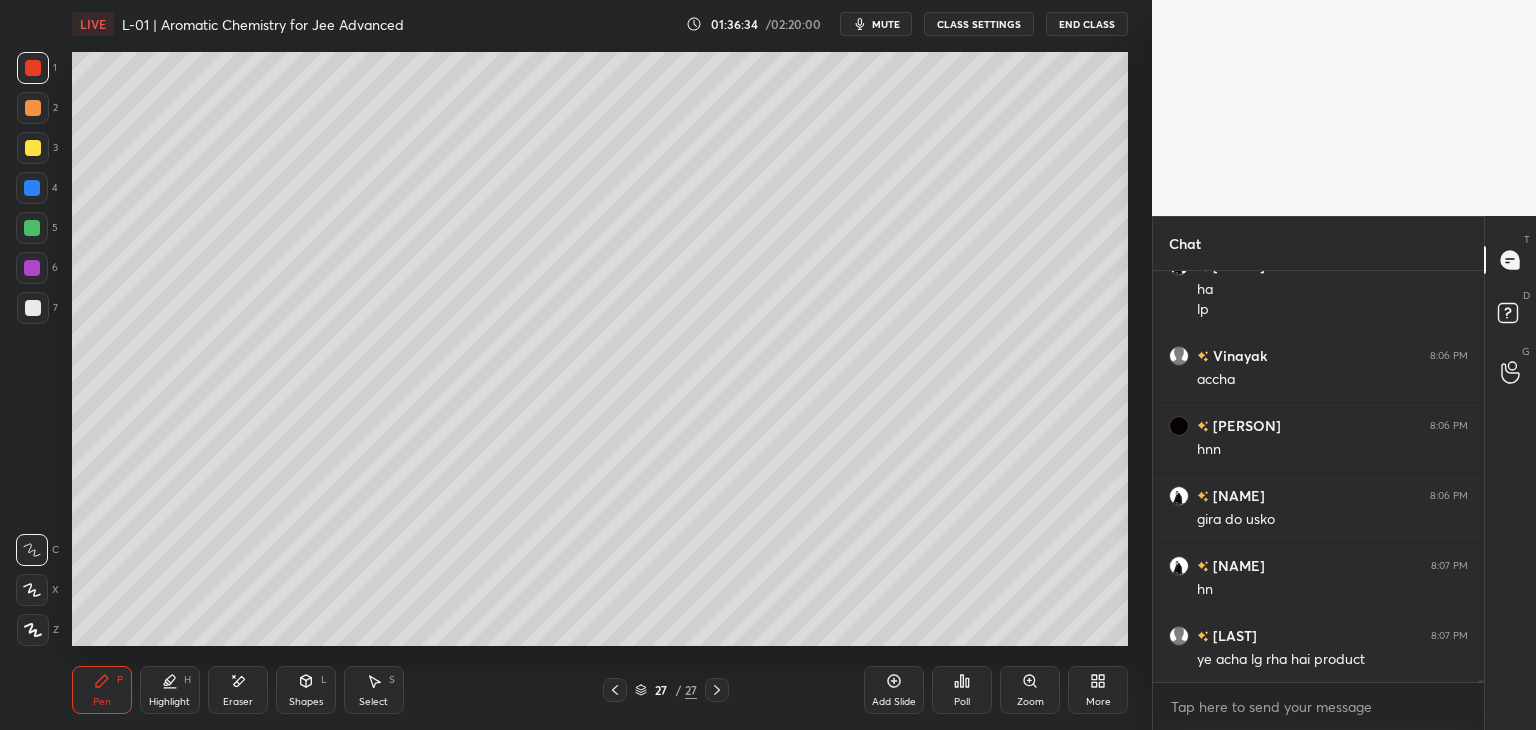 scroll, scrollTop: 80706, scrollLeft: 0, axis: vertical 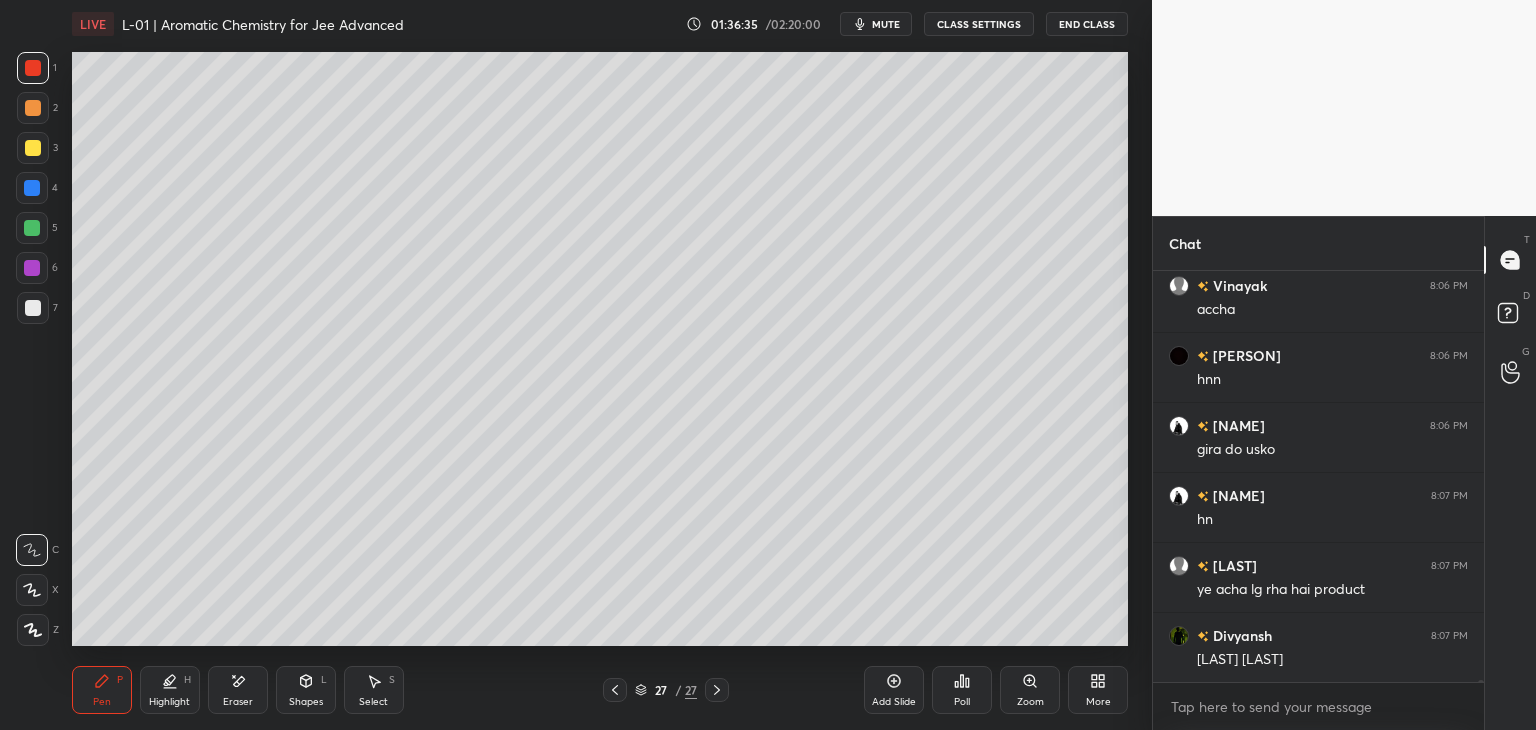 click on "Eraser" at bounding box center (238, 690) 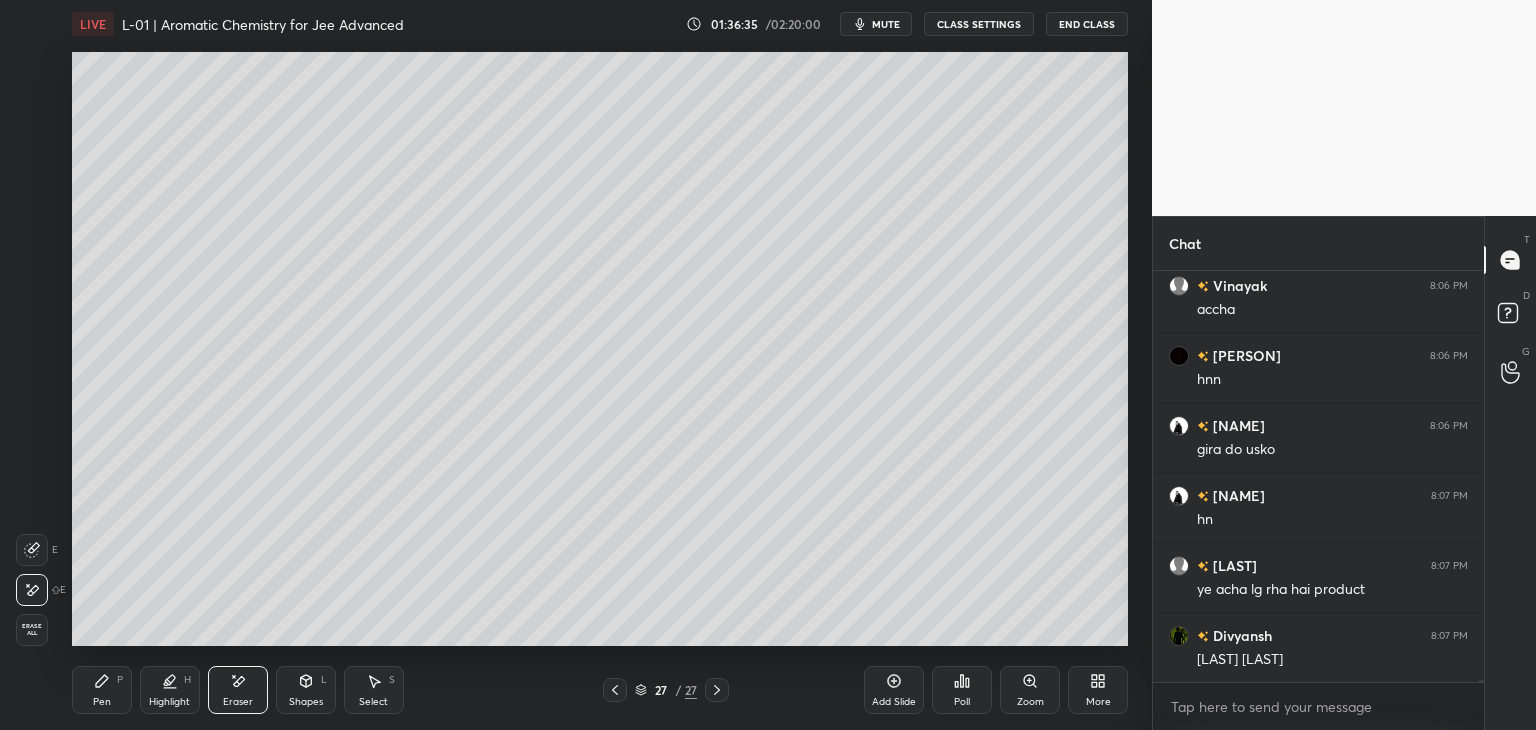 scroll, scrollTop: 80776, scrollLeft: 0, axis: vertical 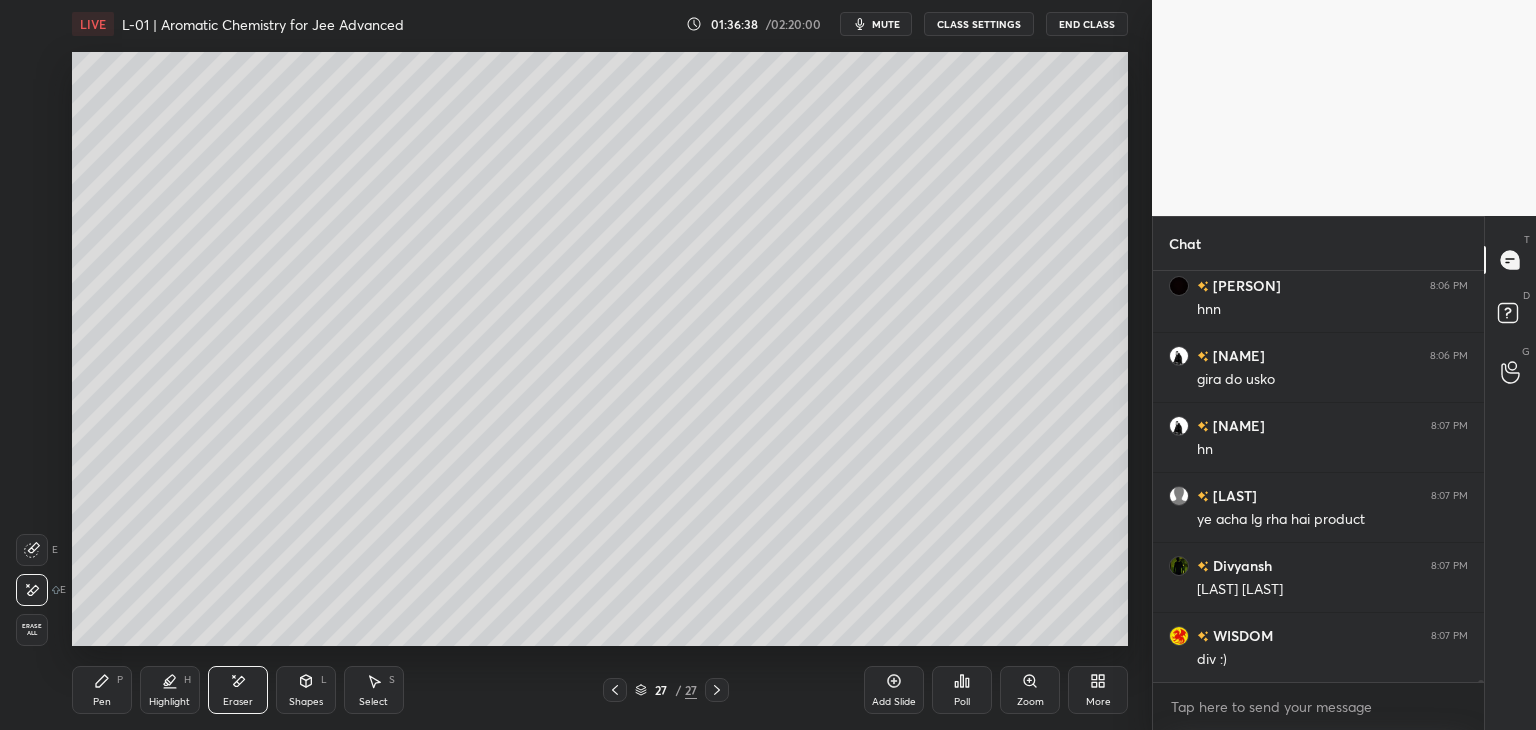 click on "Pen P" at bounding box center (102, 690) 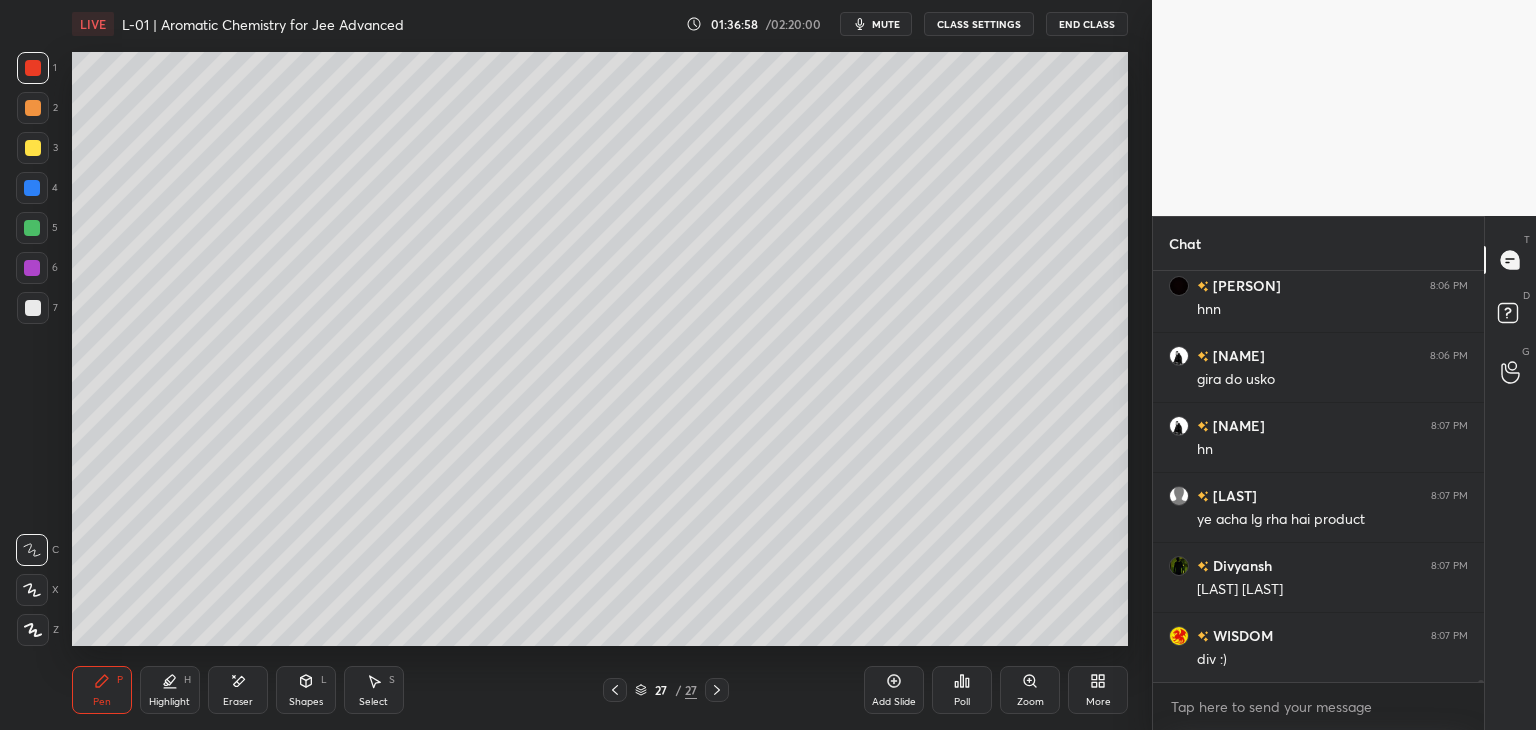 scroll, scrollTop: 80846, scrollLeft: 0, axis: vertical 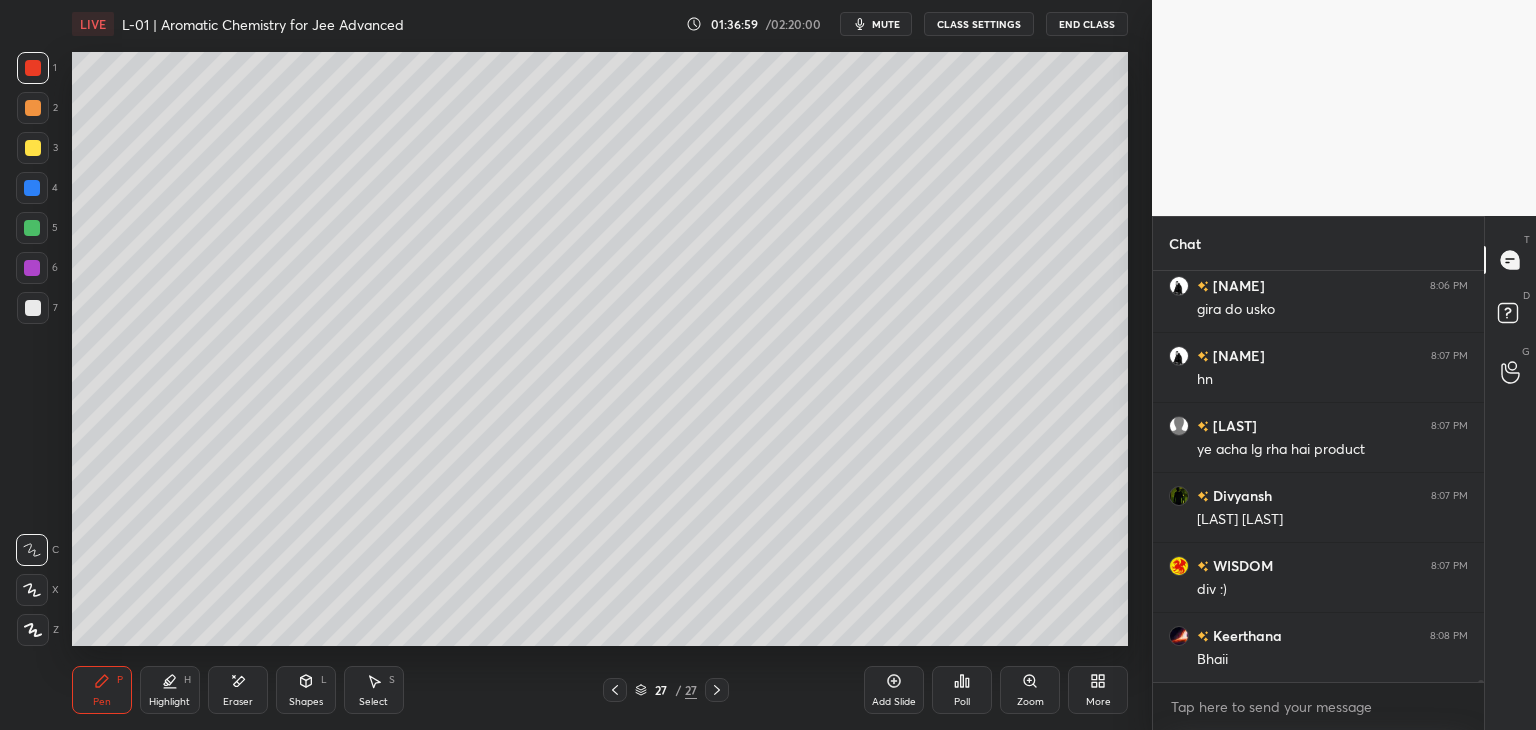 click 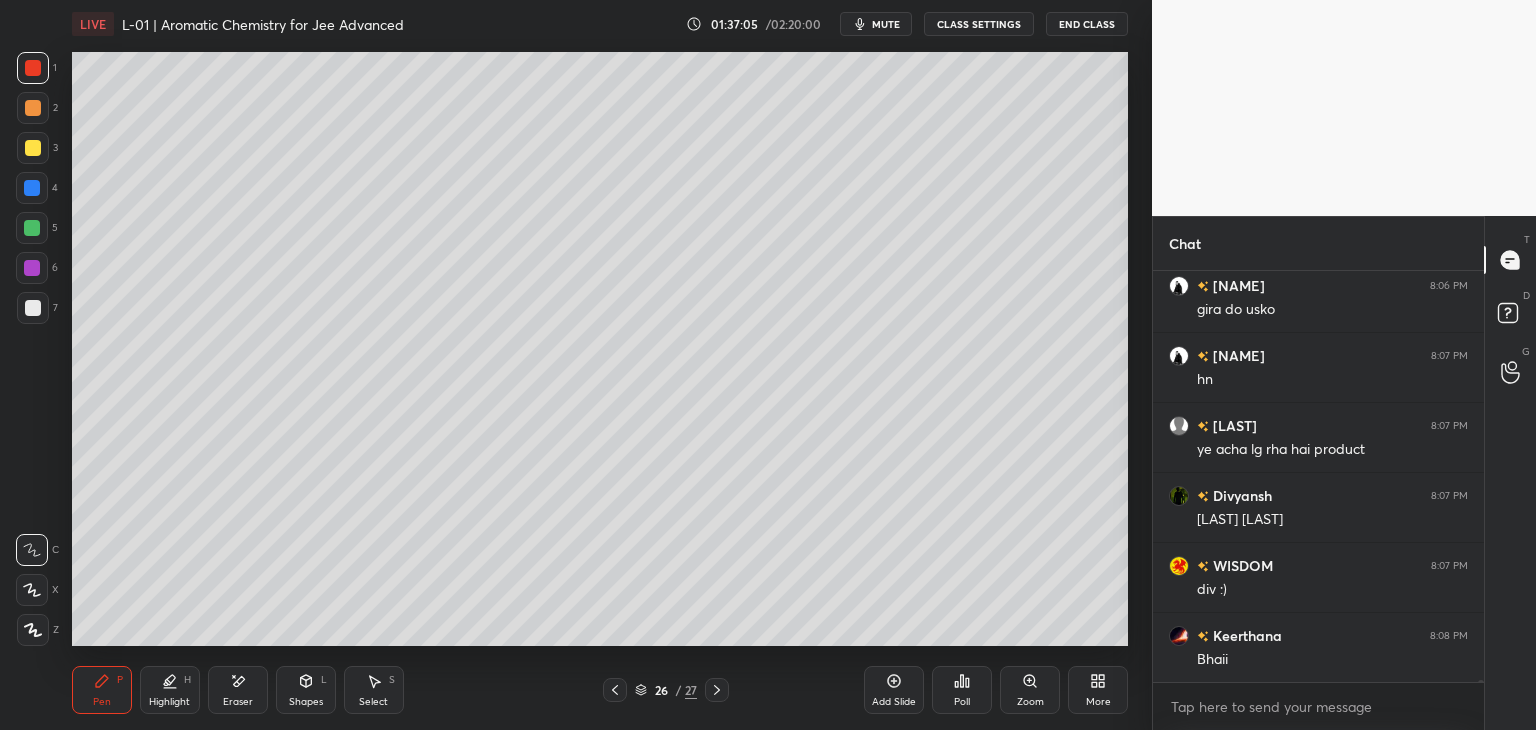 scroll, scrollTop: 80916, scrollLeft: 0, axis: vertical 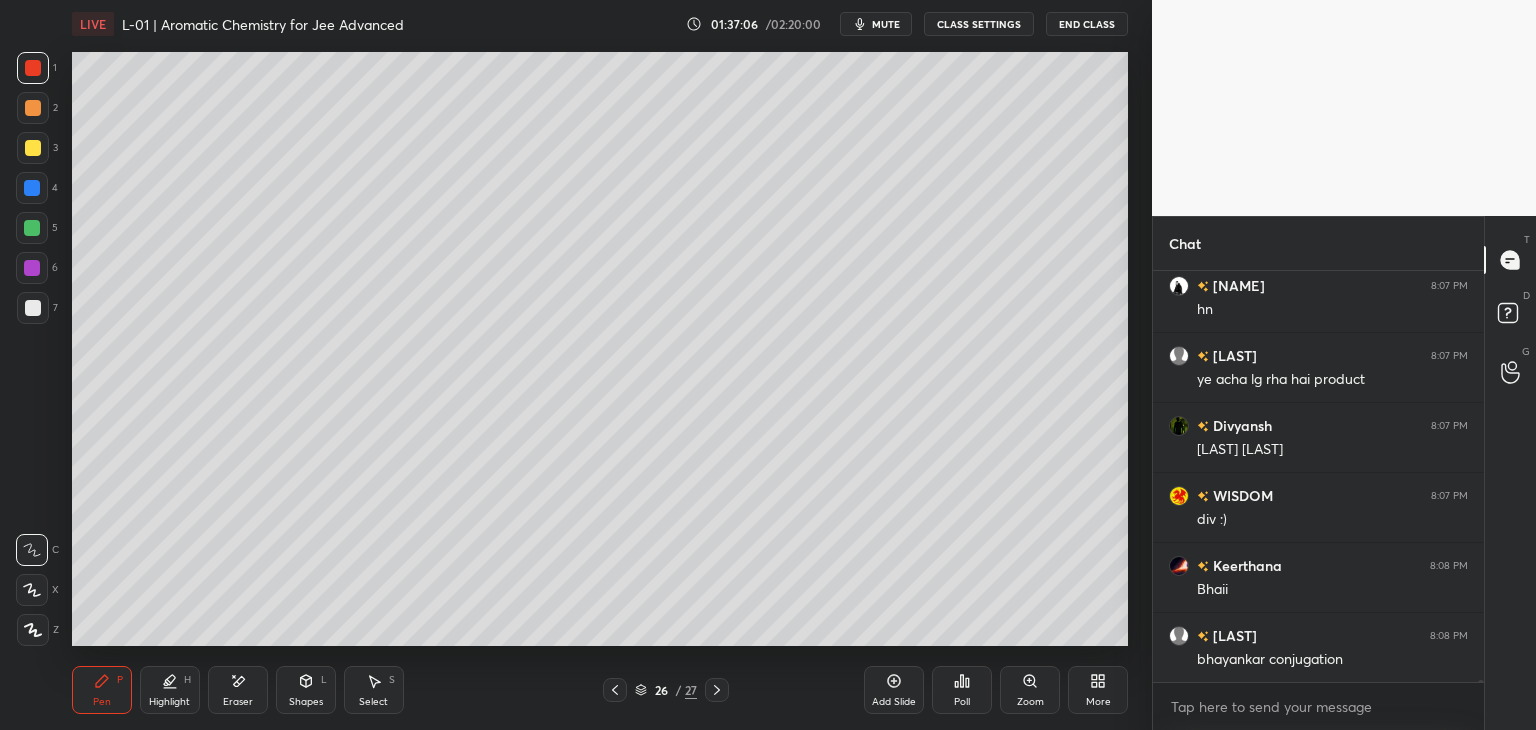 click on "mute" at bounding box center (886, 24) 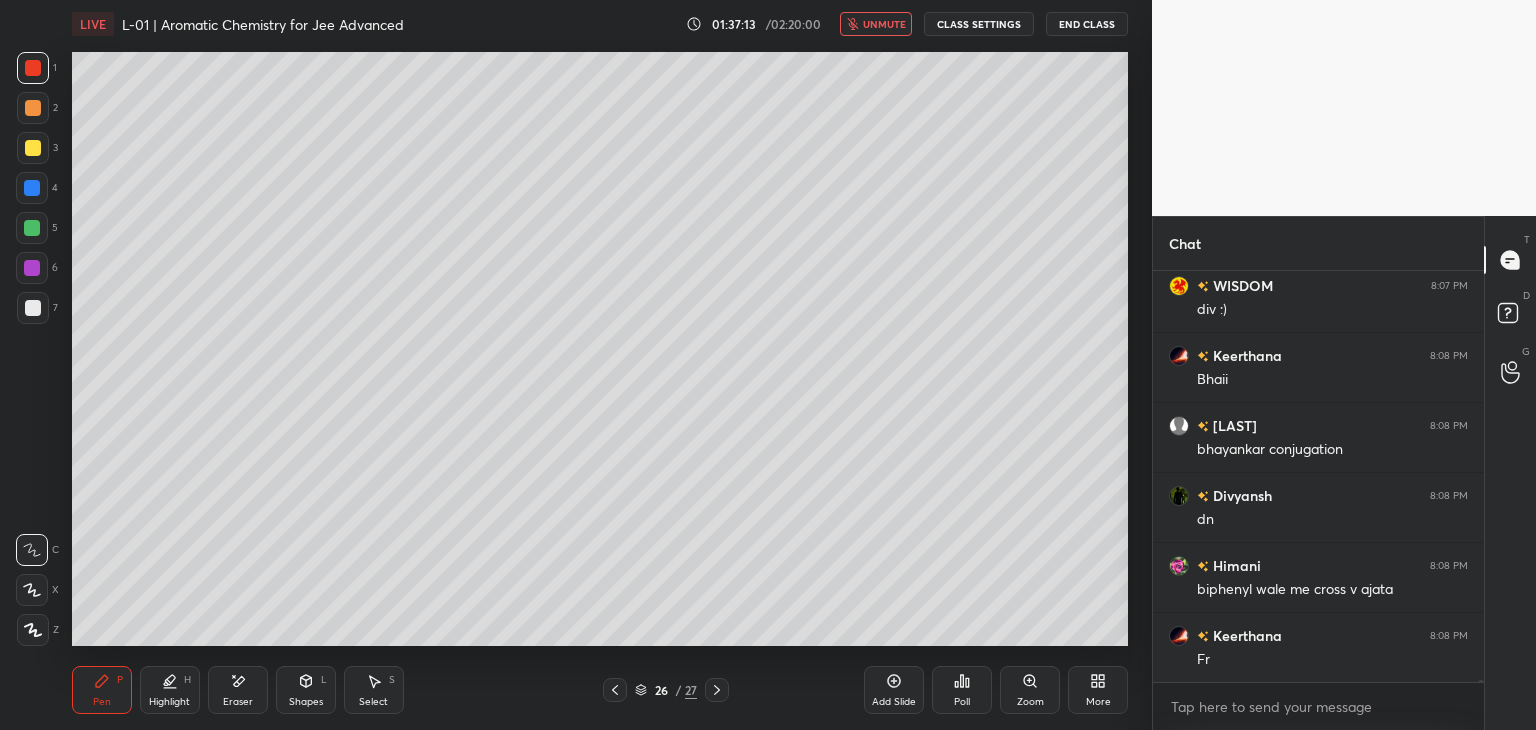 scroll, scrollTop: 81196, scrollLeft: 0, axis: vertical 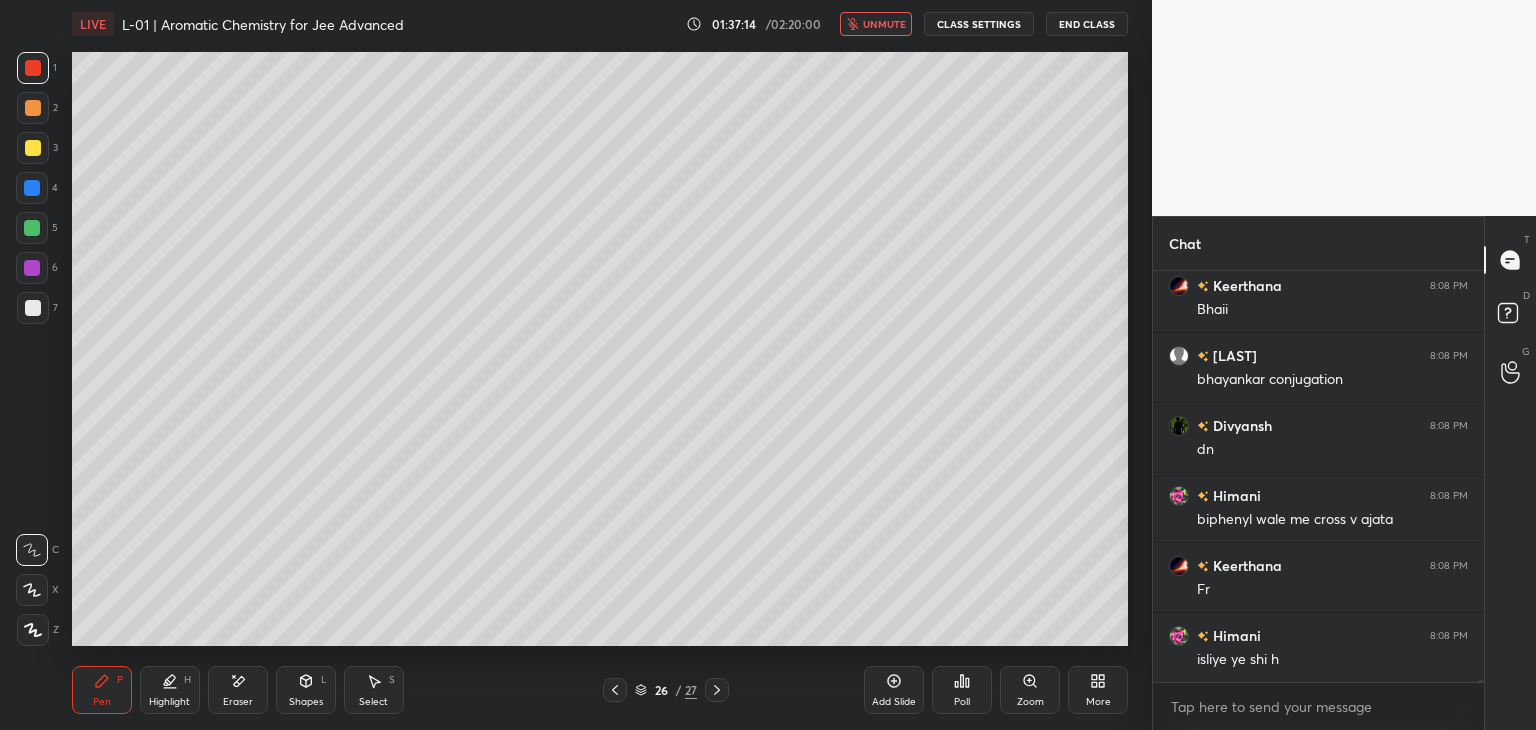 click 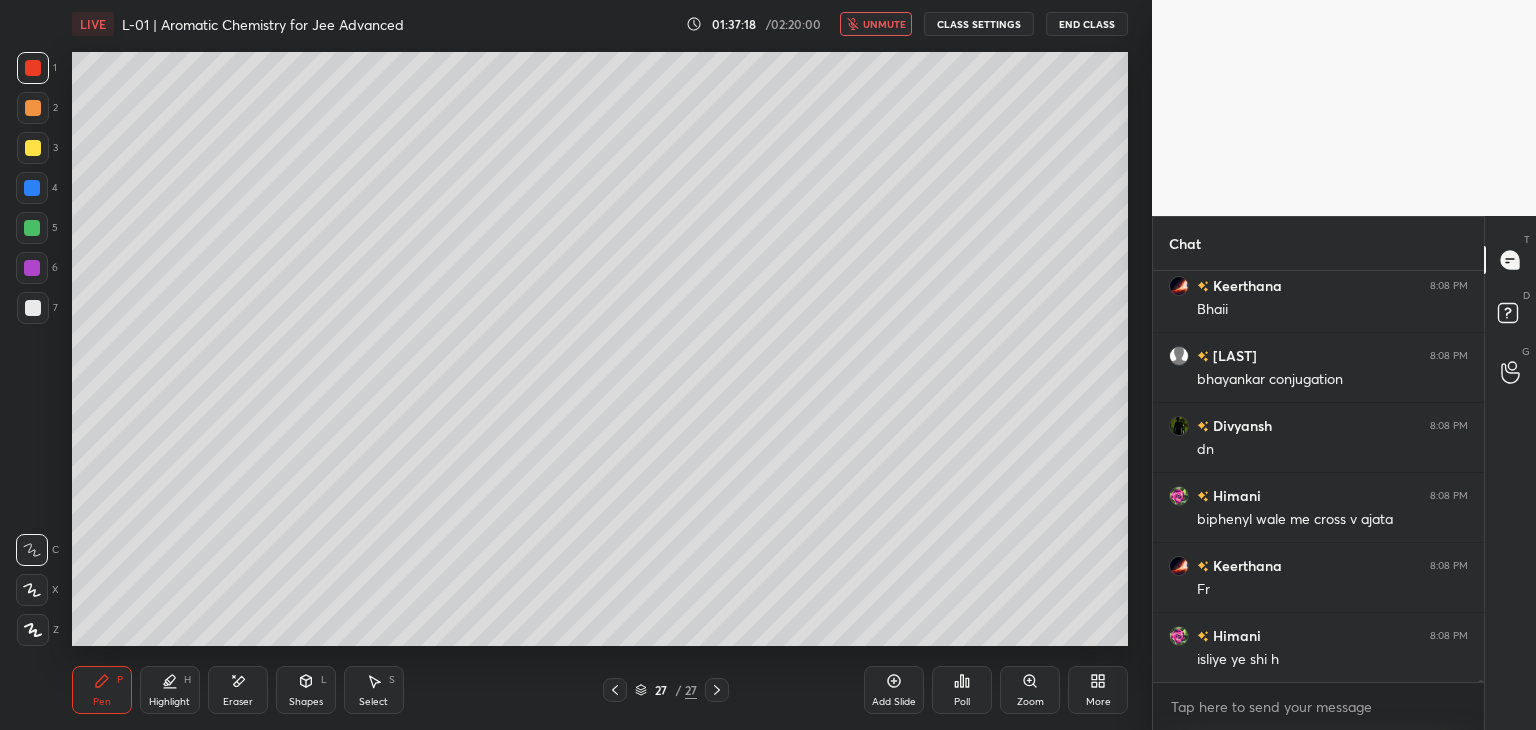 click 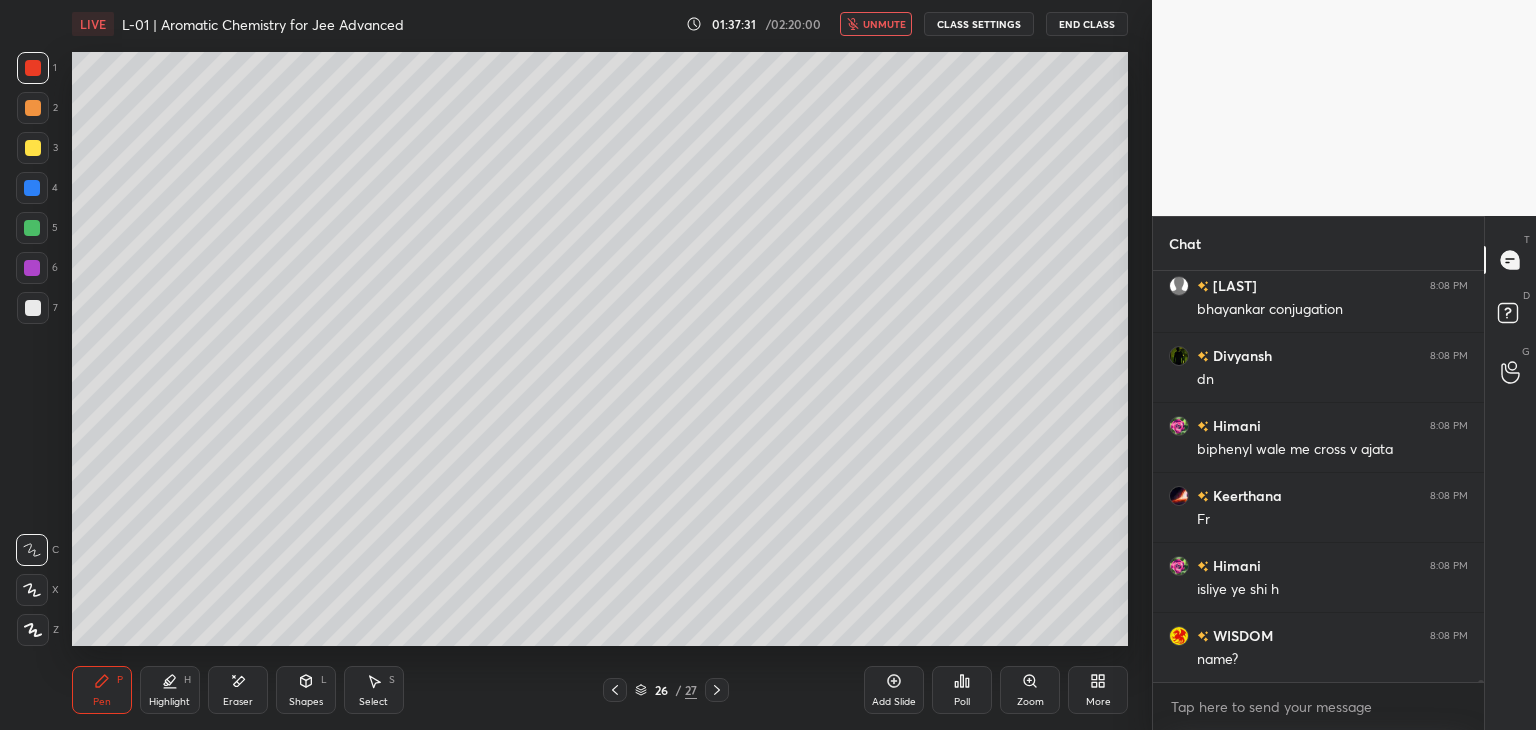 scroll, scrollTop: 81336, scrollLeft: 0, axis: vertical 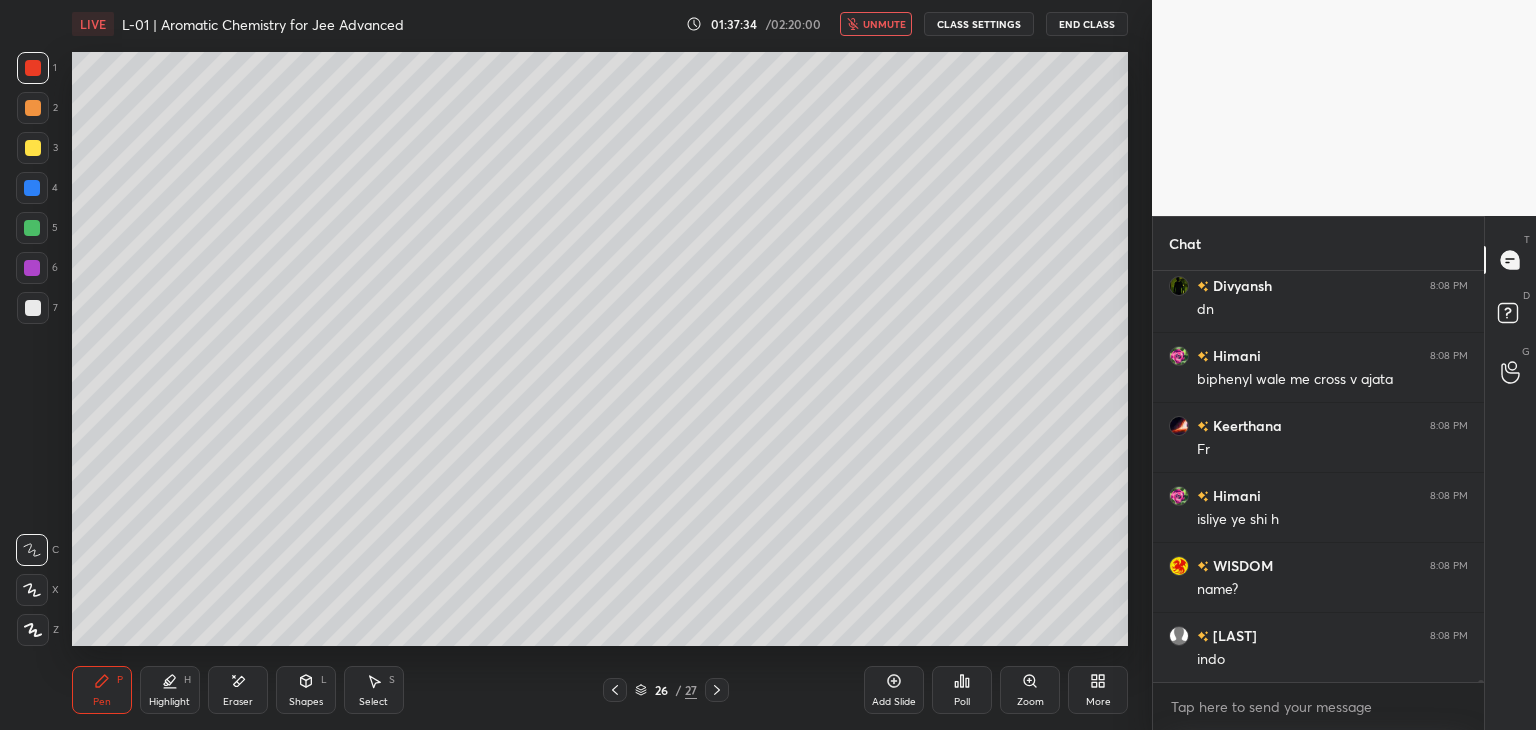 click 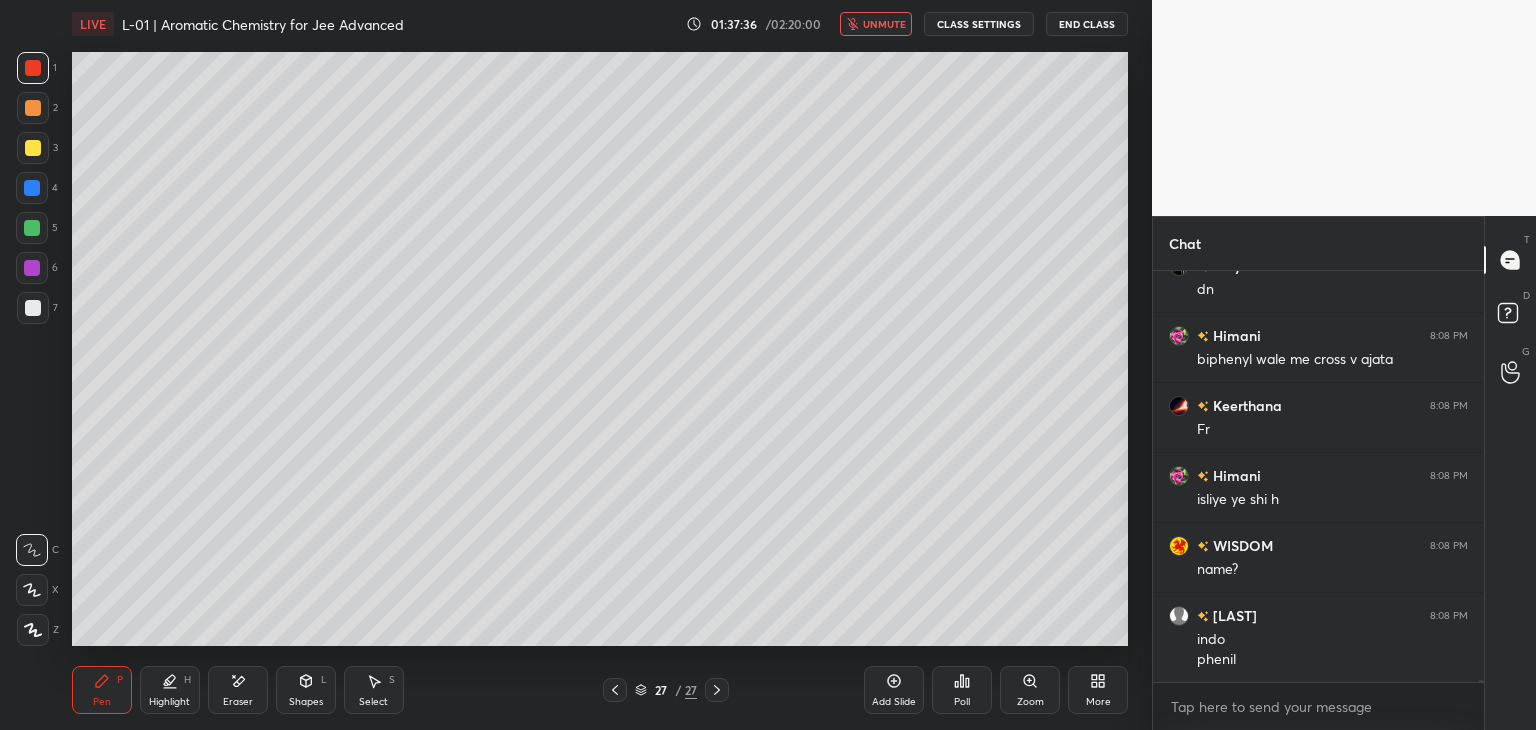 click on "unmute" at bounding box center (884, 24) 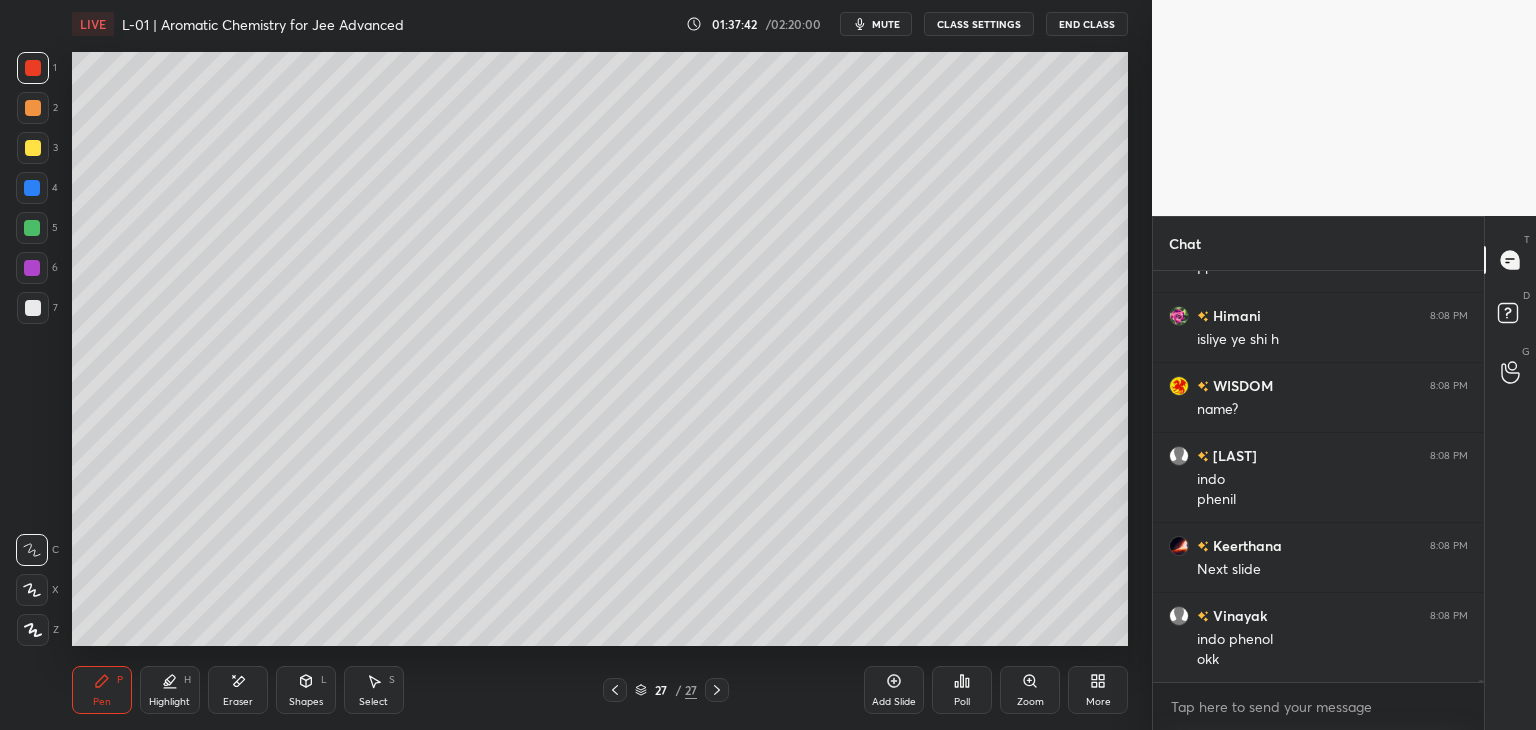 scroll, scrollTop: 81586, scrollLeft: 0, axis: vertical 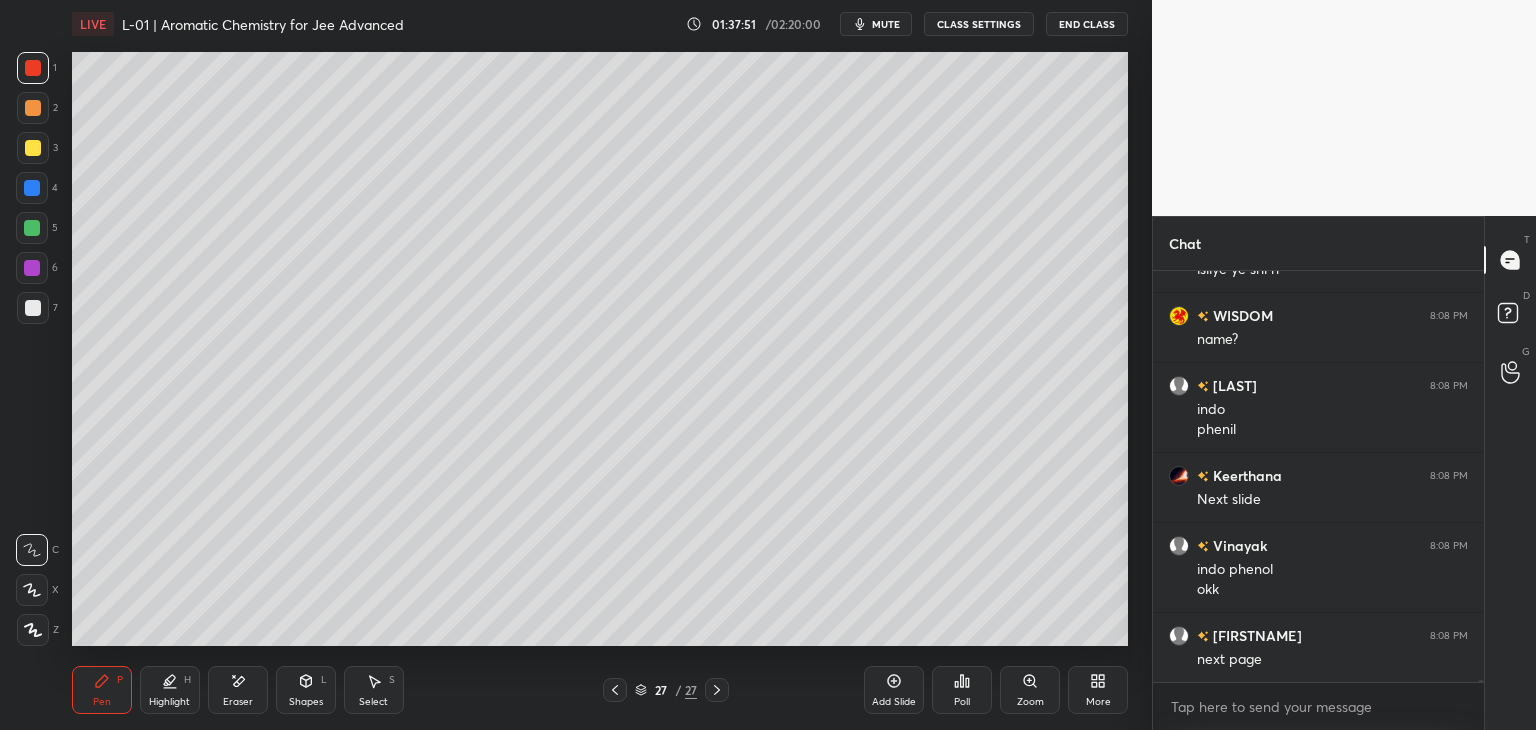 click 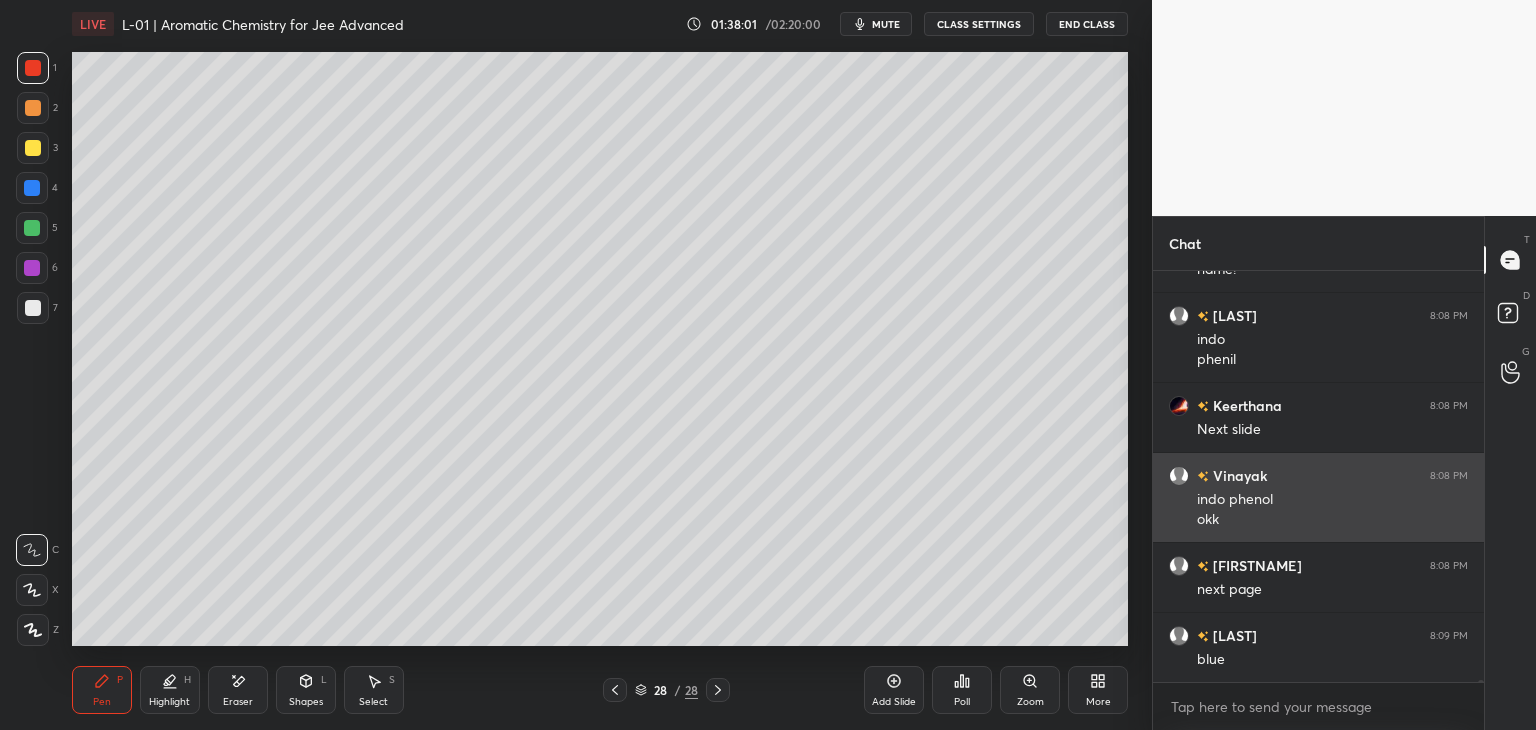 scroll, scrollTop: 81676, scrollLeft: 0, axis: vertical 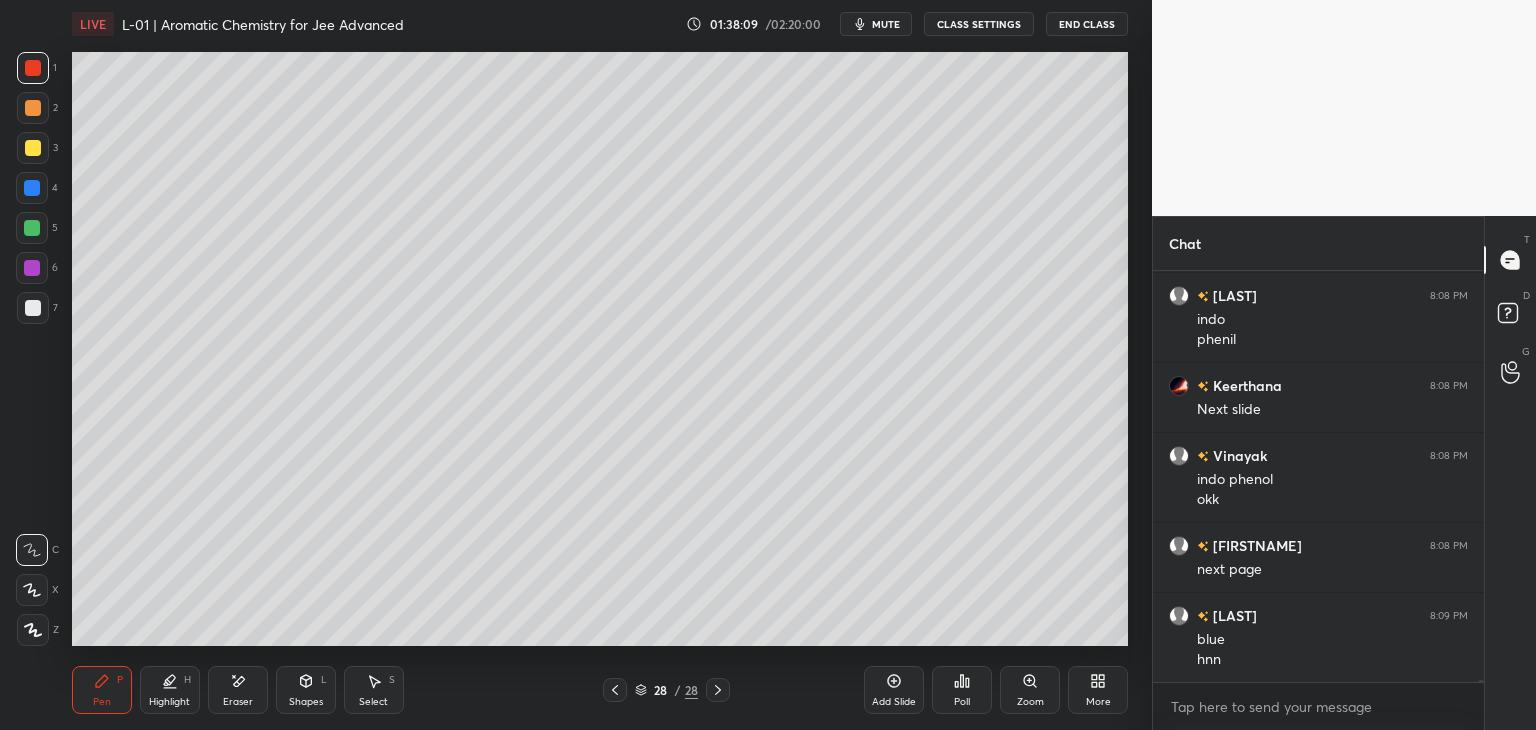 click 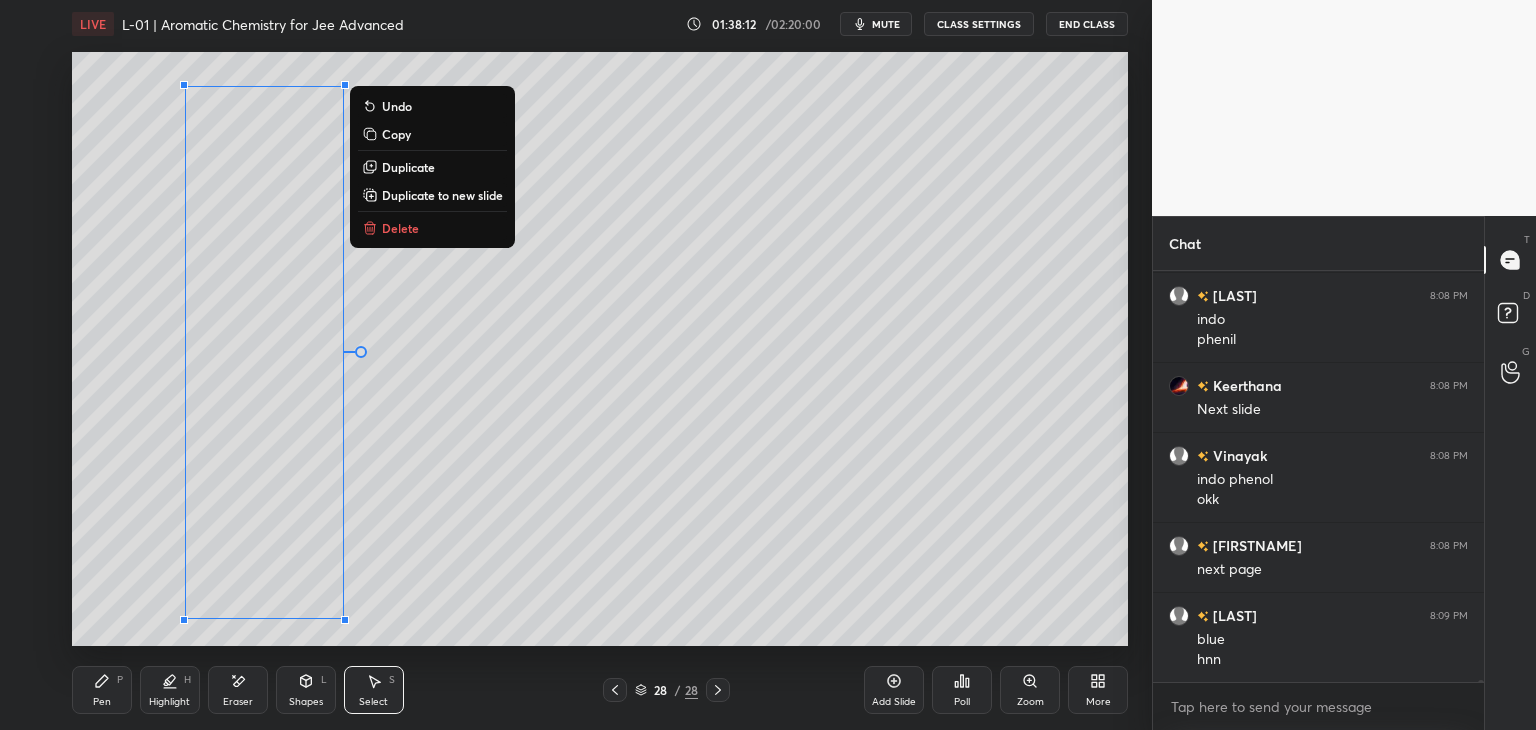 click on "Copy" at bounding box center (396, 134) 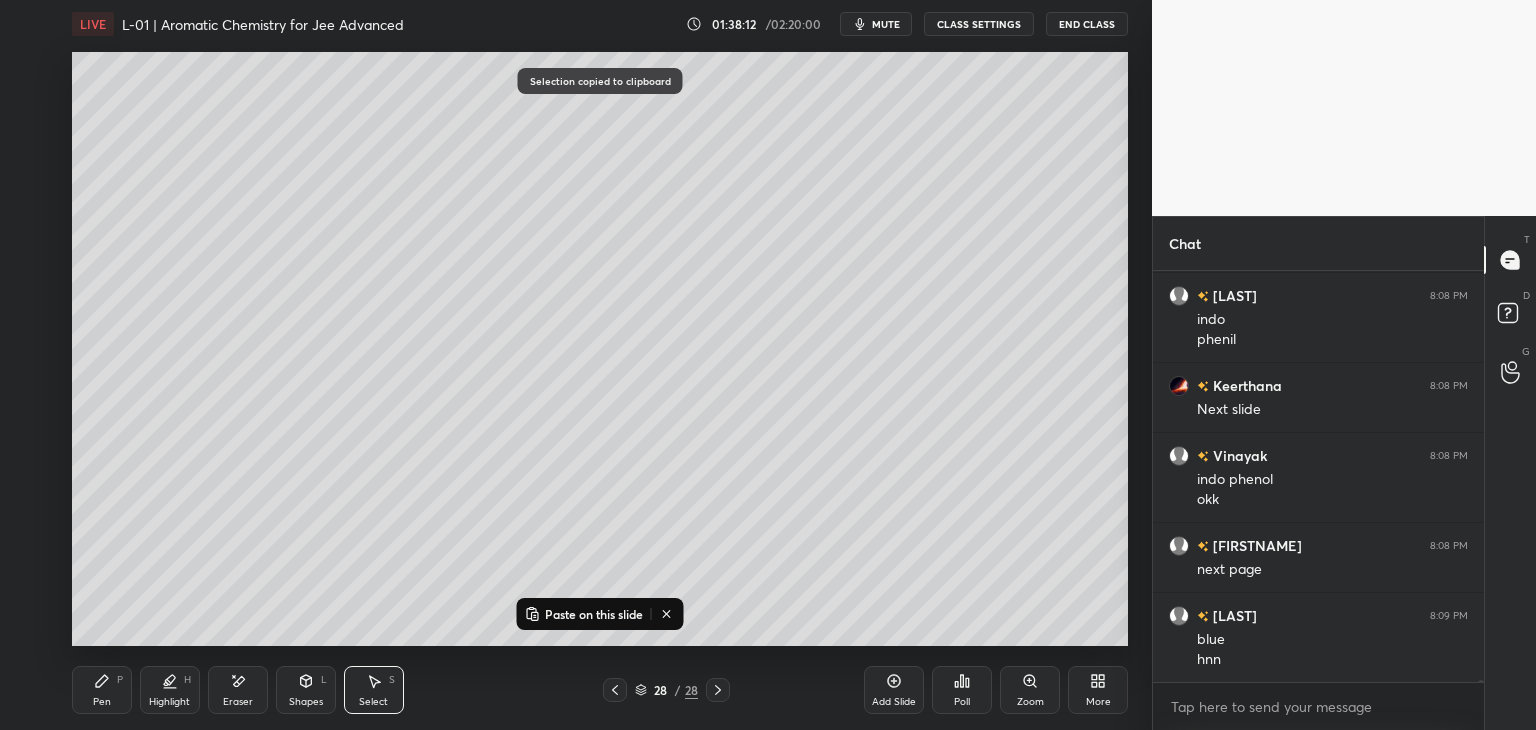 click 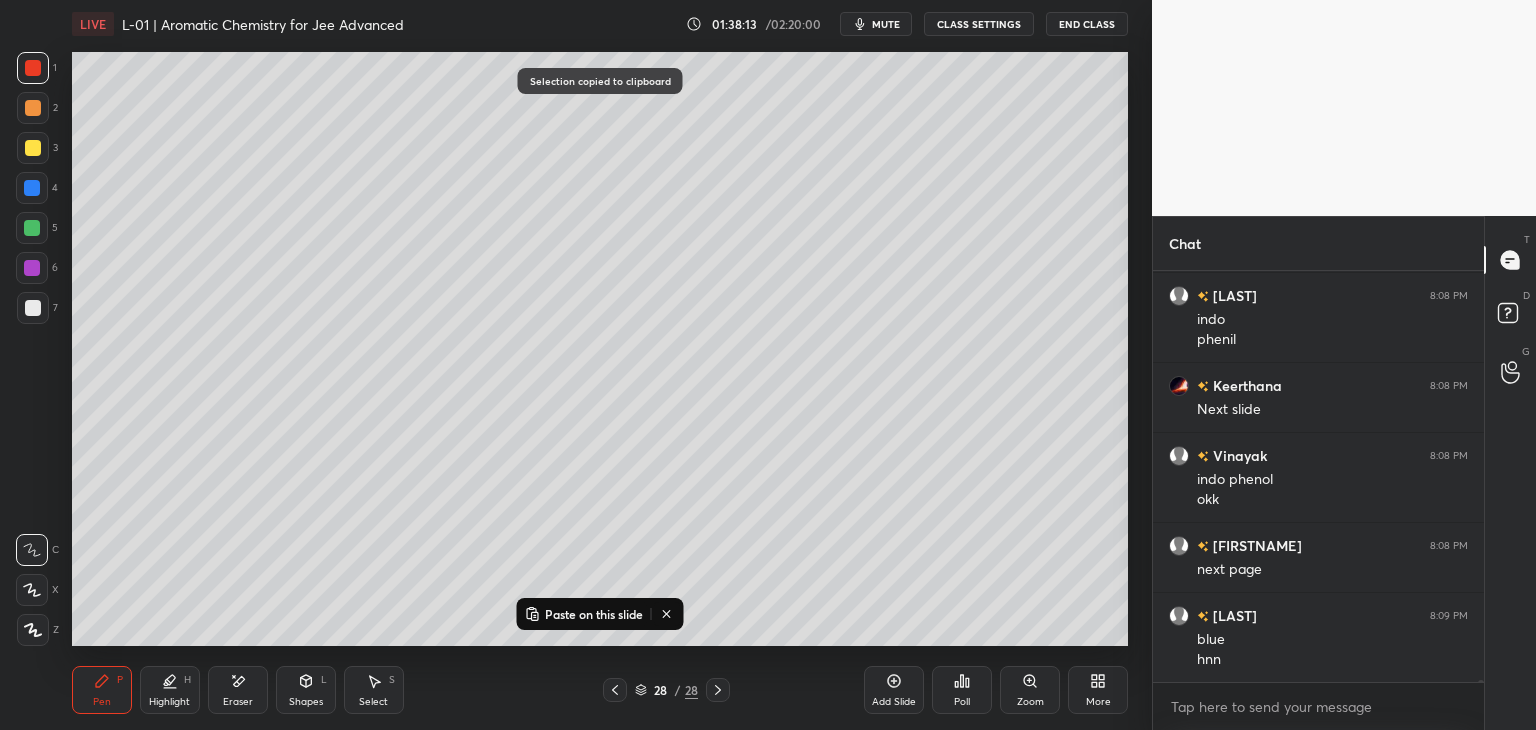 click on "Paste on this slide" at bounding box center (594, 614) 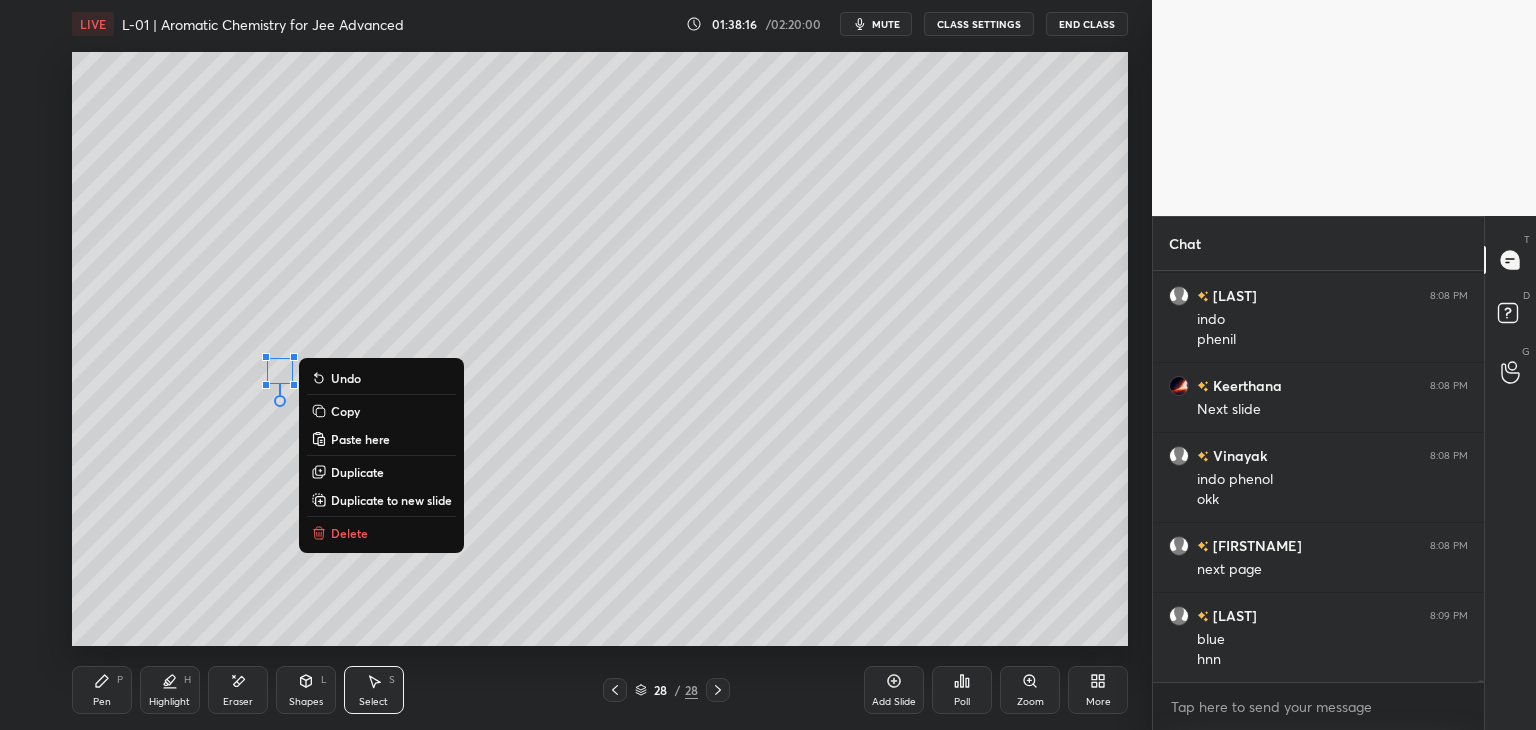 click on "Delete" at bounding box center (349, 533) 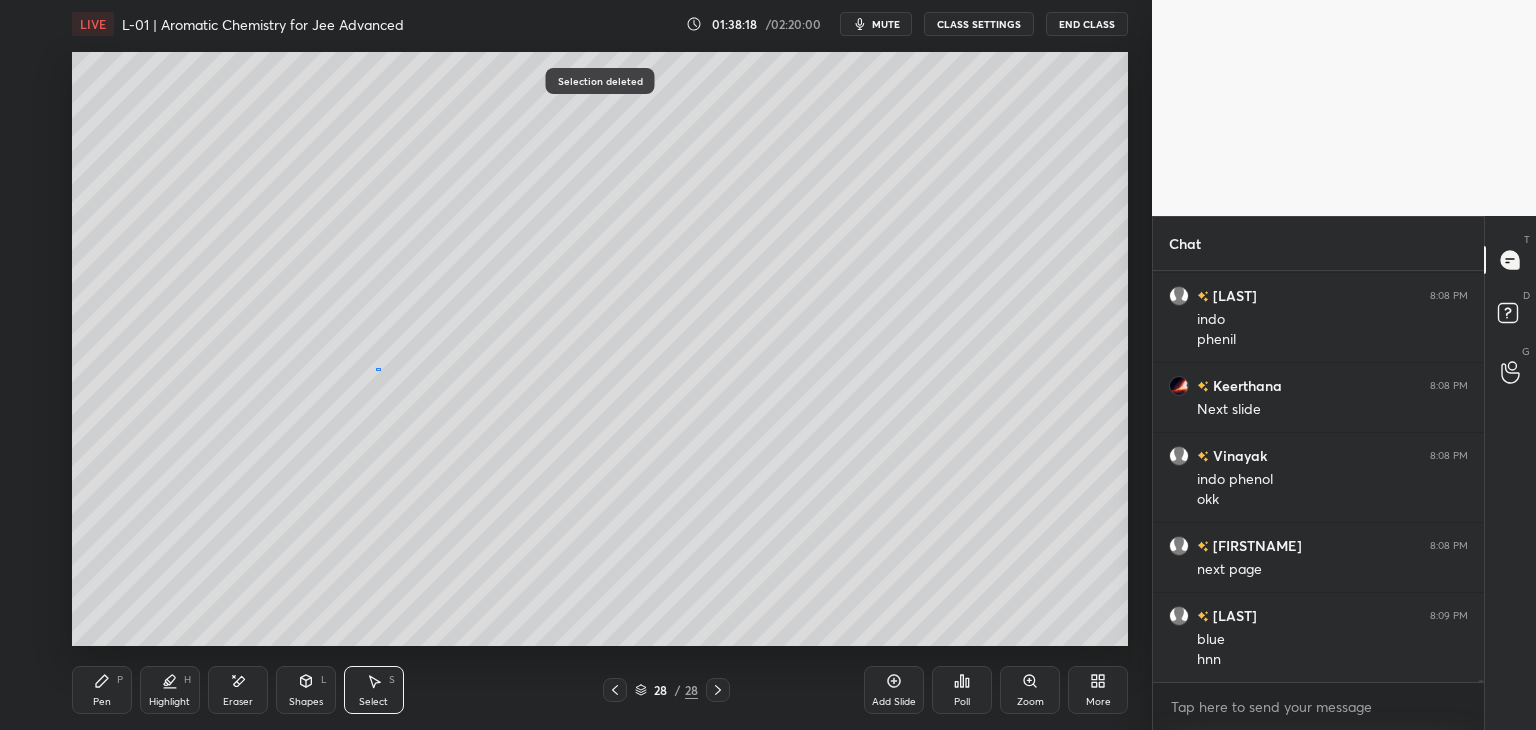 click on "0 ° Undo Copy Paste here Duplicate Duplicate to new slide Delete" at bounding box center (600, 349) 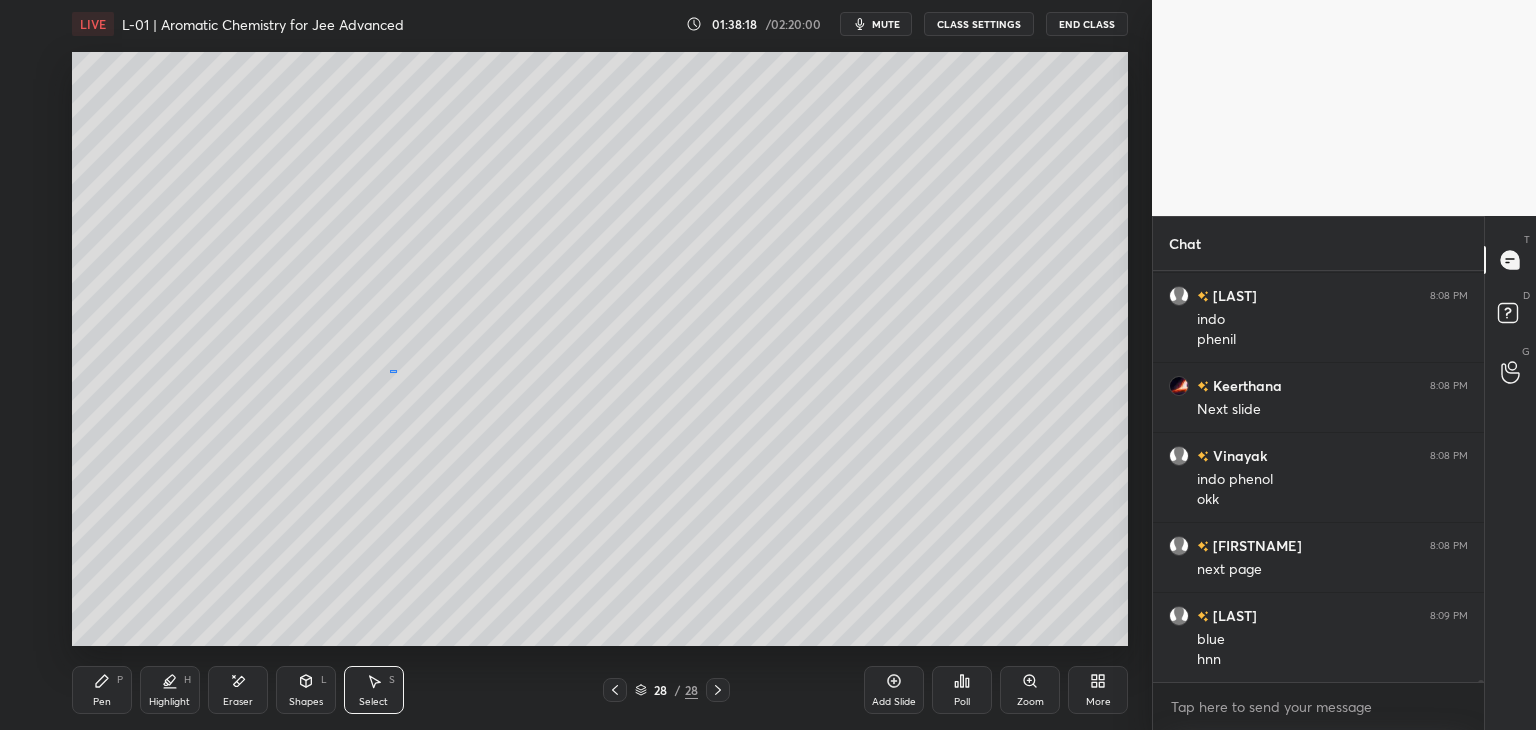 click on "0 ° Undo Copy Paste here Duplicate Duplicate to new slide Delete" at bounding box center [600, 349] 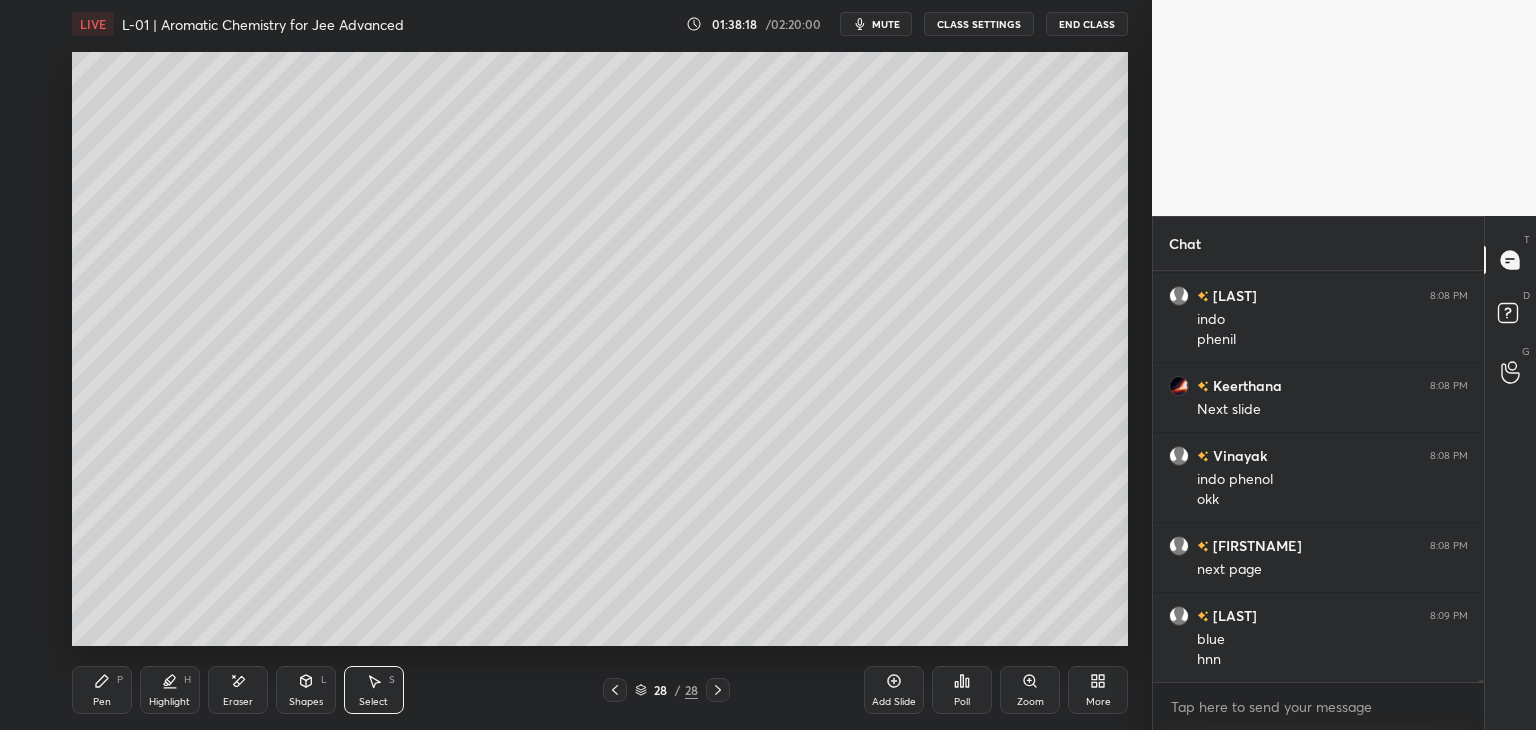 scroll, scrollTop: 81746, scrollLeft: 0, axis: vertical 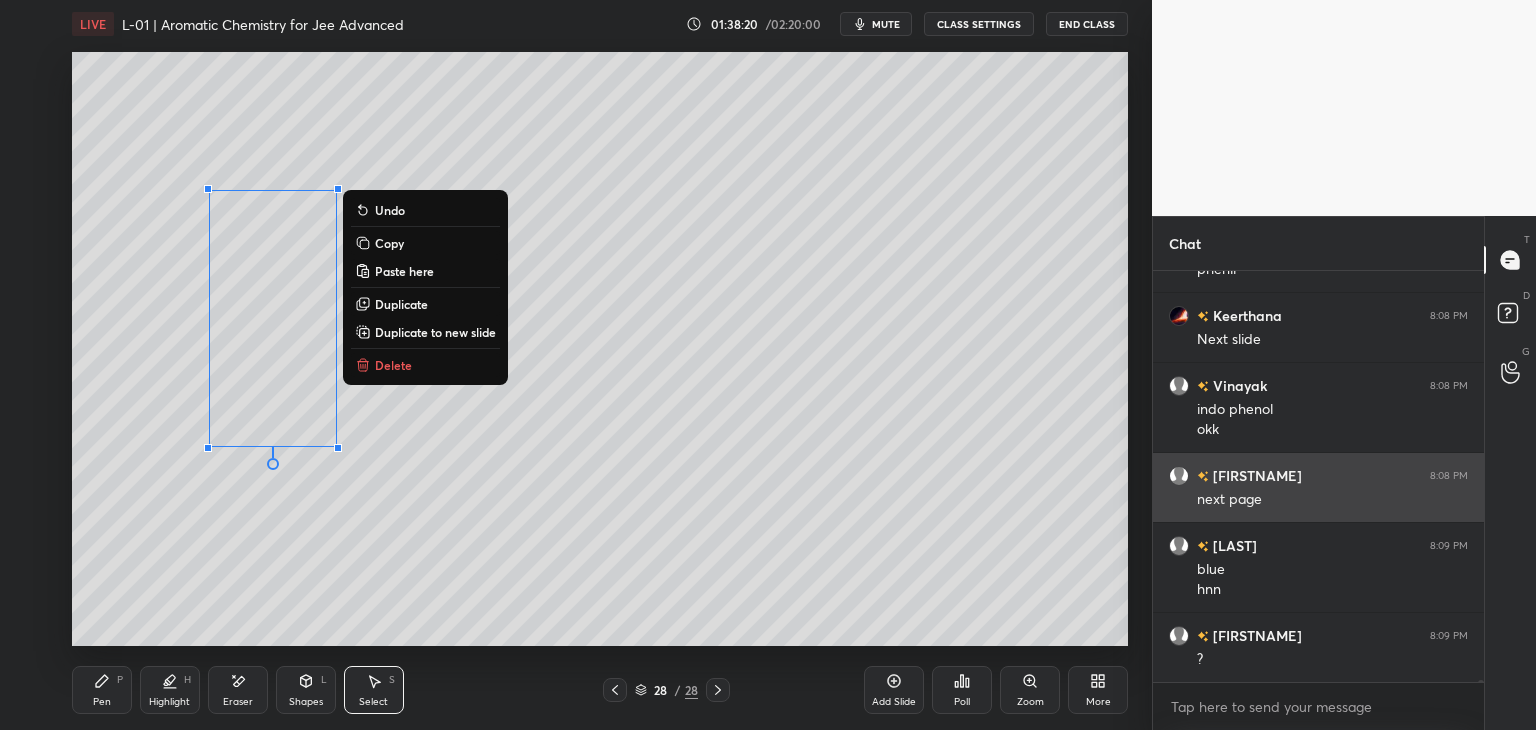 click on "Delete" at bounding box center [393, 365] 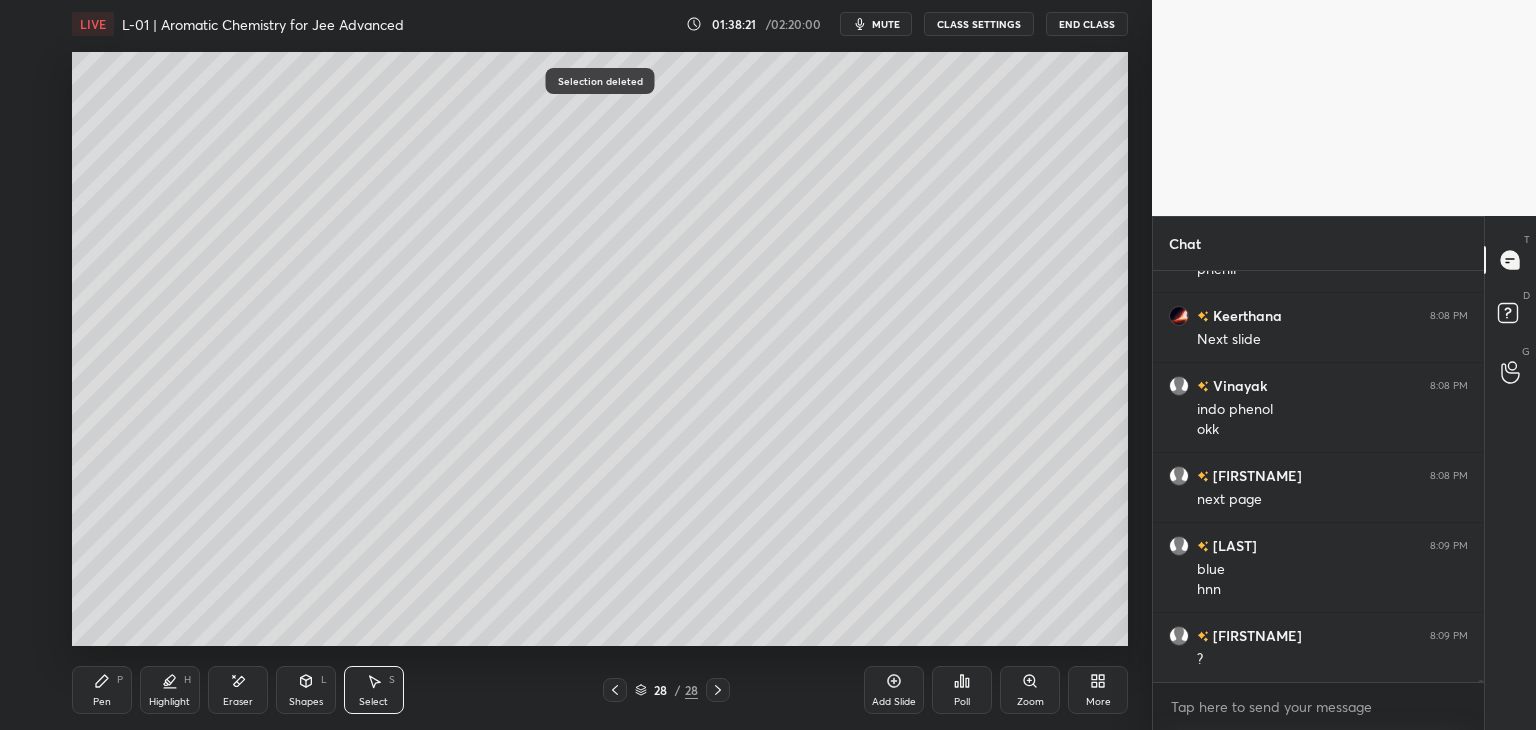 click 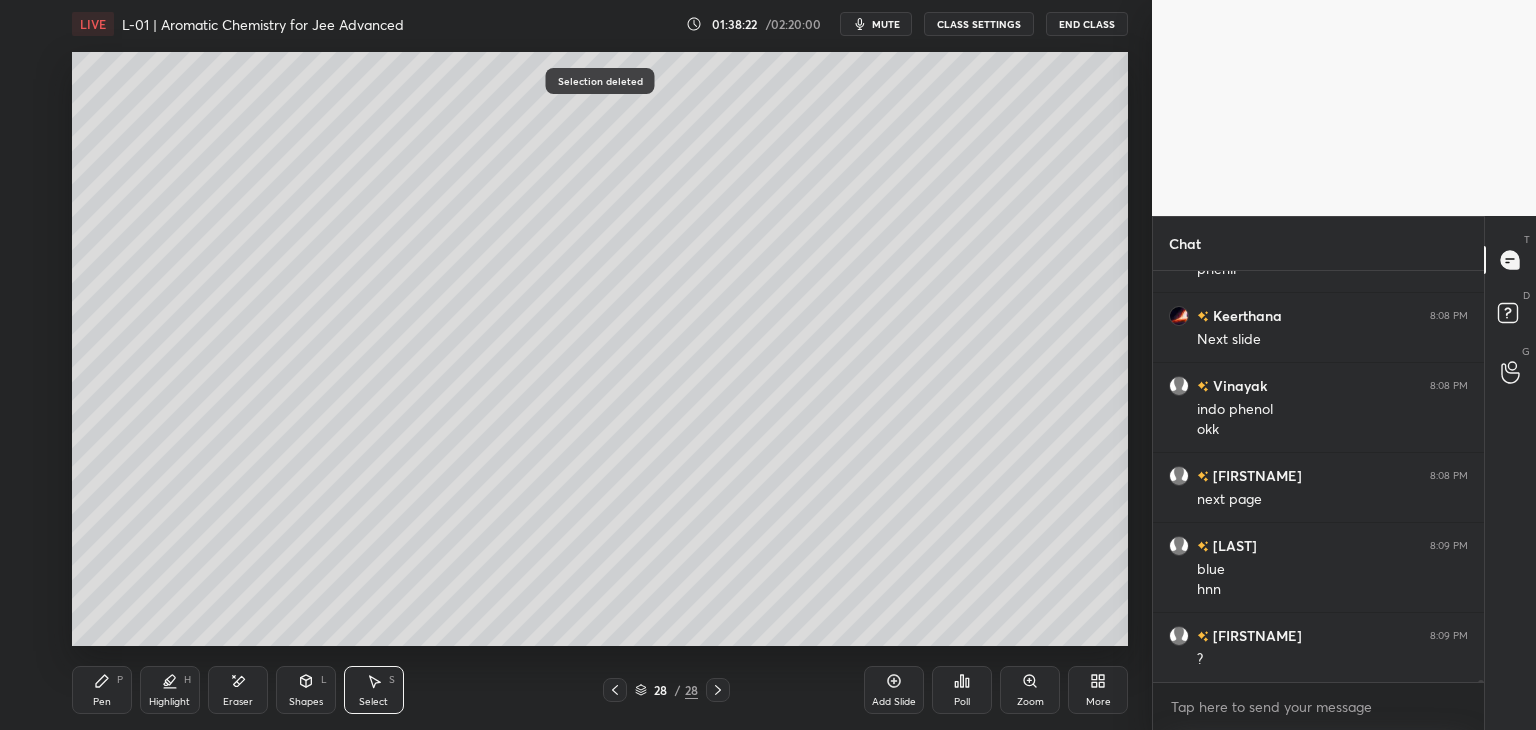 scroll, scrollTop: 81834, scrollLeft: 0, axis: vertical 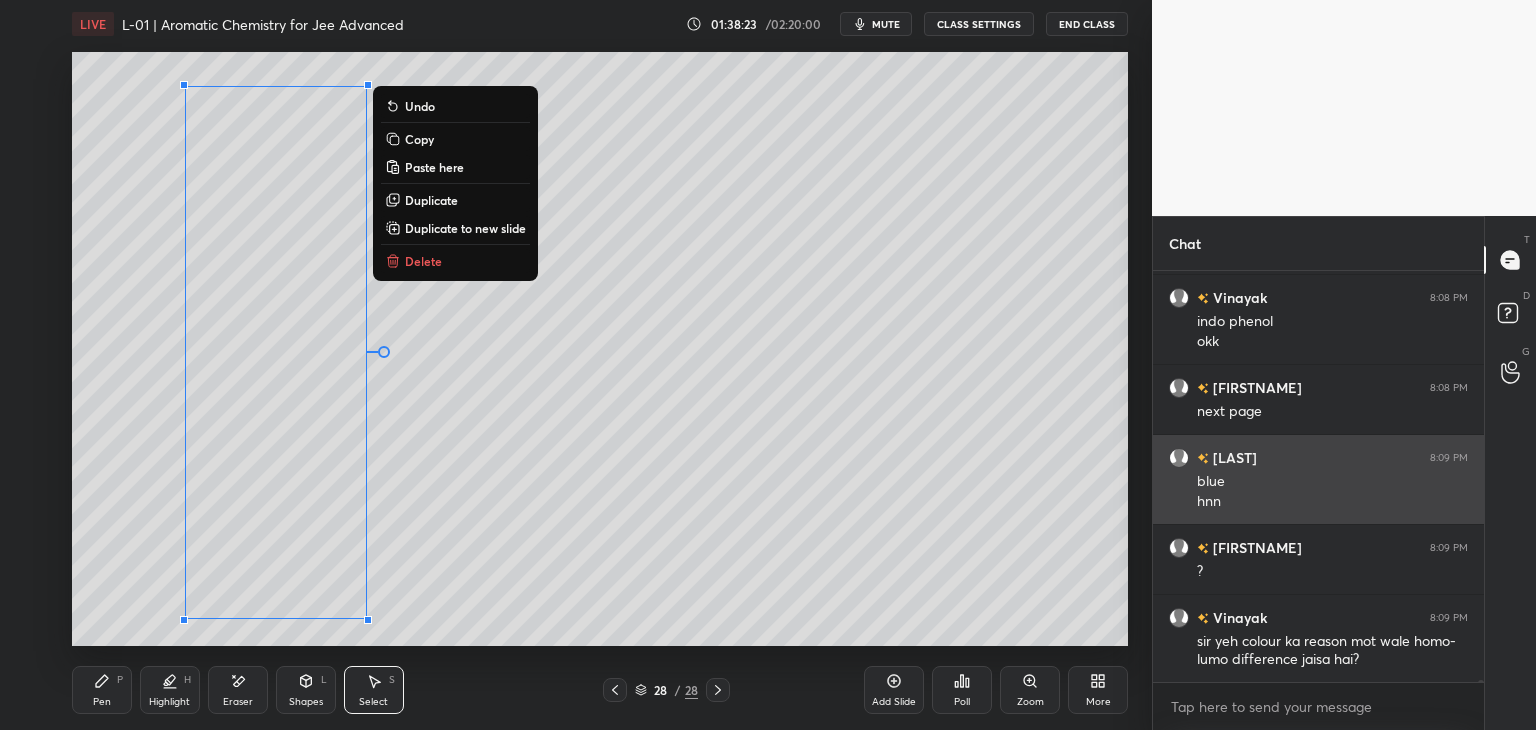 click on "Delete" at bounding box center (423, 261) 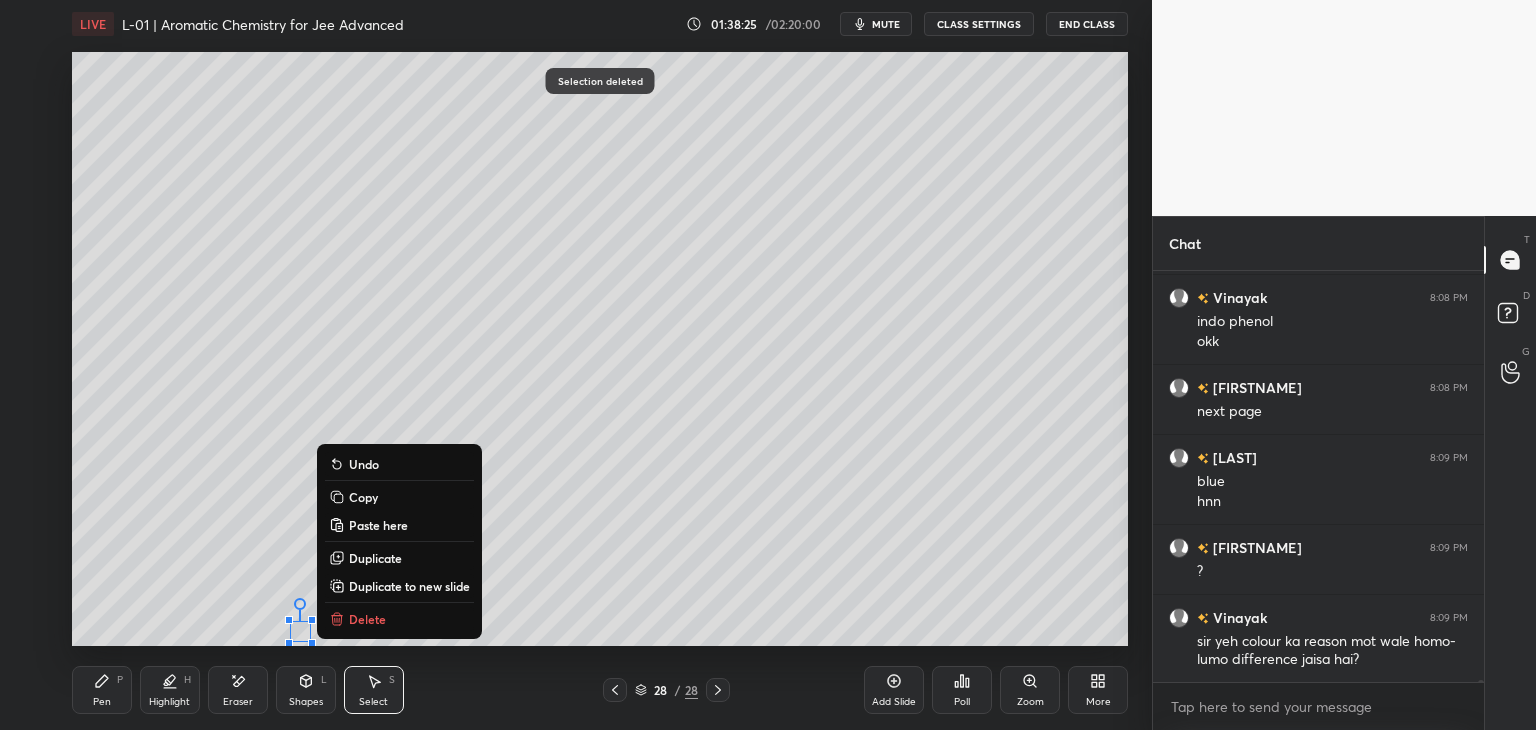 click on "Delete" at bounding box center [367, 619] 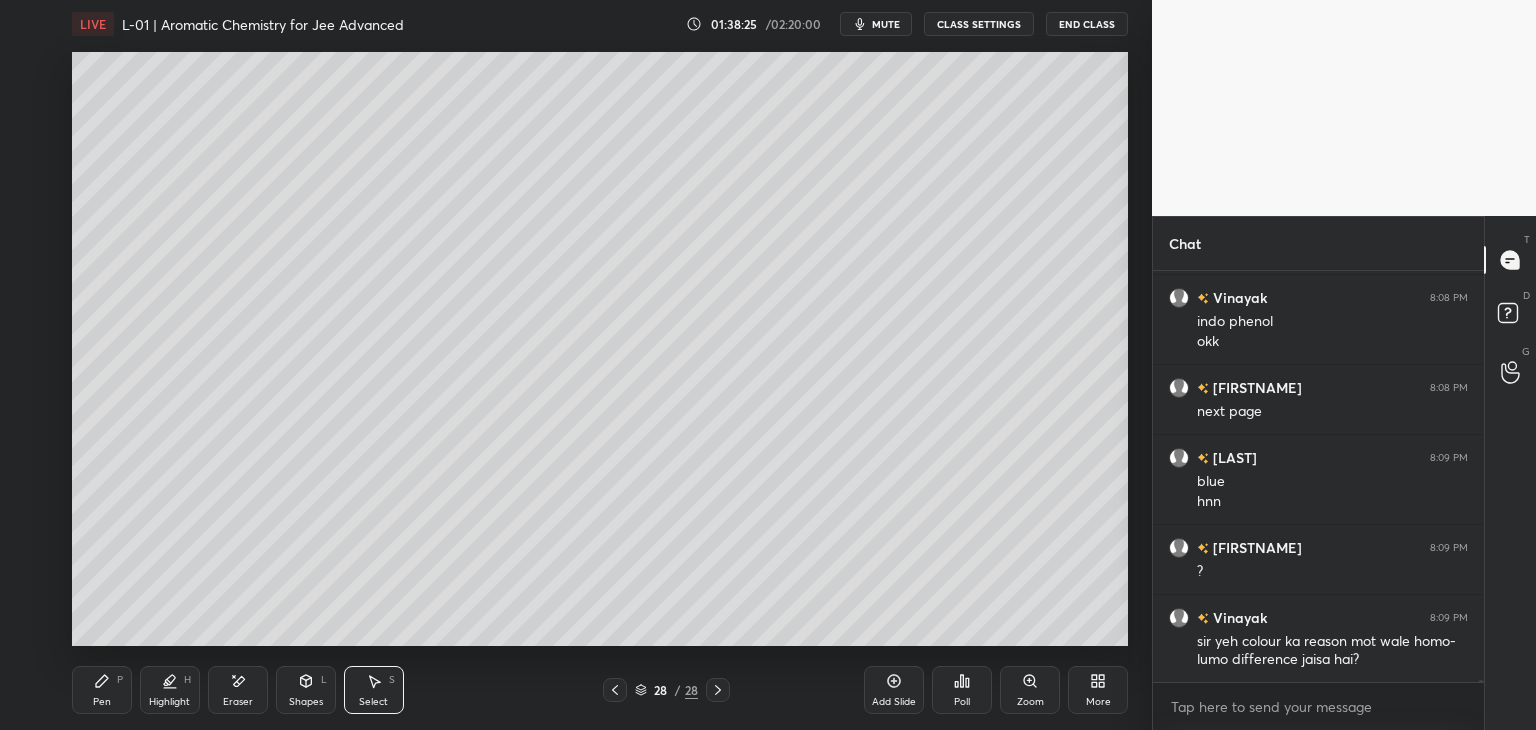 click on "Pen P" at bounding box center [102, 690] 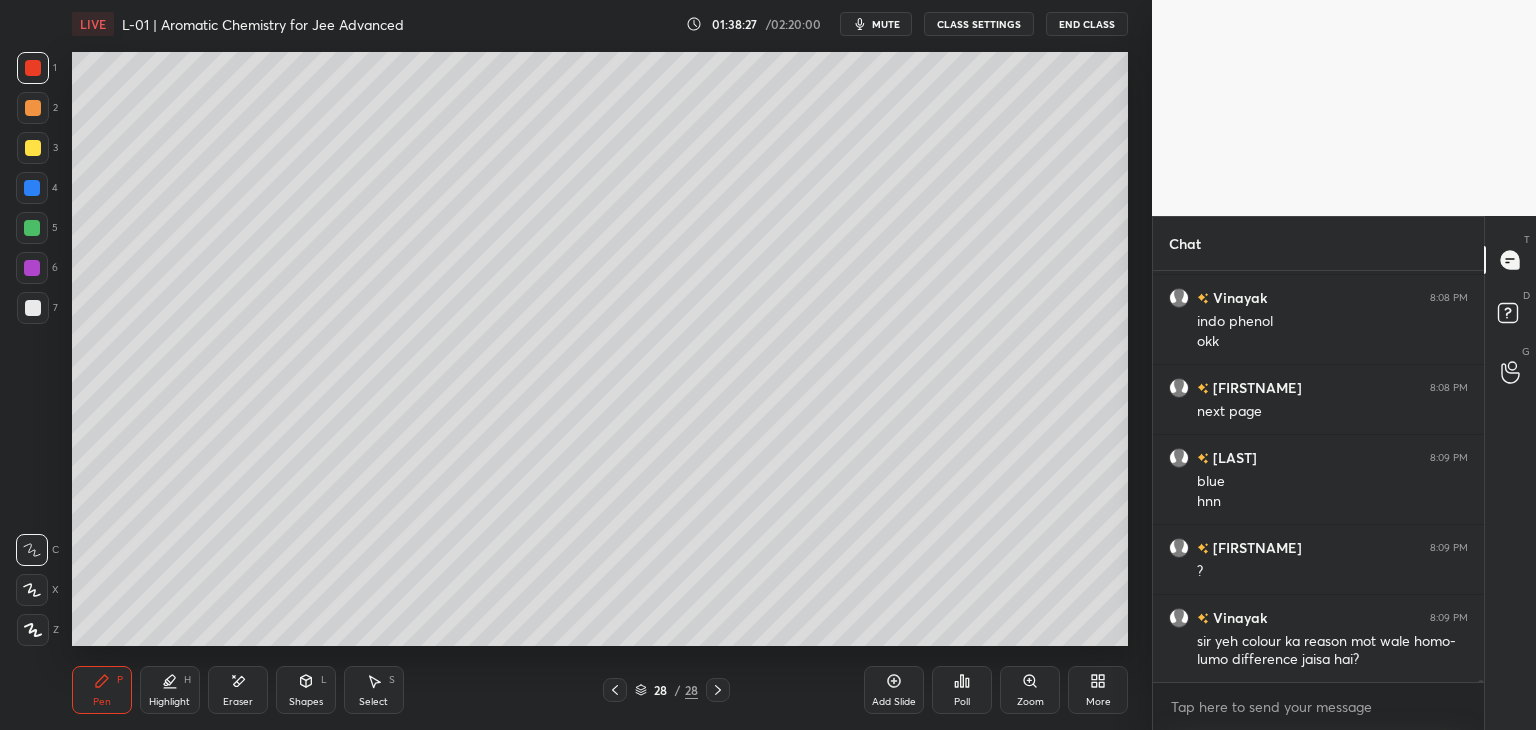 click at bounding box center (615, 690) 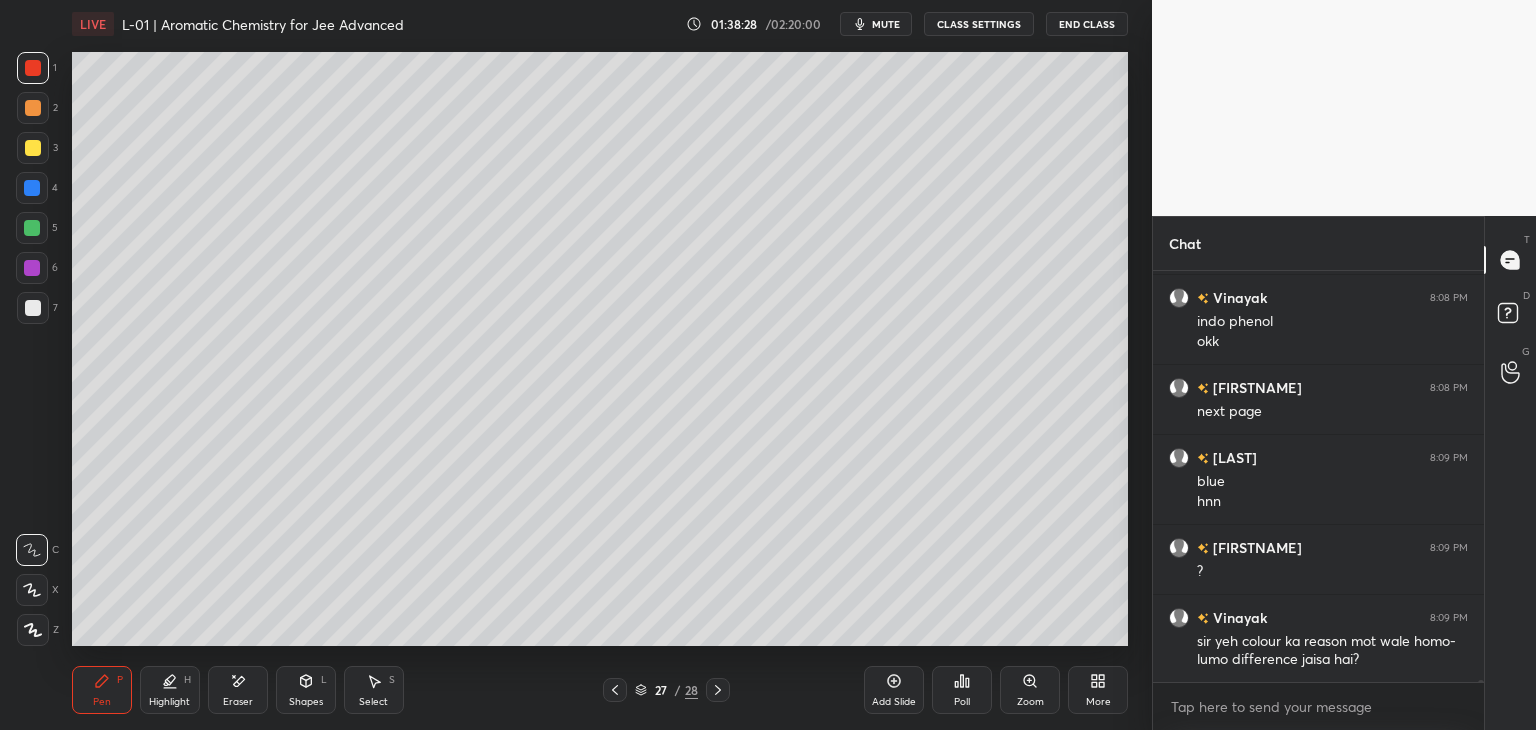 click 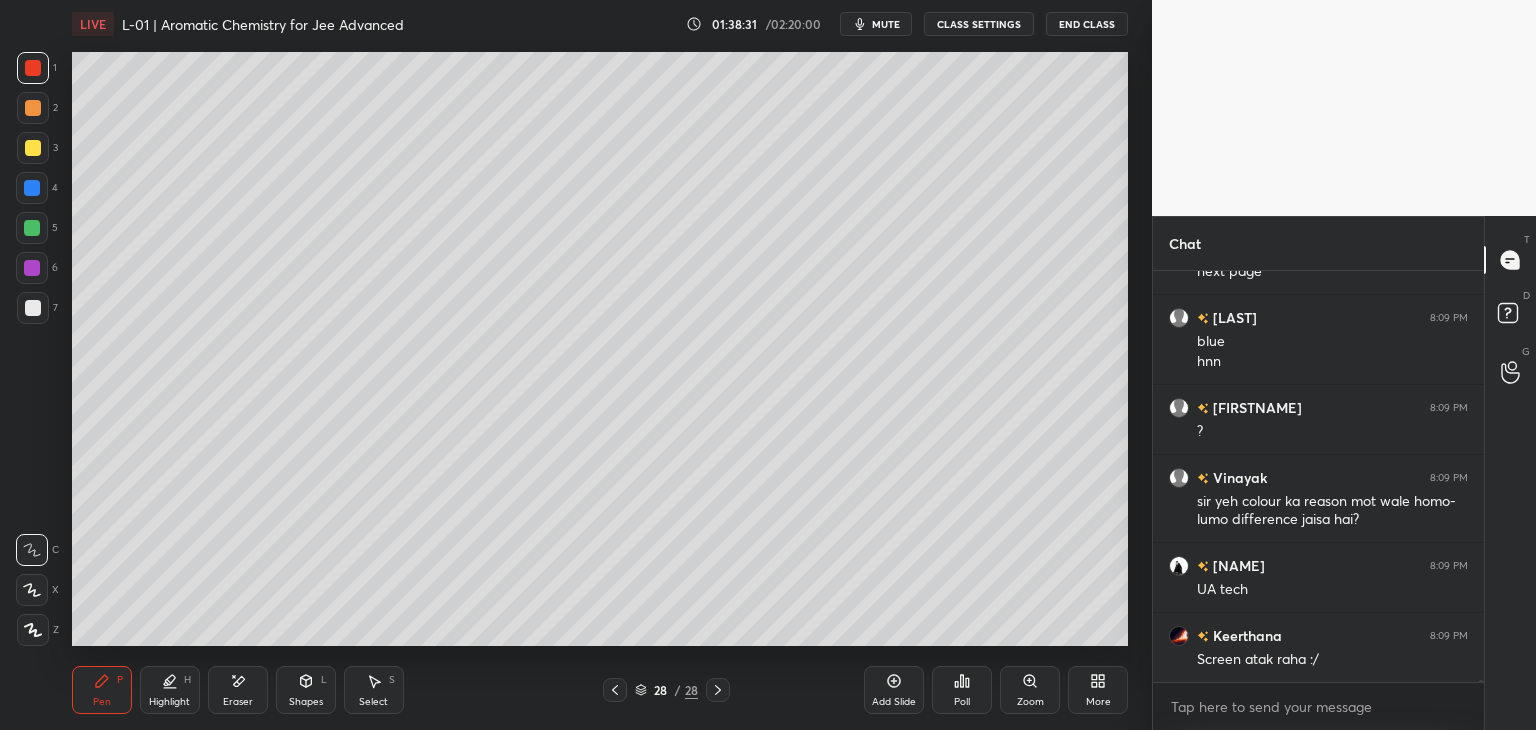 scroll, scrollTop: 82044, scrollLeft: 0, axis: vertical 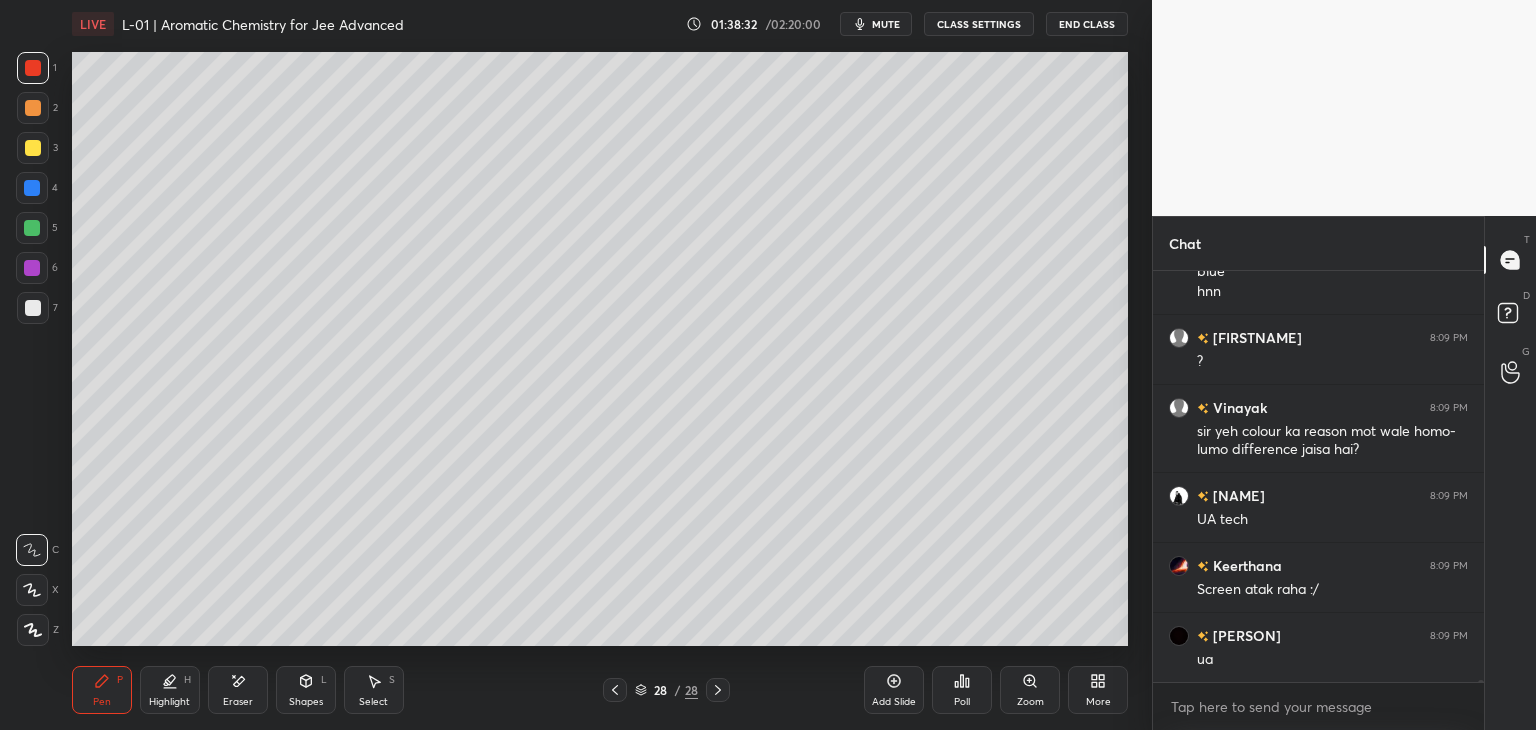 click on "Pen P" at bounding box center [102, 690] 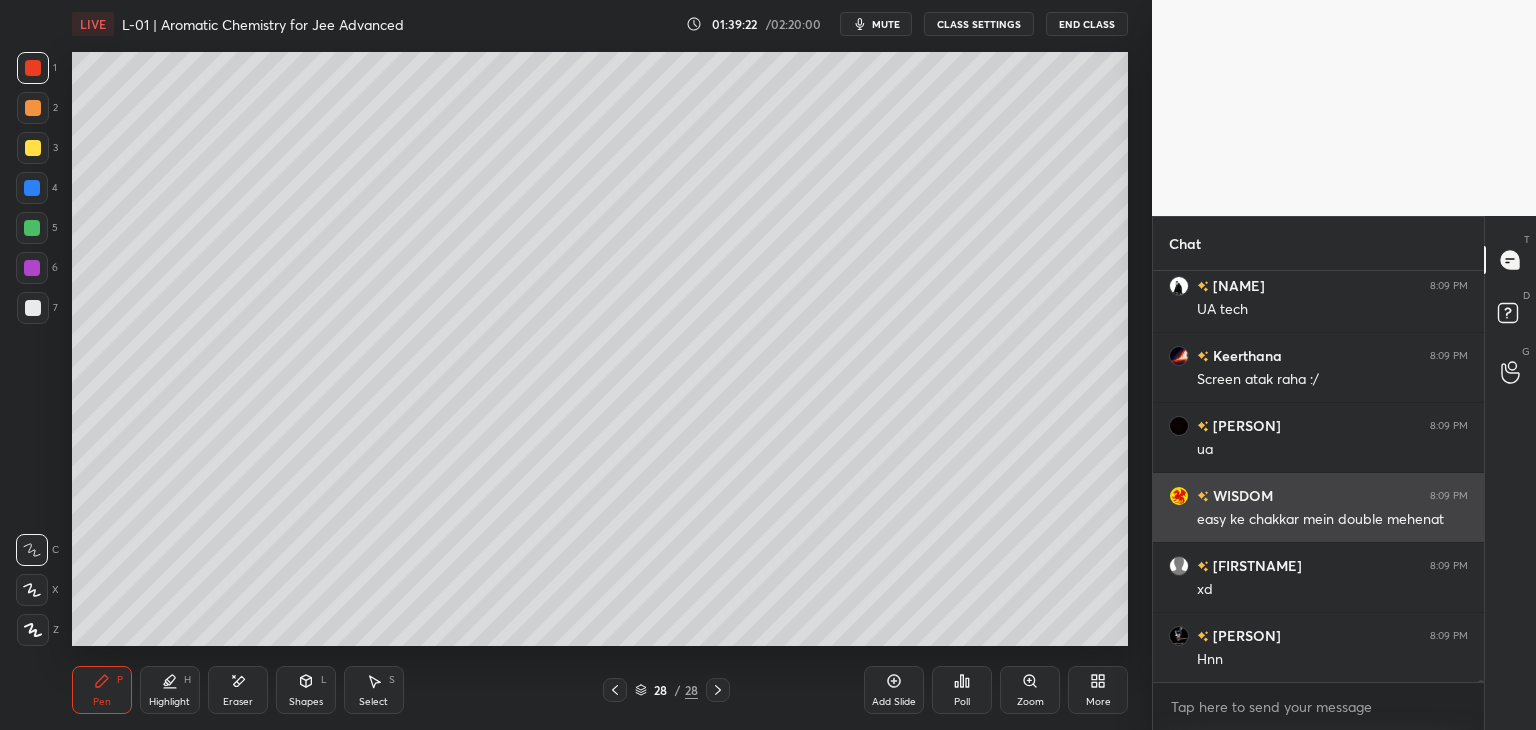 scroll, scrollTop: 82324, scrollLeft: 0, axis: vertical 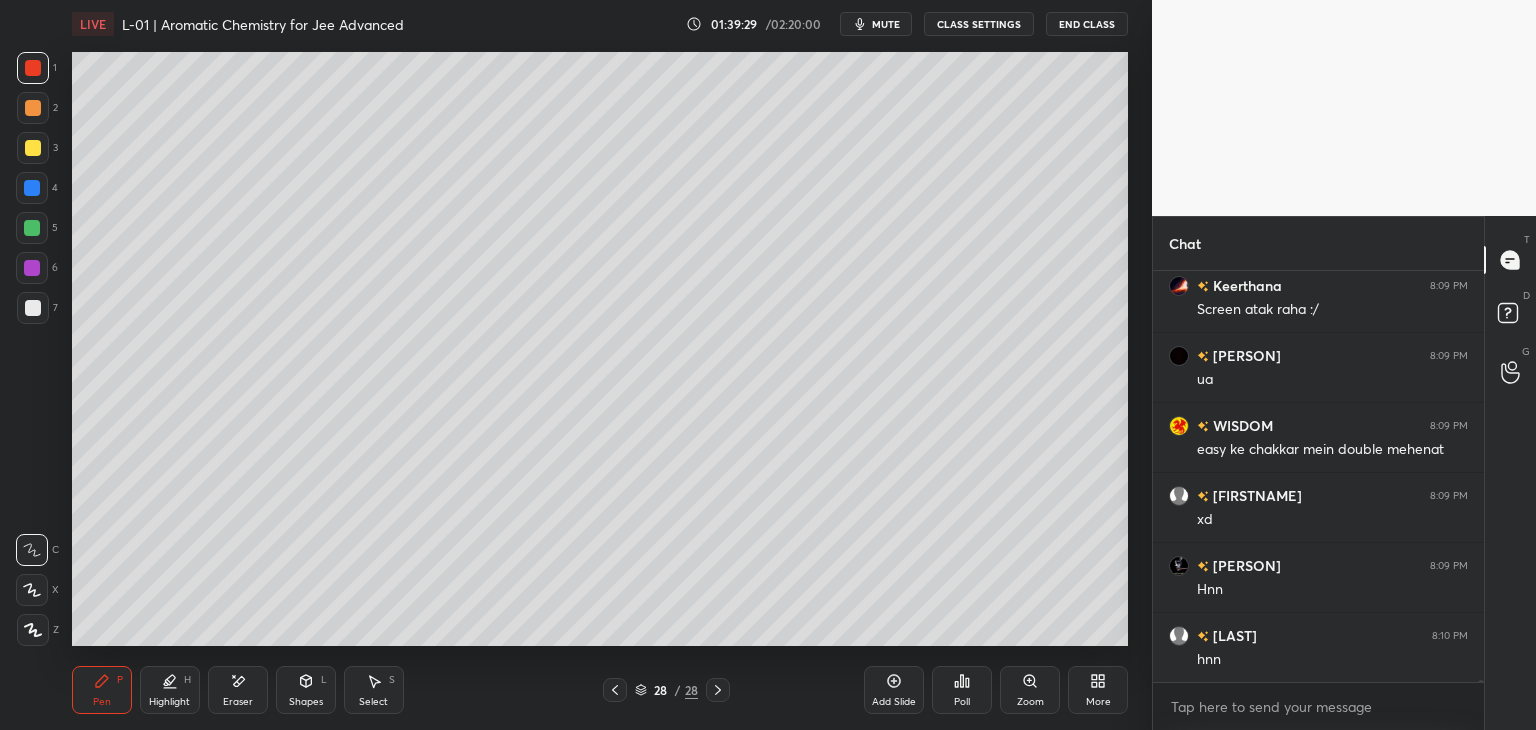 click 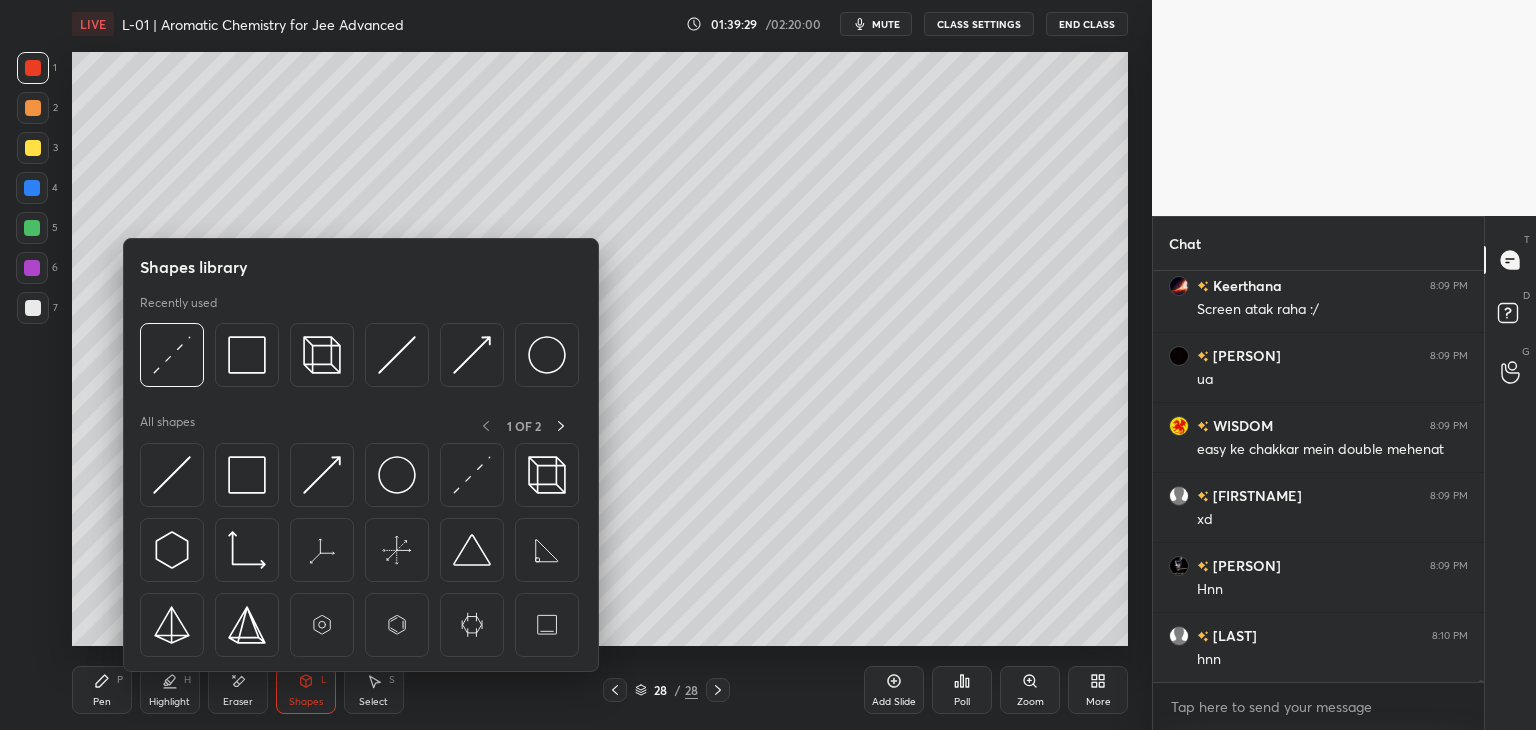 click on "Eraser" at bounding box center [238, 690] 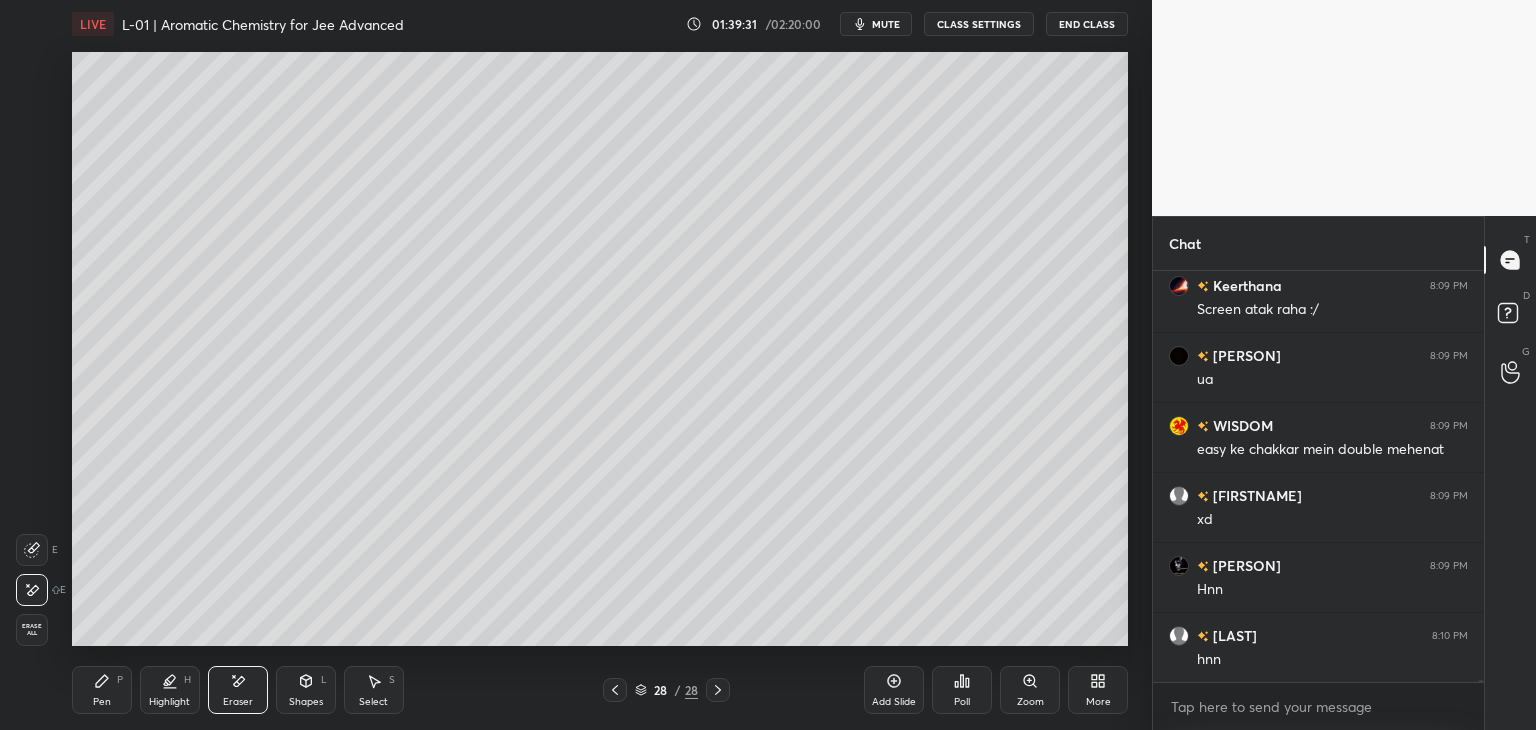 click on "Pen P" at bounding box center (102, 690) 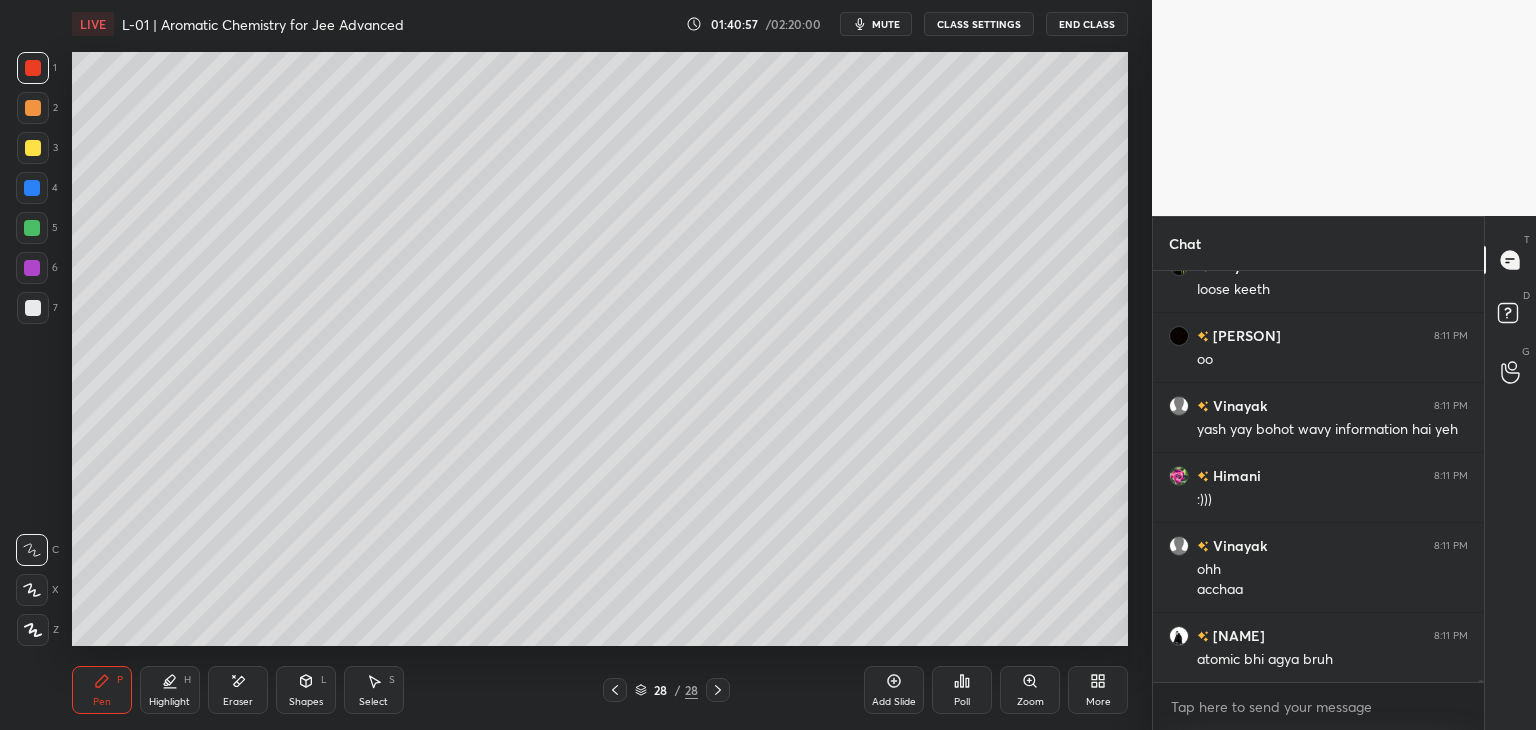 scroll, scrollTop: 84314, scrollLeft: 0, axis: vertical 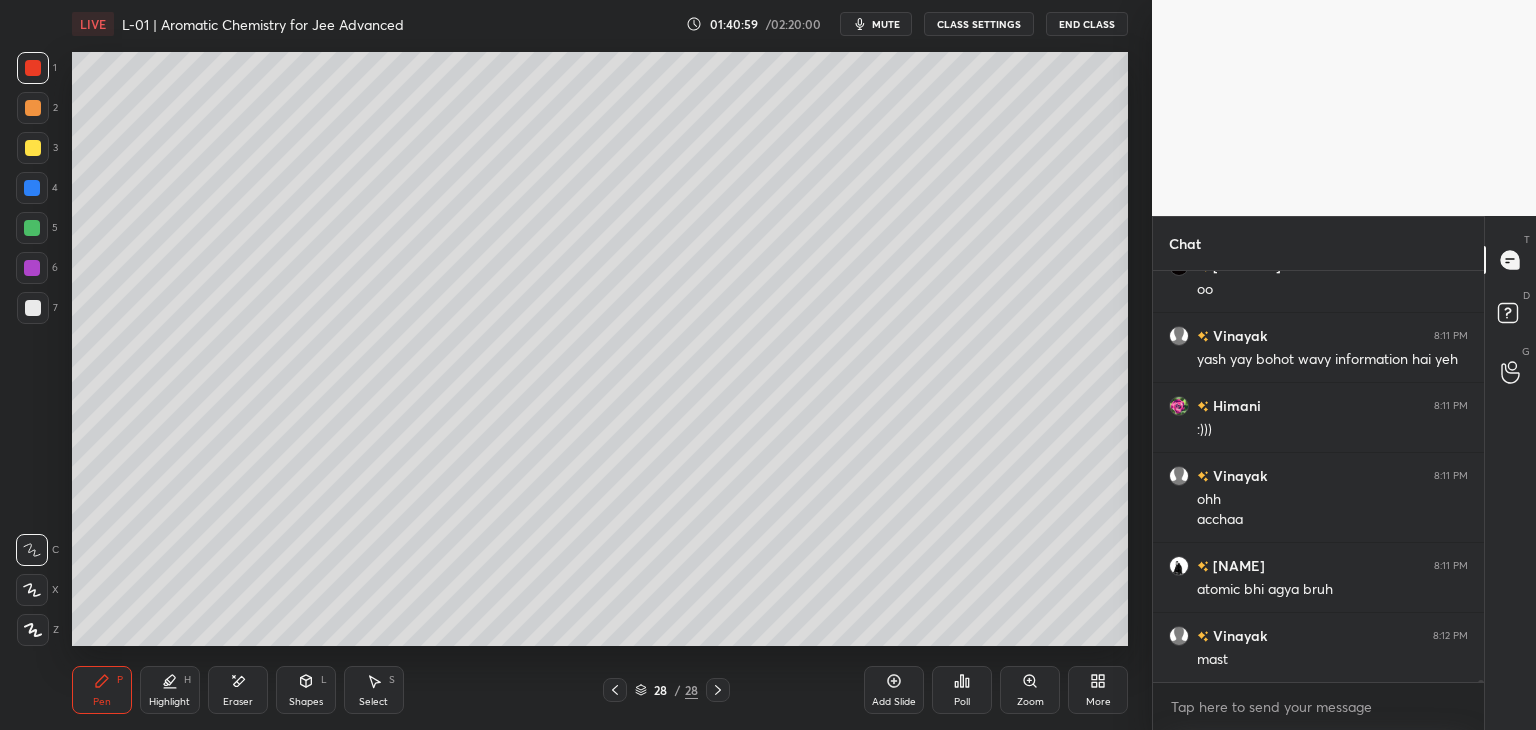 click at bounding box center (33, 108) 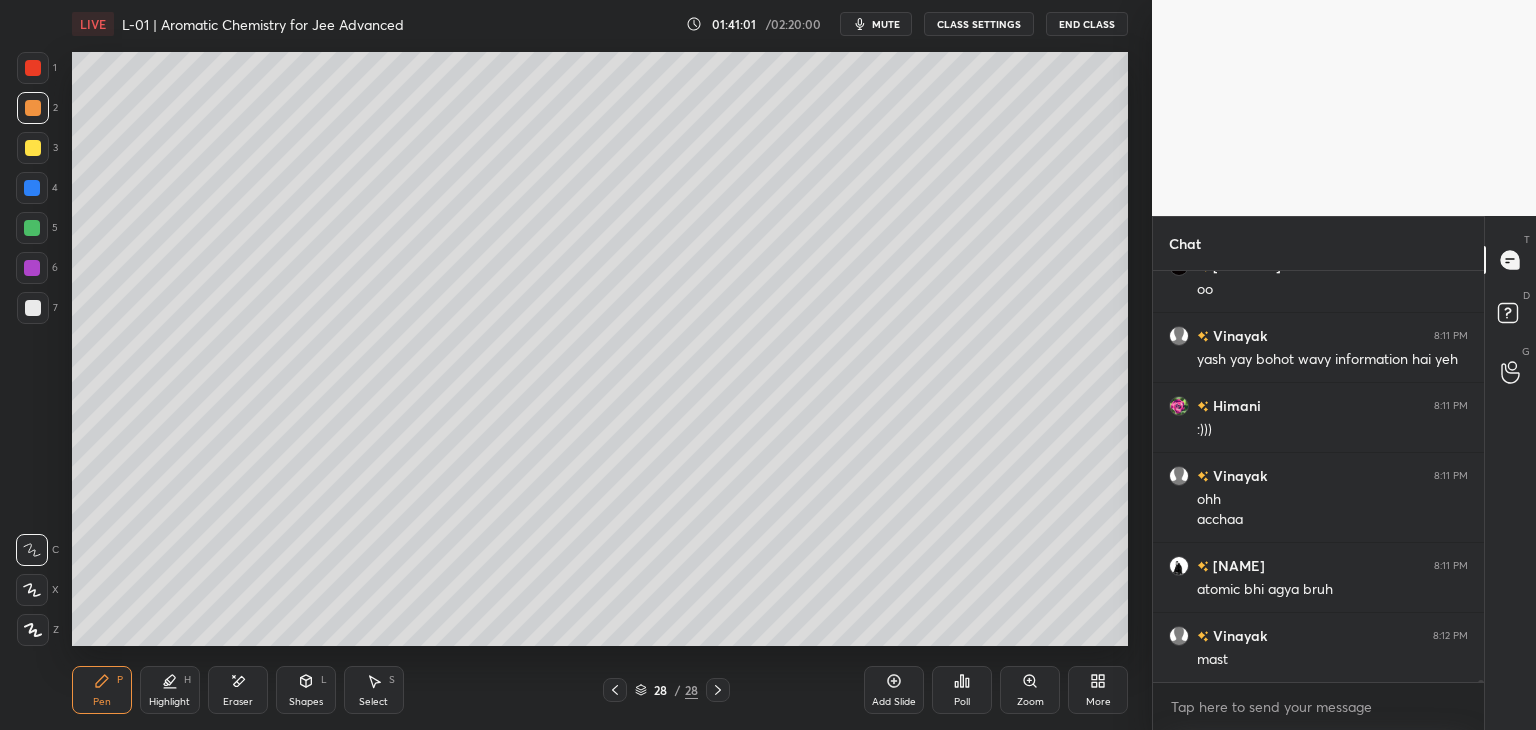 click 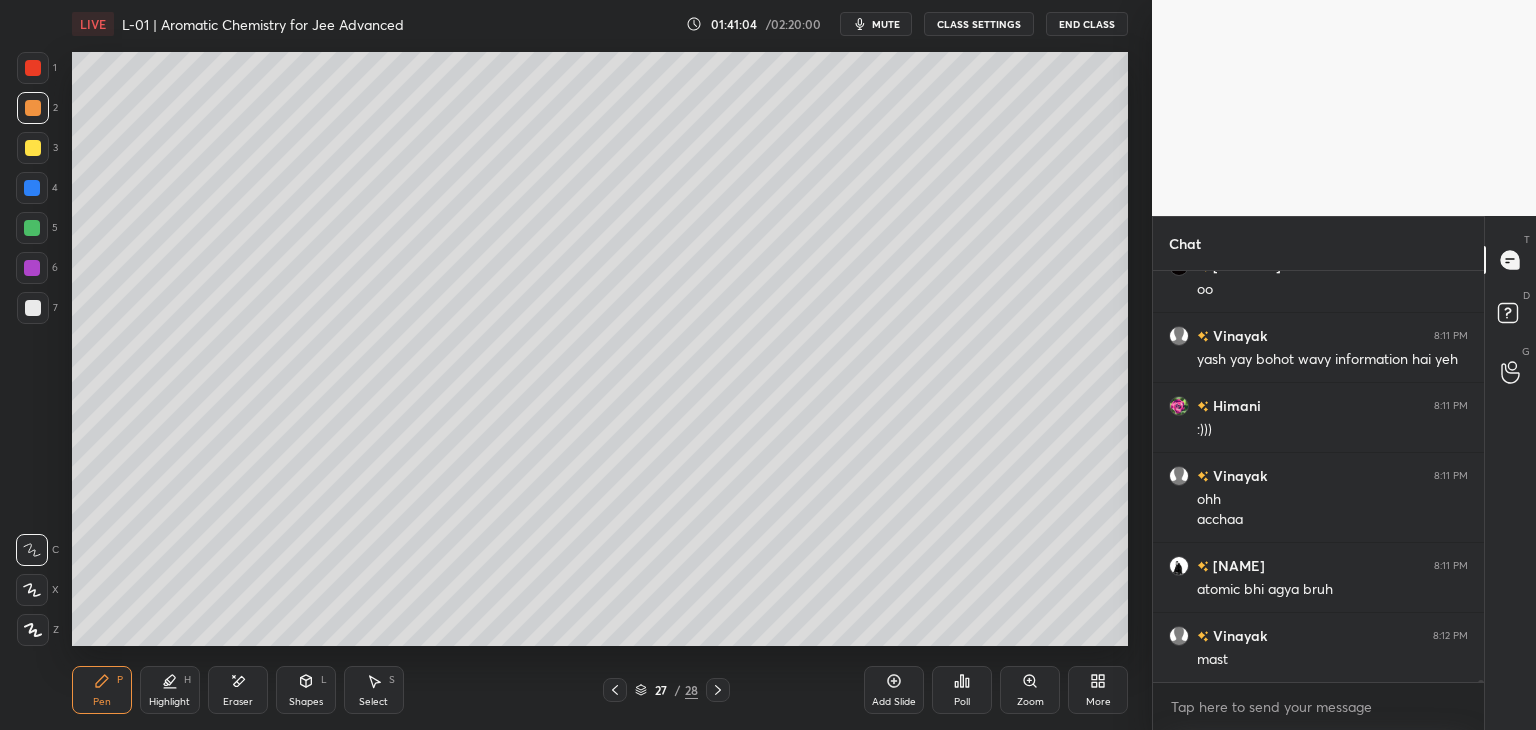 scroll, scrollTop: 84384, scrollLeft: 0, axis: vertical 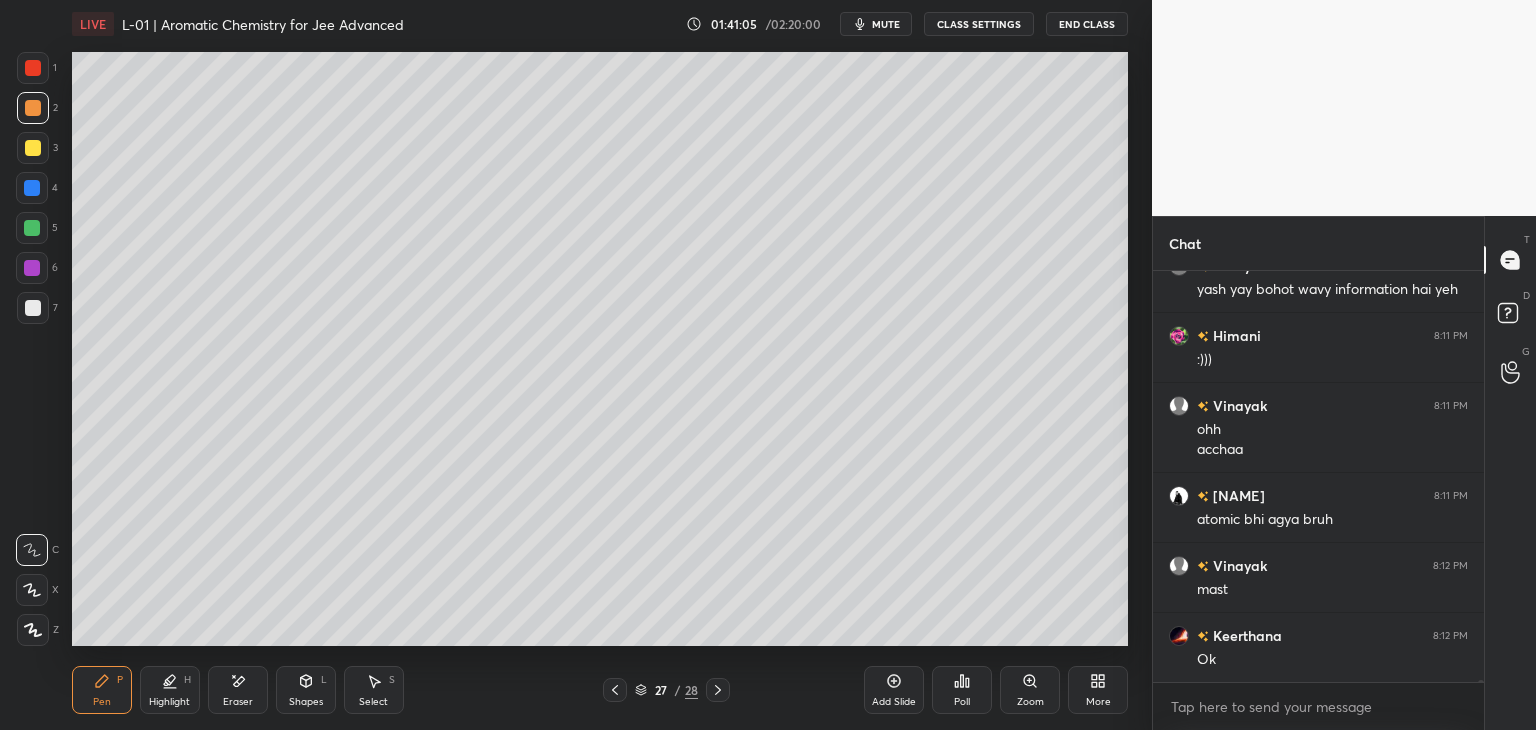 click at bounding box center [615, 690] 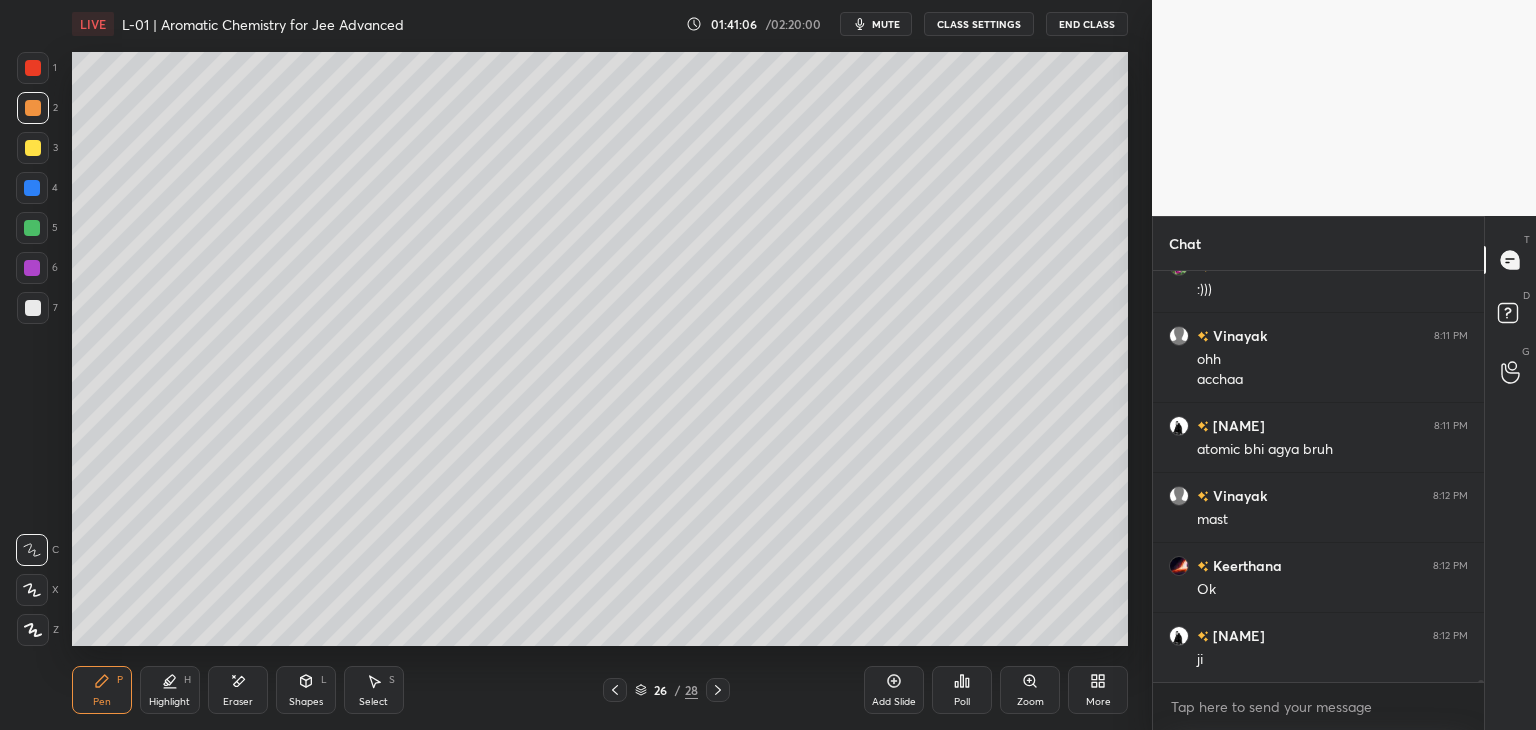 scroll, scrollTop: 84524, scrollLeft: 0, axis: vertical 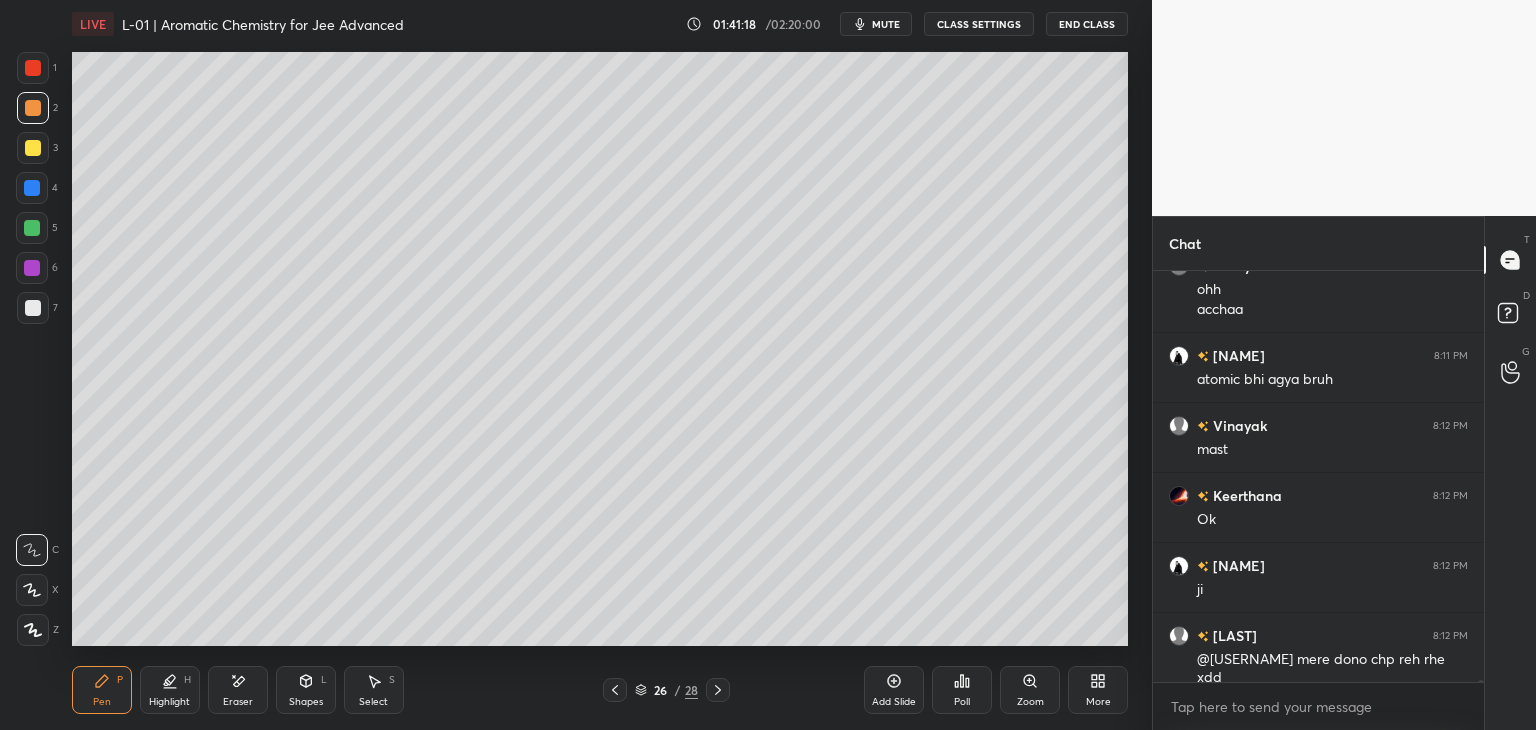click 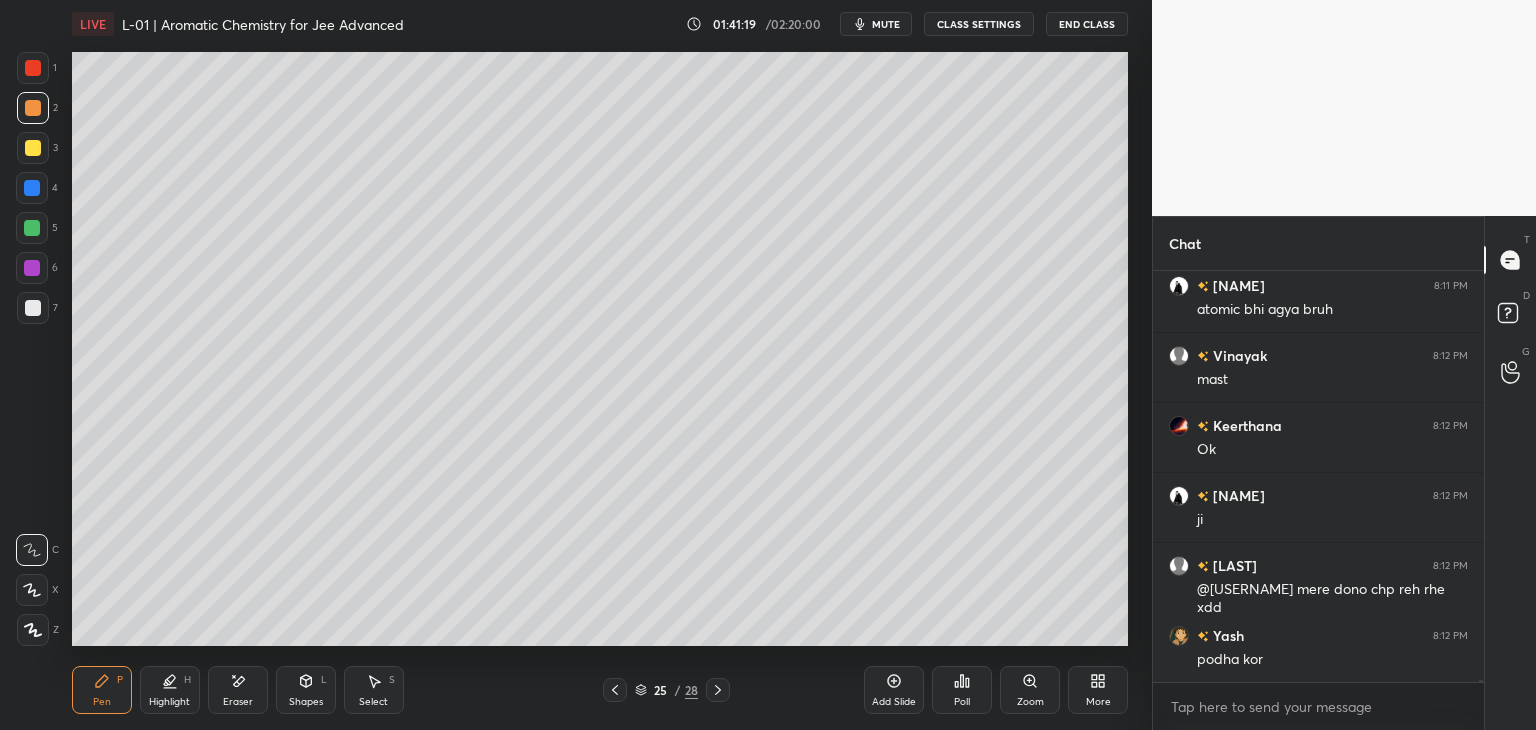 click at bounding box center [615, 690] 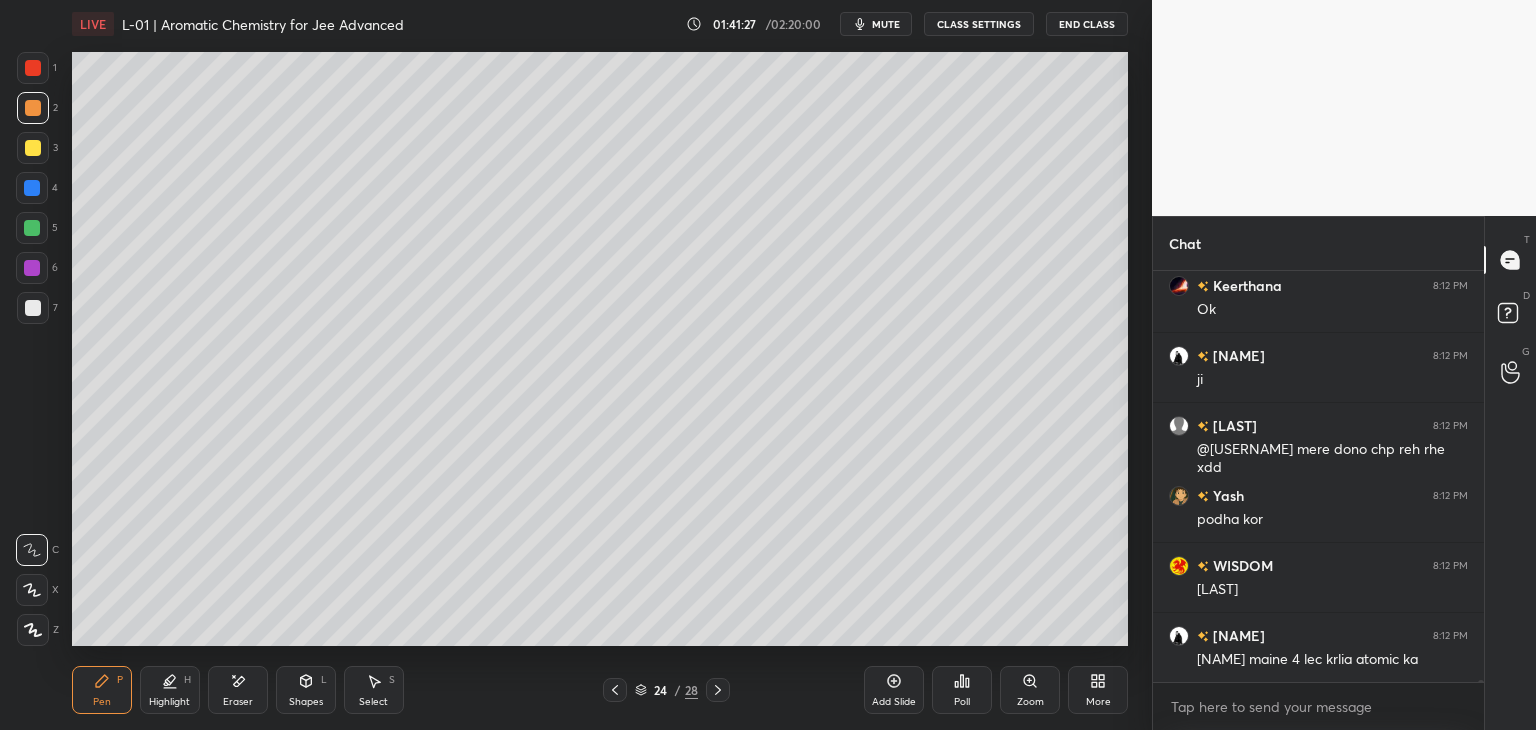 scroll, scrollTop: 84754, scrollLeft: 0, axis: vertical 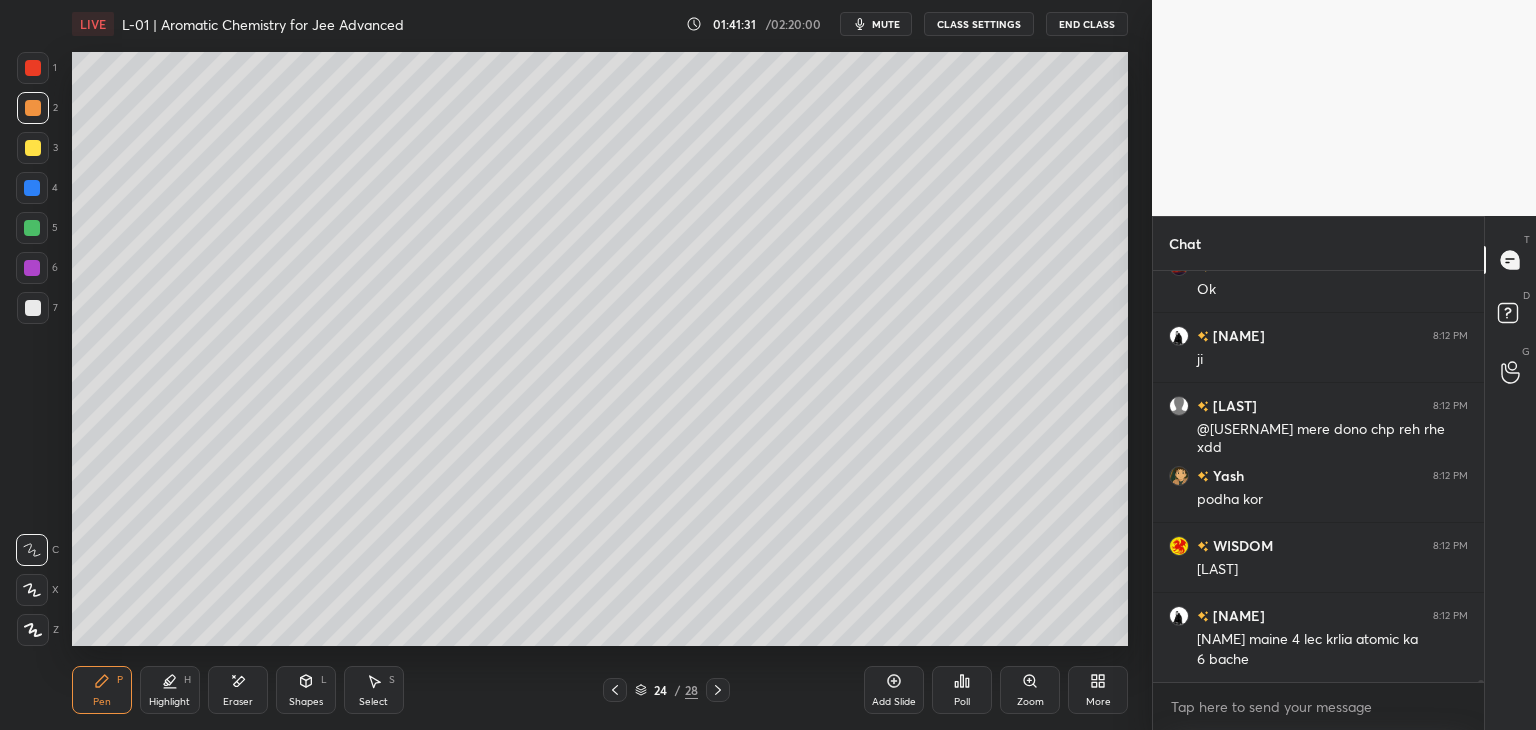 click 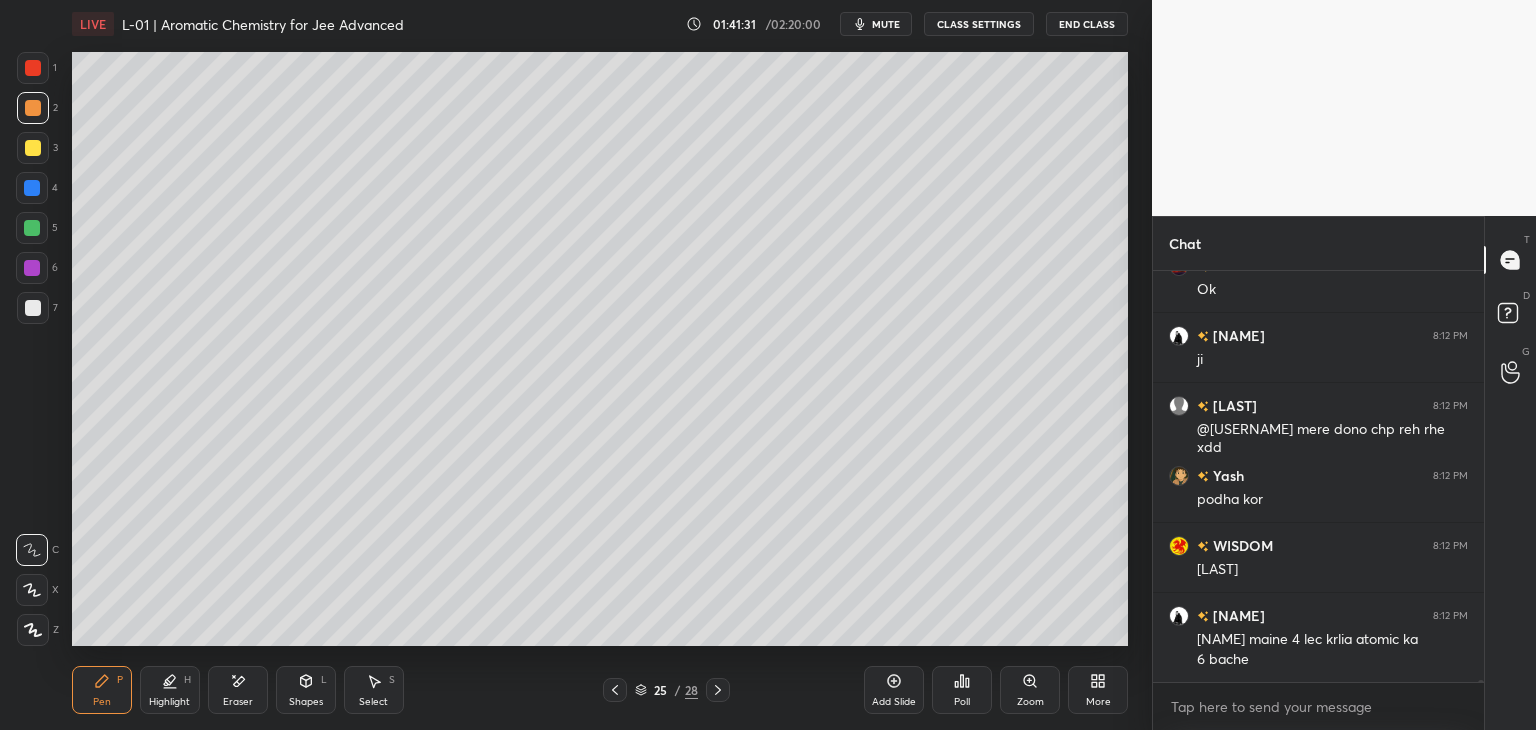 click 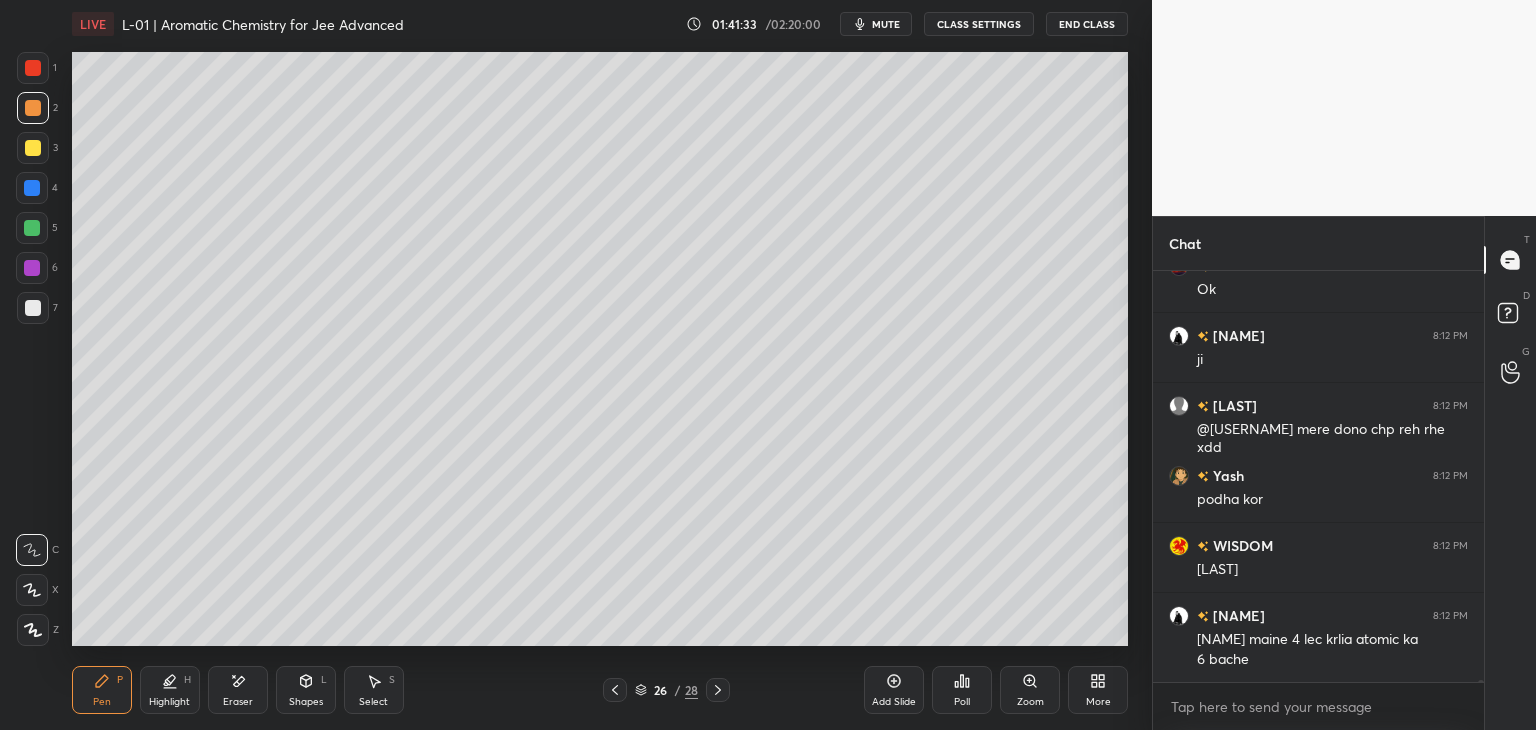 click 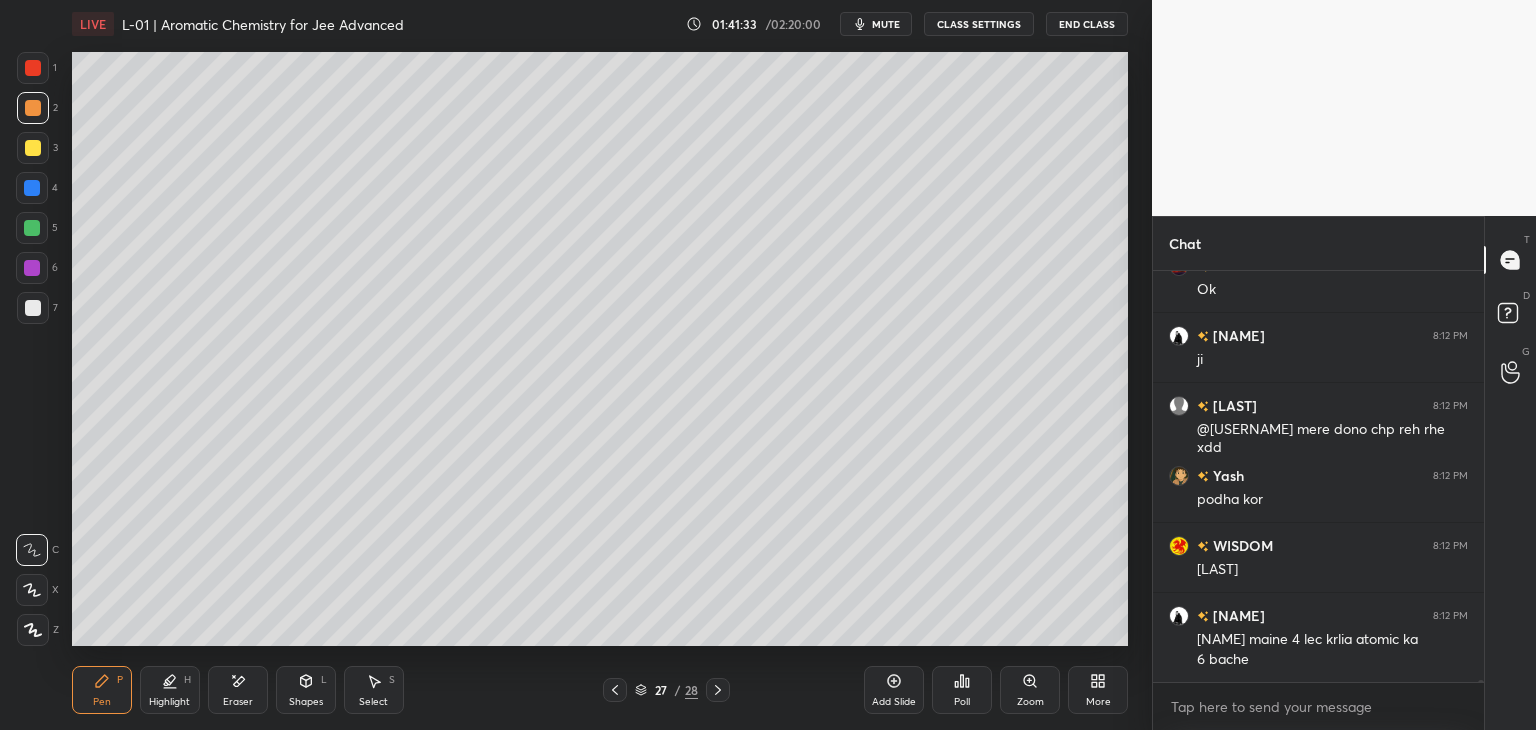click 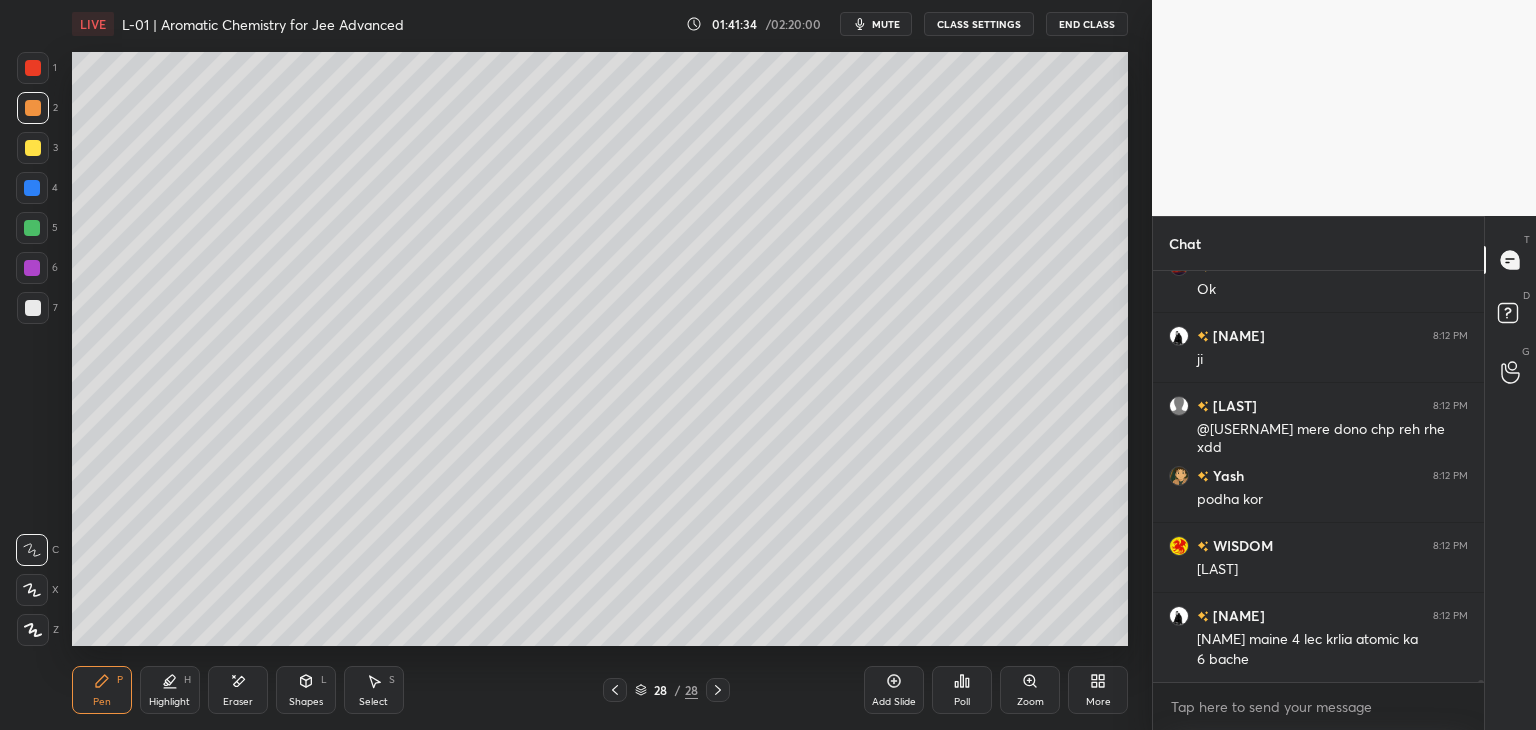 click 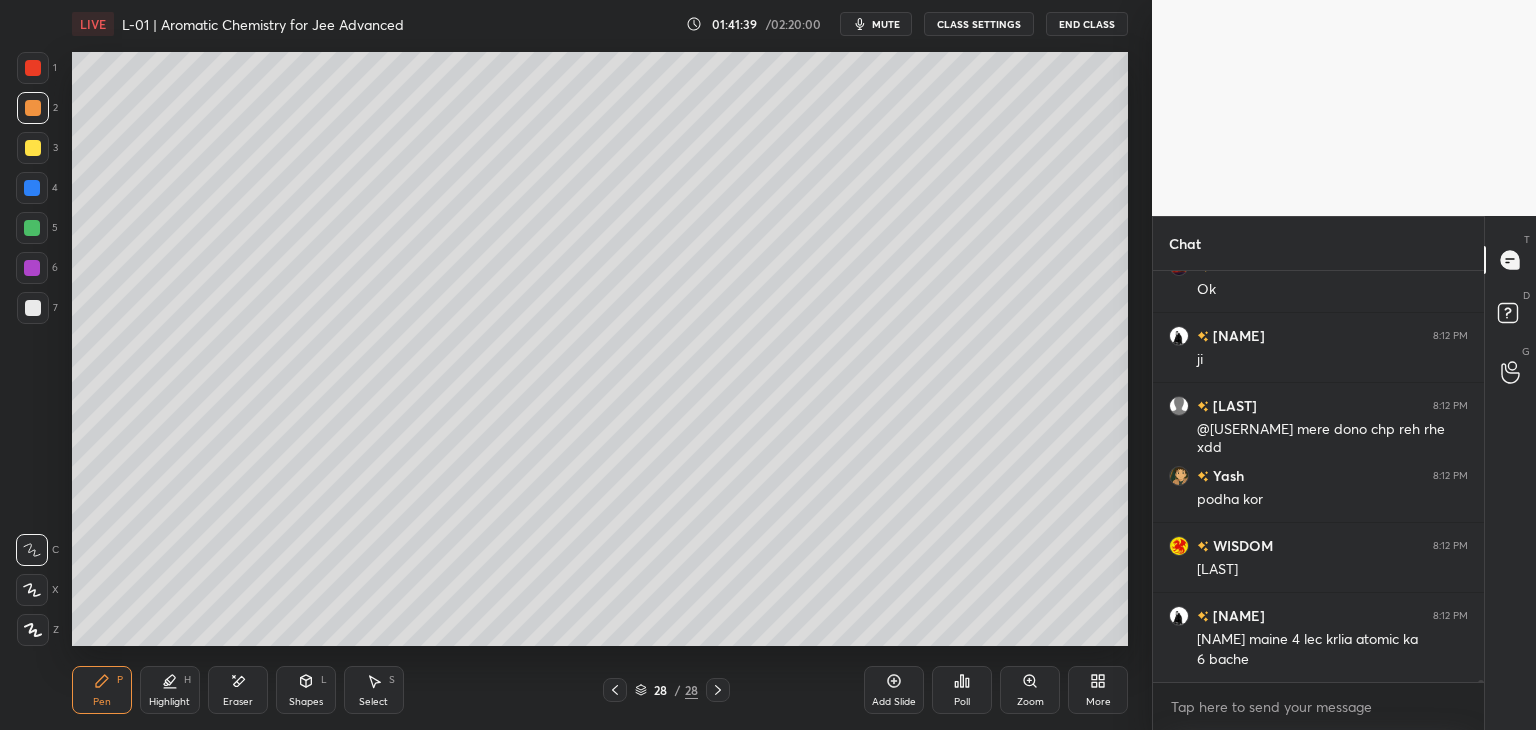 scroll, scrollTop: 84774, scrollLeft: 0, axis: vertical 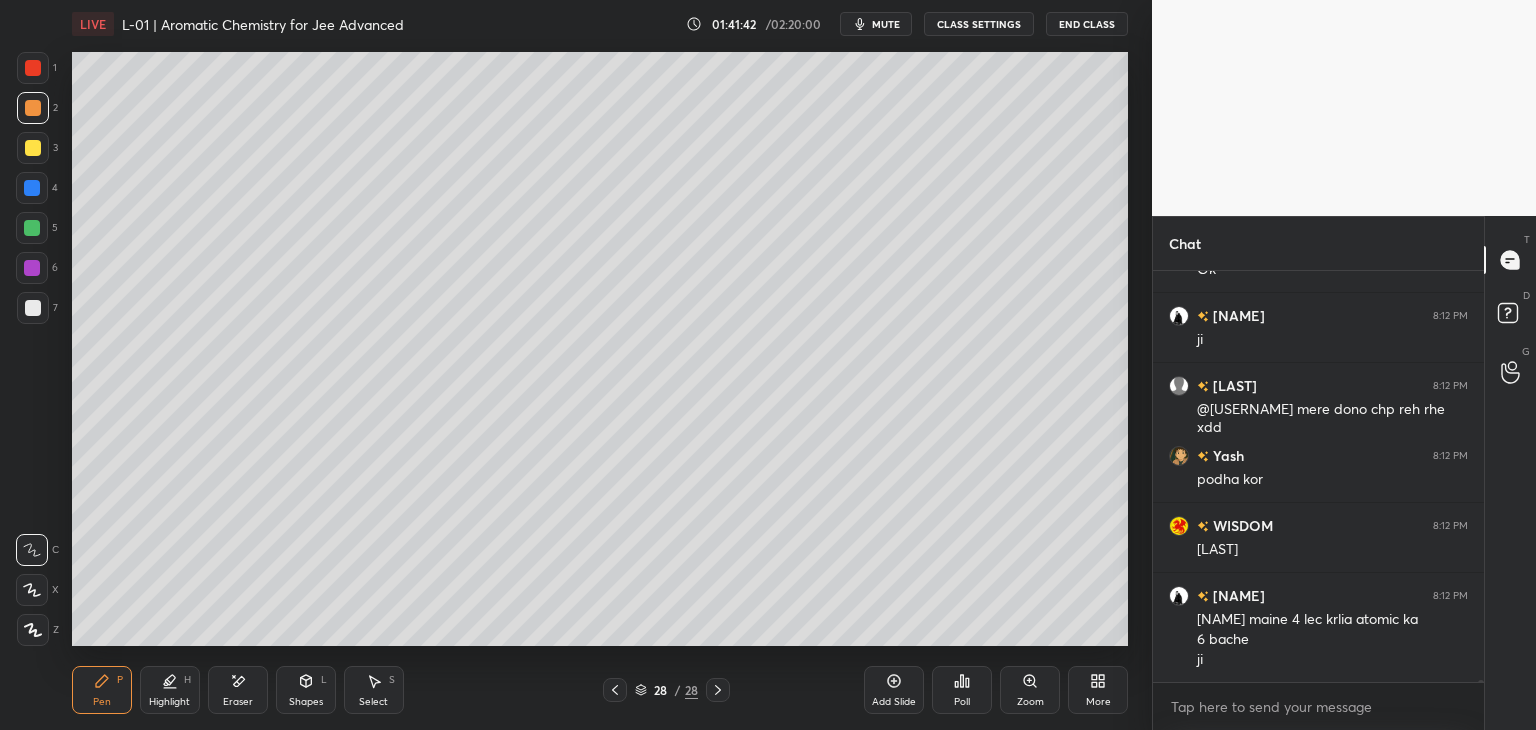 click on "Add Slide" at bounding box center (894, 690) 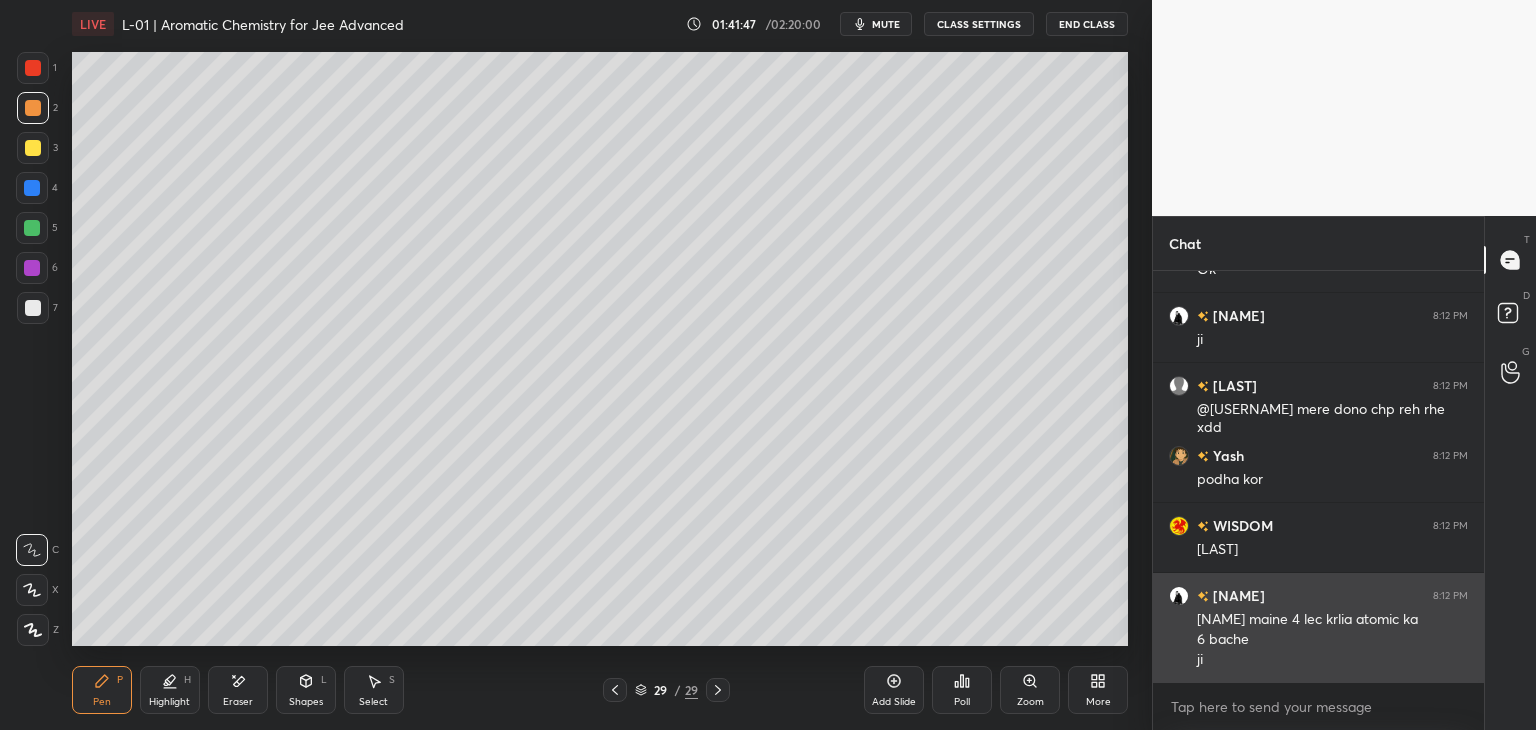scroll, scrollTop: 84844, scrollLeft: 0, axis: vertical 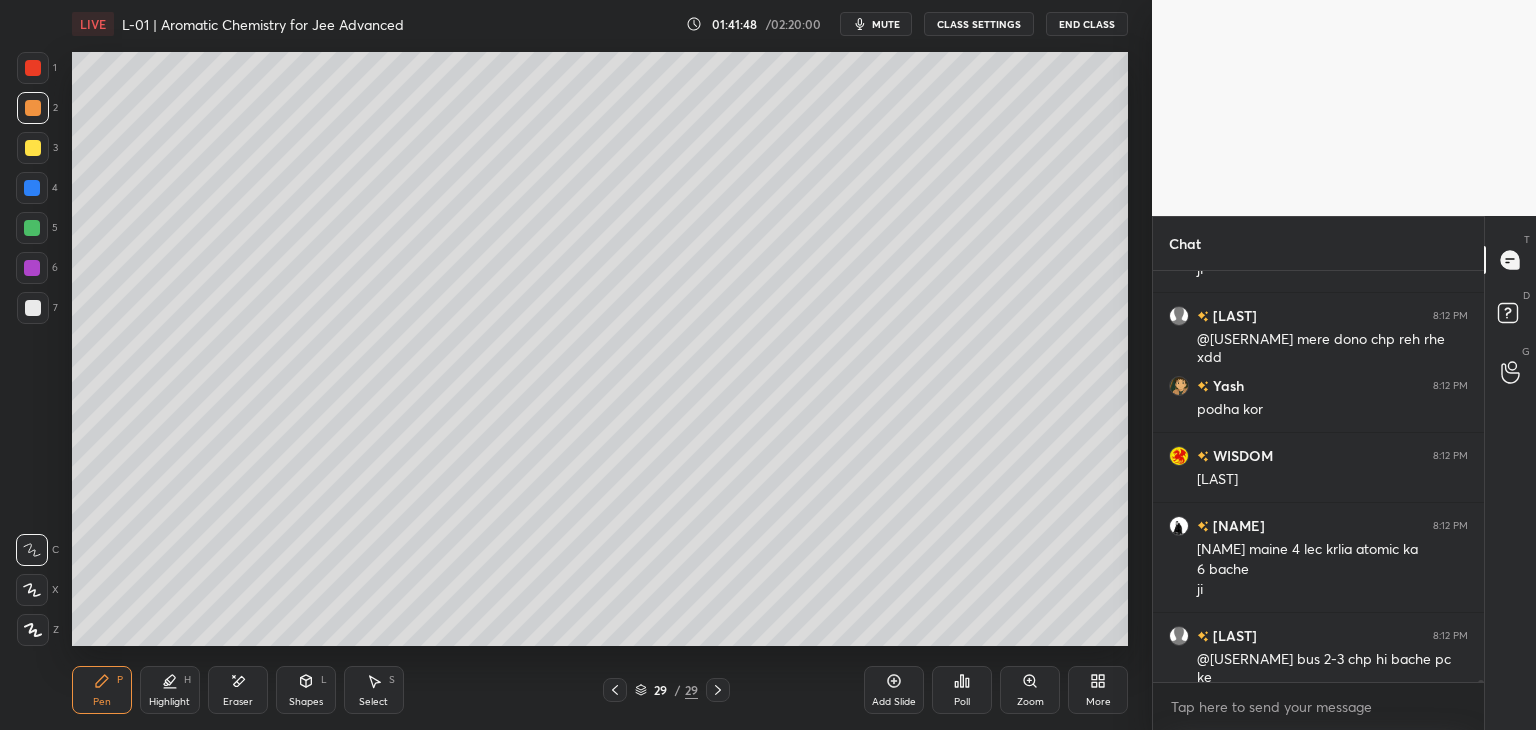 click on "Select S" at bounding box center (374, 690) 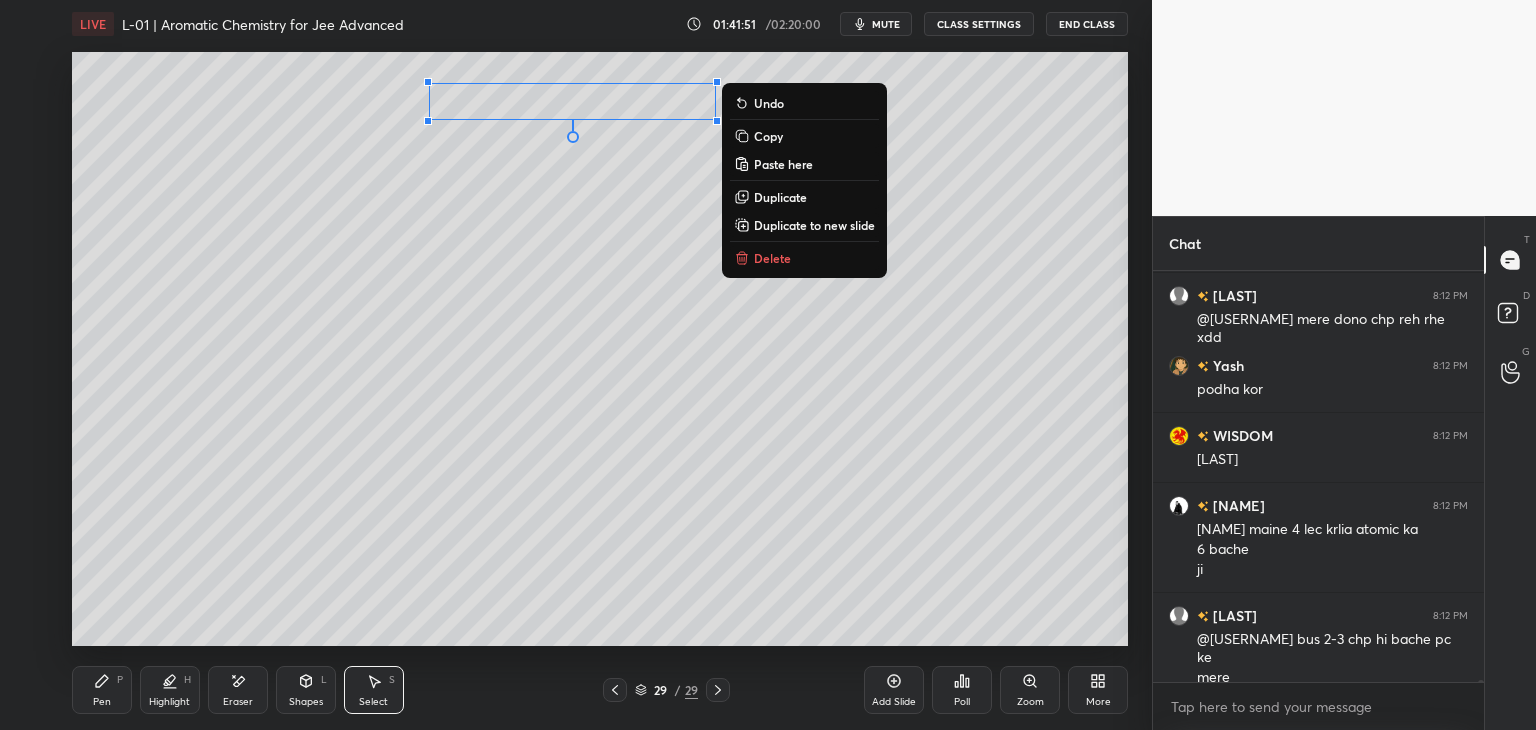click on "0 ° Undo Copy Paste here Duplicate Duplicate to new slide Delete" at bounding box center [600, 349] 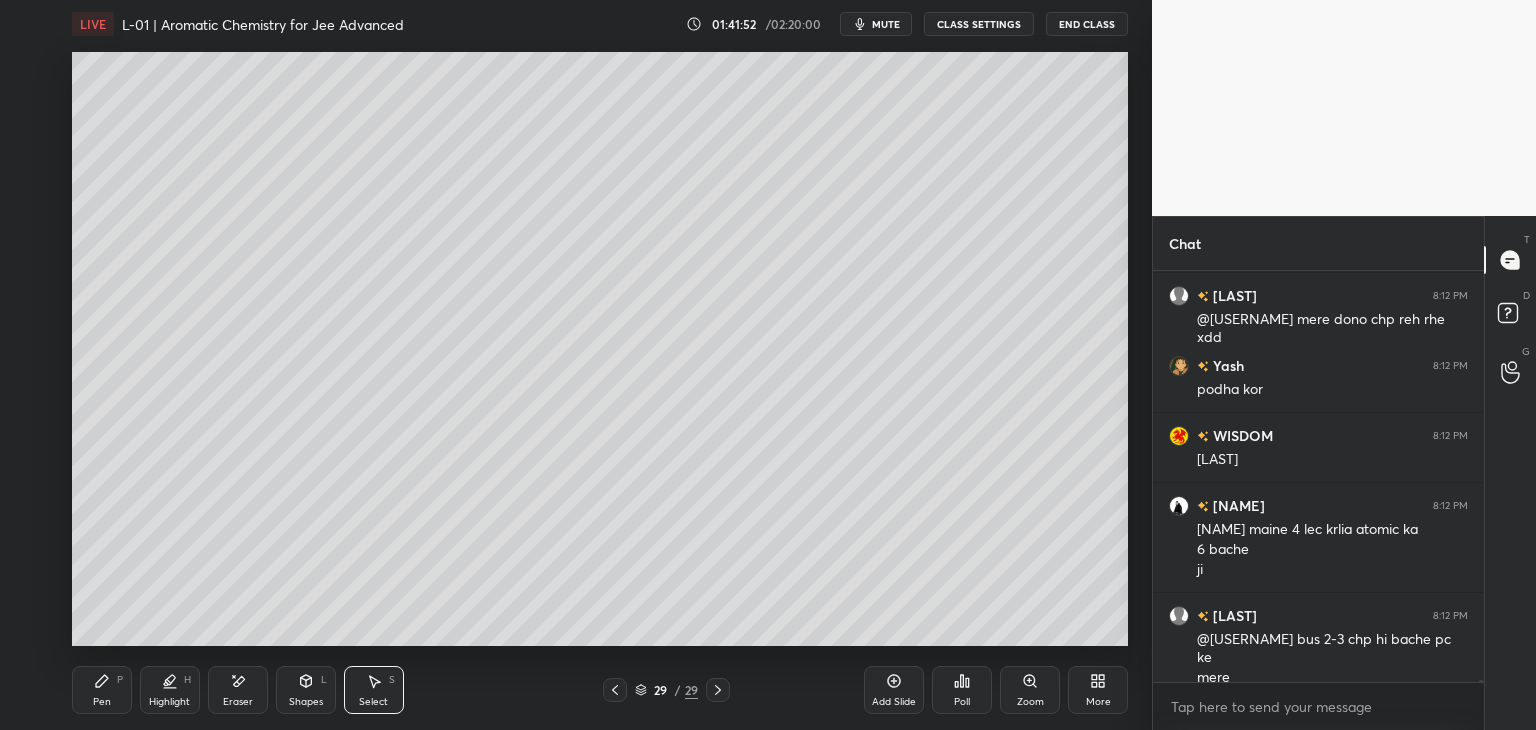 click 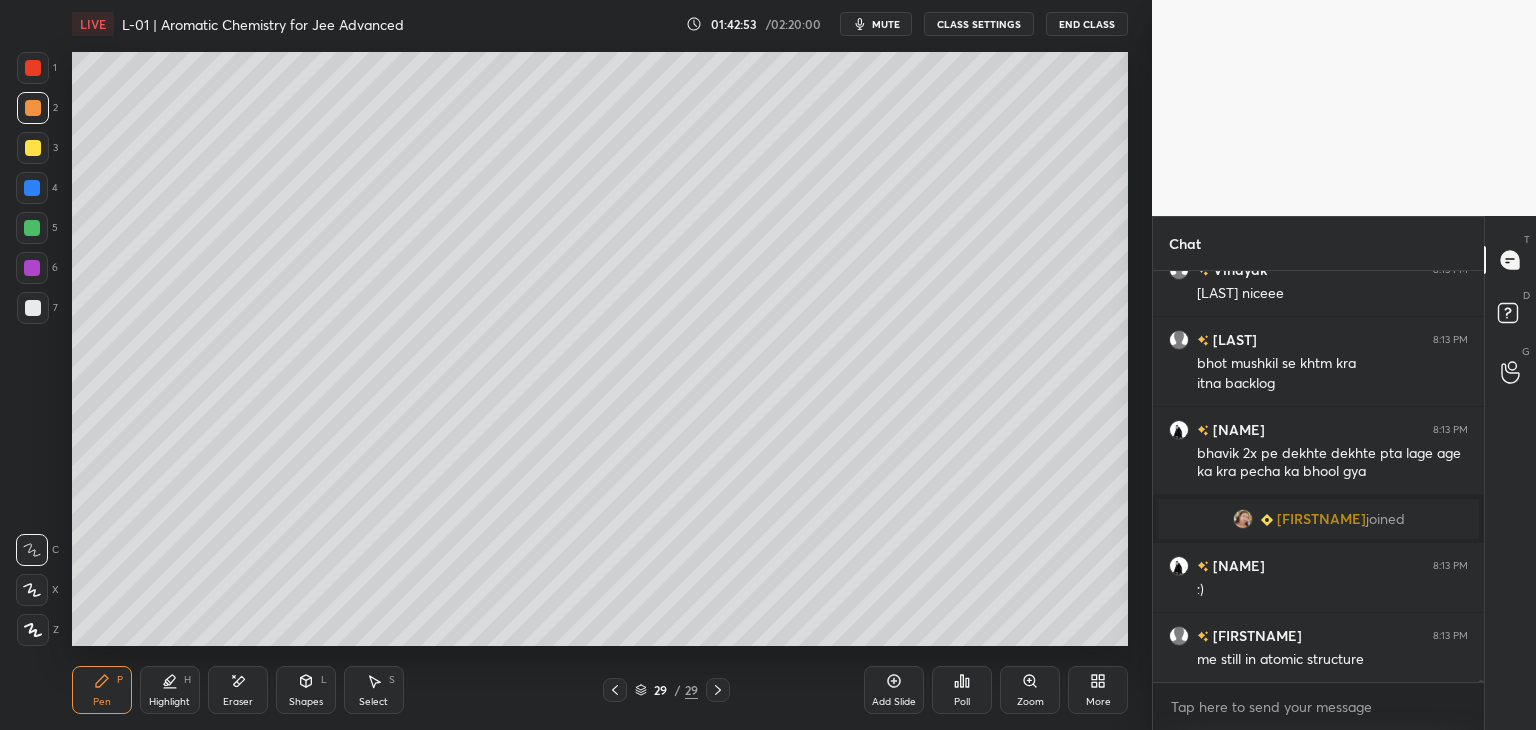 scroll, scrollTop: 84292, scrollLeft: 0, axis: vertical 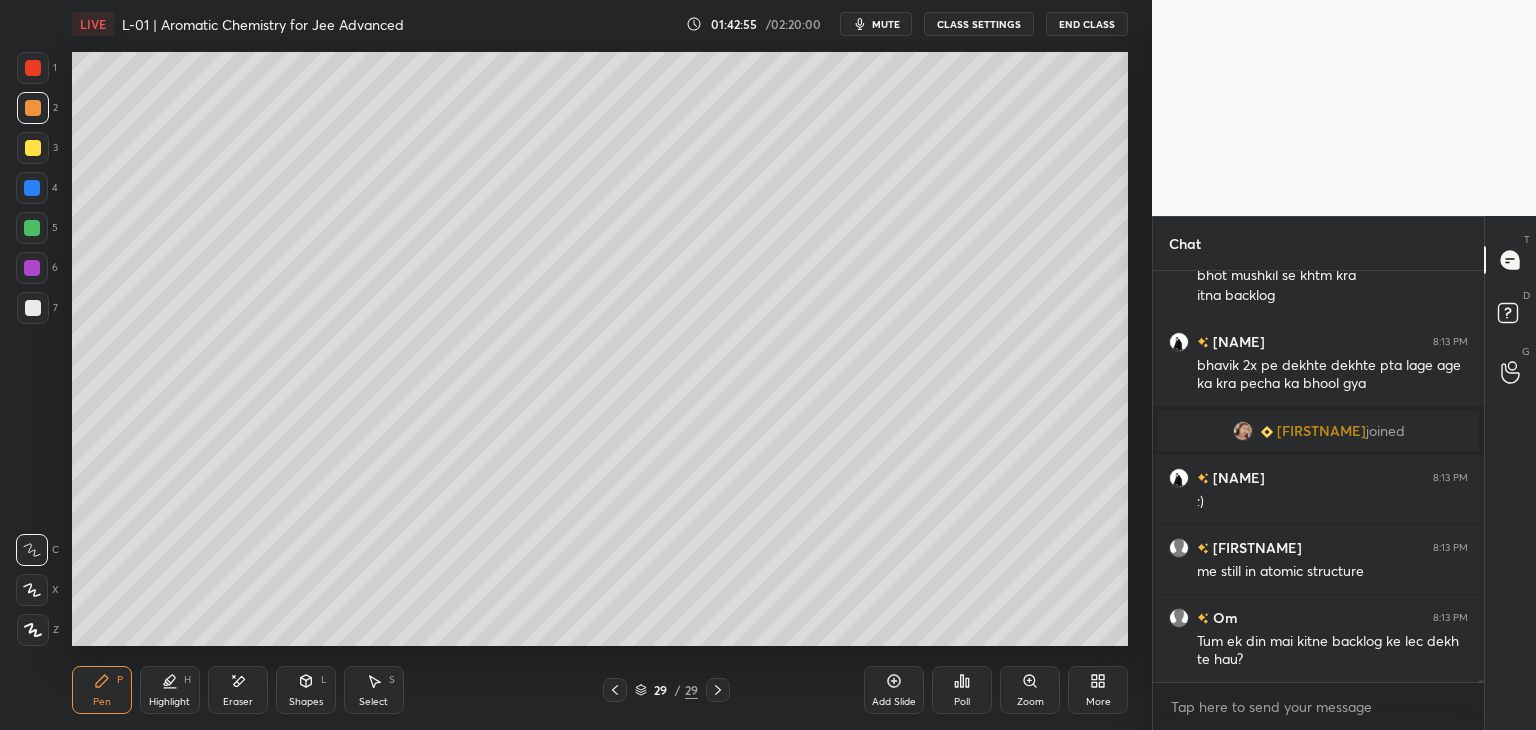 click on "Select S" at bounding box center [374, 690] 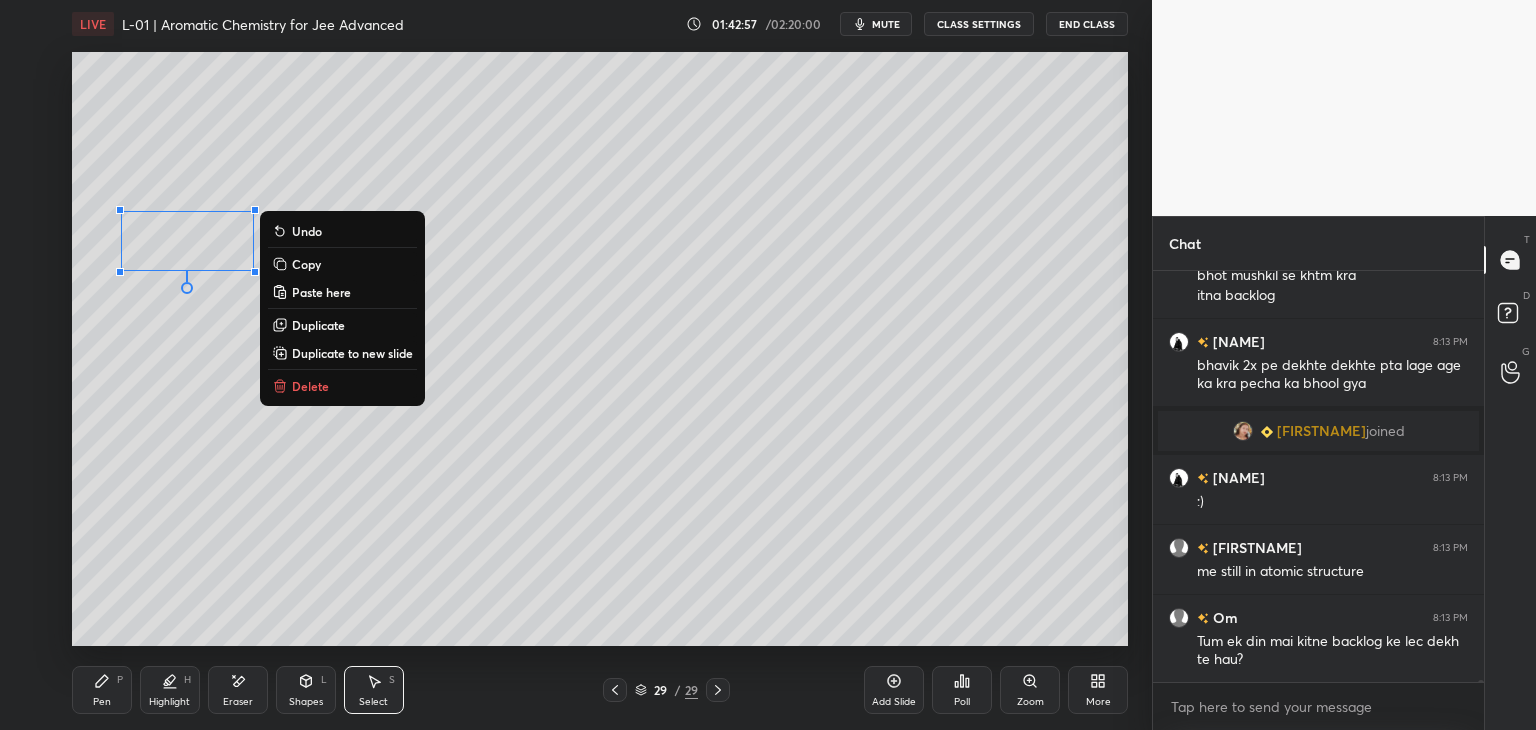click on "Delete" at bounding box center [342, 386] 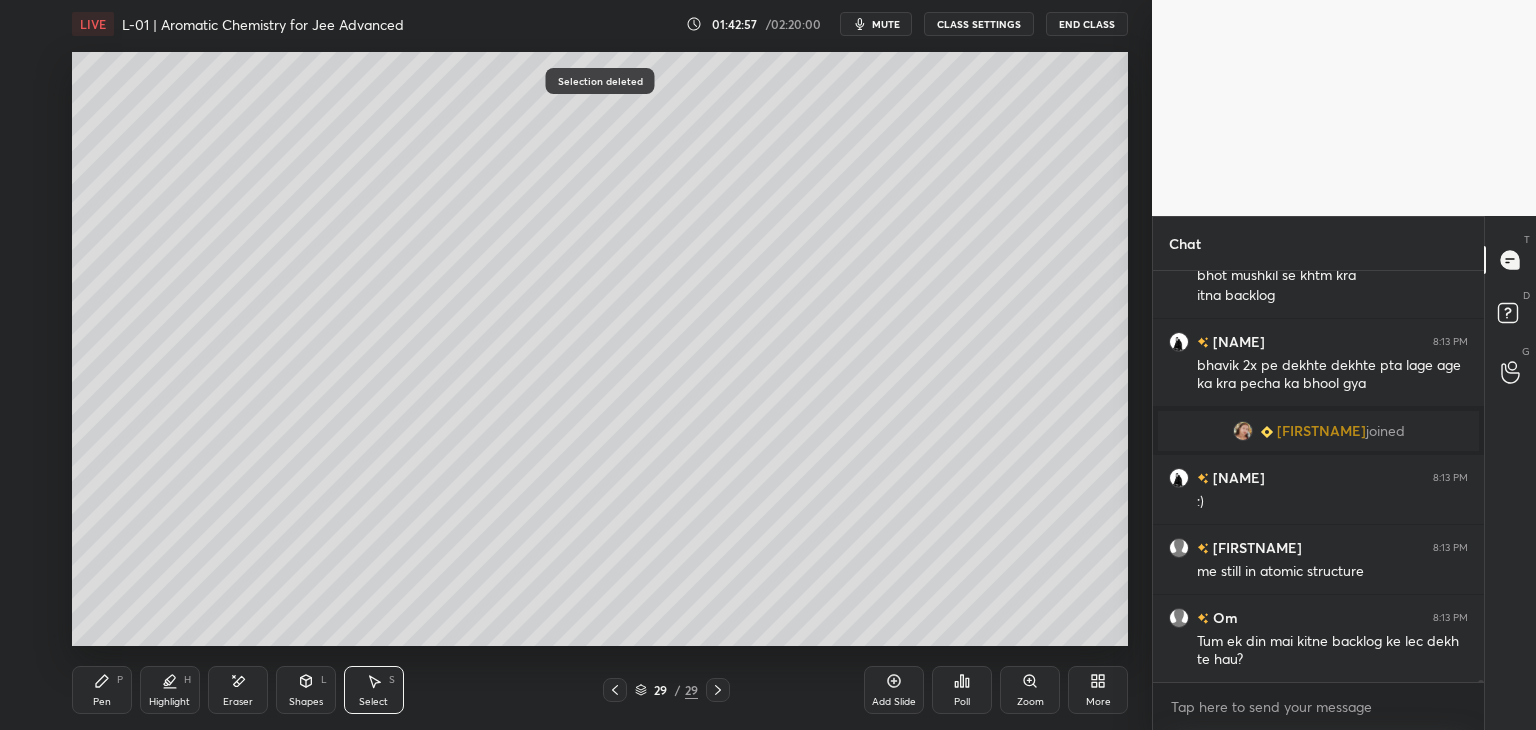 click 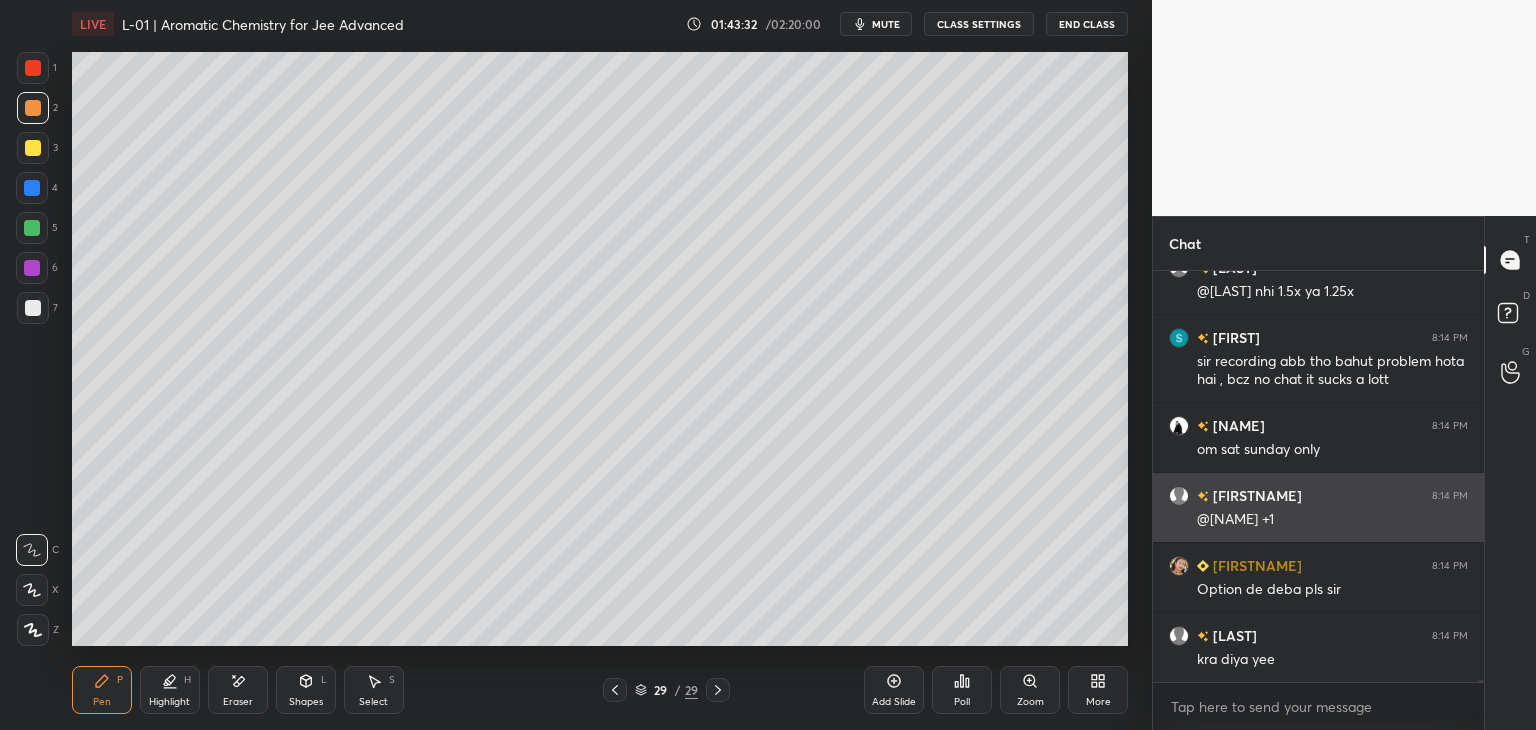 scroll, scrollTop: 84820, scrollLeft: 0, axis: vertical 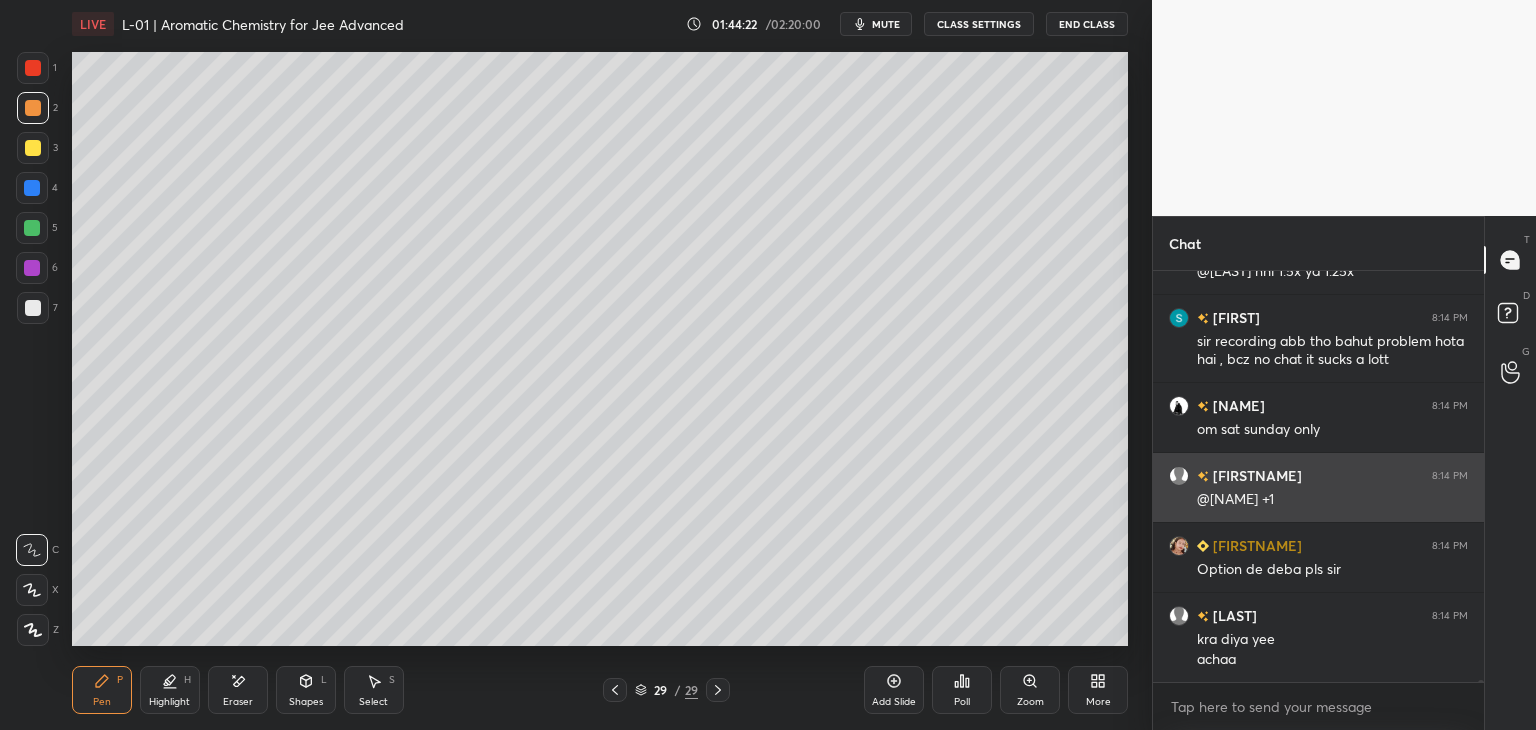 click at bounding box center [33, 68] 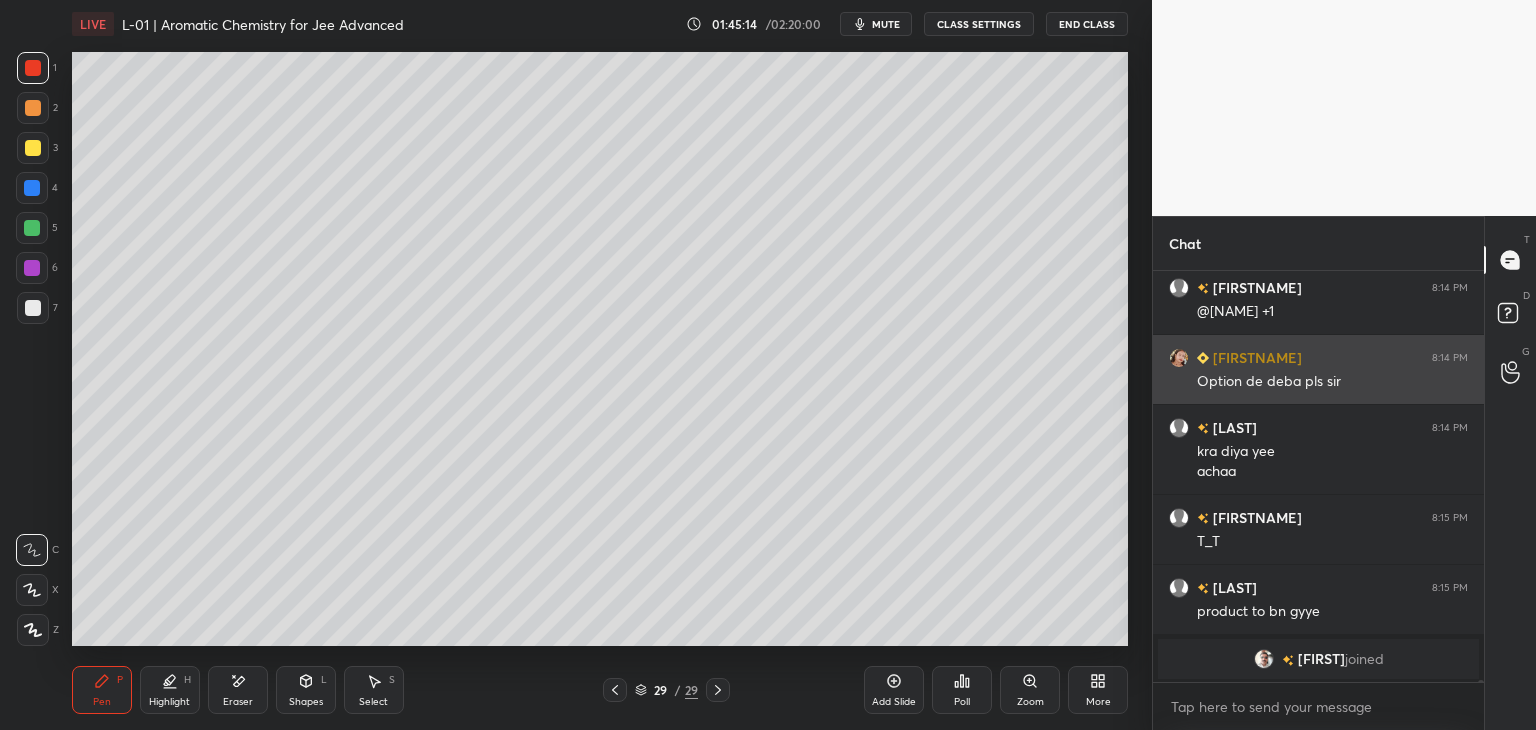scroll, scrollTop: 84718, scrollLeft: 0, axis: vertical 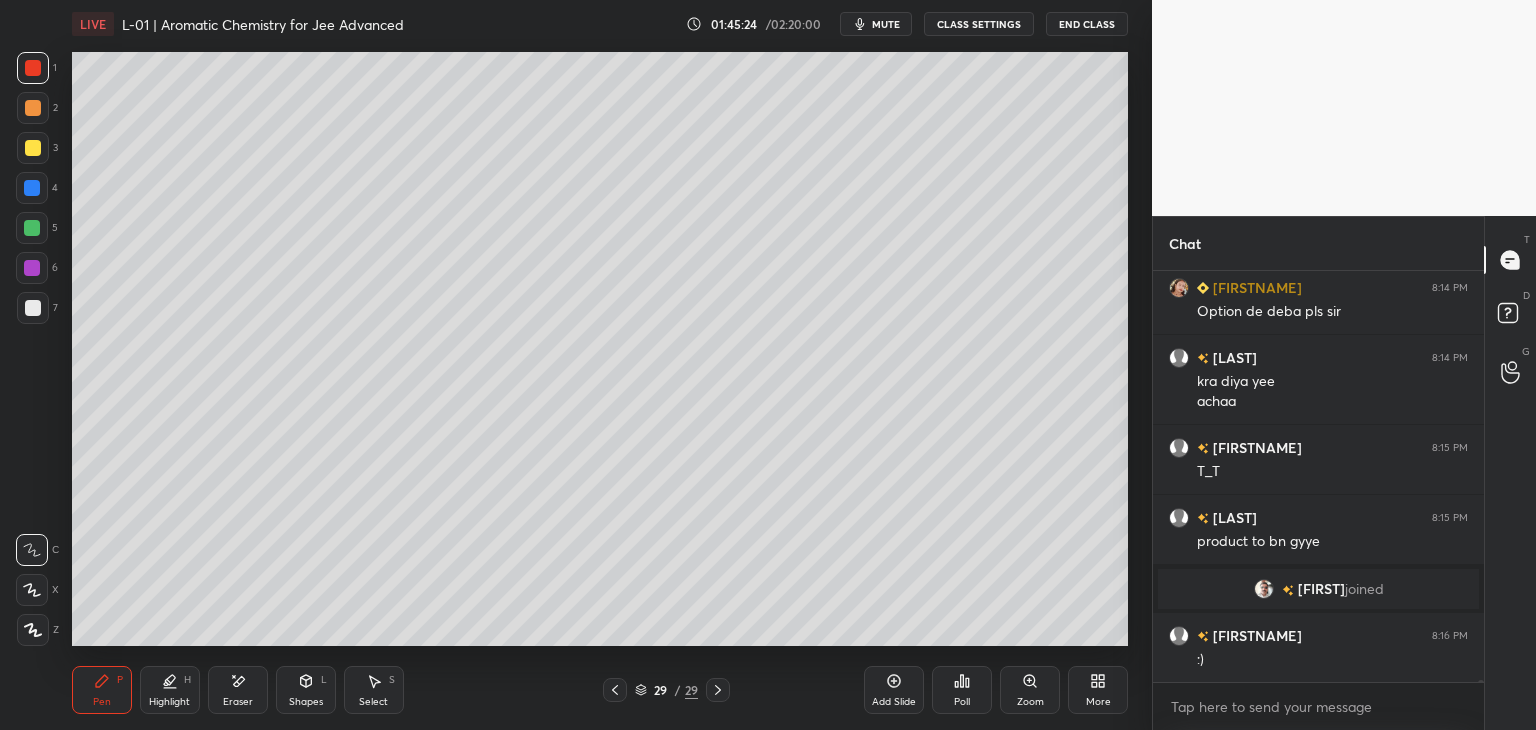 click on "mute" at bounding box center [886, 24] 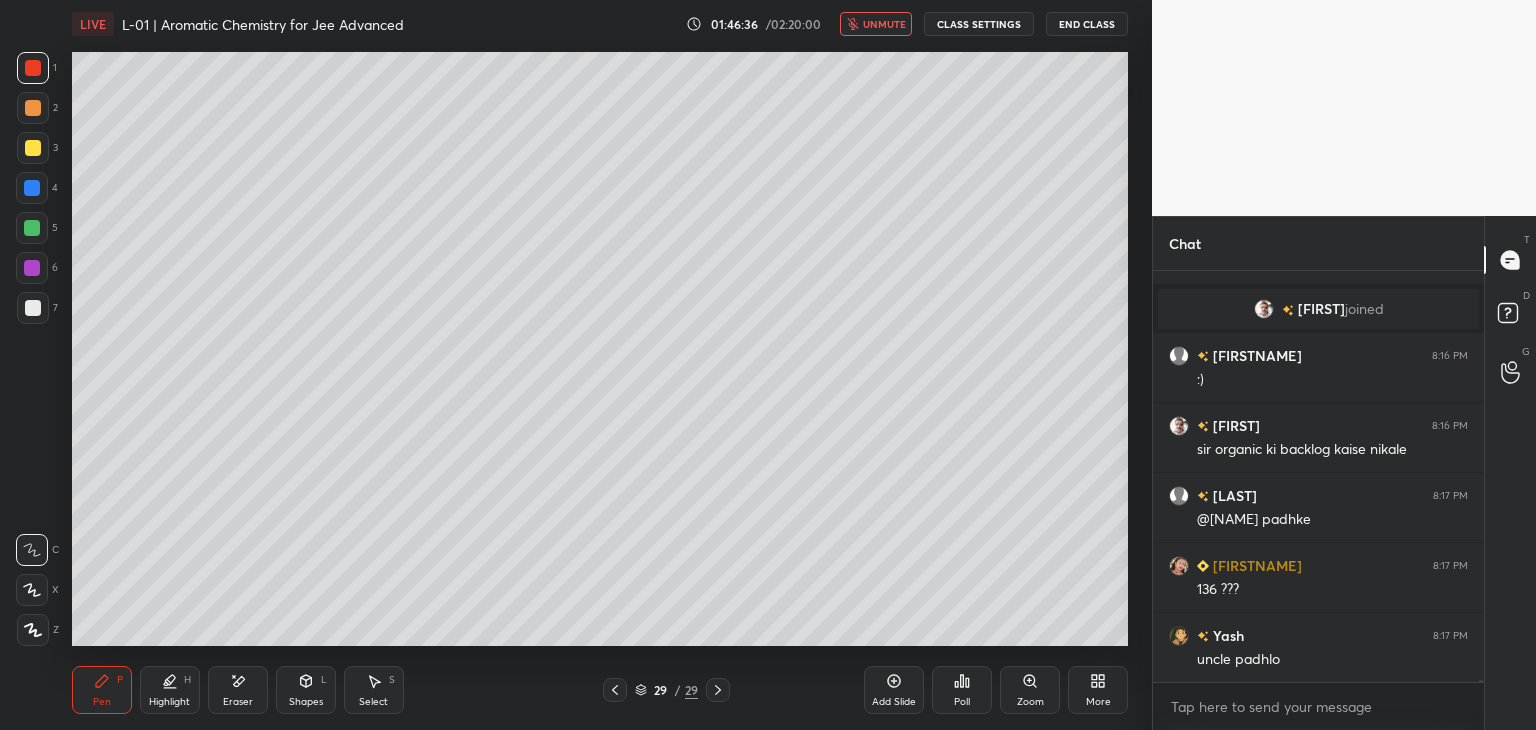 scroll, scrollTop: 85068, scrollLeft: 0, axis: vertical 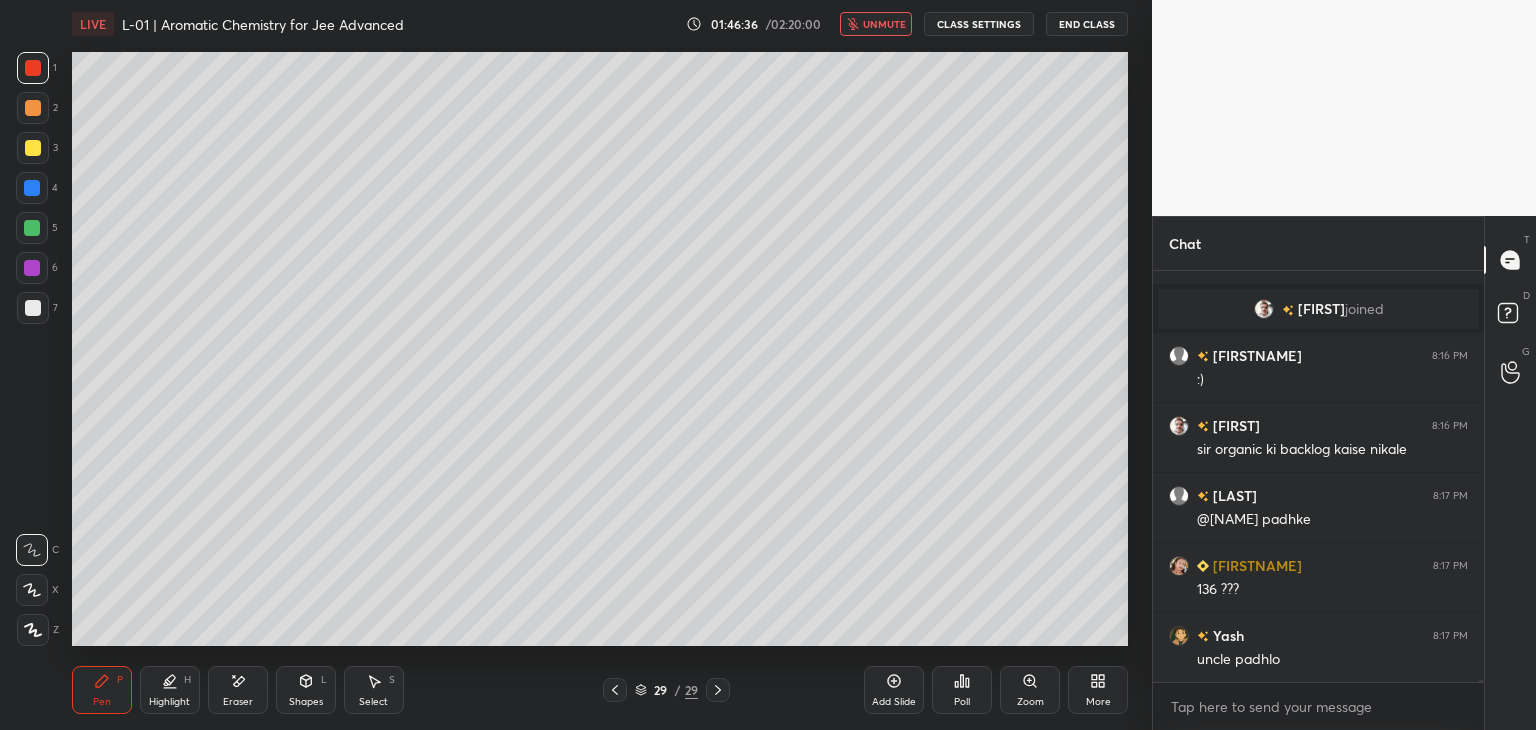 click on "unmute" at bounding box center (884, 24) 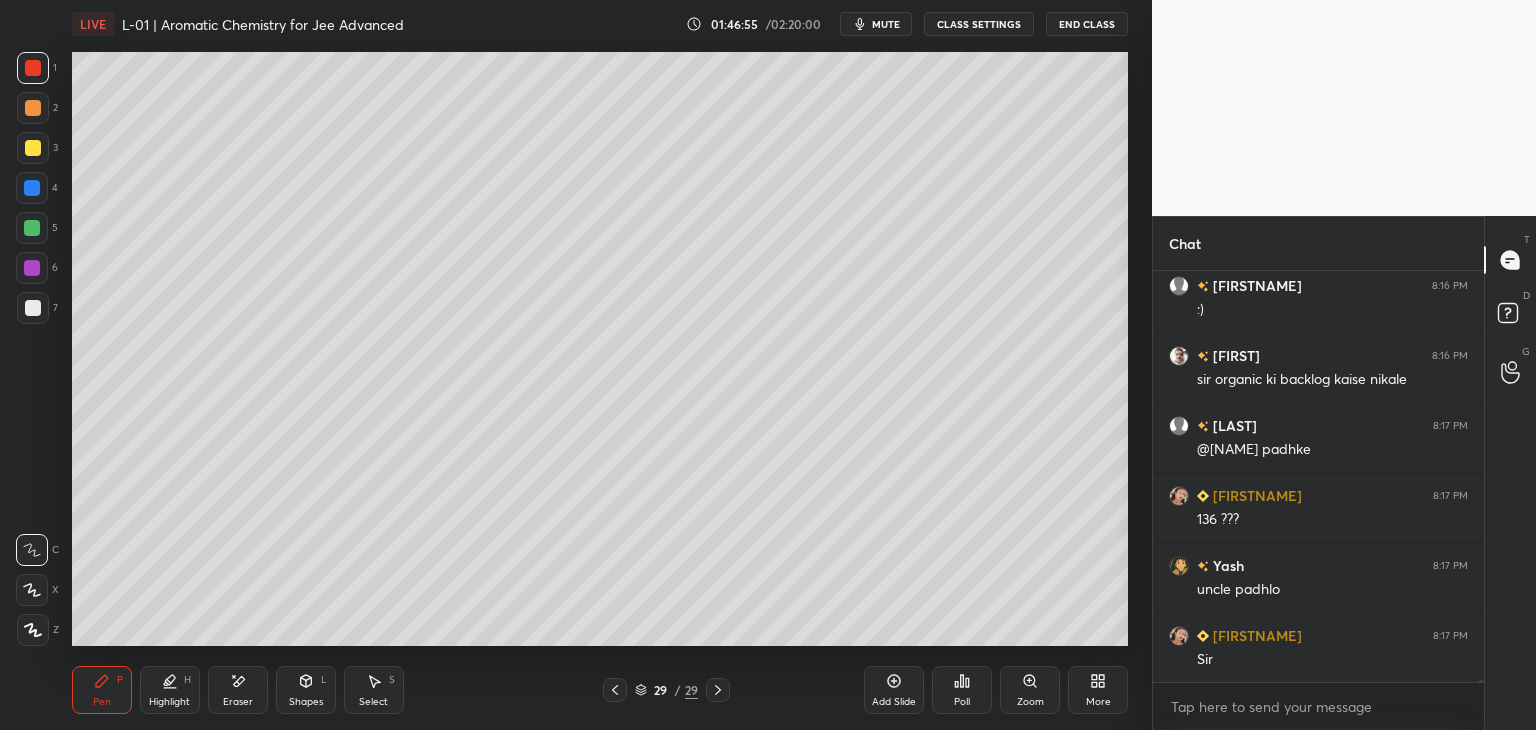 click on "mute" at bounding box center [886, 24] 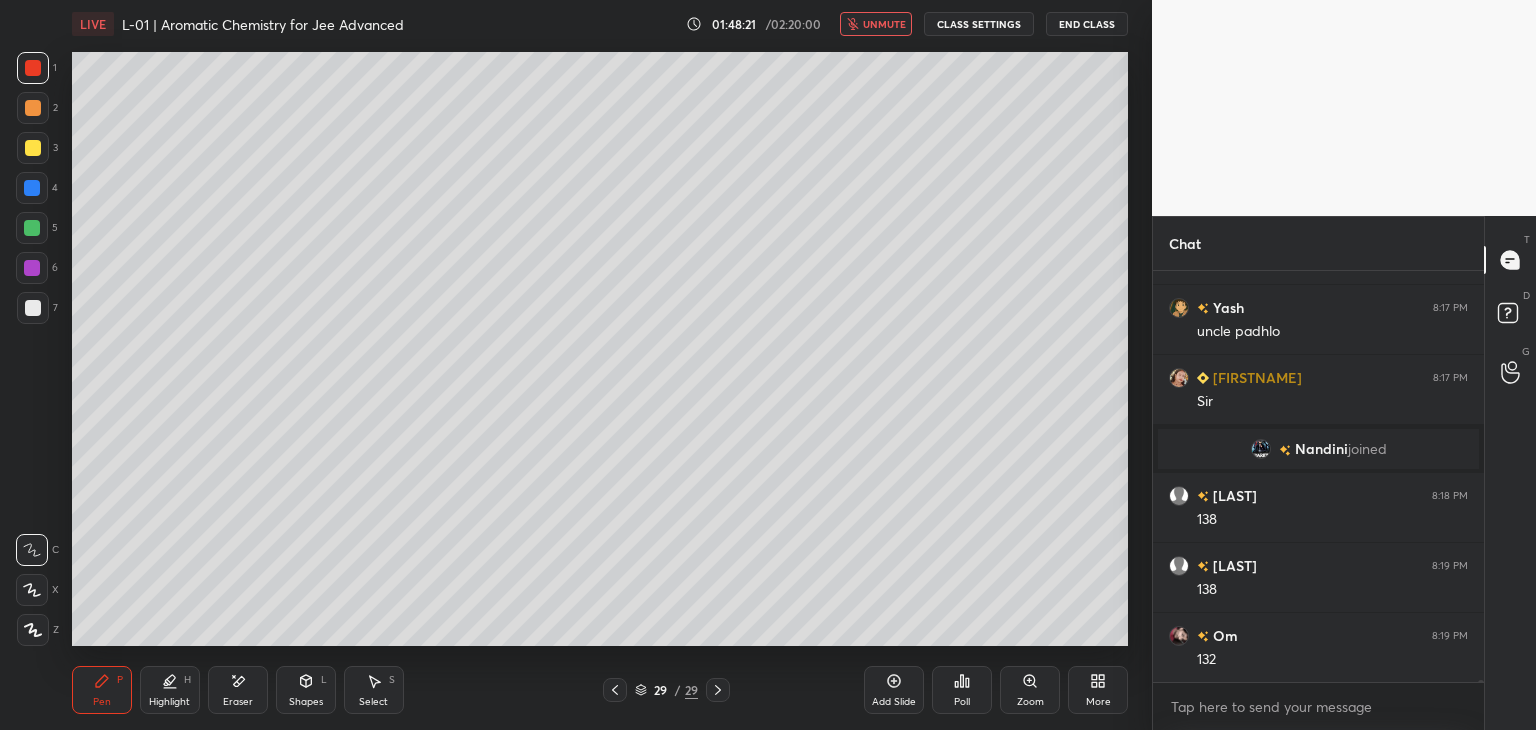 scroll, scrollTop: 85280, scrollLeft: 0, axis: vertical 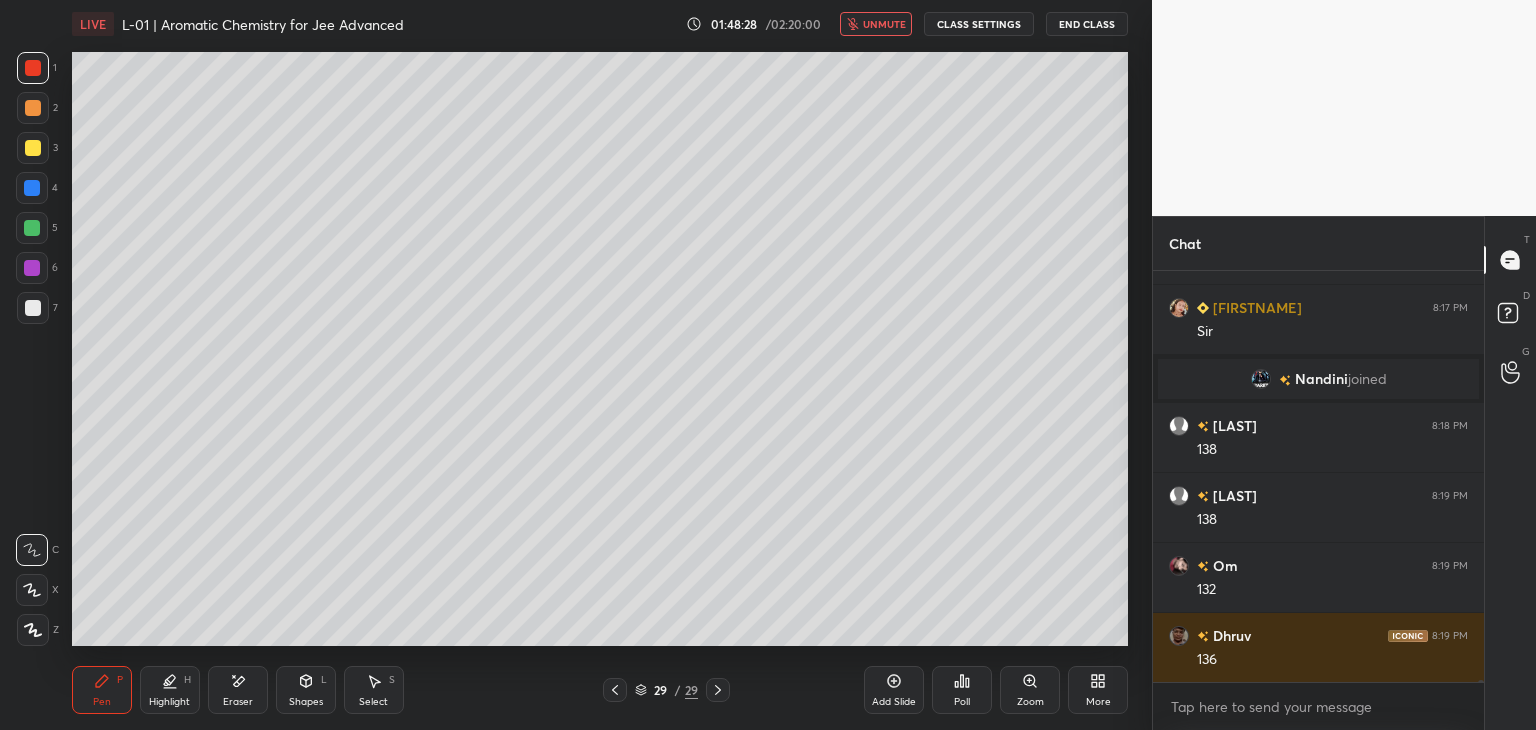 click on "unmute" at bounding box center [884, 24] 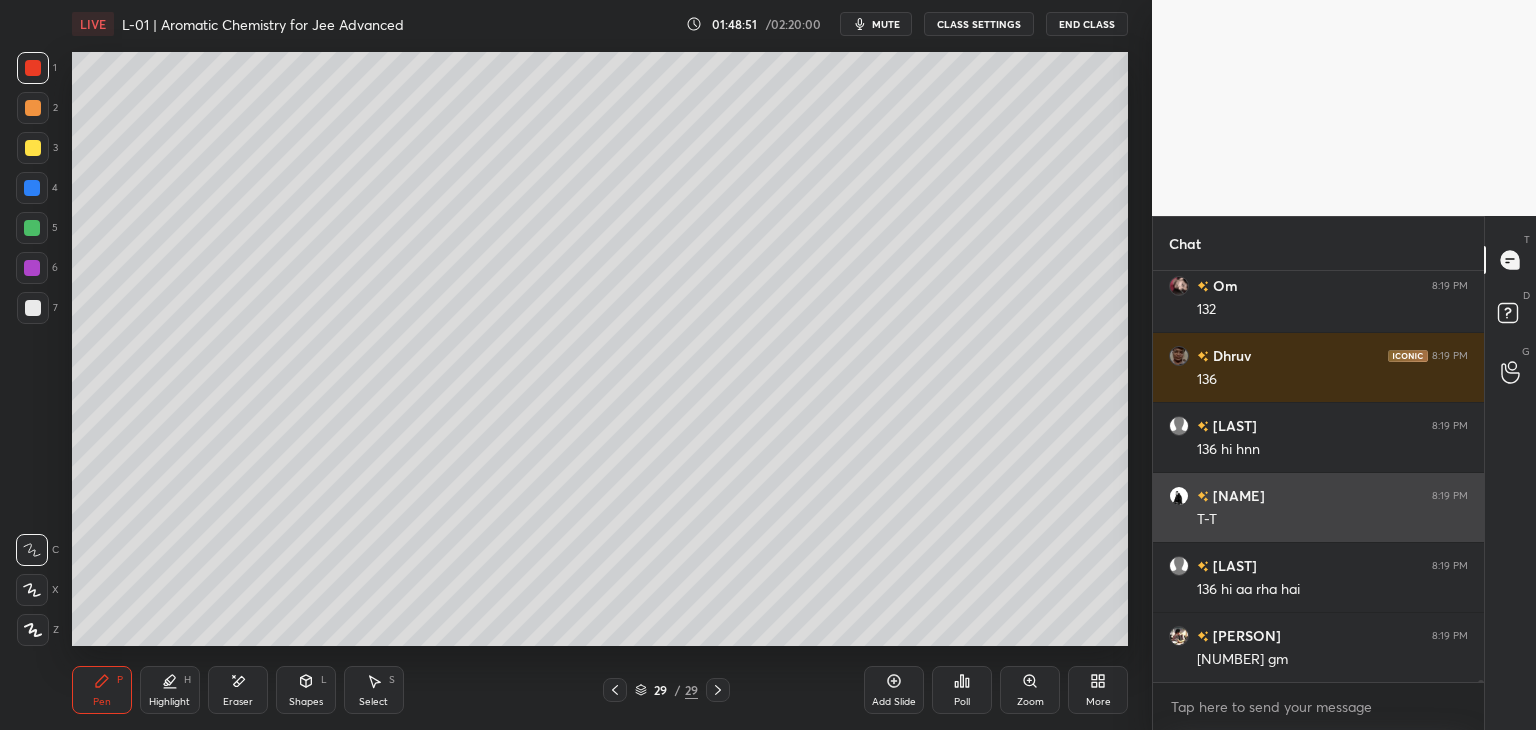 scroll, scrollTop: 85630, scrollLeft: 0, axis: vertical 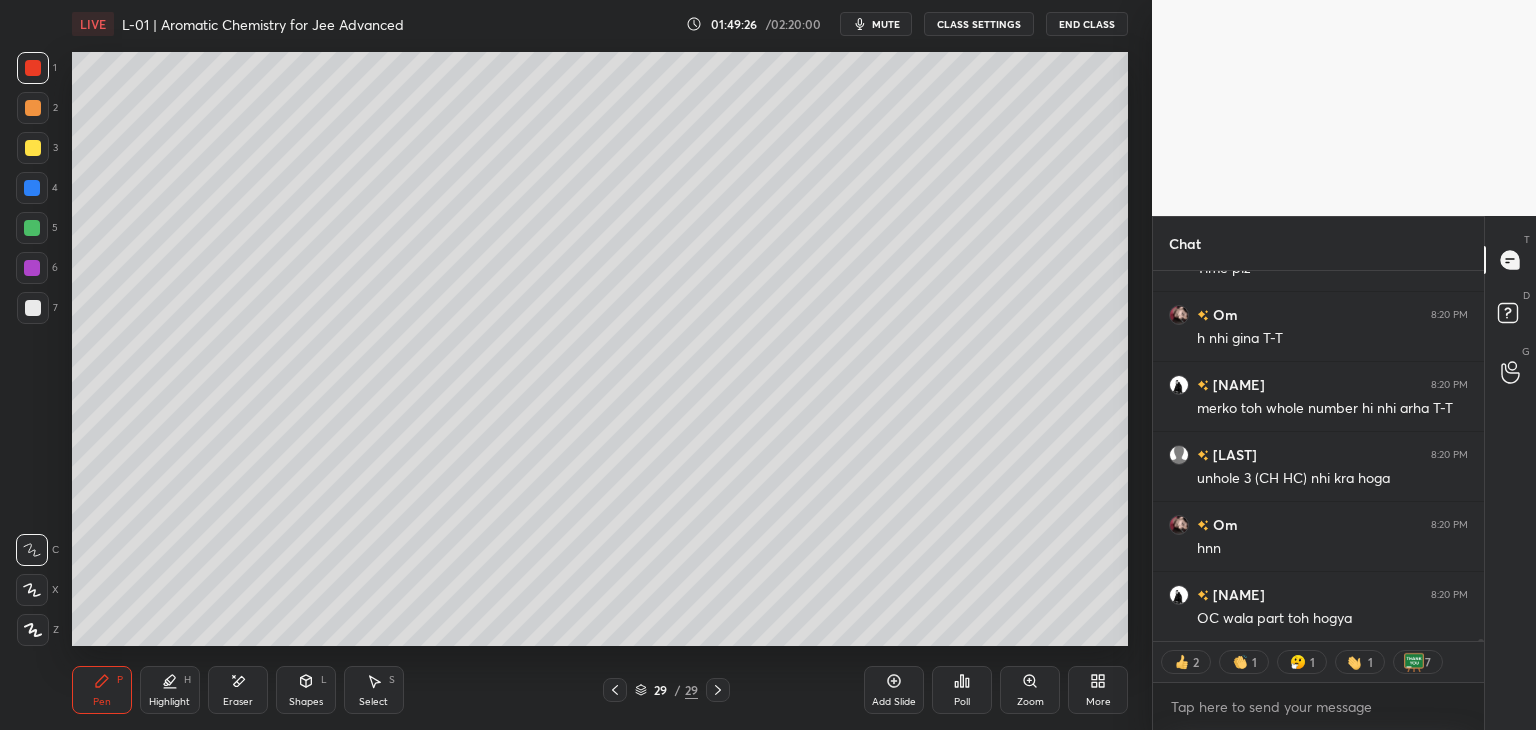 click at bounding box center [32, 188] 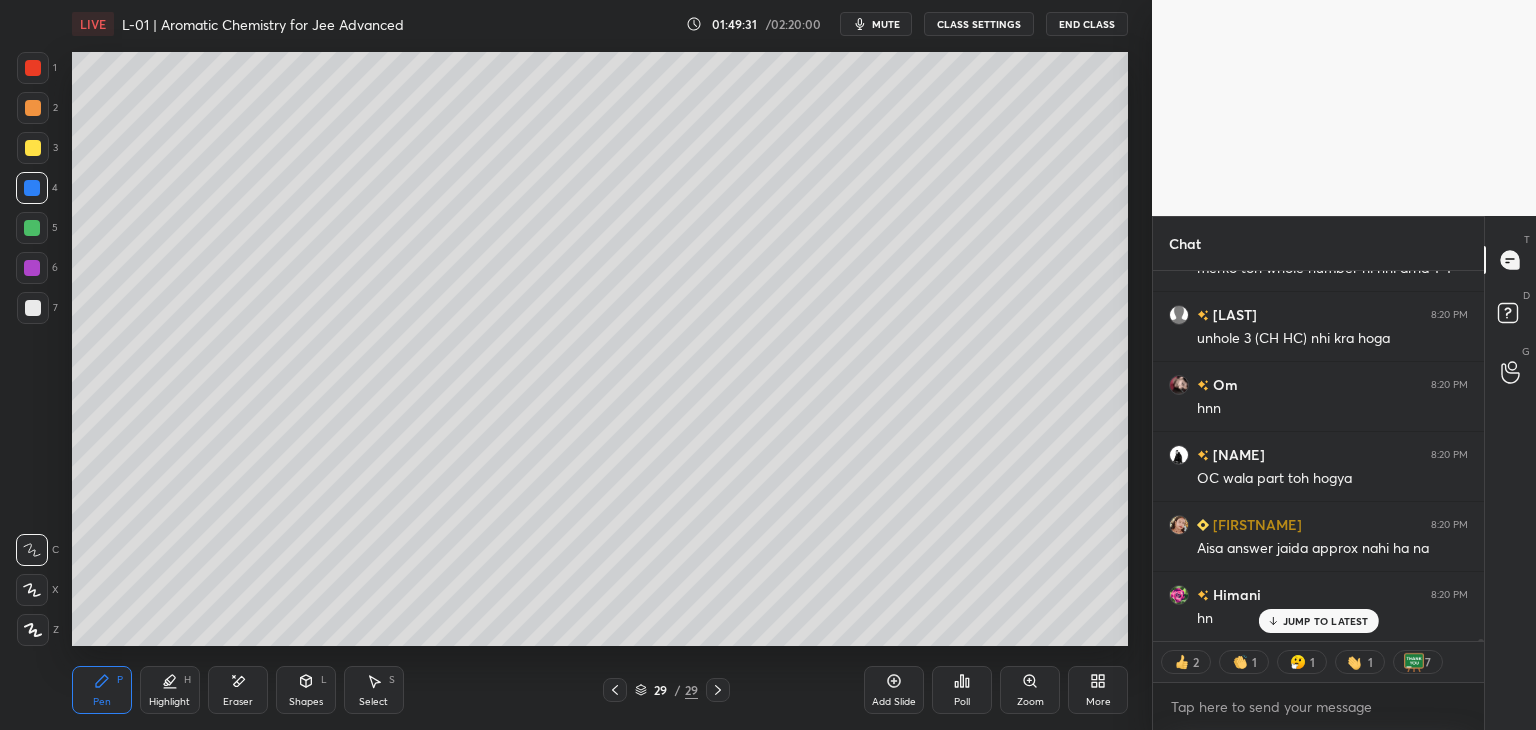 scroll, scrollTop: 86580, scrollLeft: 0, axis: vertical 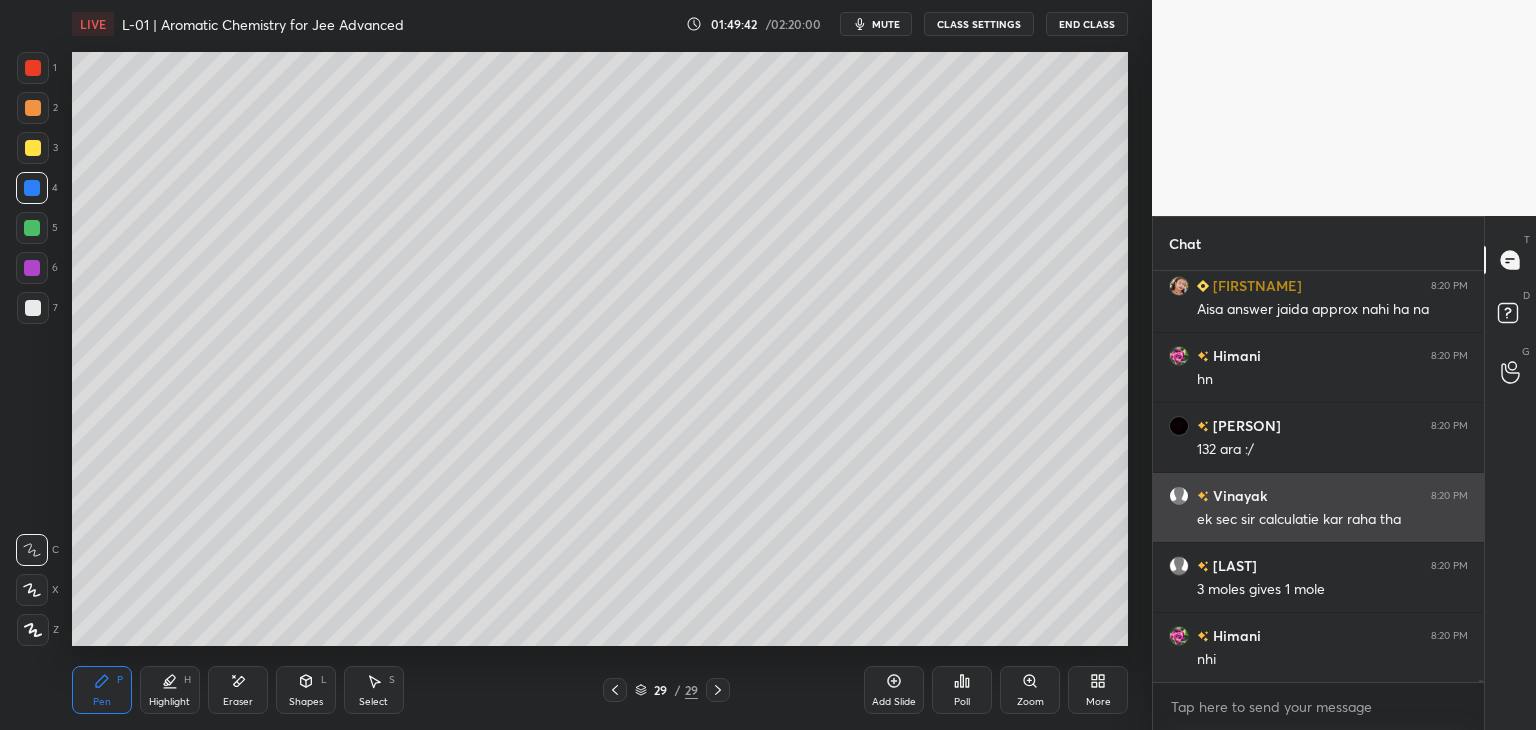 click on "Add Slide" at bounding box center (894, 690) 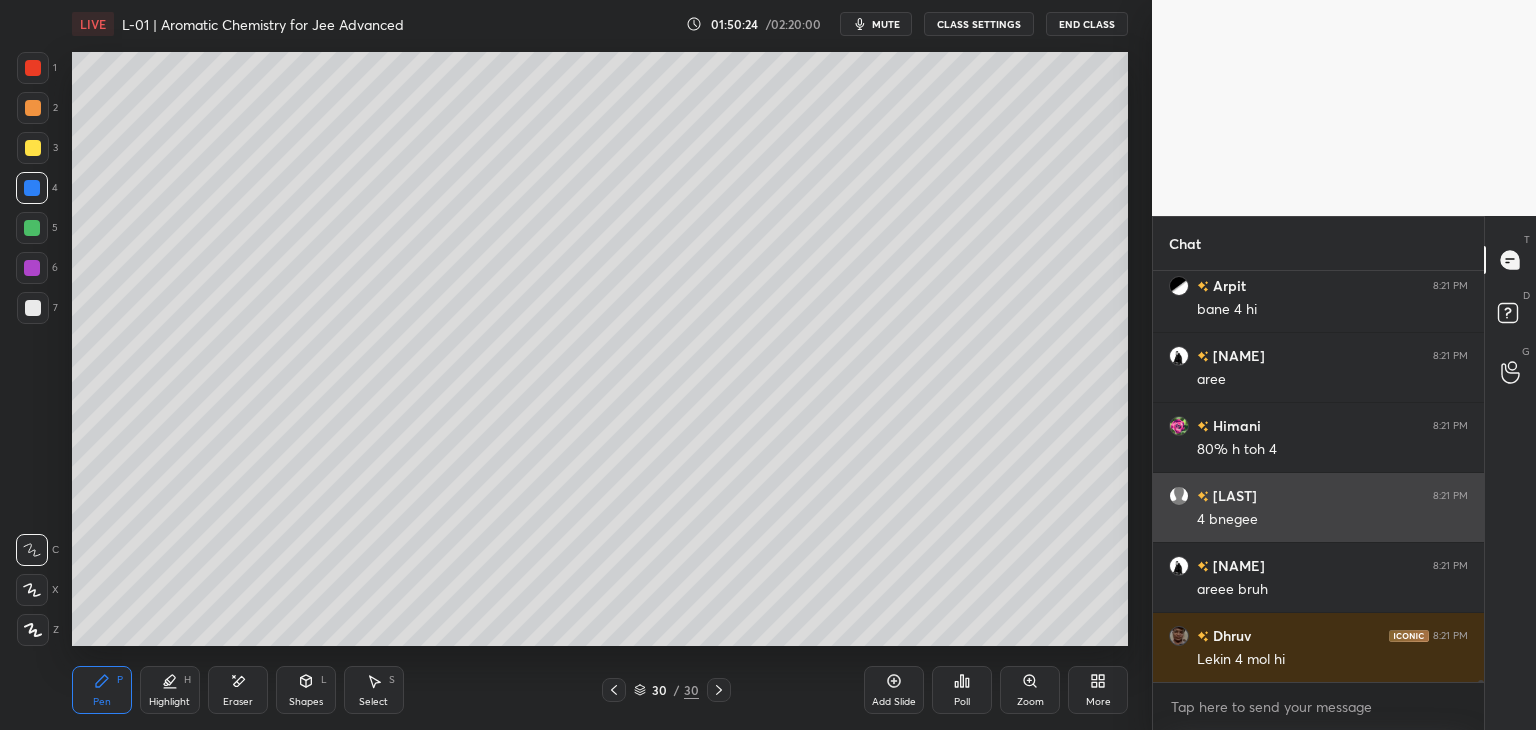 scroll, scrollTop: 88080, scrollLeft: 0, axis: vertical 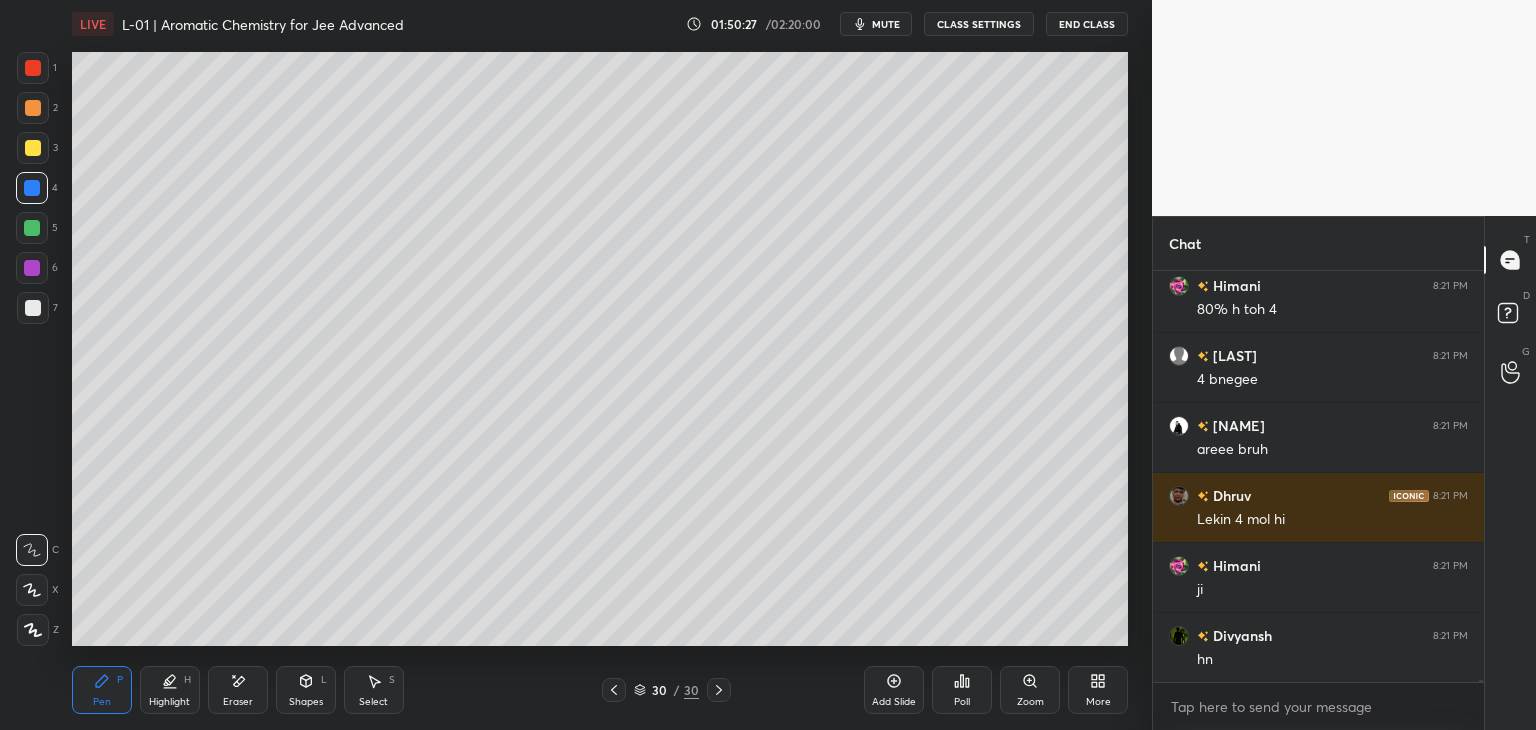 click 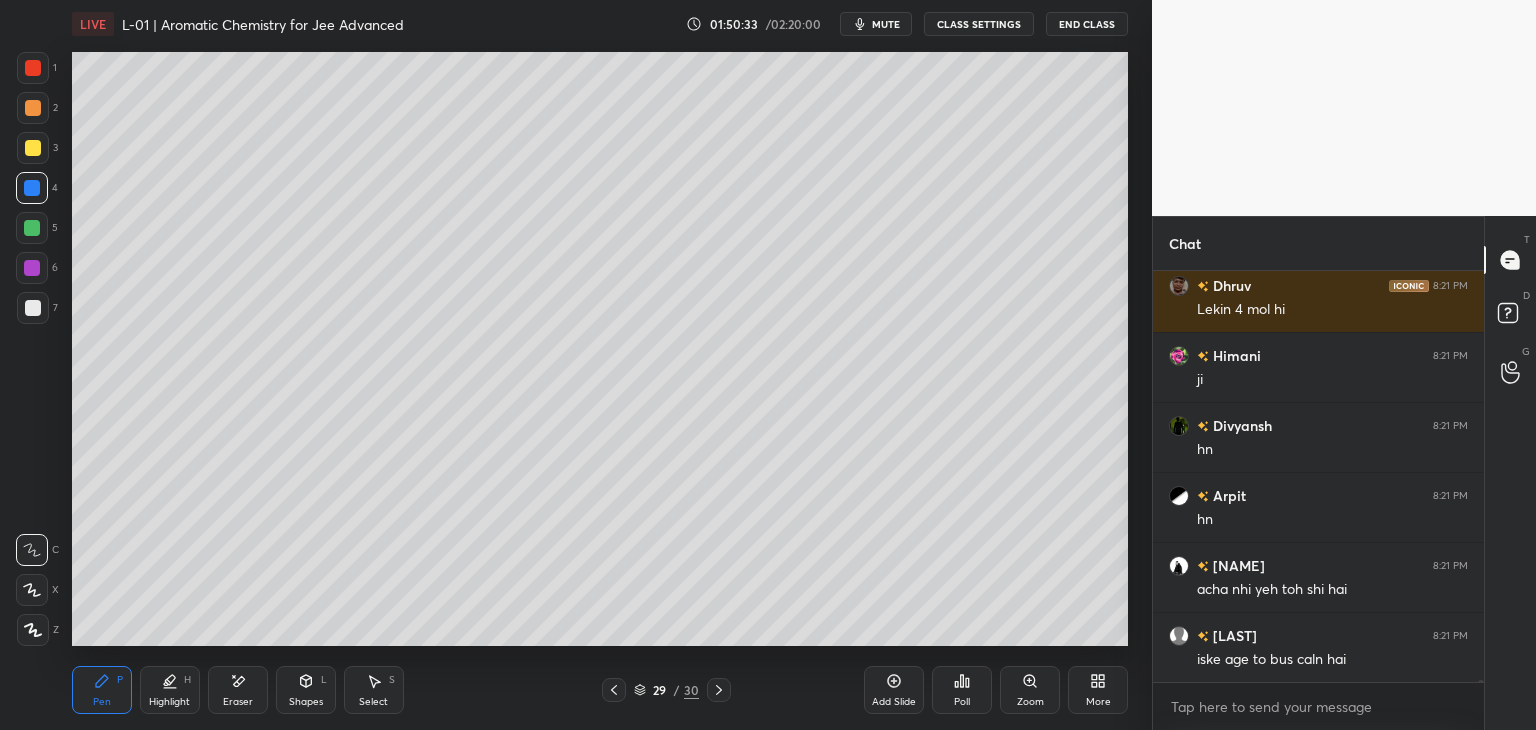 scroll, scrollTop: 88430, scrollLeft: 0, axis: vertical 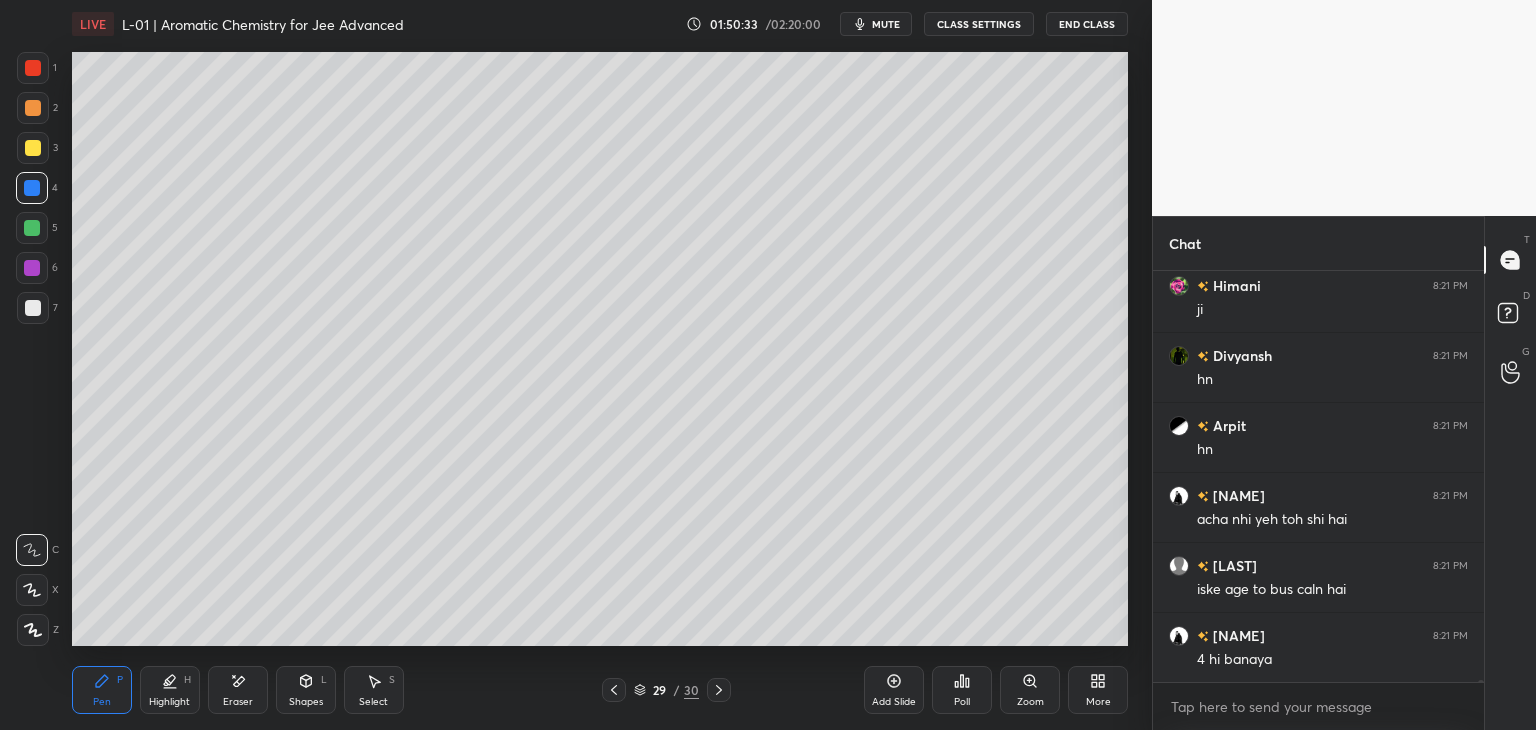 click 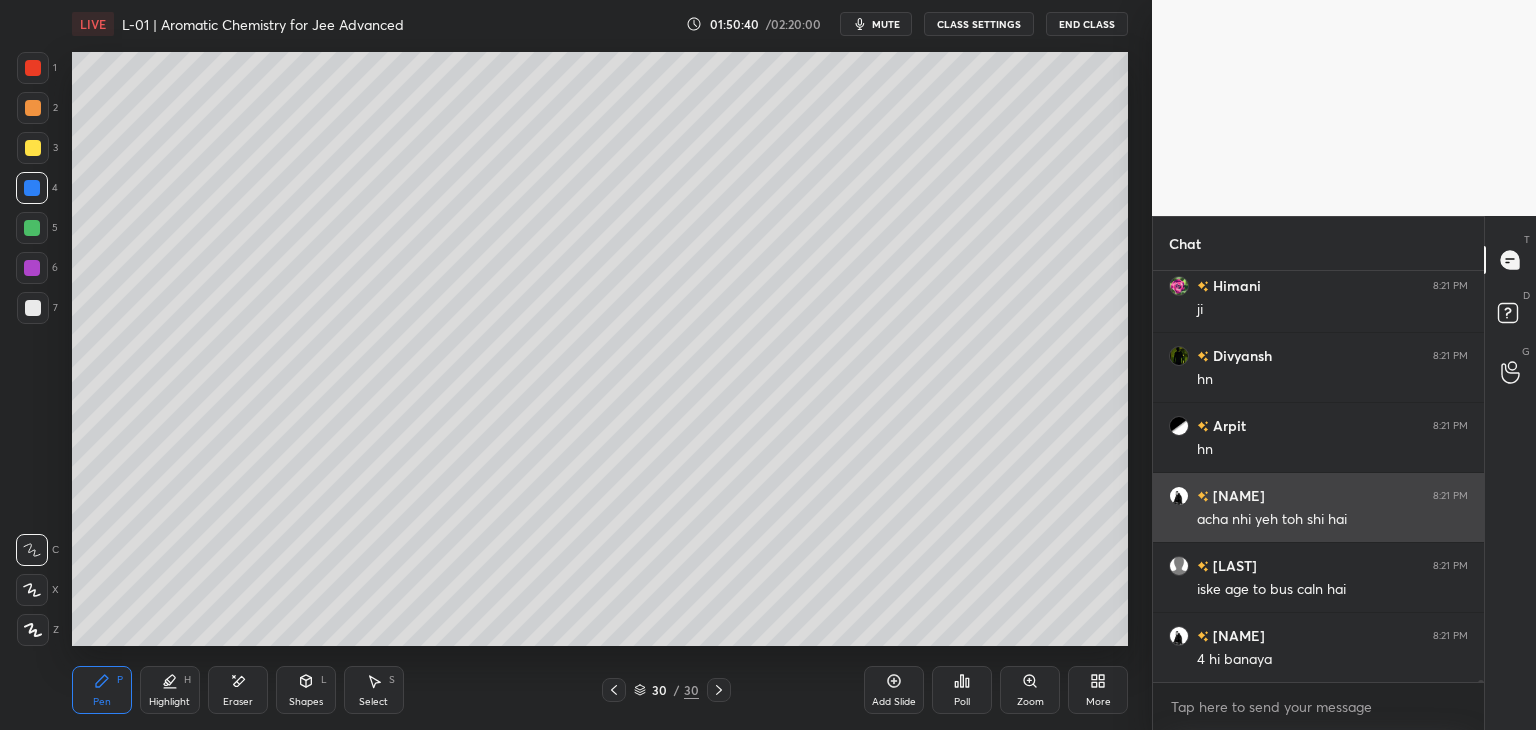 scroll, scrollTop: 88500, scrollLeft: 0, axis: vertical 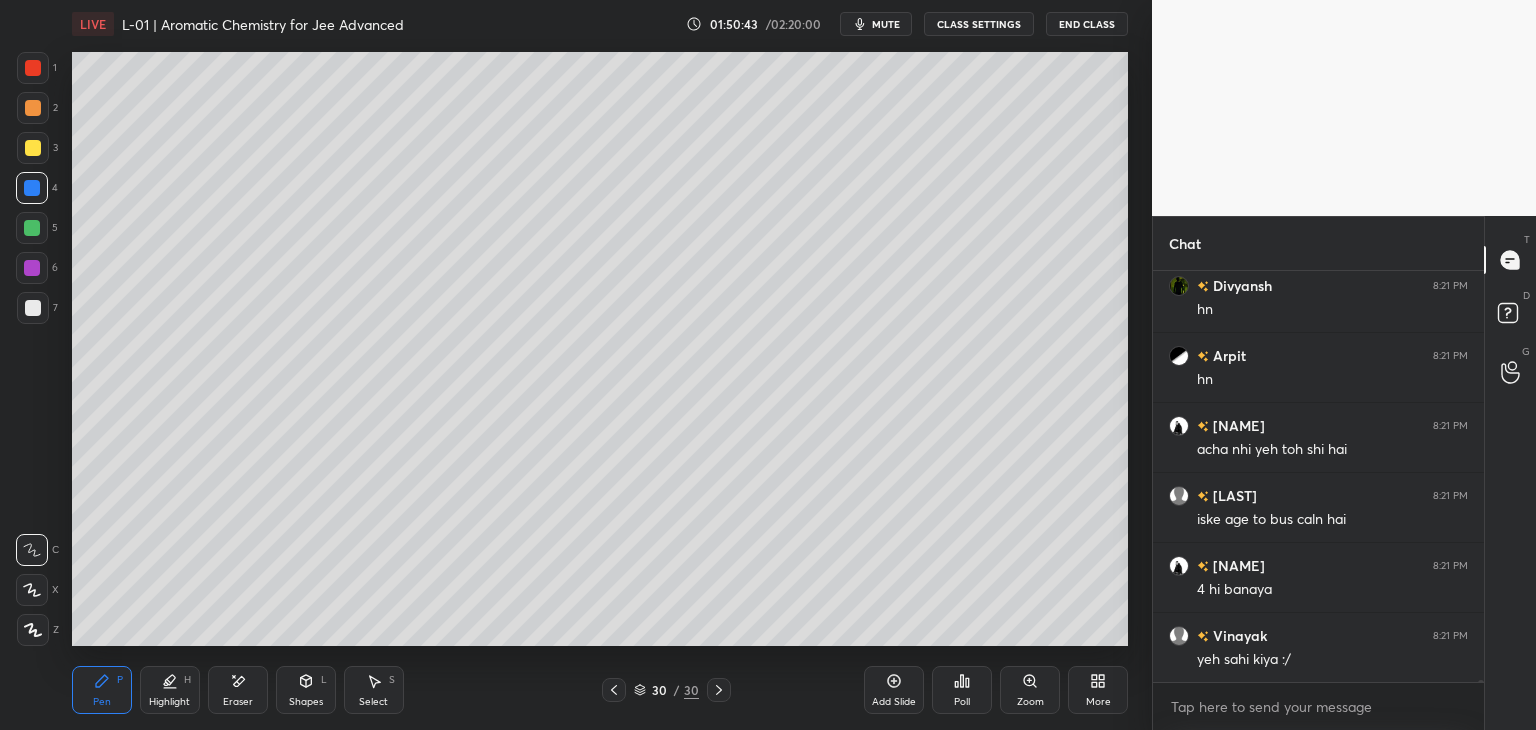 click 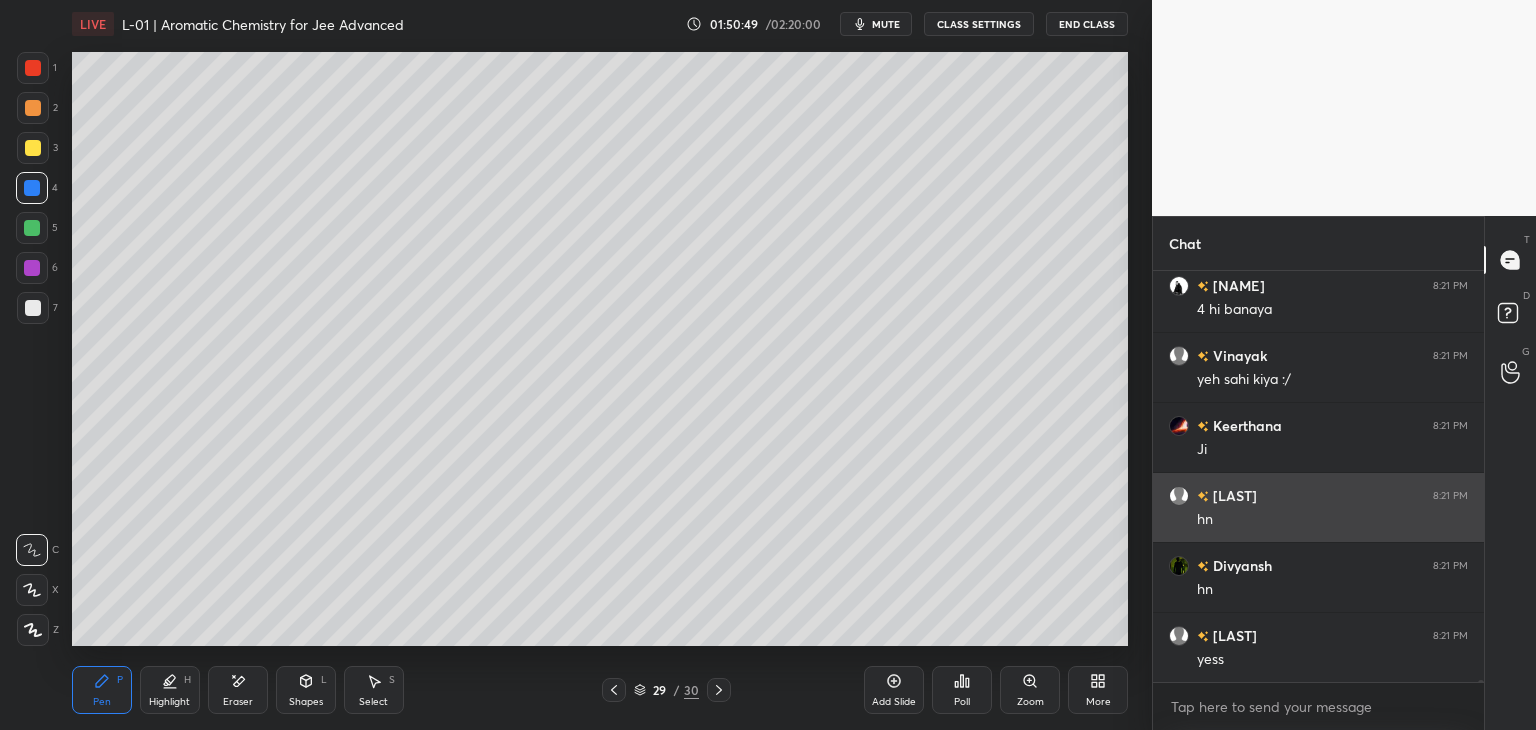 scroll, scrollTop: 88850, scrollLeft: 0, axis: vertical 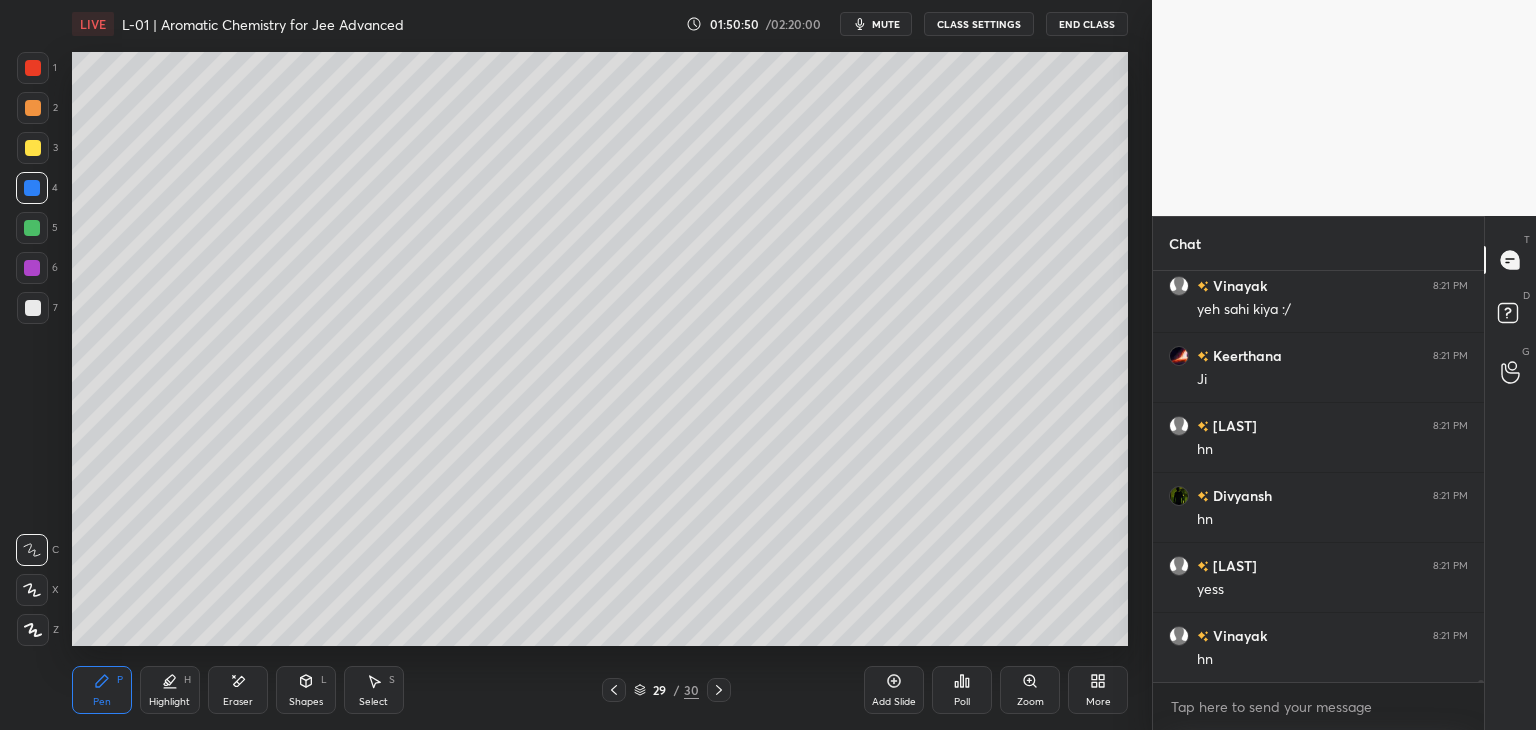click 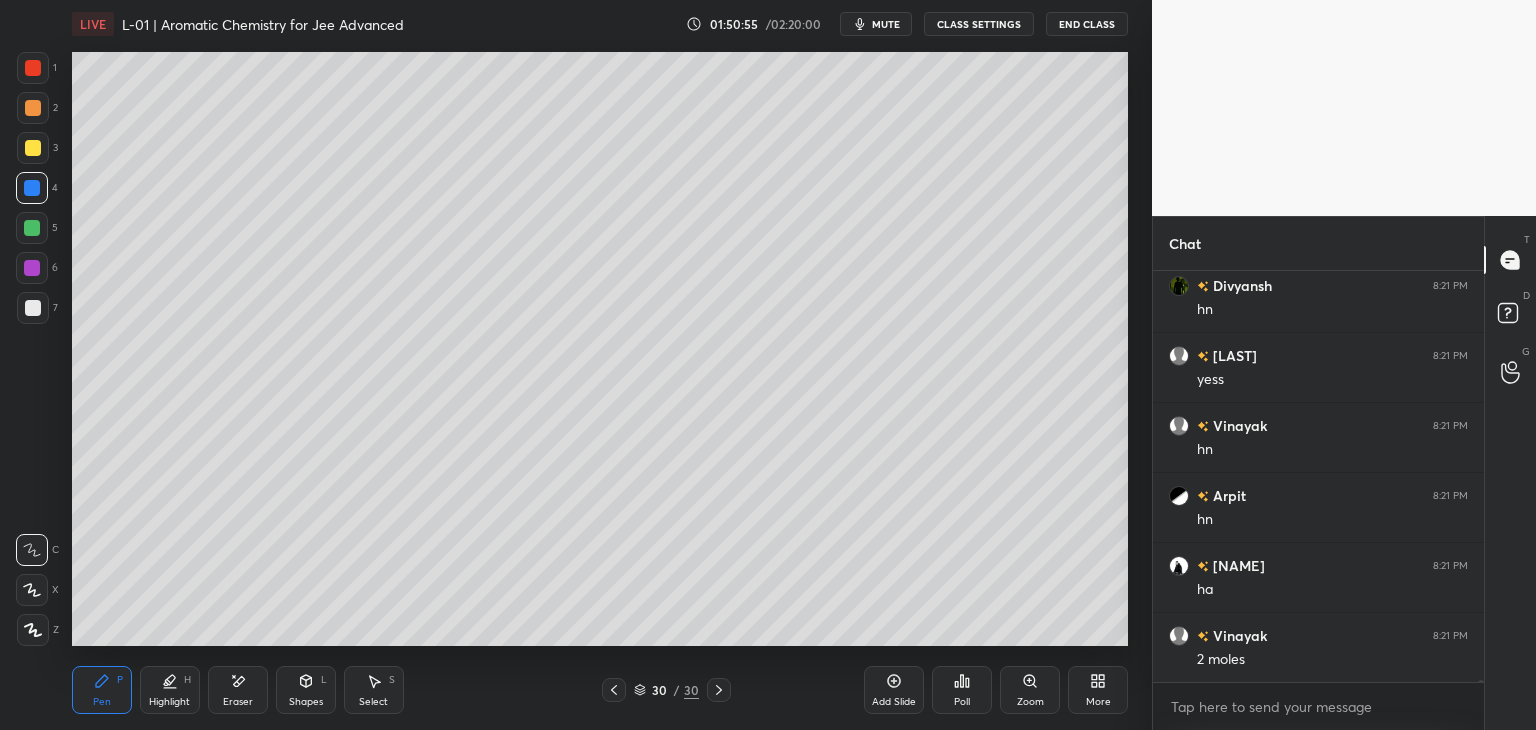 scroll, scrollTop: 89130, scrollLeft: 0, axis: vertical 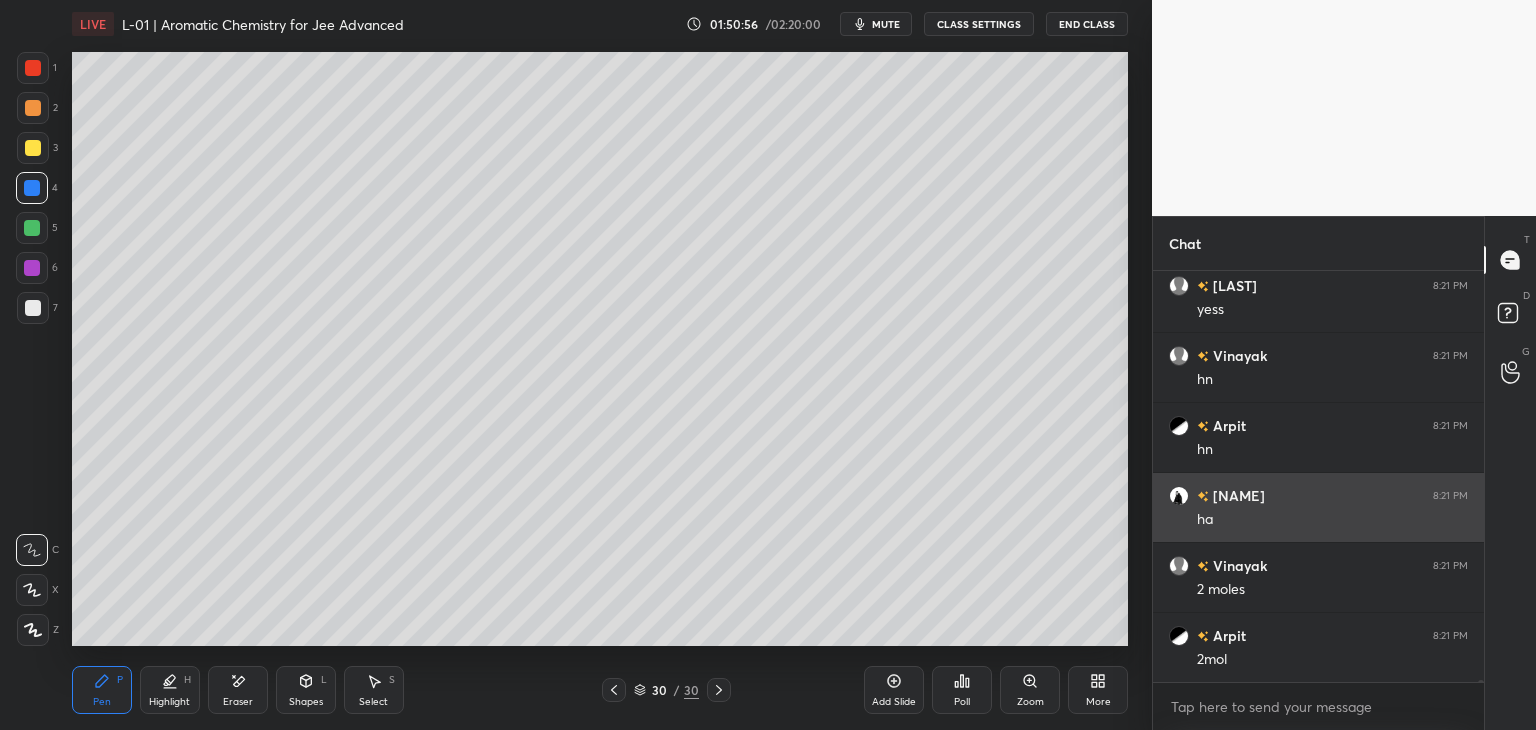 click 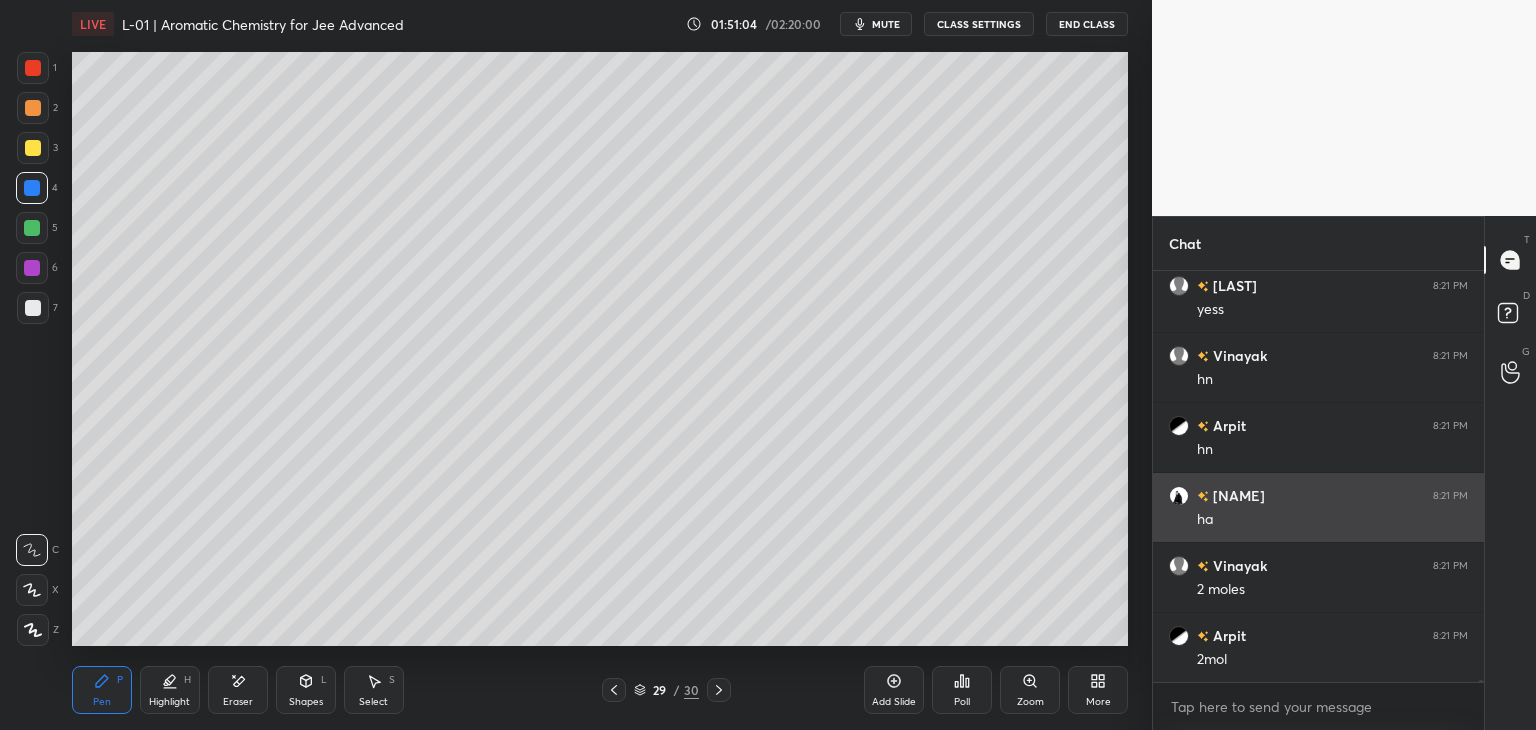scroll, scrollTop: 89200, scrollLeft: 0, axis: vertical 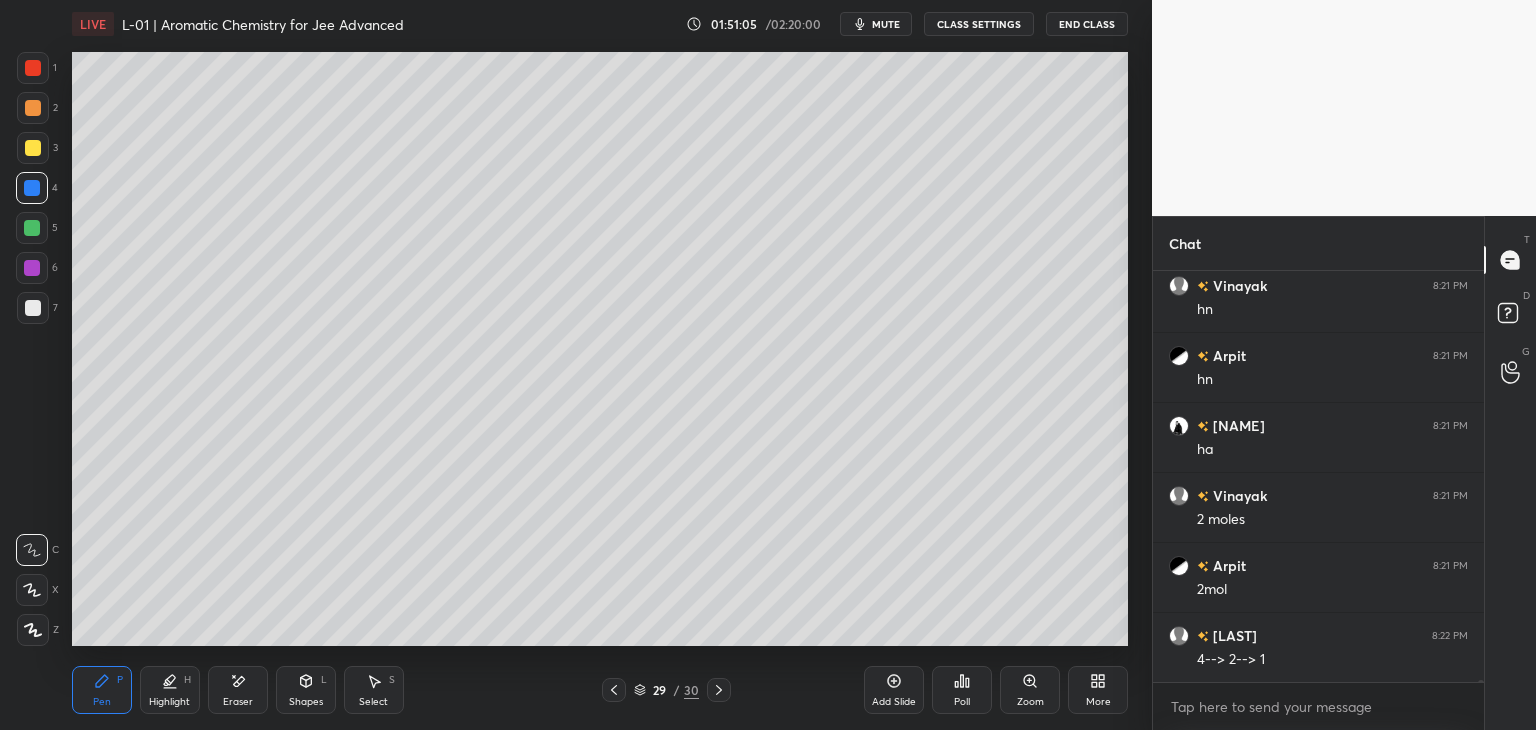 click 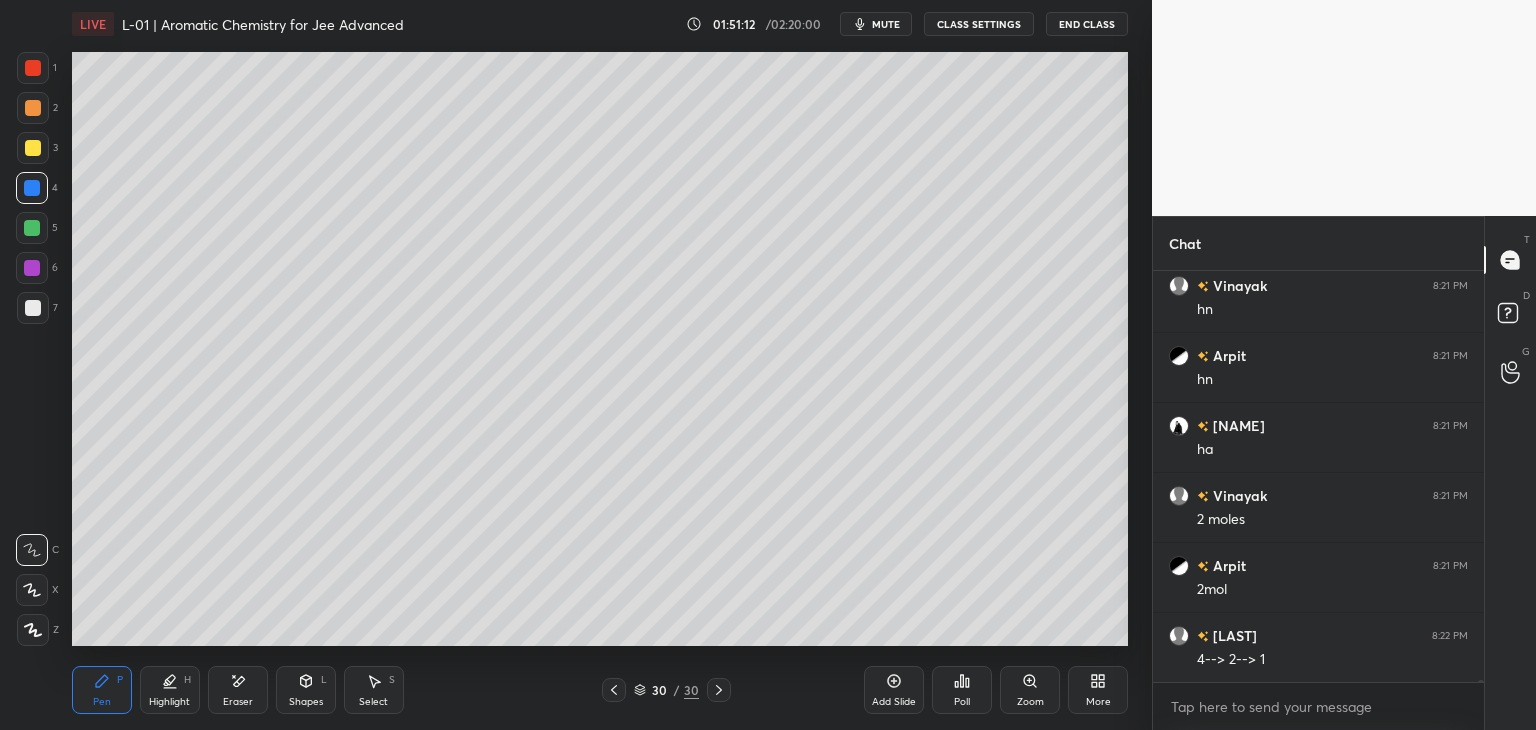 click at bounding box center (614, 690) 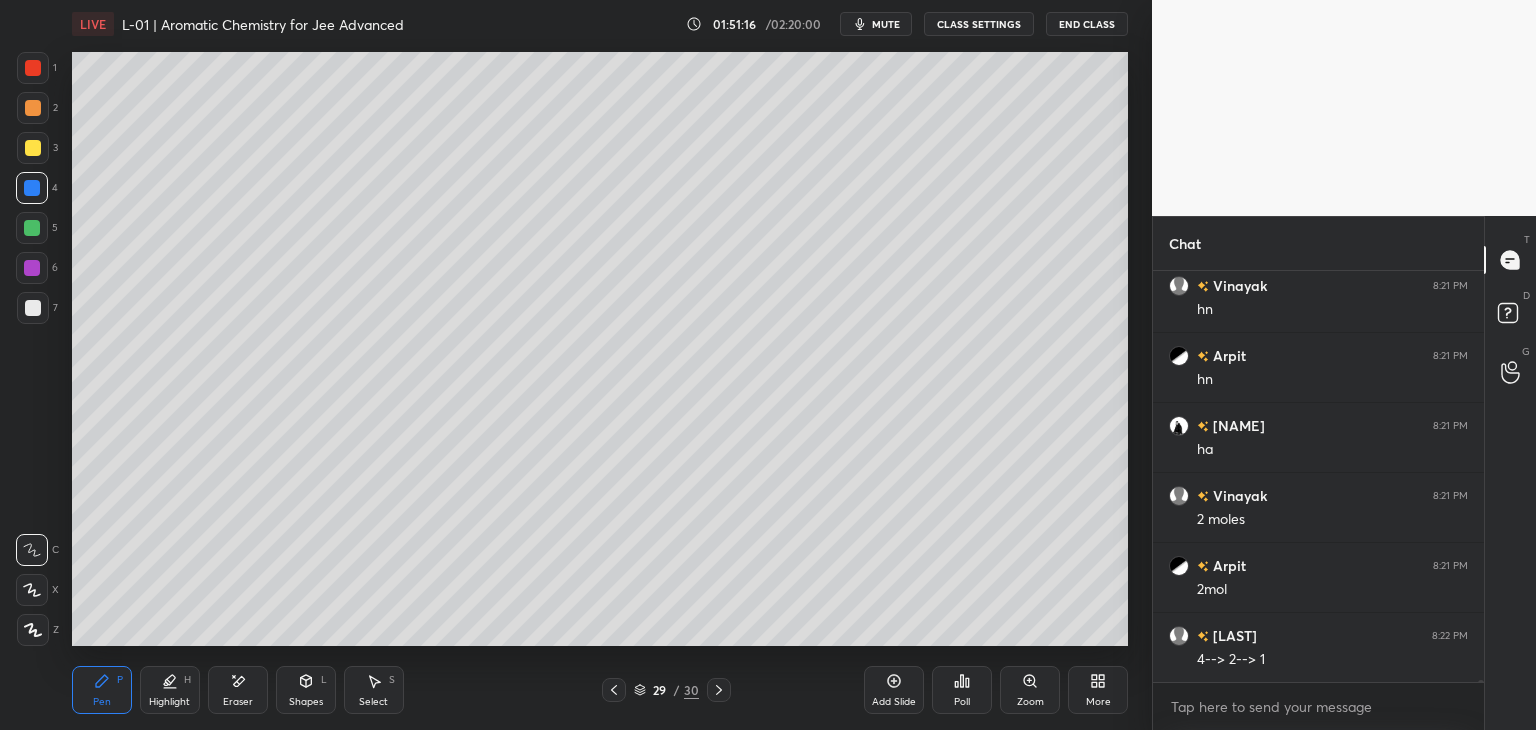 click 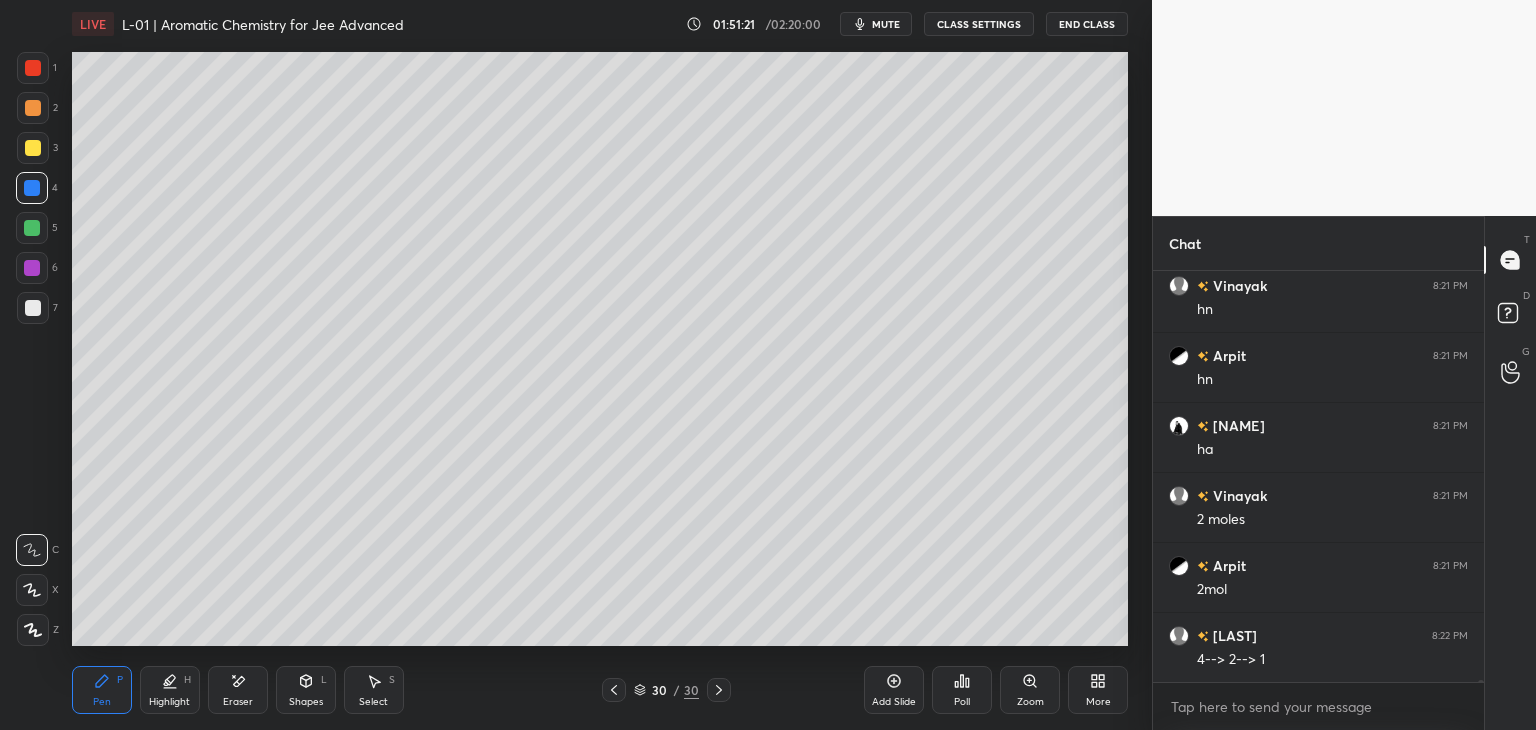 click 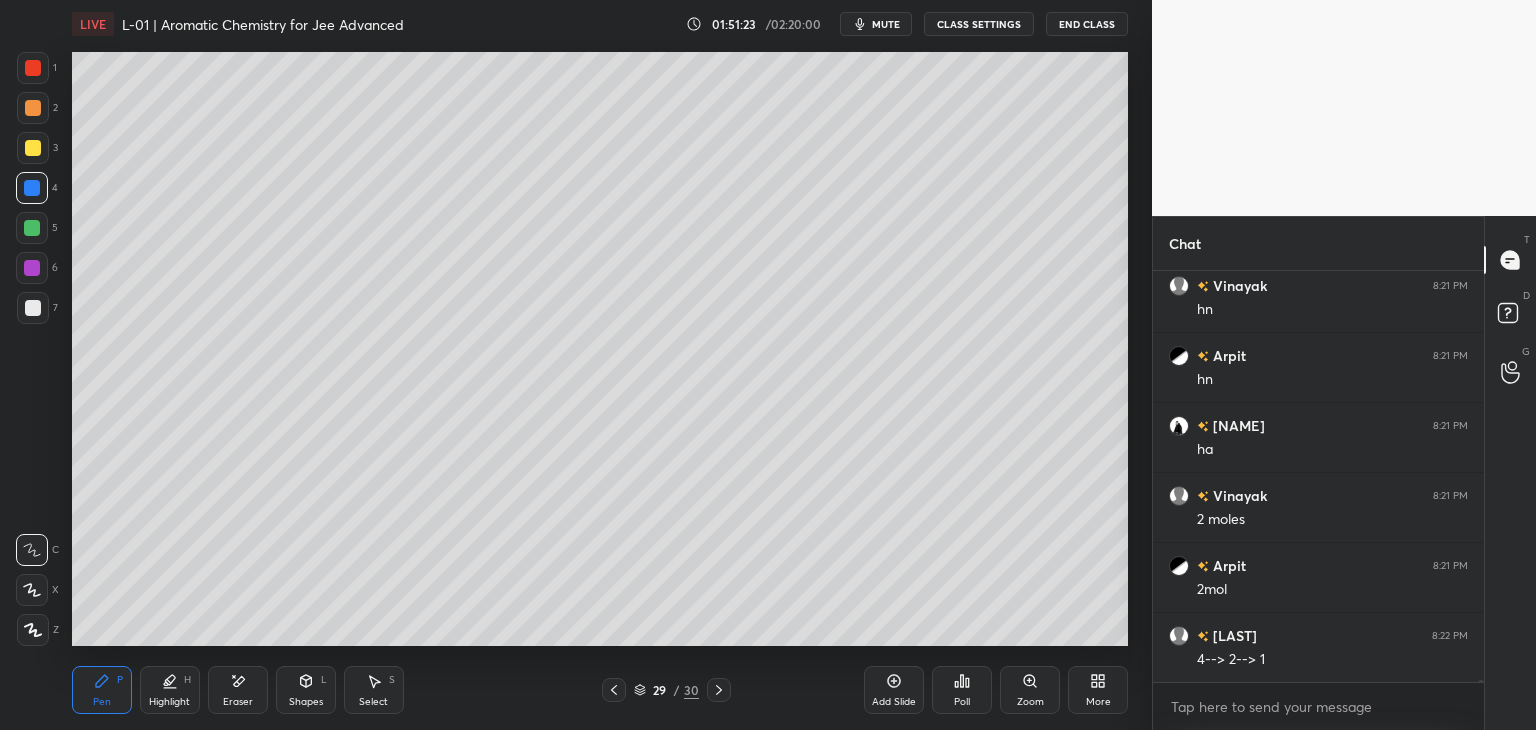 scroll, scrollTop: 89270, scrollLeft: 0, axis: vertical 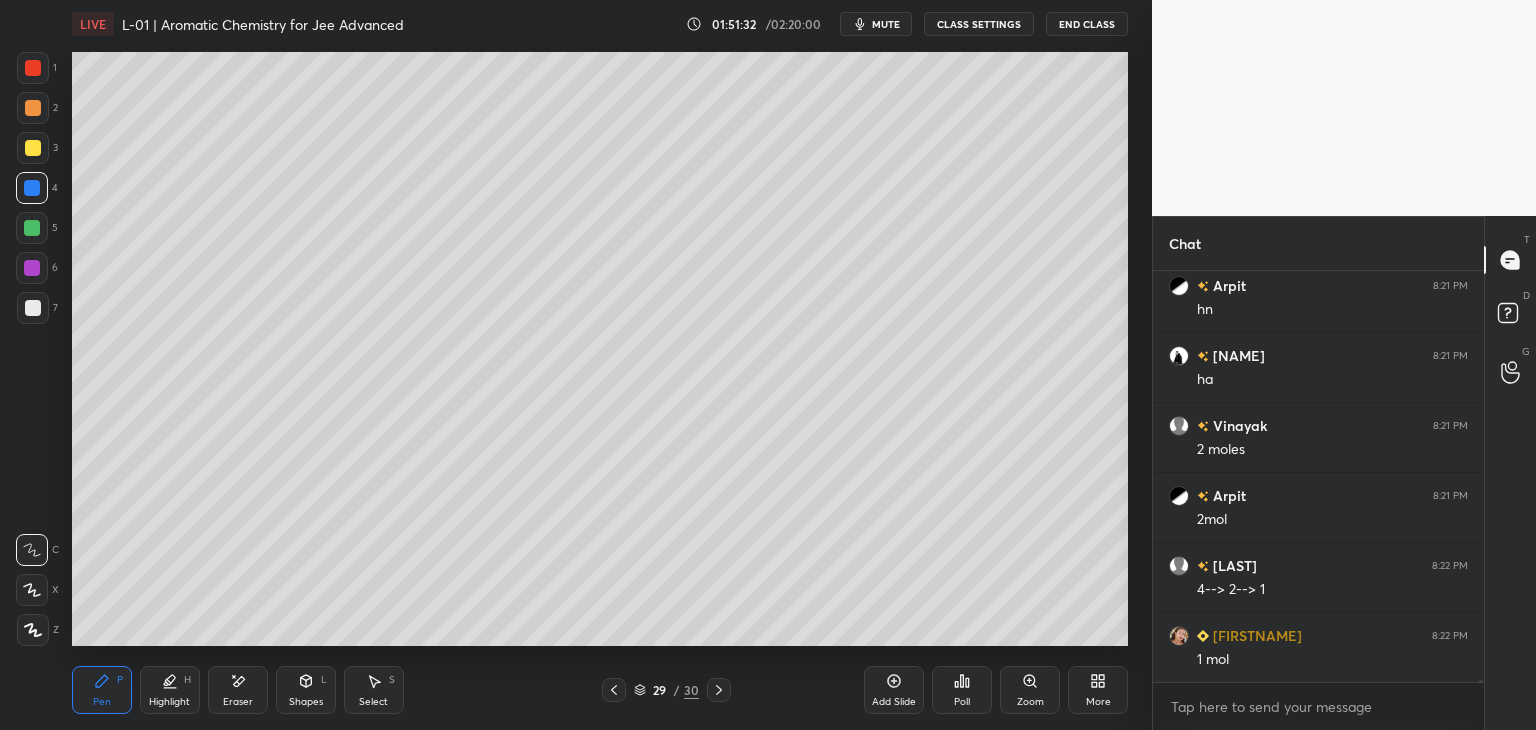 click 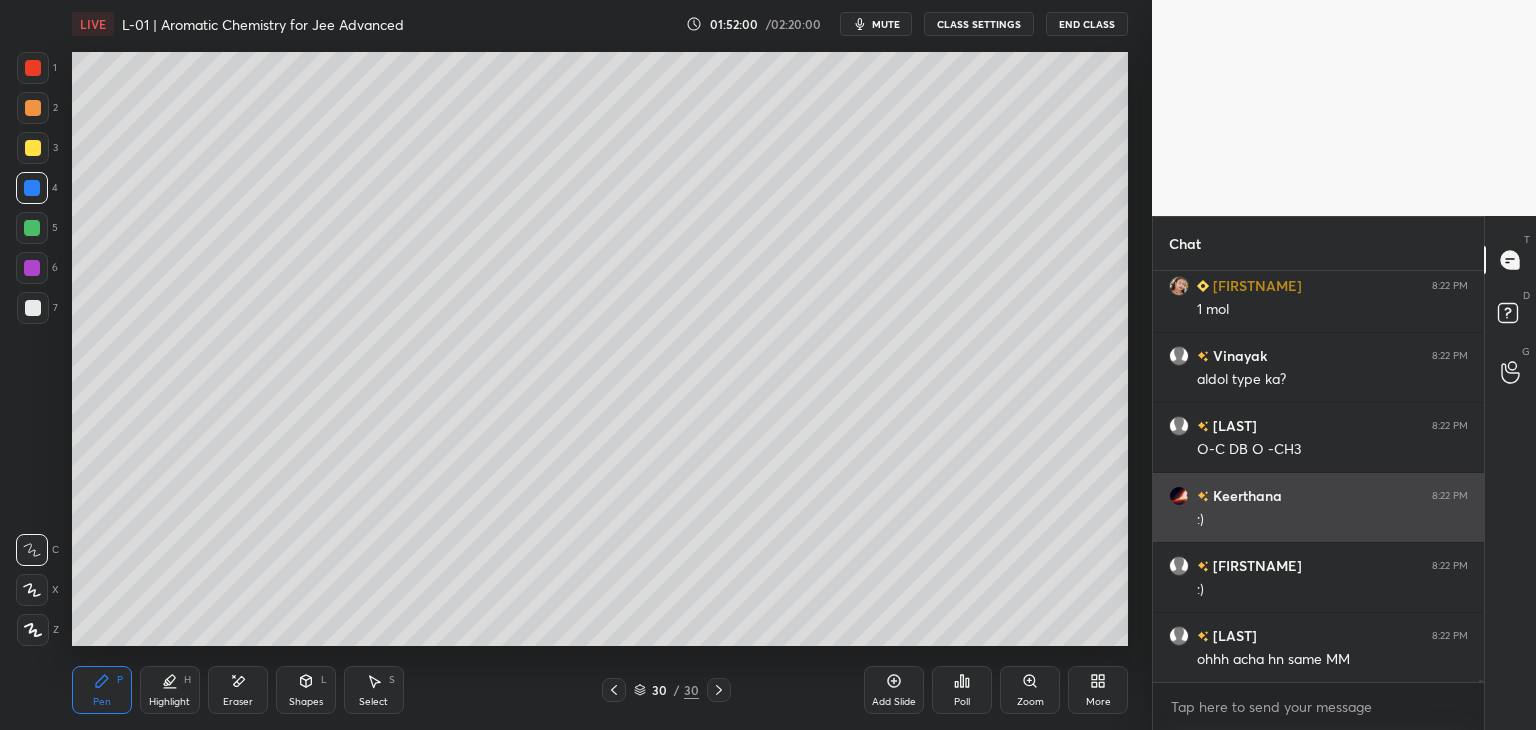 scroll, scrollTop: 89690, scrollLeft: 0, axis: vertical 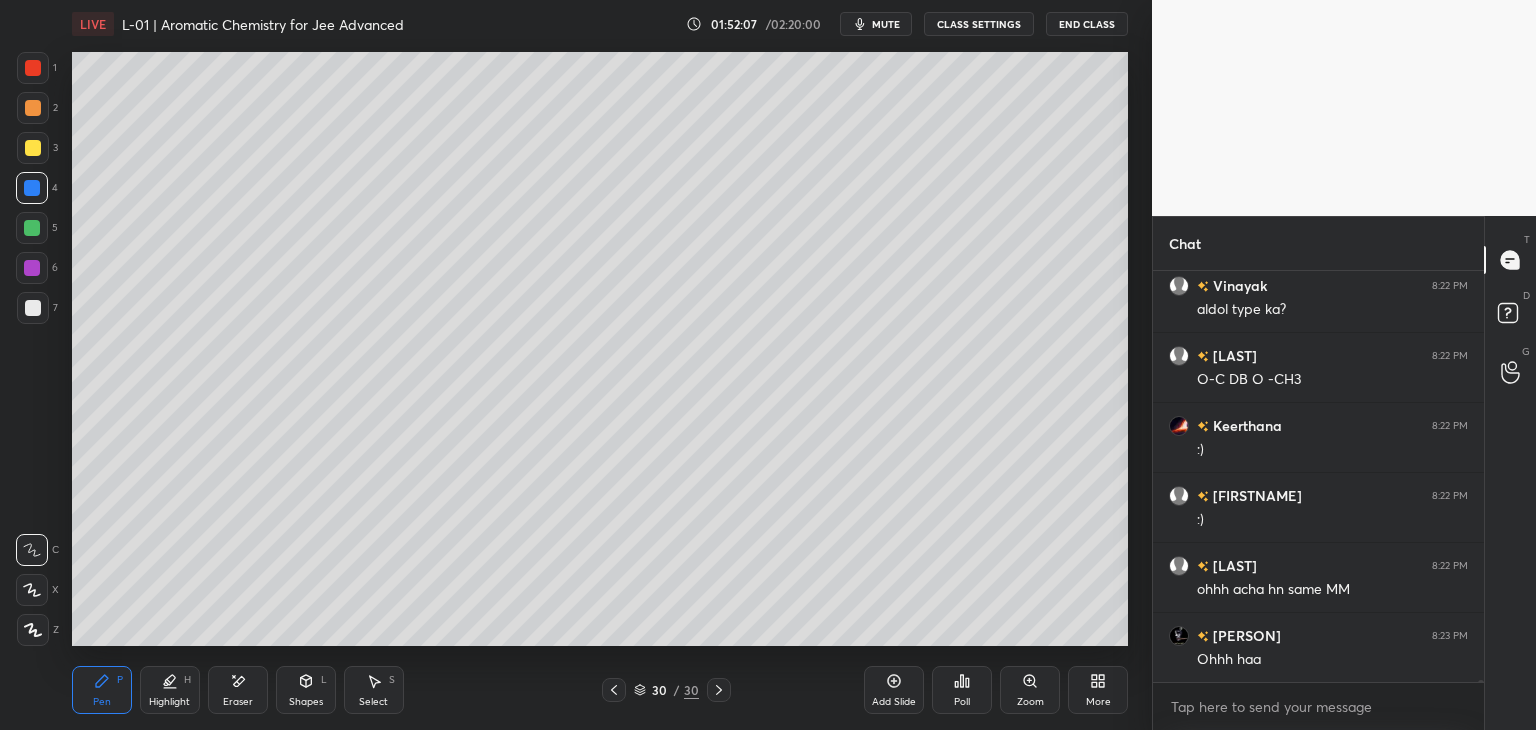 click 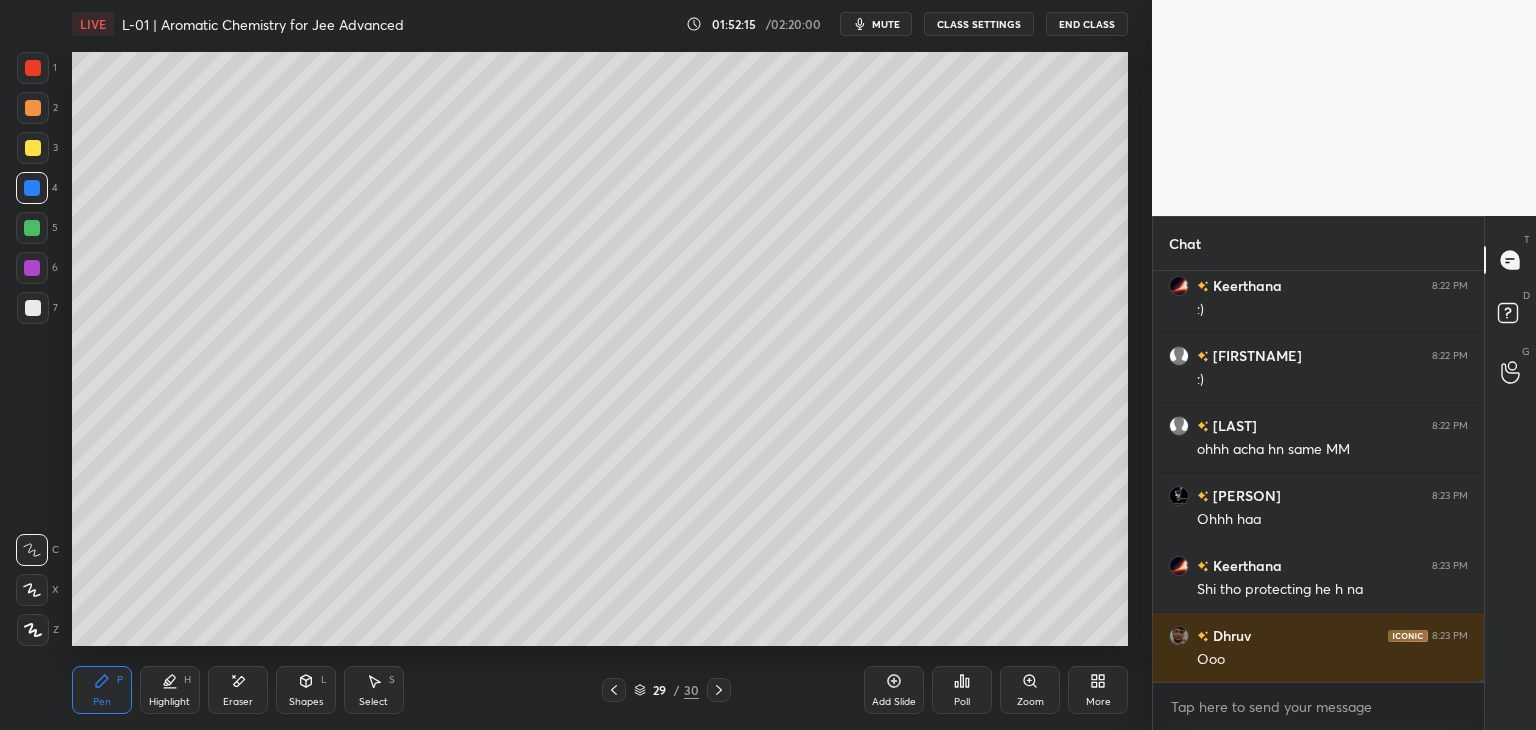 scroll, scrollTop: 89900, scrollLeft: 0, axis: vertical 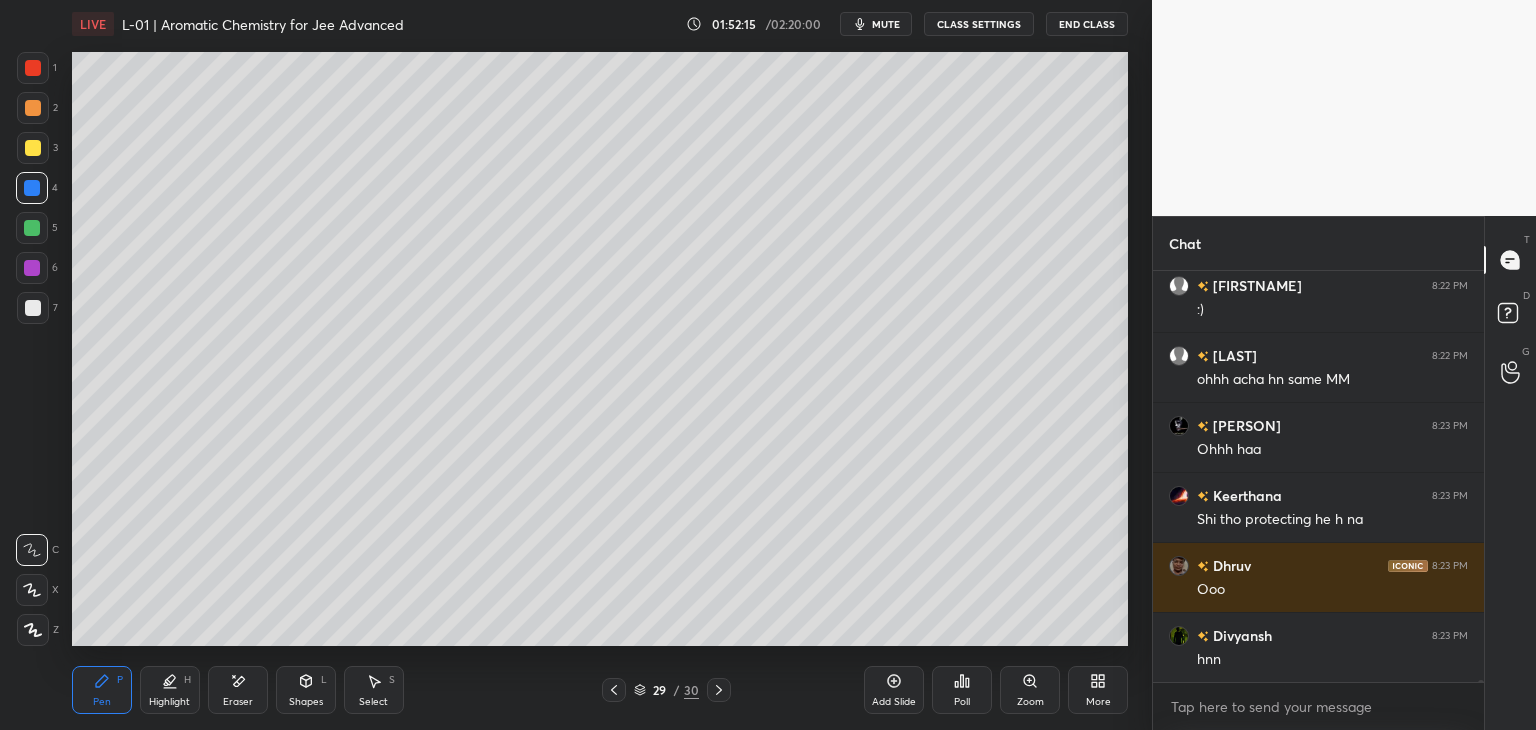 click 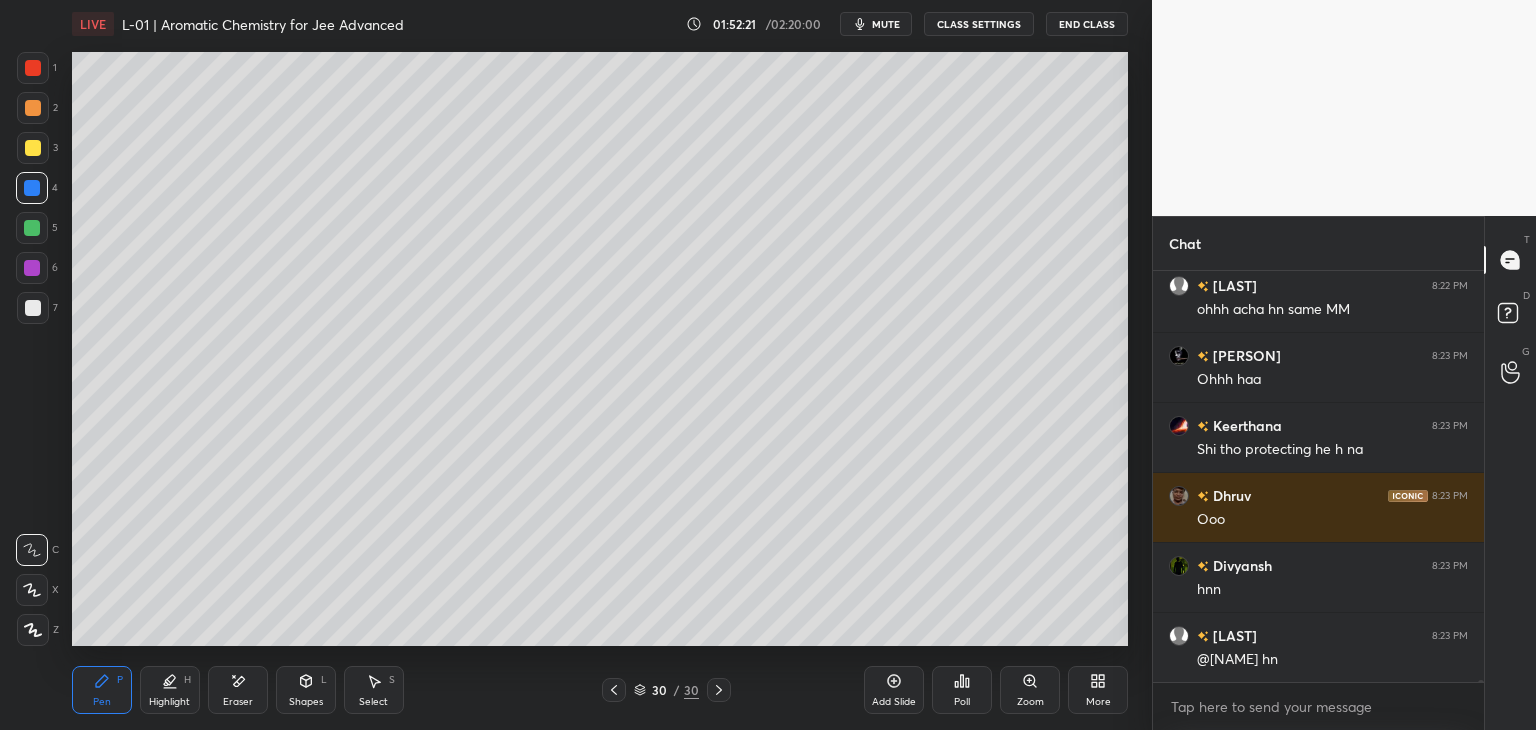 scroll, scrollTop: 90058, scrollLeft: 0, axis: vertical 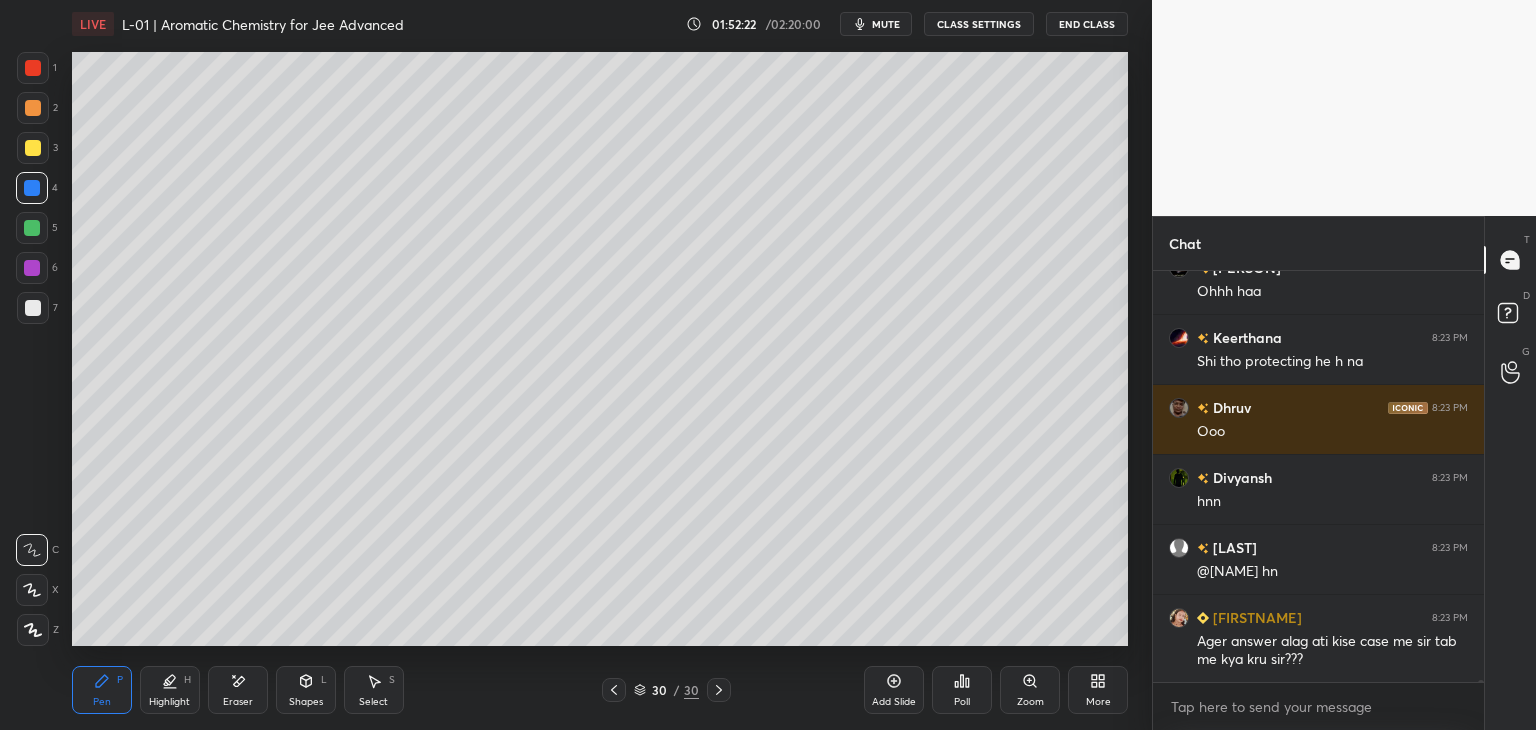 click at bounding box center [33, 68] 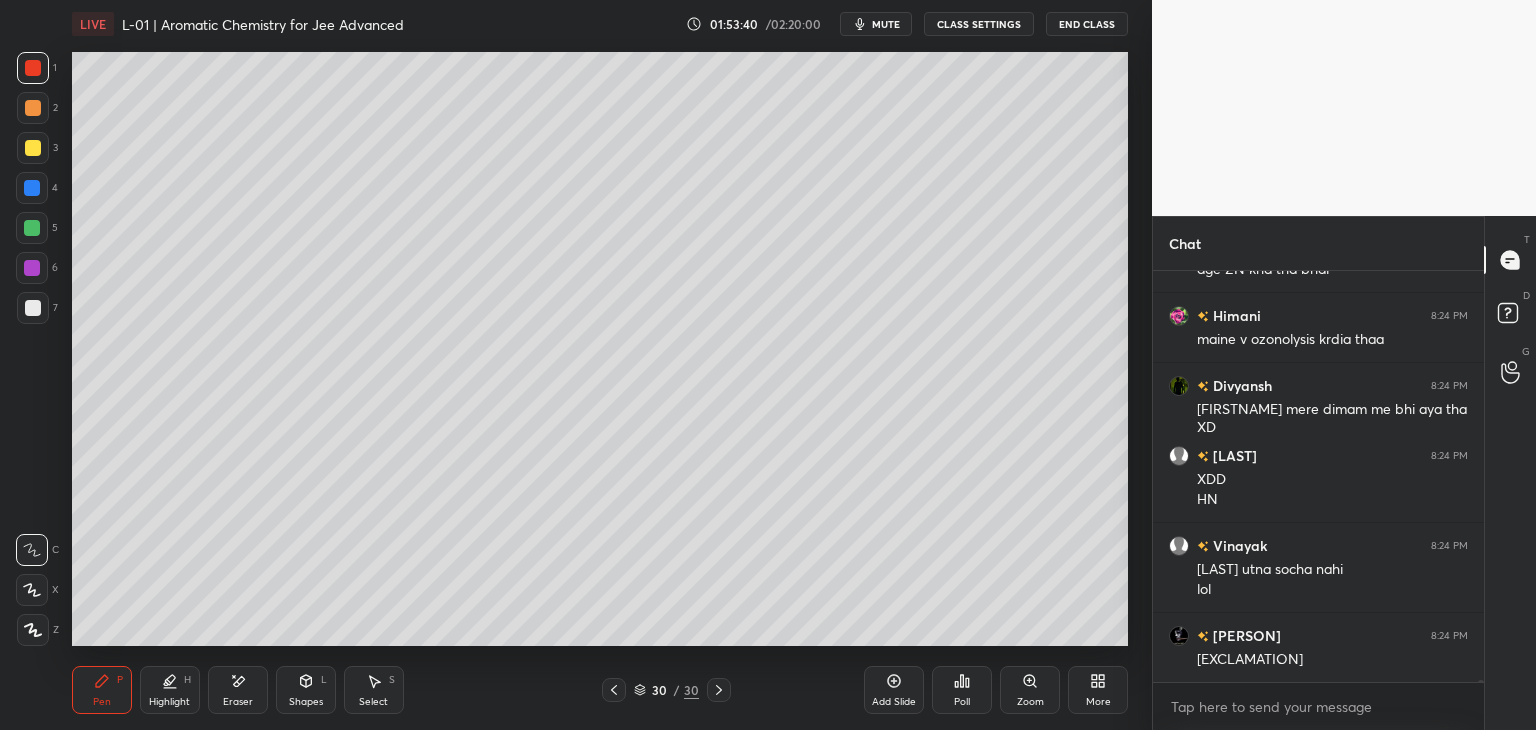 scroll, scrollTop: 91518, scrollLeft: 0, axis: vertical 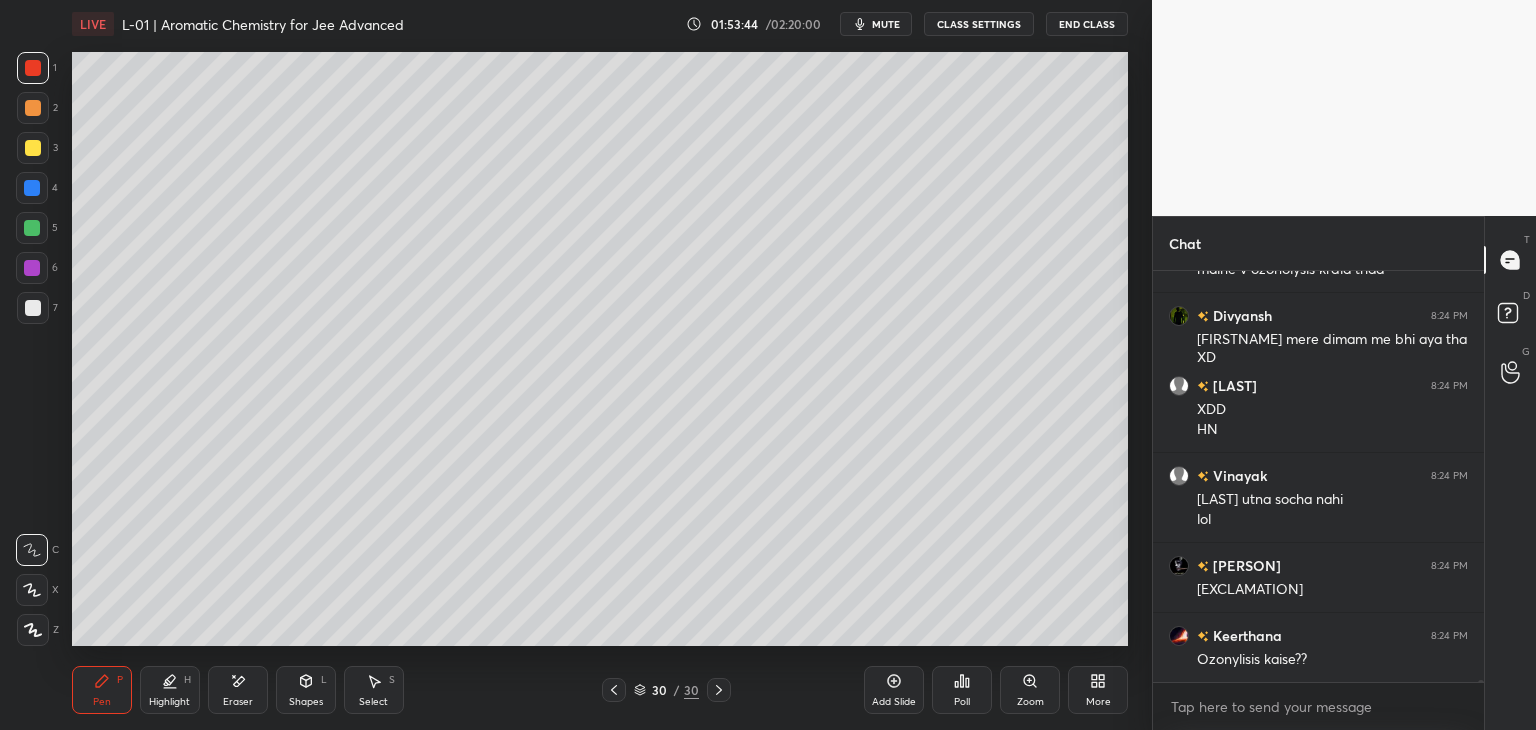 click 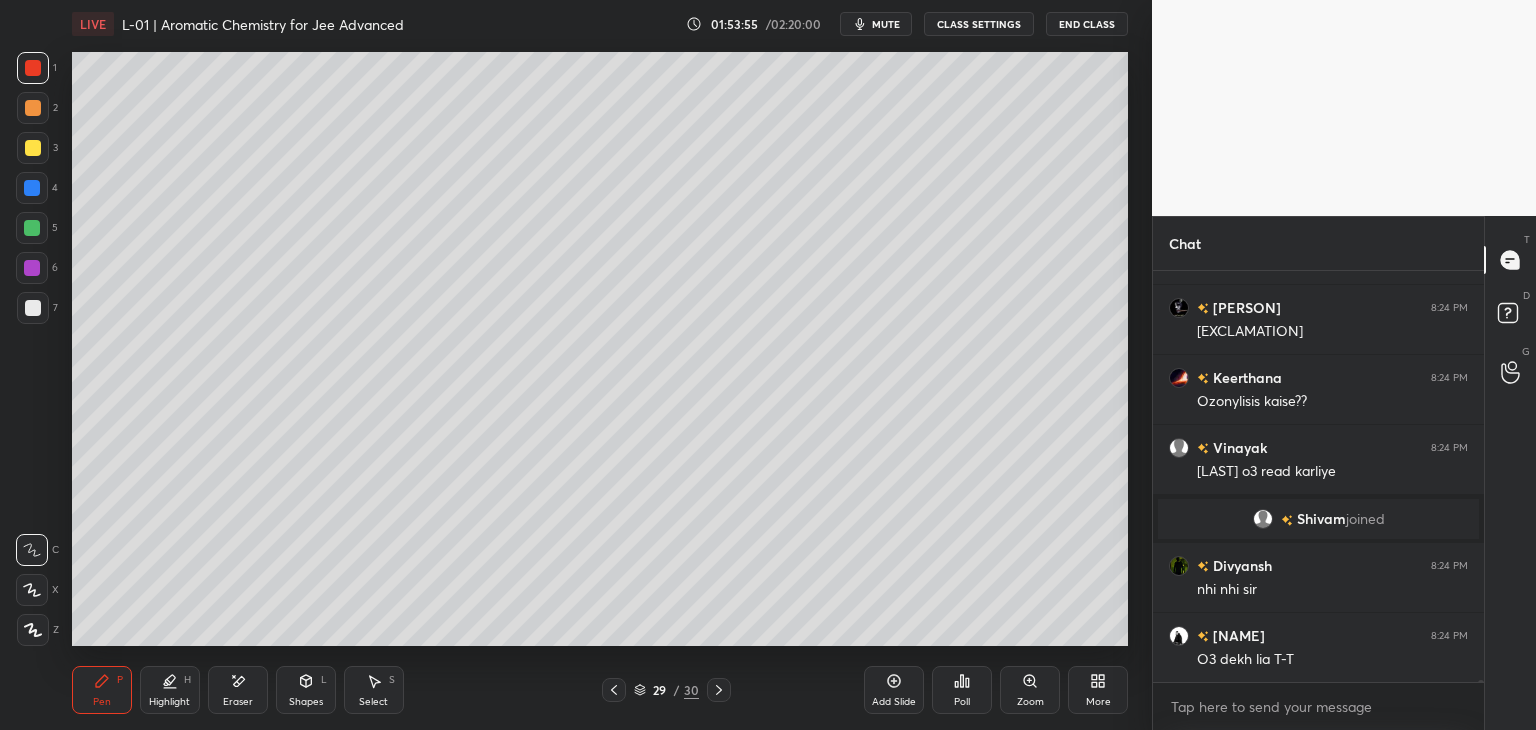scroll, scrollTop: 89896, scrollLeft: 0, axis: vertical 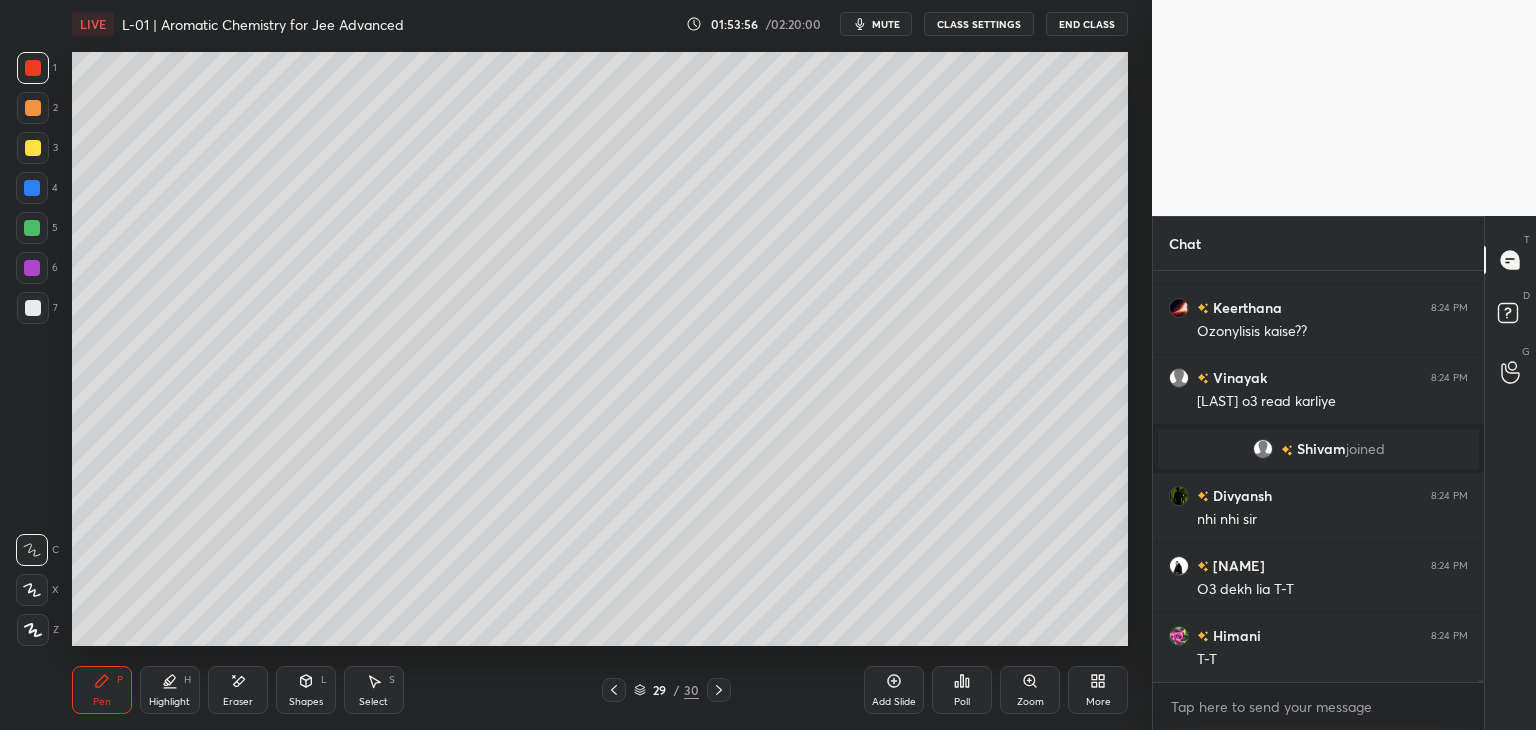 click 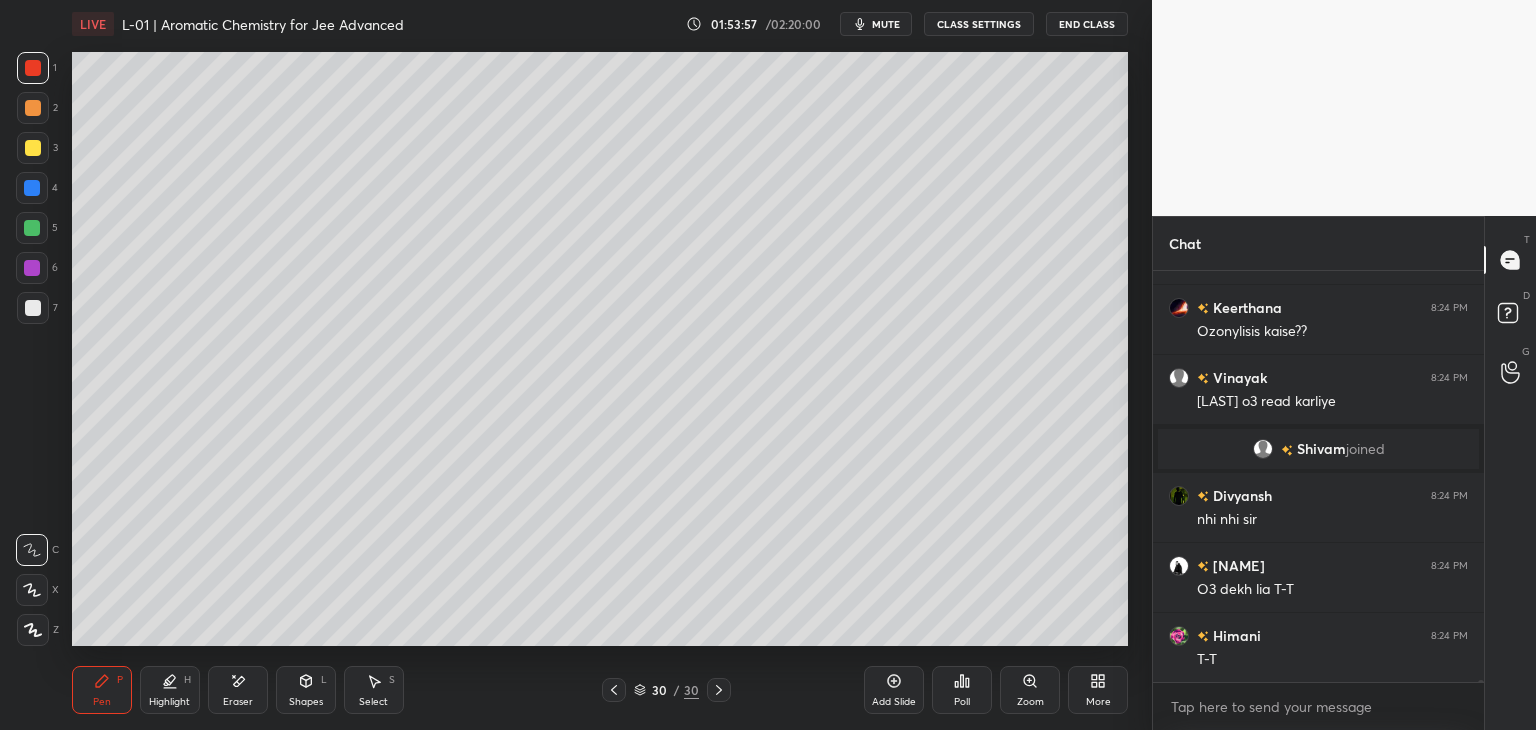 click 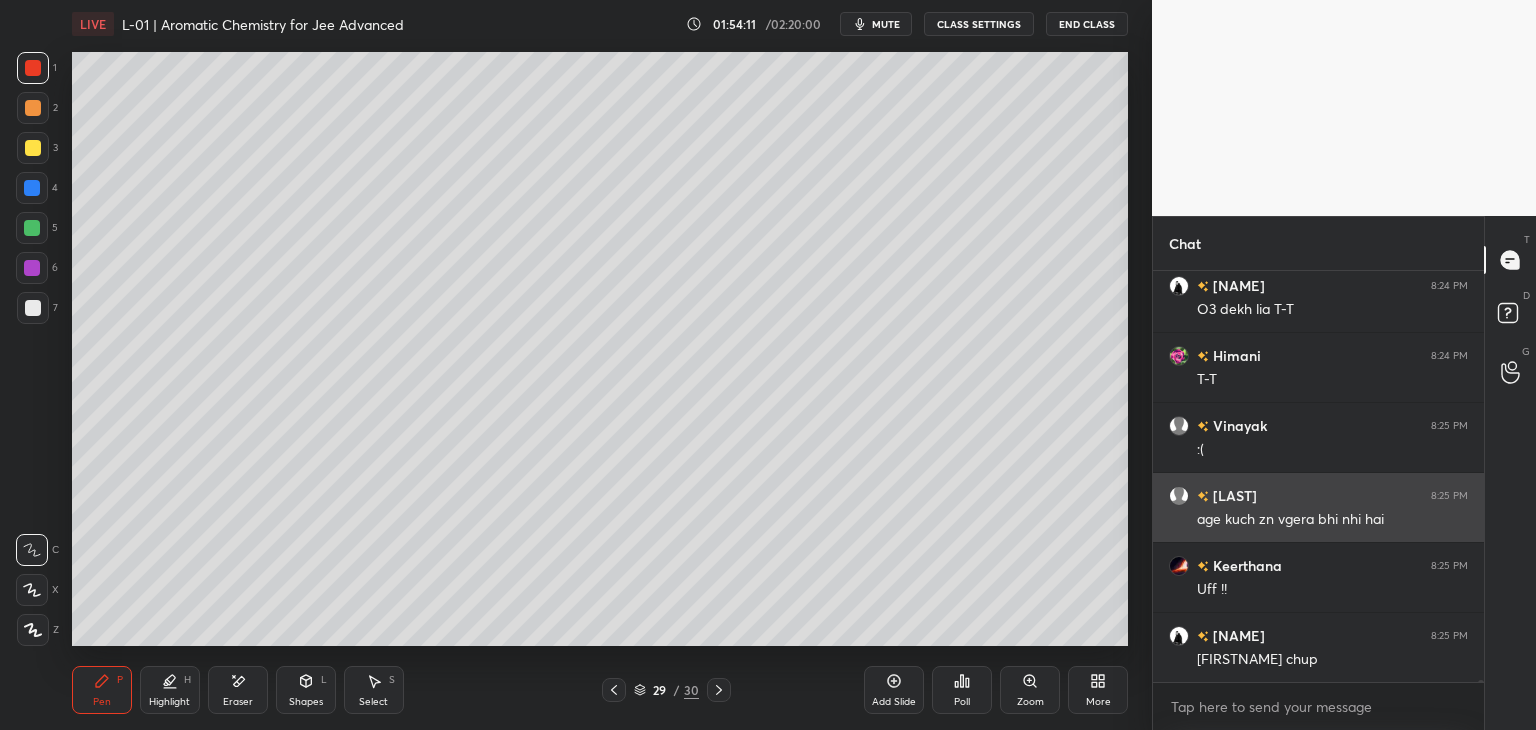 scroll, scrollTop: 90246, scrollLeft: 0, axis: vertical 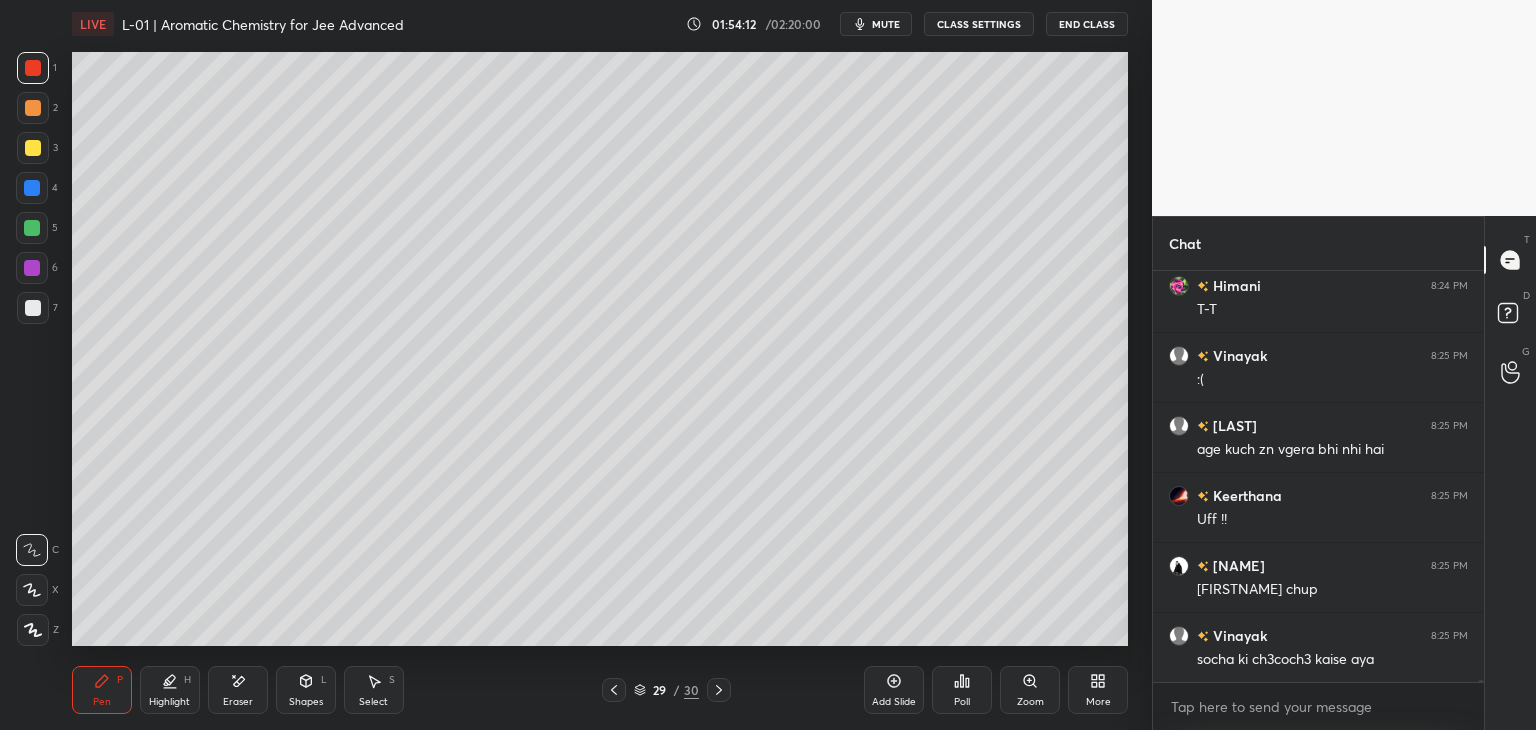 click 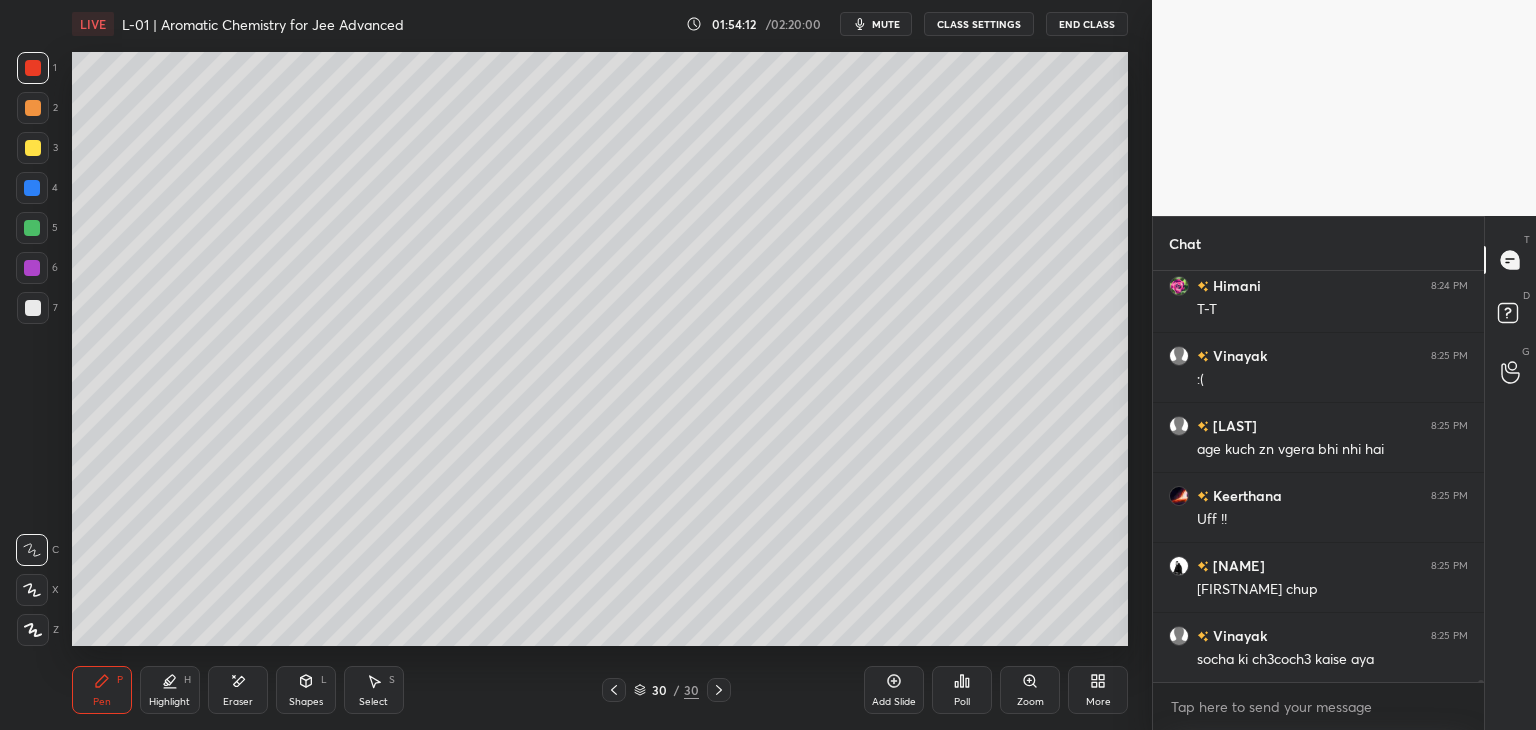 click 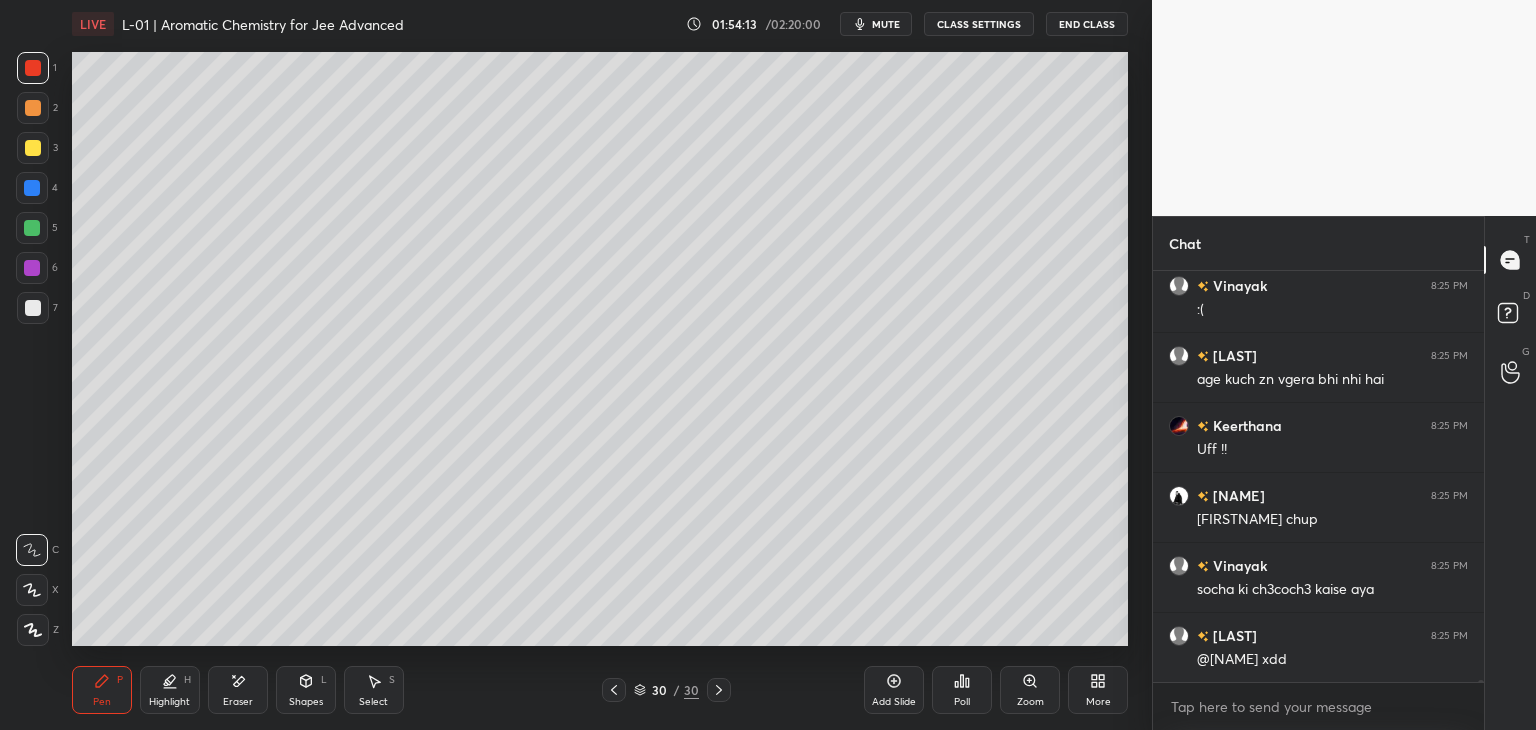 click on "Add Slide" at bounding box center (894, 690) 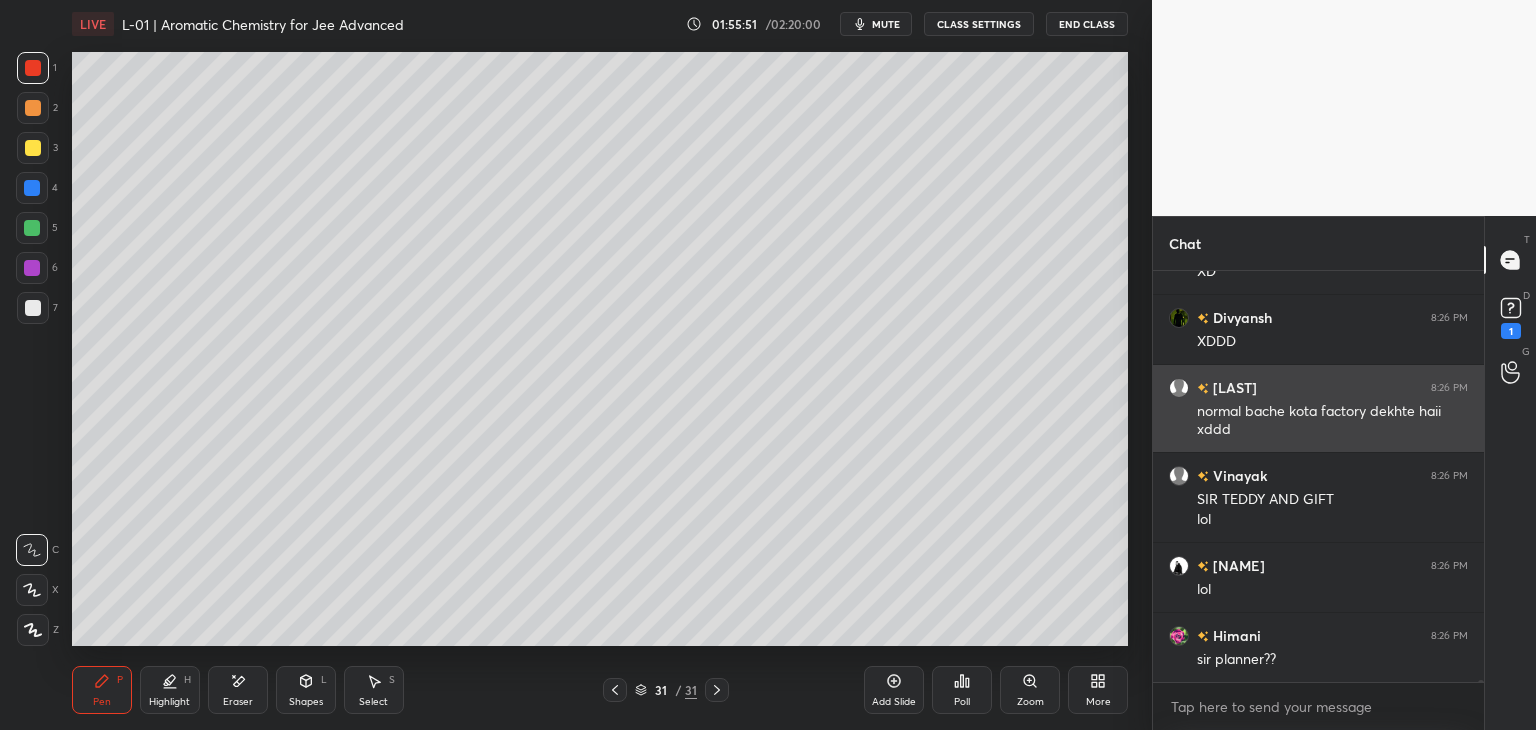 scroll, scrollTop: 94464, scrollLeft: 0, axis: vertical 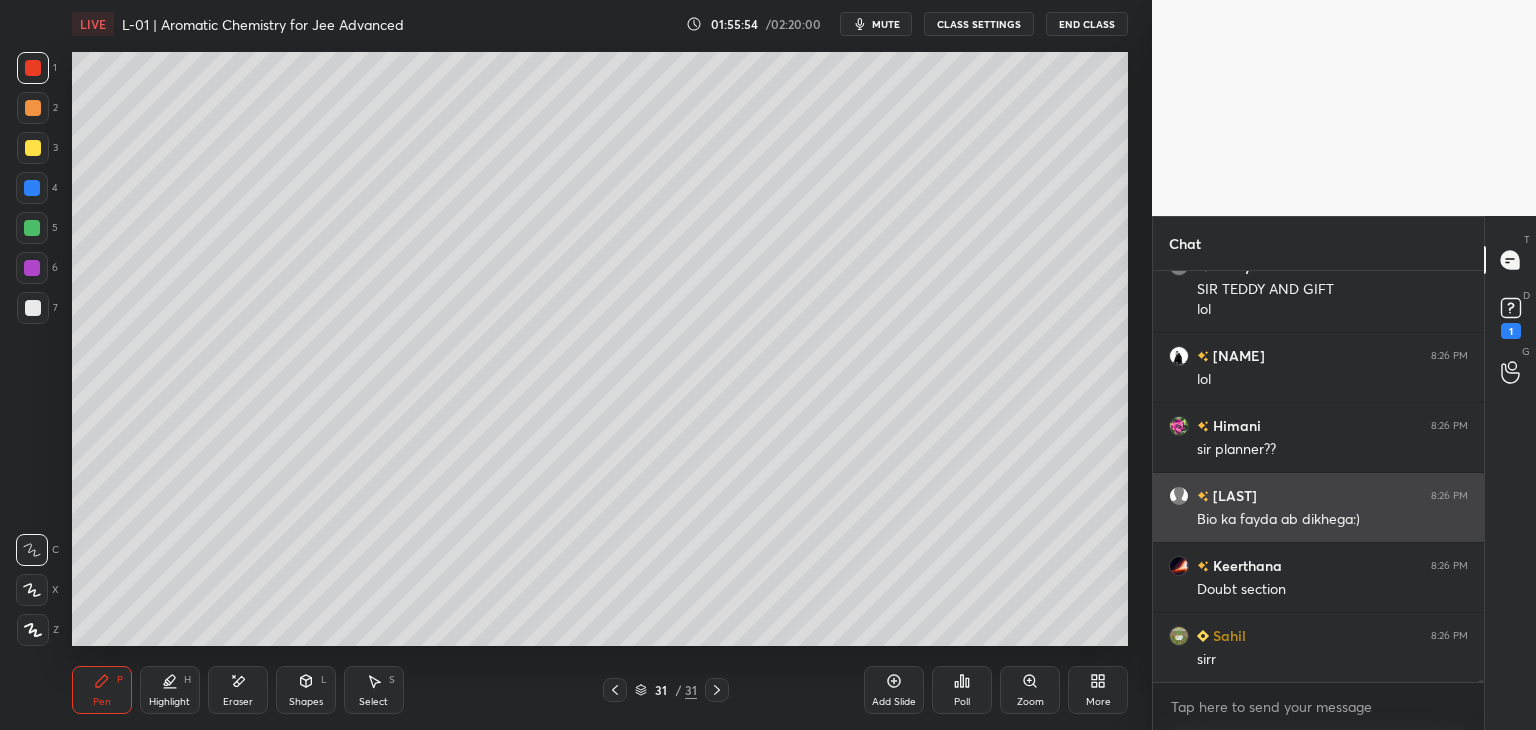 click on "End Class" at bounding box center (1087, 24) 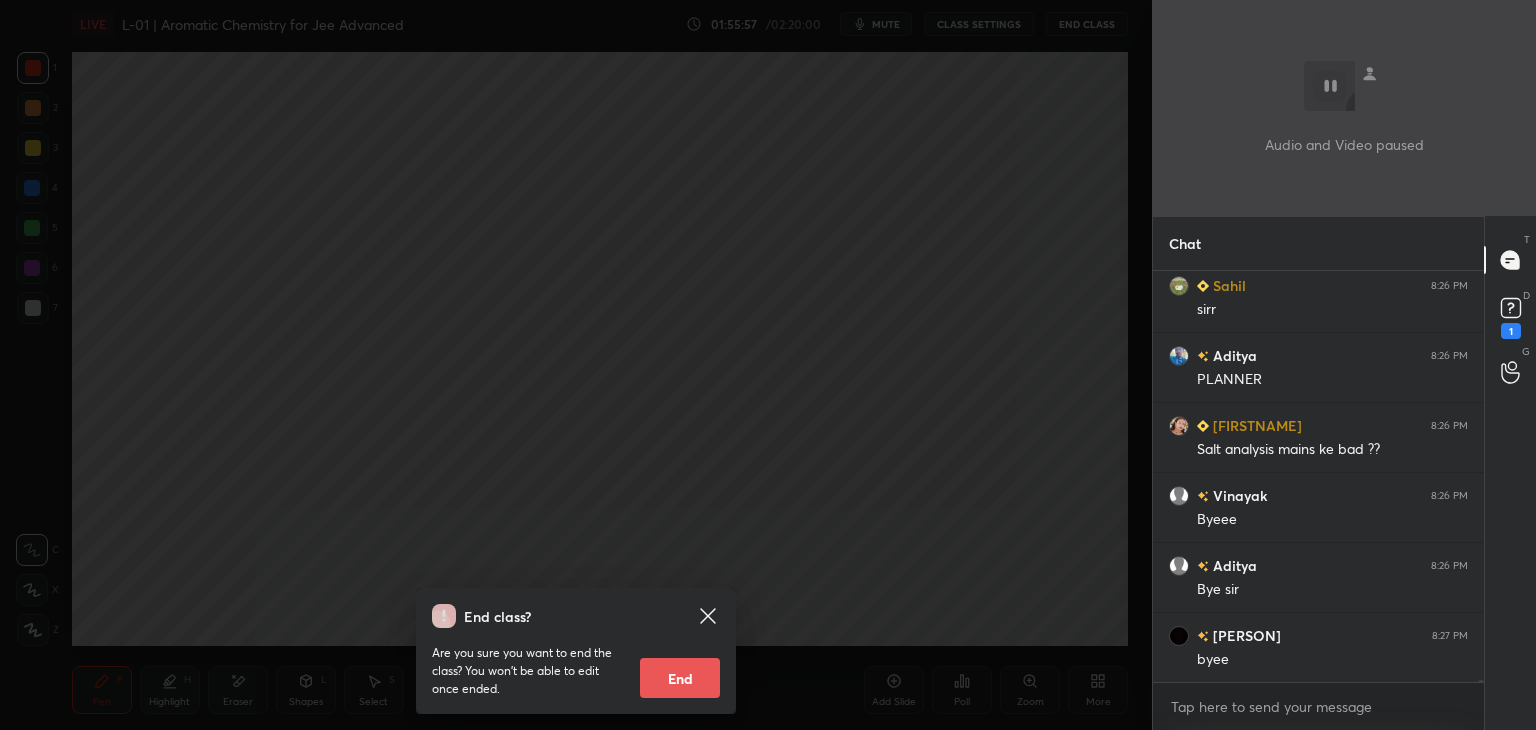 click 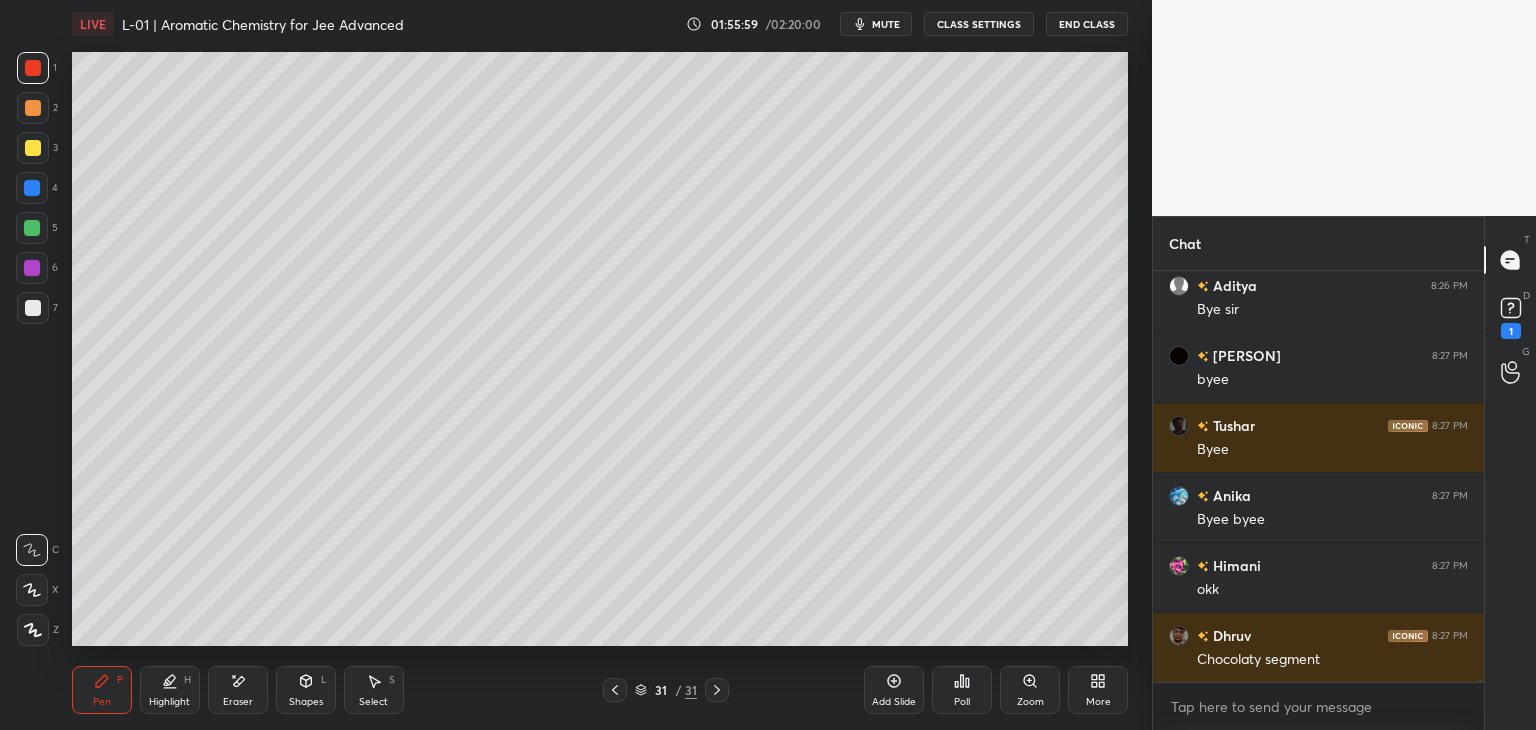 click at bounding box center [33, 148] 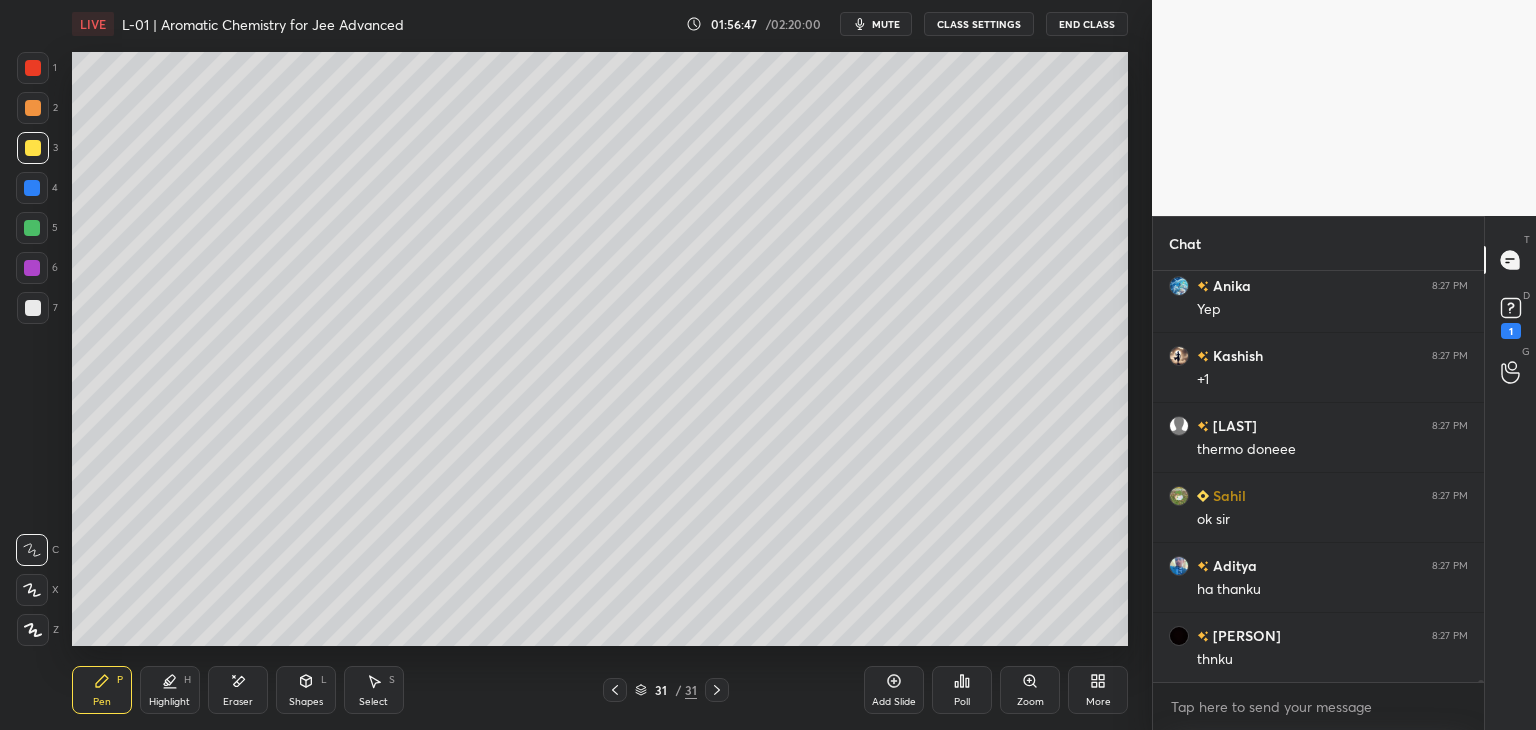 click on "End Class" at bounding box center (1087, 24) 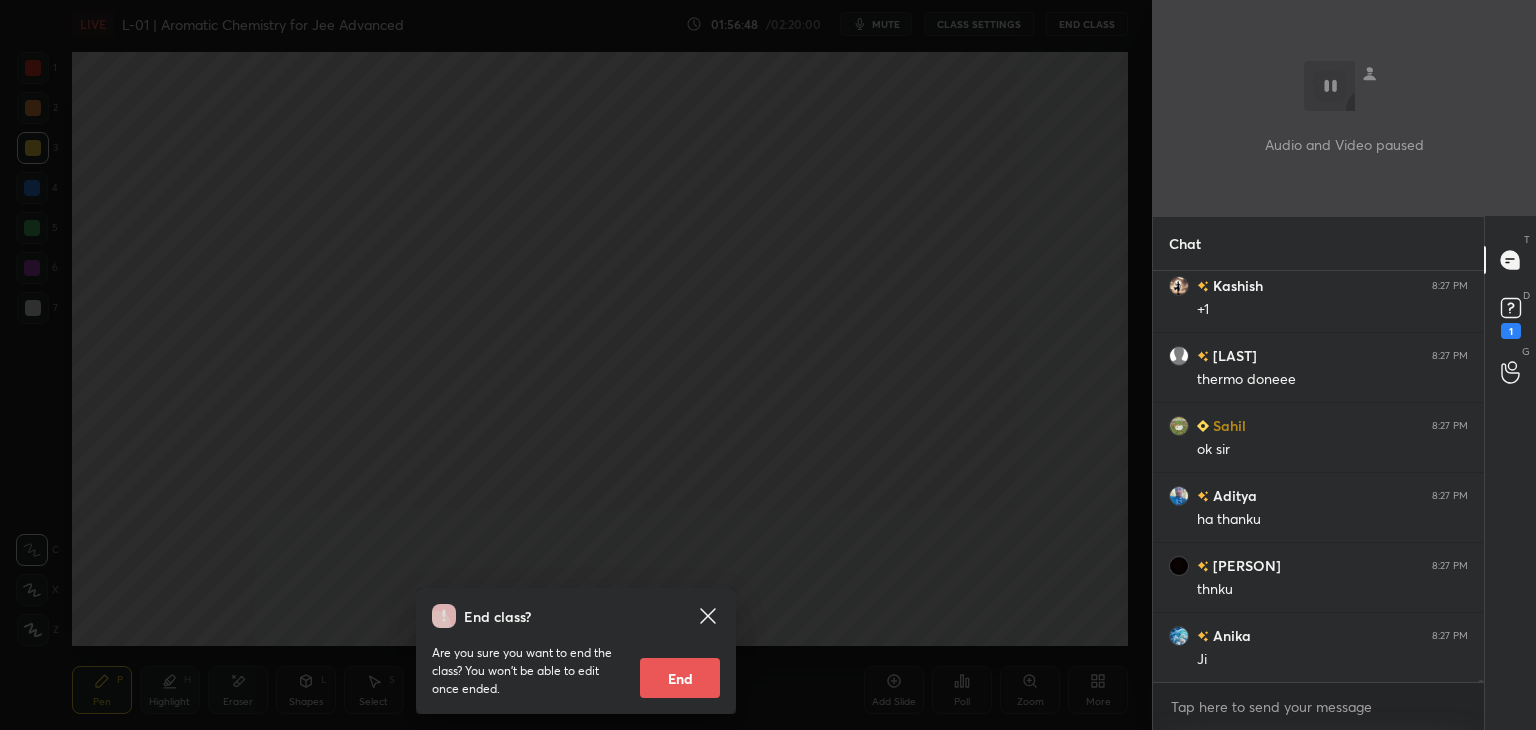 click on "End class? Are you sure you want to end the class? You won’t be able to edit once ended. End" at bounding box center [576, 365] 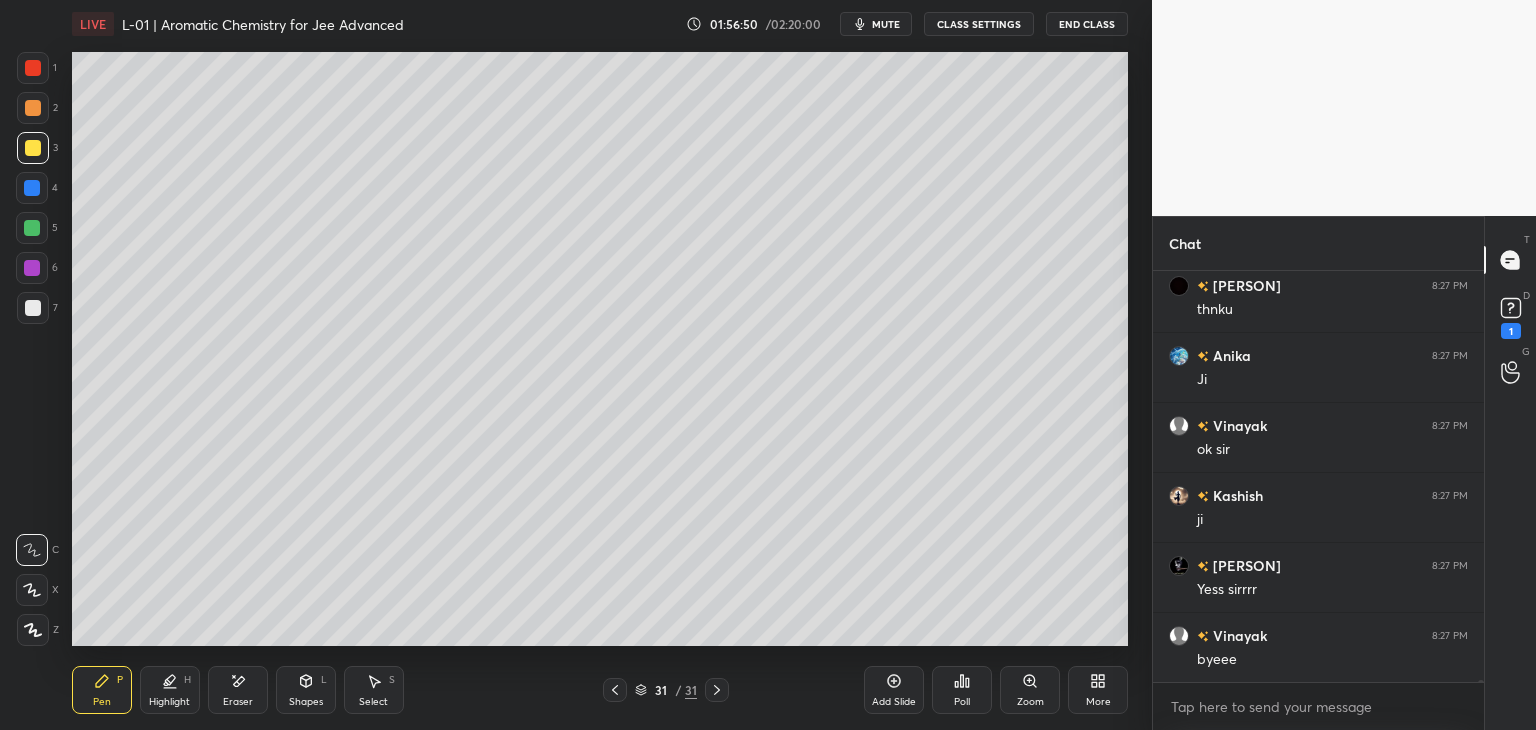 click on "End Class" at bounding box center [1087, 24] 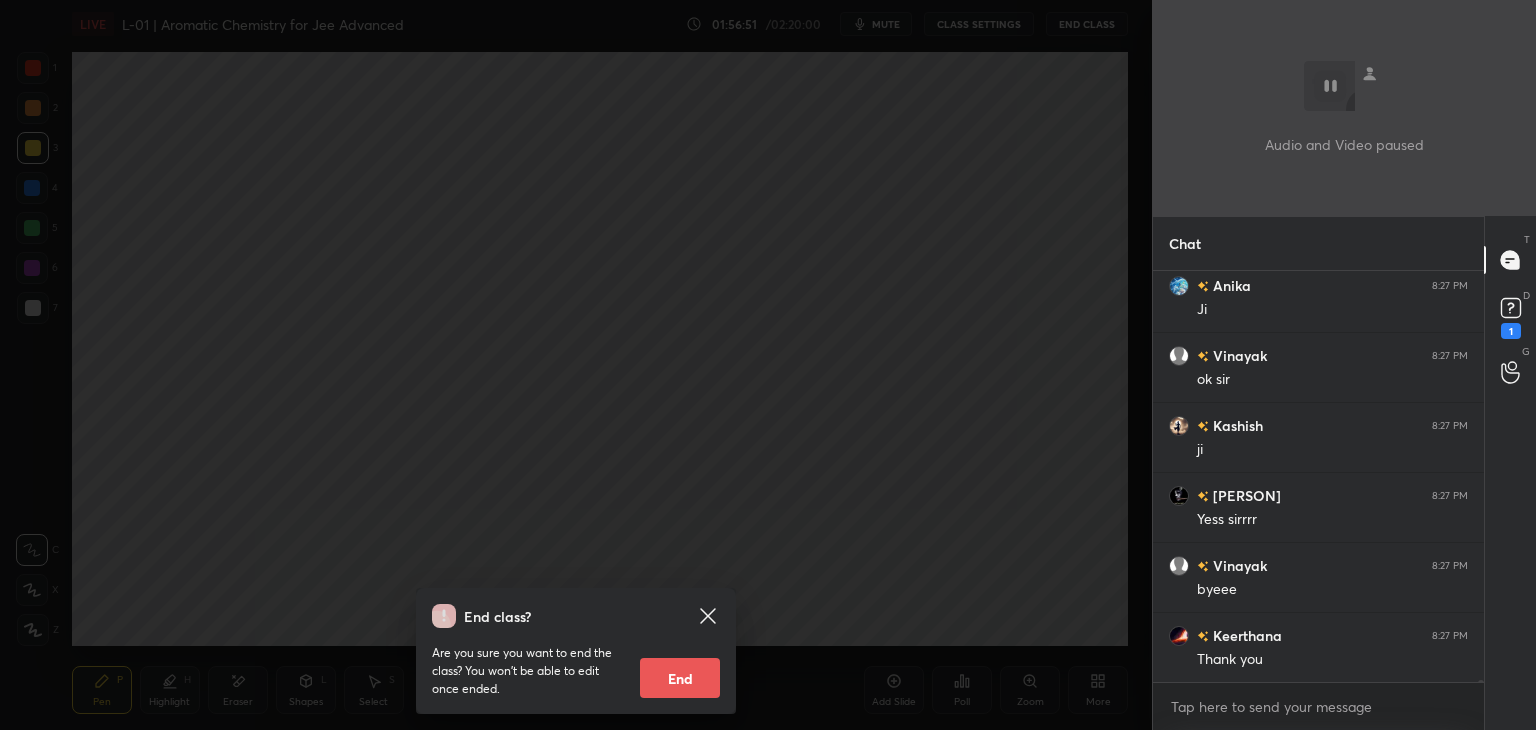 click on "End" at bounding box center (680, 678) 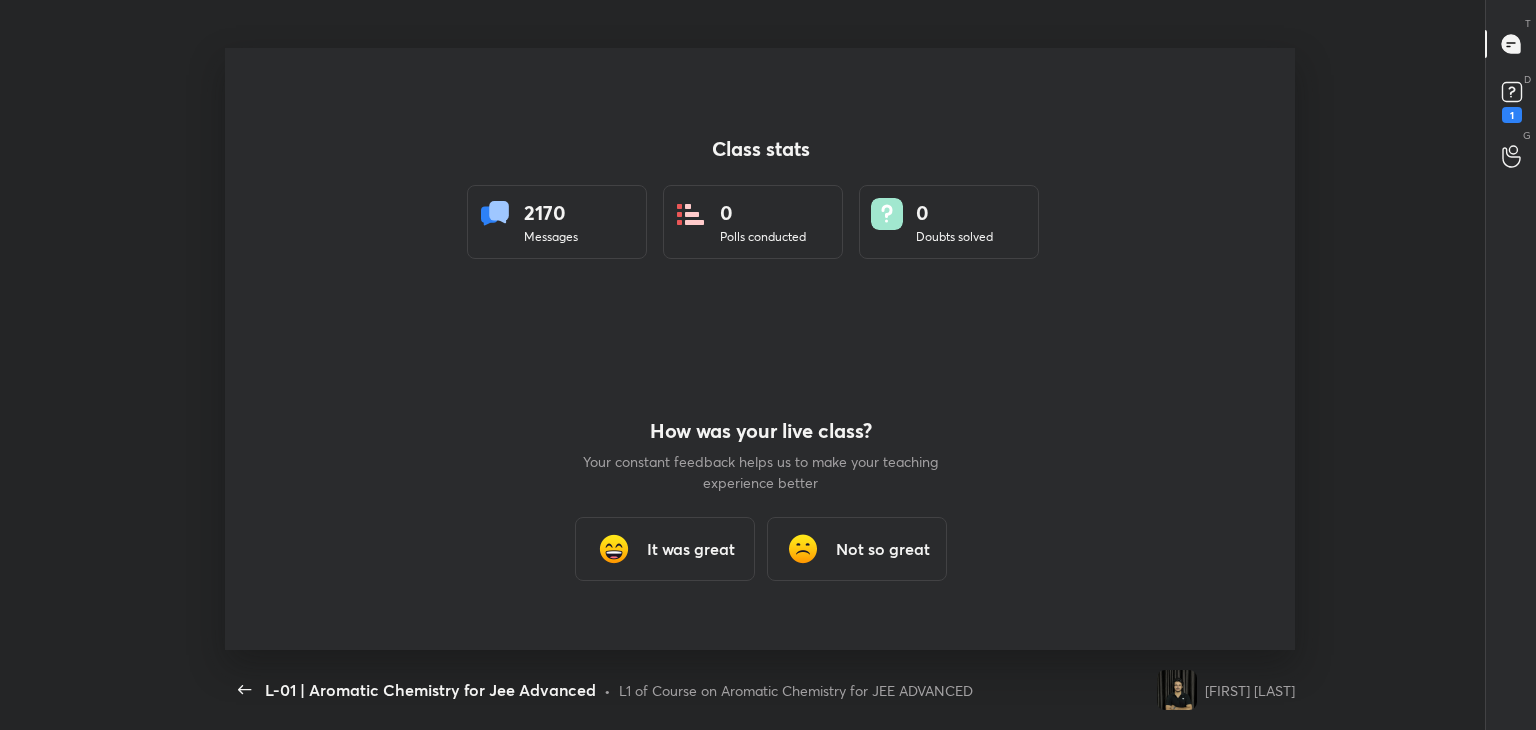click on "It was great" at bounding box center (664, 549) 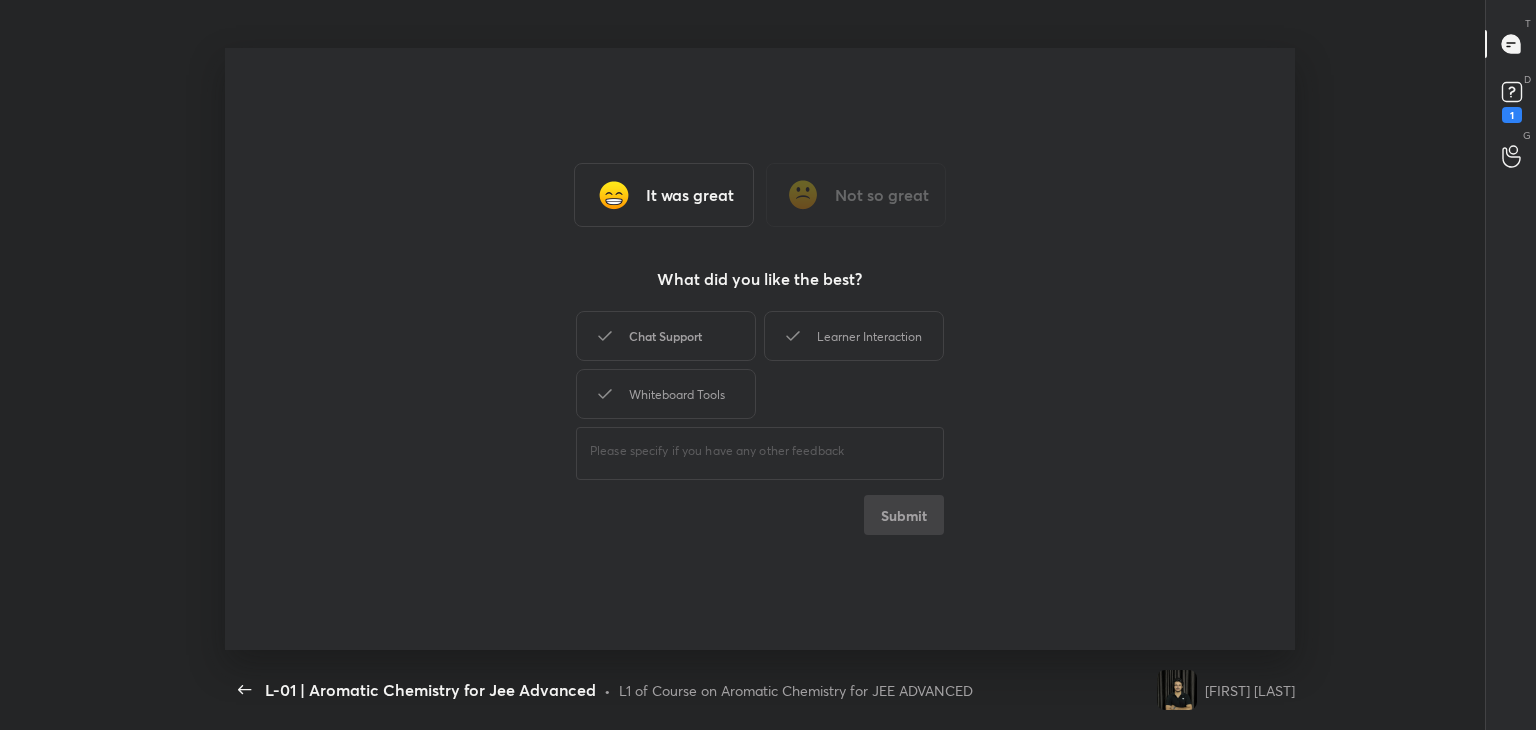 click on "Chat Support" at bounding box center (666, 336) 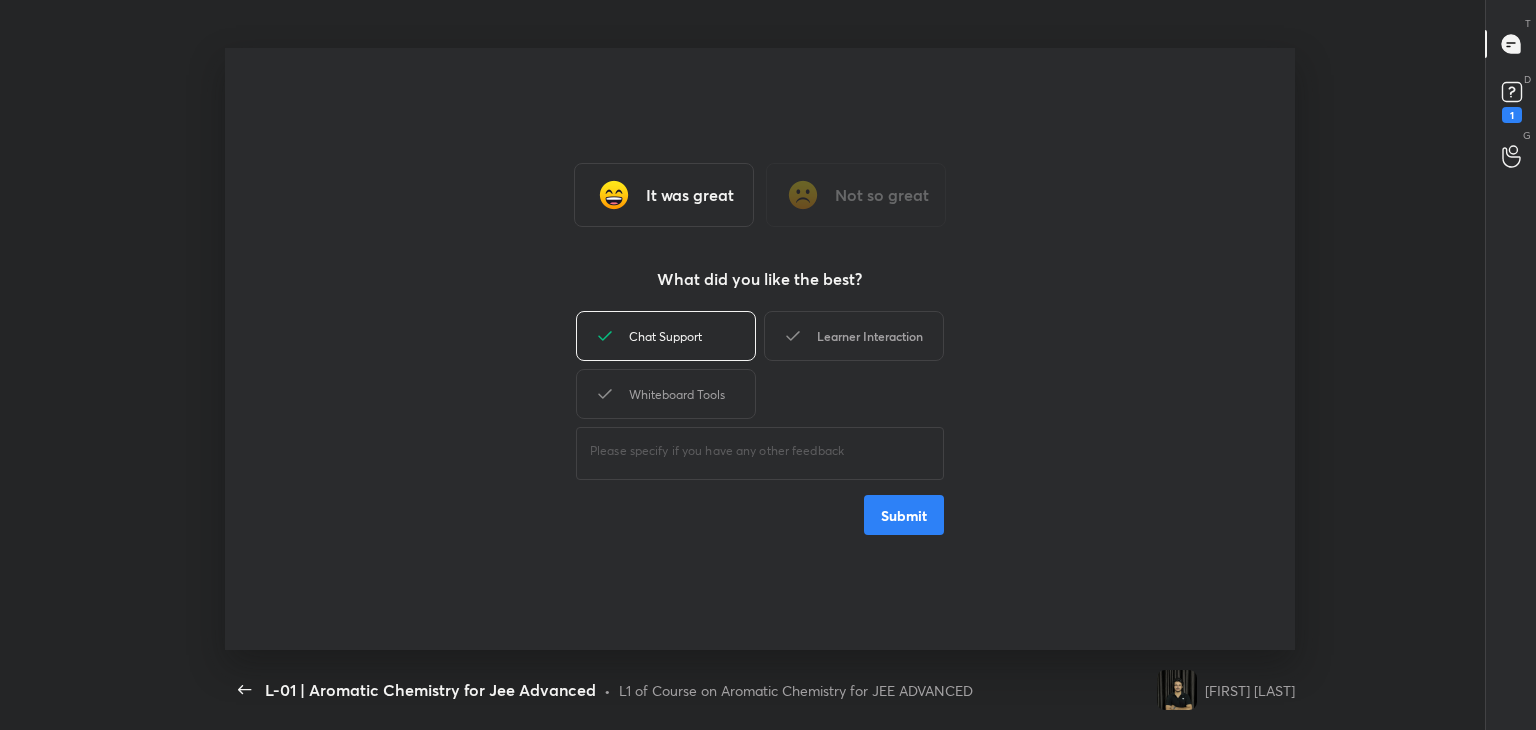 click on "Learner Interaction" at bounding box center (854, 336) 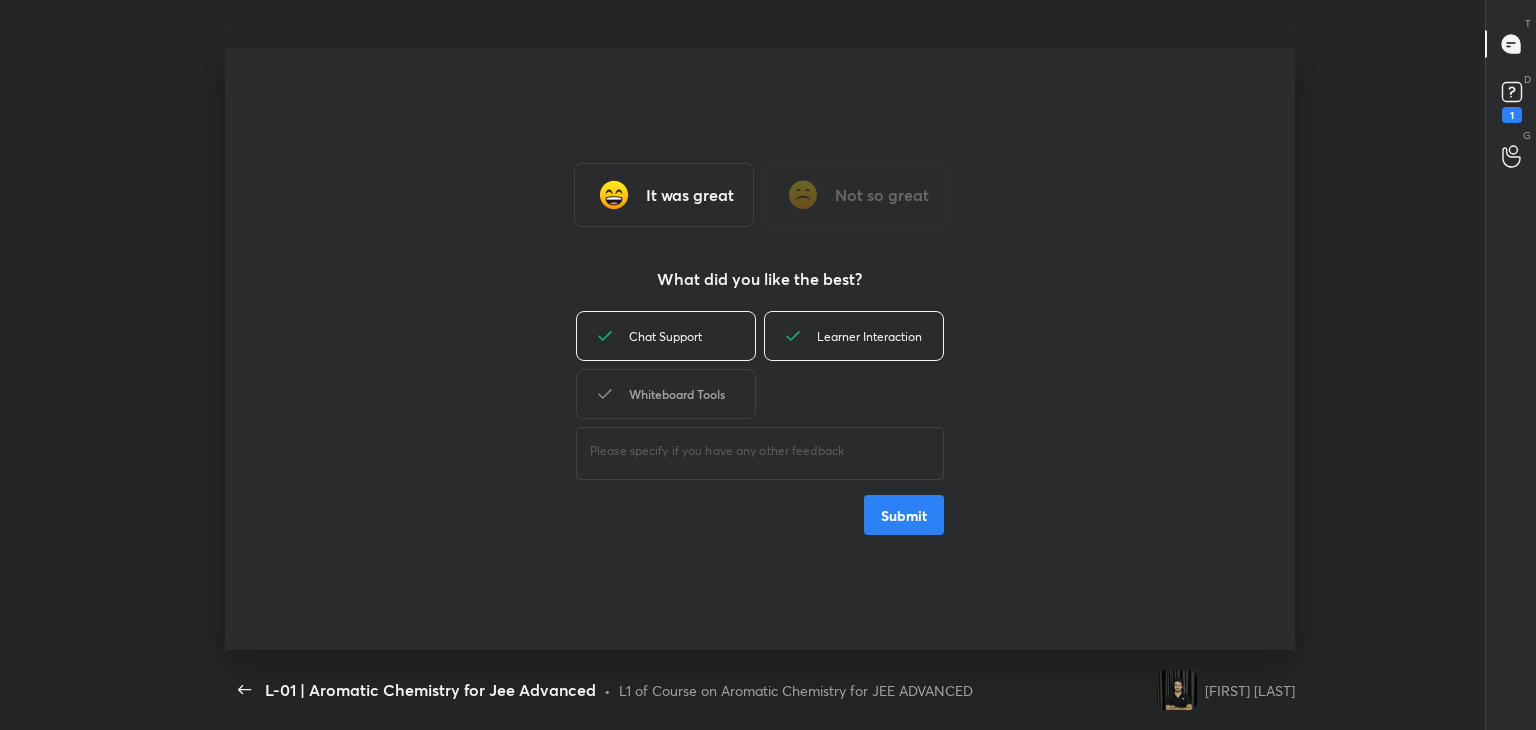click on "Whiteboard Tools" at bounding box center (666, 394) 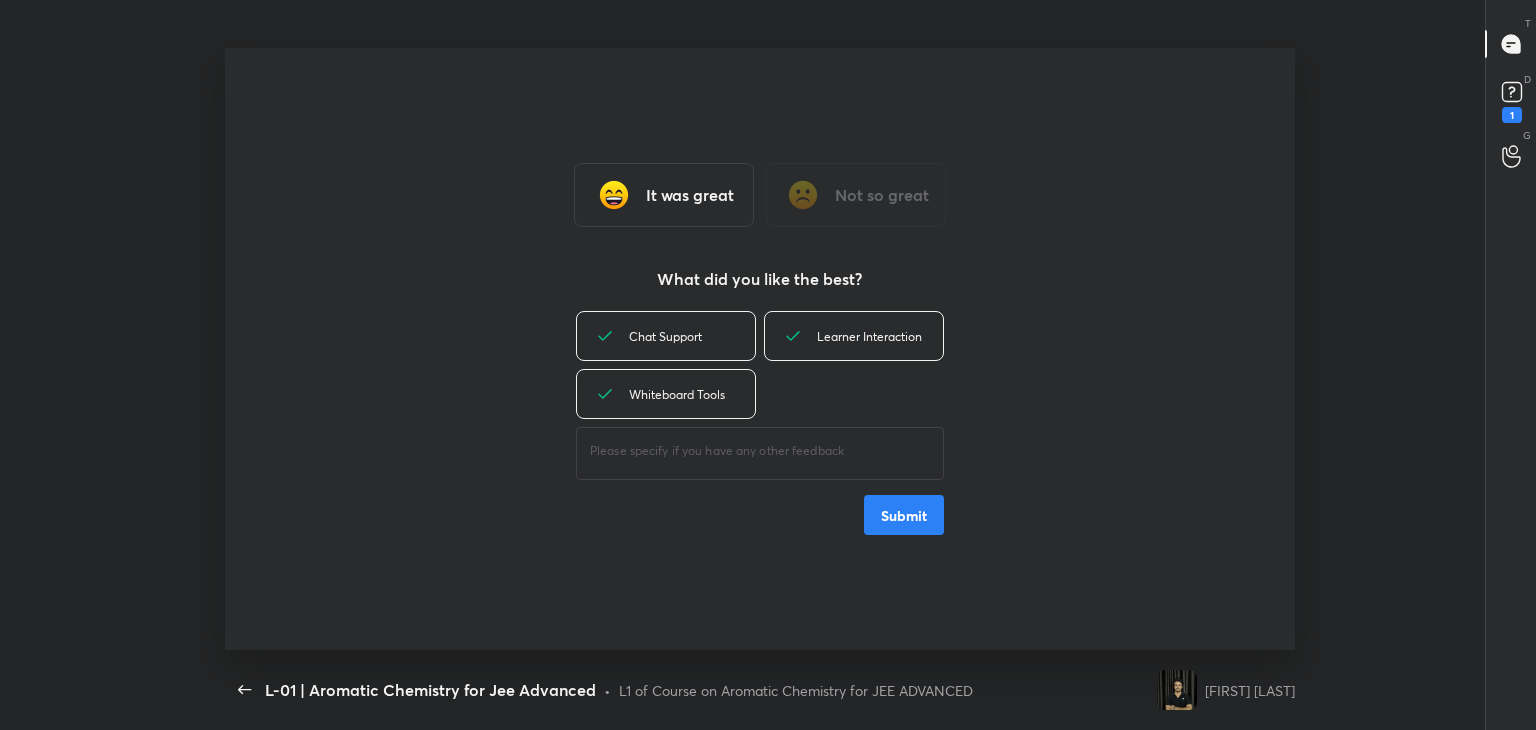 click on "Submit" at bounding box center (904, 515) 